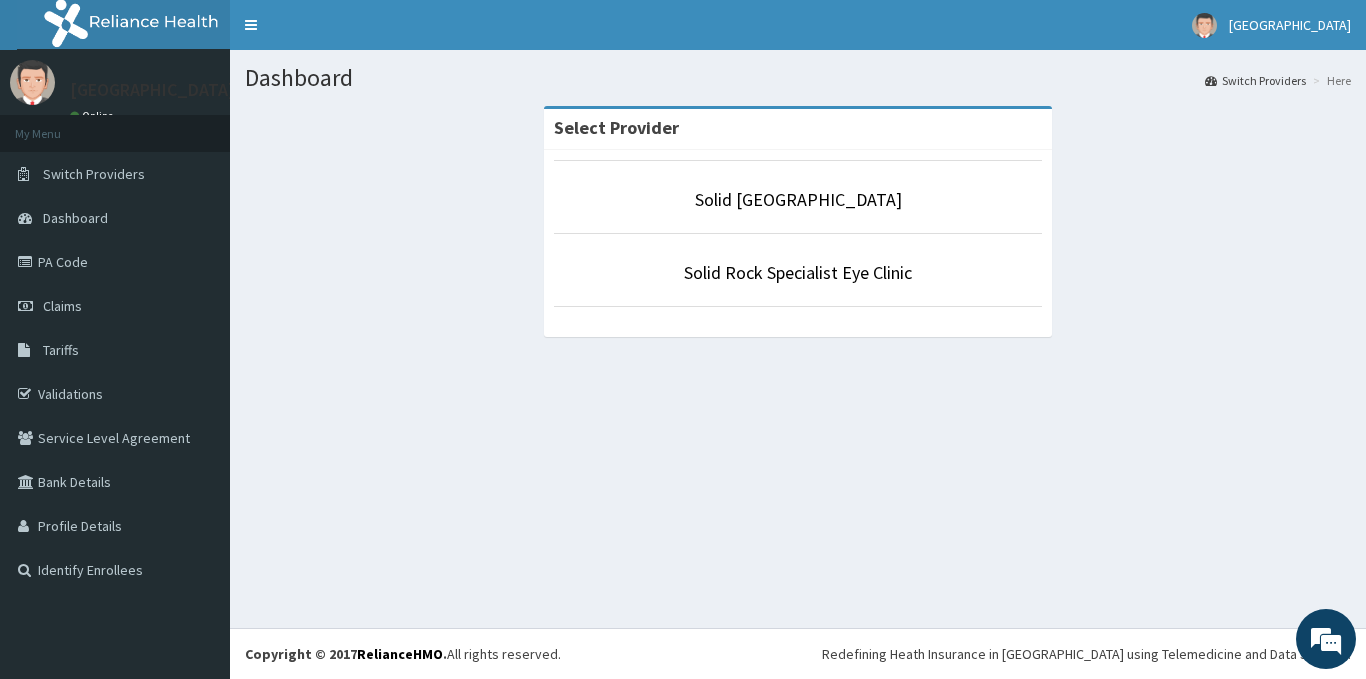 scroll, scrollTop: 0, scrollLeft: 0, axis: both 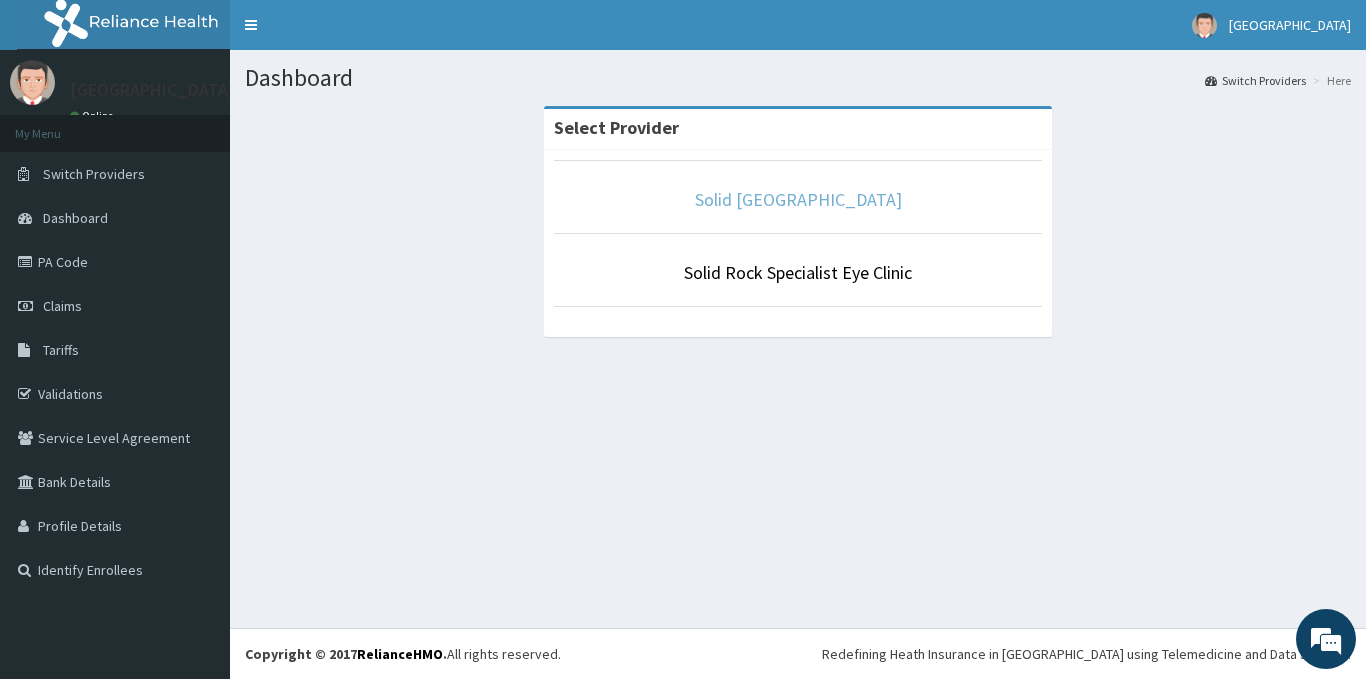 click on "Solid Rock Hospital" at bounding box center (798, 199) 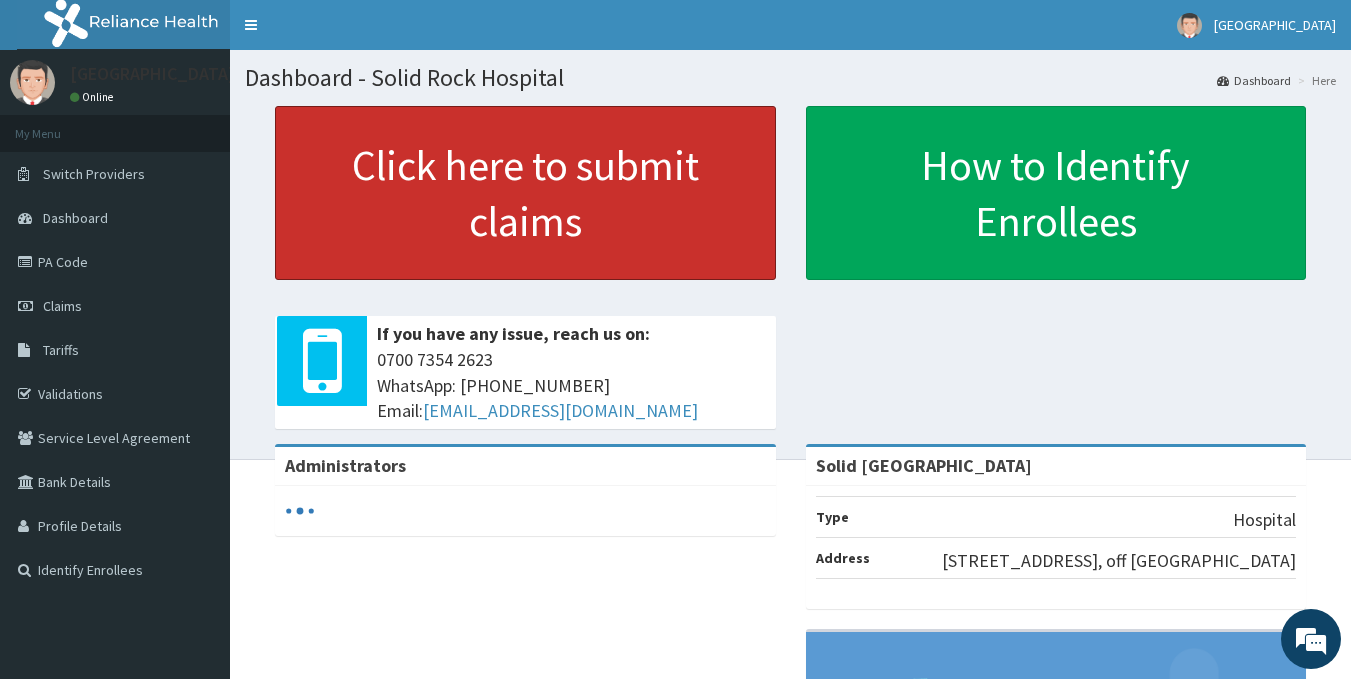 scroll, scrollTop: 0, scrollLeft: 0, axis: both 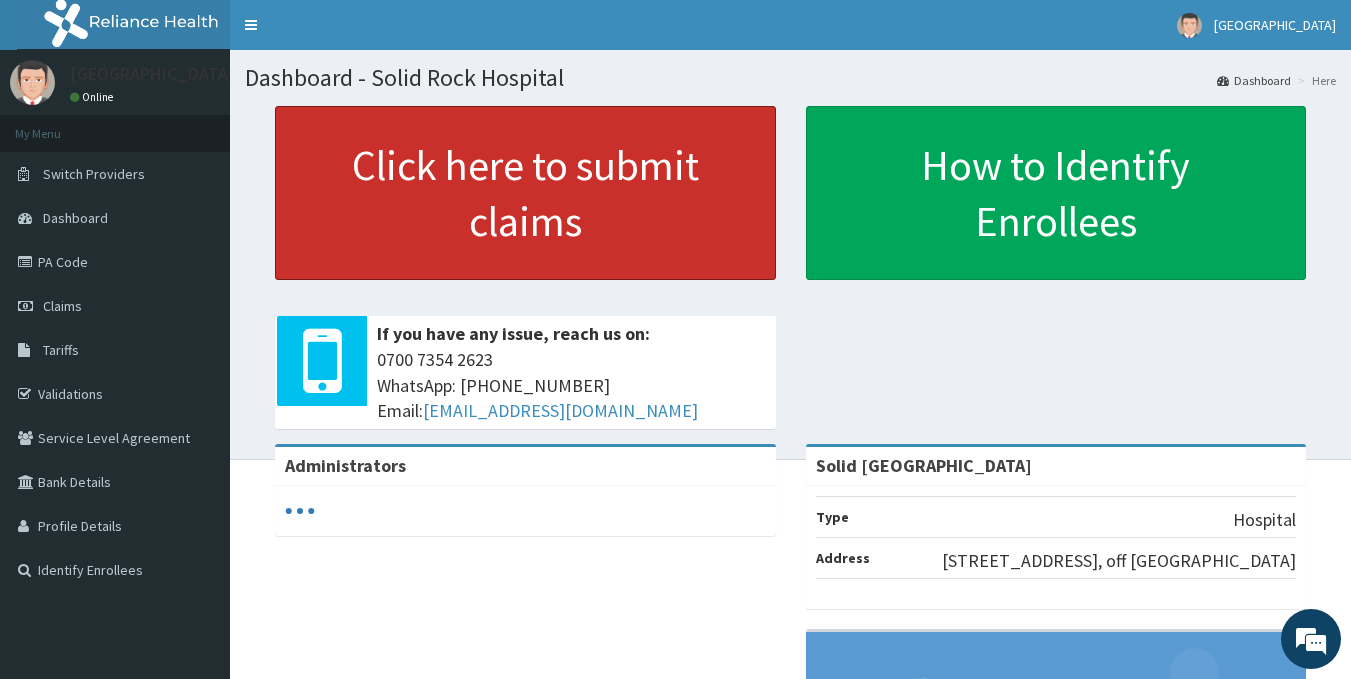 click on "Click here to submit claims" at bounding box center (525, 193) 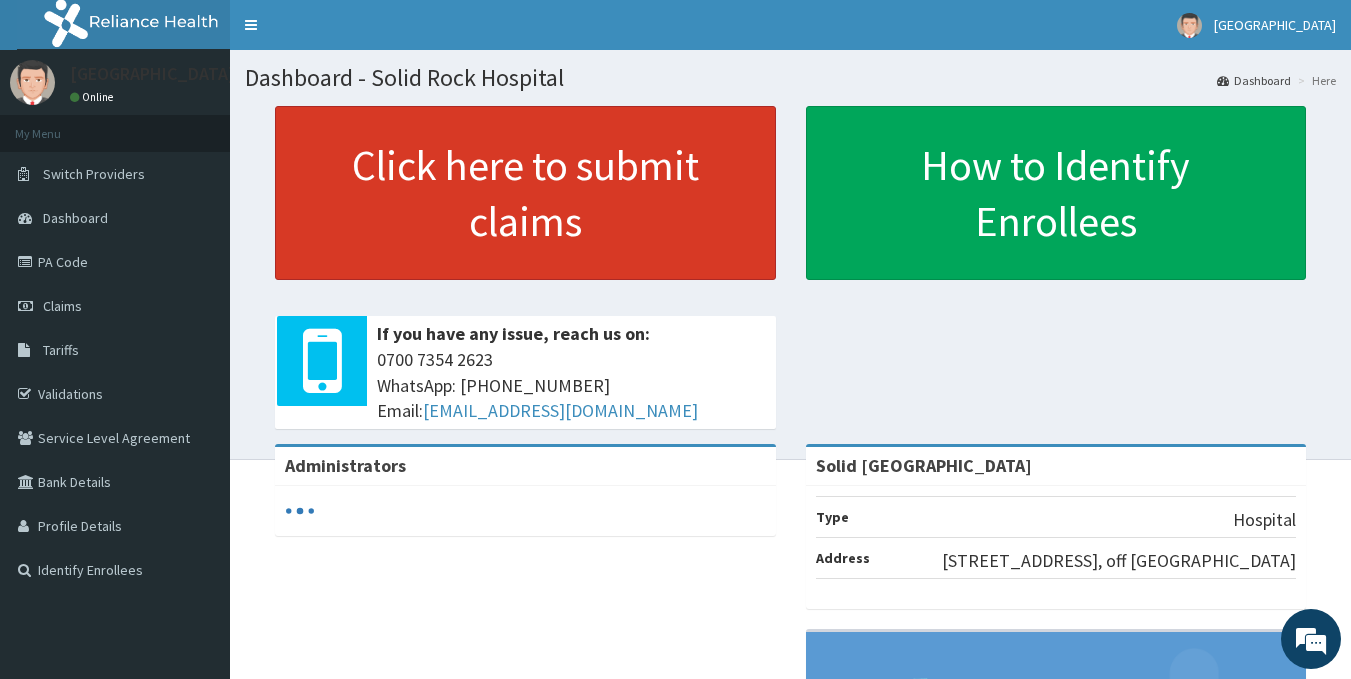 scroll, scrollTop: 0, scrollLeft: 0, axis: both 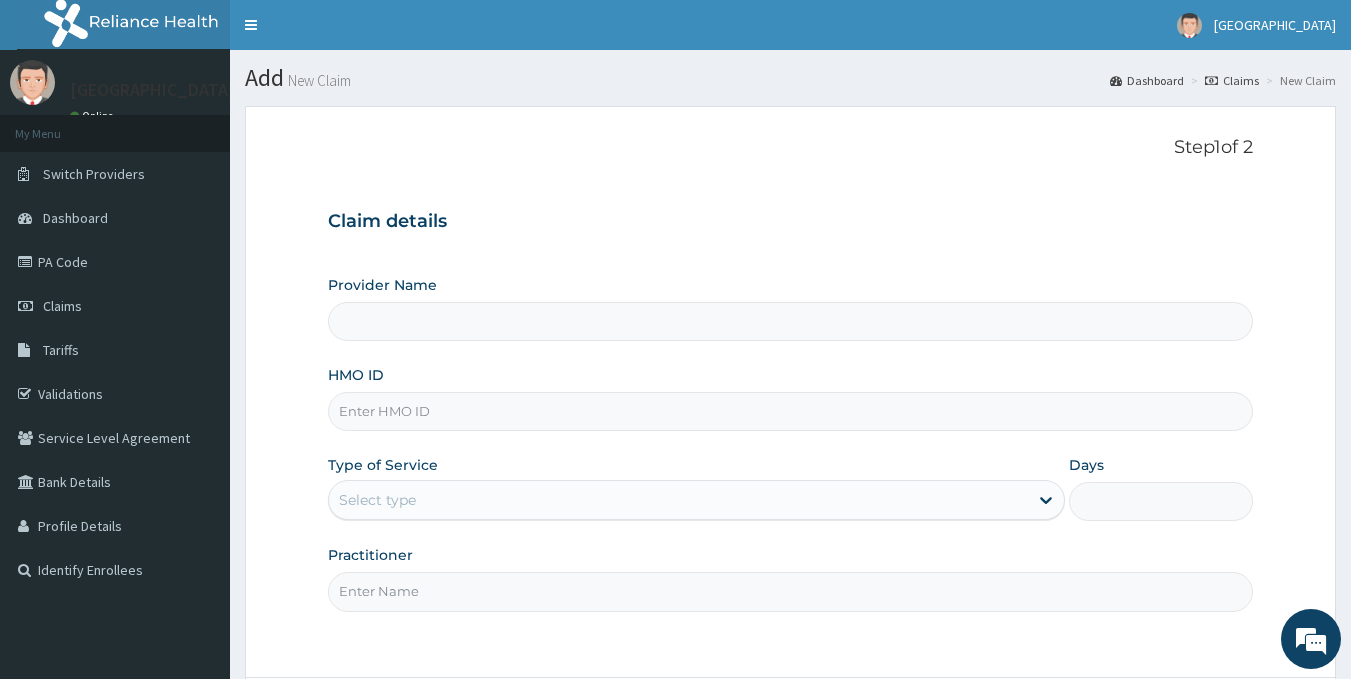 type on "Solid [GEOGRAPHIC_DATA]" 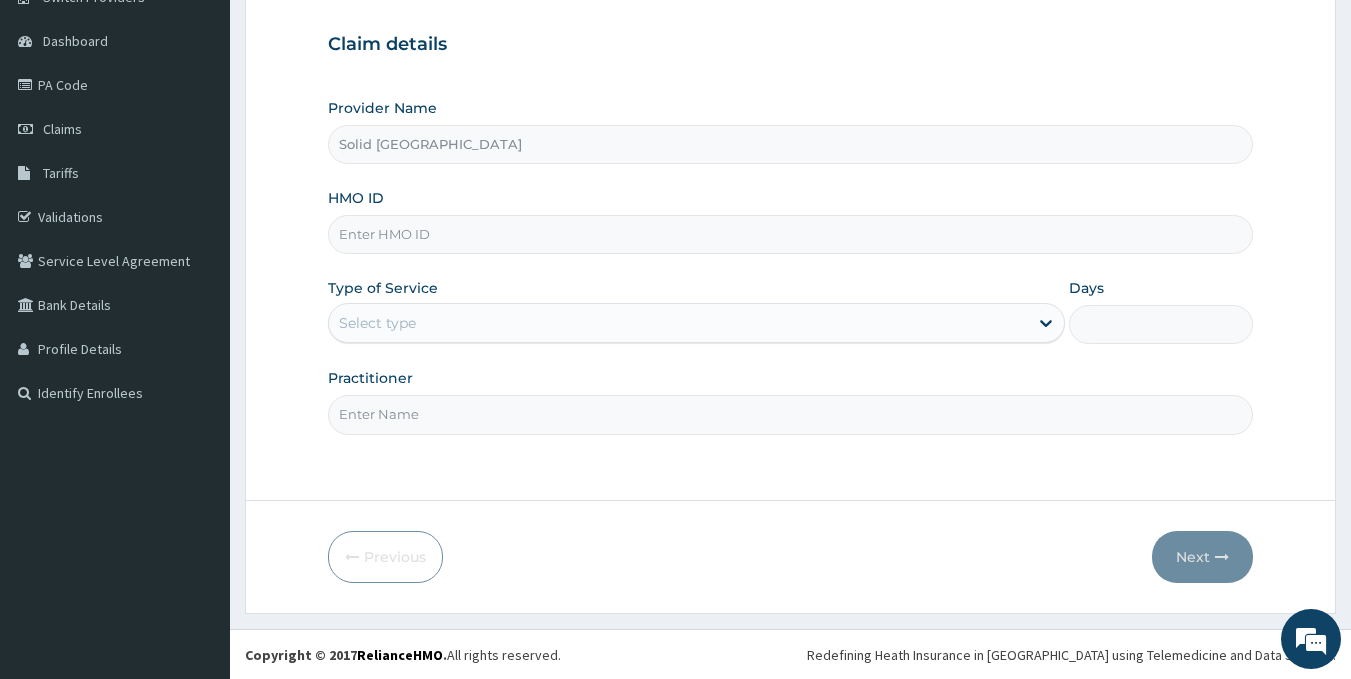 scroll, scrollTop: 178, scrollLeft: 0, axis: vertical 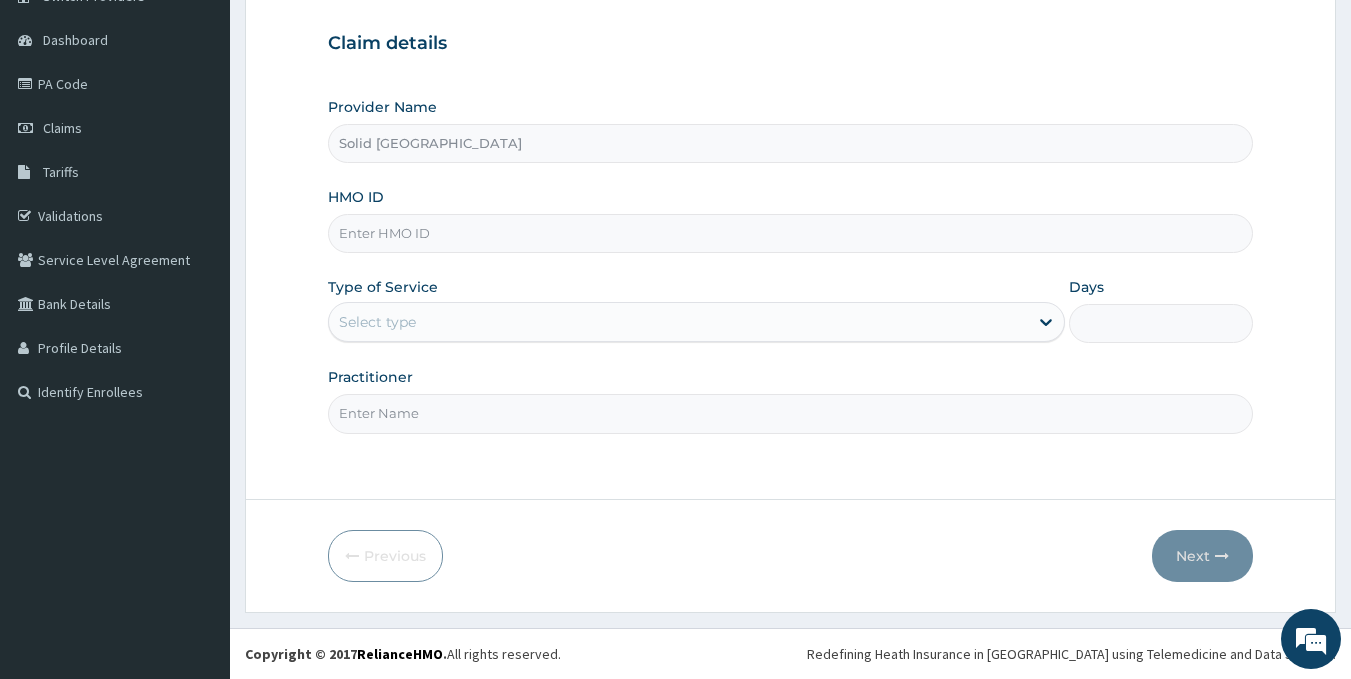 click on "HMO ID" at bounding box center (791, 233) 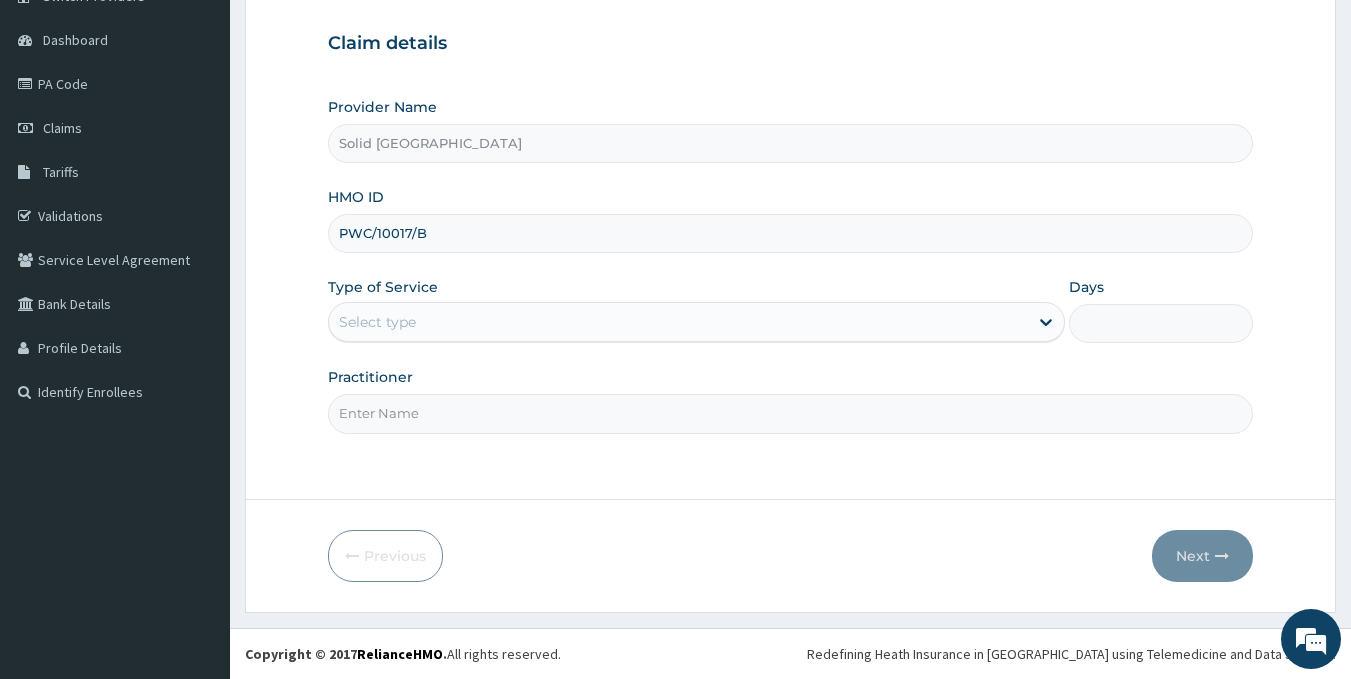 type on "PWC/10017/B" 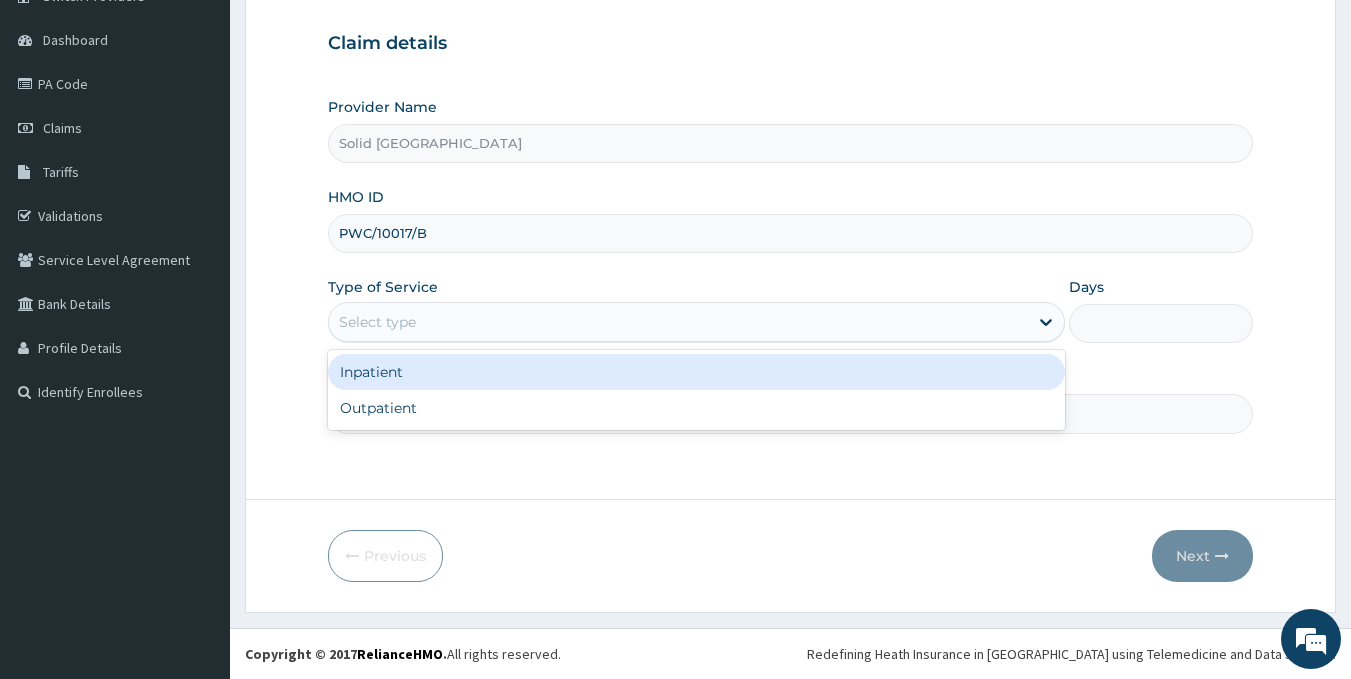 click on "Select type" at bounding box center [678, 322] 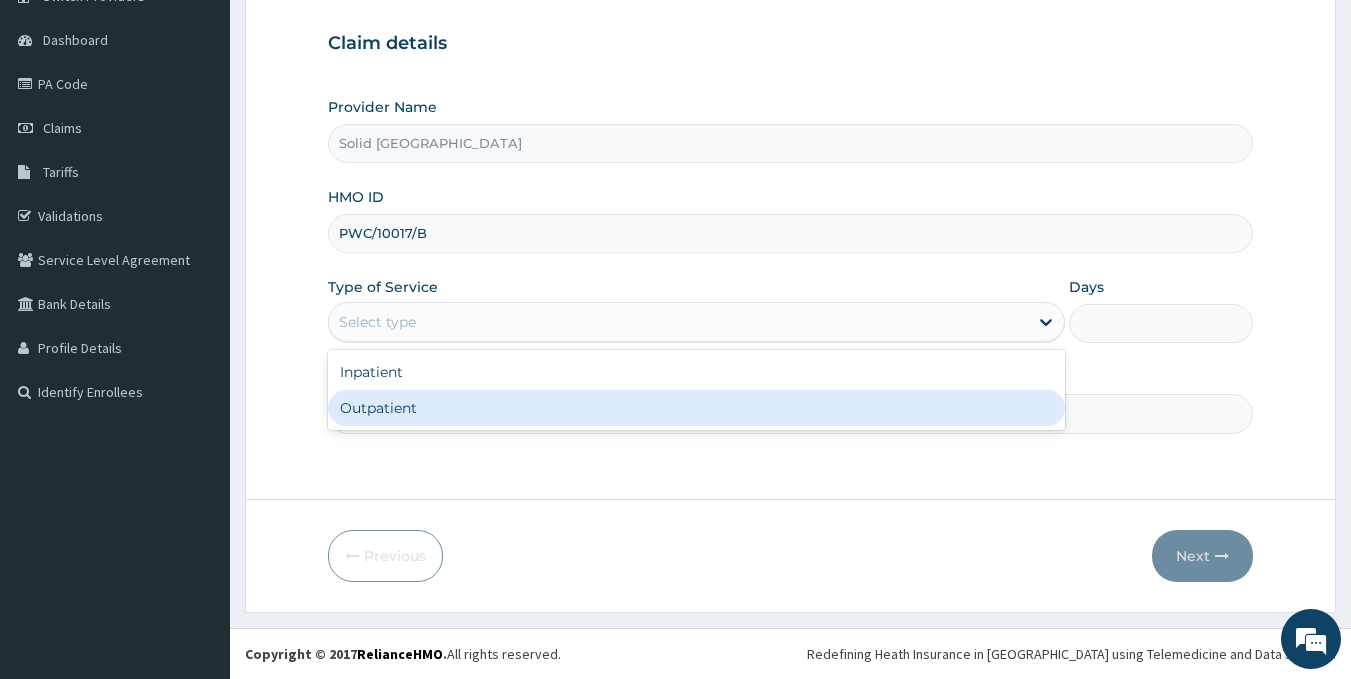 click on "Outpatient" at bounding box center [696, 408] 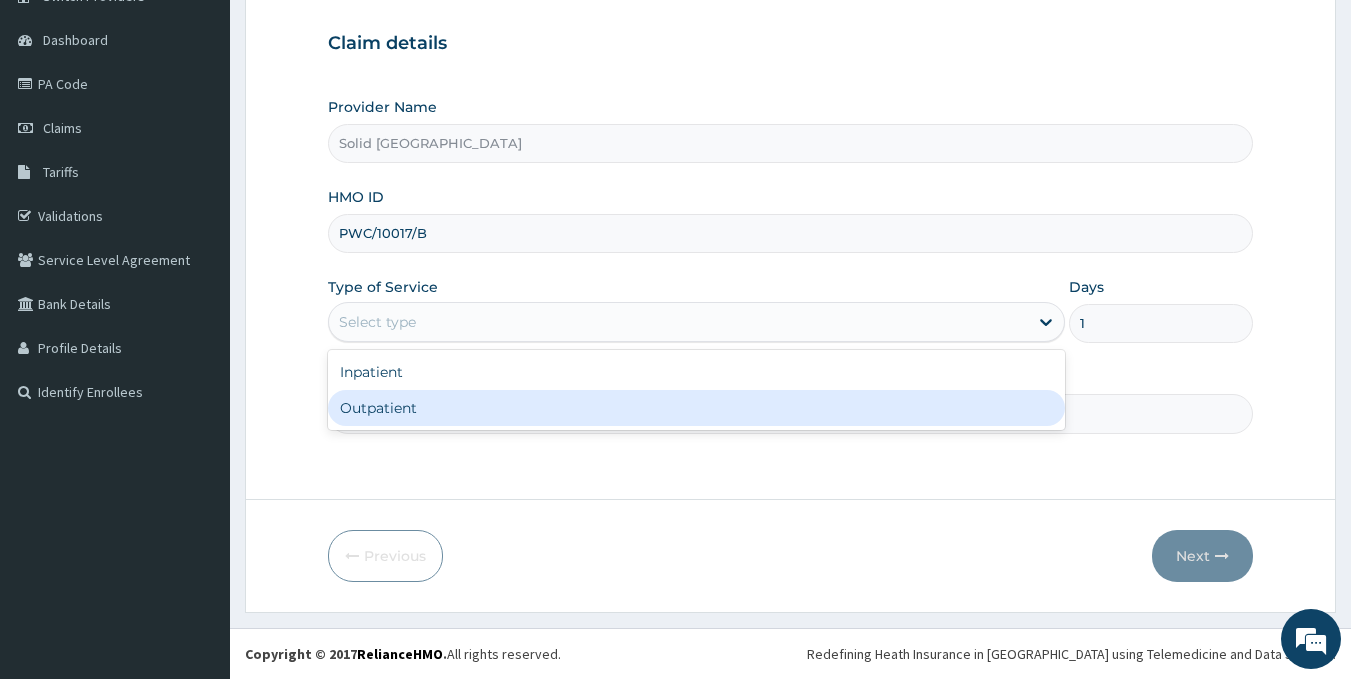 scroll, scrollTop: 0, scrollLeft: 0, axis: both 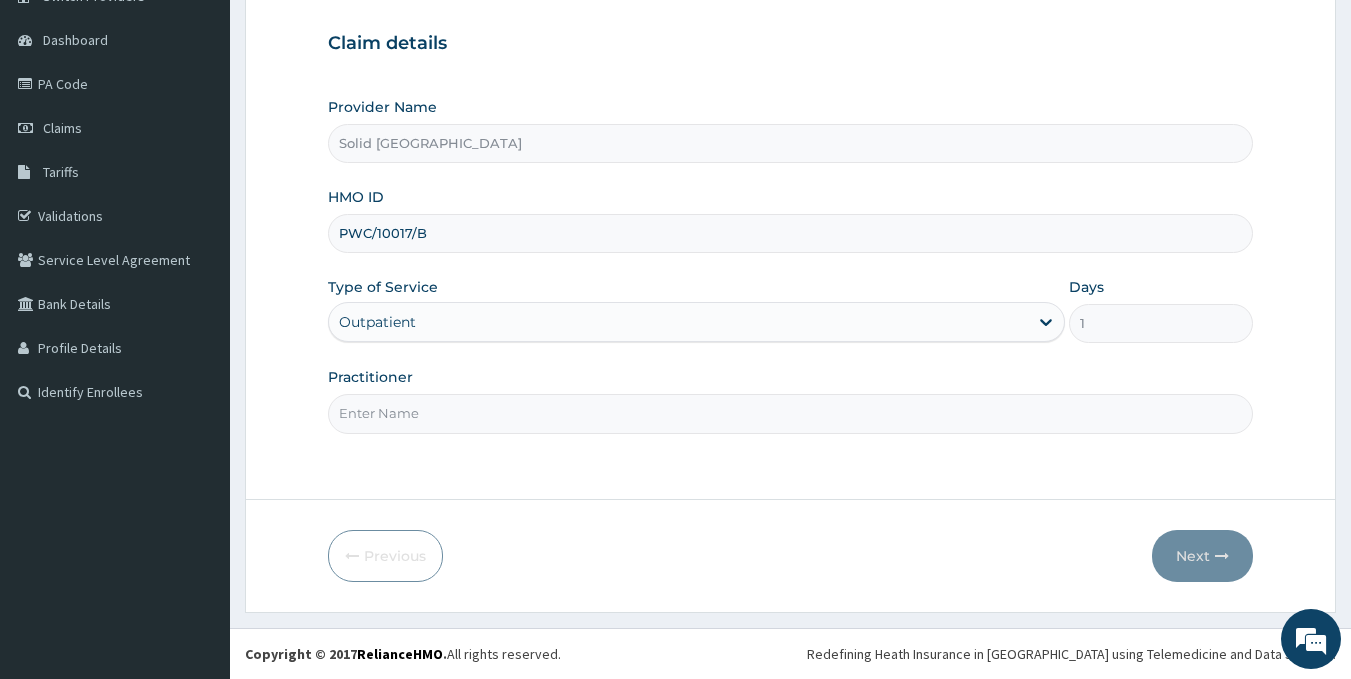 click on "Practitioner" at bounding box center (791, 413) 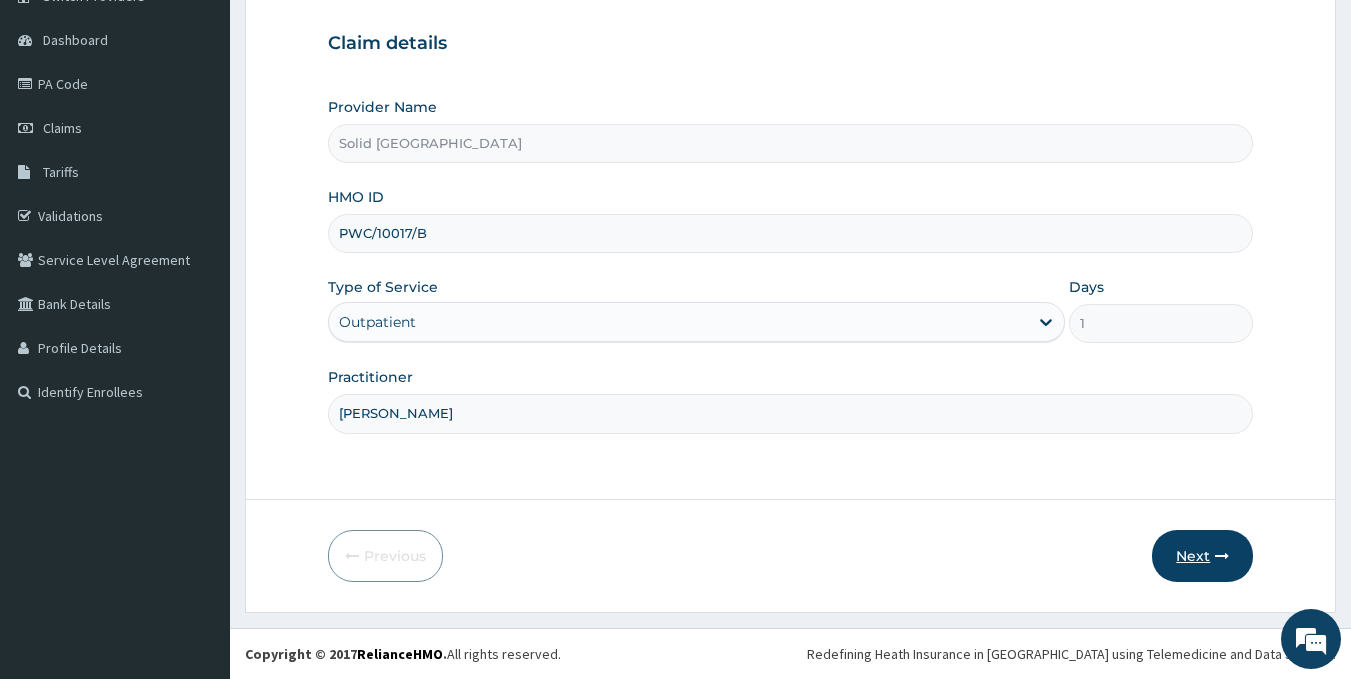 type on "ELLIOT" 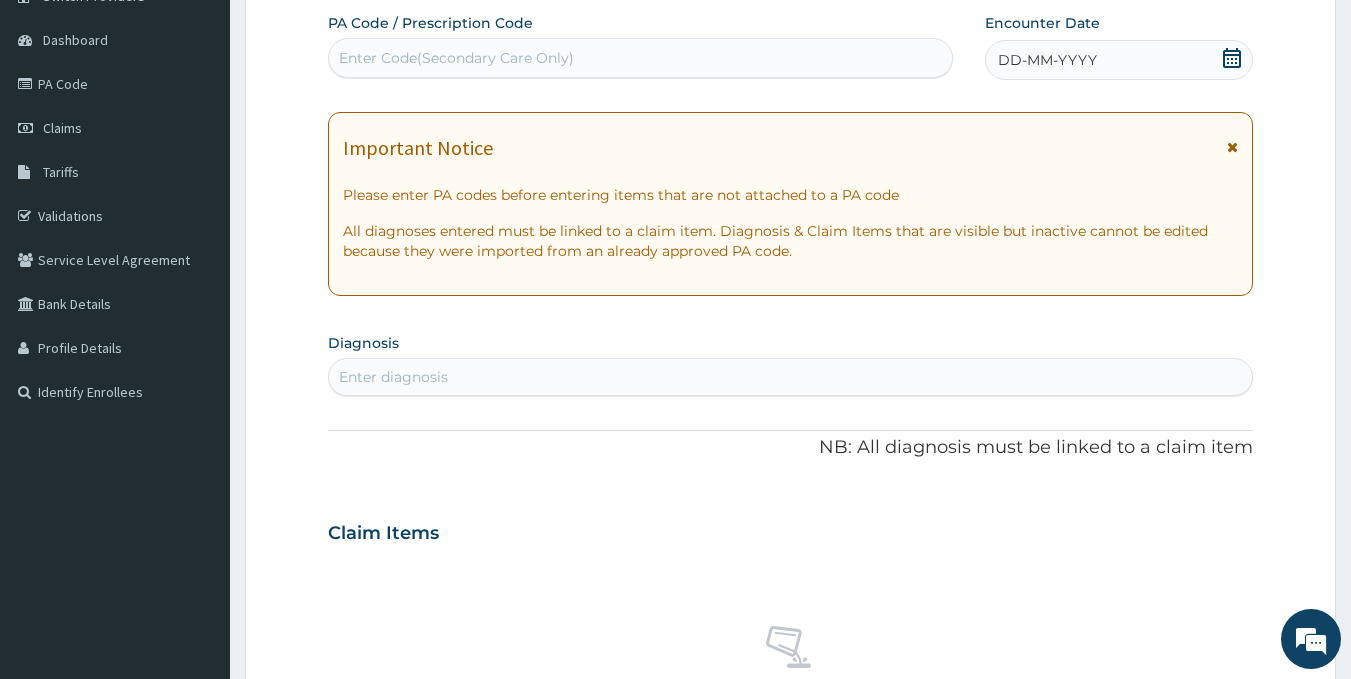 click at bounding box center (1232, 147) 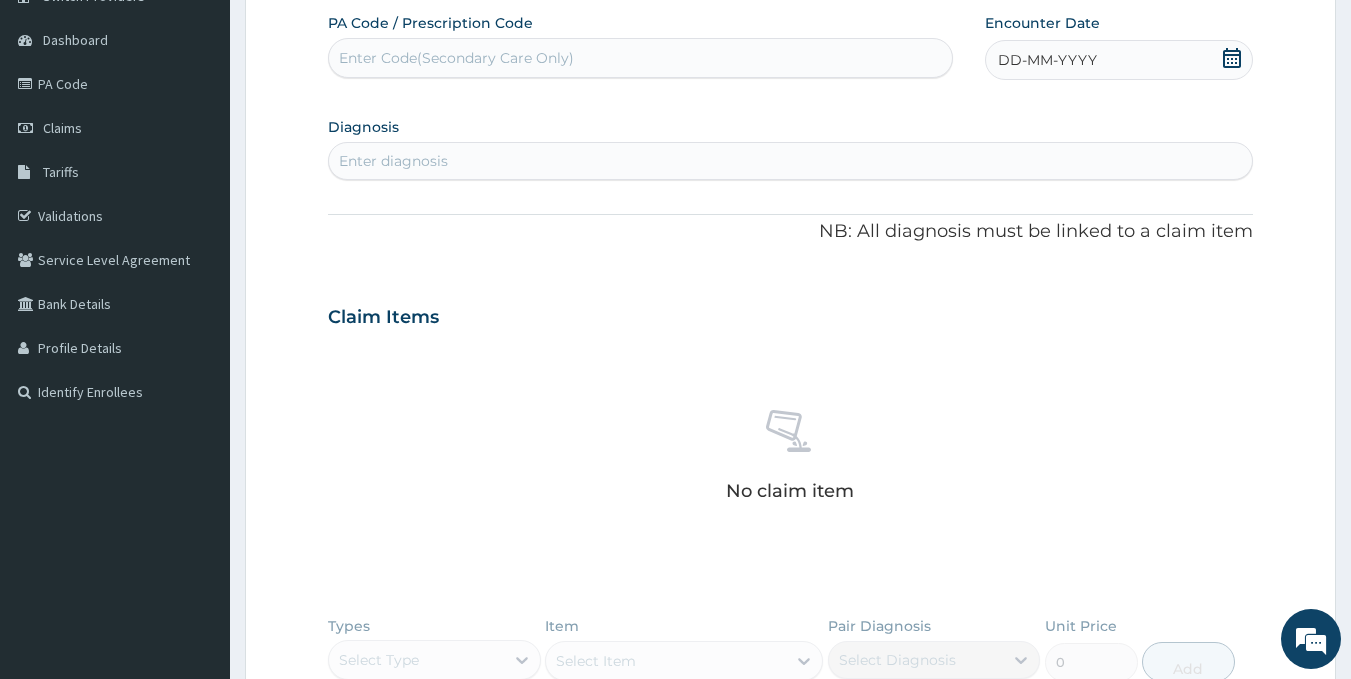 click on "DD-MM-YYYY" at bounding box center (1047, 60) 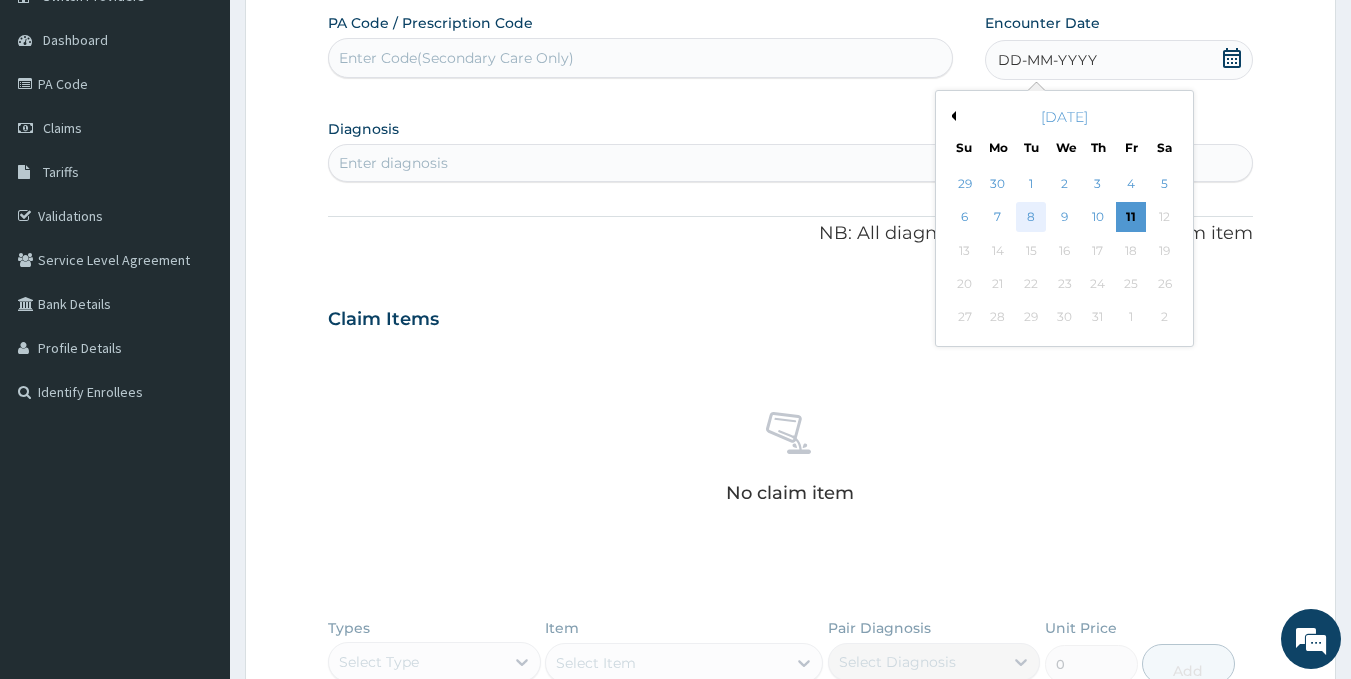 click on "8" at bounding box center (1032, 218) 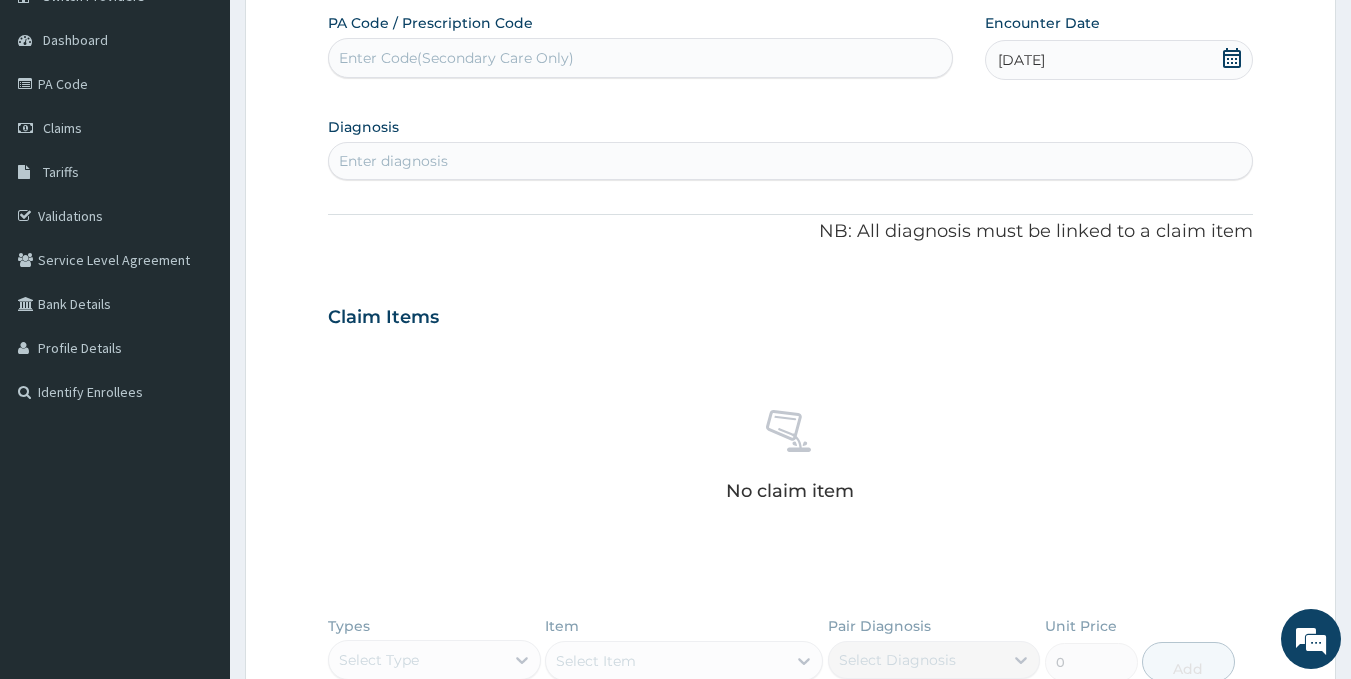 click on "Enter diagnosis" at bounding box center (393, 161) 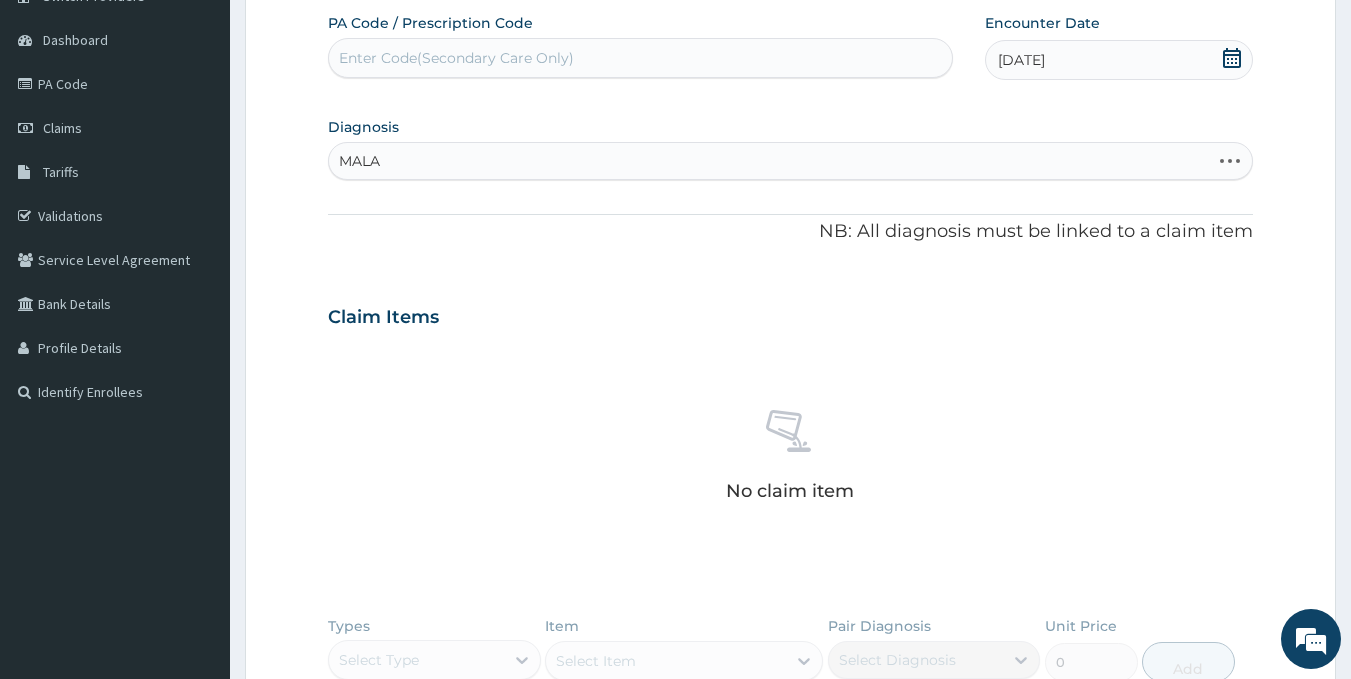 type on "MALAR" 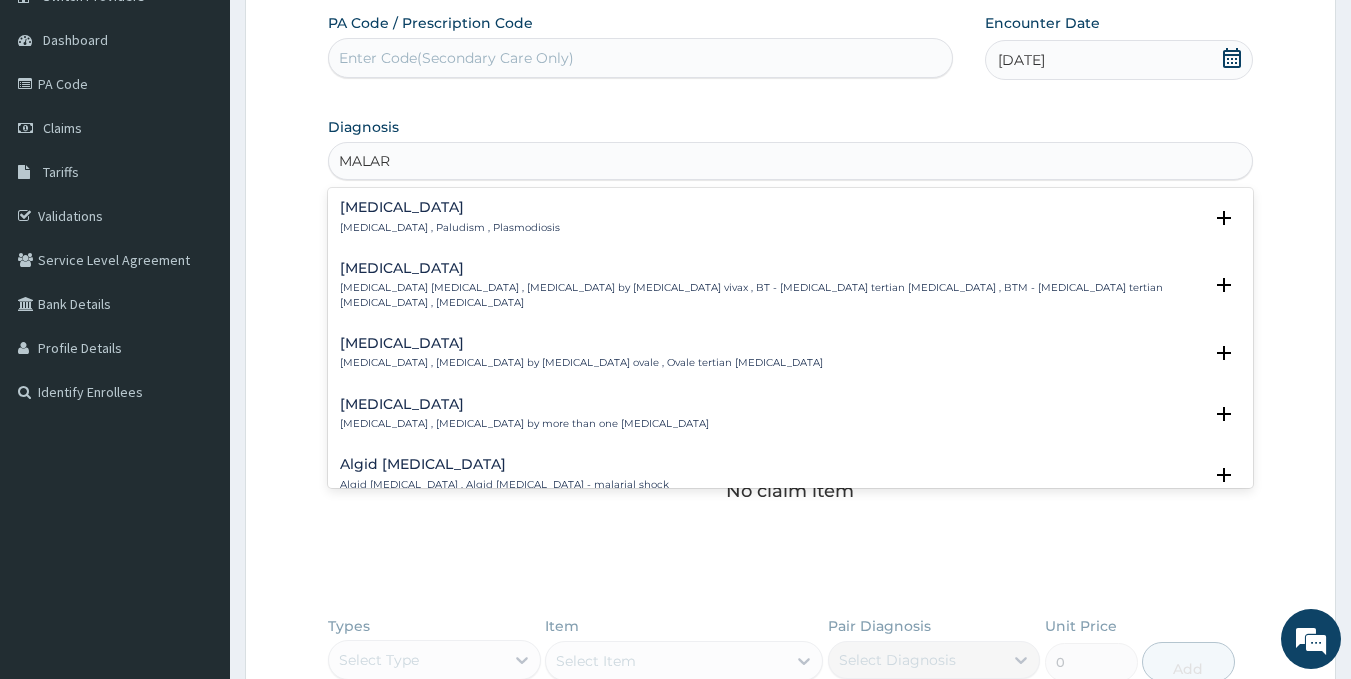 click on "[MEDICAL_DATA] , Paludism , Plasmodiosis" at bounding box center [450, 228] 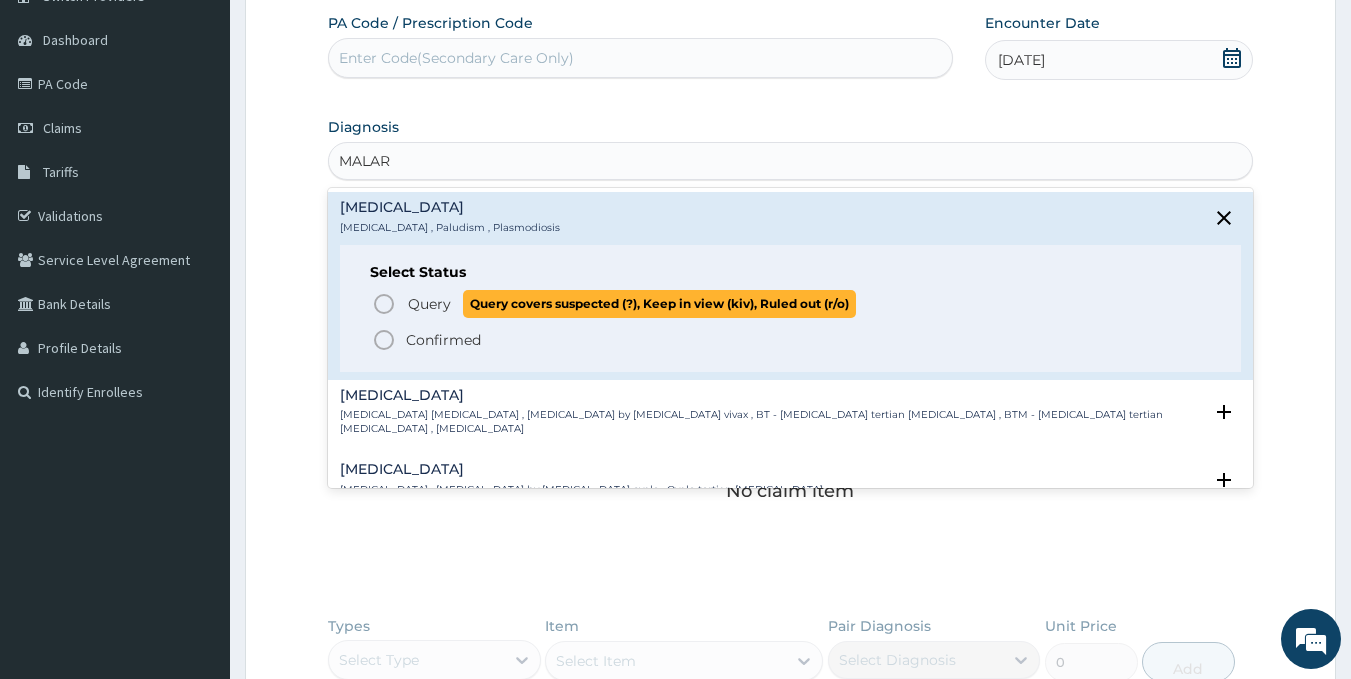 click 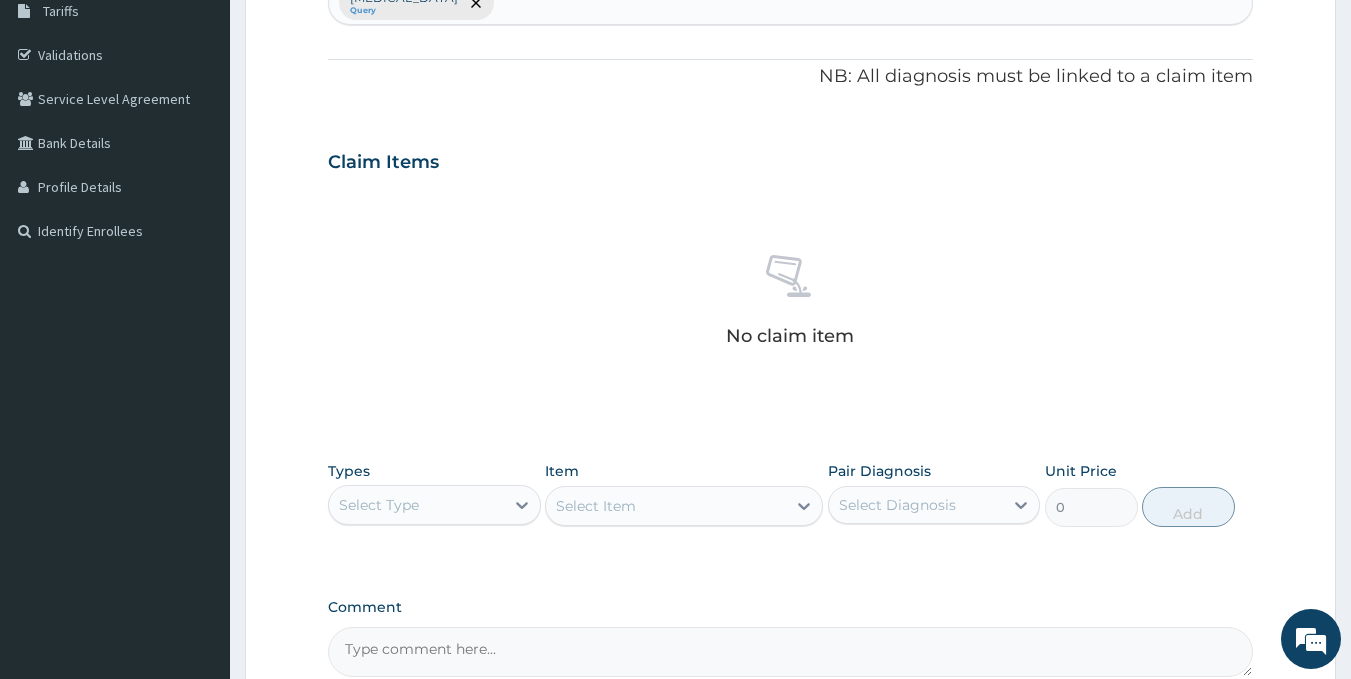 scroll, scrollTop: 378, scrollLeft: 0, axis: vertical 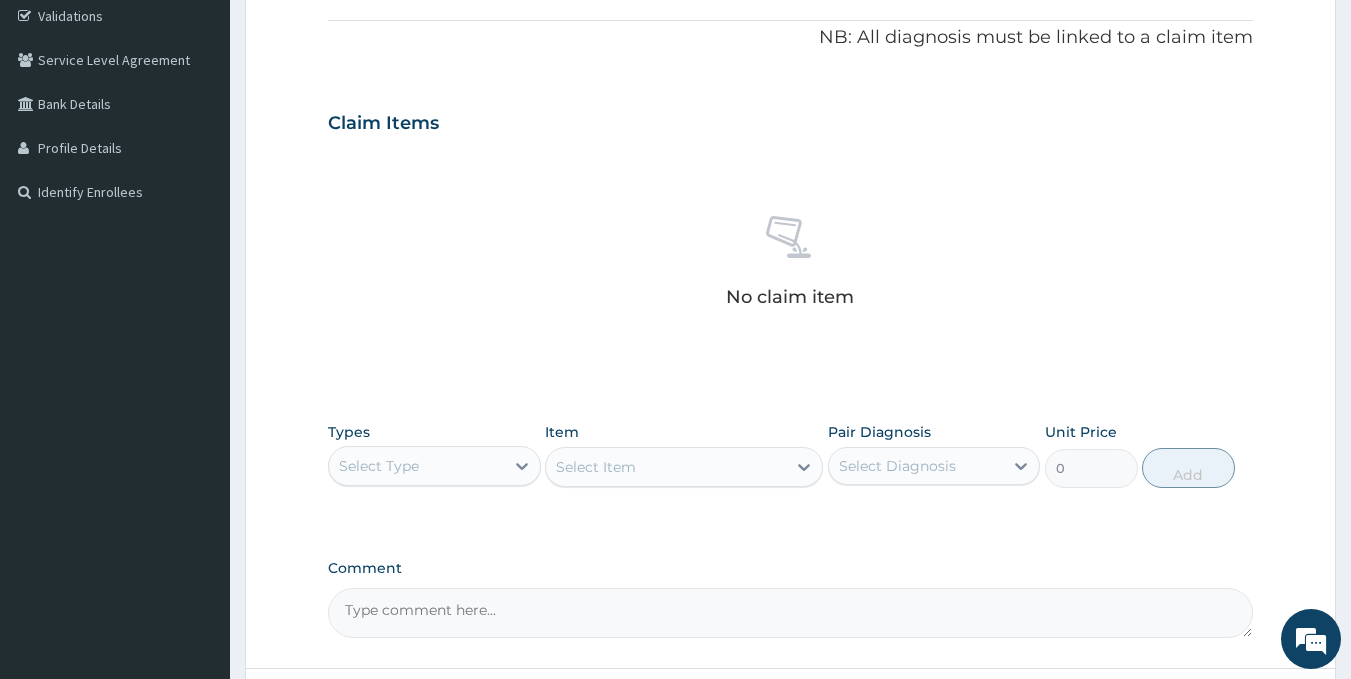 click on "Select Type" at bounding box center [416, 466] 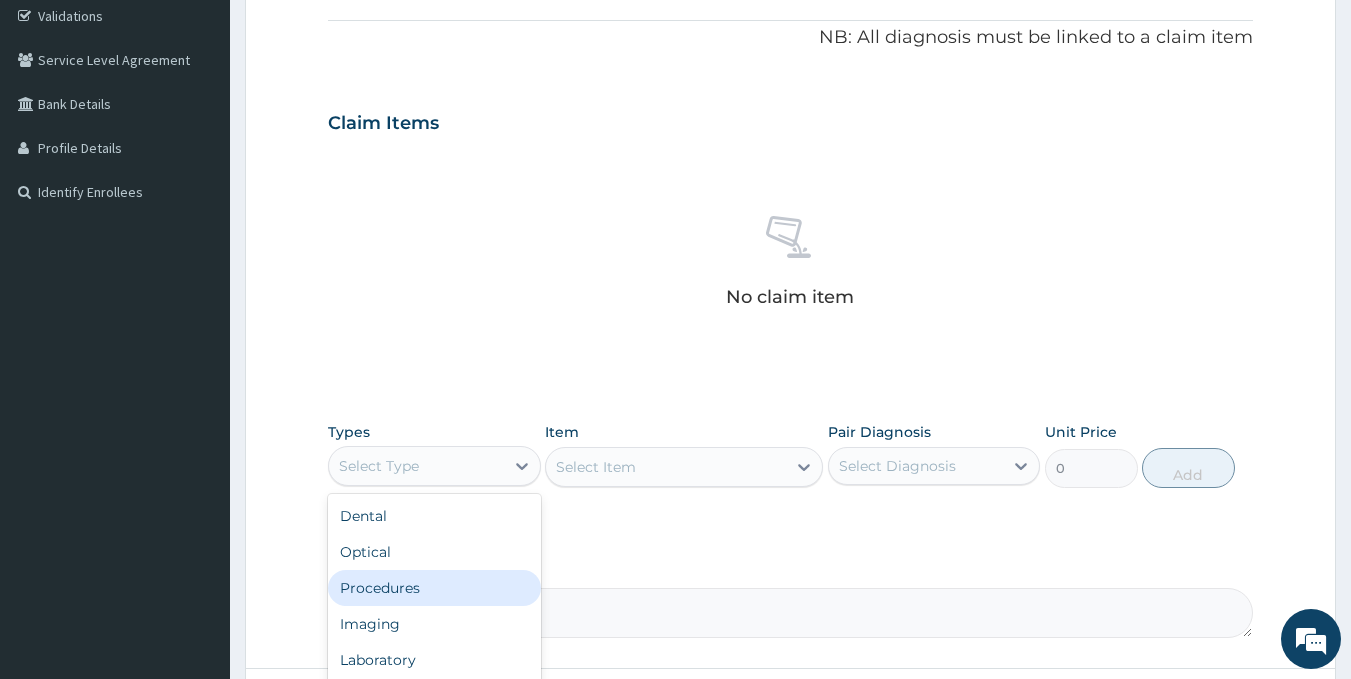 drag, startPoint x: 393, startPoint y: 593, endPoint x: 431, endPoint y: 528, distance: 75.29276 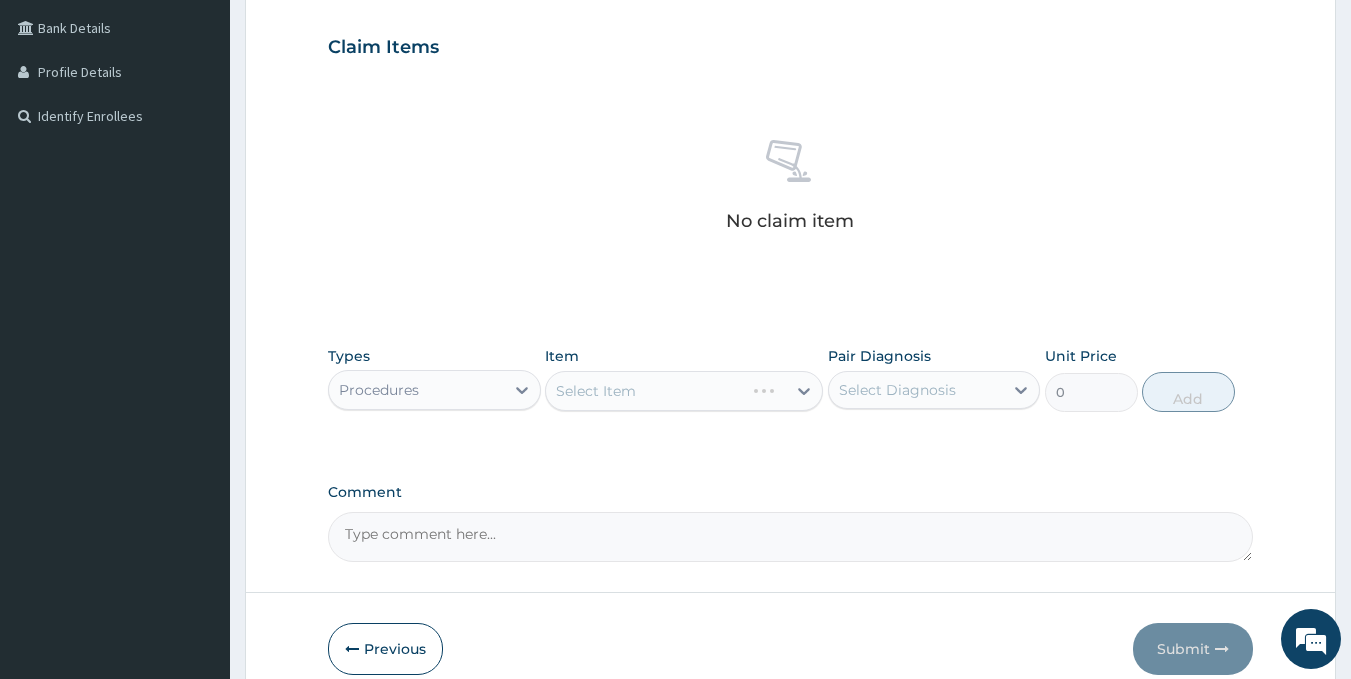 scroll, scrollTop: 547, scrollLeft: 0, axis: vertical 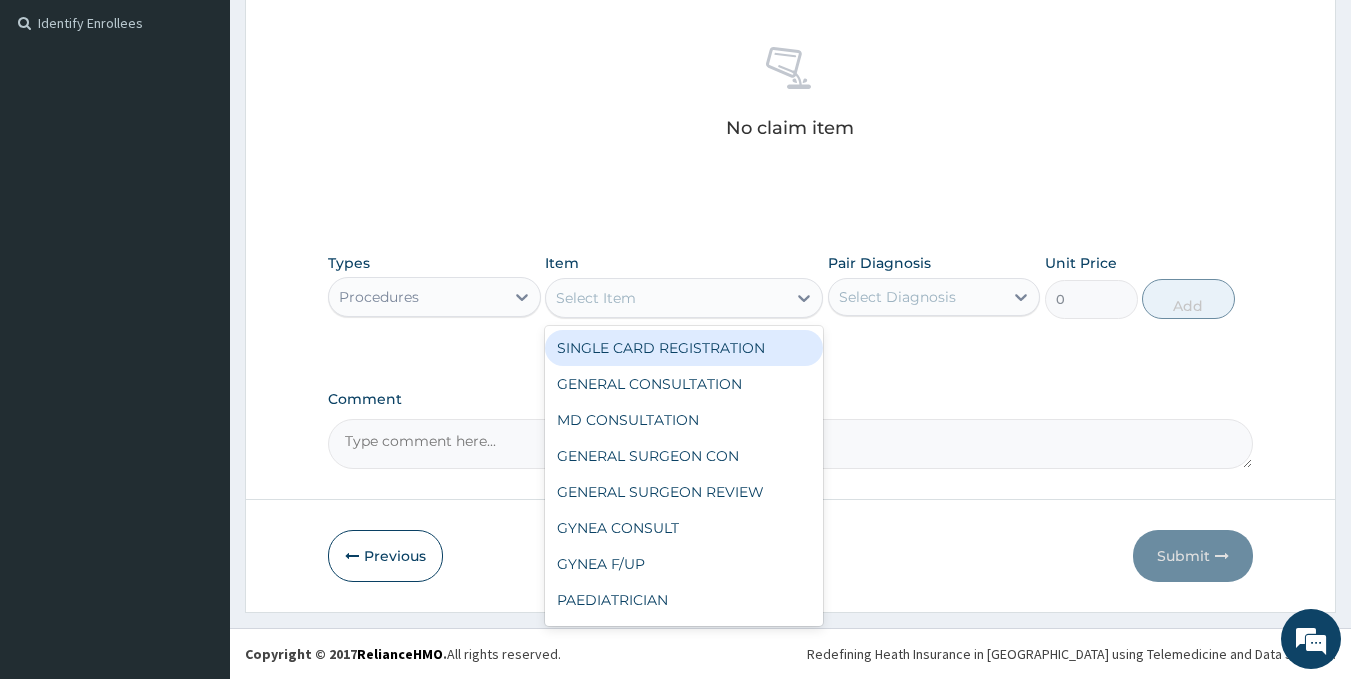 click on "Select Item" at bounding box center [666, 298] 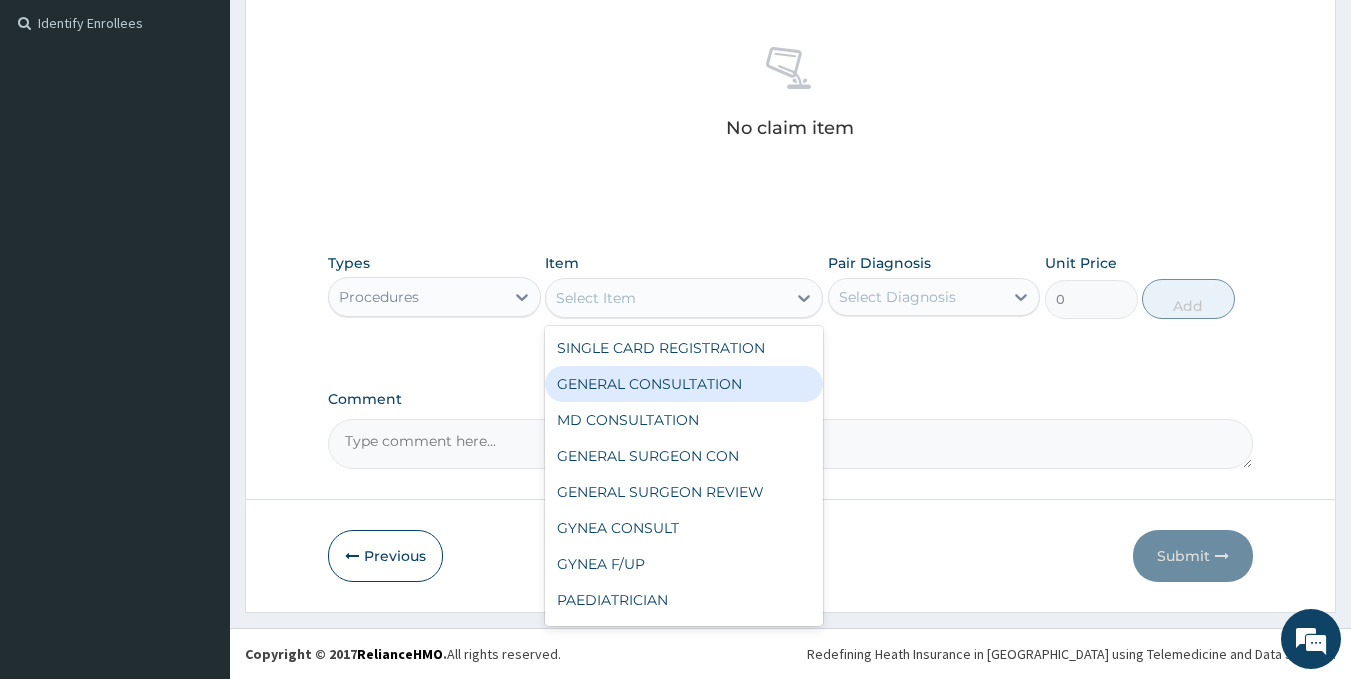 click on "GENERAL CONSULTATION" at bounding box center (684, 384) 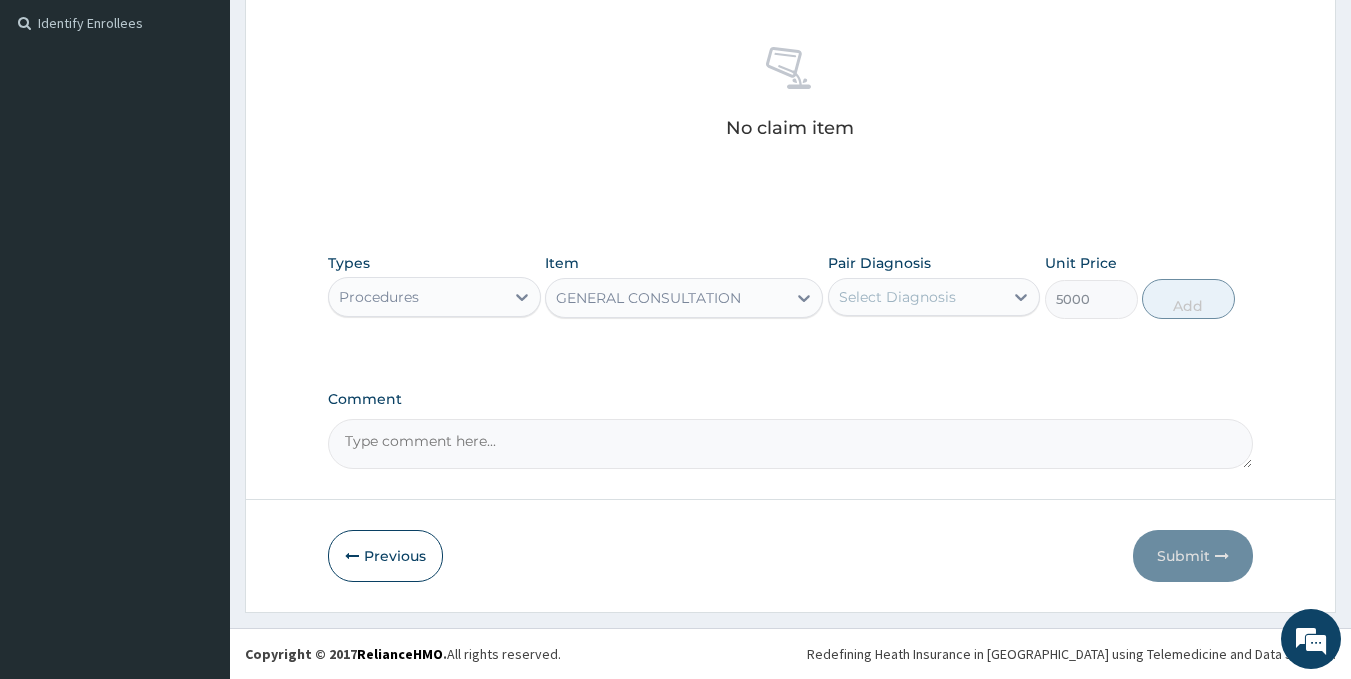click on "Select Diagnosis" at bounding box center (916, 297) 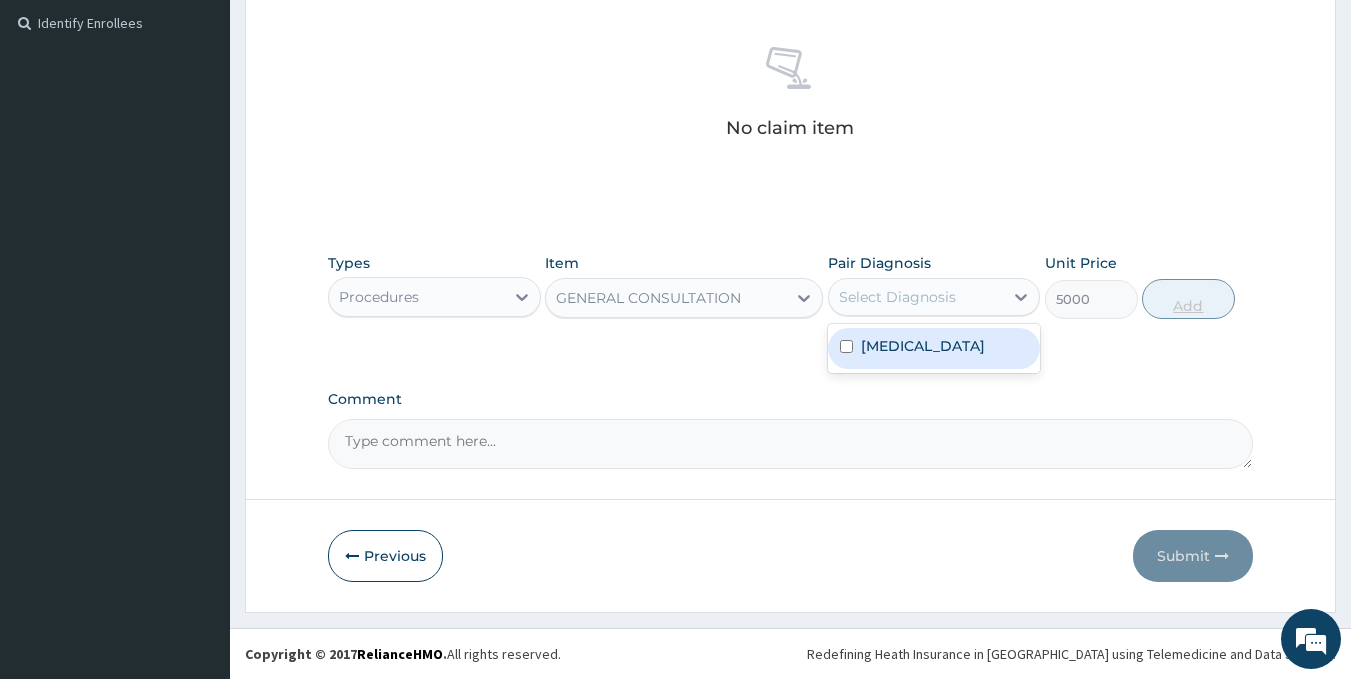 drag, startPoint x: 905, startPoint y: 341, endPoint x: 1153, endPoint y: 309, distance: 250.056 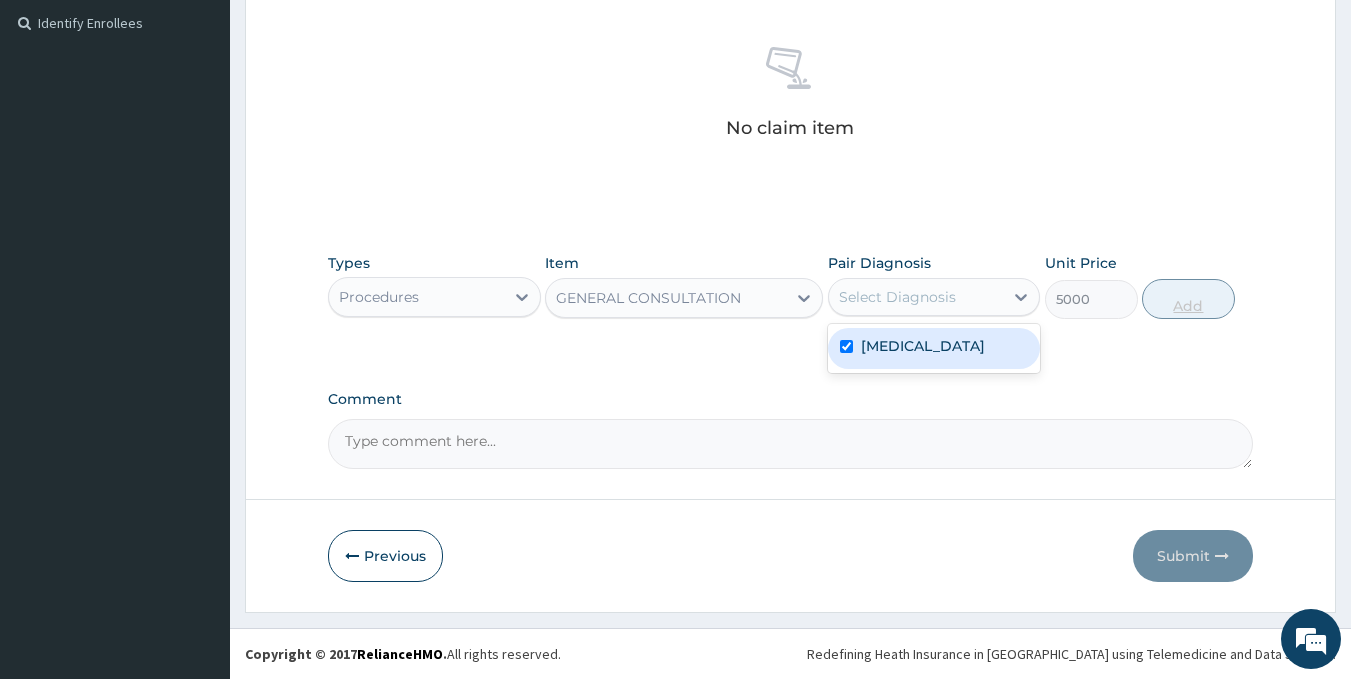 checkbox on "true" 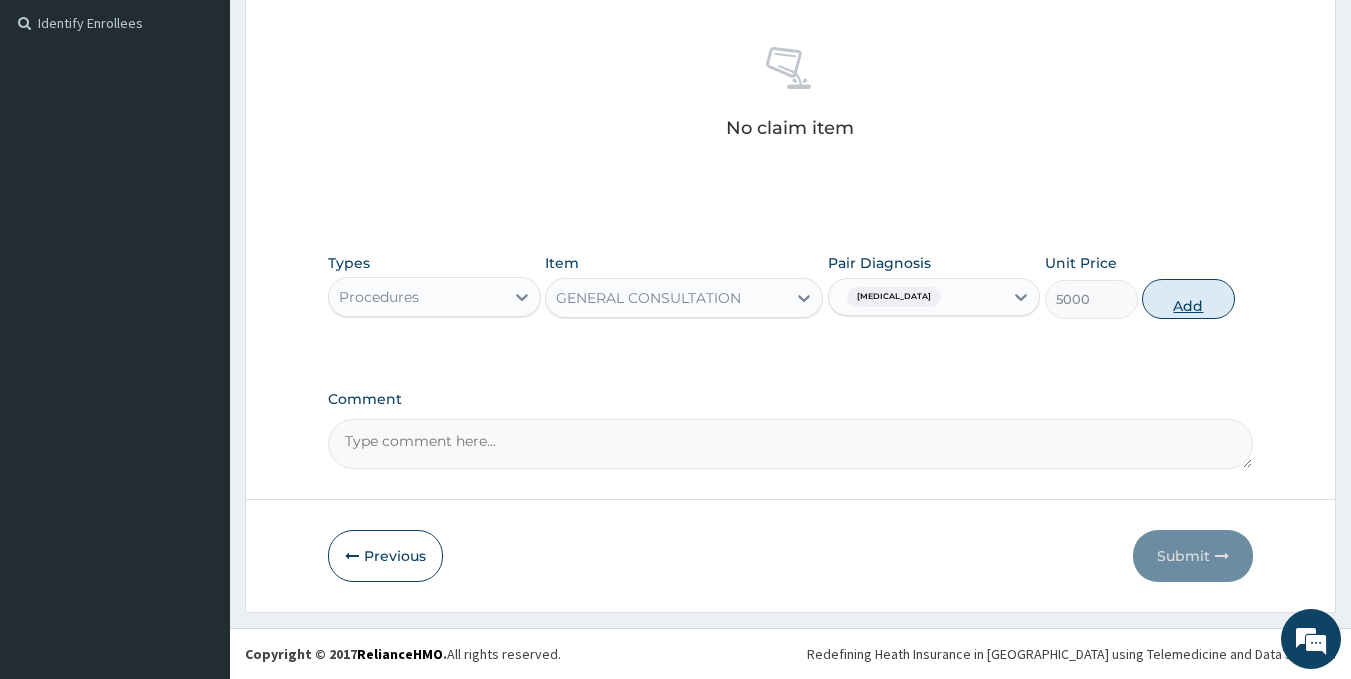 click on "Add" at bounding box center [1188, 299] 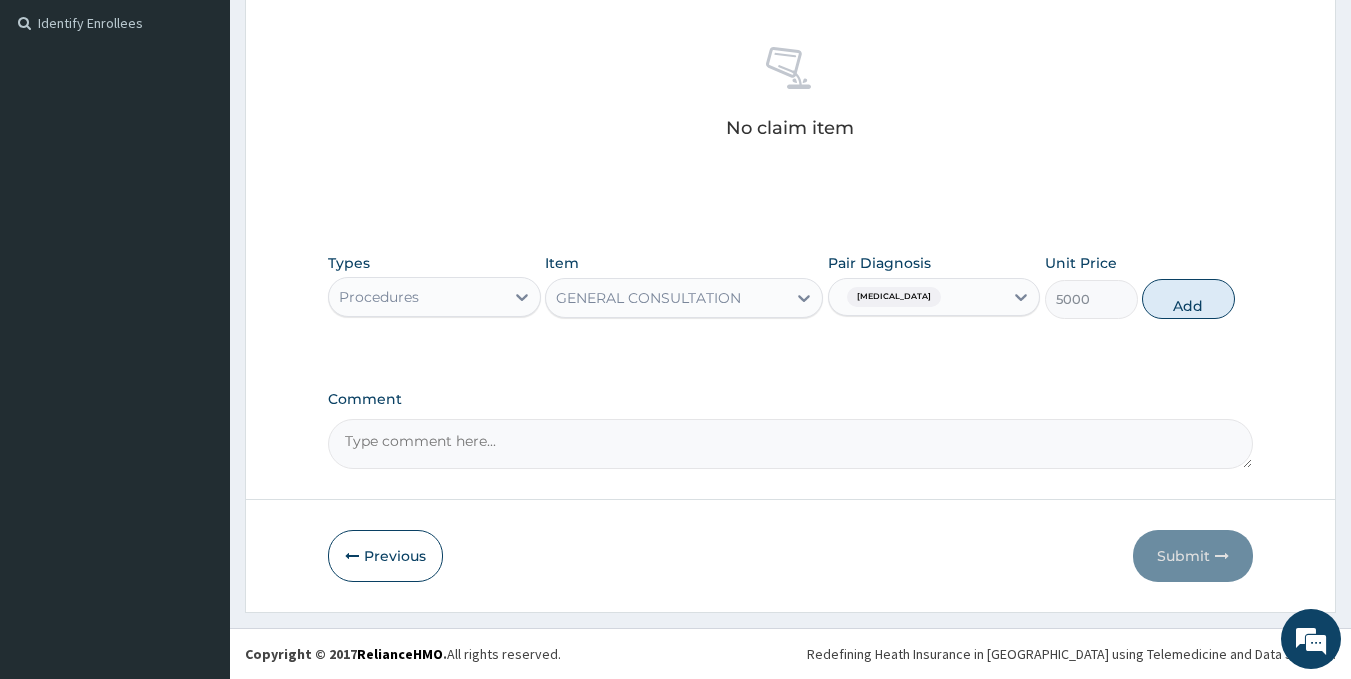 type on "0" 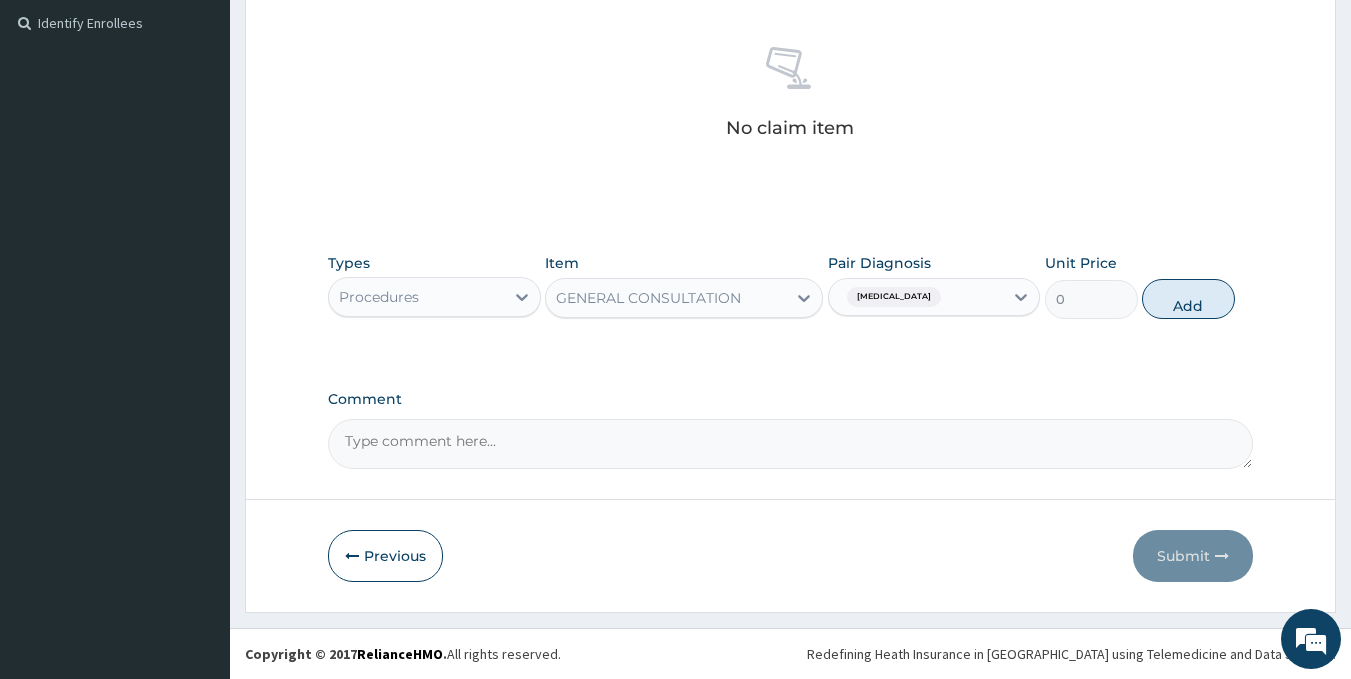 scroll, scrollTop: 467, scrollLeft: 0, axis: vertical 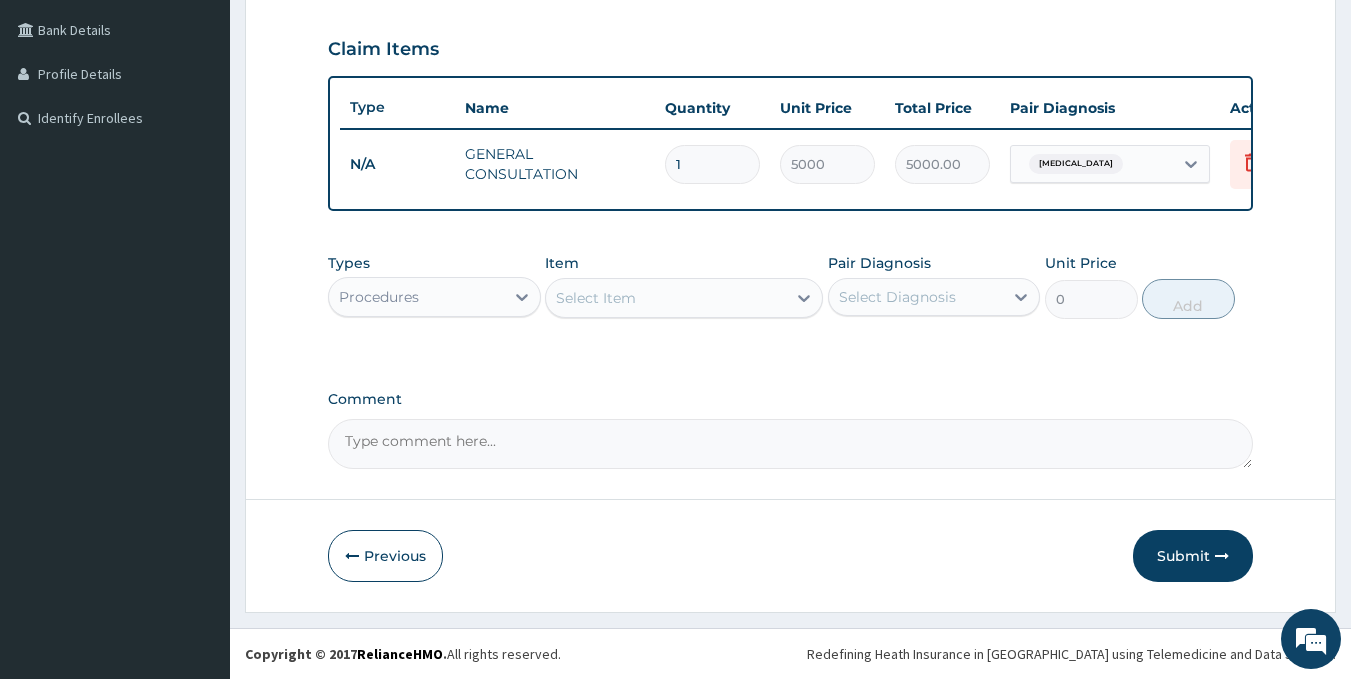 click on "Procedures" at bounding box center (416, 297) 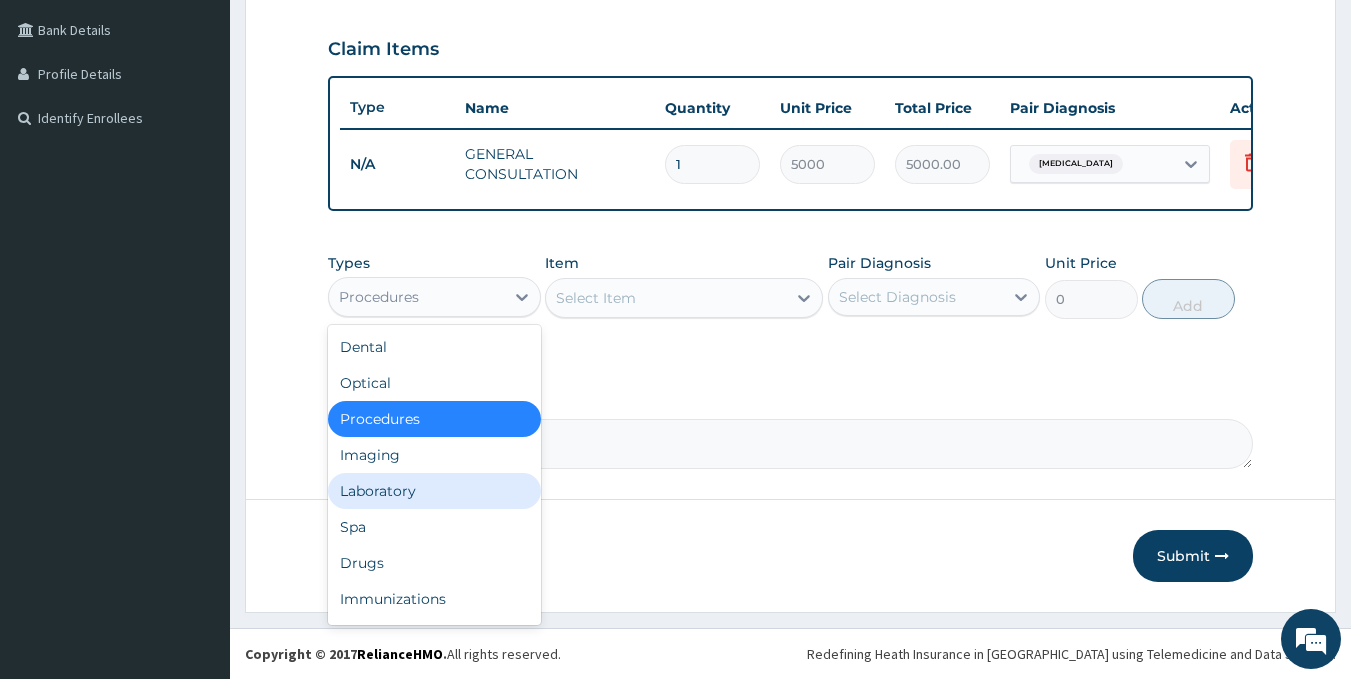 click on "Laboratory" at bounding box center (434, 491) 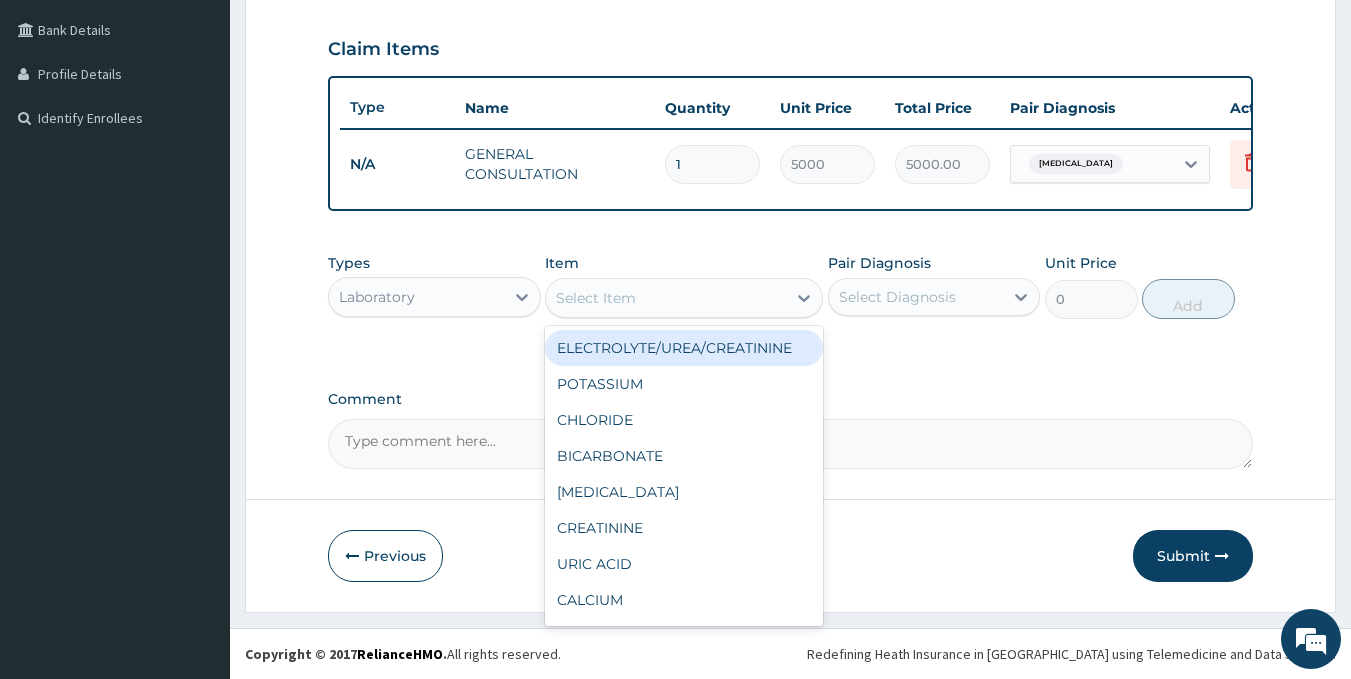 click on "Select Item" at bounding box center [666, 298] 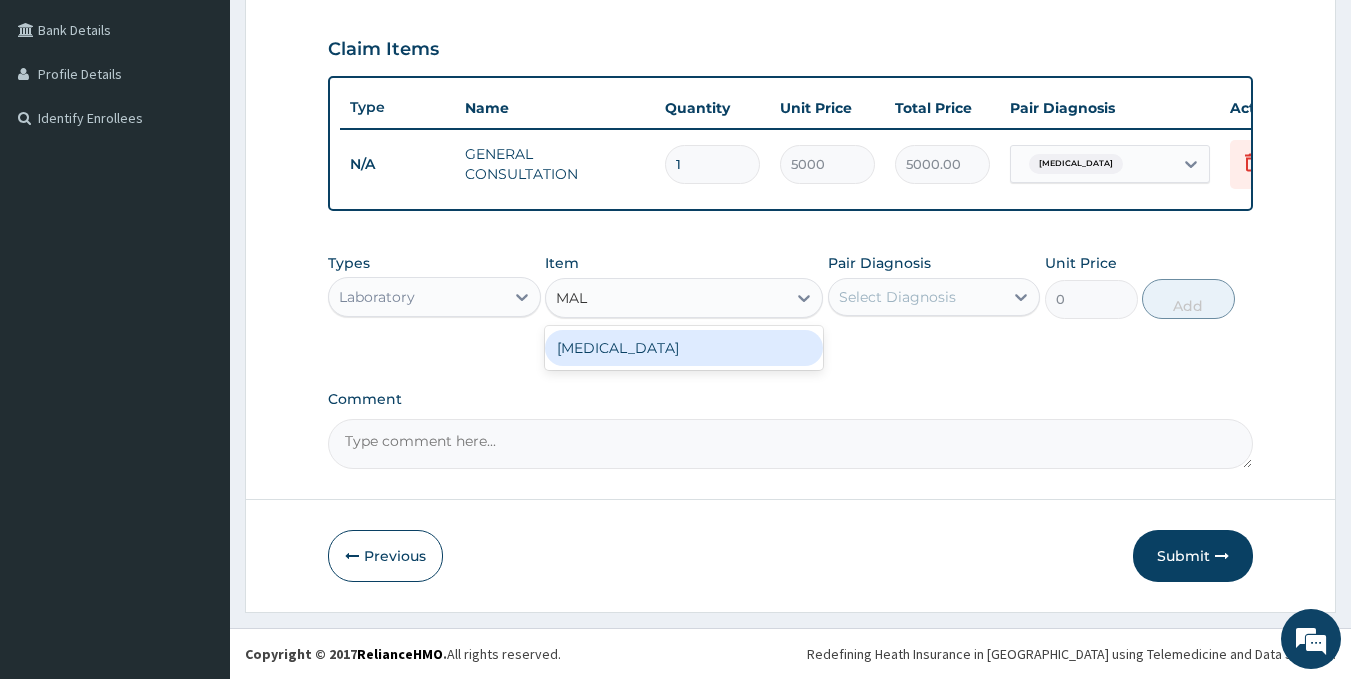 type on "MALA" 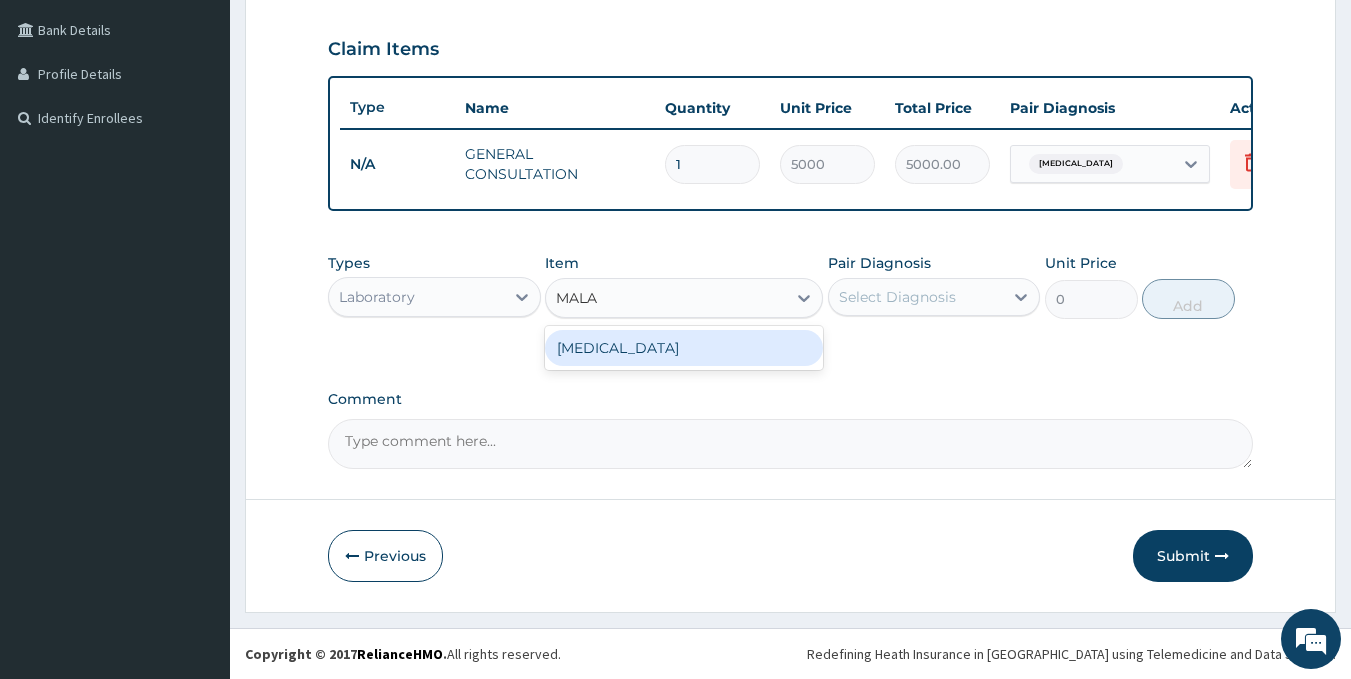 drag, startPoint x: 749, startPoint y: 346, endPoint x: 903, endPoint y: 321, distance: 156.01602 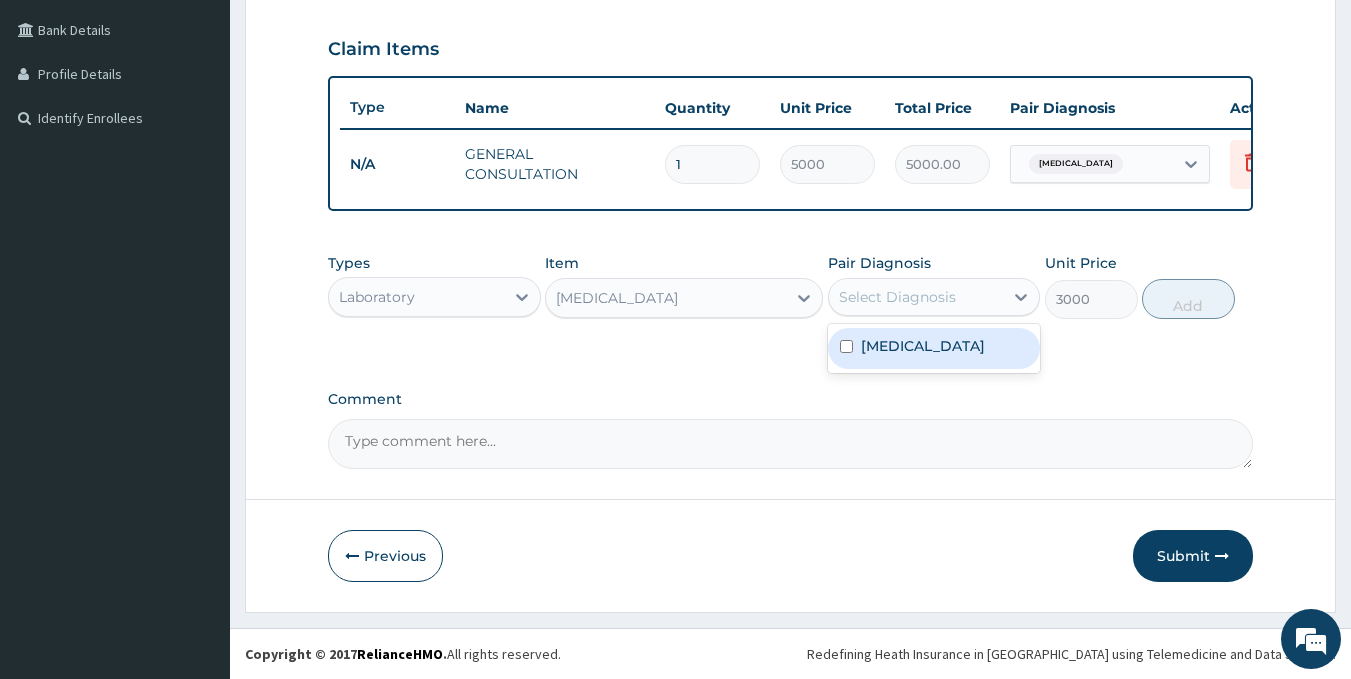 click on "Select Diagnosis" at bounding box center (897, 297) 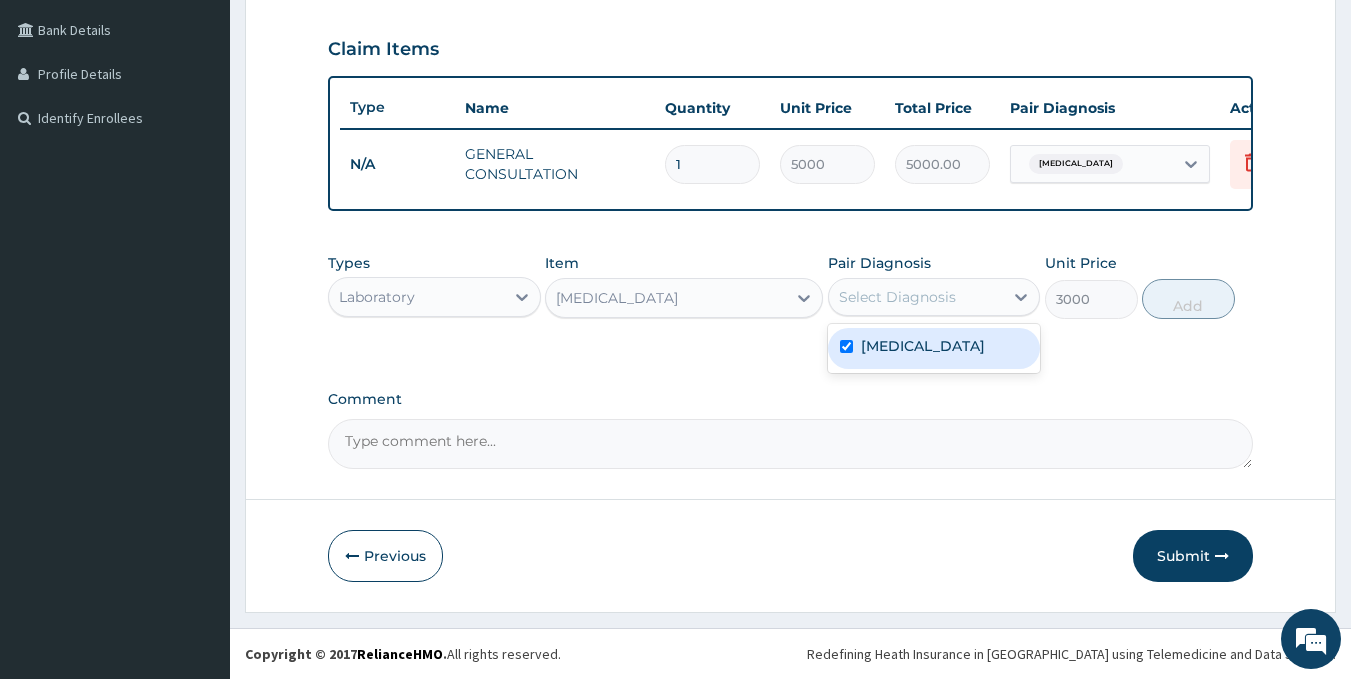 checkbox on "true" 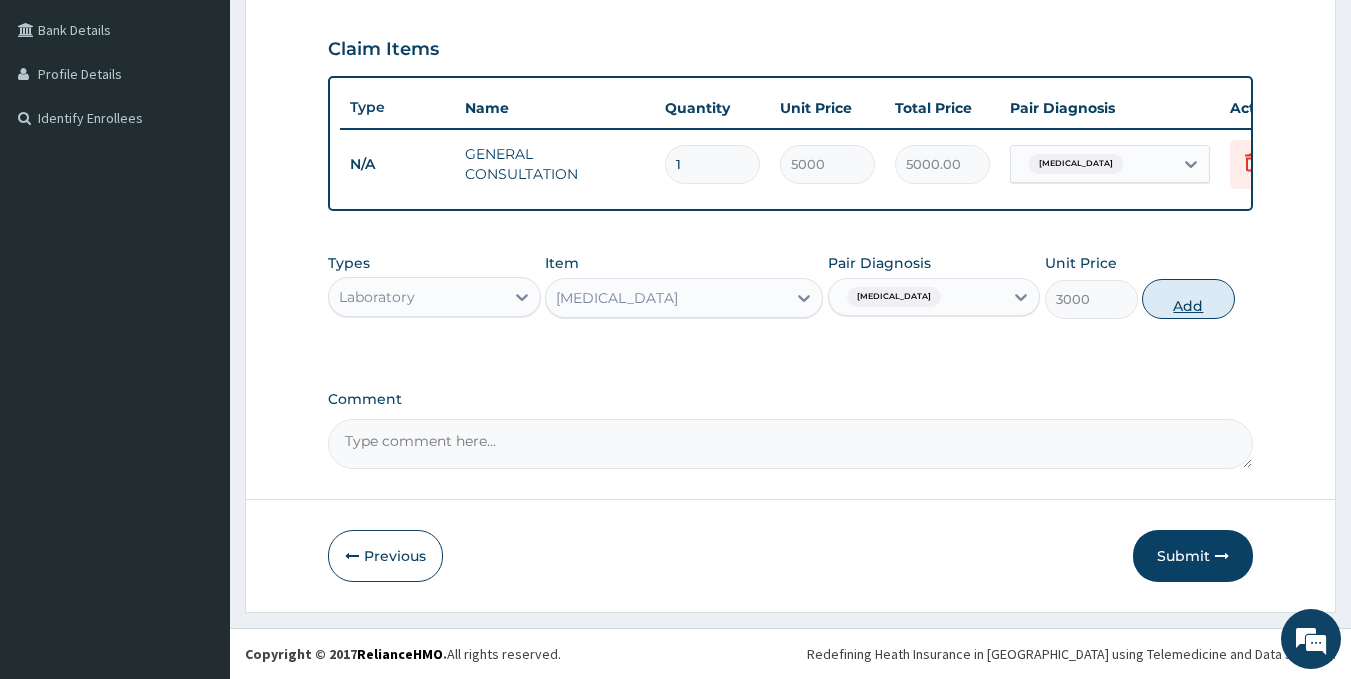 click on "Add" at bounding box center (1188, 299) 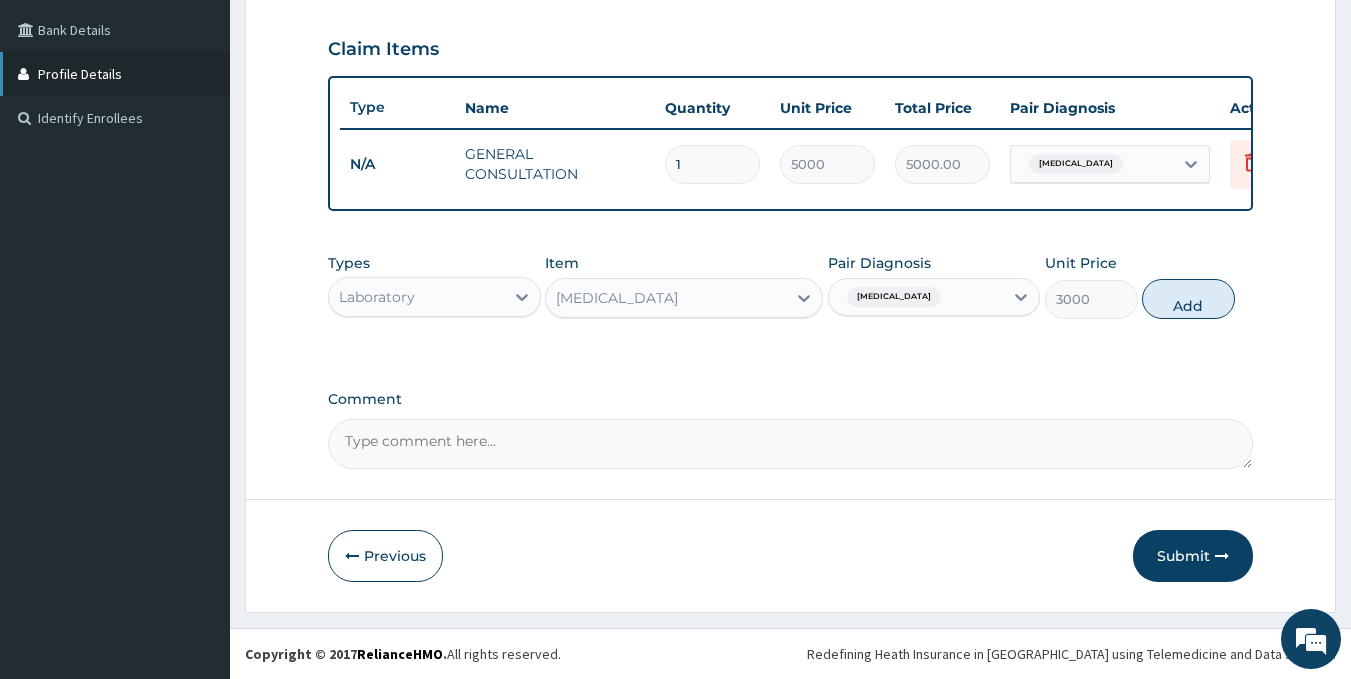 type on "0" 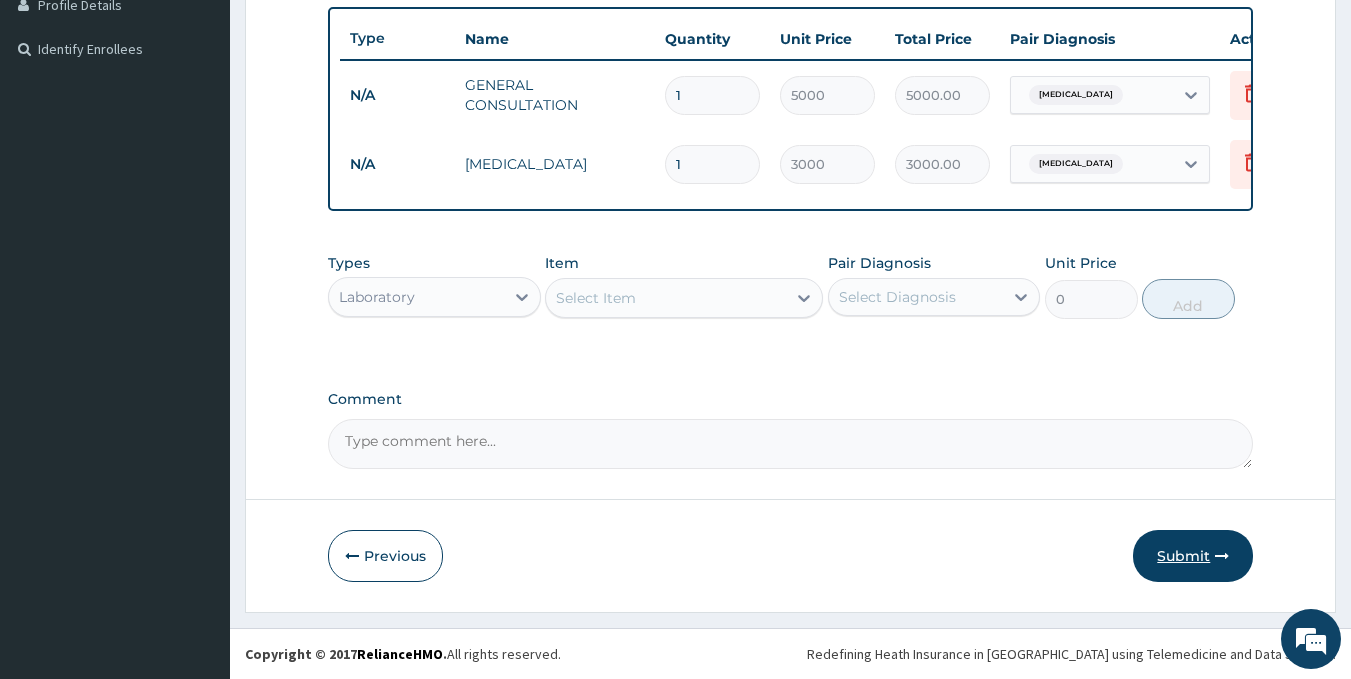 click at bounding box center [1222, 556] 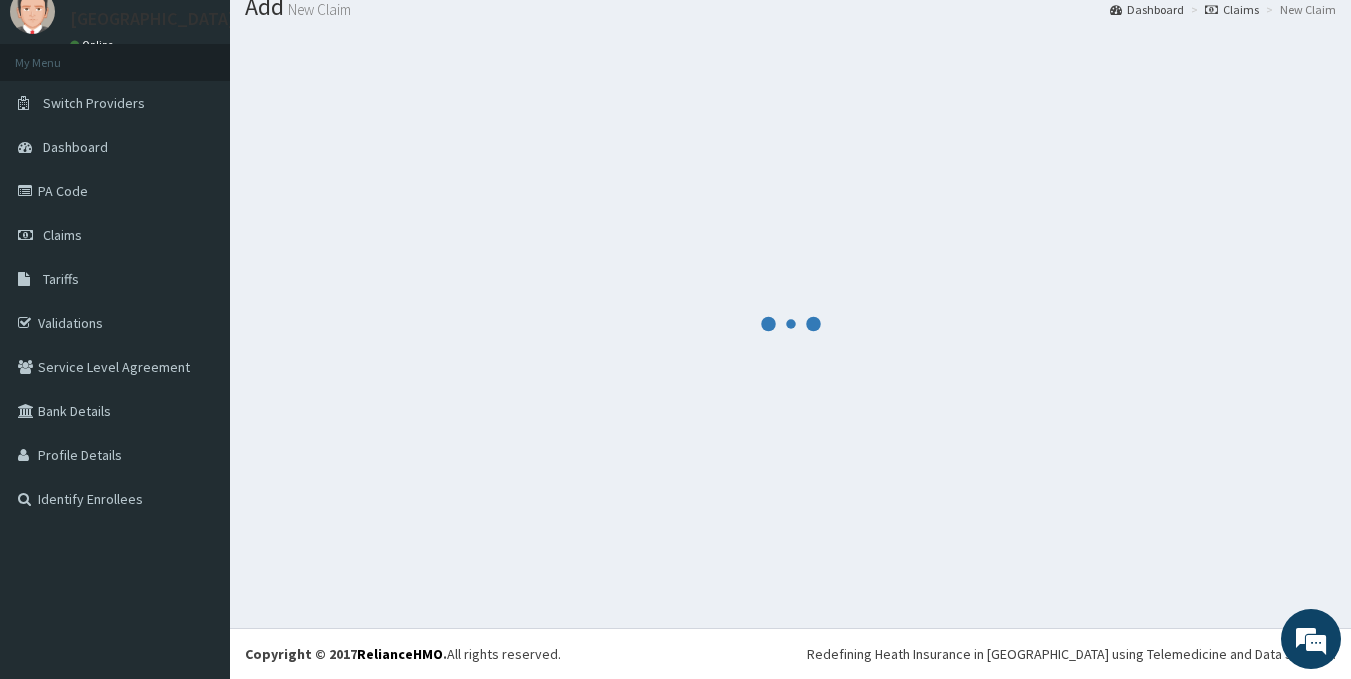 scroll, scrollTop: 536, scrollLeft: 0, axis: vertical 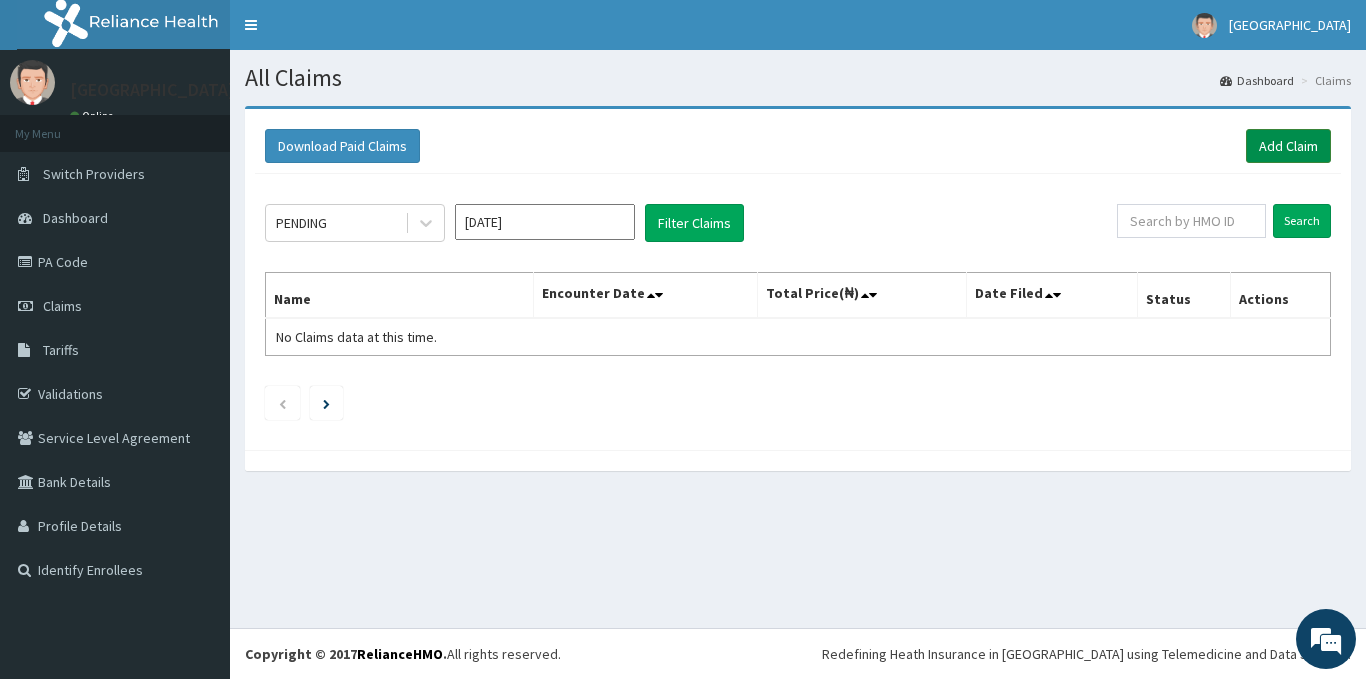 click on "Add Claim" at bounding box center [1288, 146] 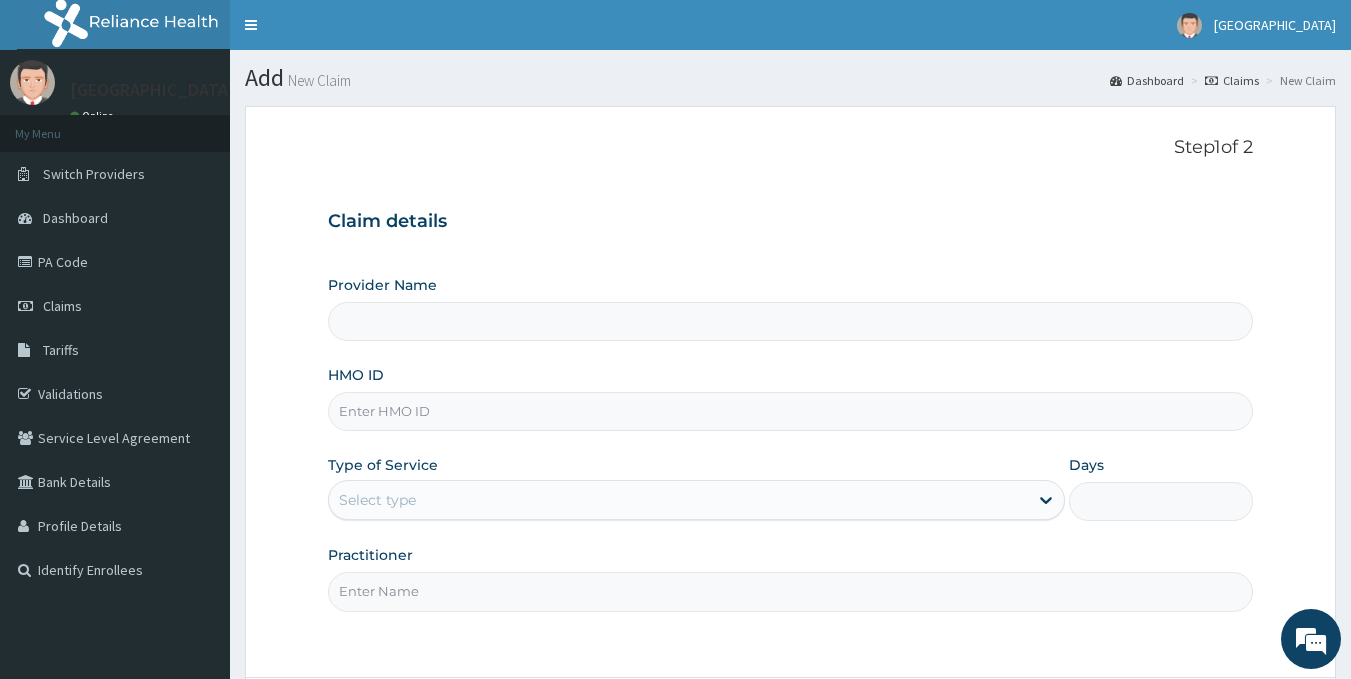 type on "Solid Rock Hospital" 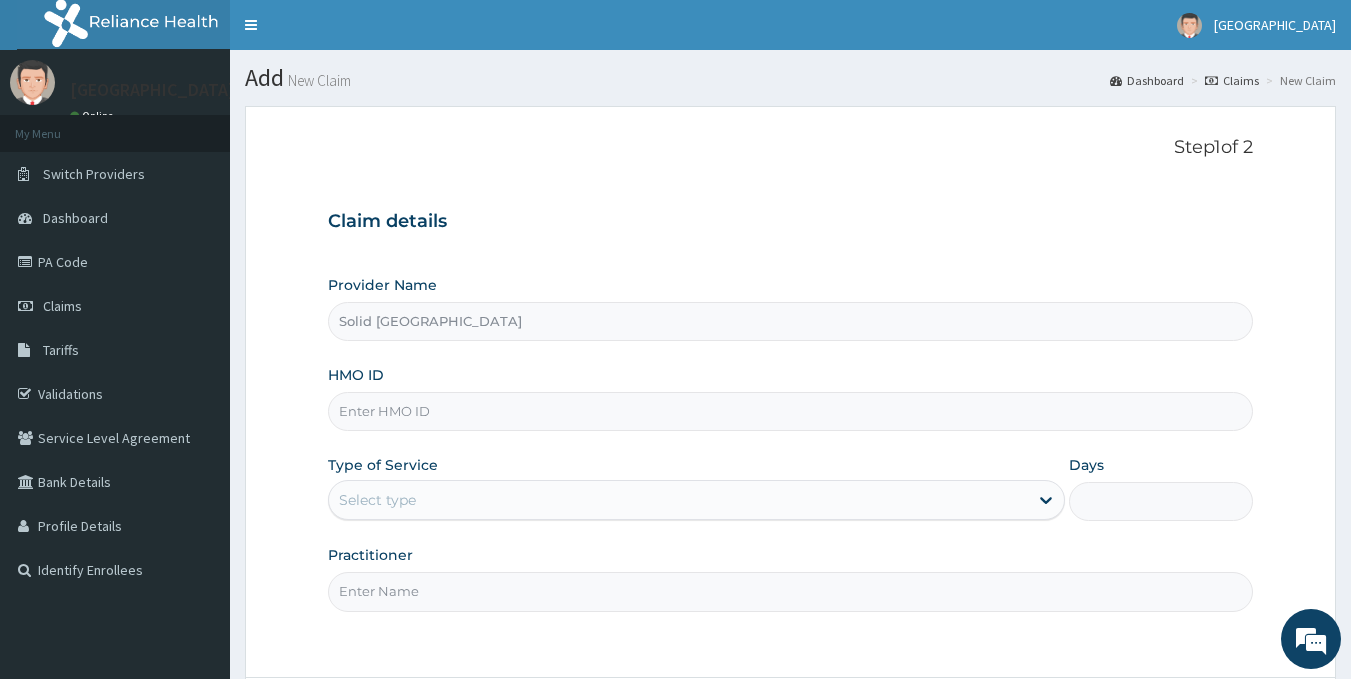 scroll, scrollTop: 0, scrollLeft: 0, axis: both 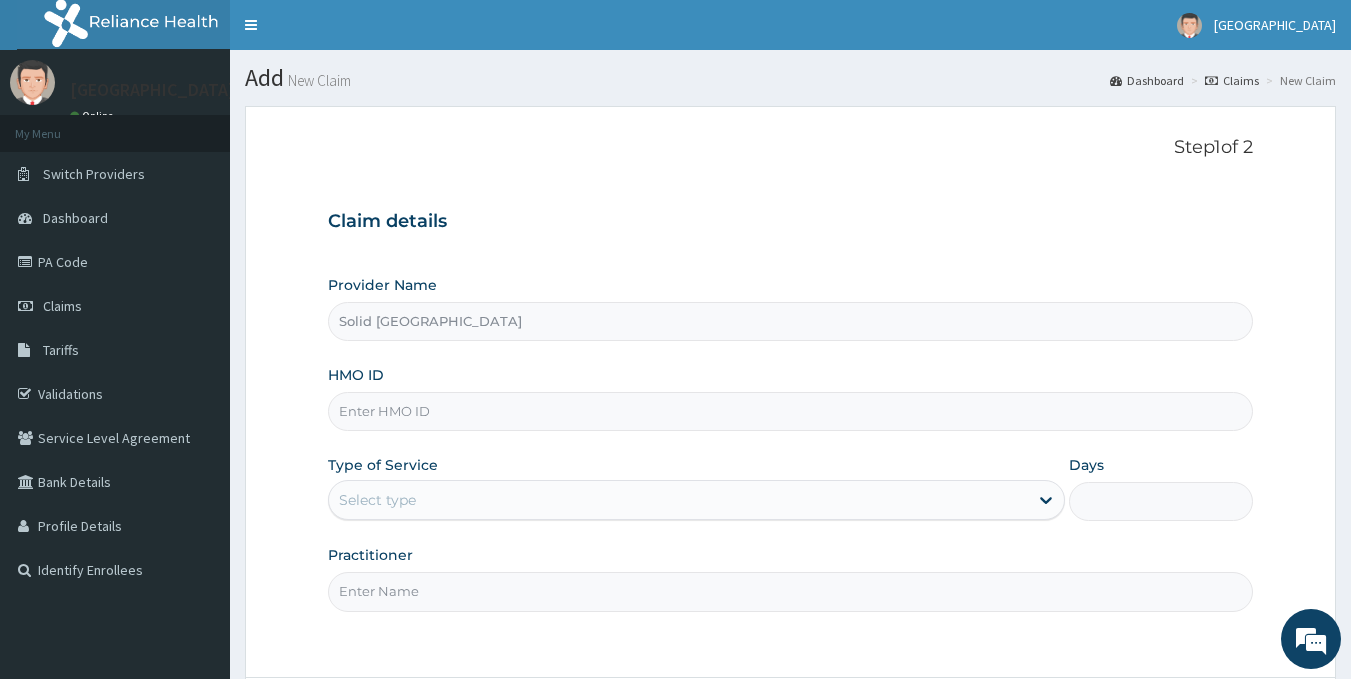 click on "HMO ID" at bounding box center (791, 411) 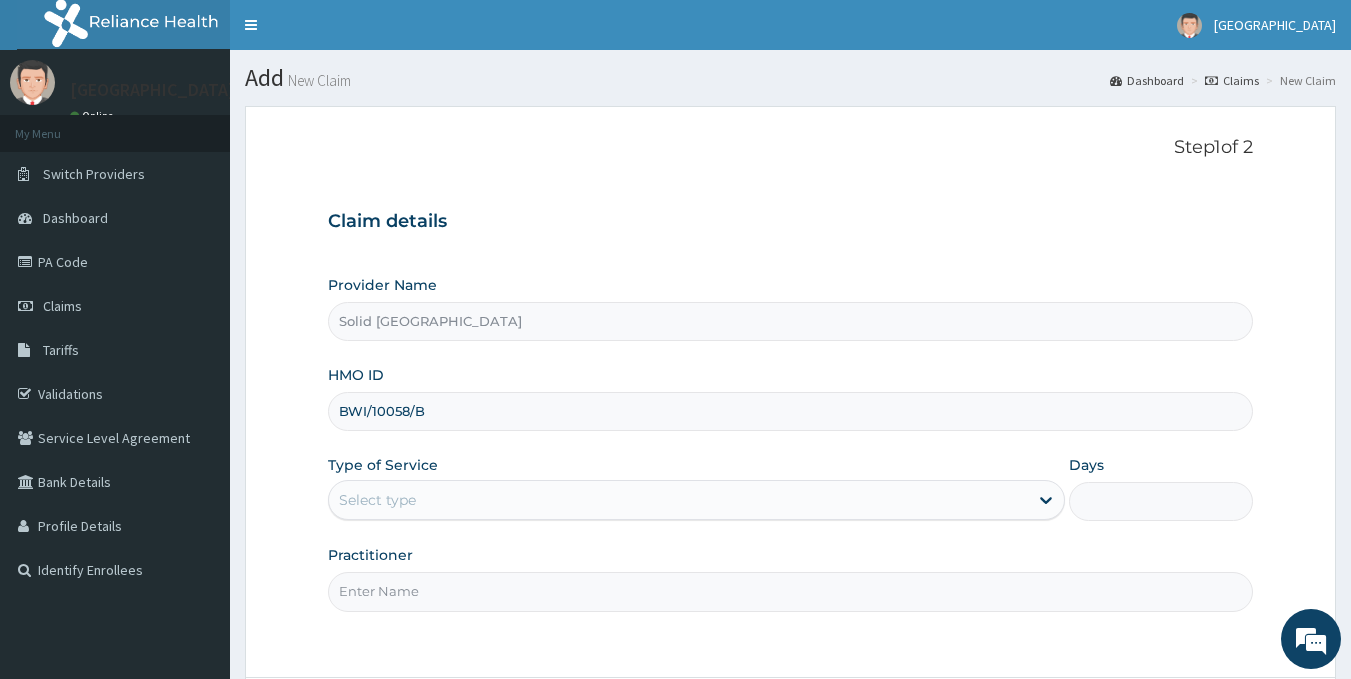 type on "BWI/10058/B" 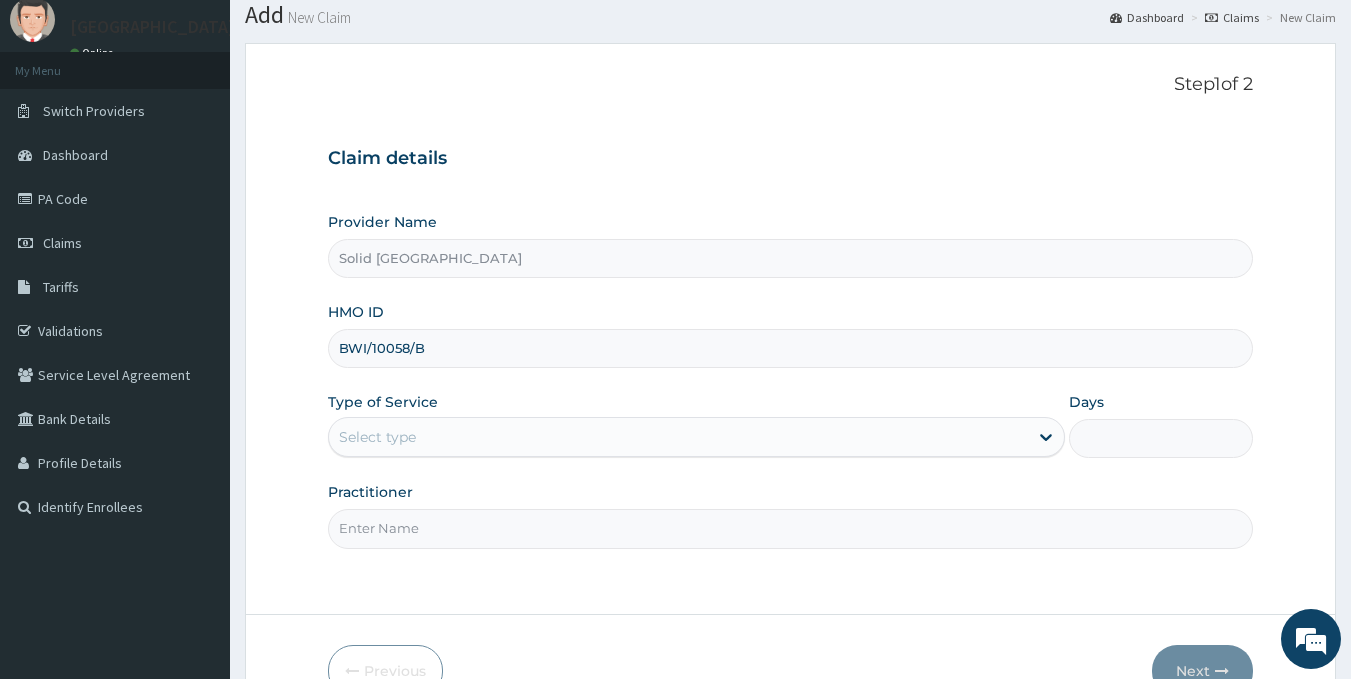 scroll, scrollTop: 178, scrollLeft: 0, axis: vertical 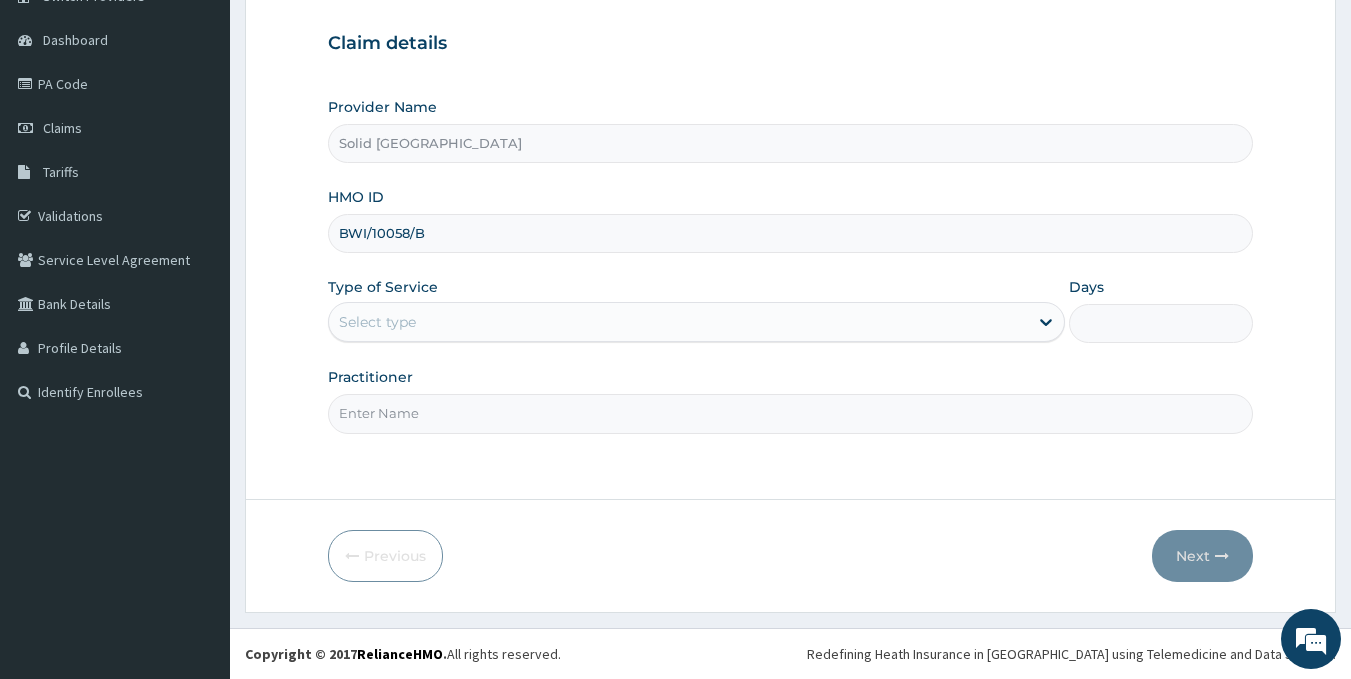 click on "Select type" at bounding box center (678, 322) 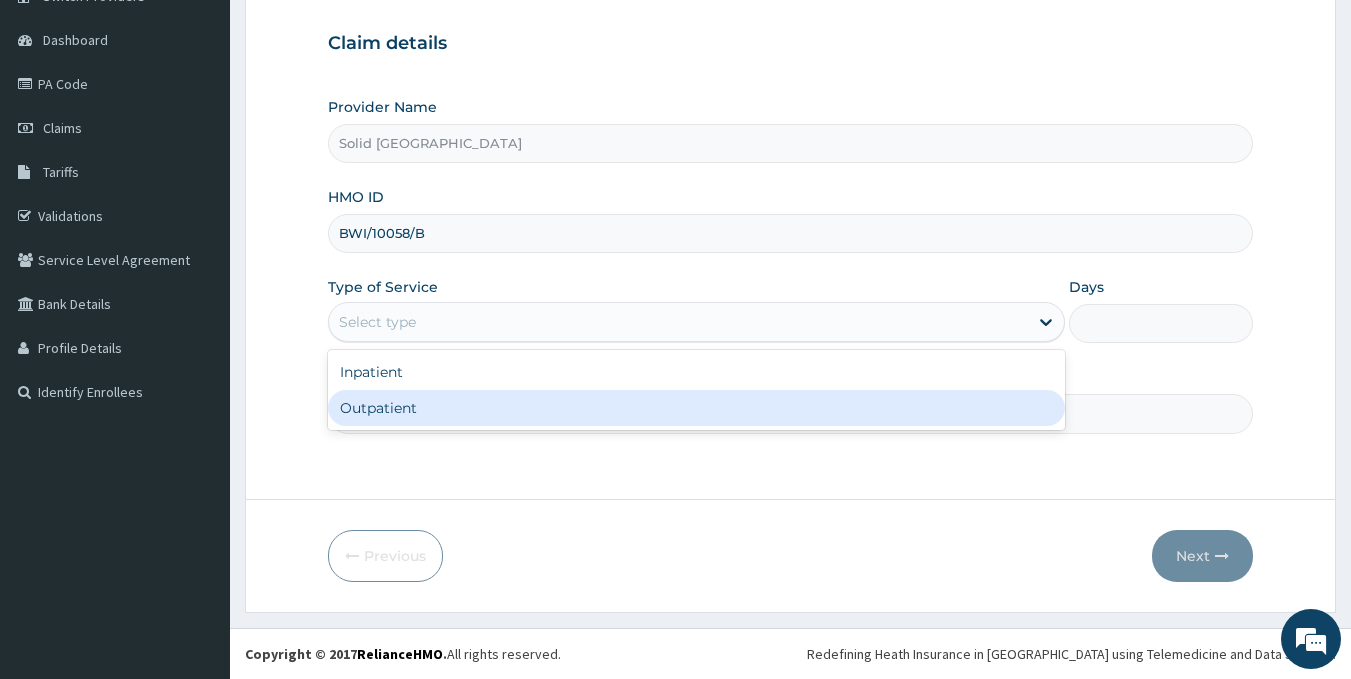 click on "Outpatient" at bounding box center (696, 408) 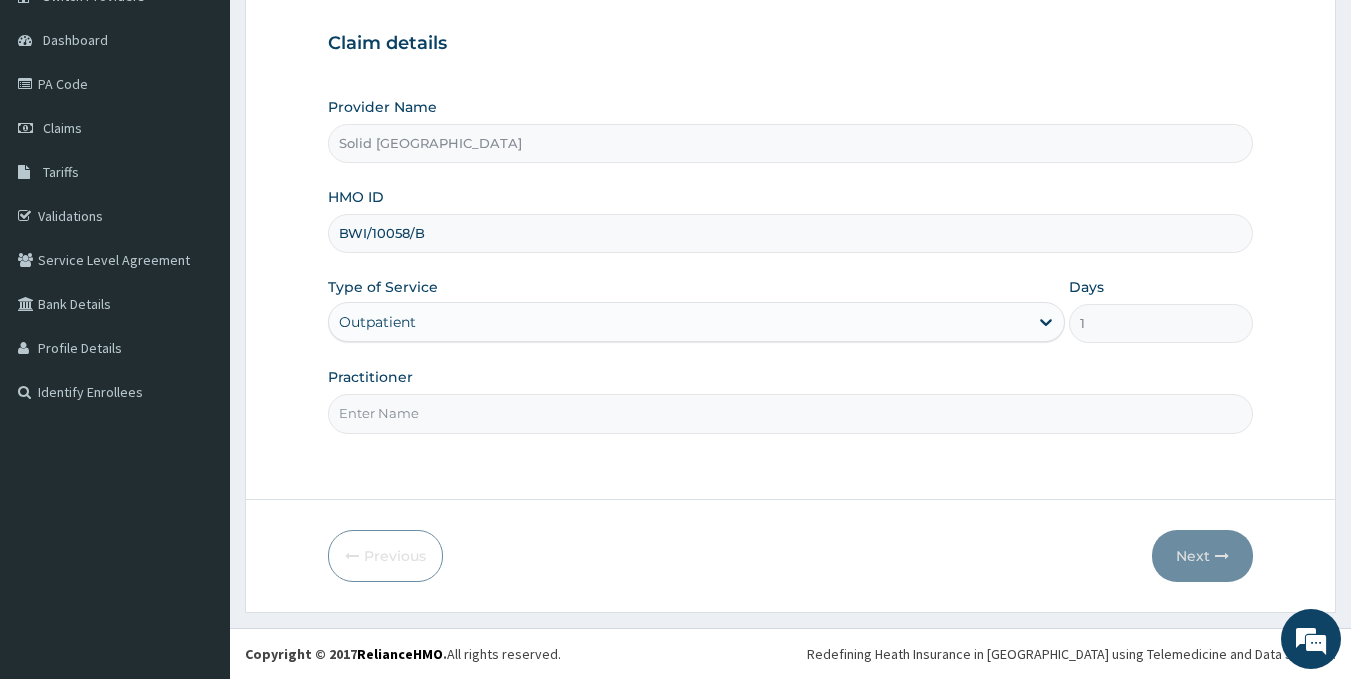 click on "Practitioner" at bounding box center (791, 413) 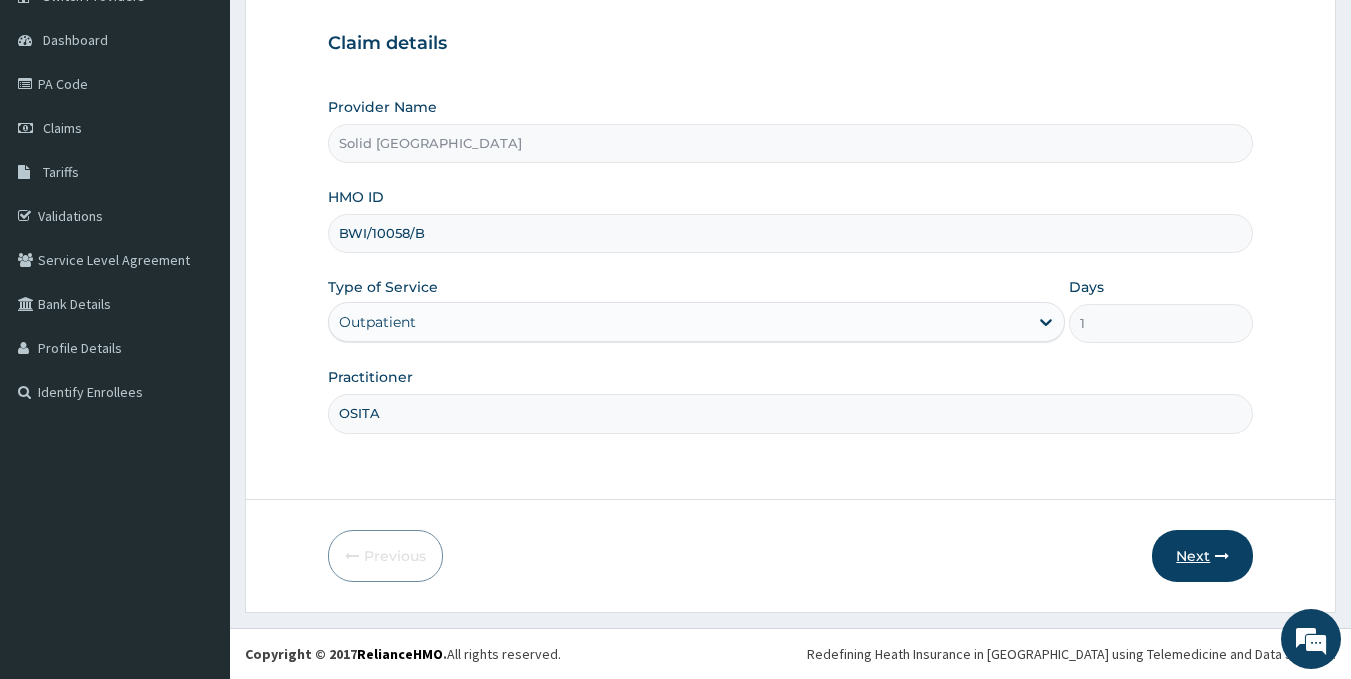 type on "OSITA" 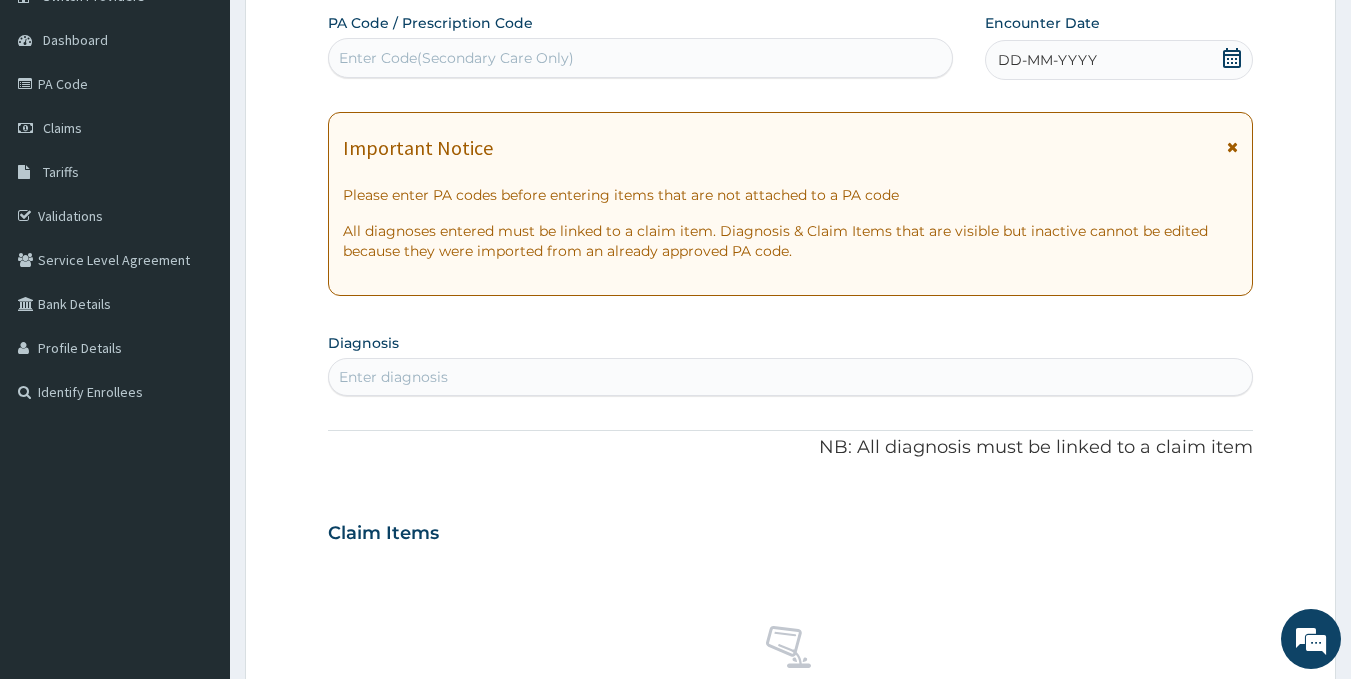 click at bounding box center (1232, 147) 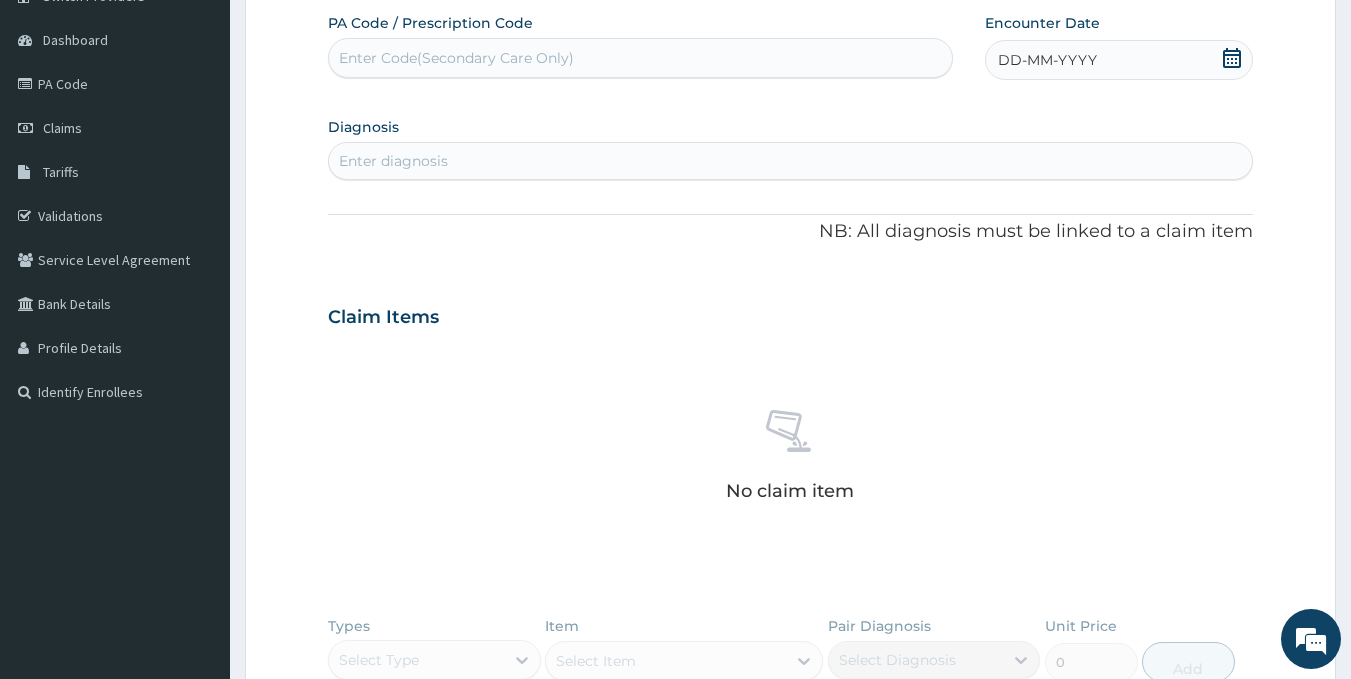 click on "Enter diagnosis" at bounding box center [393, 161] 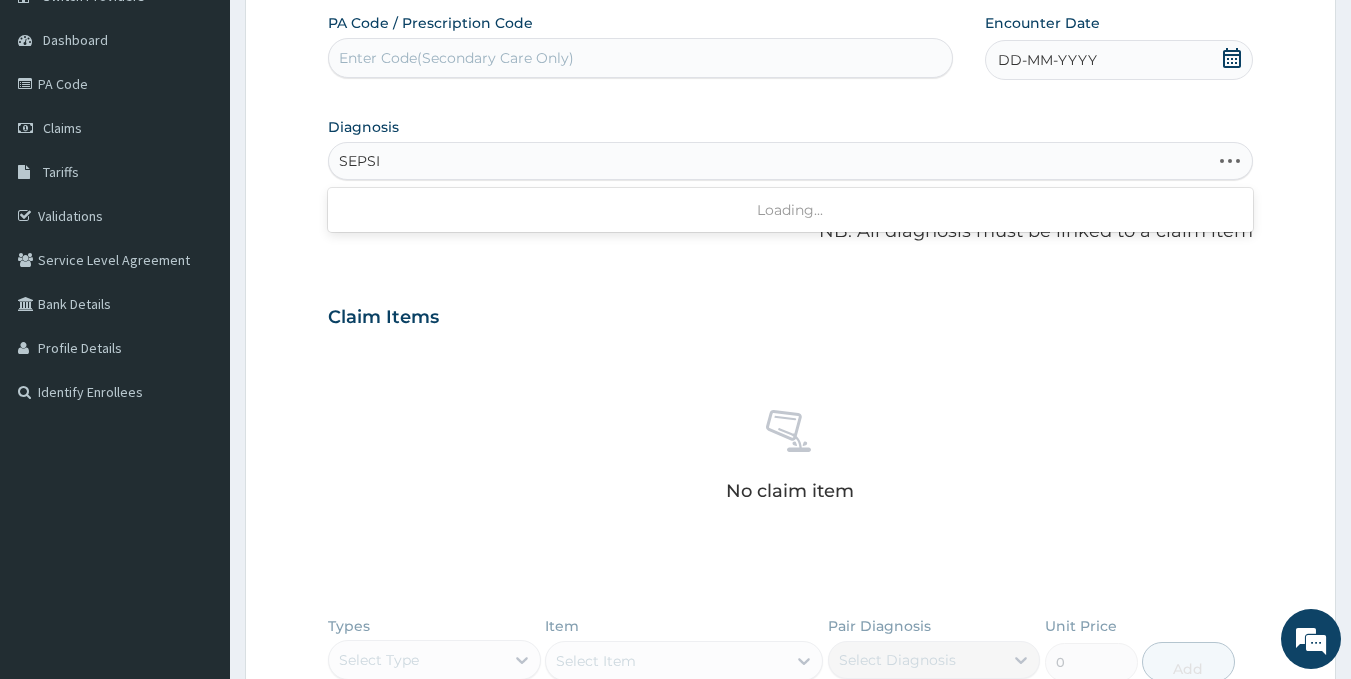 type on "[MEDICAL_DATA]" 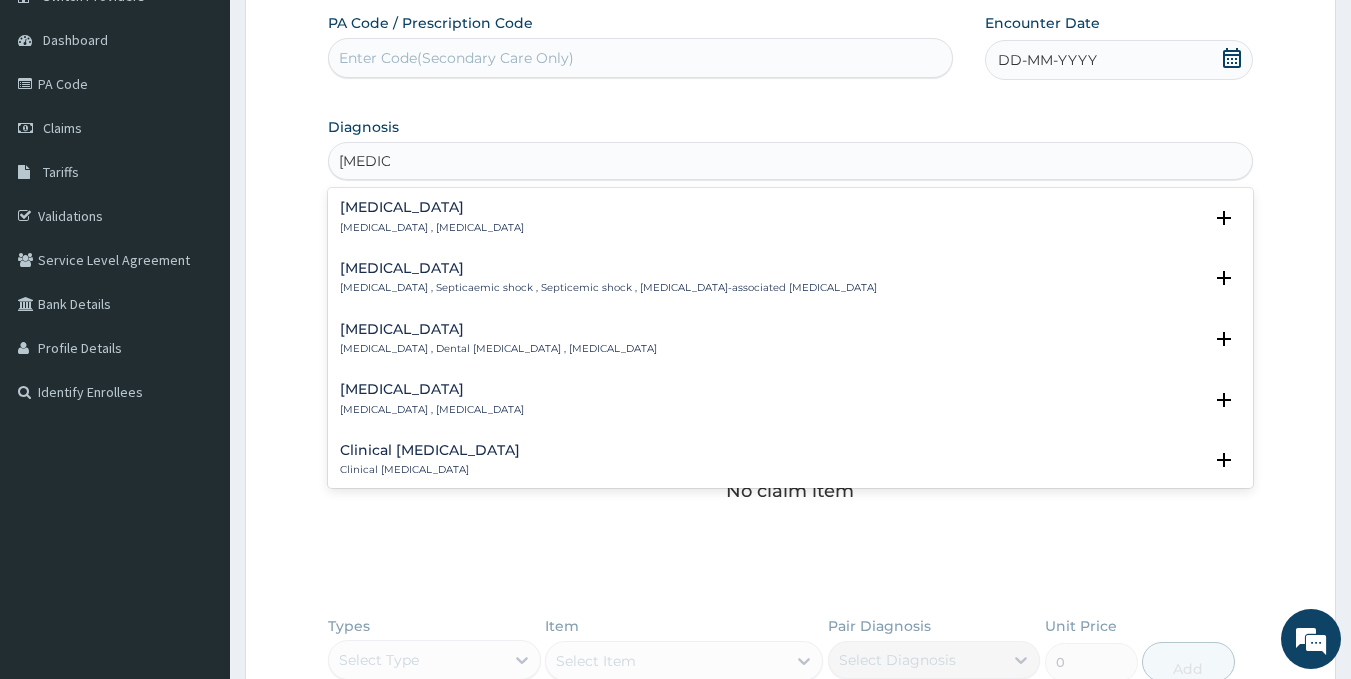 click on "[MEDICAL_DATA] , [MEDICAL_DATA]" at bounding box center (432, 228) 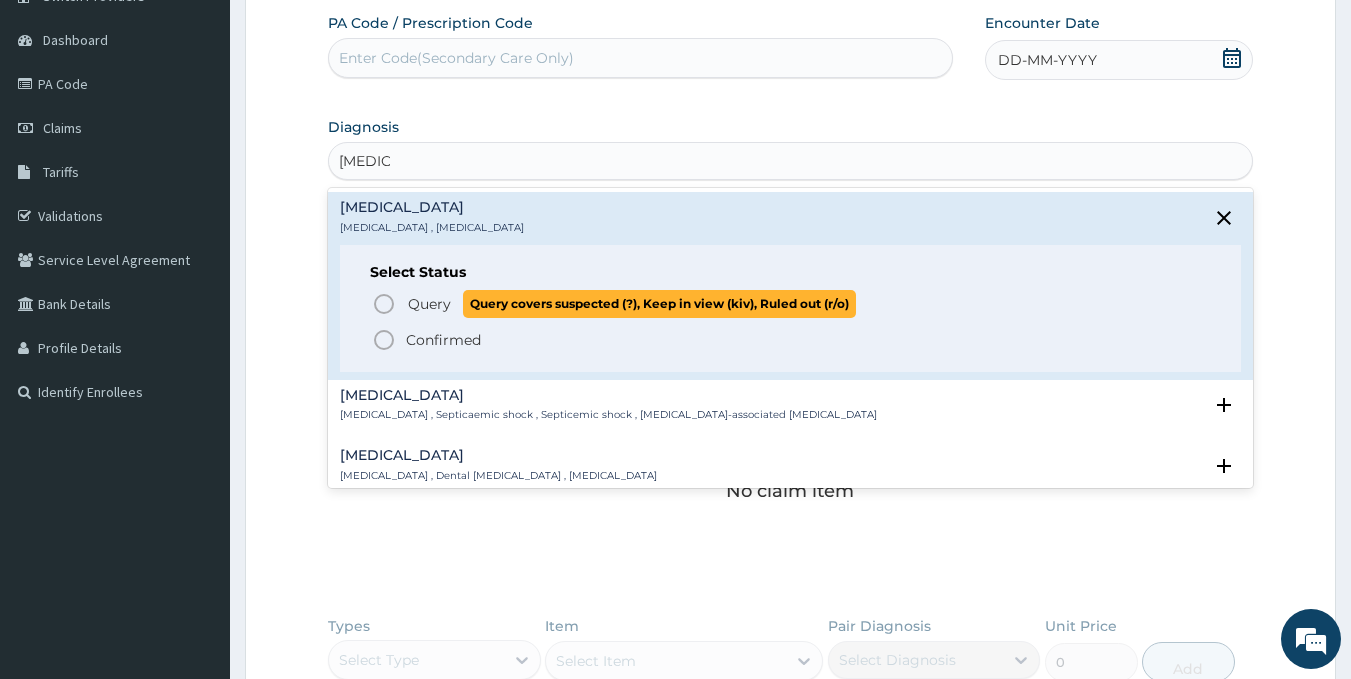 click 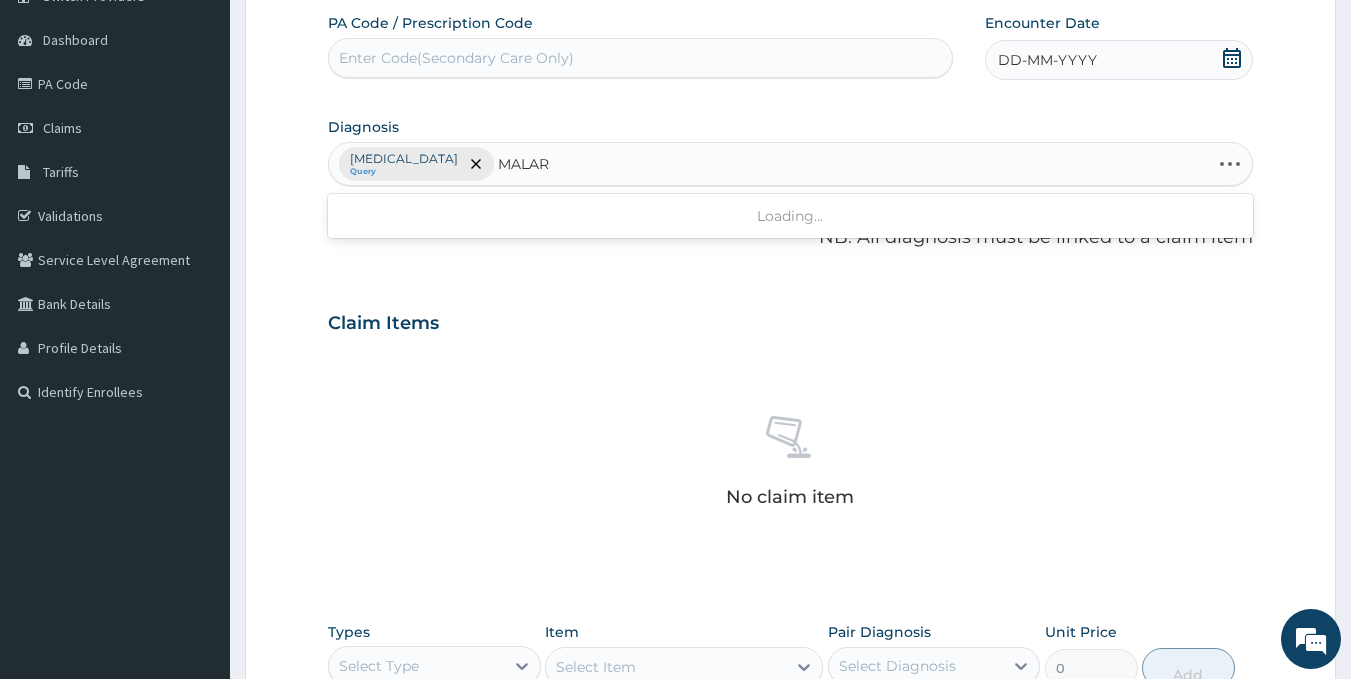 type on "MALARI" 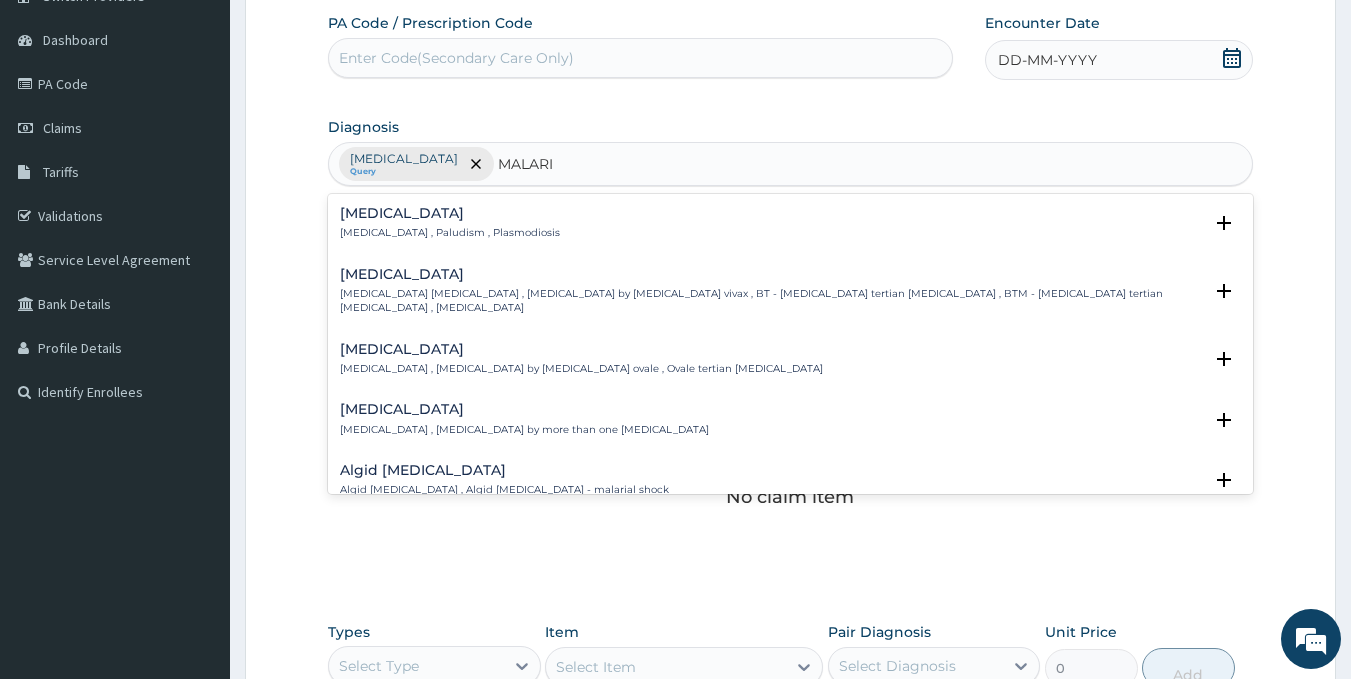 click on "[MEDICAL_DATA] , Paludism , Plasmodiosis" at bounding box center (450, 233) 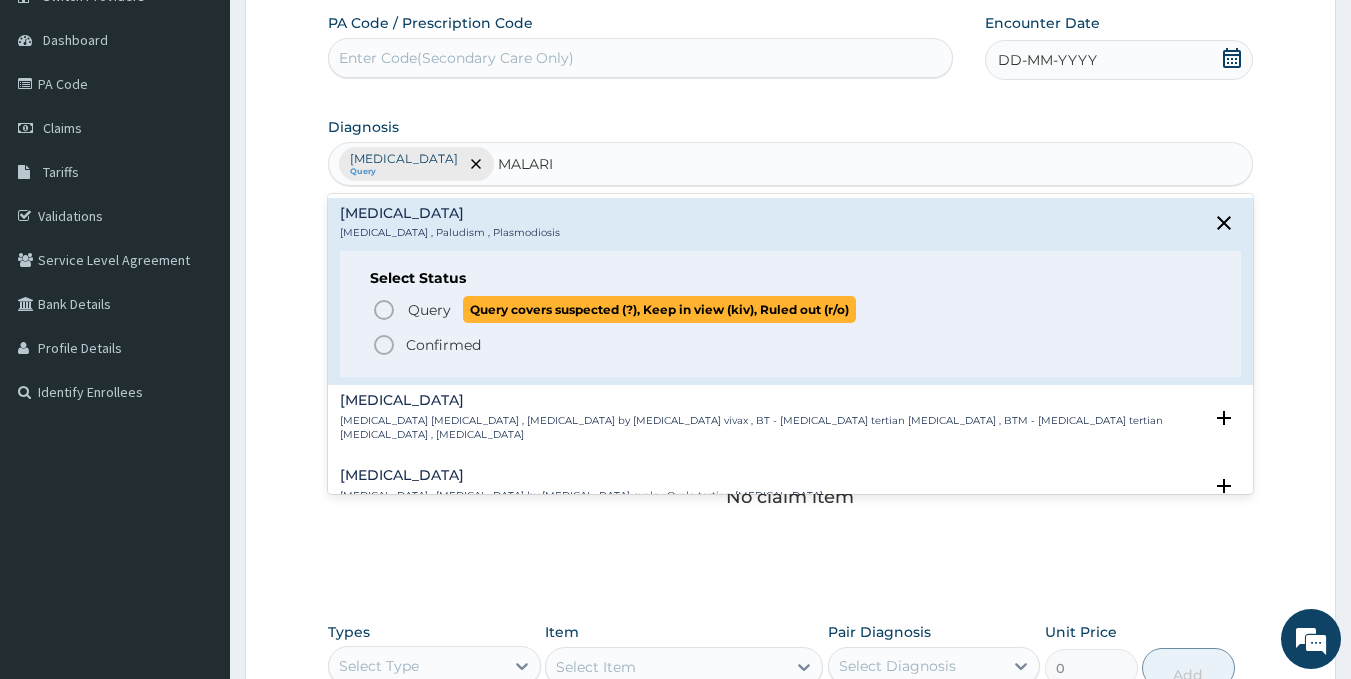 click 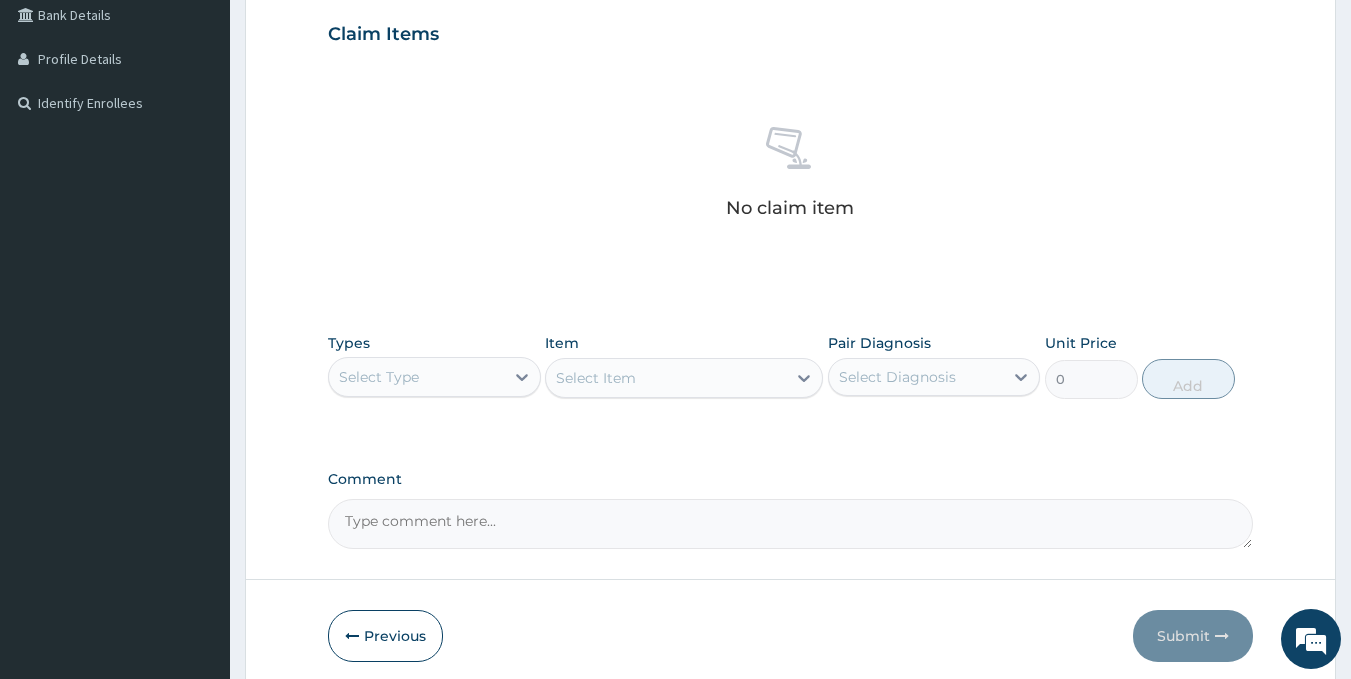 scroll, scrollTop: 478, scrollLeft: 0, axis: vertical 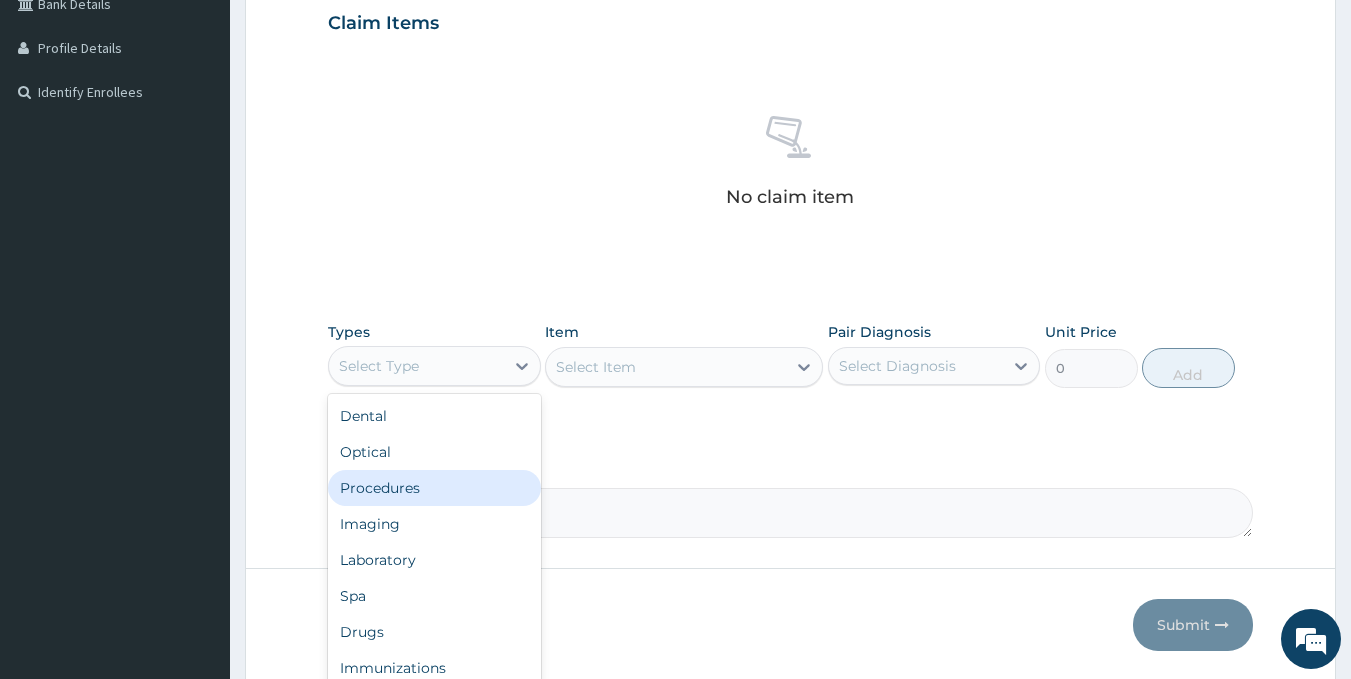click on "Procedures" at bounding box center (434, 488) 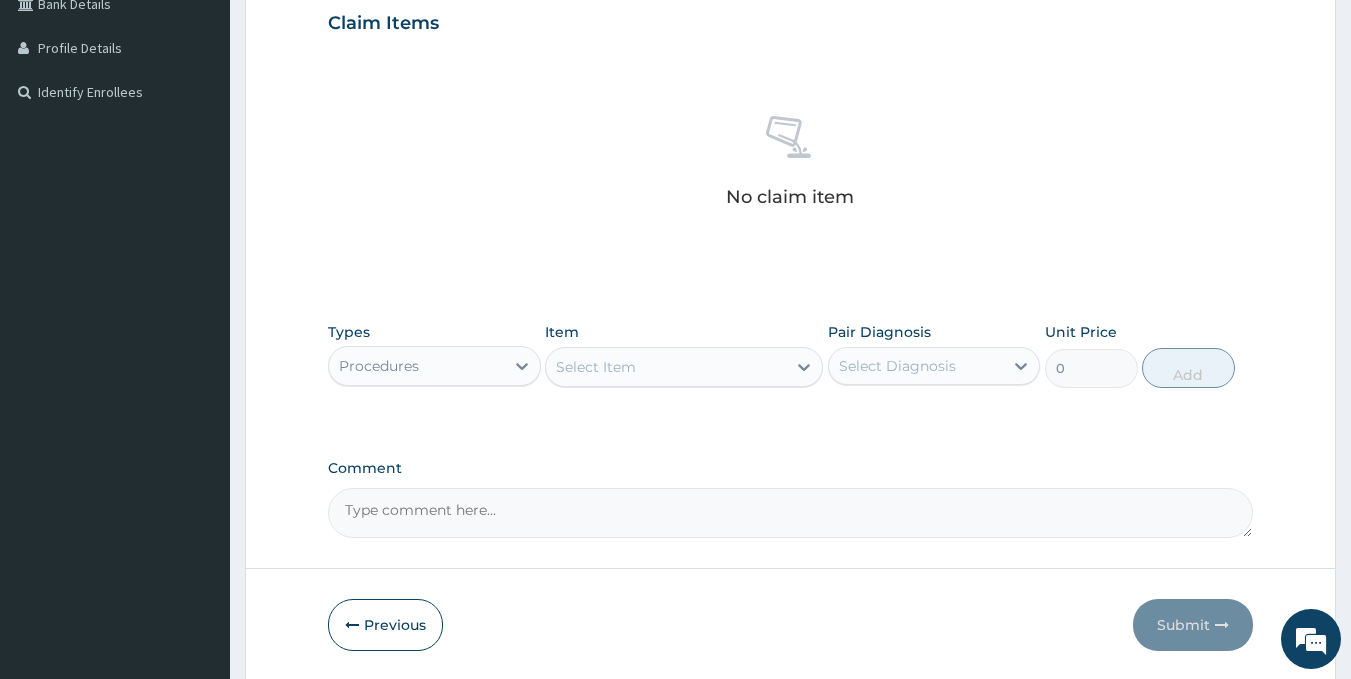 click on "Select Item" at bounding box center [666, 367] 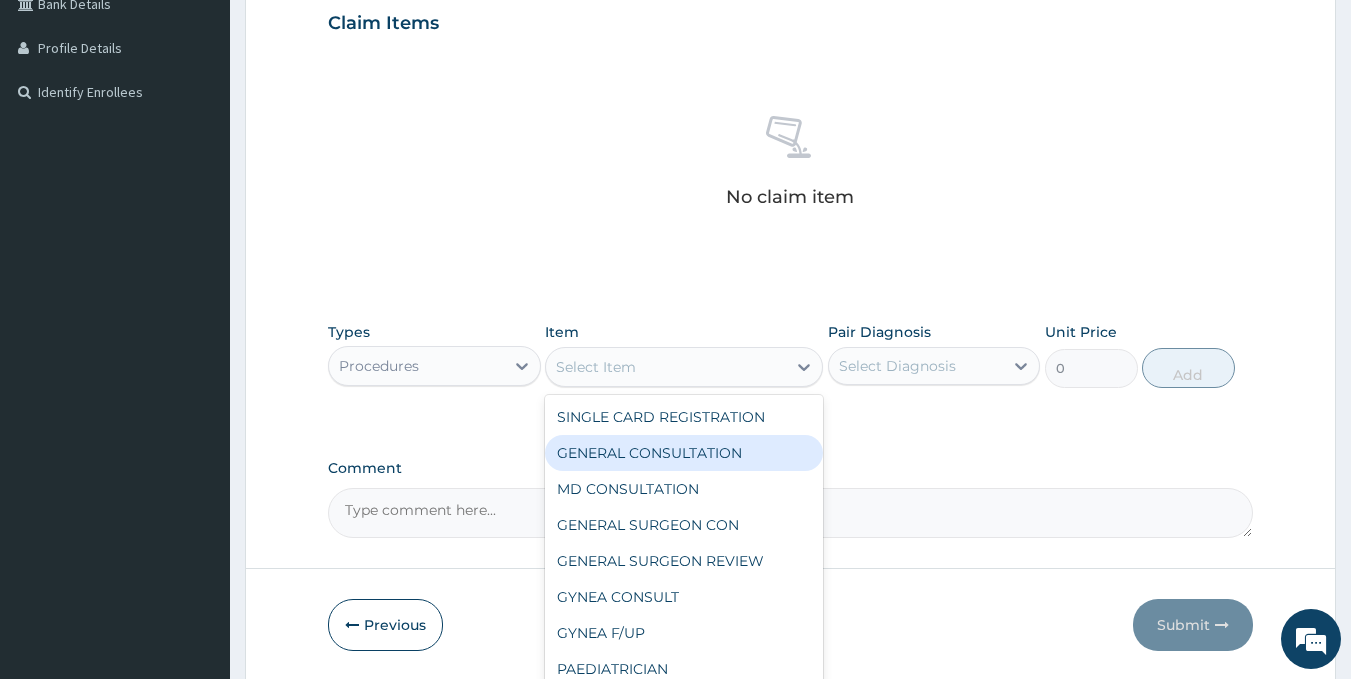 click on "GENERAL CONSULTATION" at bounding box center [684, 453] 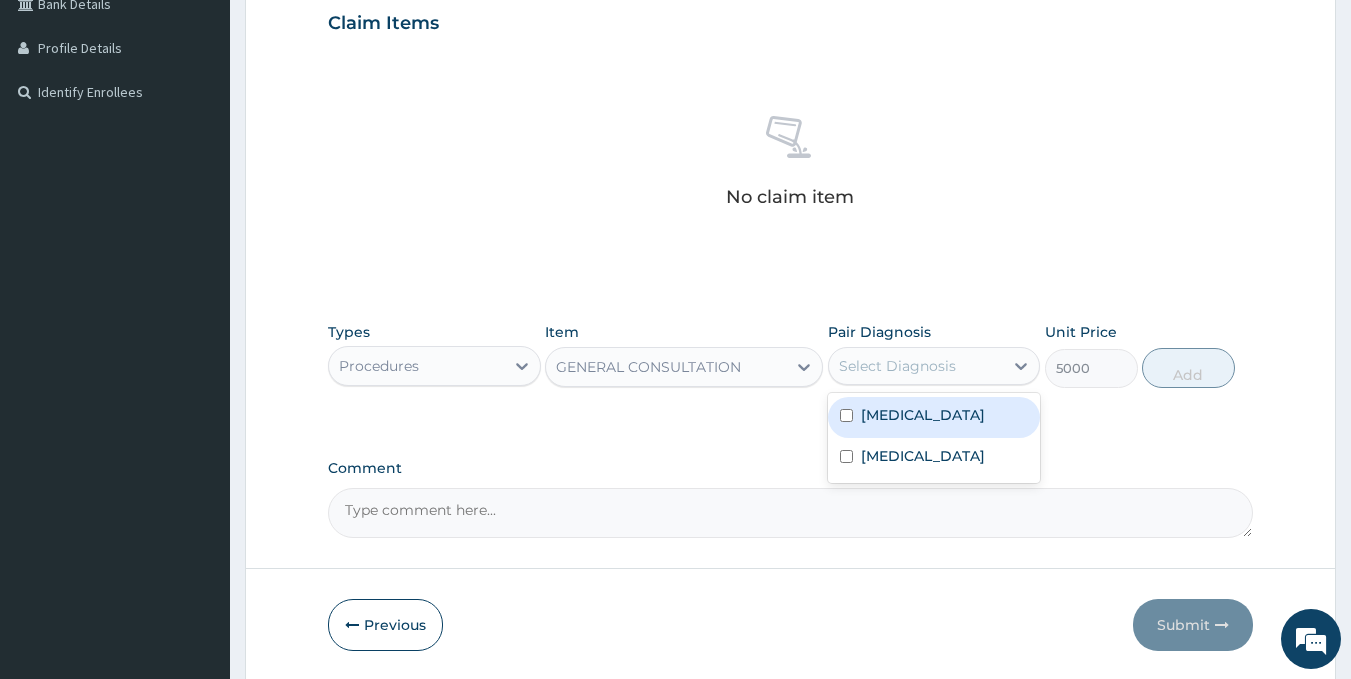 click on "Select Diagnosis" at bounding box center [916, 366] 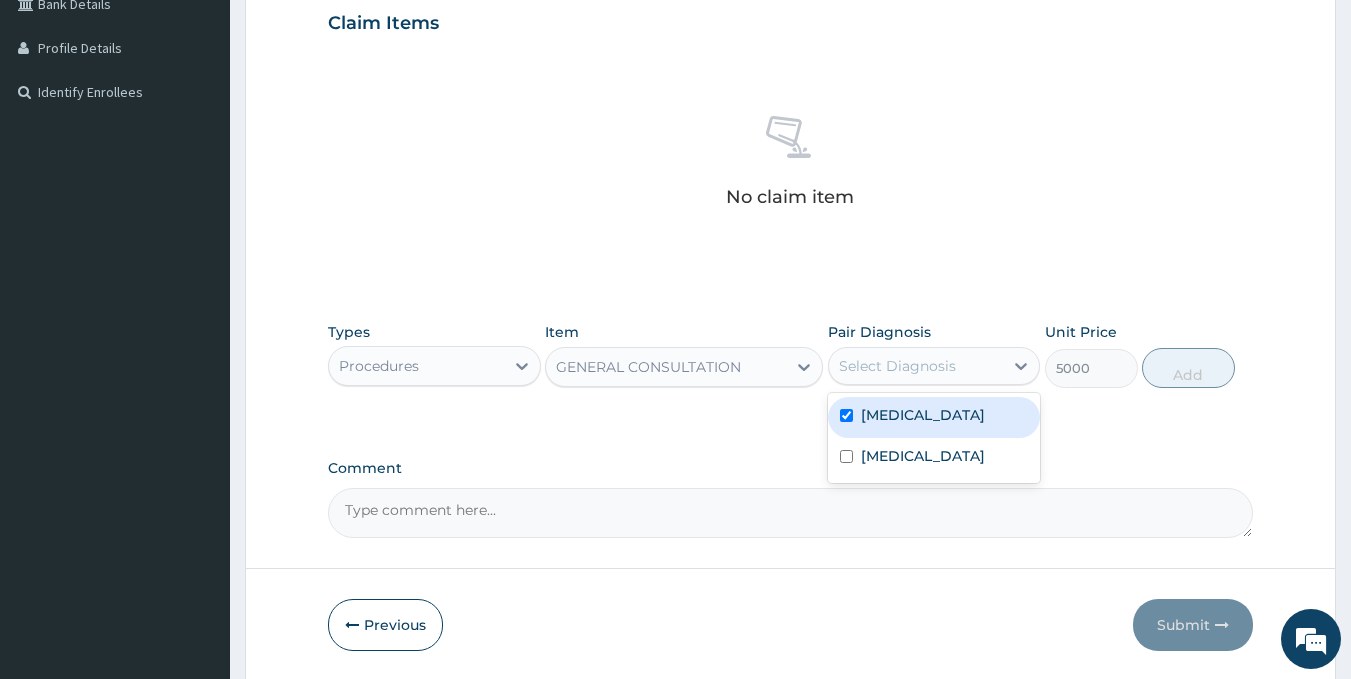 checkbox on "true" 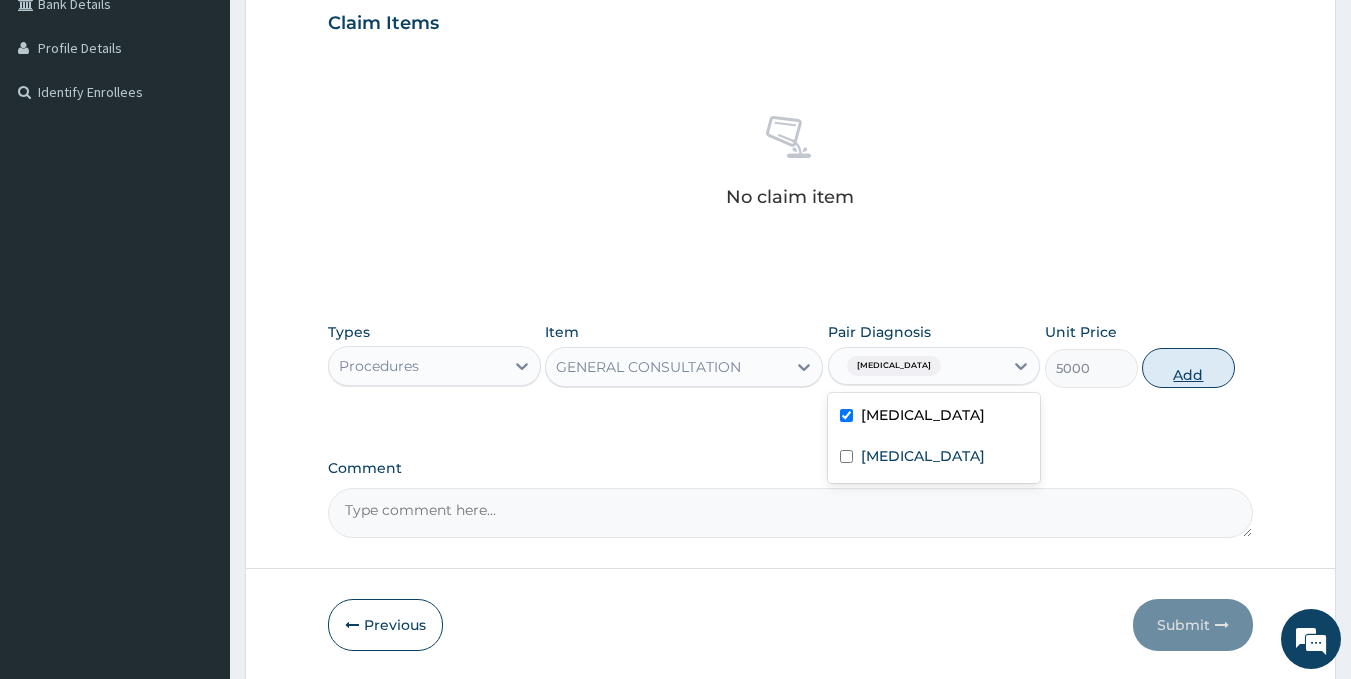 click on "Add" at bounding box center (1188, 368) 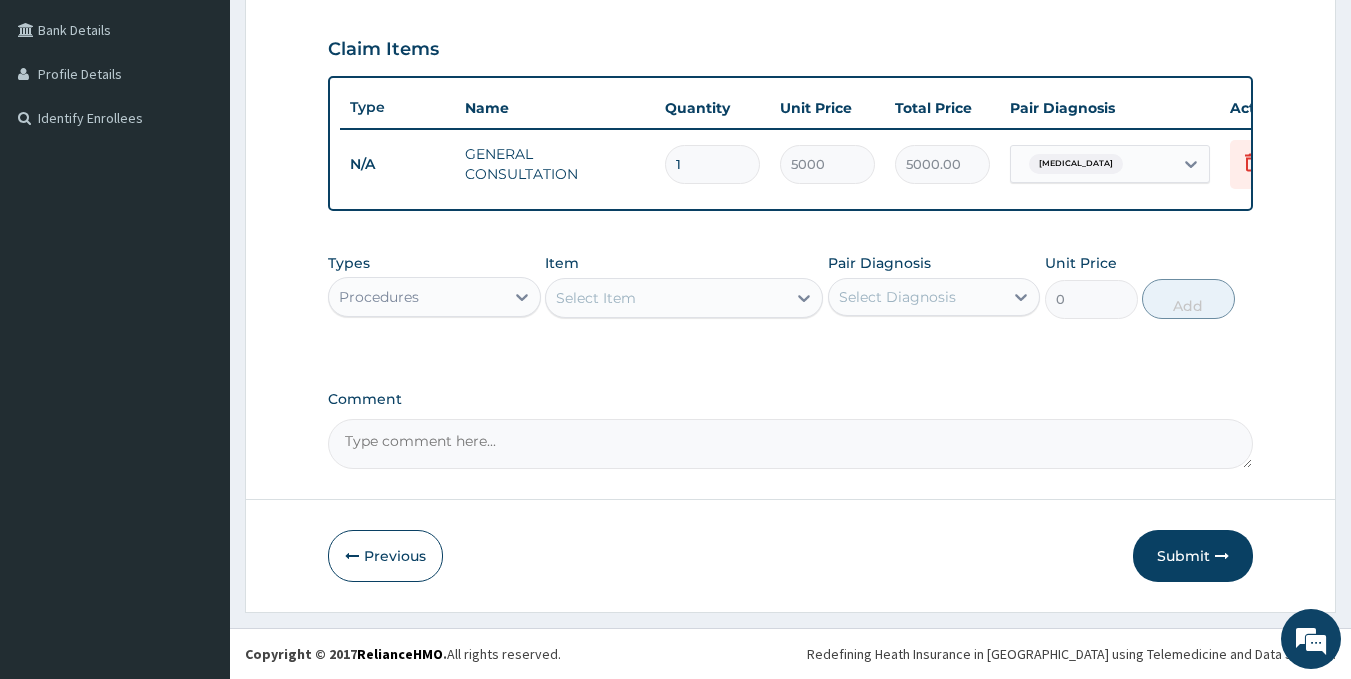 scroll, scrollTop: 467, scrollLeft: 0, axis: vertical 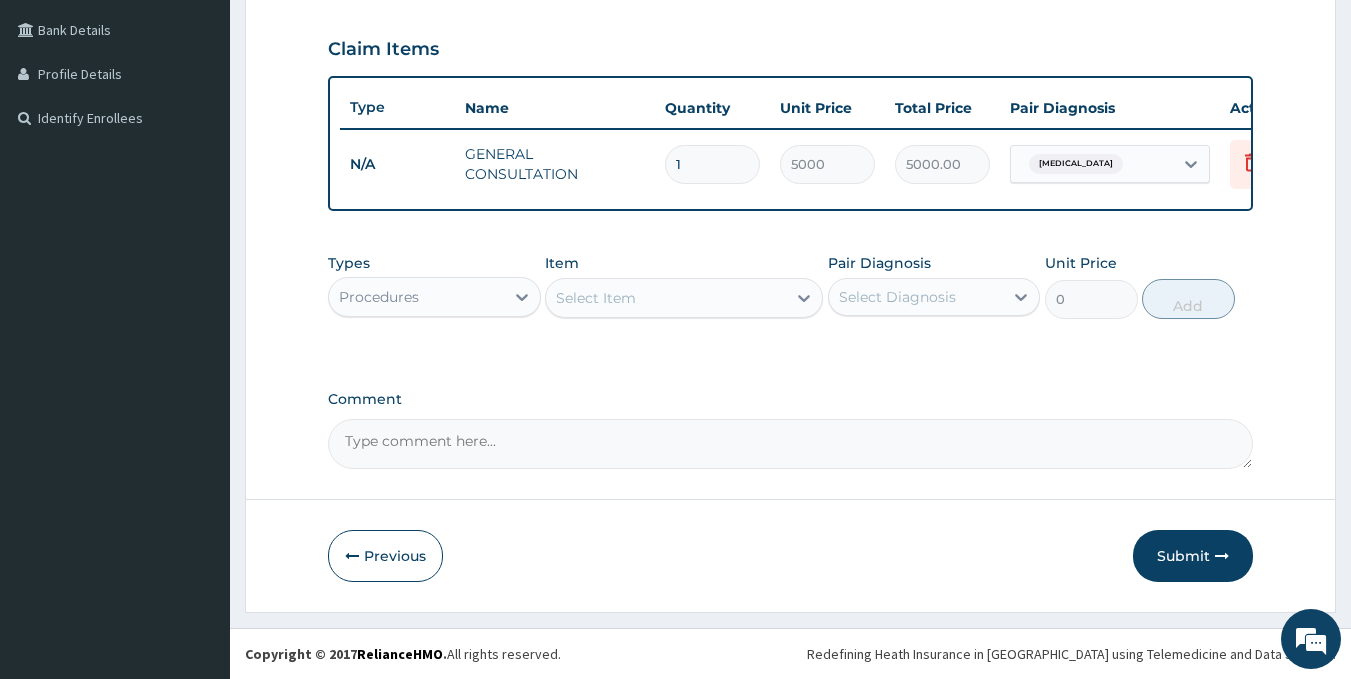 click on "Procedures" at bounding box center [416, 297] 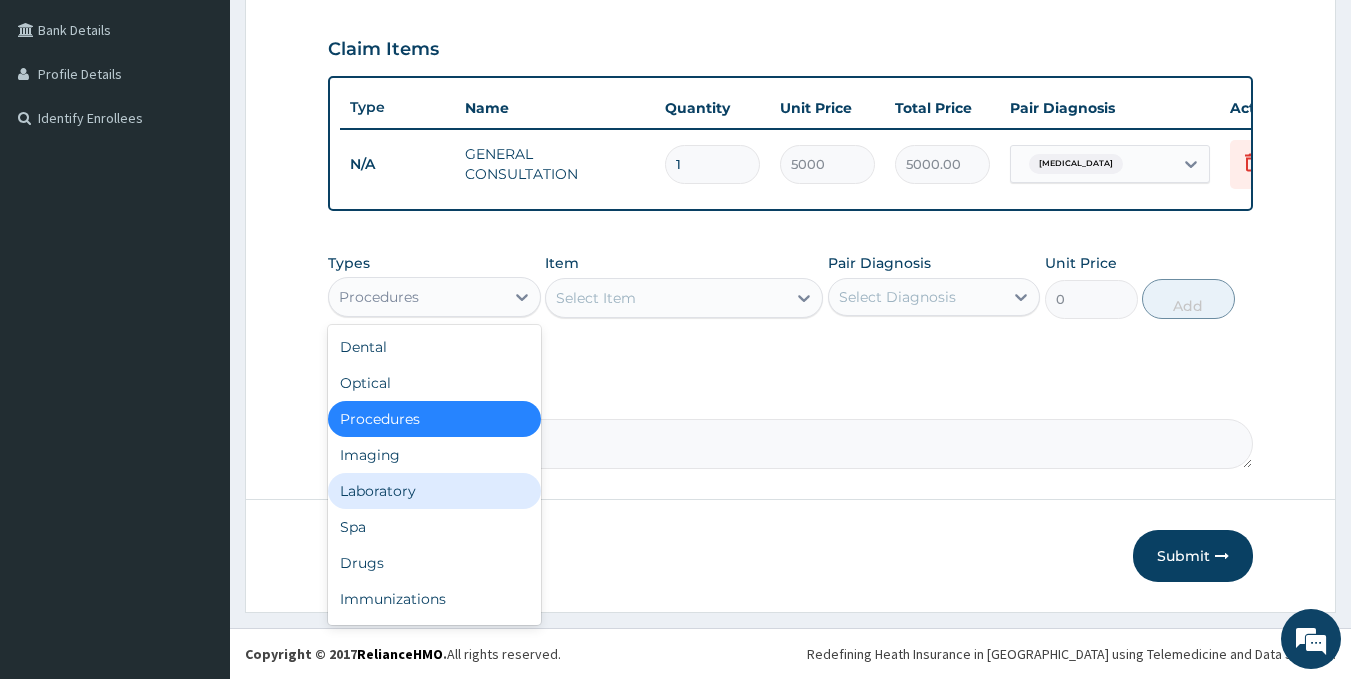 click on "Laboratory" at bounding box center (434, 491) 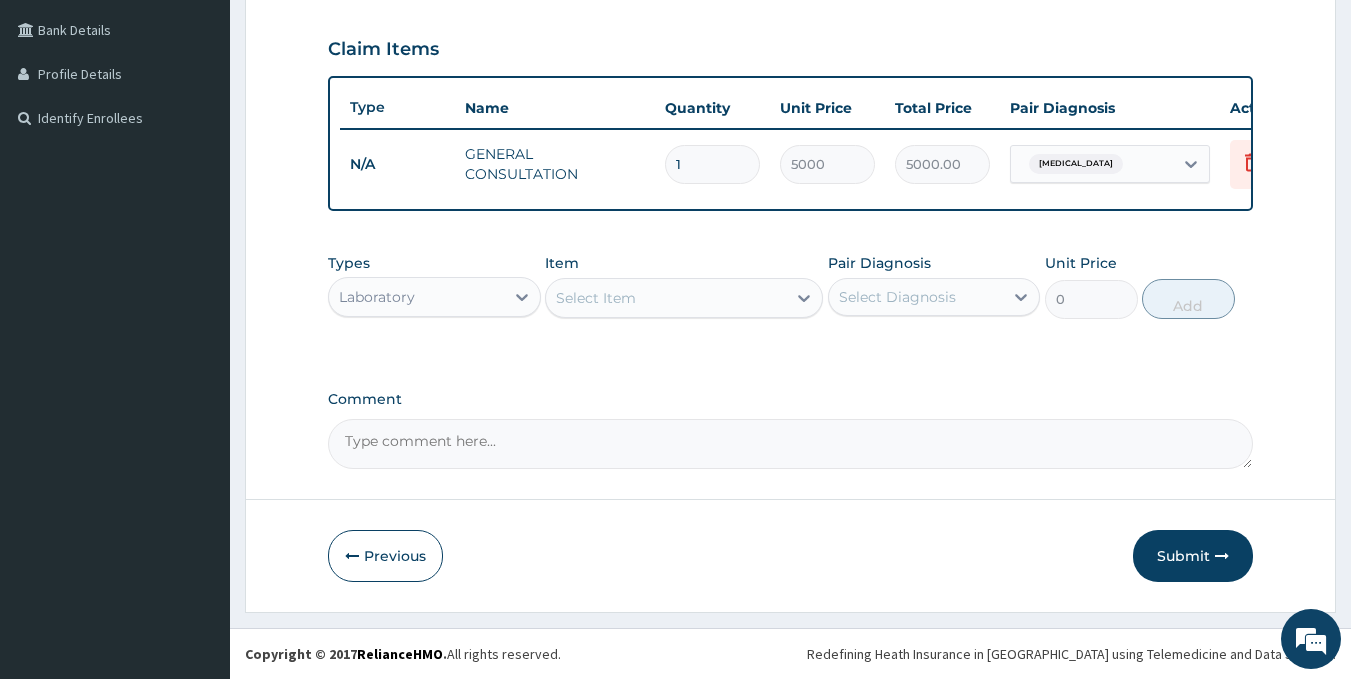click on "Select Item" at bounding box center (666, 298) 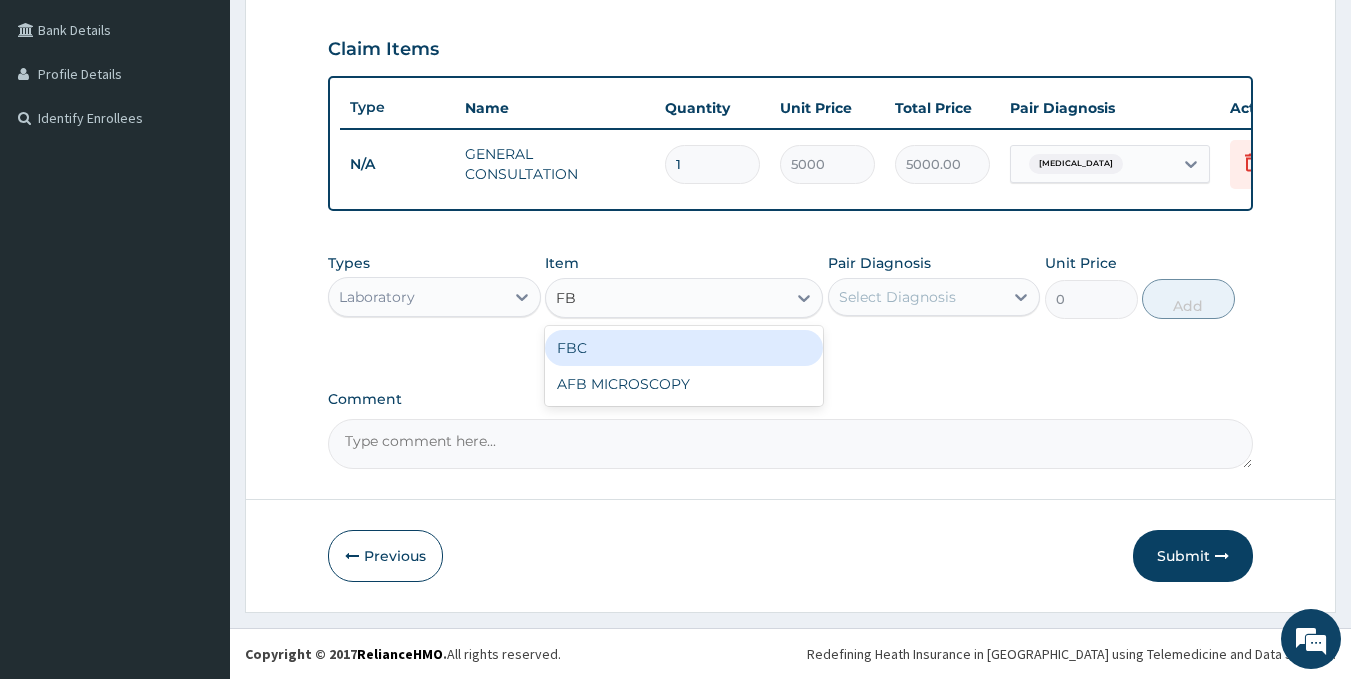 type on "FBC" 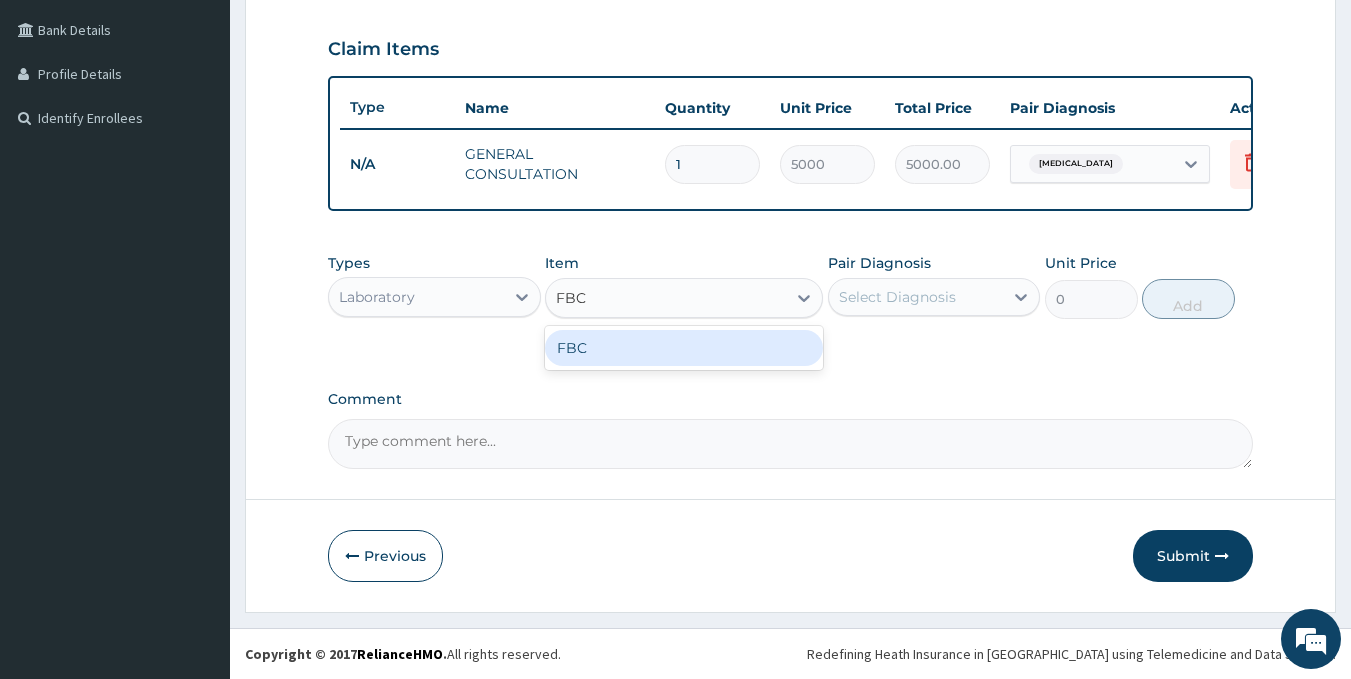 click on "FBC" at bounding box center (684, 348) 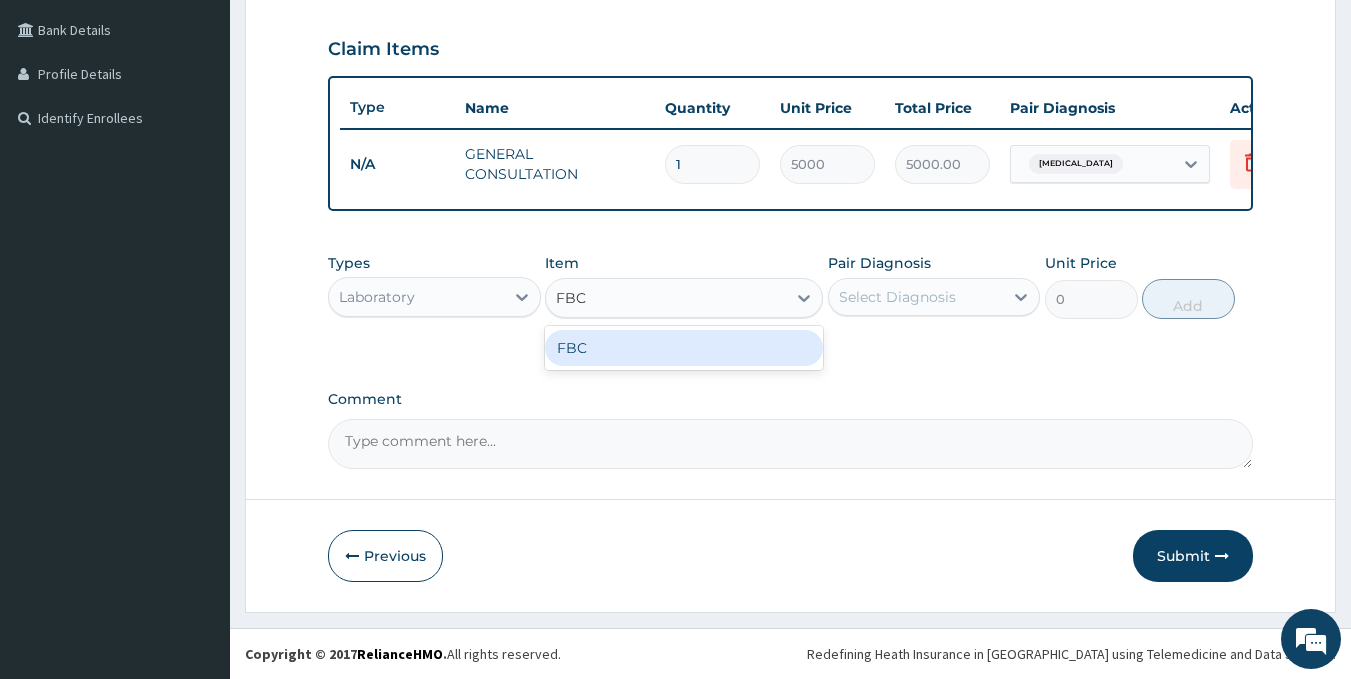type 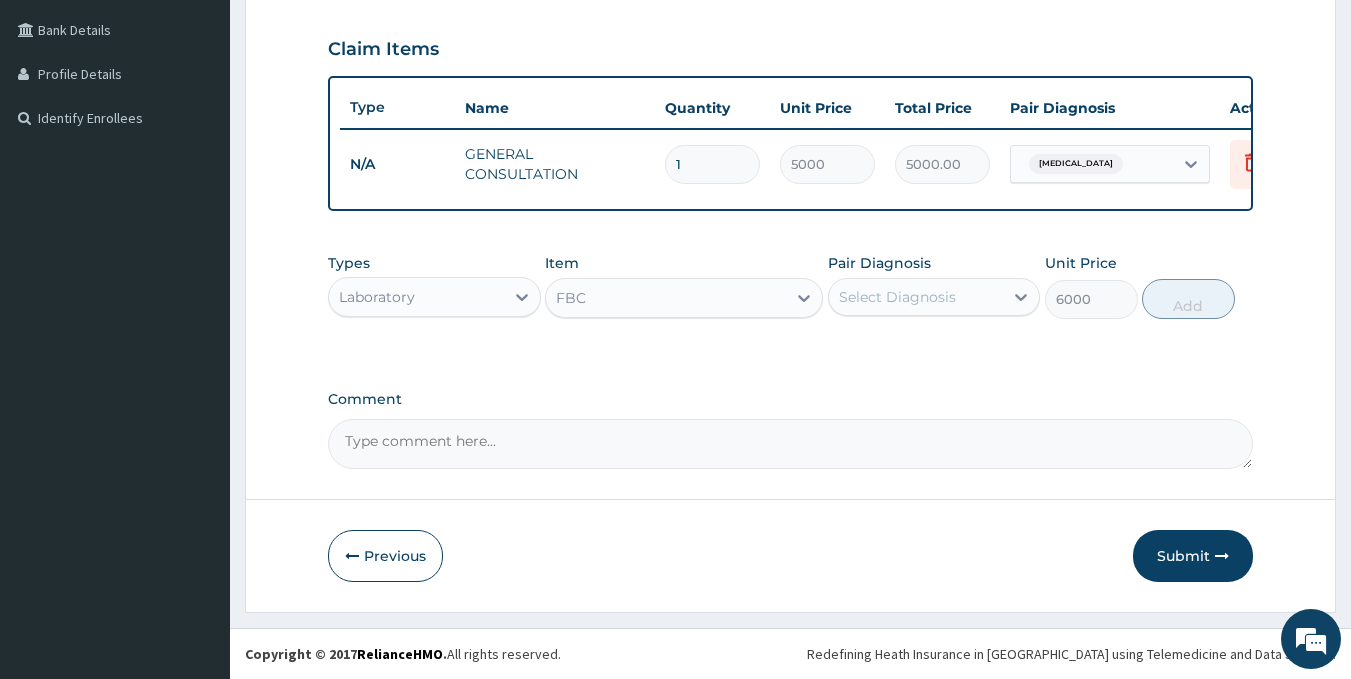 click on "Select Diagnosis" at bounding box center (897, 297) 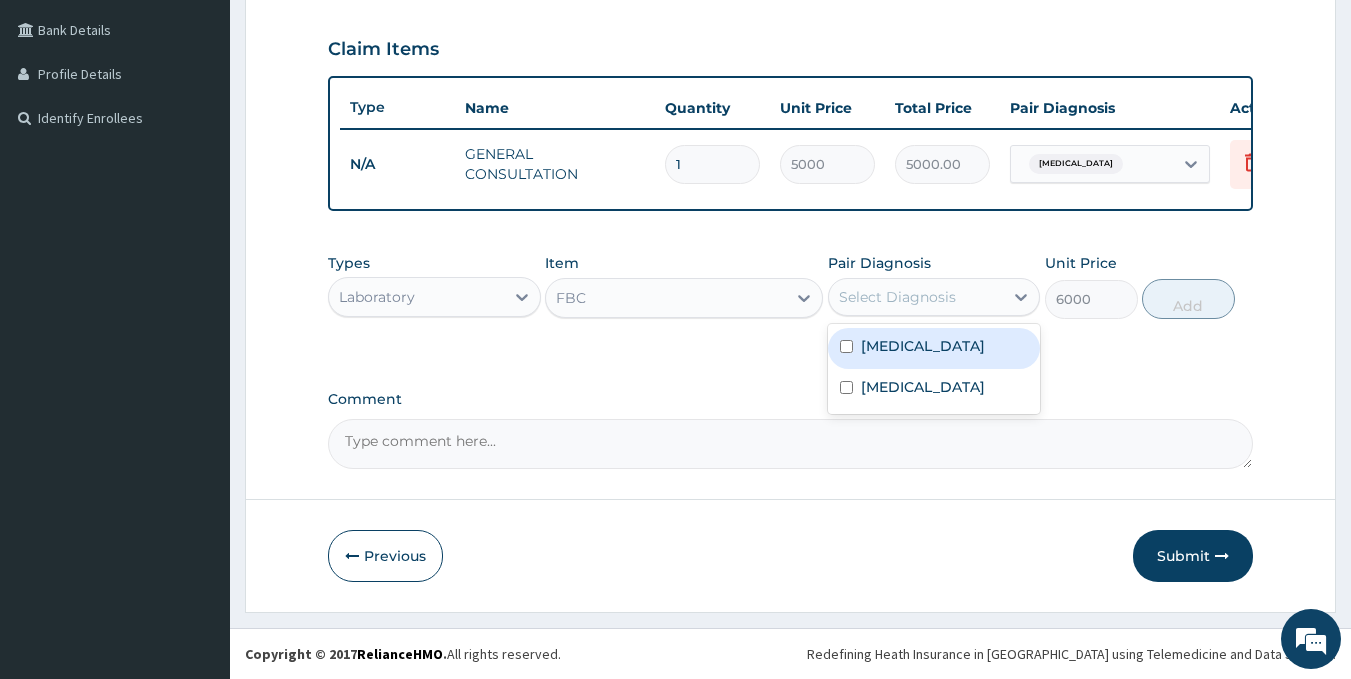 click on "Sepsis" at bounding box center [934, 348] 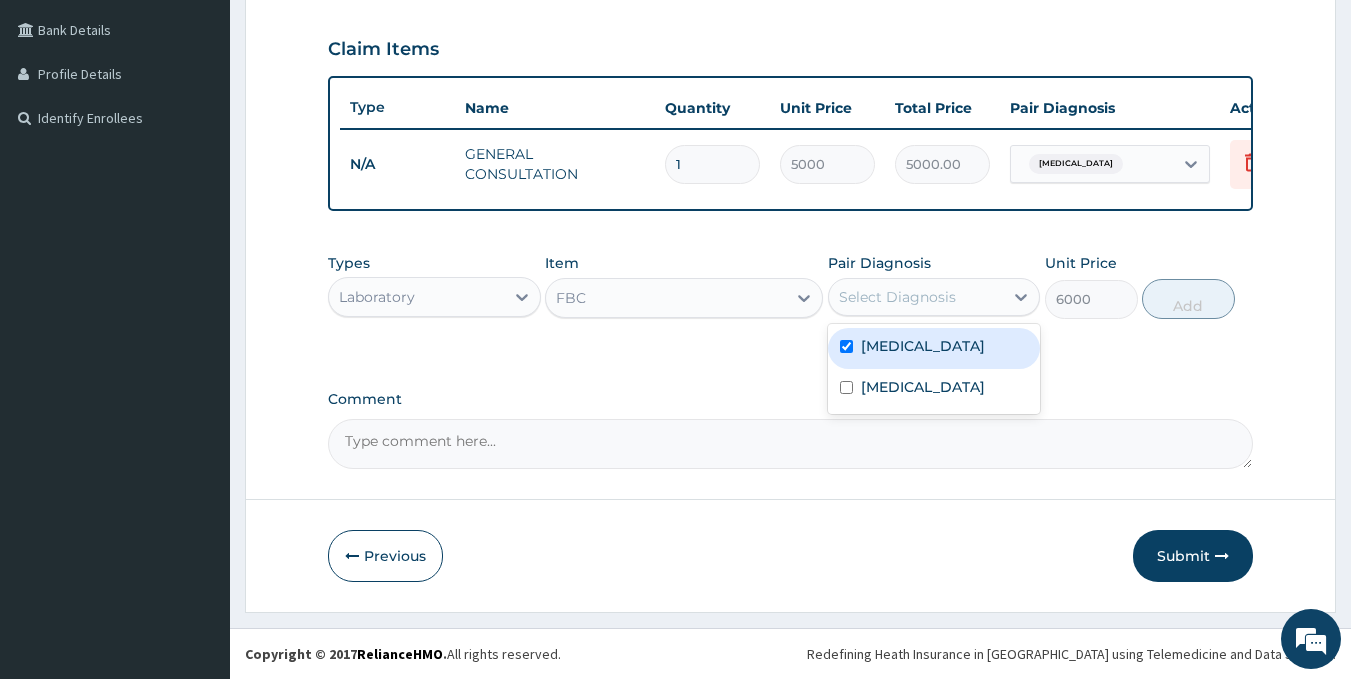 checkbox on "true" 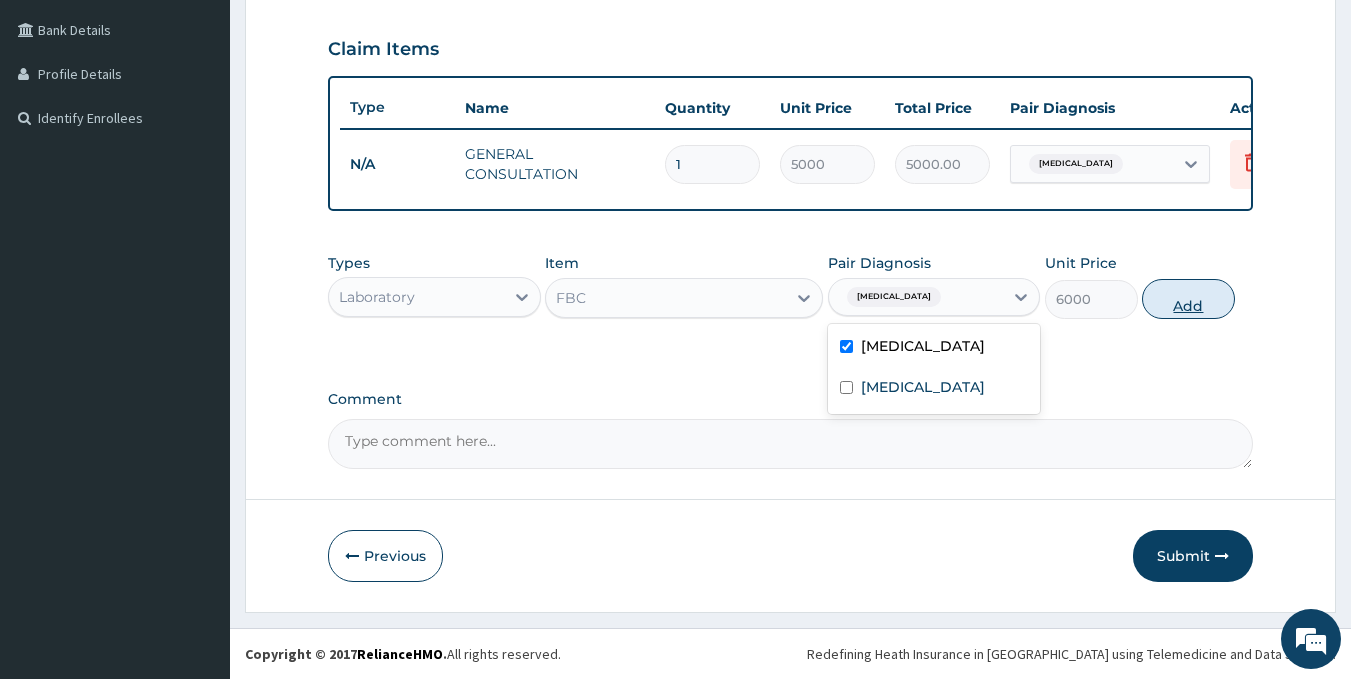 click on "Add" at bounding box center [1188, 299] 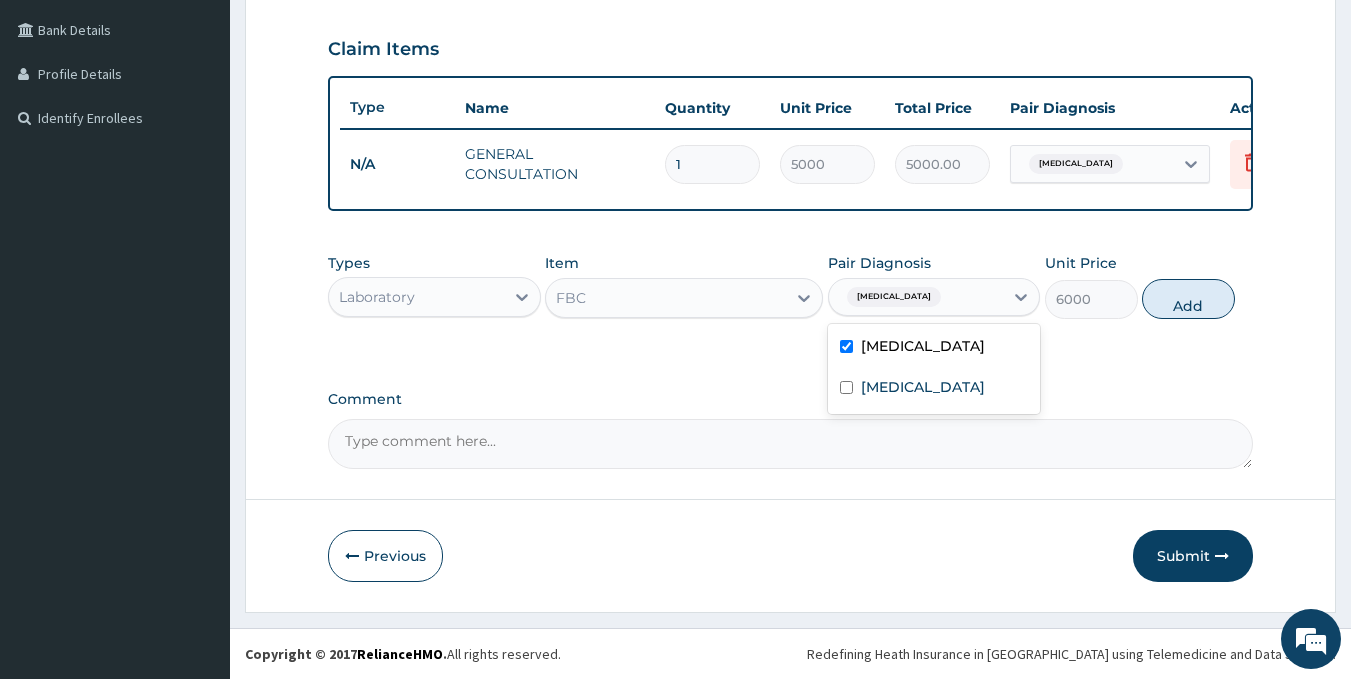 type on "0" 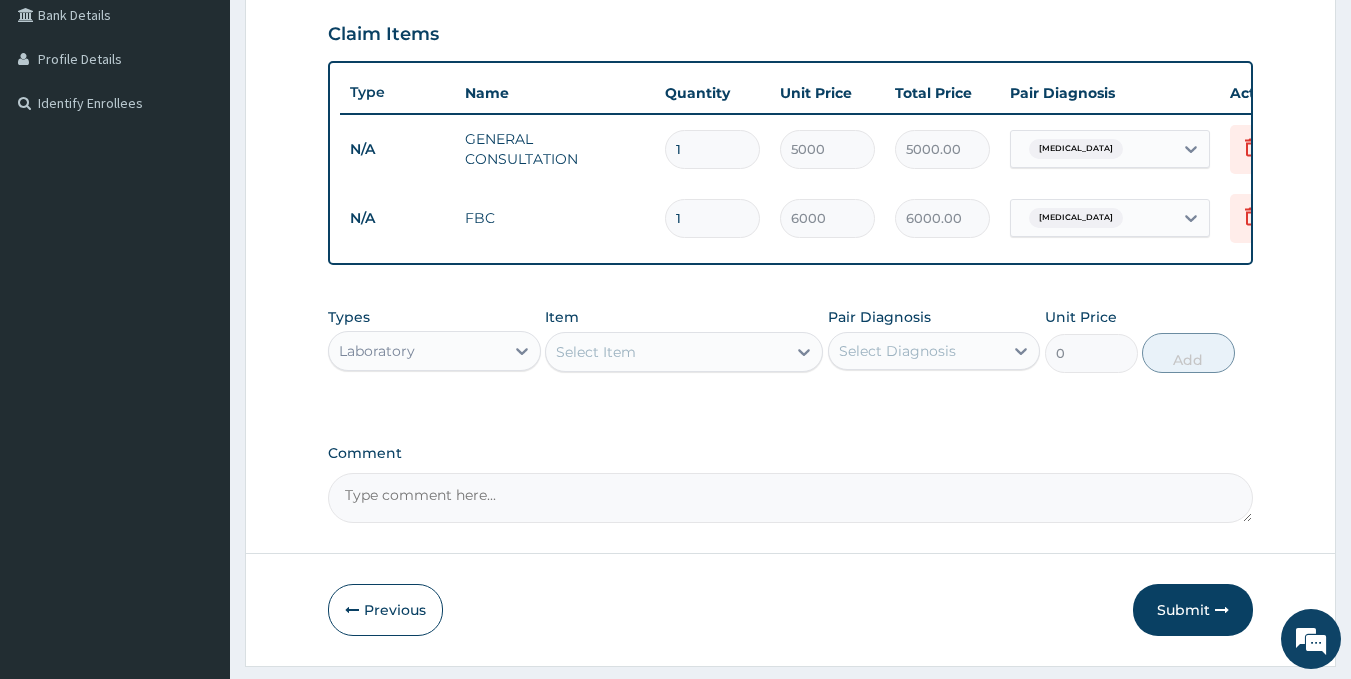 click on "Select Item" at bounding box center (666, 352) 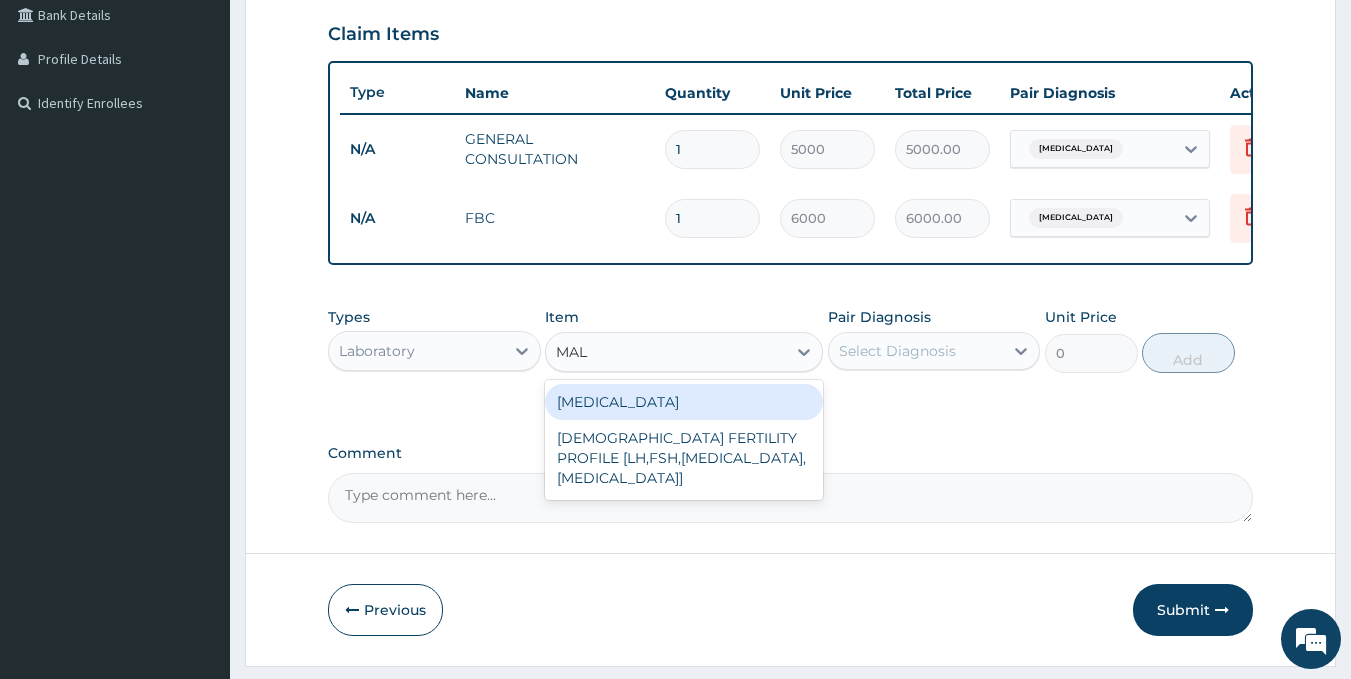 type on "MALA" 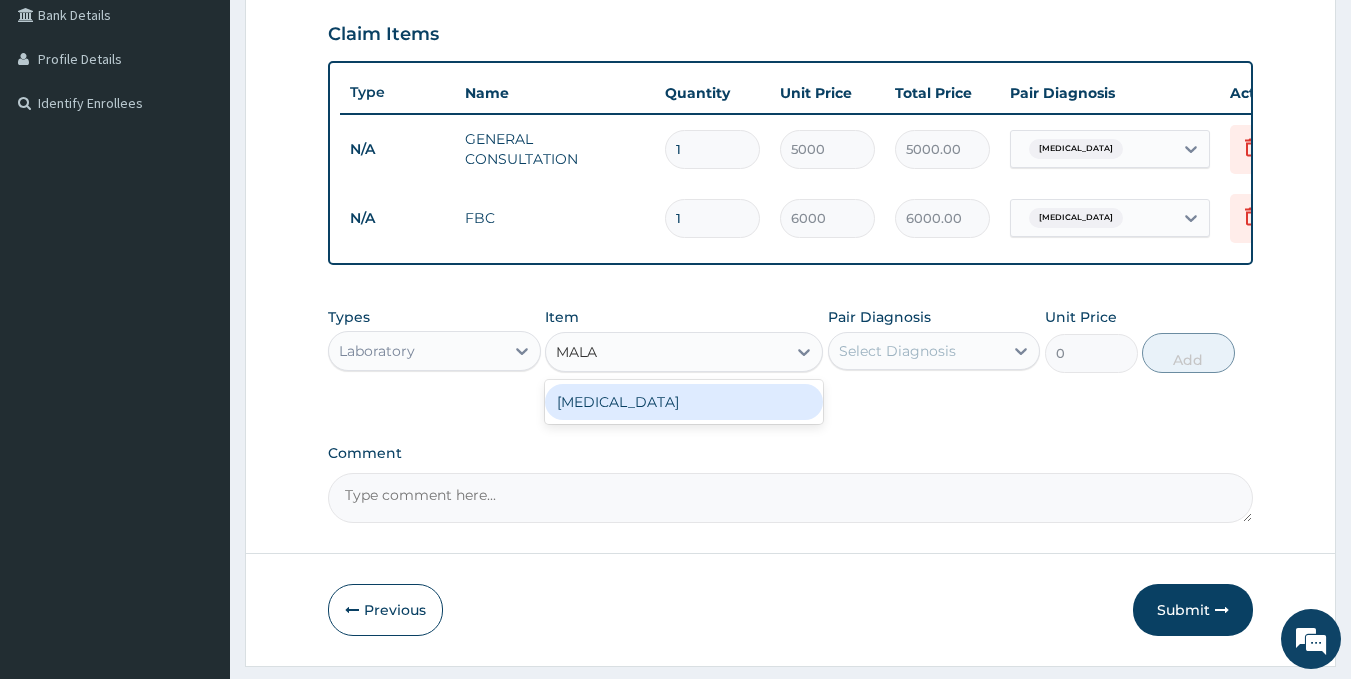 click on "MALARIA" at bounding box center (684, 402) 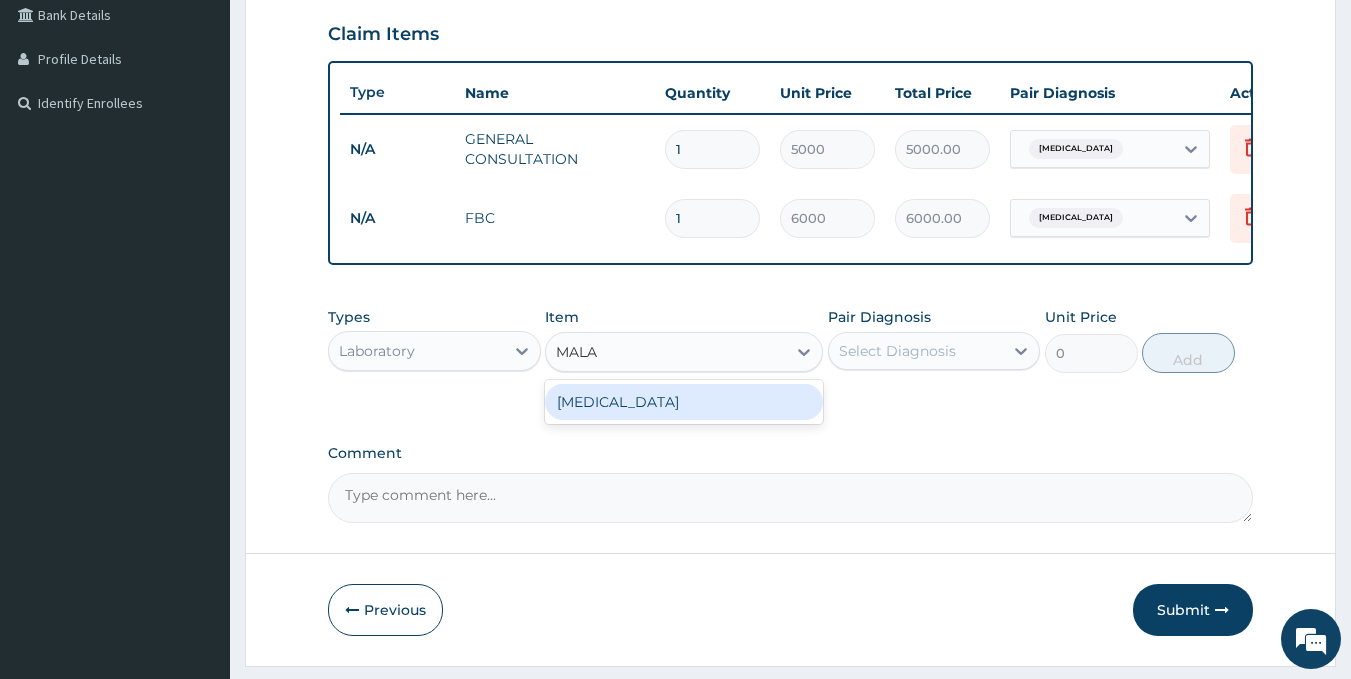 type 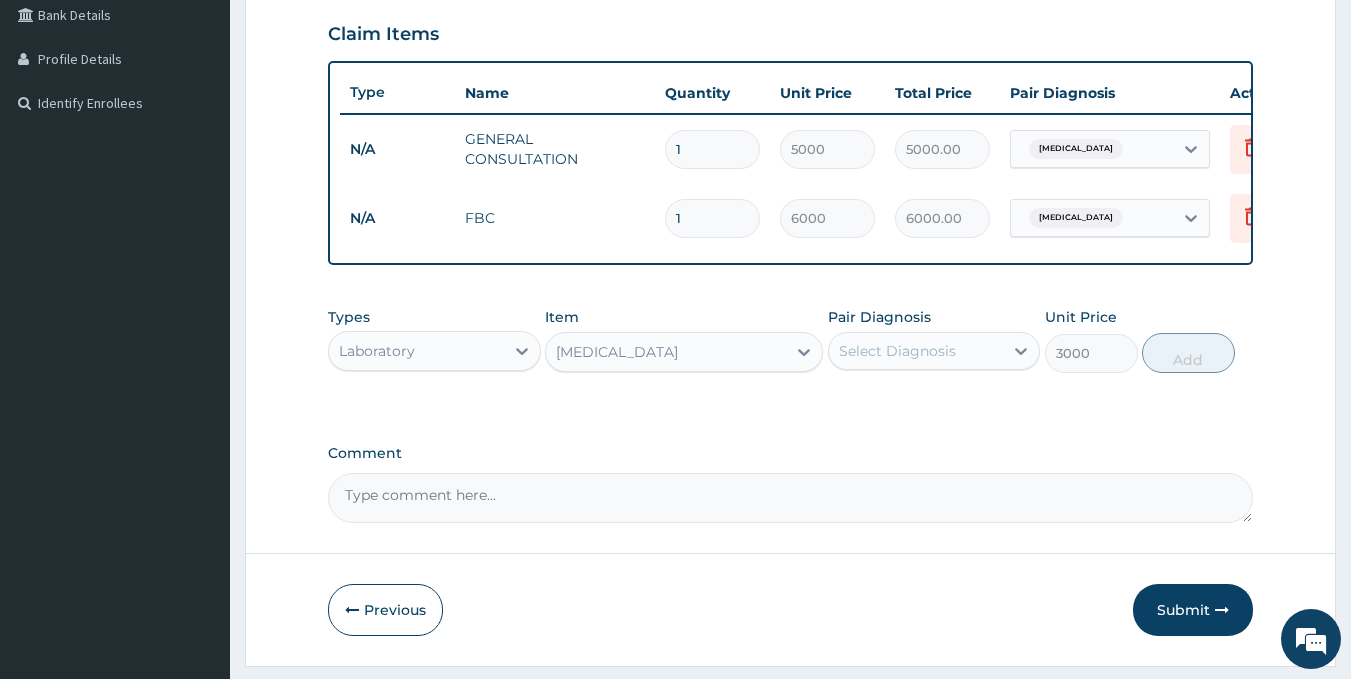 click on "Select Diagnosis" at bounding box center [916, 351] 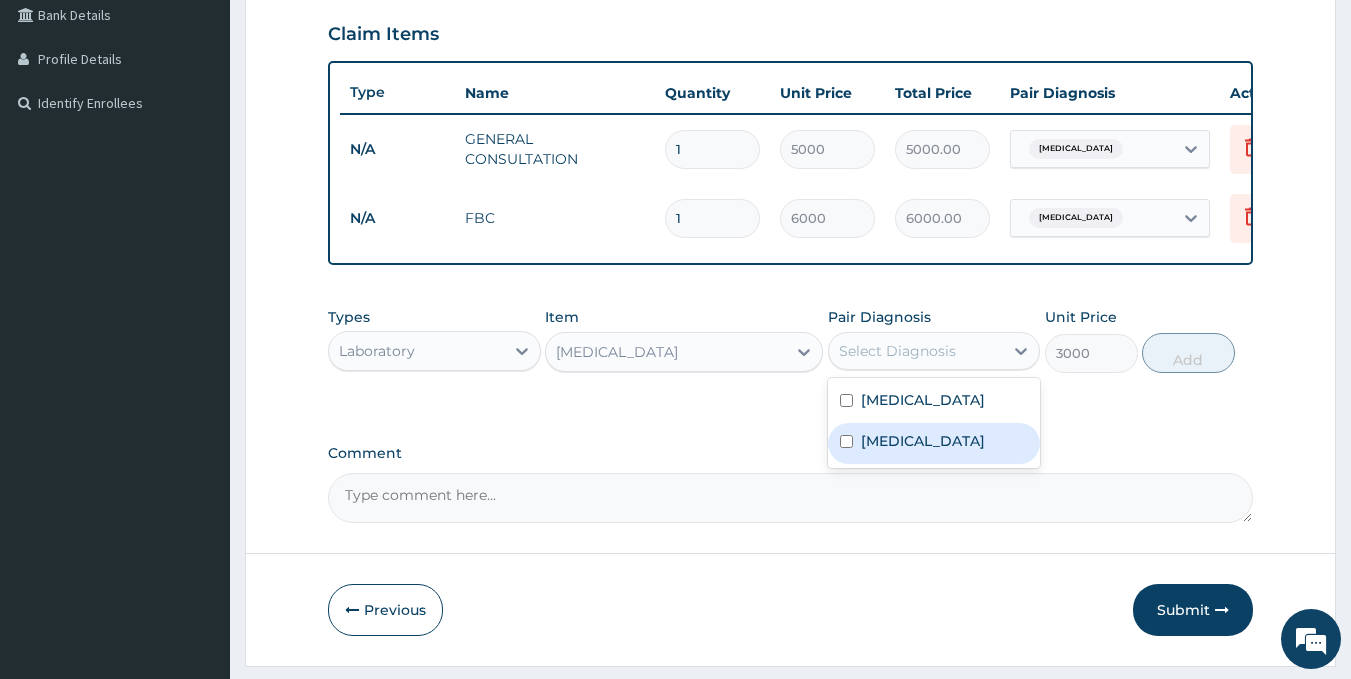 click on "Malaria" at bounding box center (934, 443) 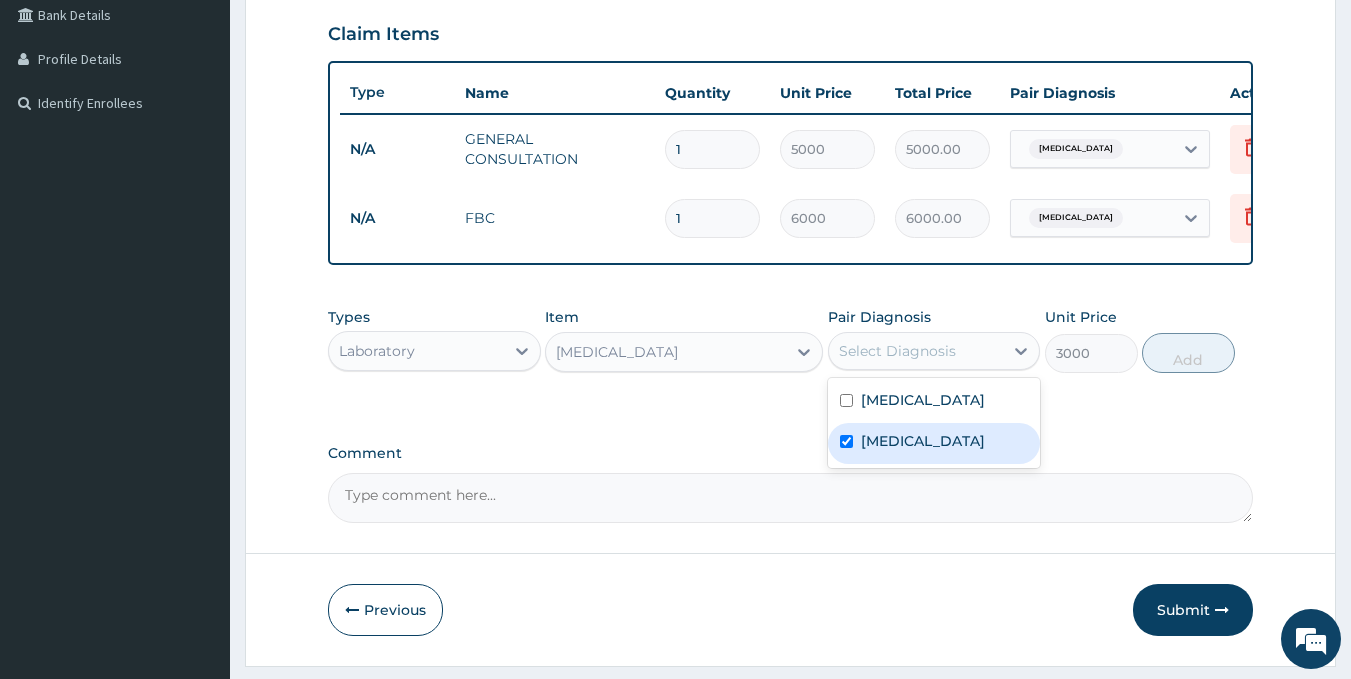 checkbox on "true" 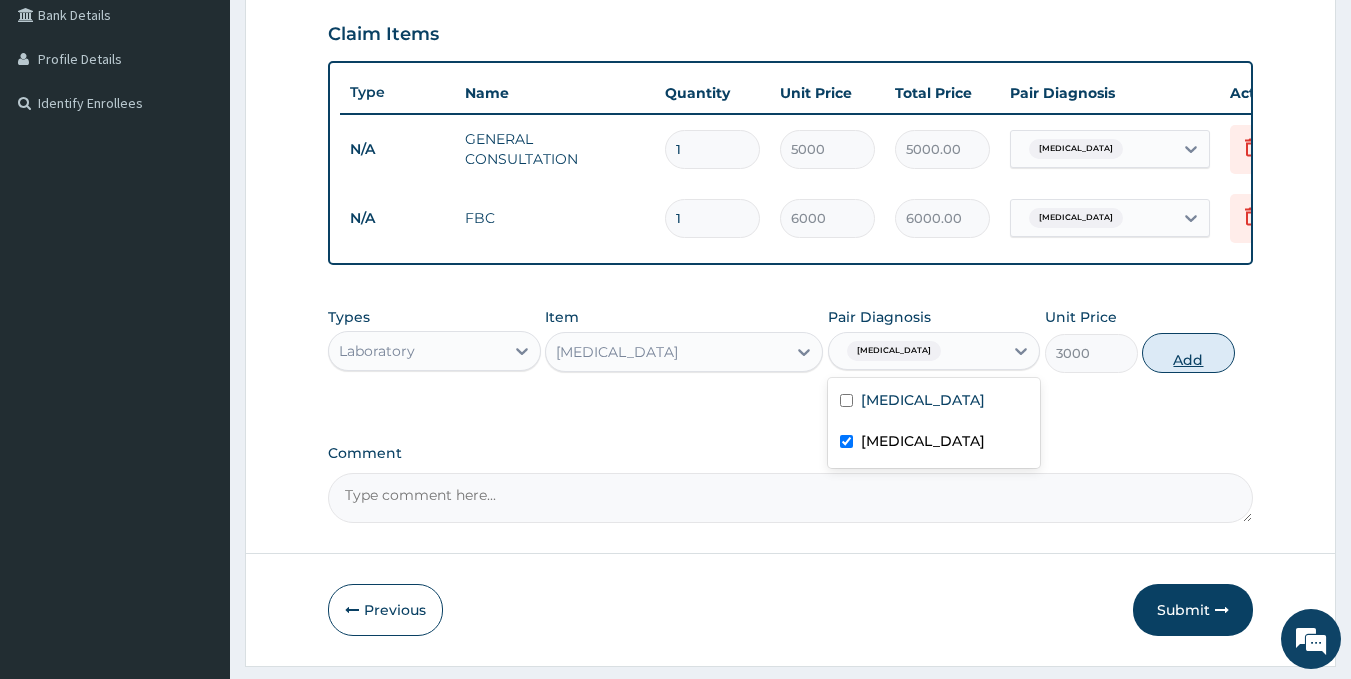 click on "Add" at bounding box center [1188, 353] 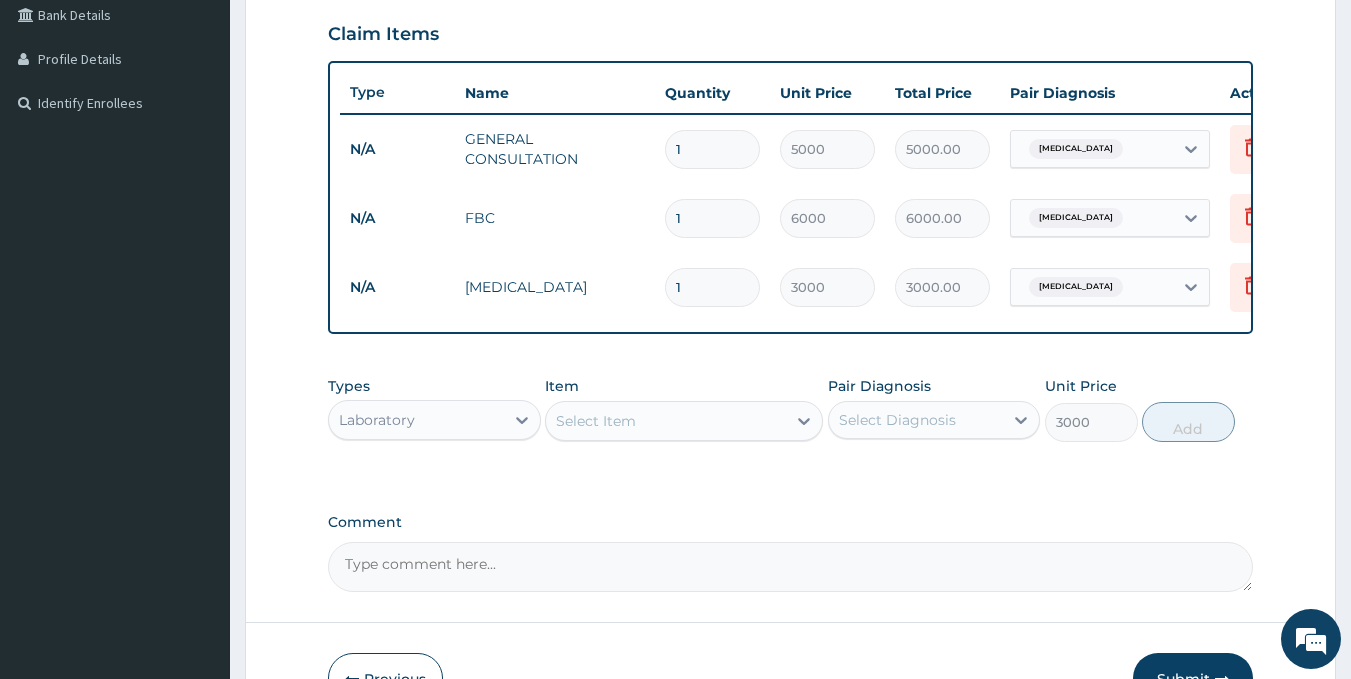 type on "0" 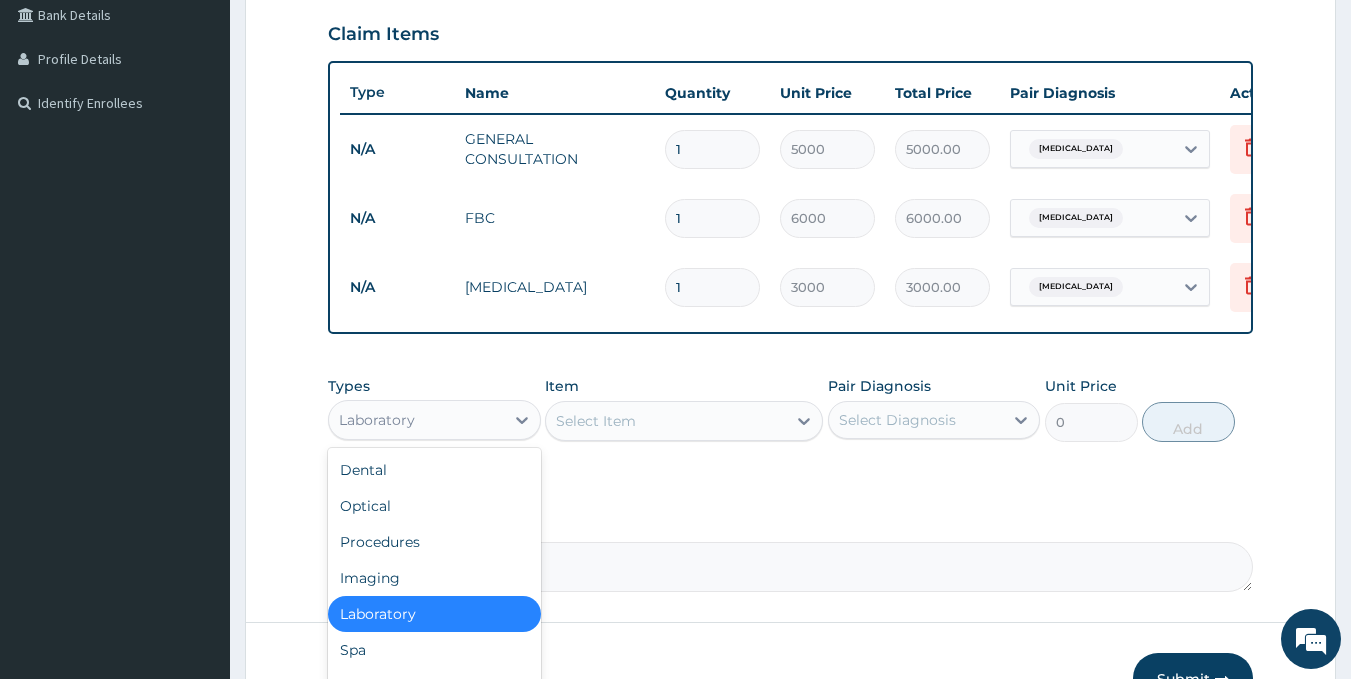 click on "Laboratory" at bounding box center [416, 420] 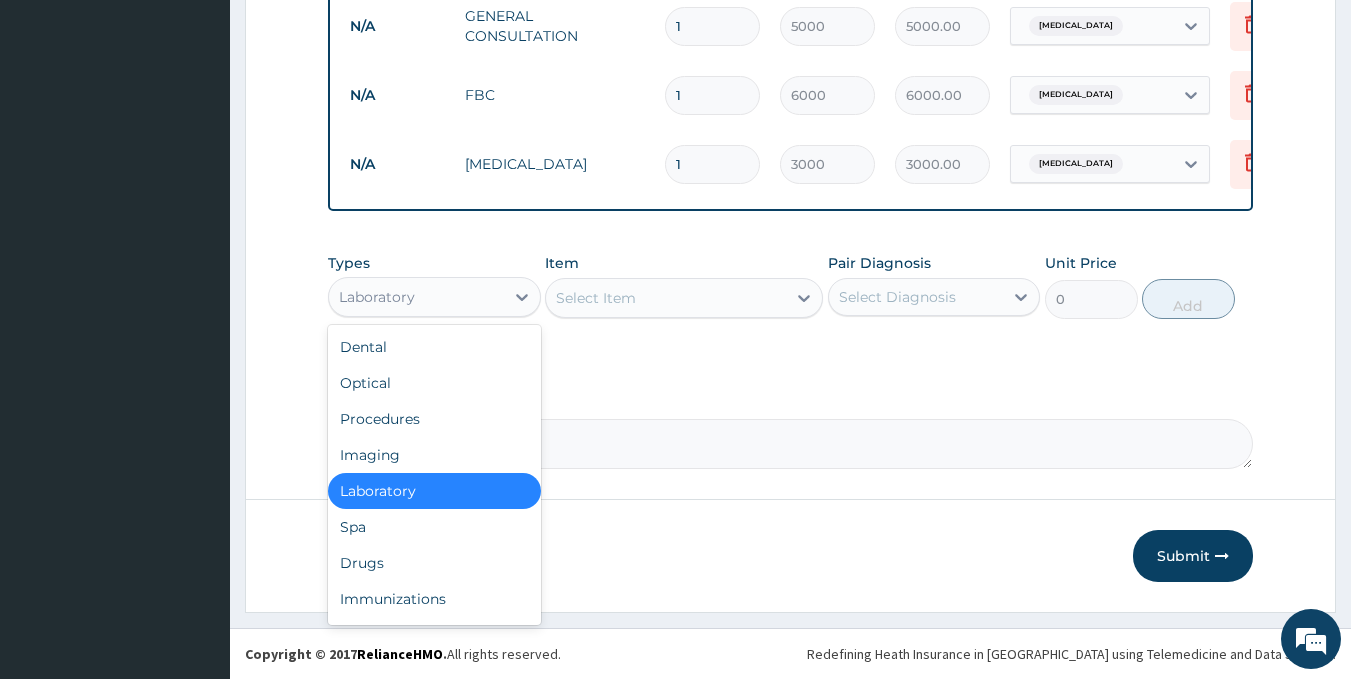 scroll, scrollTop: 605, scrollLeft: 0, axis: vertical 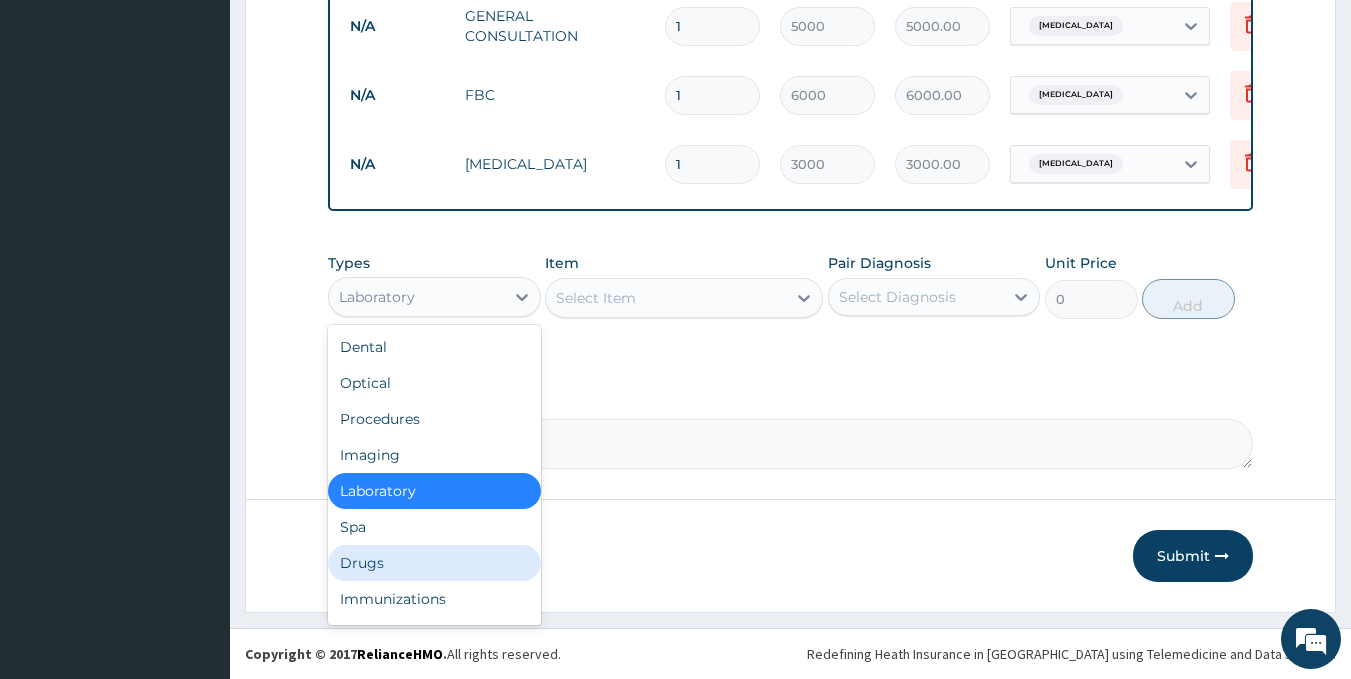click on "Drugs" at bounding box center (434, 563) 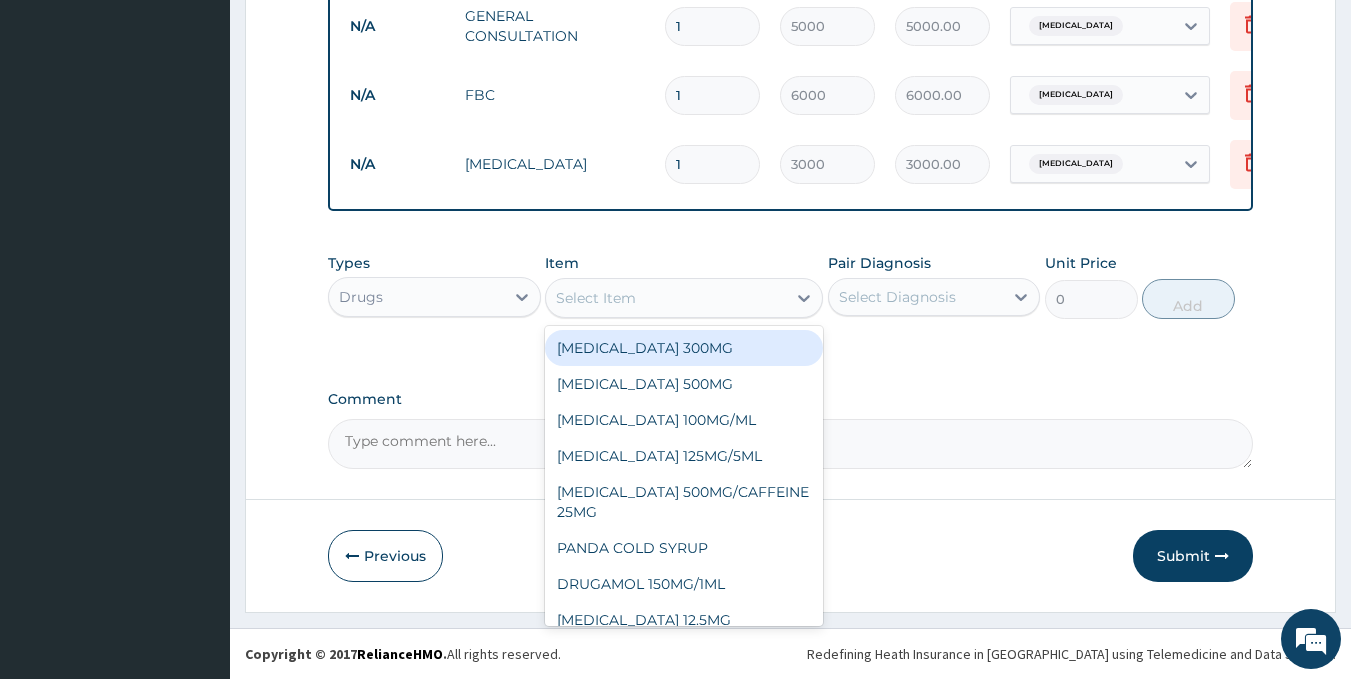 click on "Select Item" at bounding box center (596, 298) 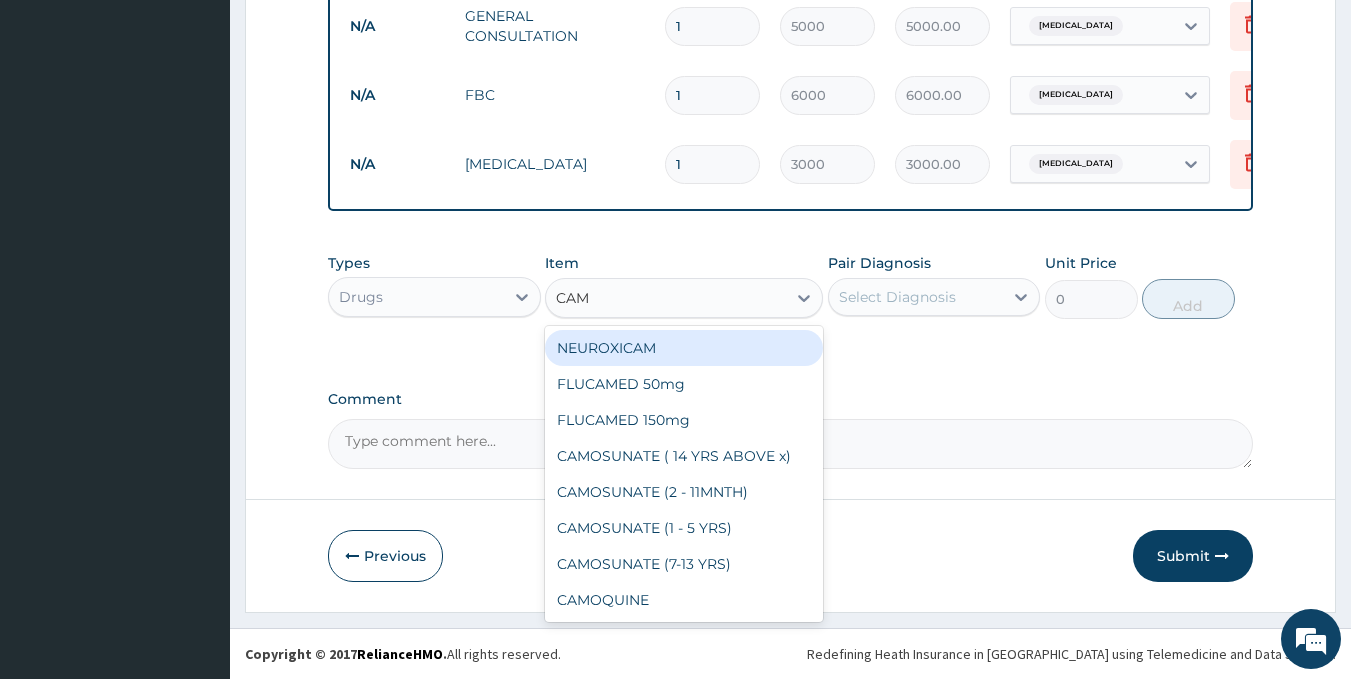 type on "CAMO" 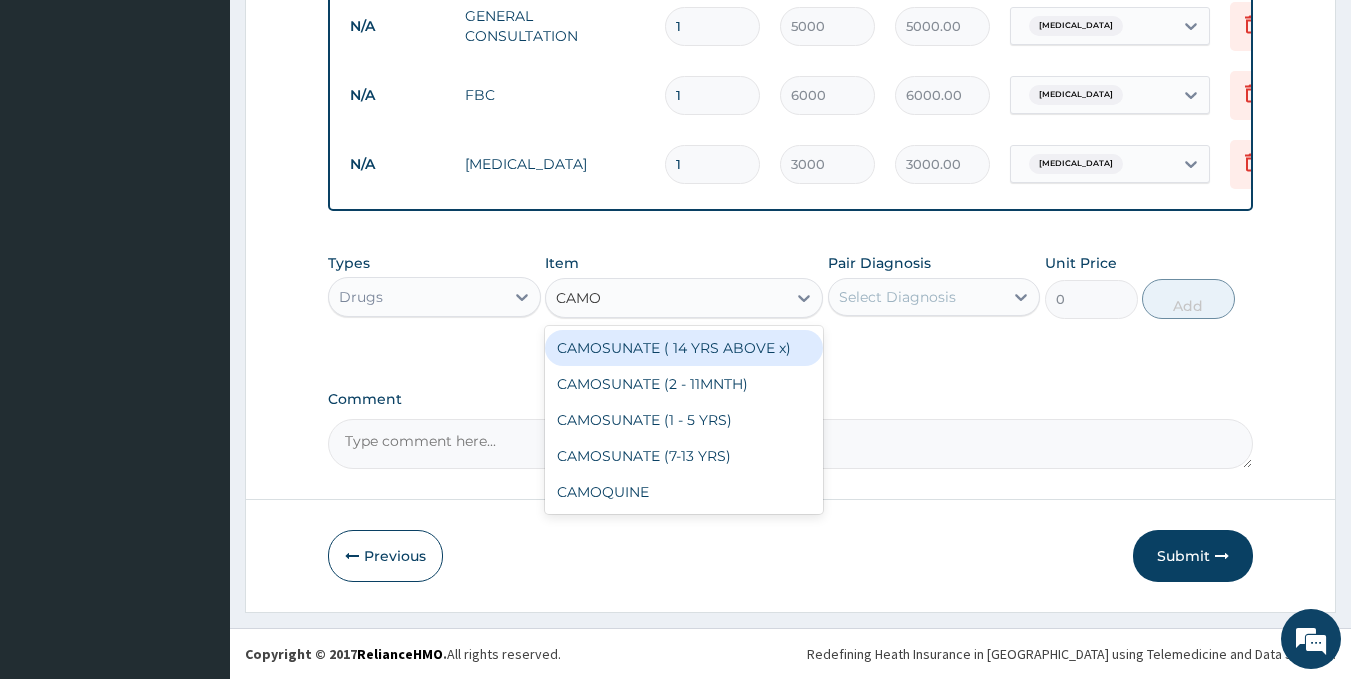 click on "CAMOSUNATE ( 14 YRS ABOVE x)" at bounding box center [684, 348] 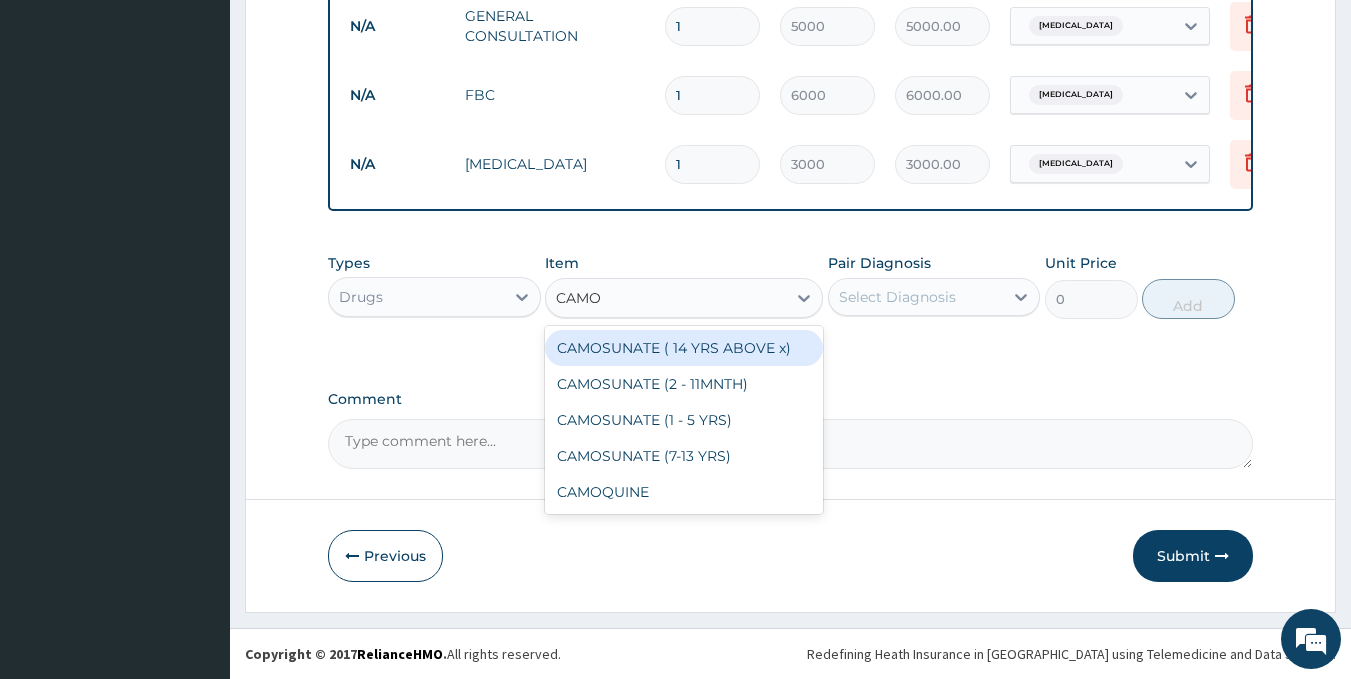 type 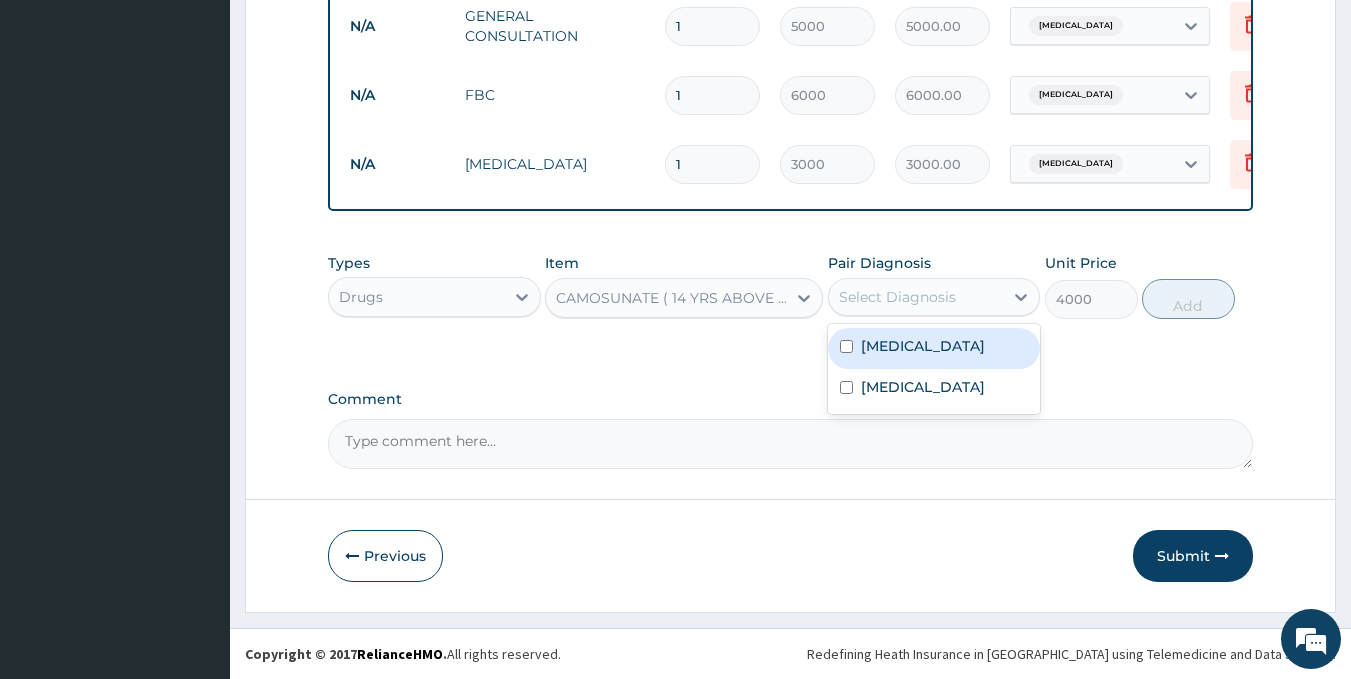 click on "Select Diagnosis" at bounding box center [897, 297] 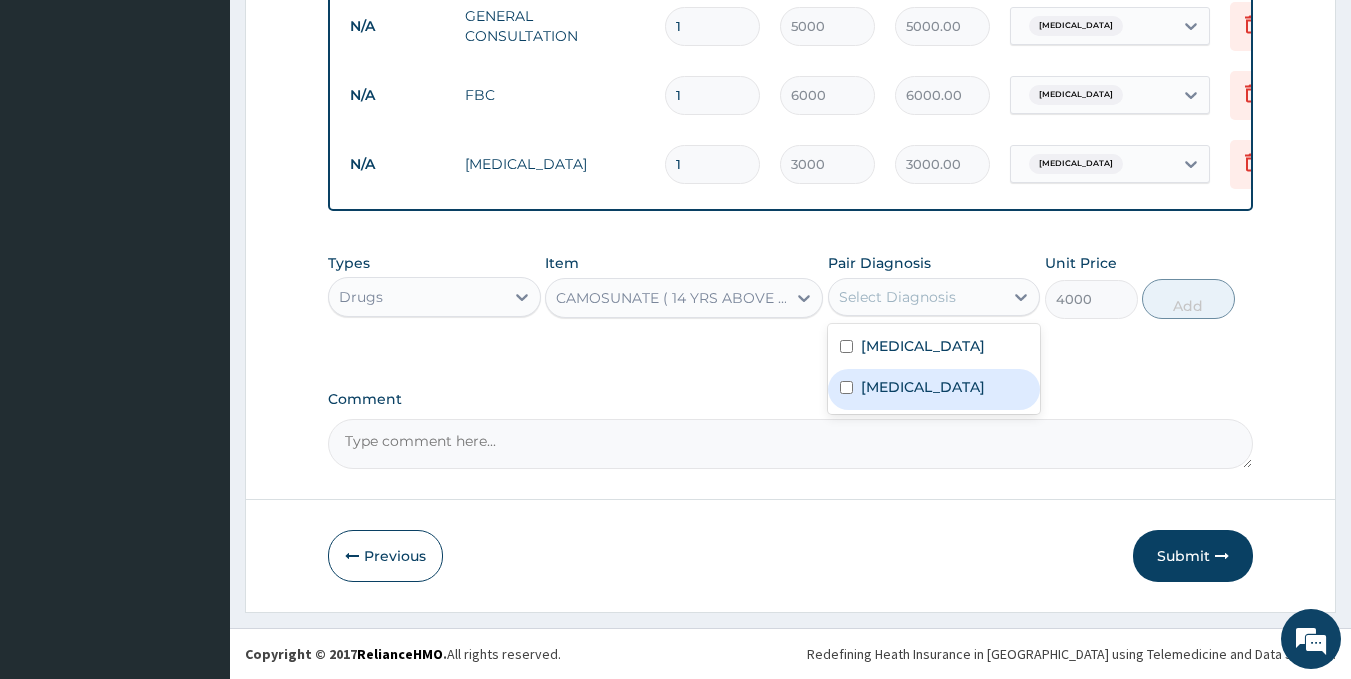 click on "Malaria" at bounding box center (934, 389) 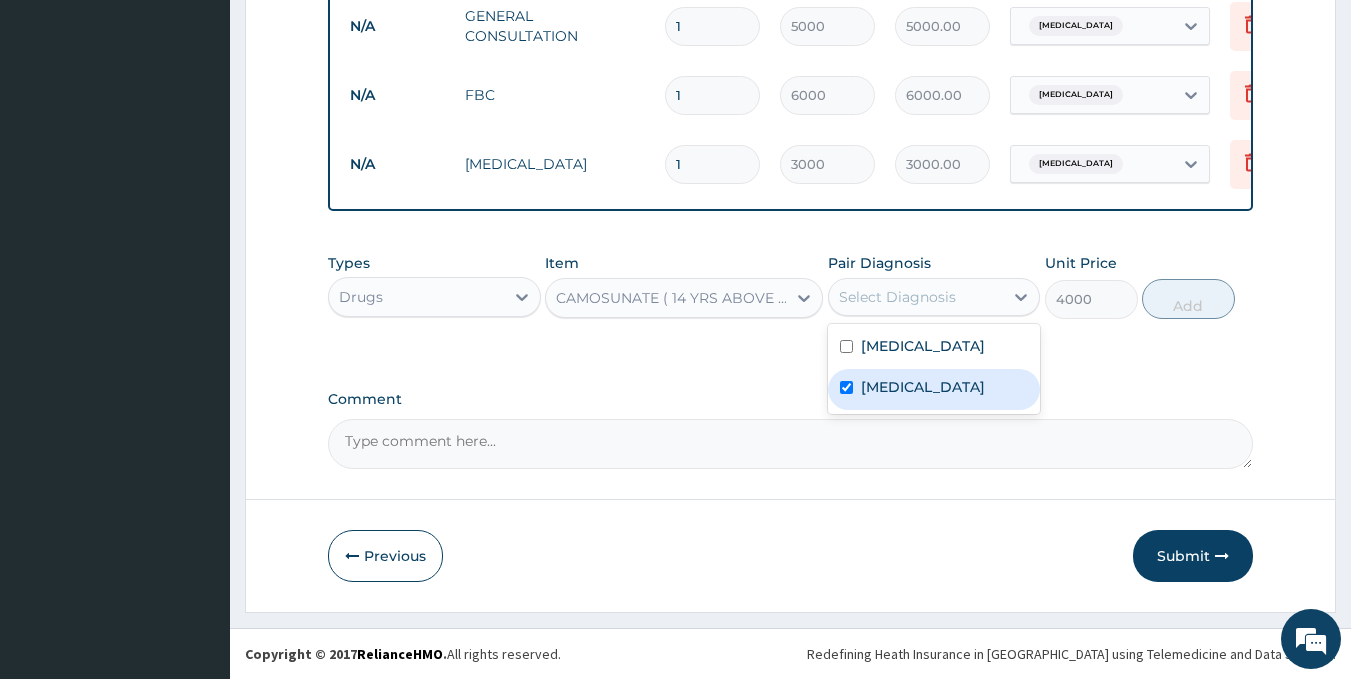 checkbox on "true" 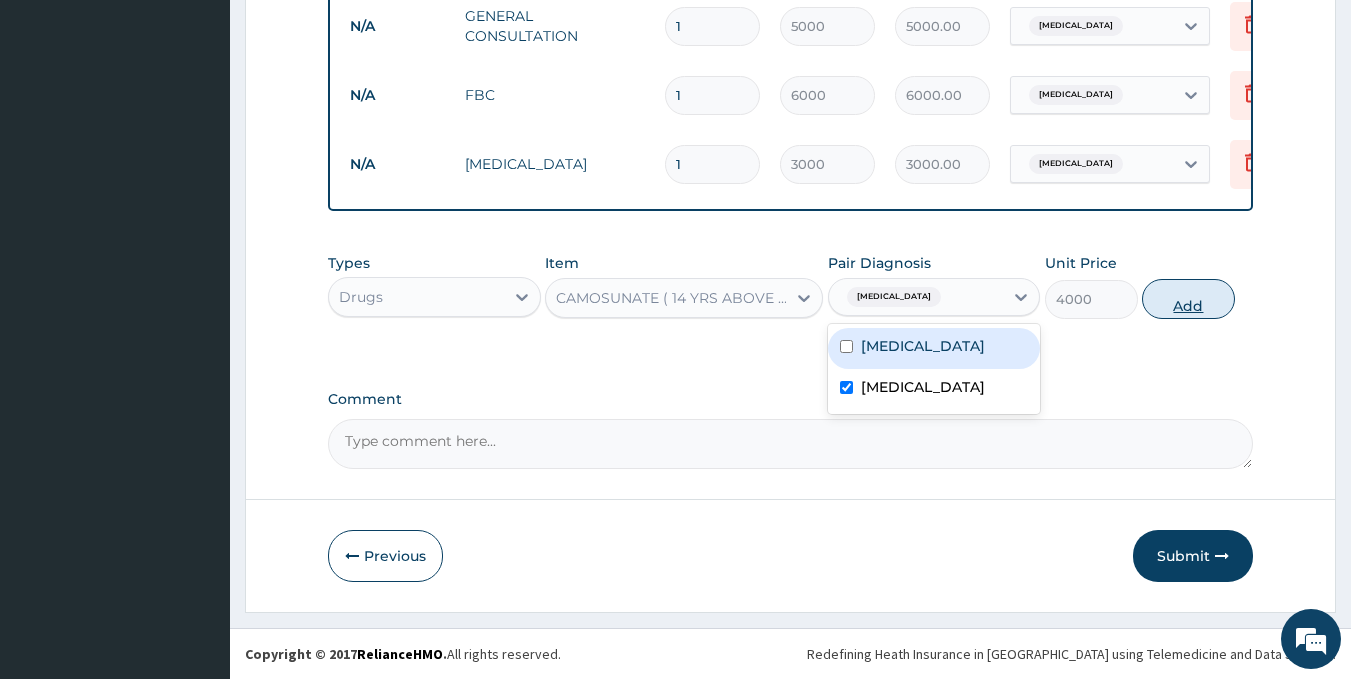 click on "Add" at bounding box center [1188, 299] 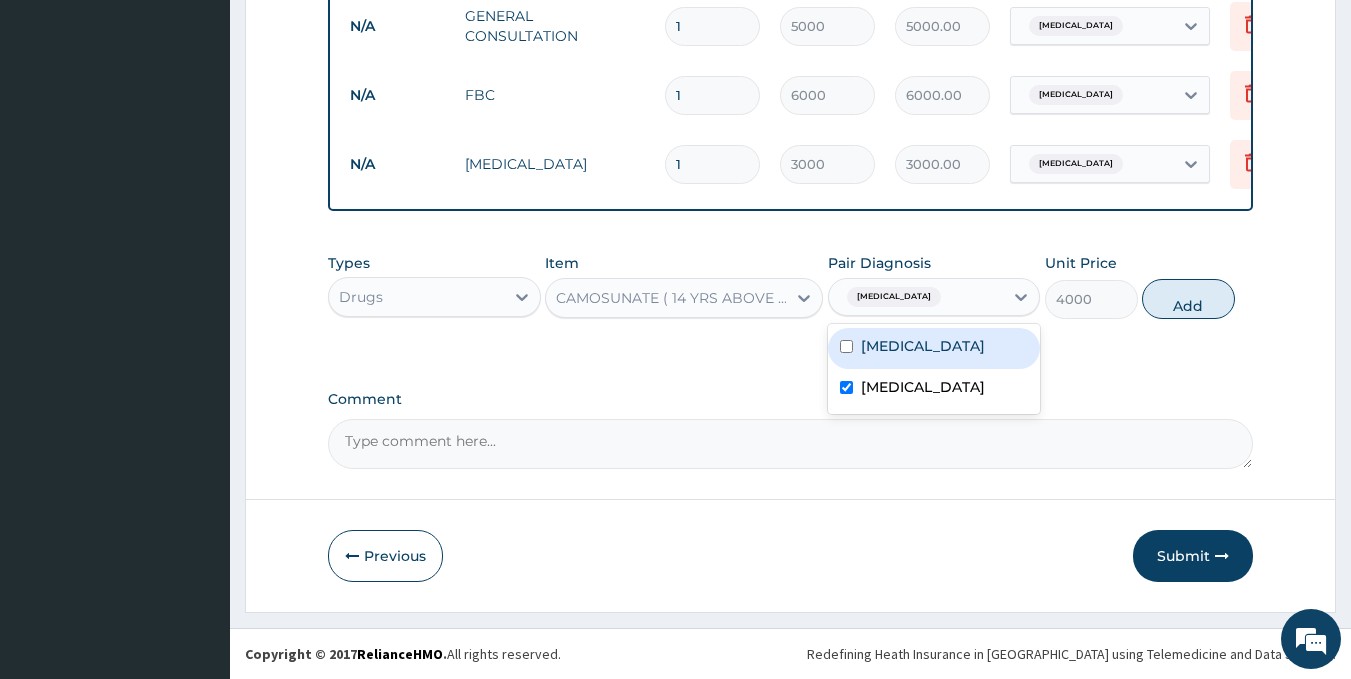 type on "0" 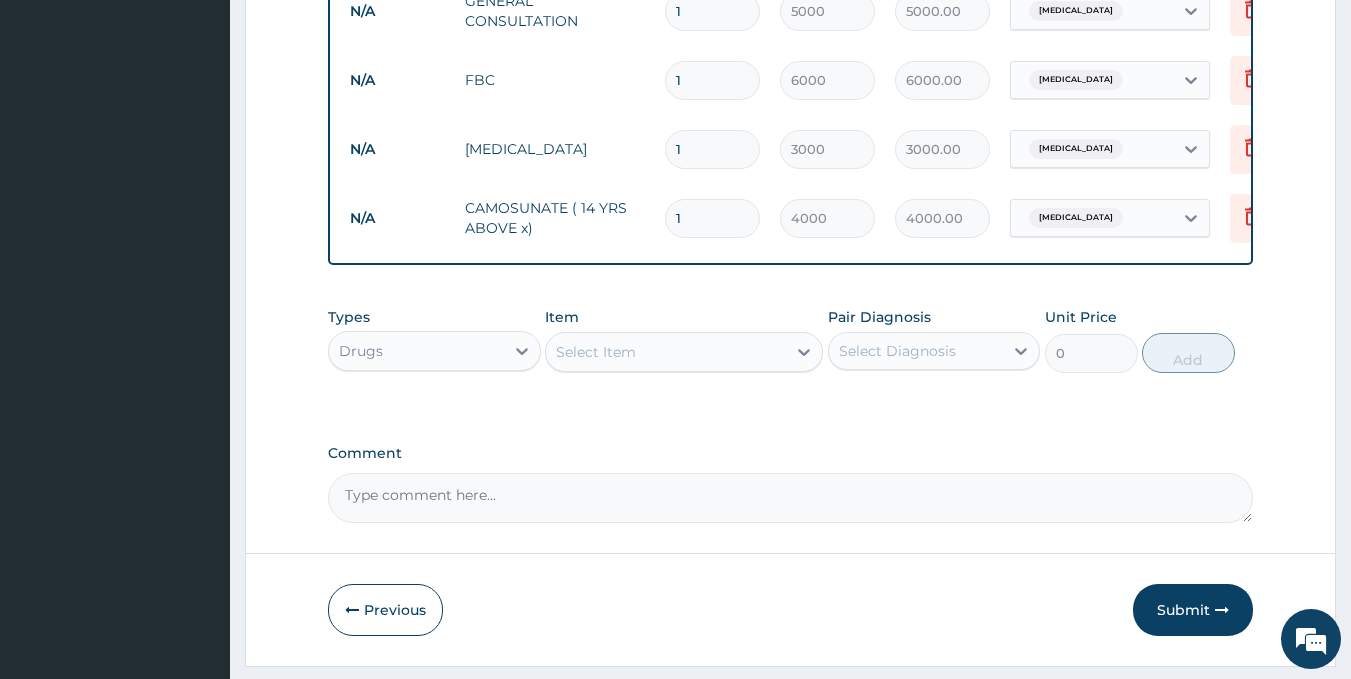 click on "Select Item" at bounding box center [666, 352] 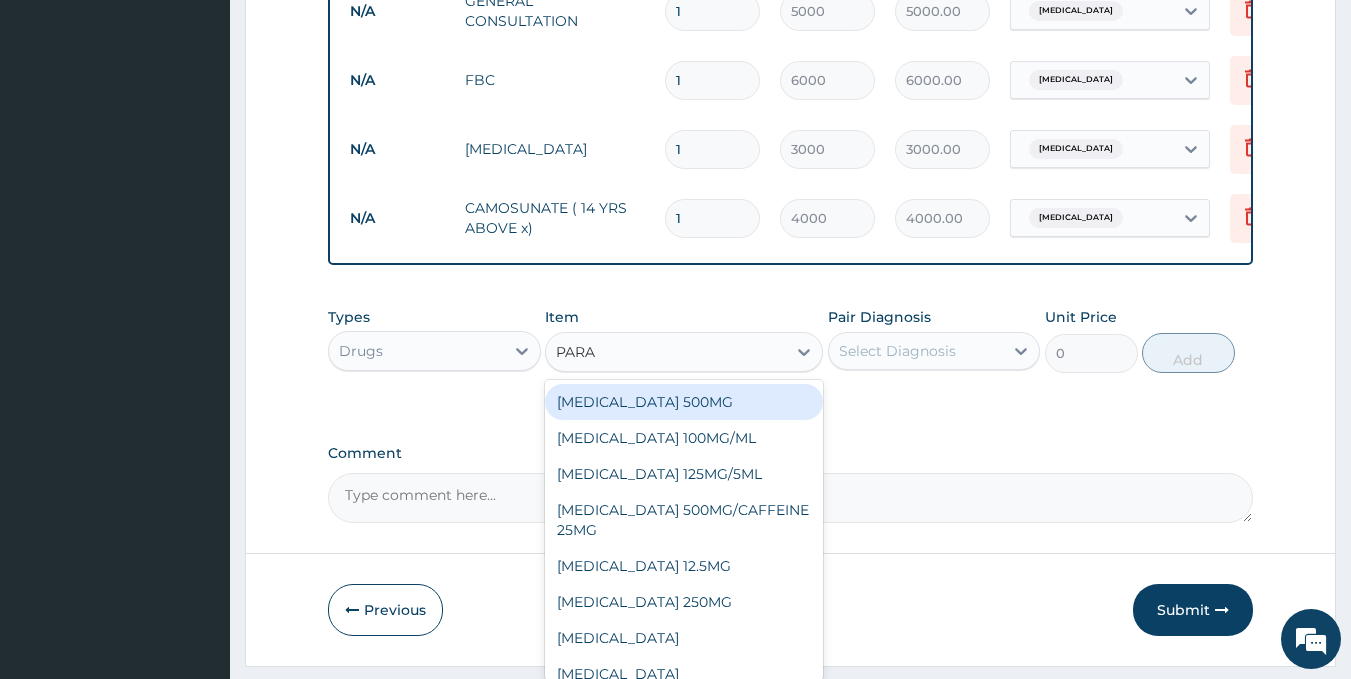 type on "PARAC" 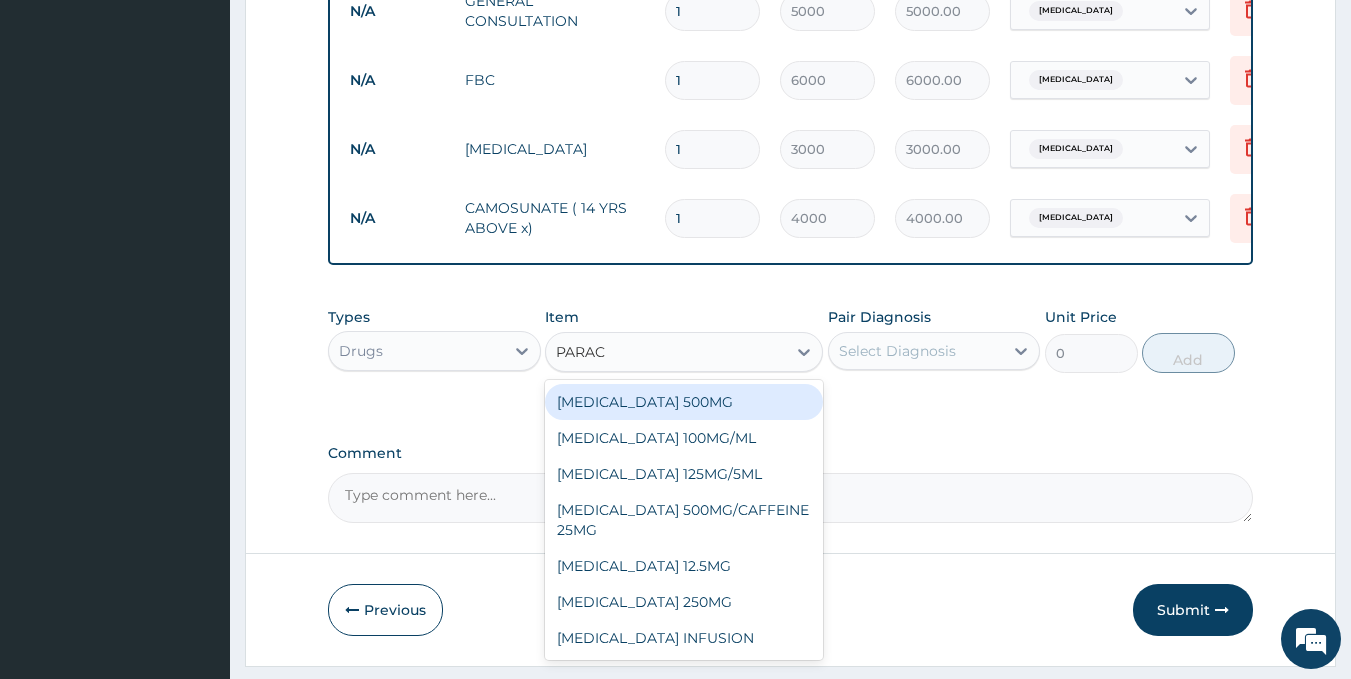 click on "[MEDICAL_DATA] 500MG" at bounding box center [684, 402] 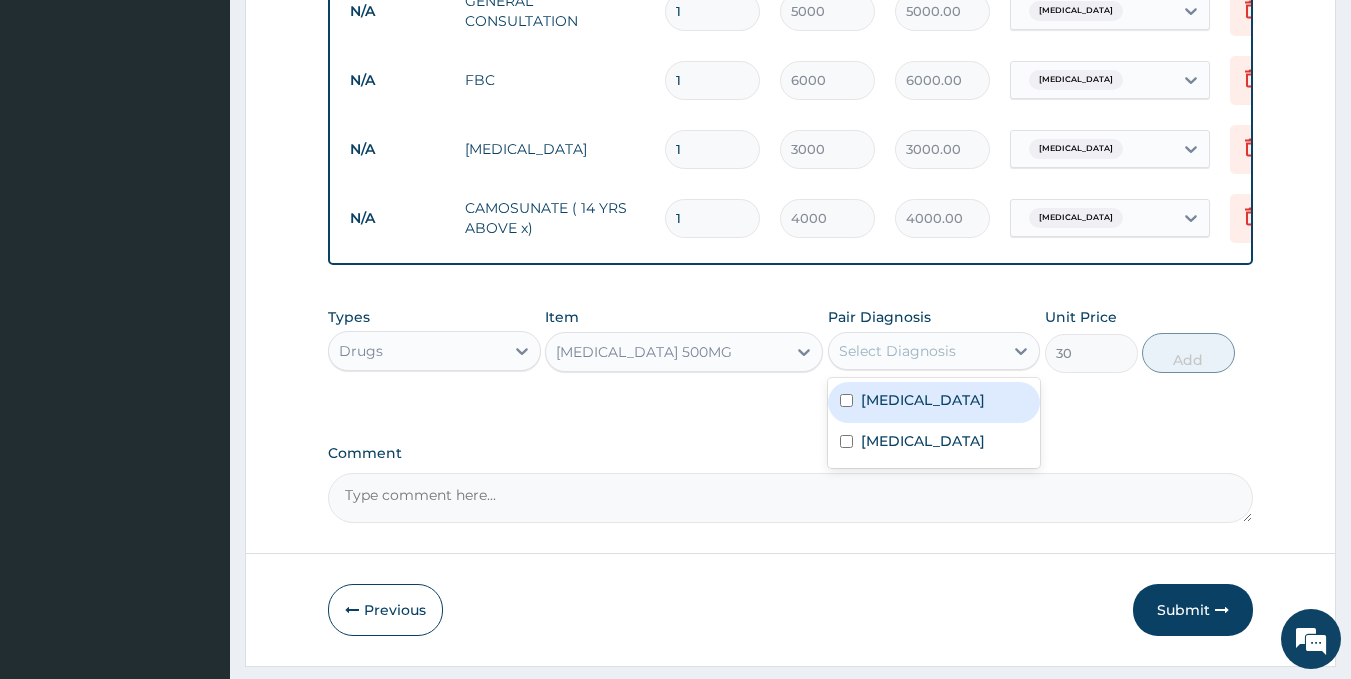 click on "Select Diagnosis" at bounding box center (916, 351) 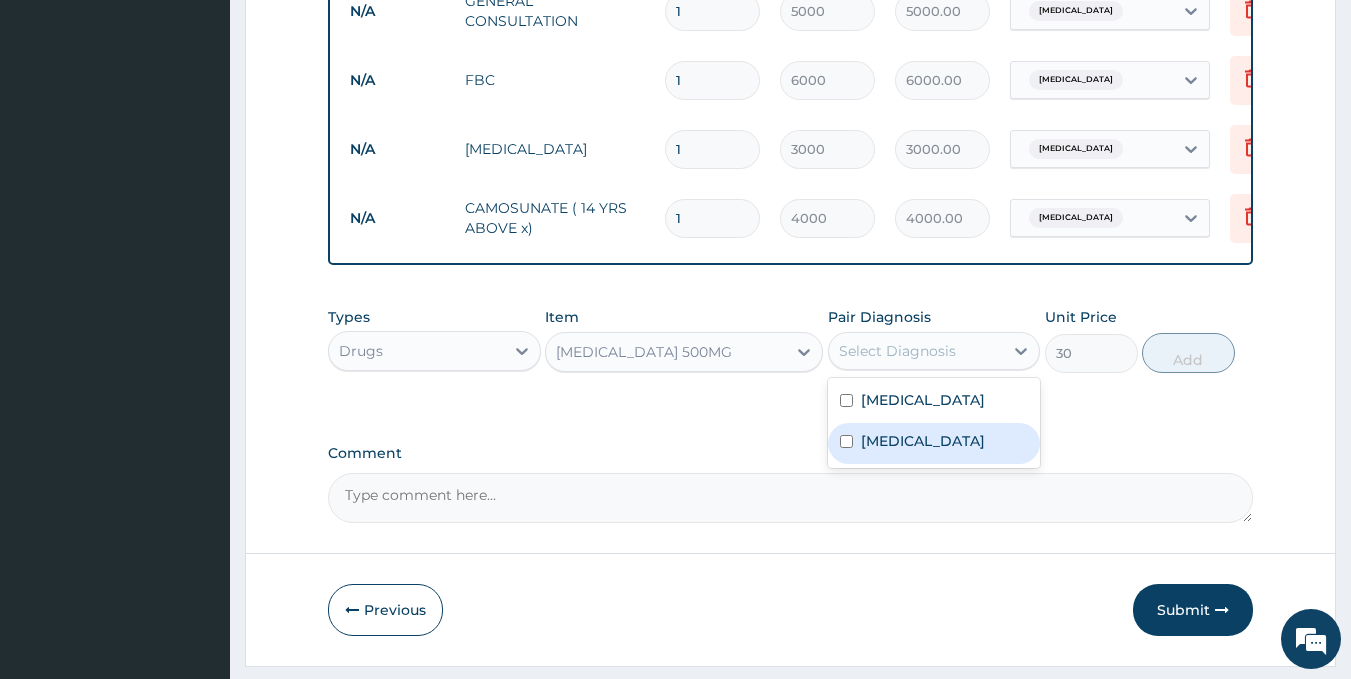 click on "Malaria" at bounding box center (934, 443) 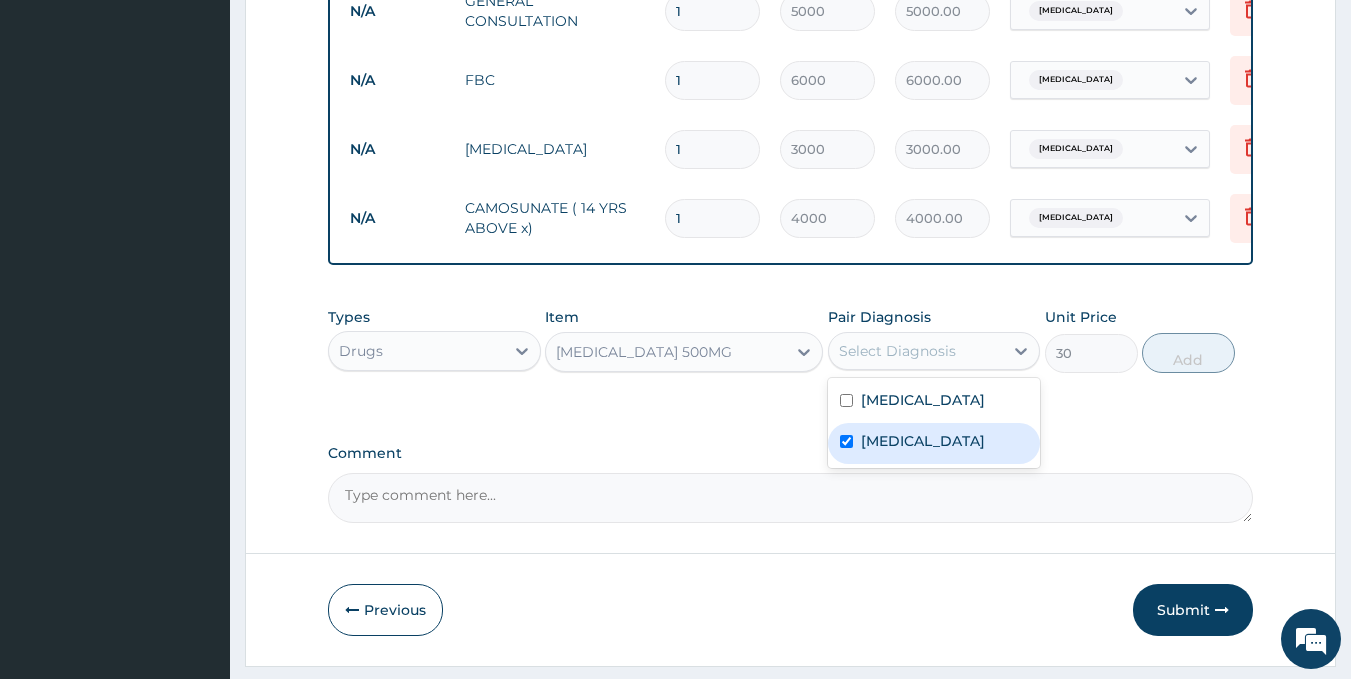 checkbox on "true" 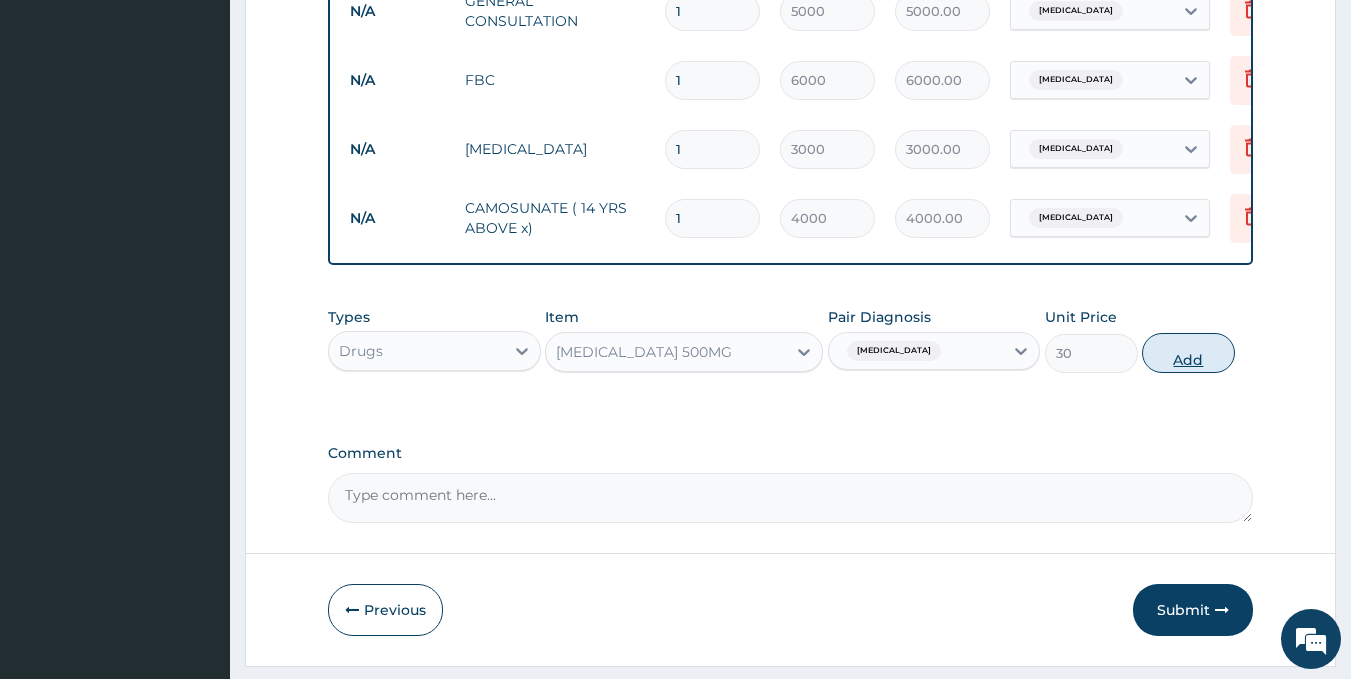 click on "Add" at bounding box center [1188, 353] 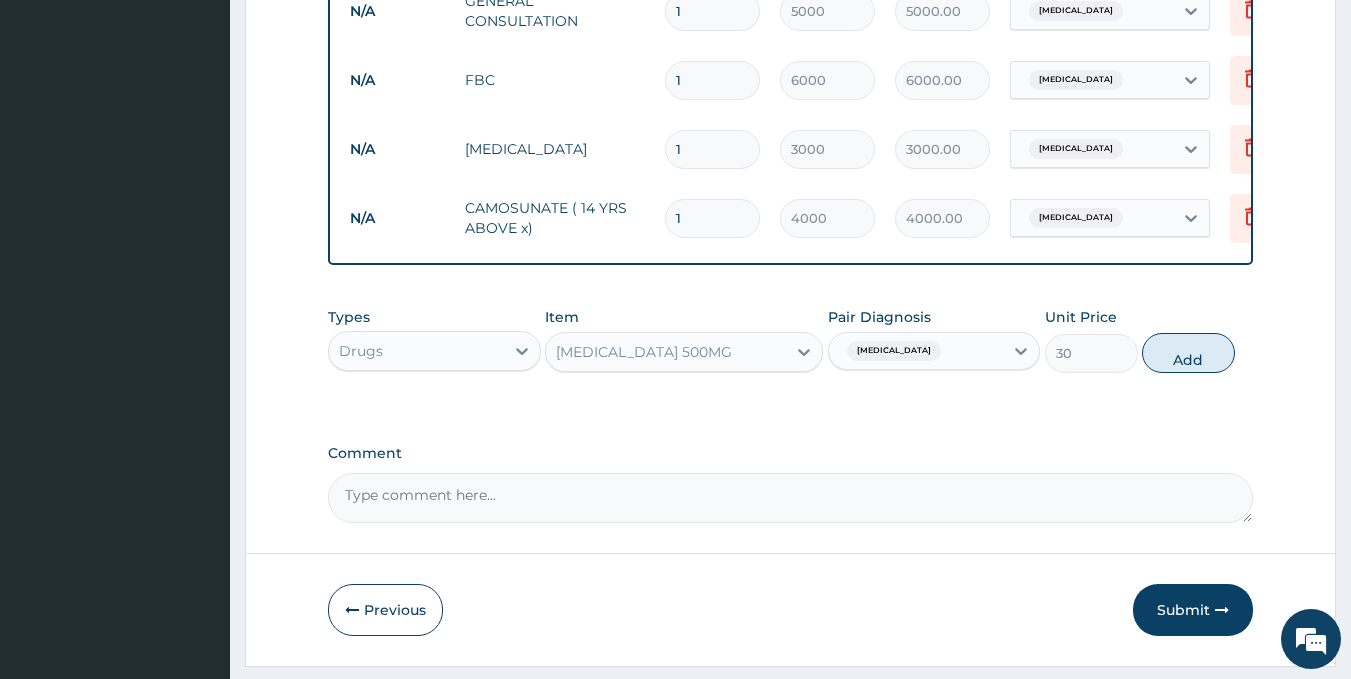 type on "0" 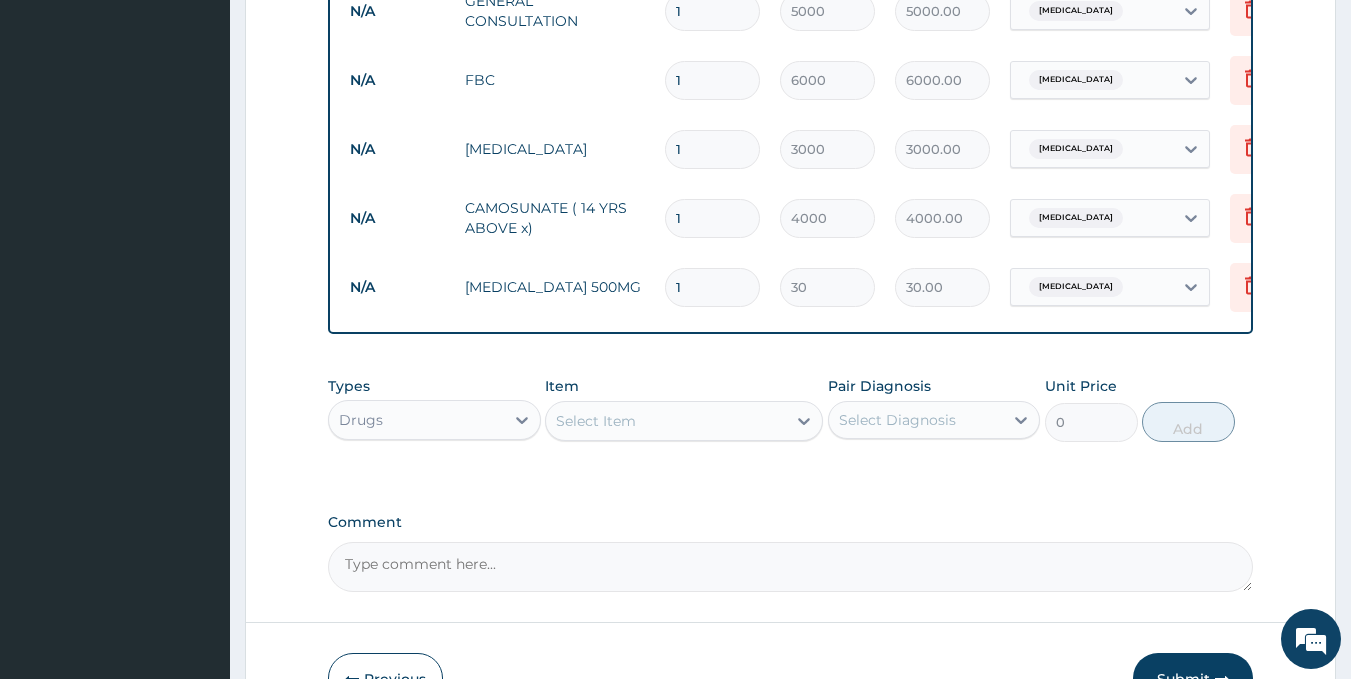 click on "Select Item" at bounding box center [666, 421] 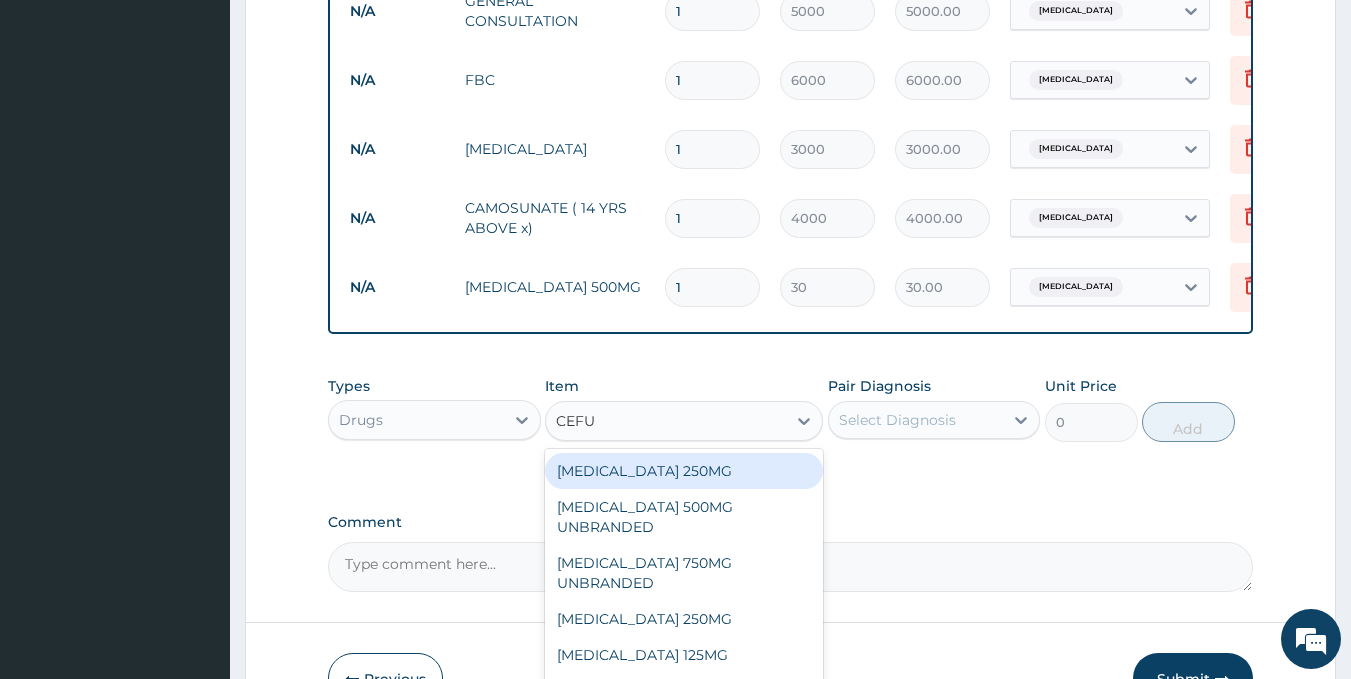 type on "CEFUR" 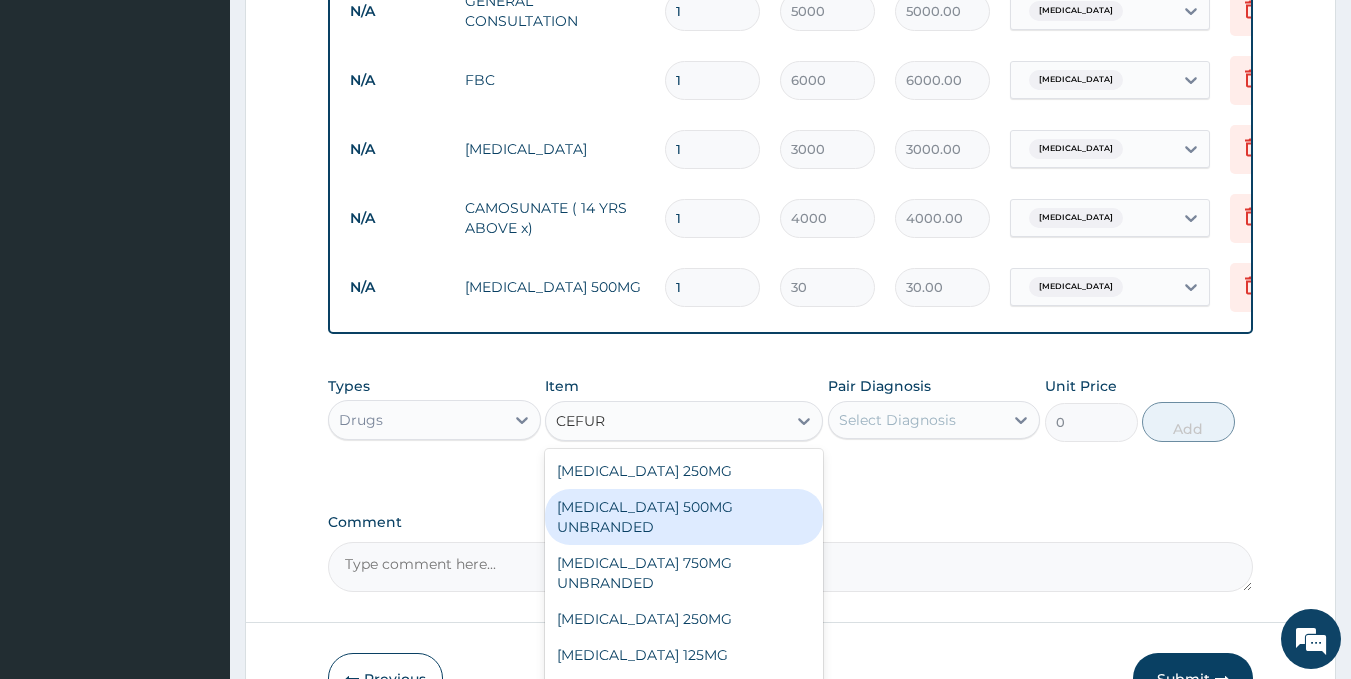 click on "[MEDICAL_DATA] 500MG UNBRANDED" at bounding box center [684, 517] 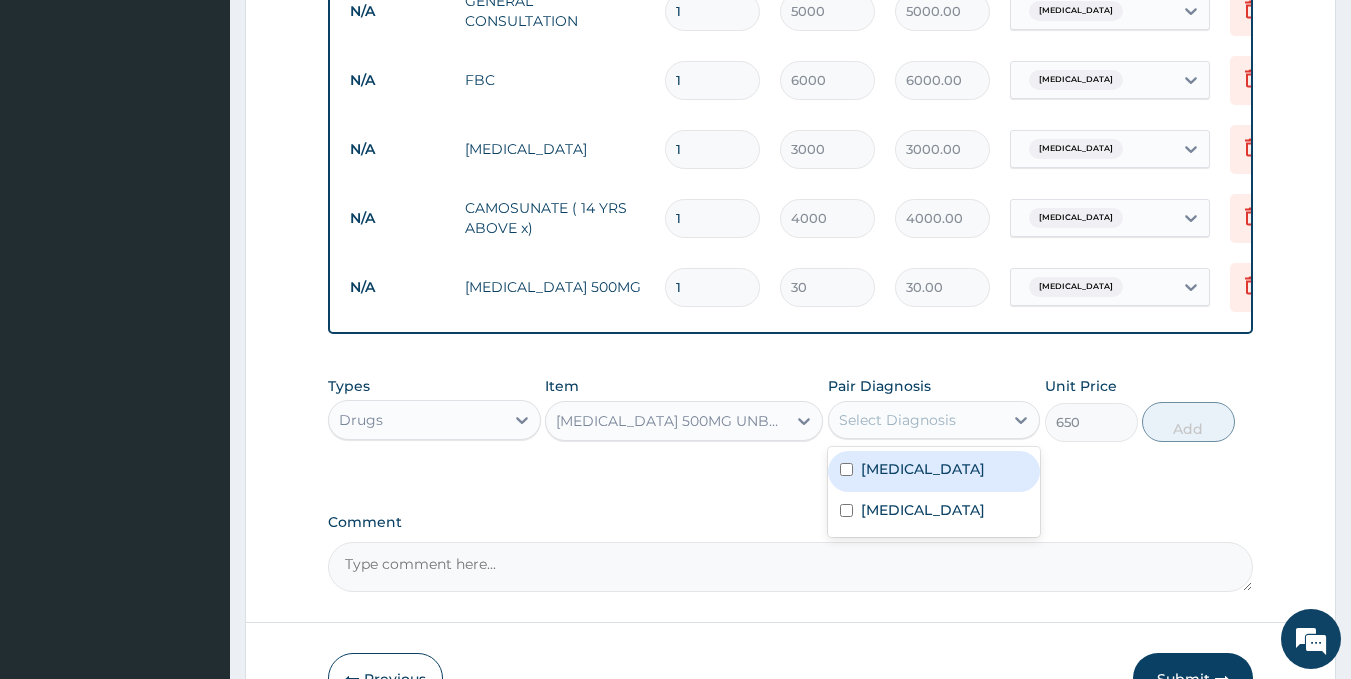 click on "Select Diagnosis" at bounding box center (897, 420) 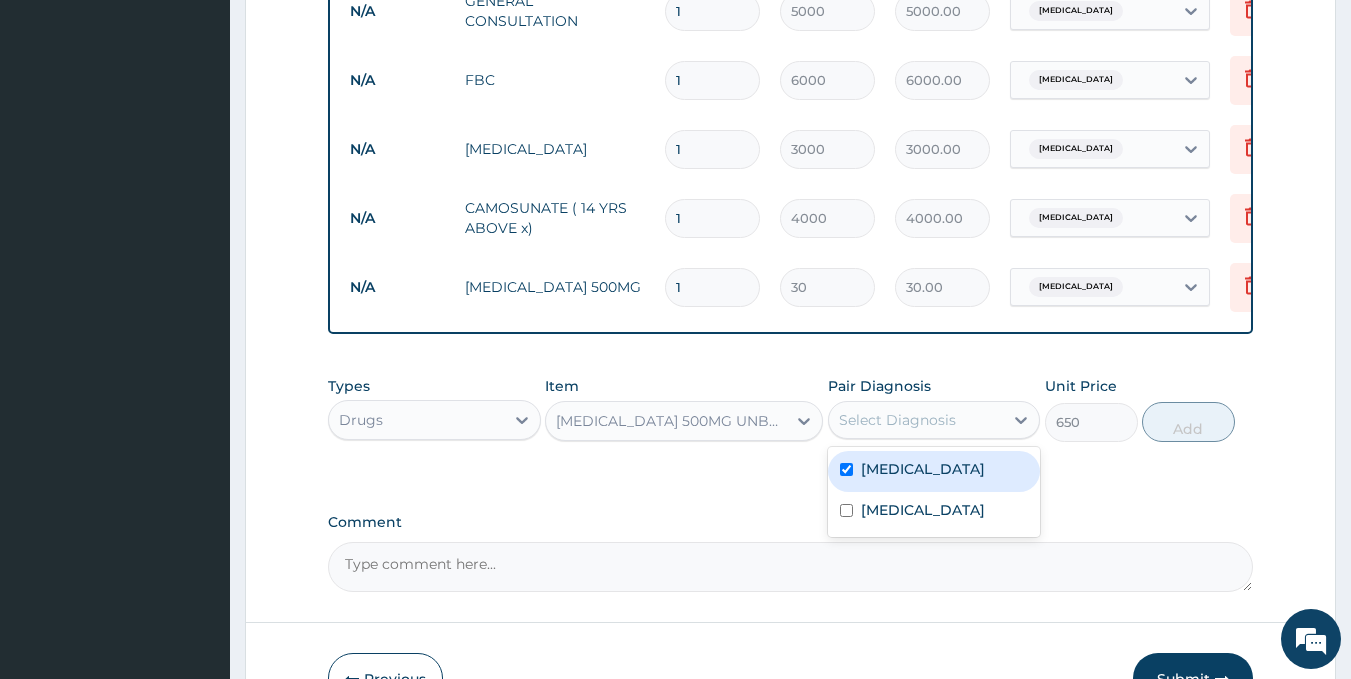 checkbox on "true" 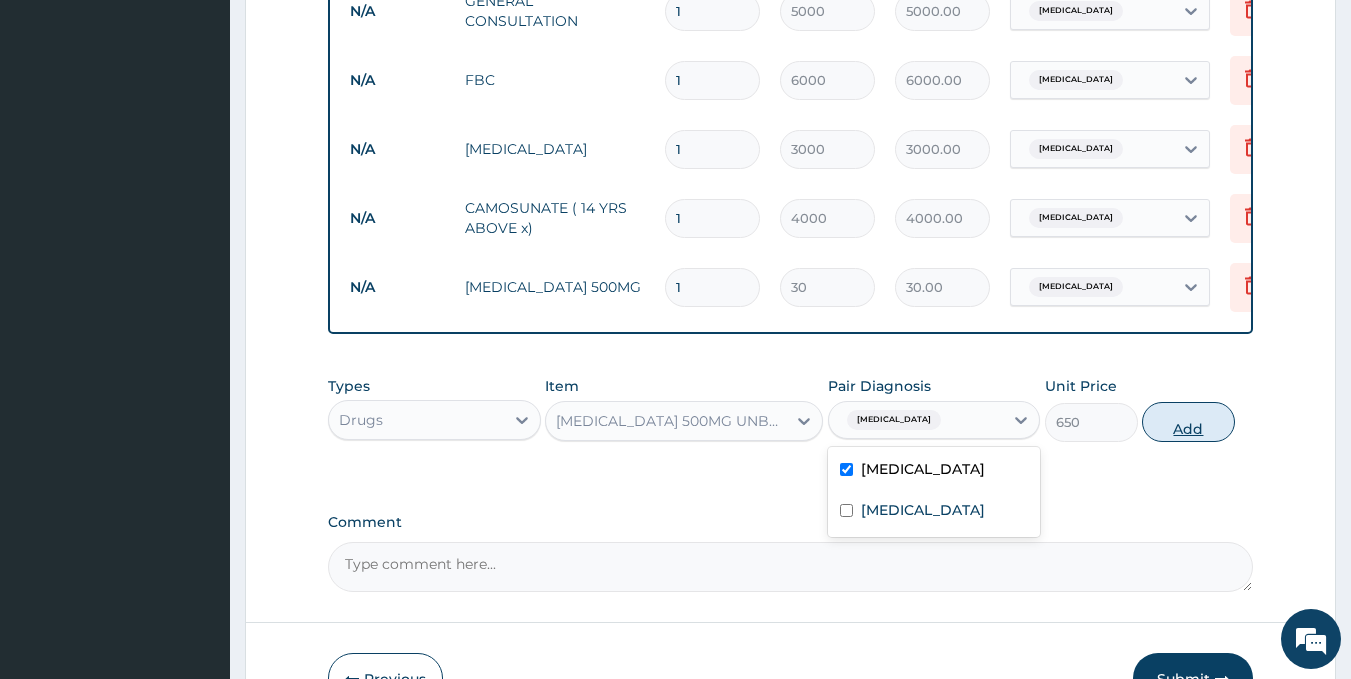 click on "Add" at bounding box center (1188, 422) 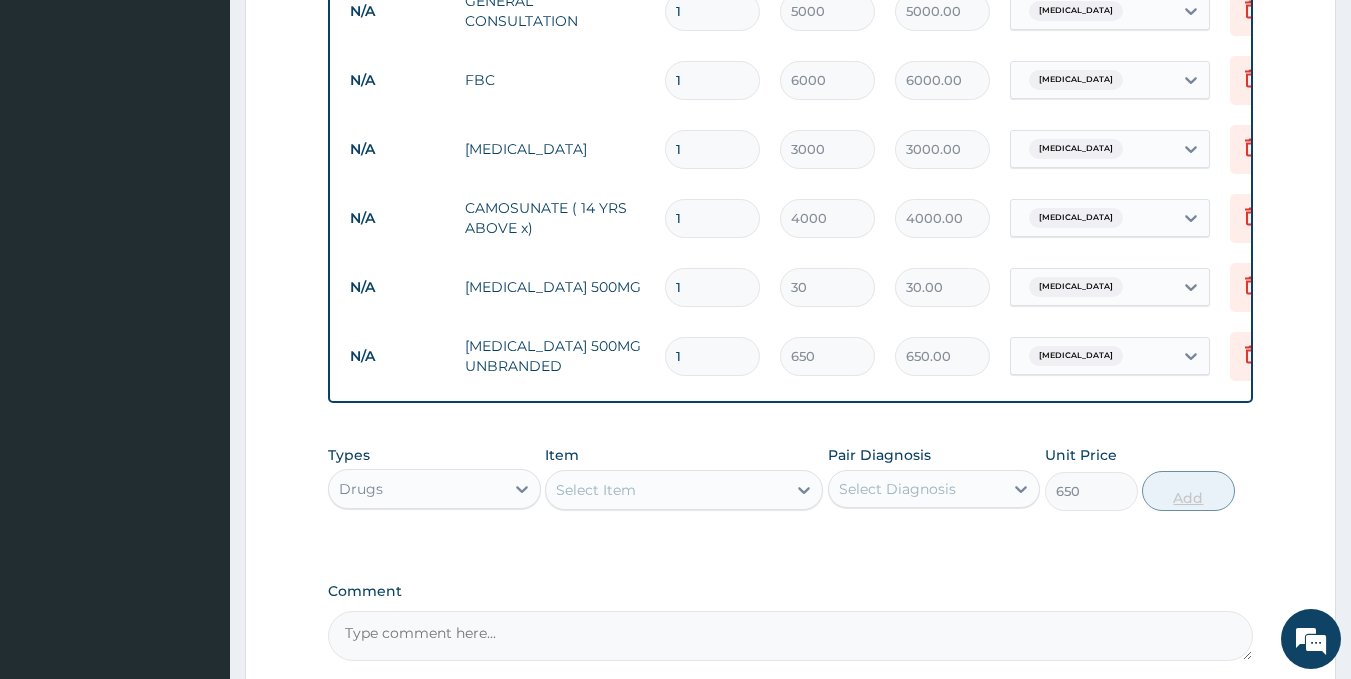 type on "0" 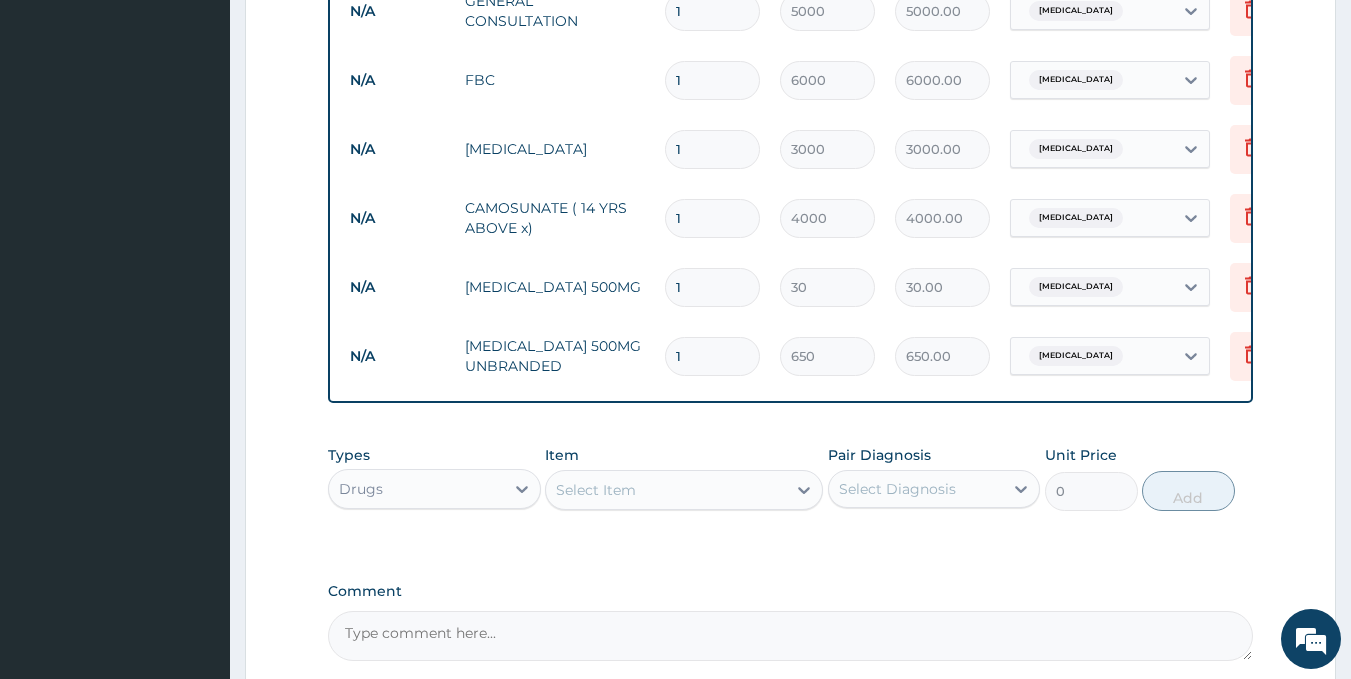 type on "10" 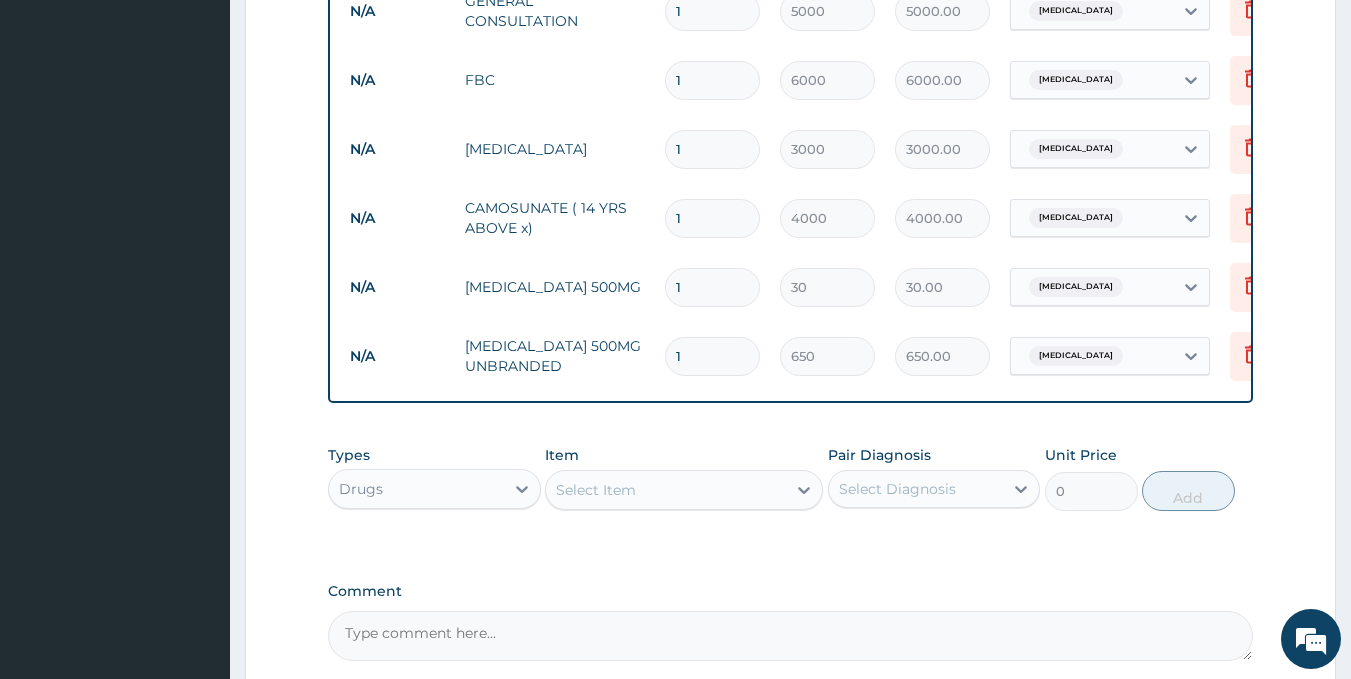 type on "6500.00" 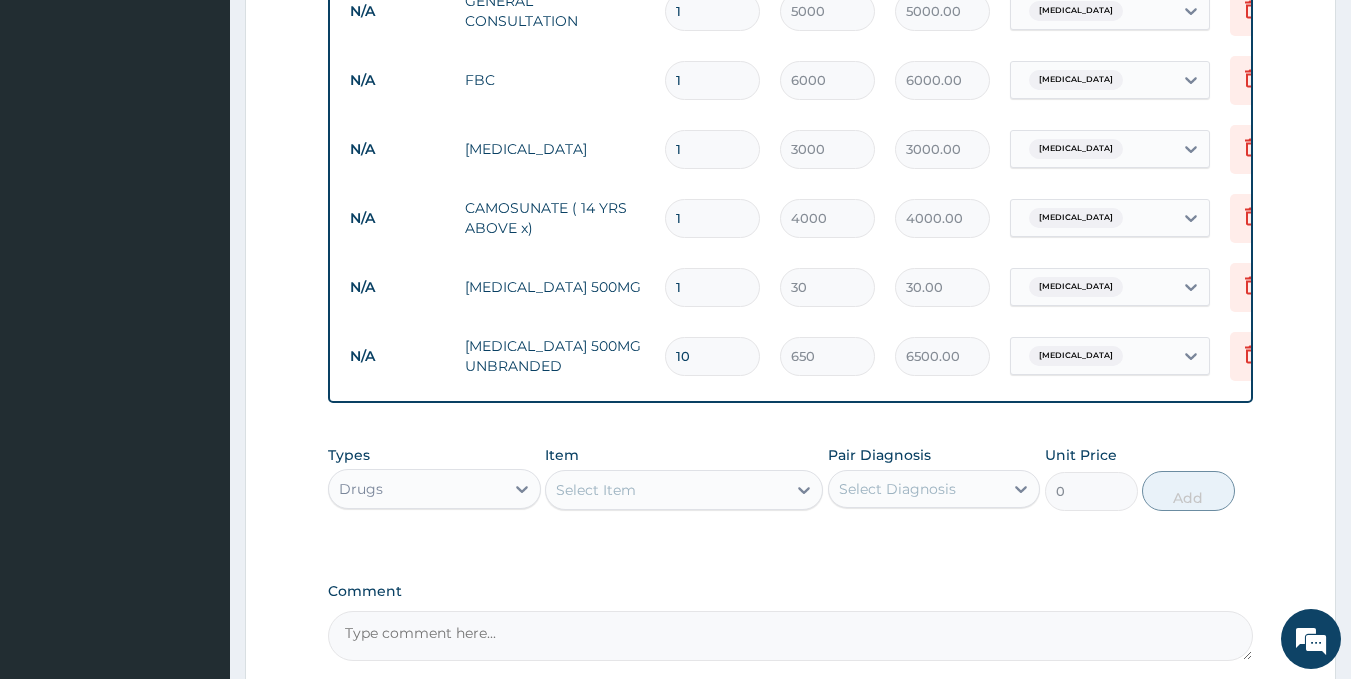 type on "10" 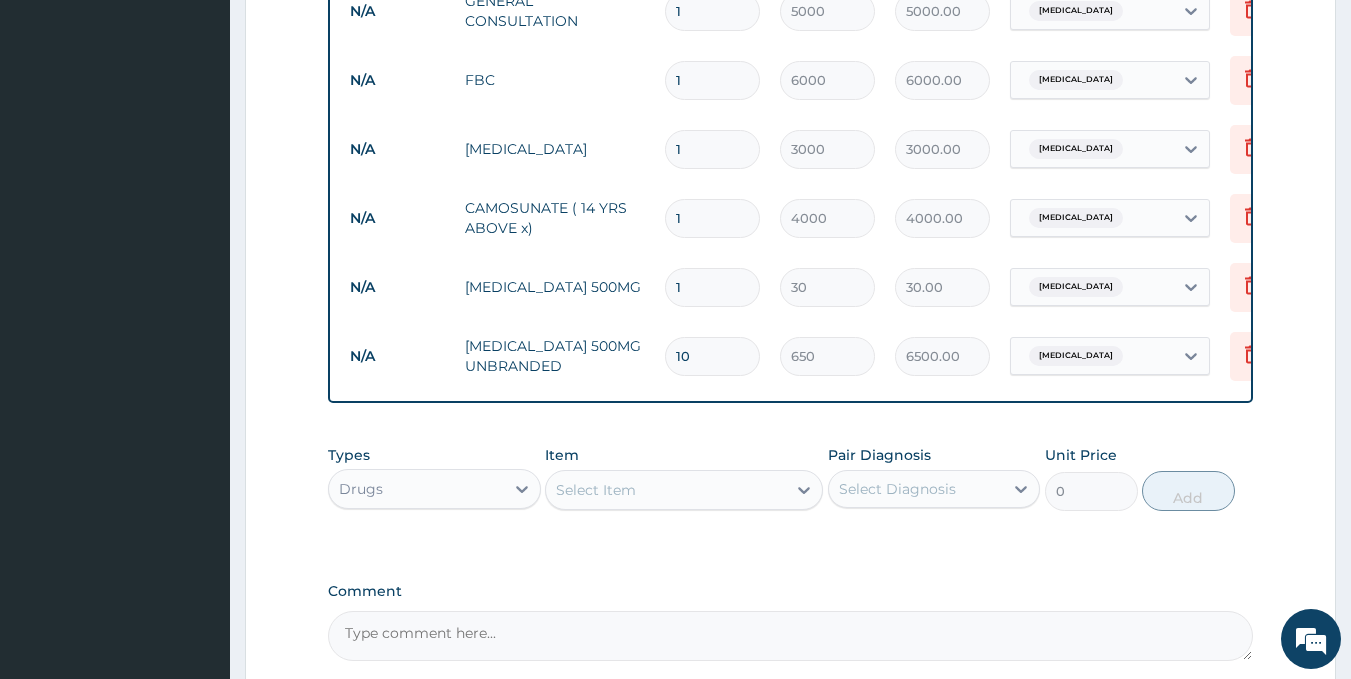 click on "1" at bounding box center [712, 287] 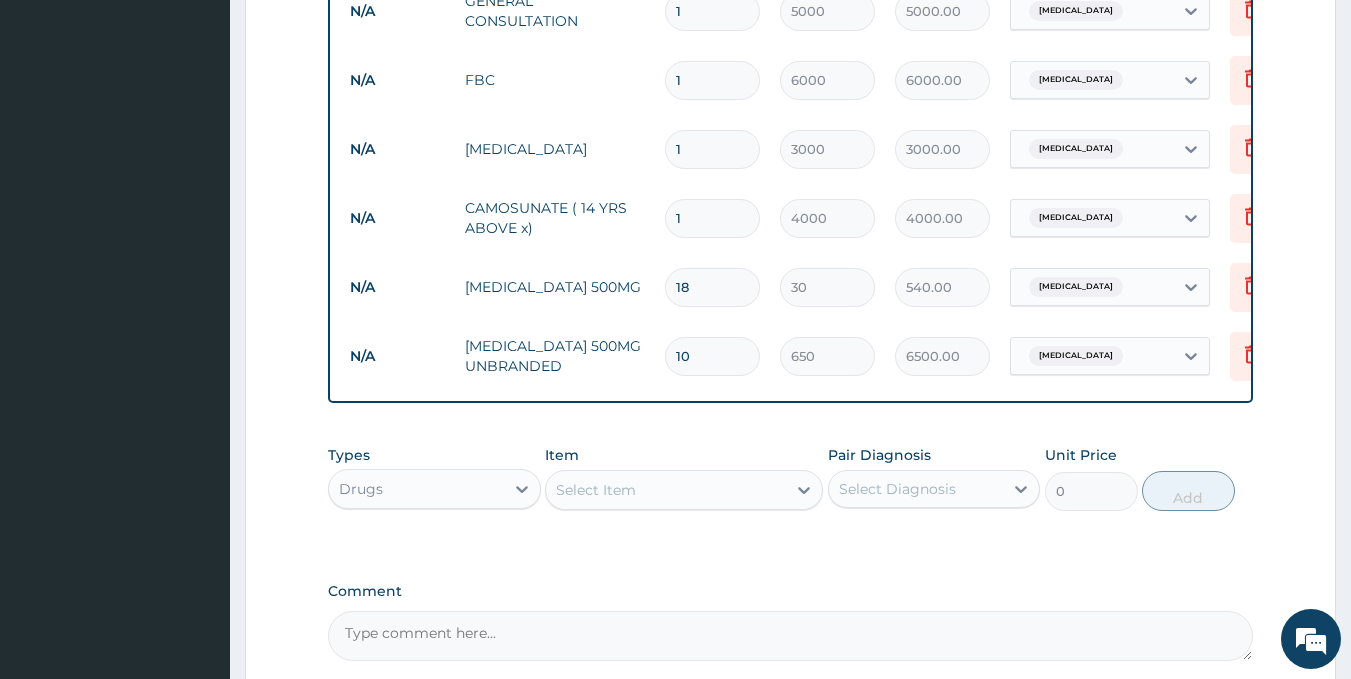 type on "18" 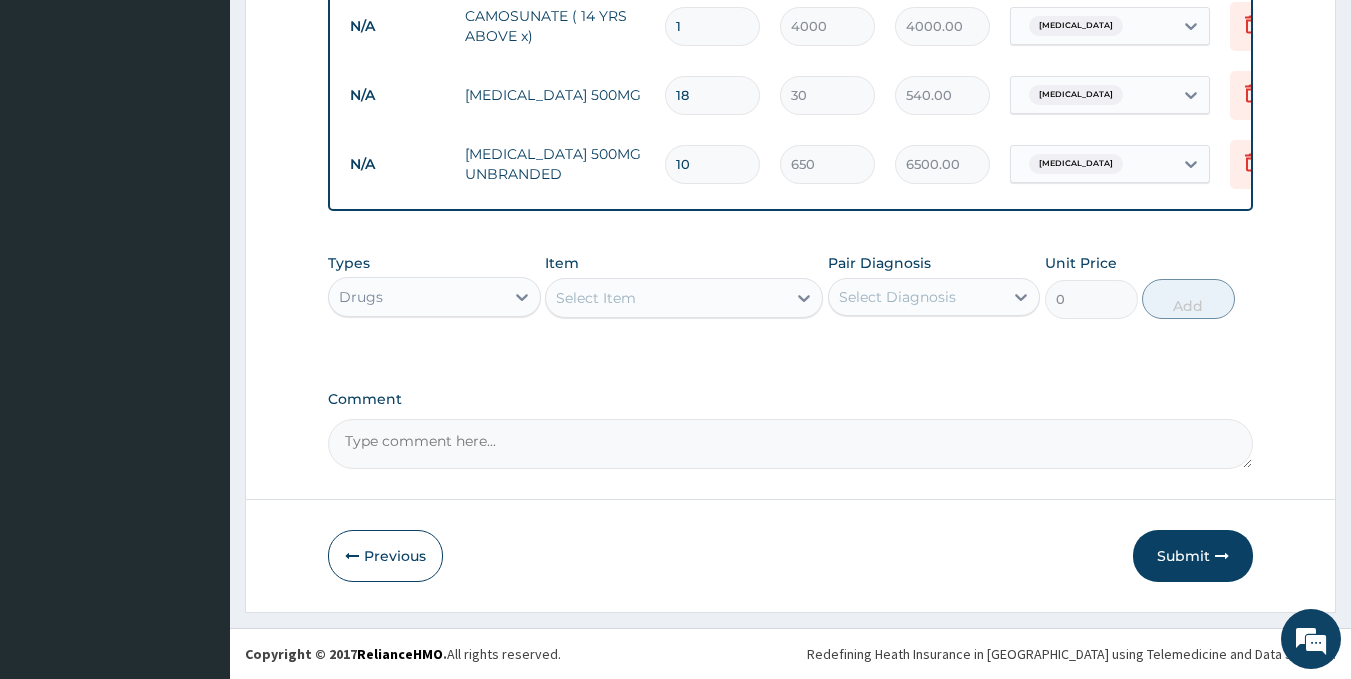 scroll, scrollTop: 805, scrollLeft: 0, axis: vertical 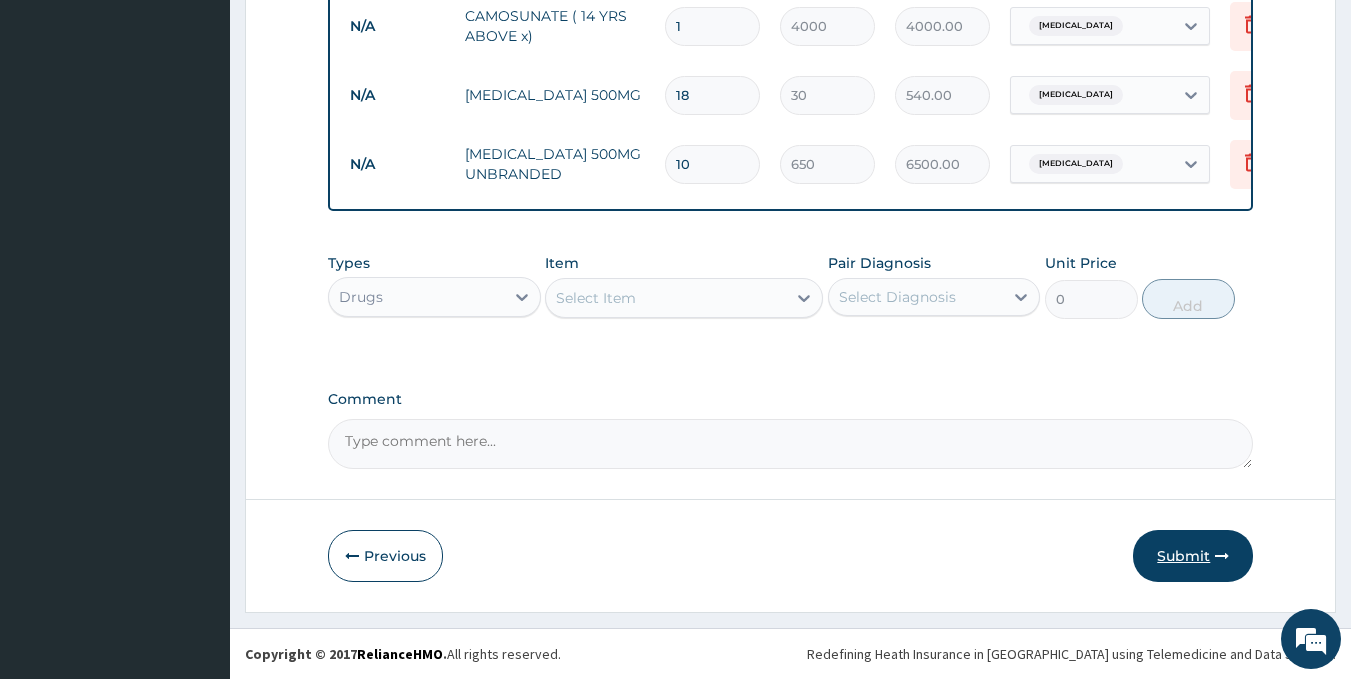 click at bounding box center (1222, 556) 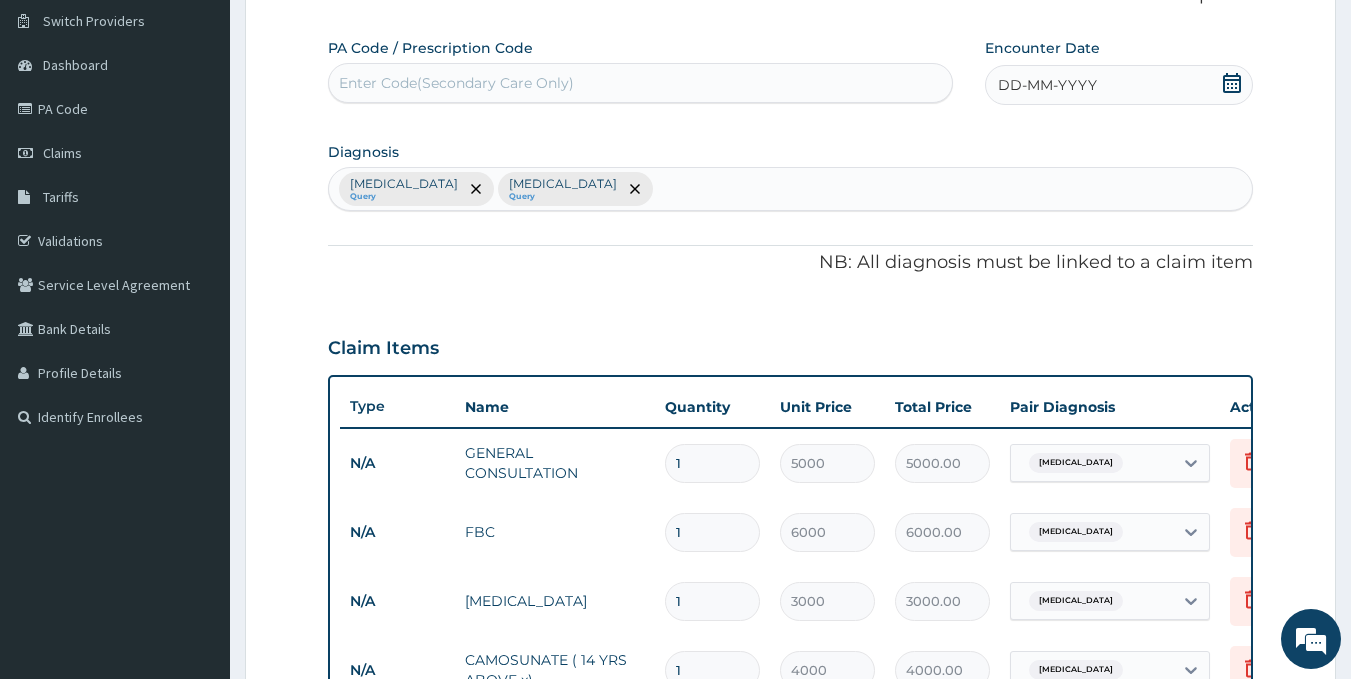 scroll, scrollTop: 5, scrollLeft: 0, axis: vertical 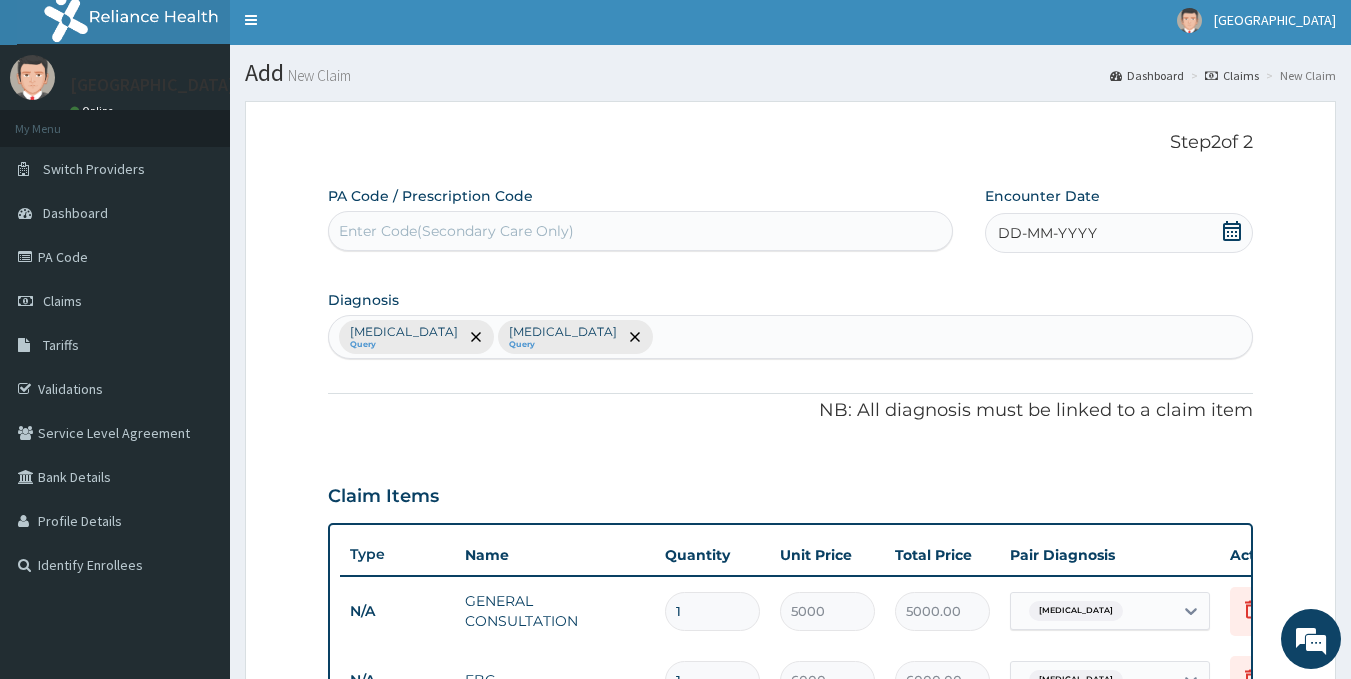 click on "DD-MM-YYYY" at bounding box center [1047, 233] 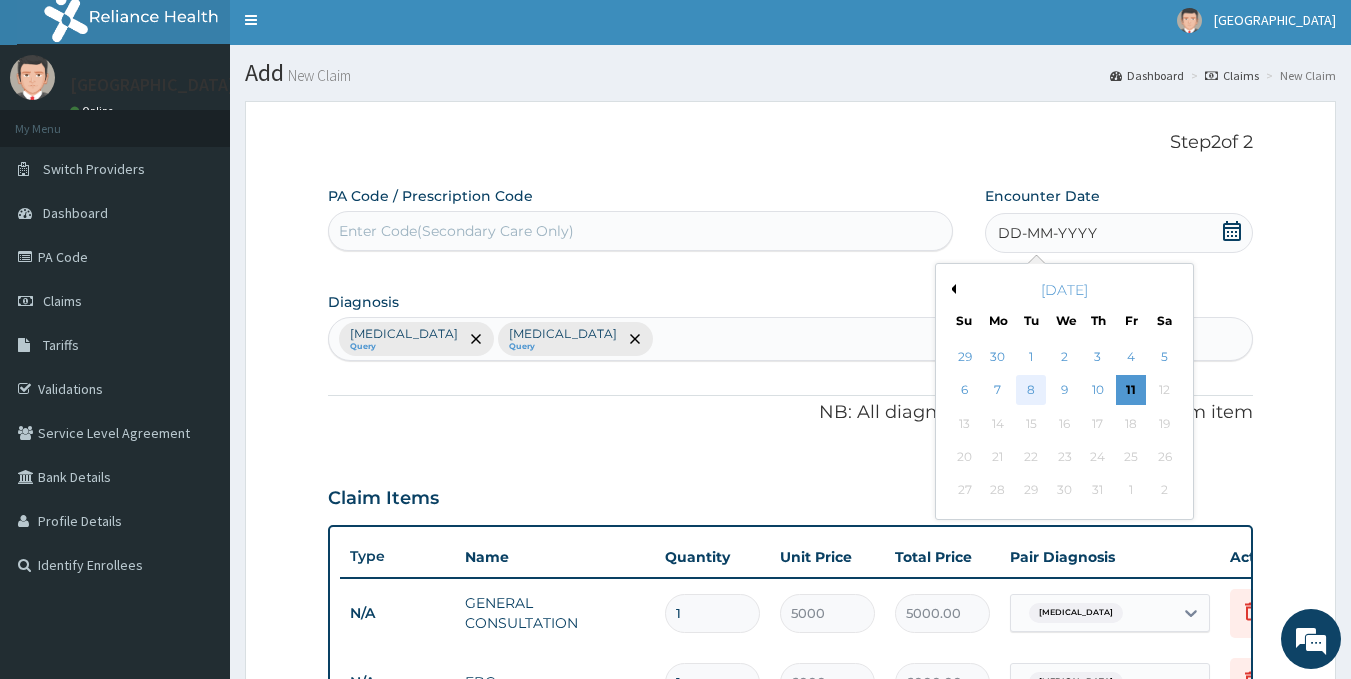 click on "8" at bounding box center (1032, 391) 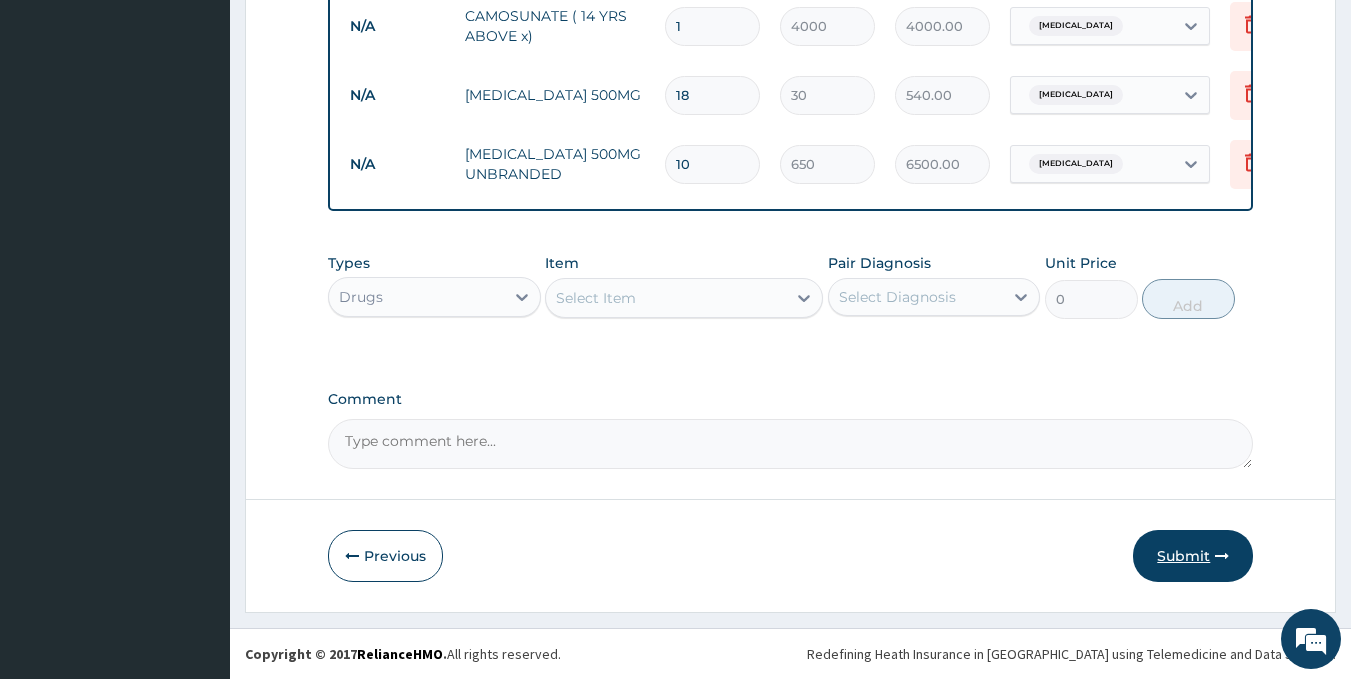 click on "Submit" at bounding box center [1193, 556] 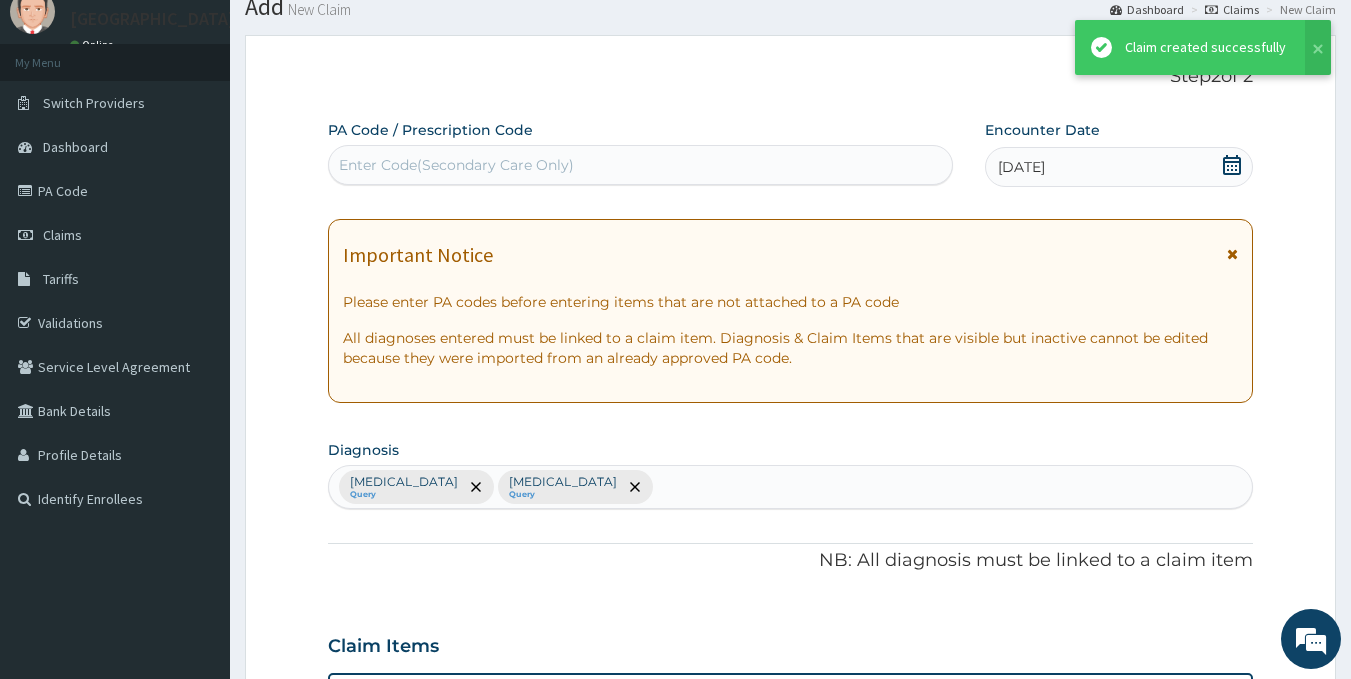 scroll, scrollTop: 812, scrollLeft: 0, axis: vertical 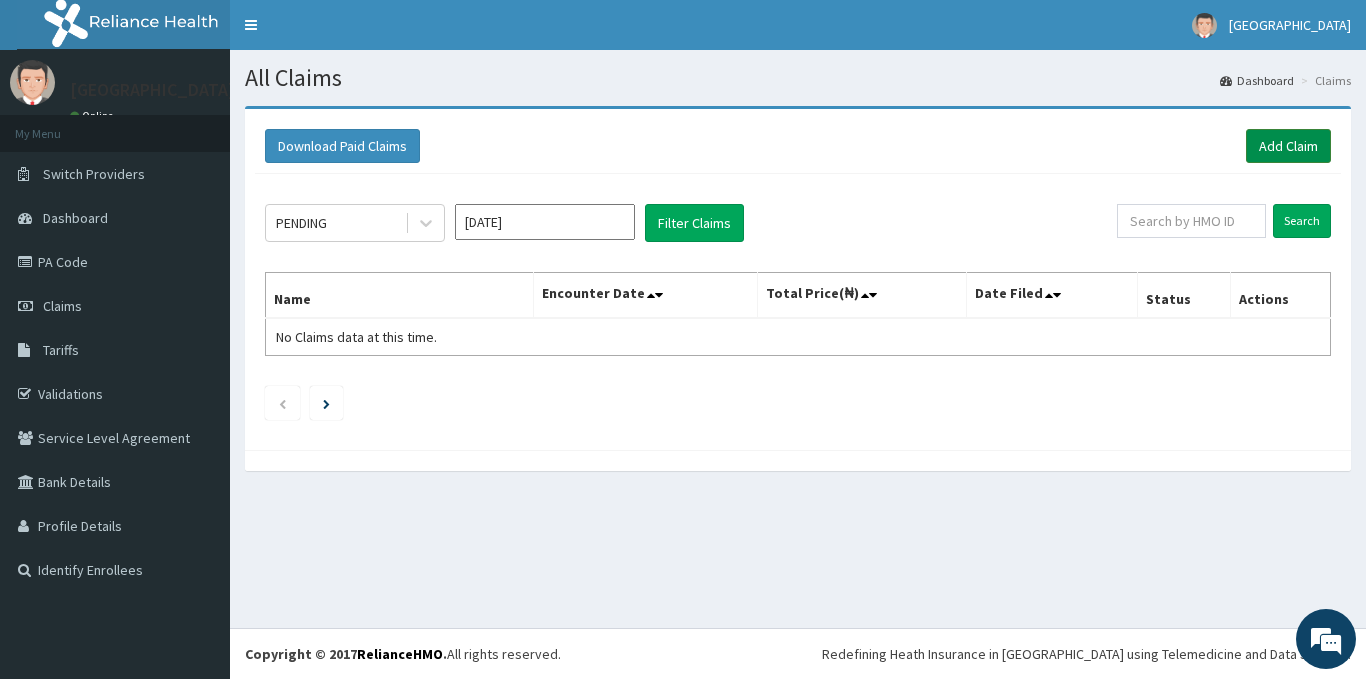 click on "Add Claim" at bounding box center [1288, 146] 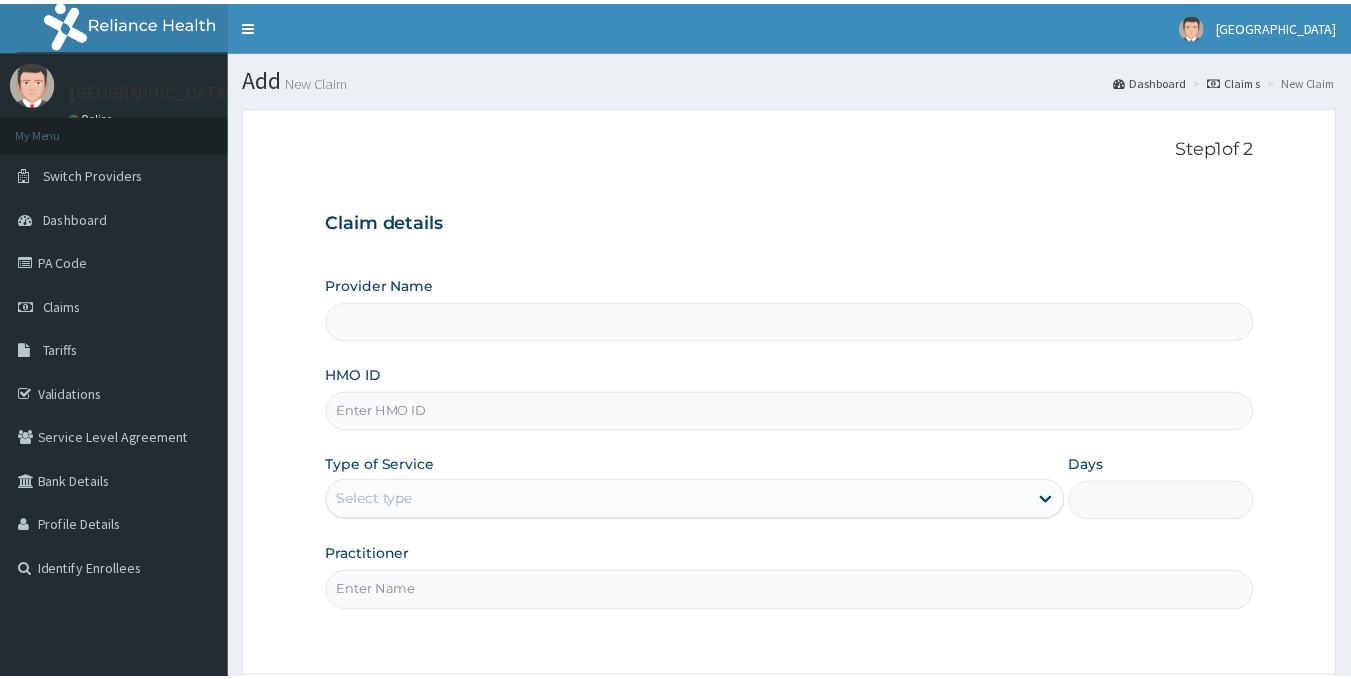 scroll, scrollTop: 0, scrollLeft: 0, axis: both 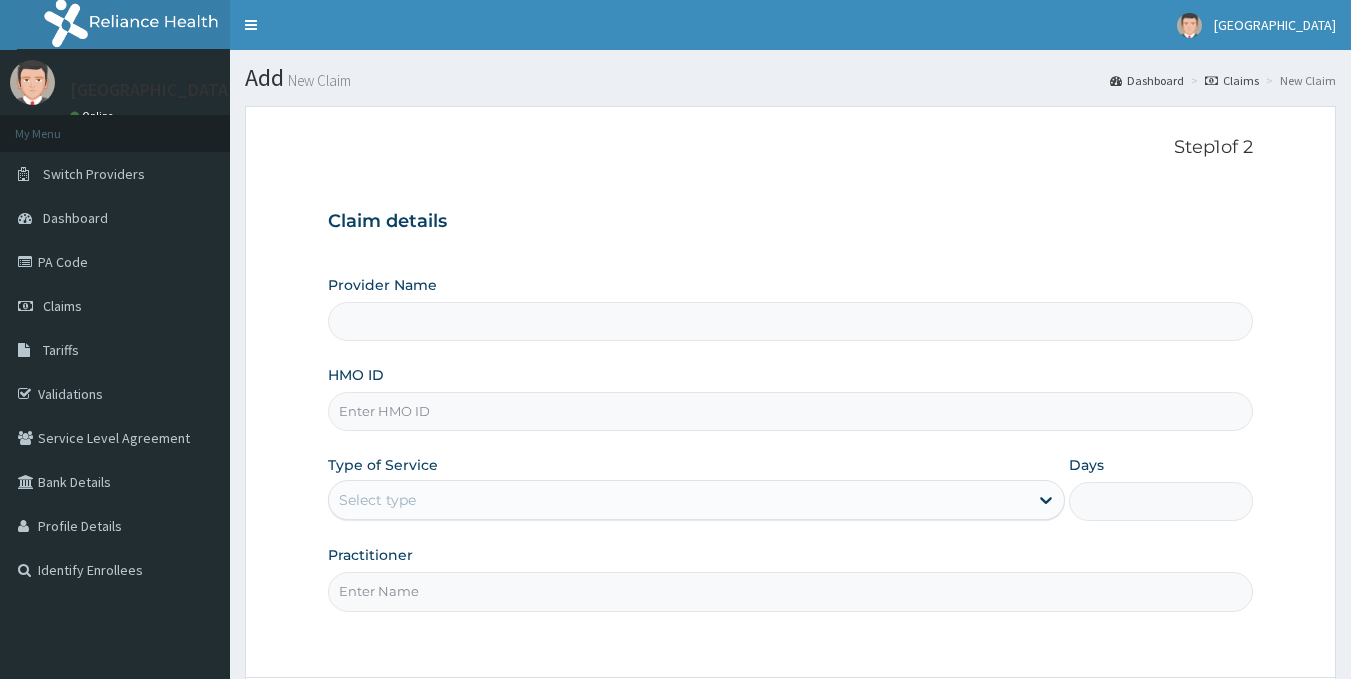 click on "HMO ID" at bounding box center [791, 411] 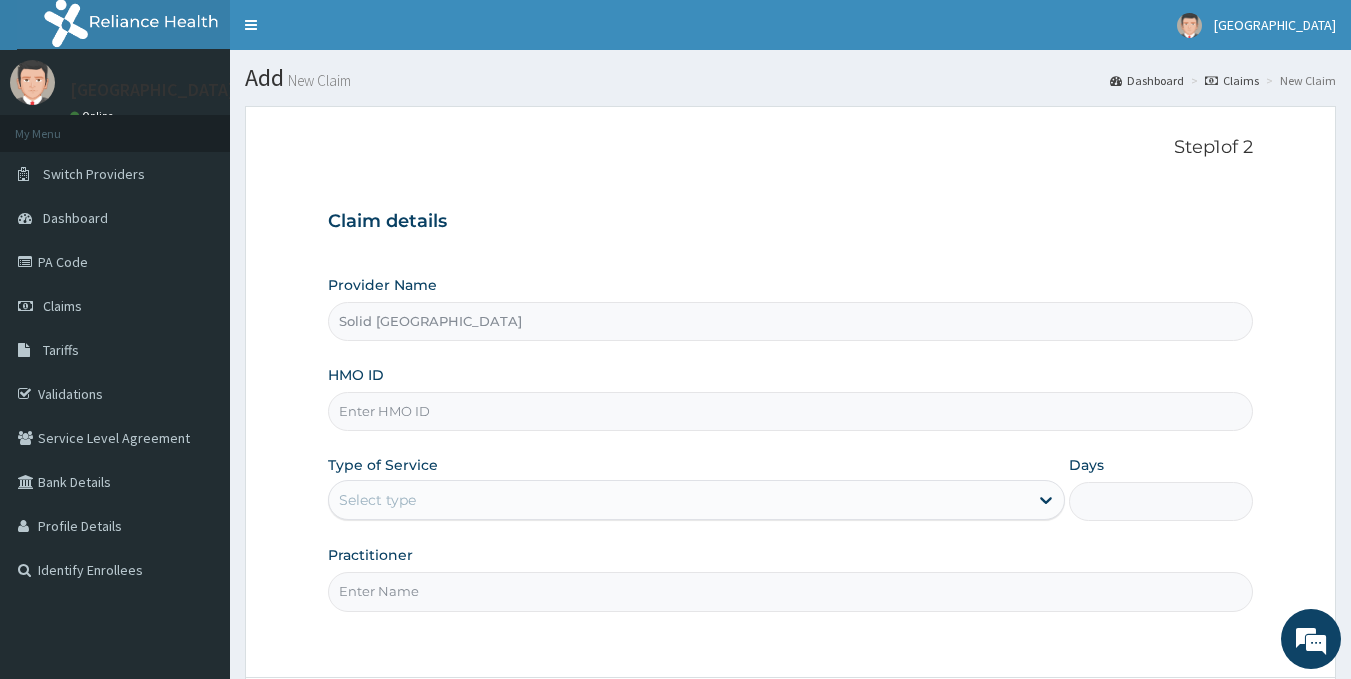 paste on "BWI/10058/D" 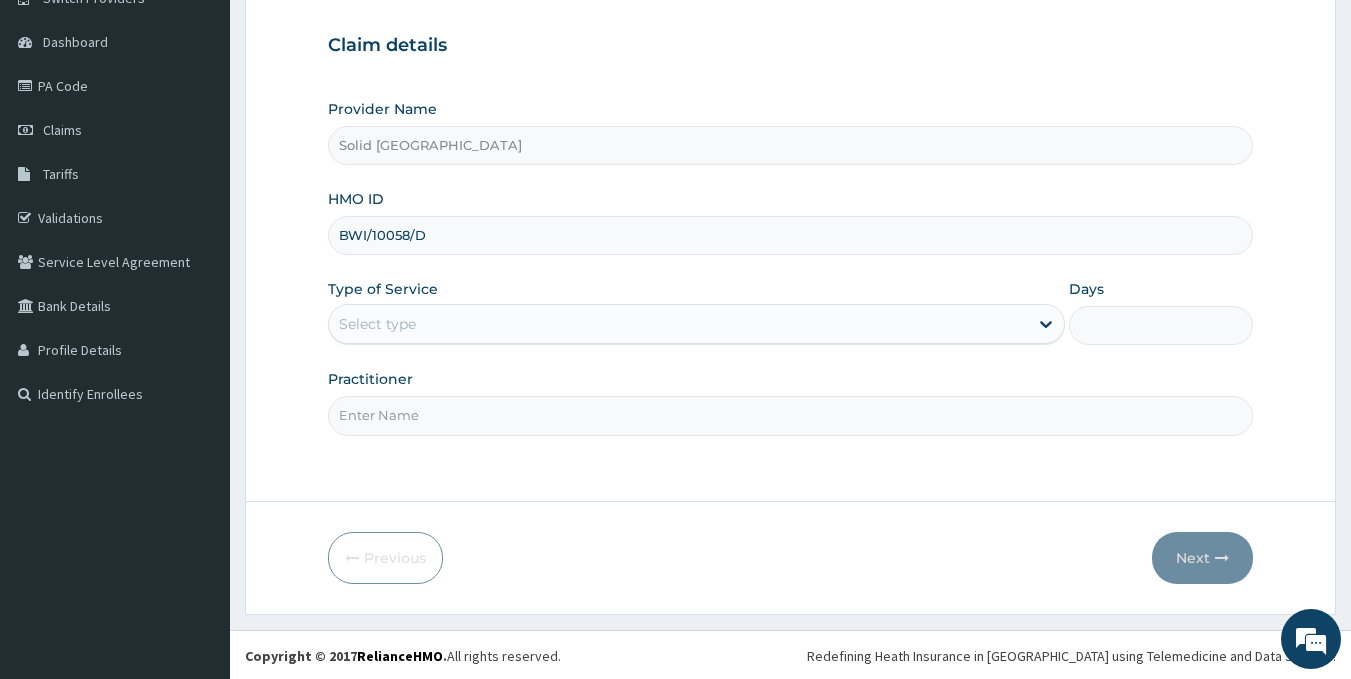 scroll, scrollTop: 178, scrollLeft: 0, axis: vertical 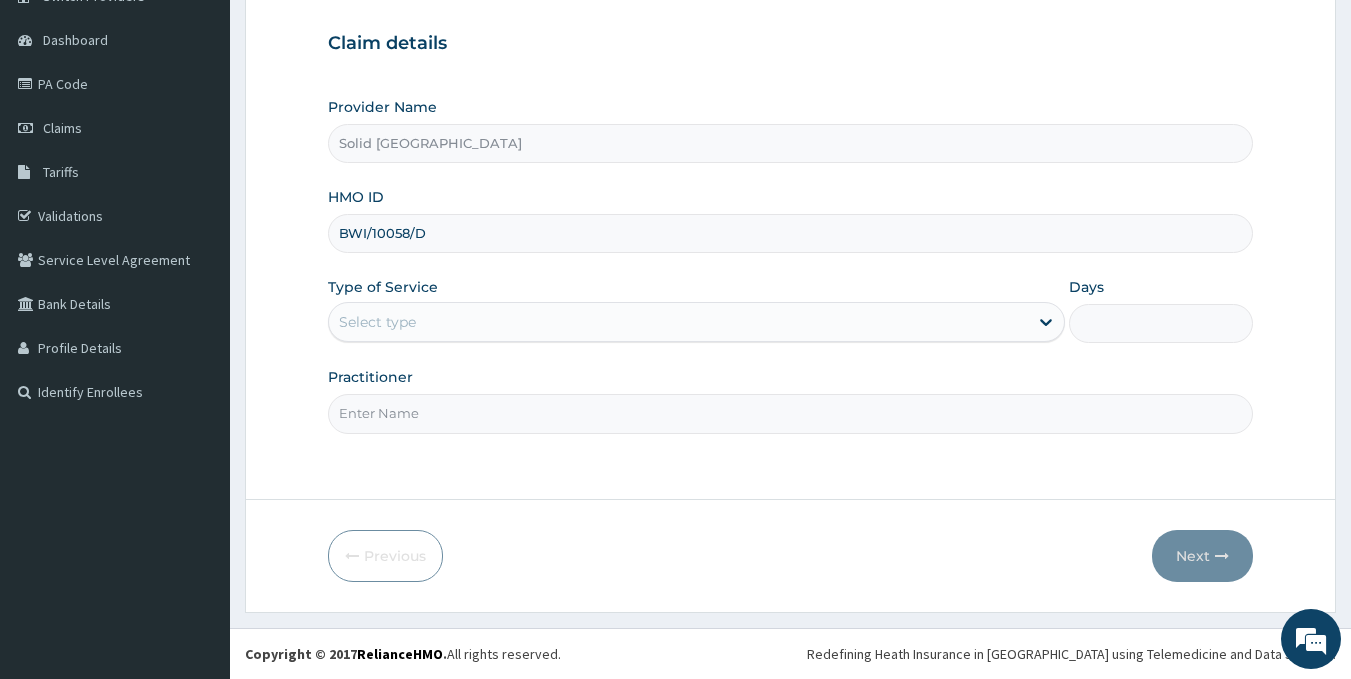 type on "BWI/10058/D" 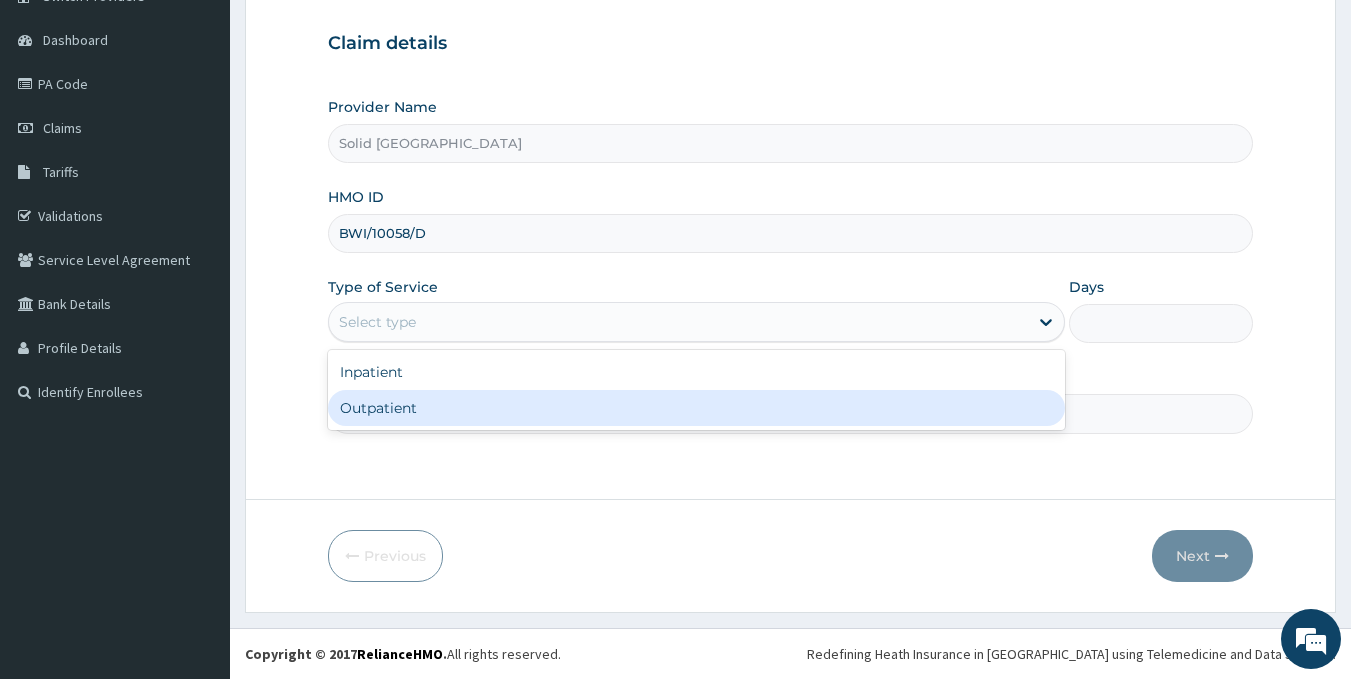 click on "Outpatient" at bounding box center (696, 408) 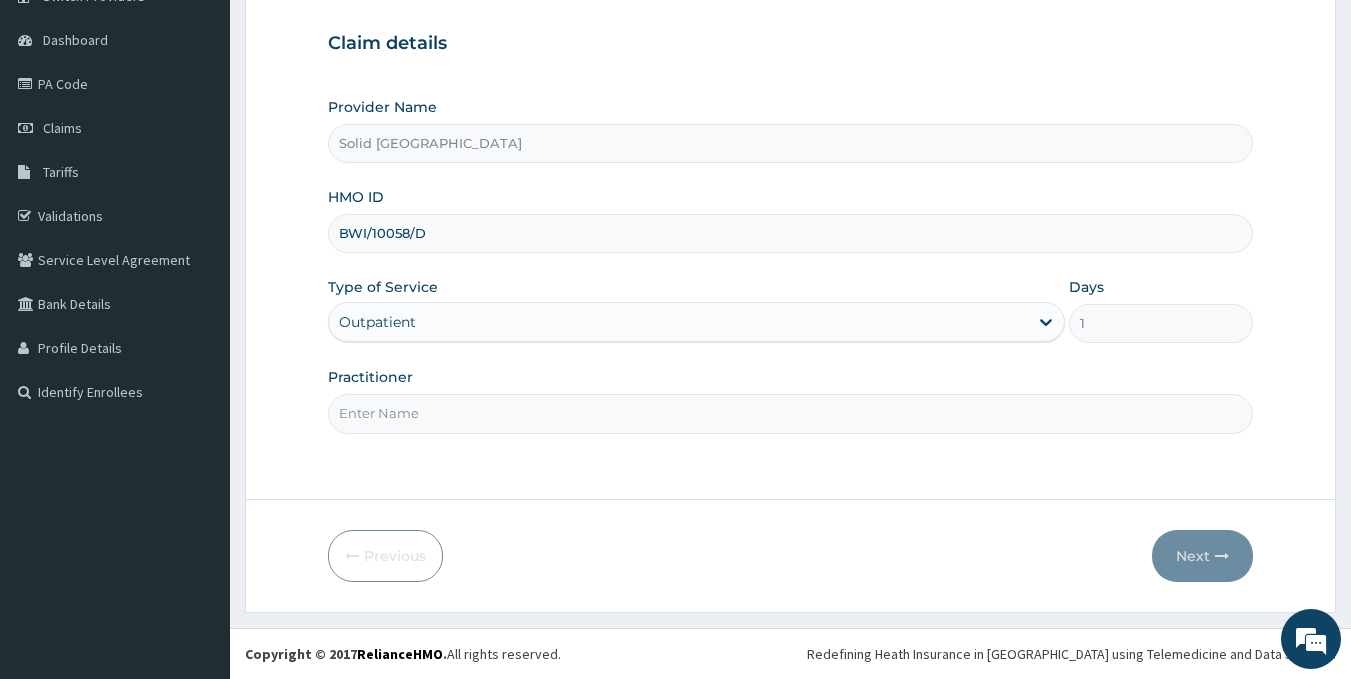 click on "Practitioner" at bounding box center (791, 413) 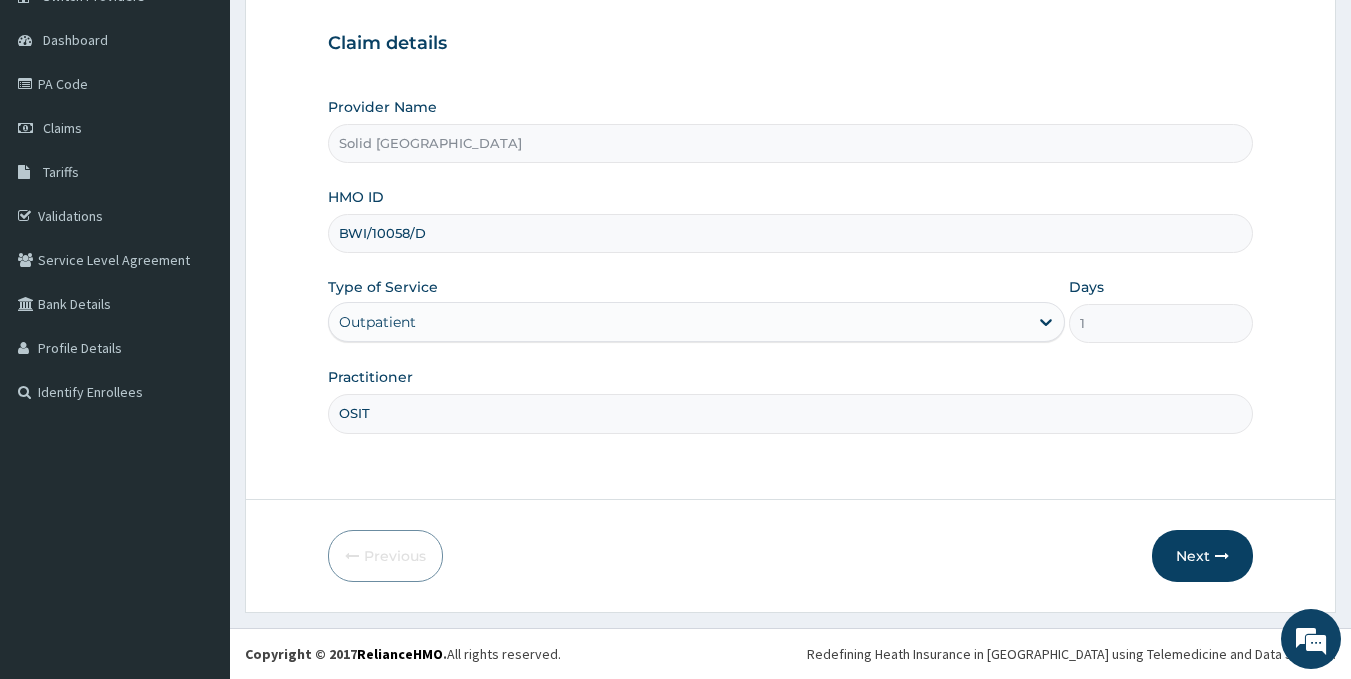 type on "OSITA" 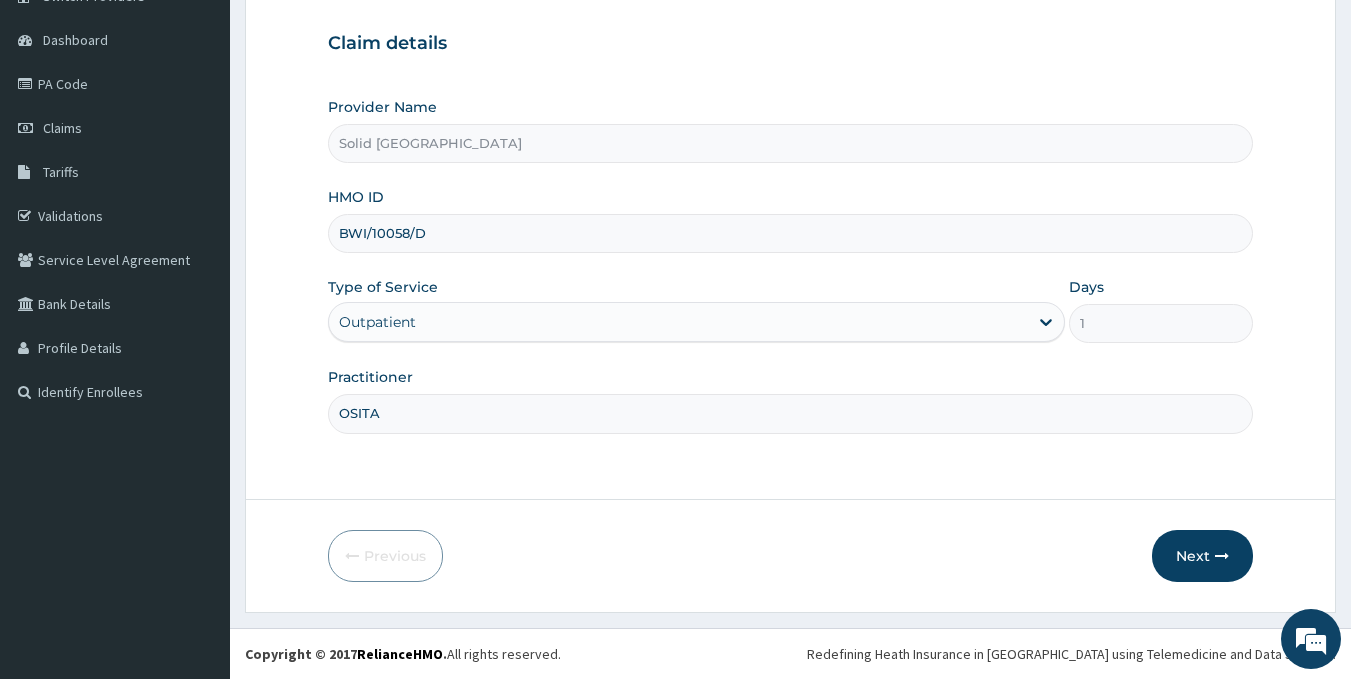 scroll, scrollTop: 0, scrollLeft: 0, axis: both 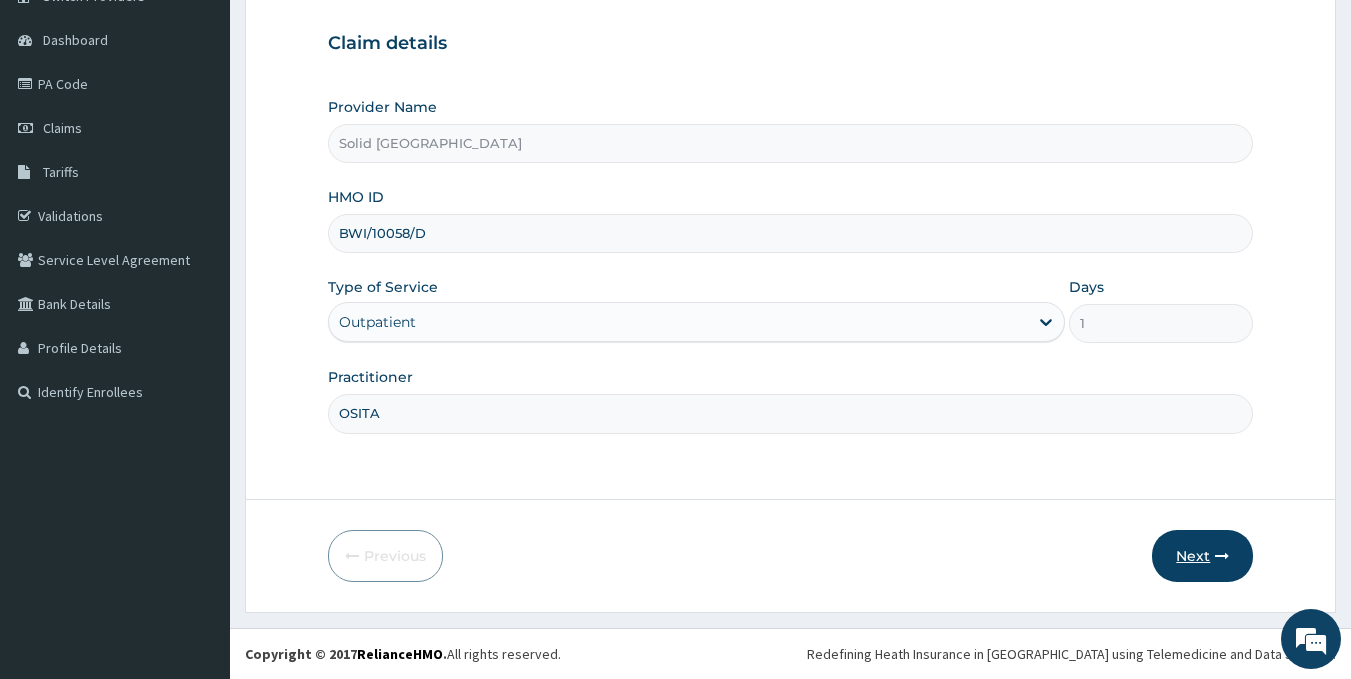 click on "Next" at bounding box center (1202, 556) 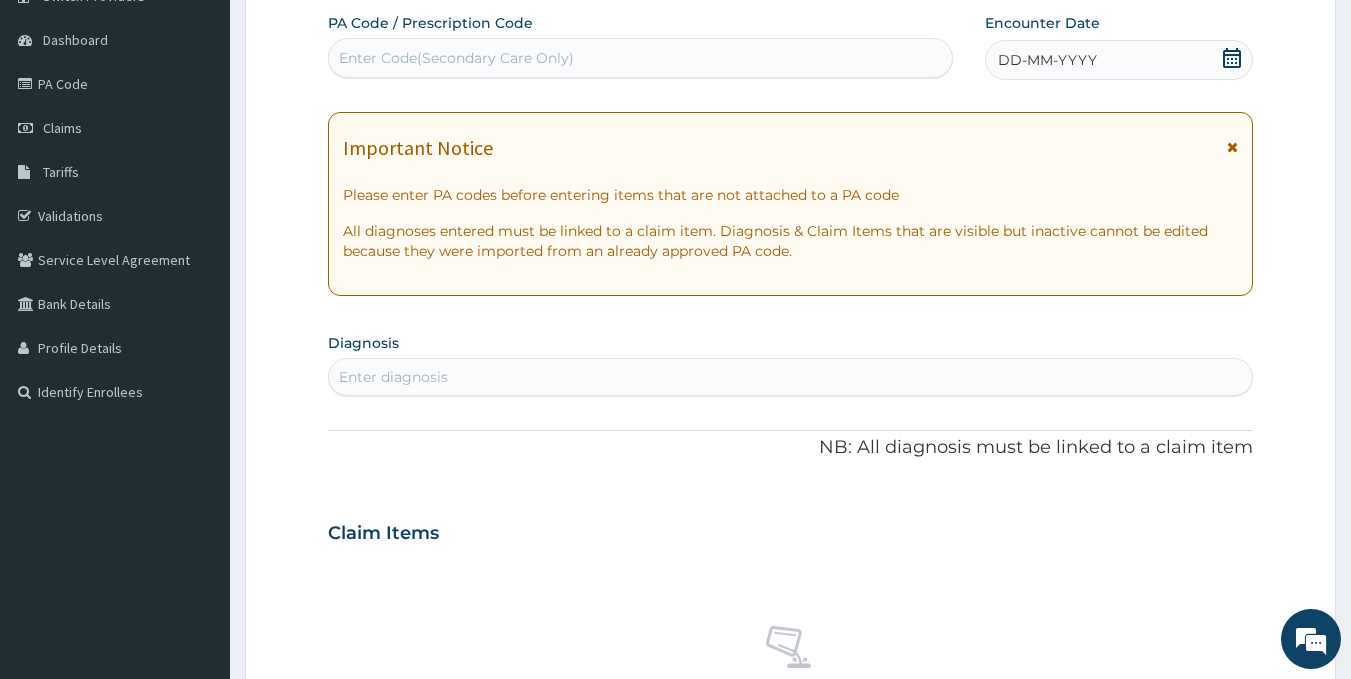 click at bounding box center (1232, 147) 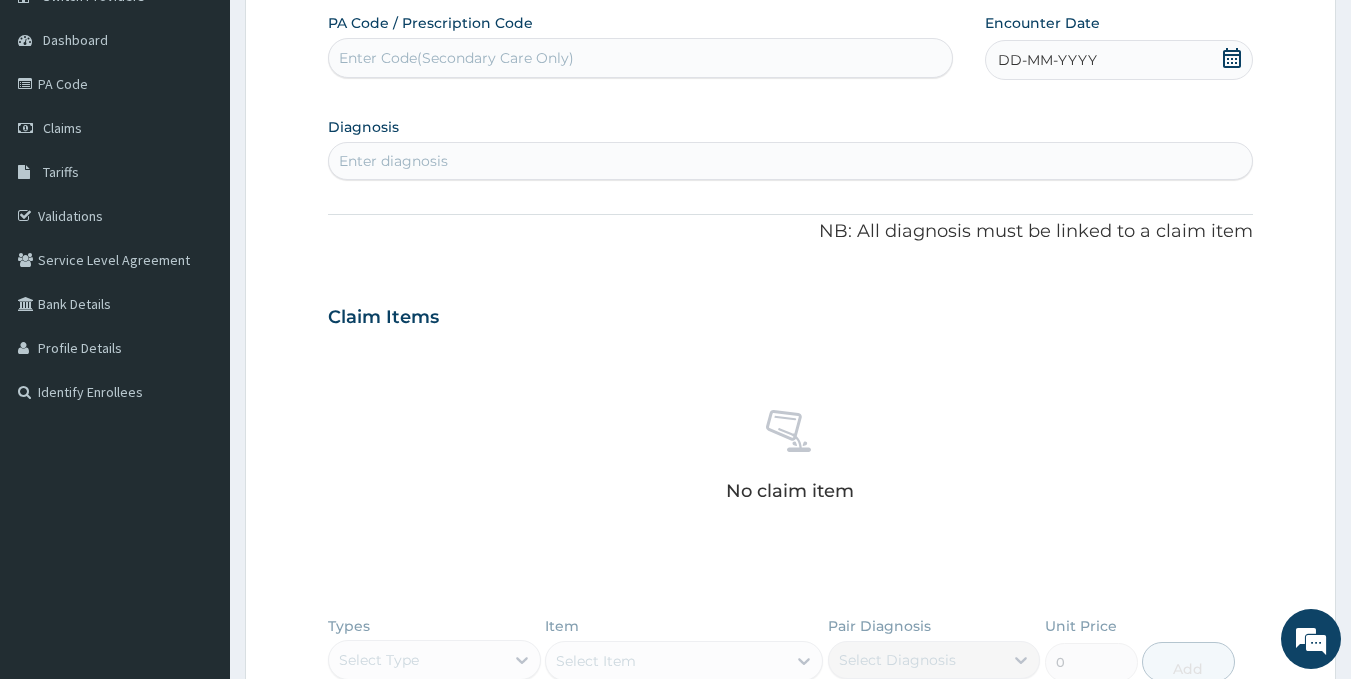 click on "DD-MM-YYYY" at bounding box center (1047, 60) 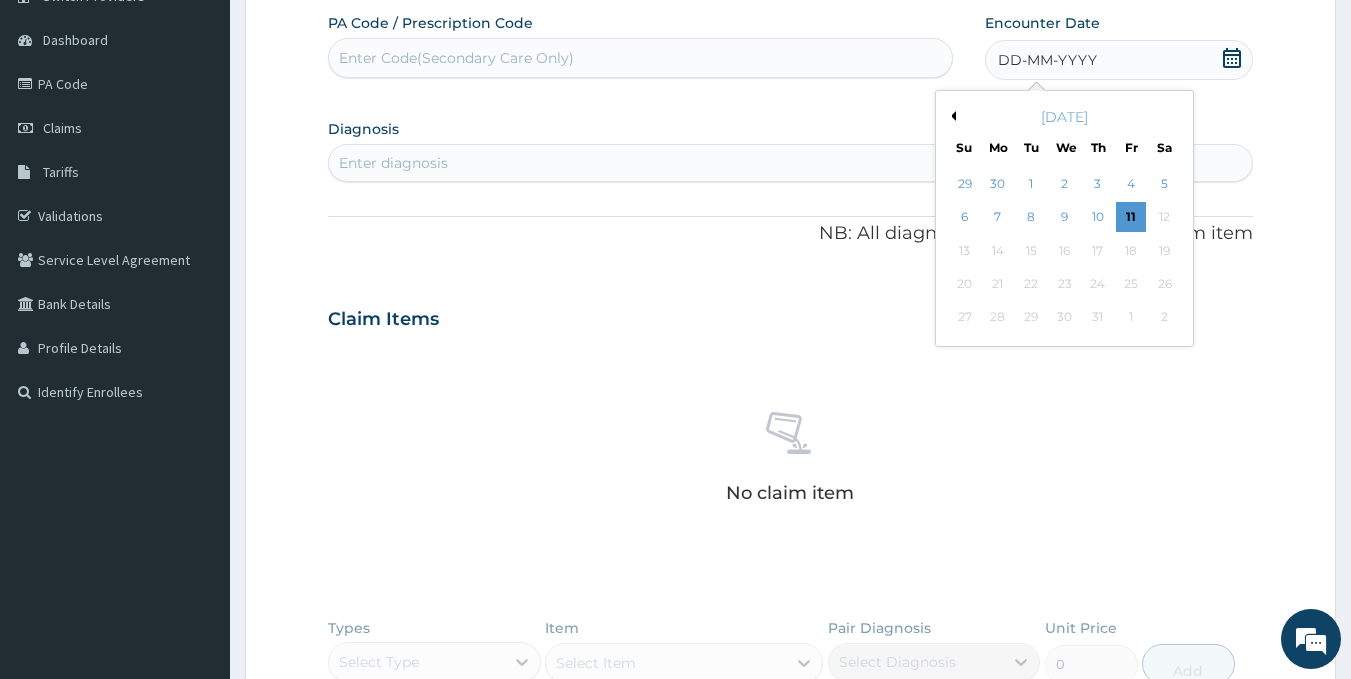 click on "8" at bounding box center [1032, 218] 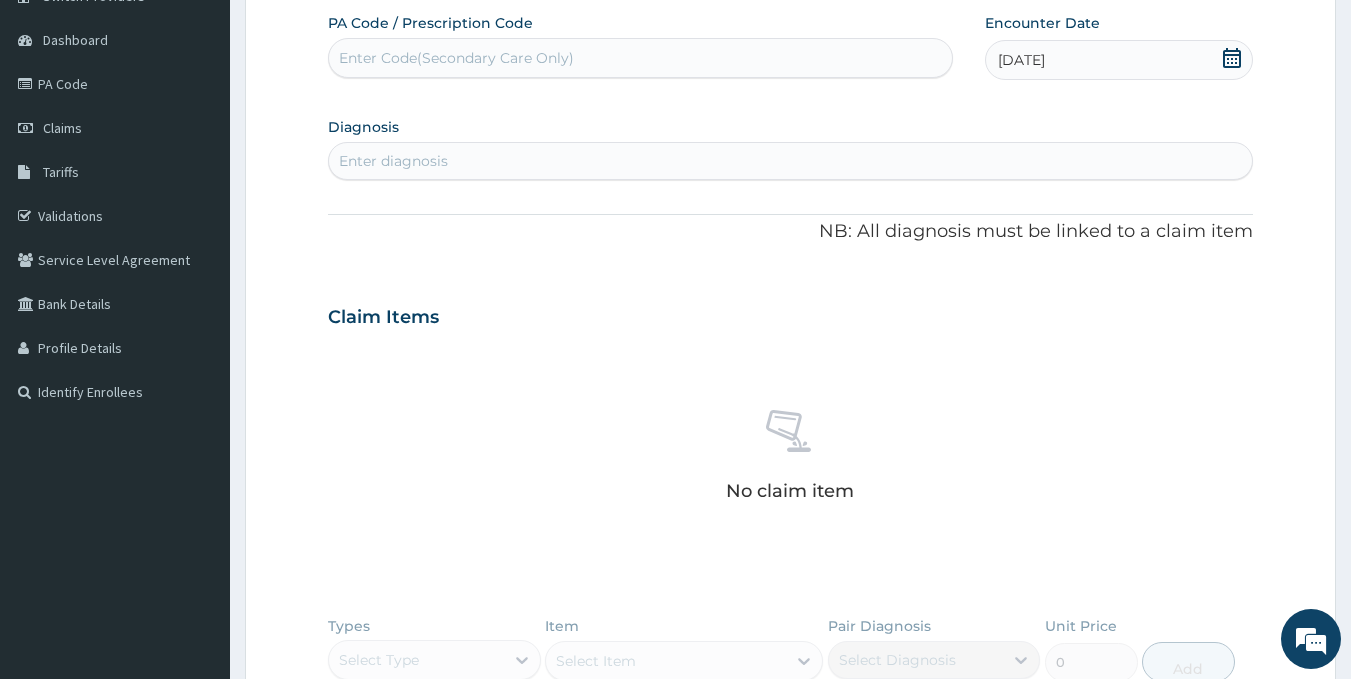 click on "Enter diagnosis" at bounding box center [791, 161] 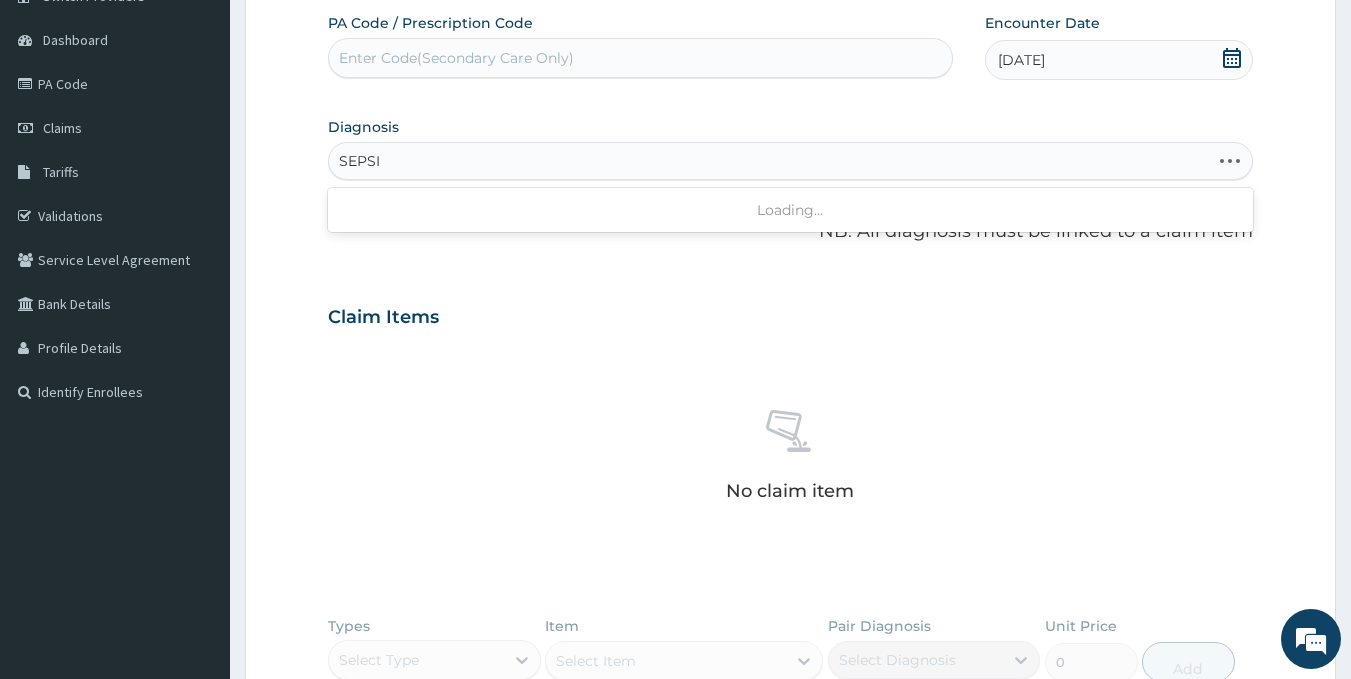type on "[MEDICAL_DATA]" 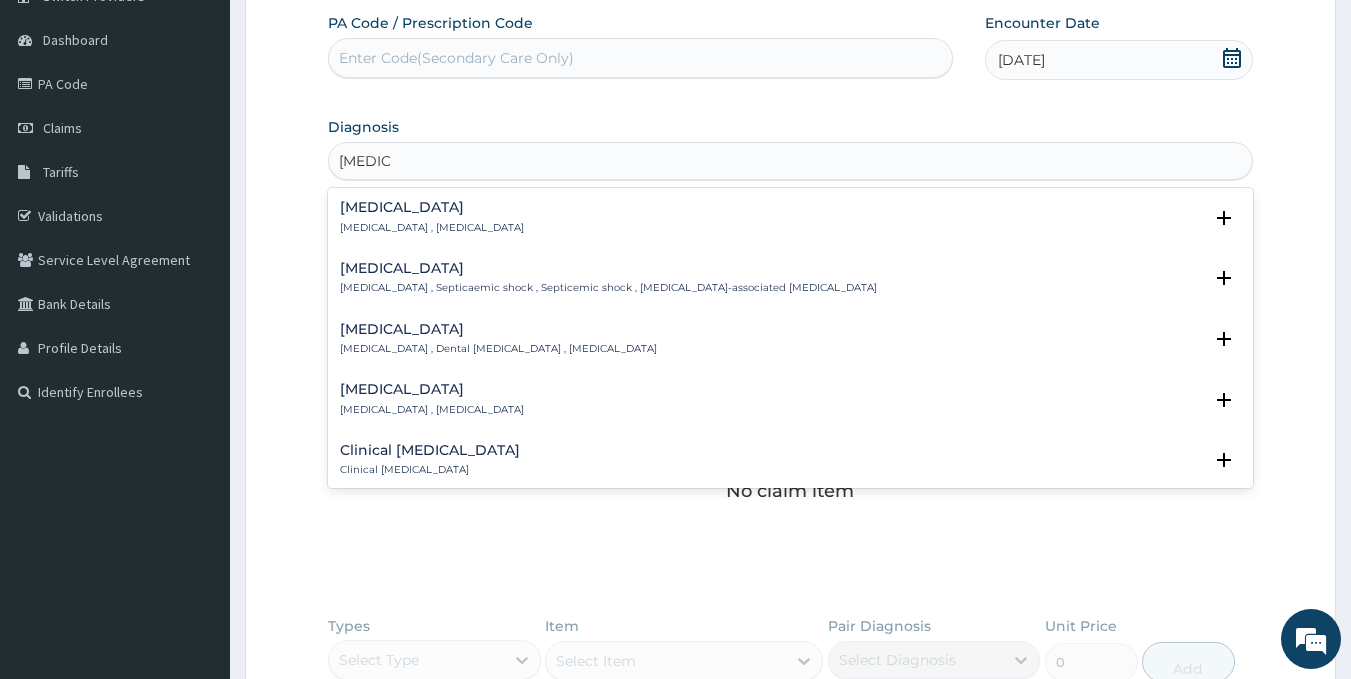 click on "[MEDICAL_DATA] , [MEDICAL_DATA]" at bounding box center (432, 228) 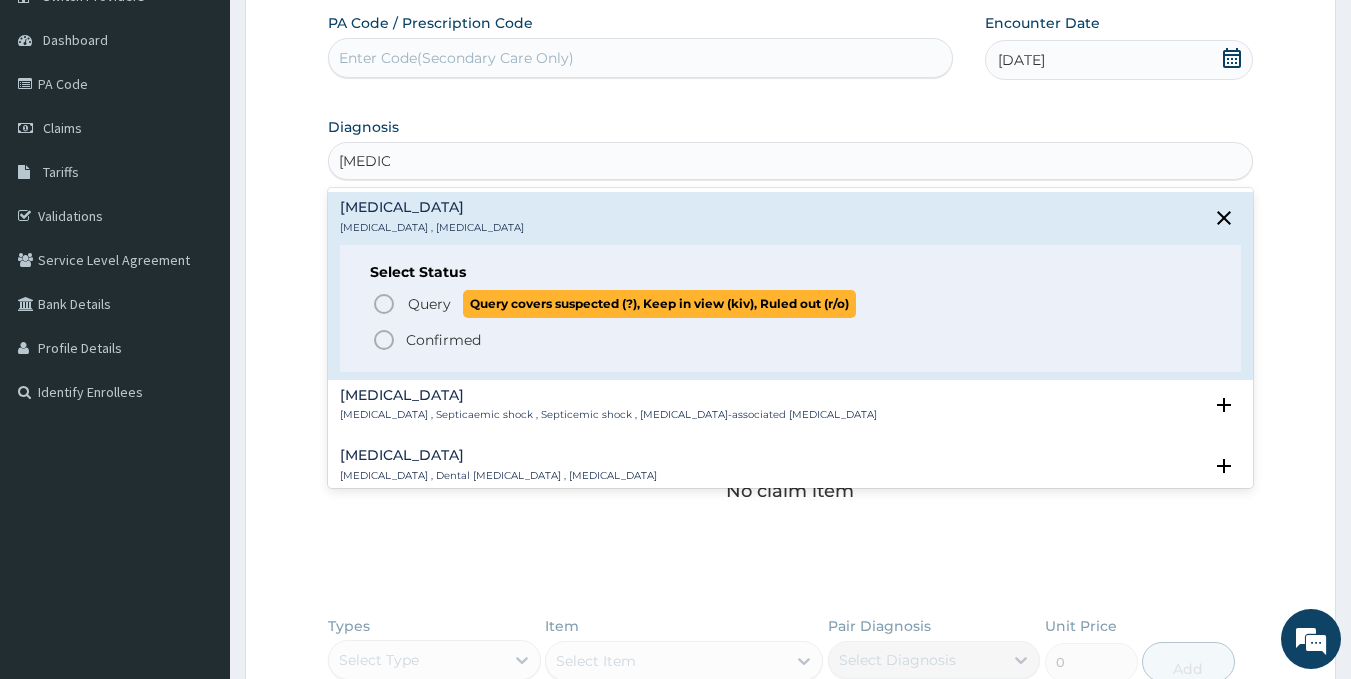 click 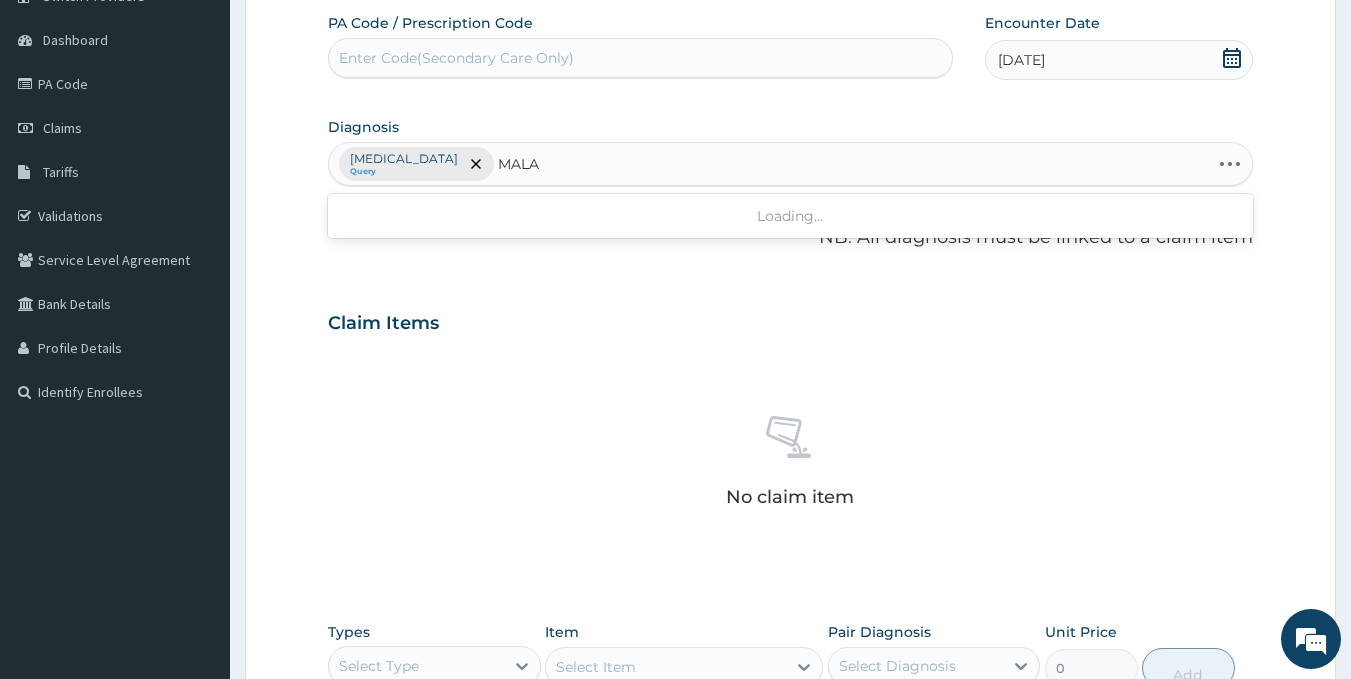 type on "MALAR" 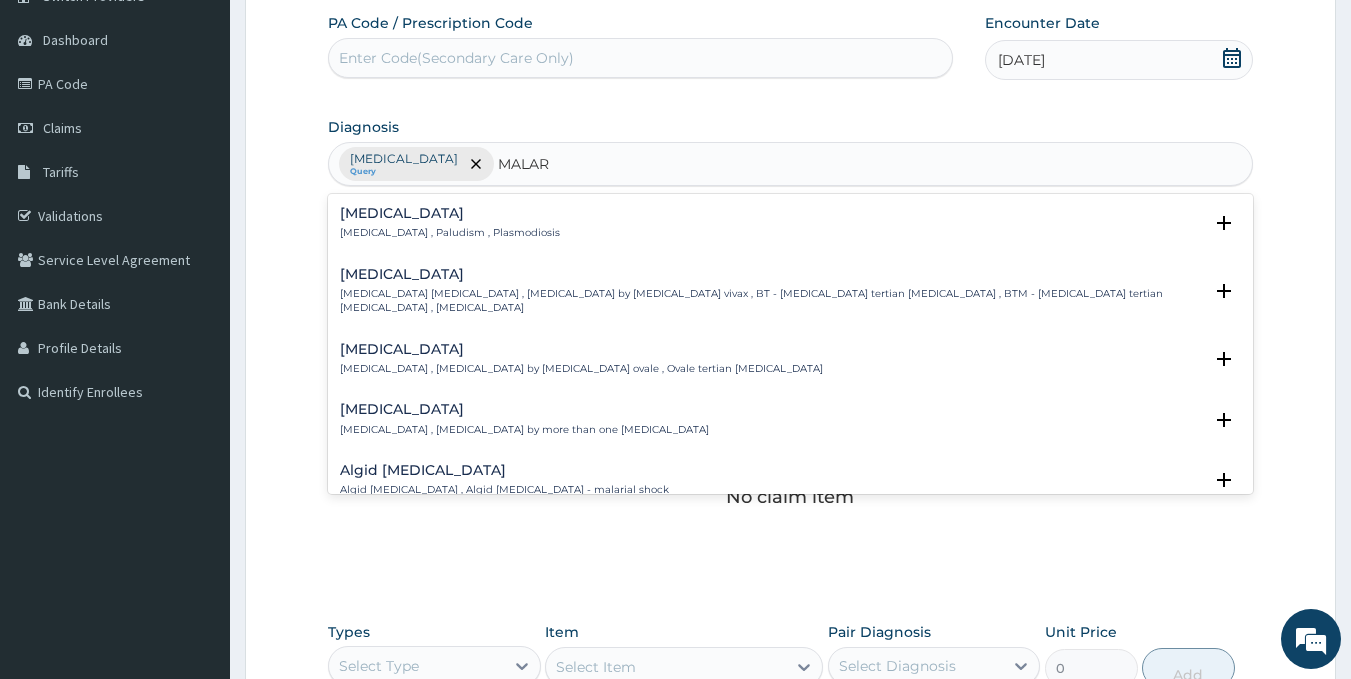 click on "[MEDICAL_DATA] [MEDICAL_DATA] , Paludism , Plasmodiosis" at bounding box center (450, 223) 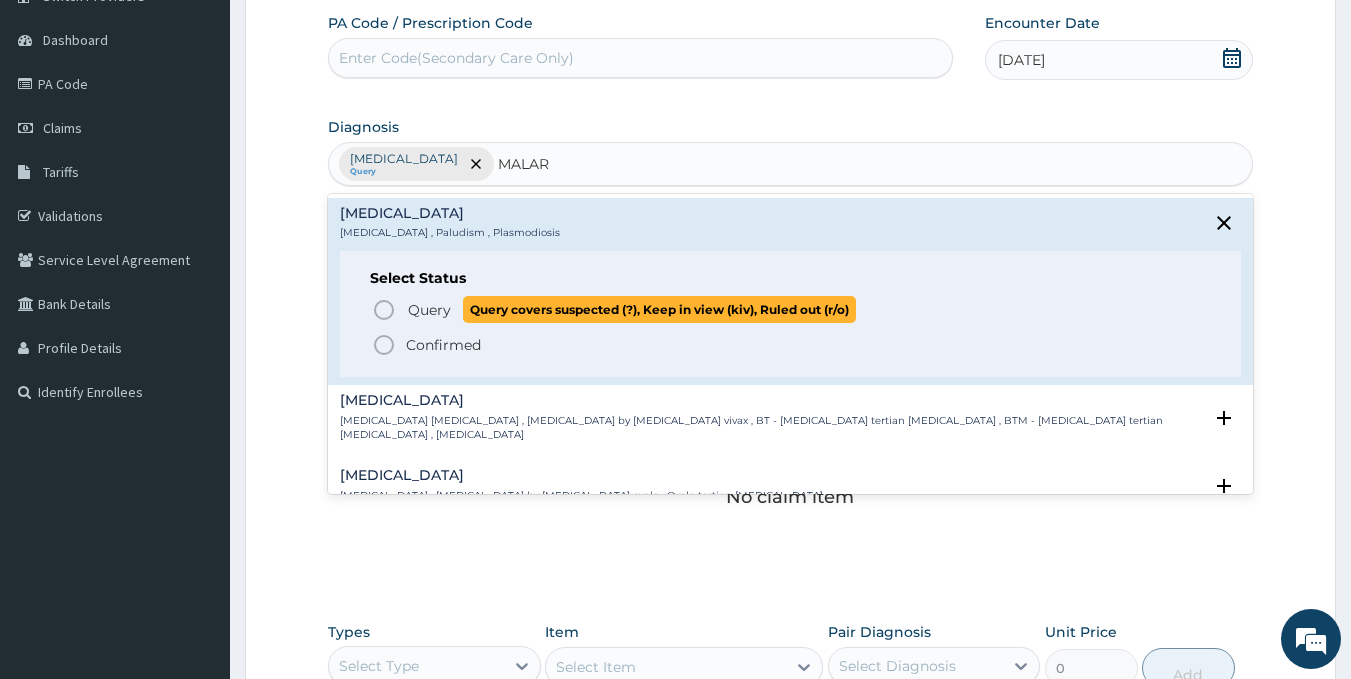 click 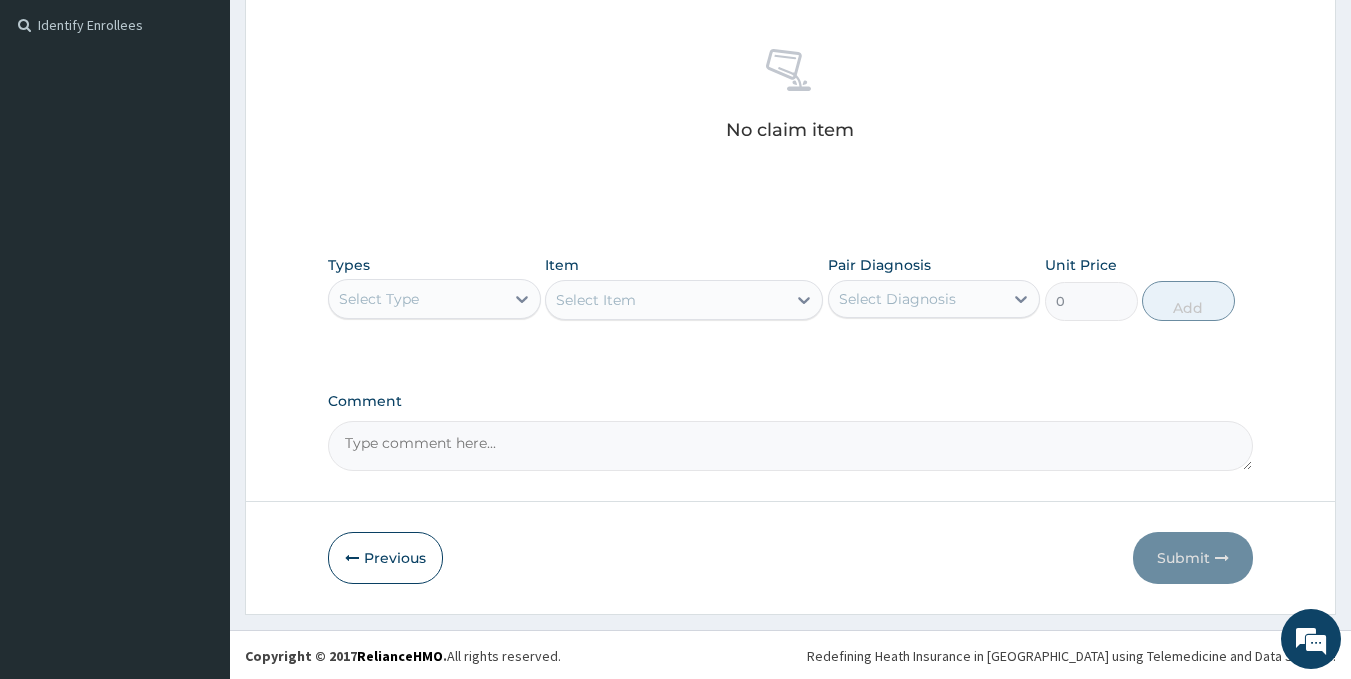 scroll, scrollTop: 547, scrollLeft: 0, axis: vertical 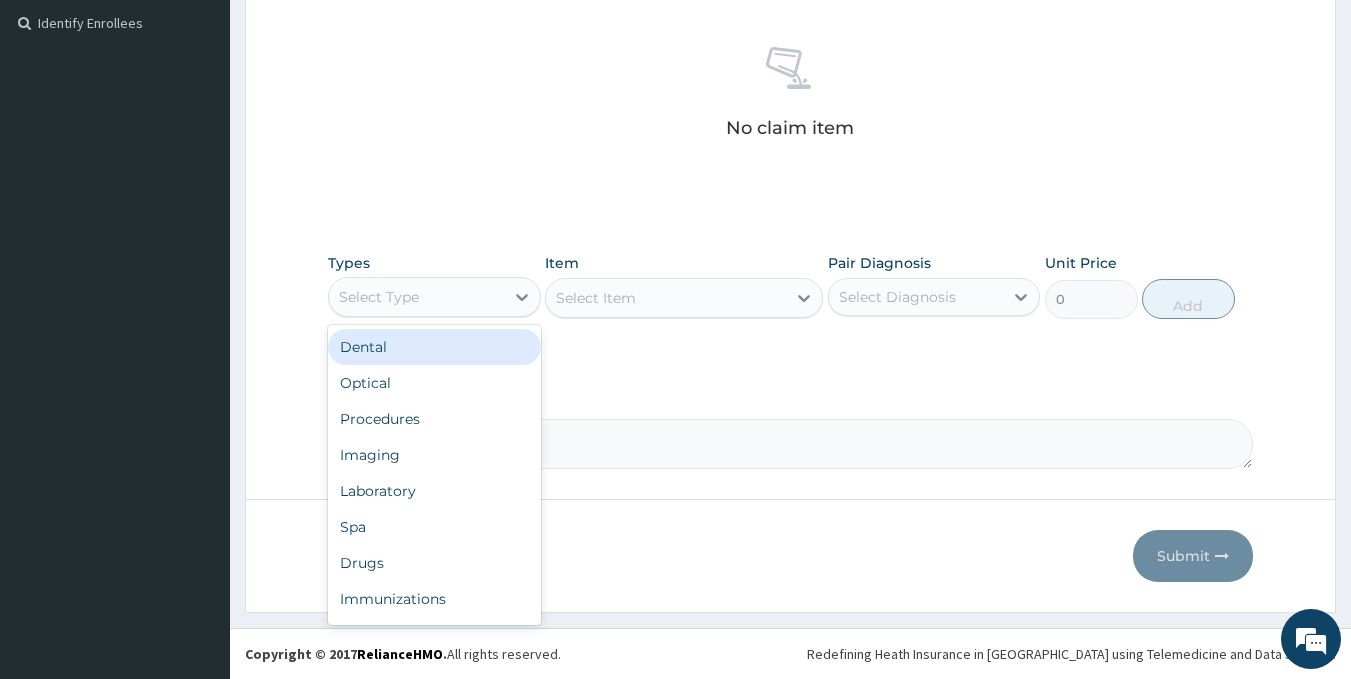 click on "Select Type" at bounding box center [416, 297] 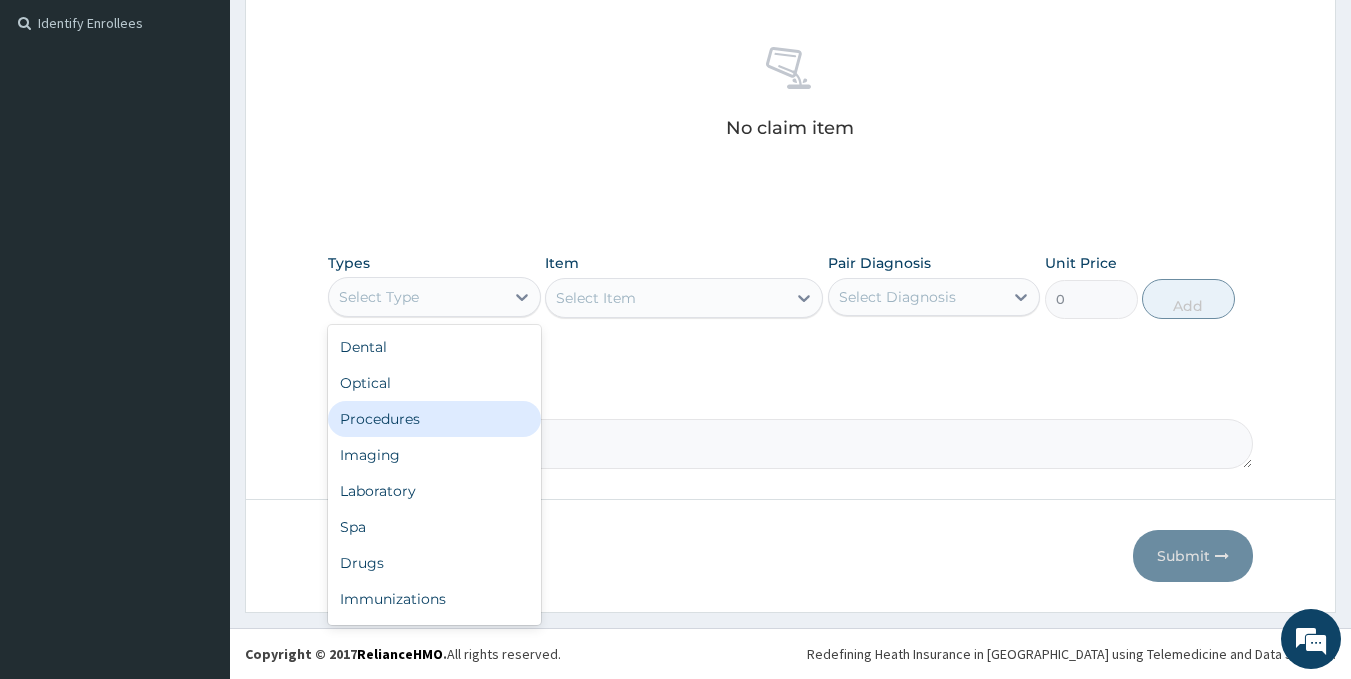 click on "Procedures" at bounding box center [434, 419] 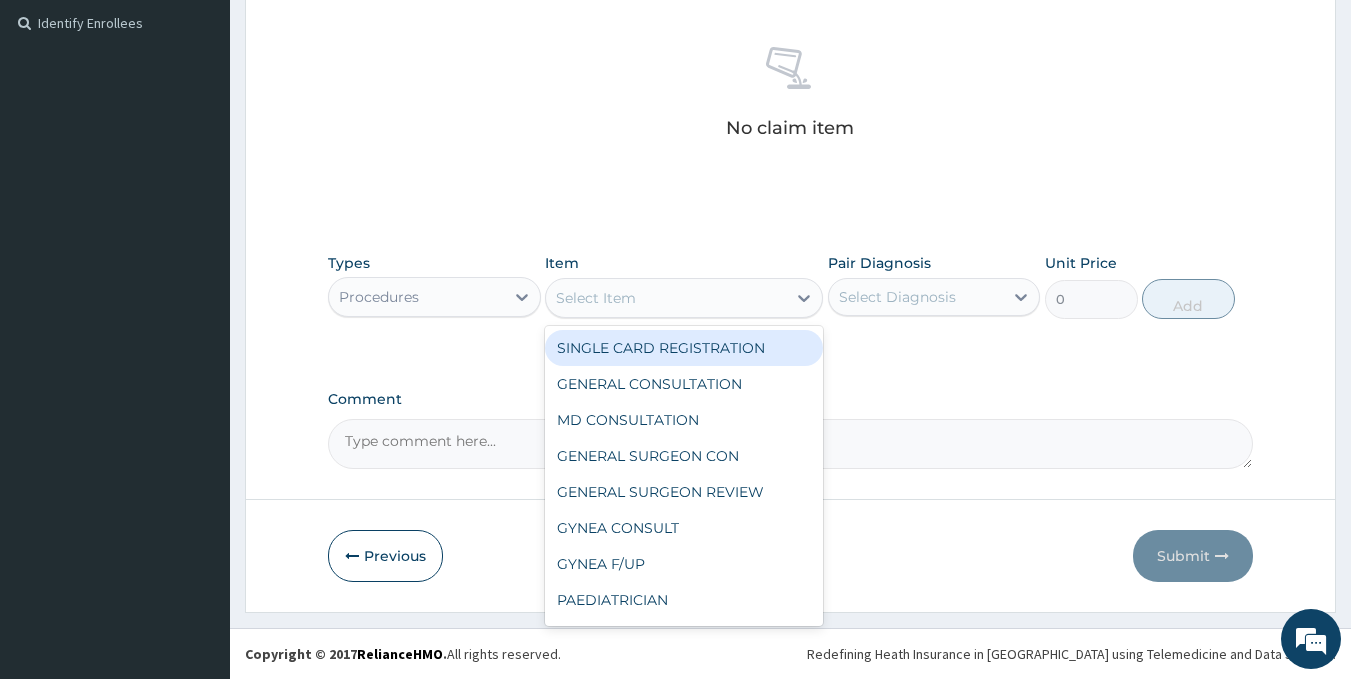 click on "Select Item" at bounding box center (666, 298) 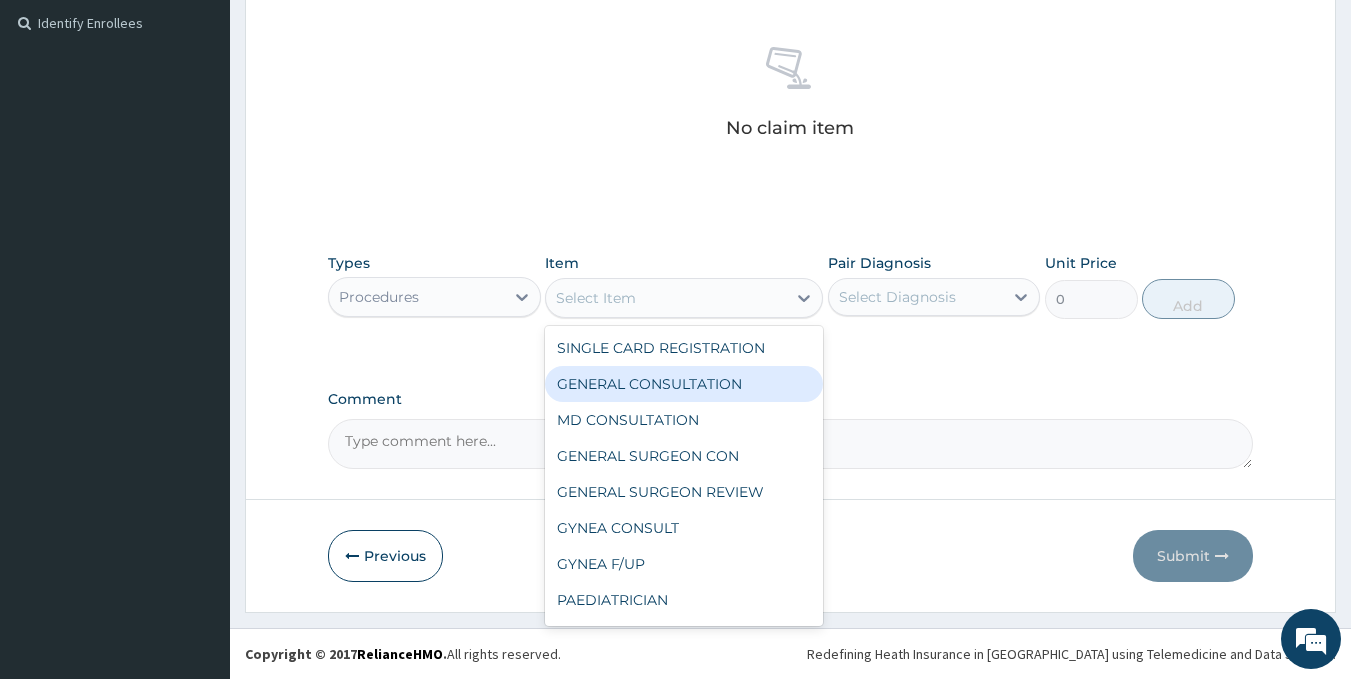 click on "GENERAL CONSULTATION" at bounding box center [684, 384] 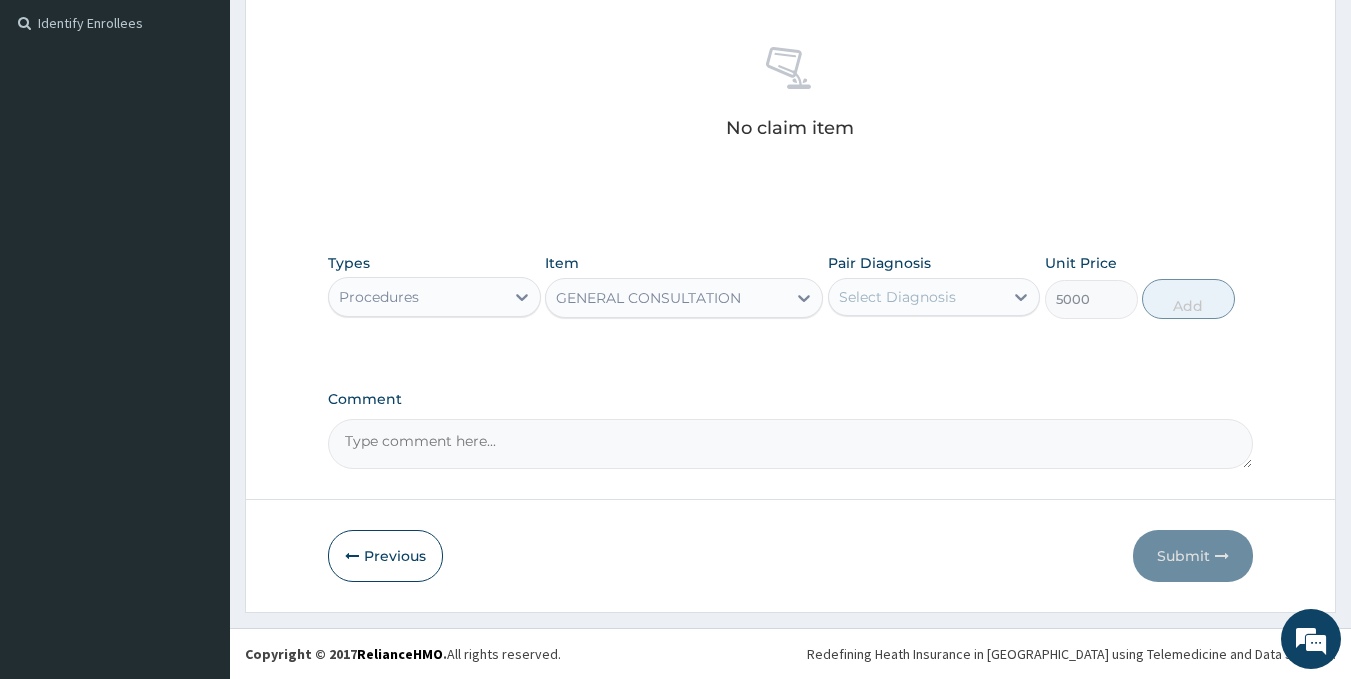 click on "Select Diagnosis" at bounding box center (897, 297) 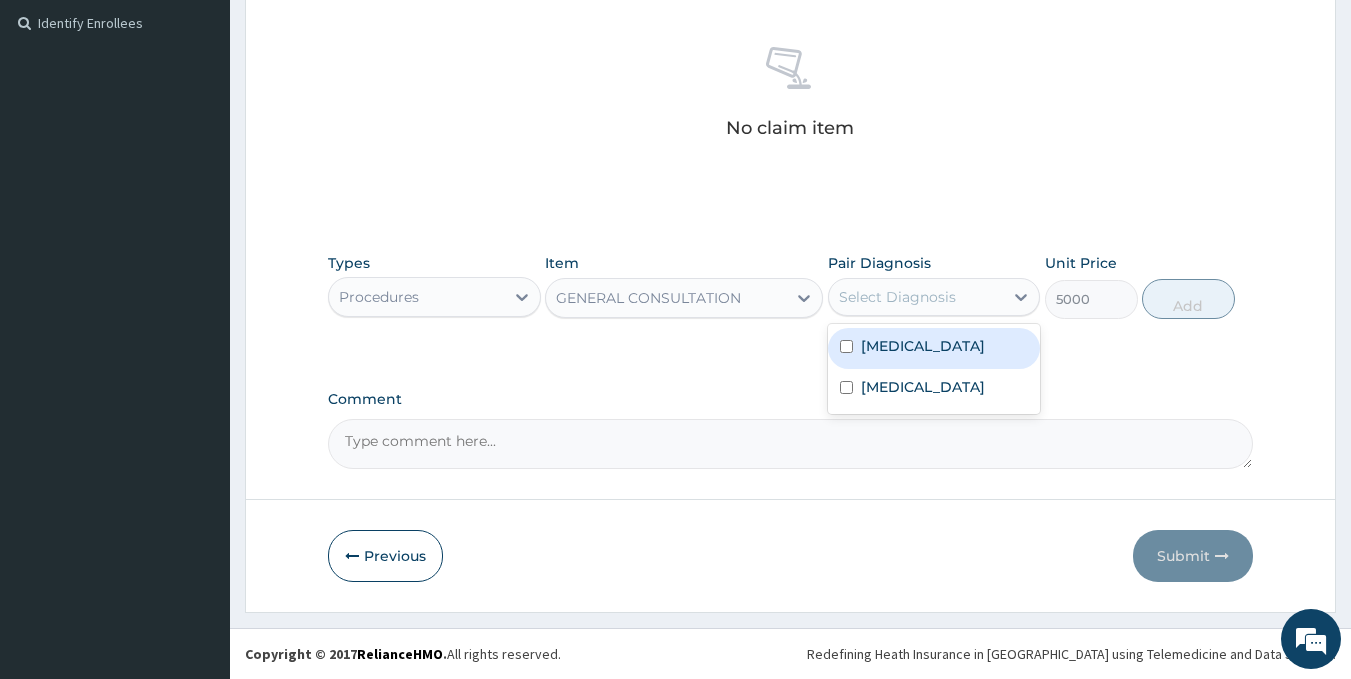 click on "[MEDICAL_DATA]" at bounding box center [923, 346] 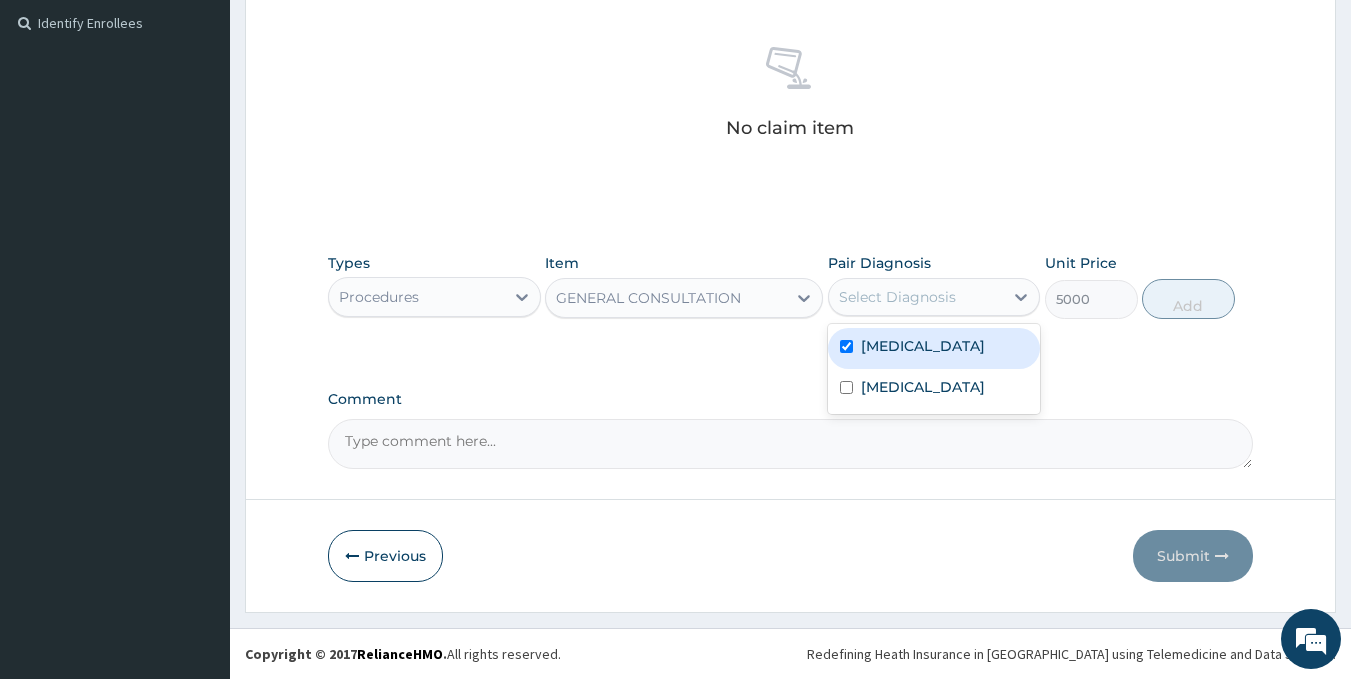 checkbox on "true" 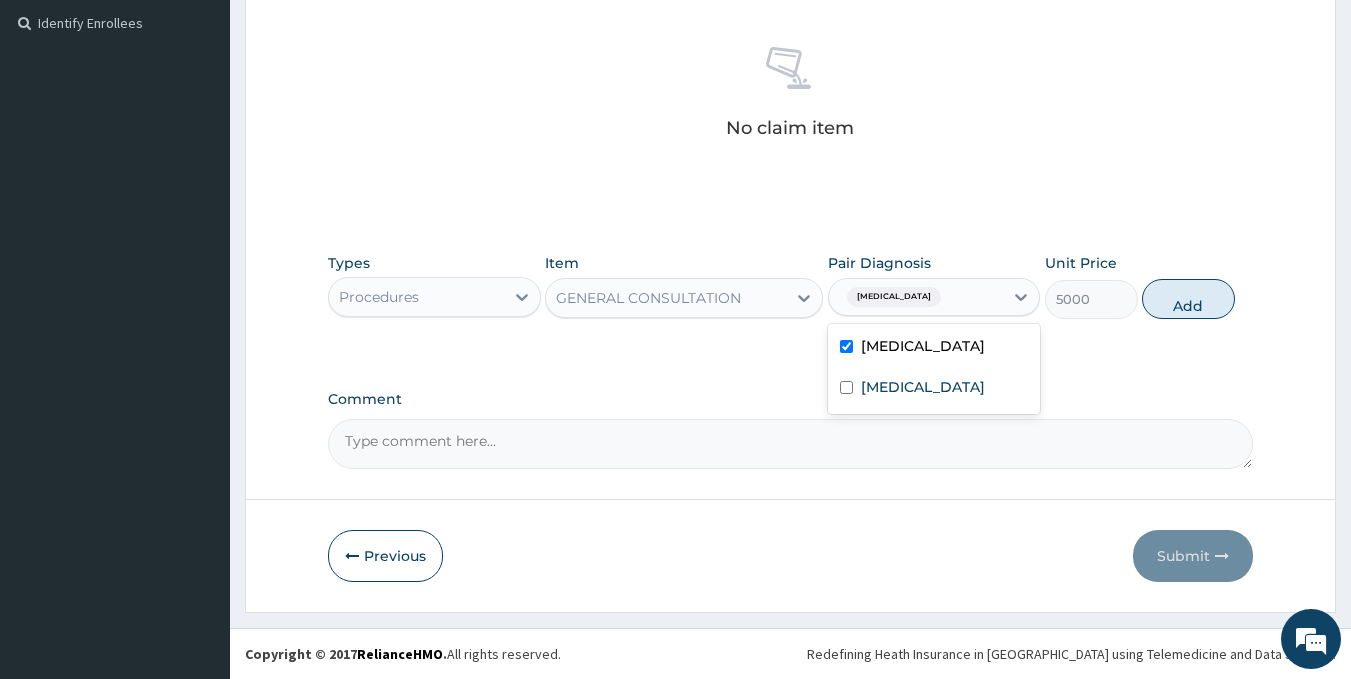 click on "Add" at bounding box center (1188, 299) 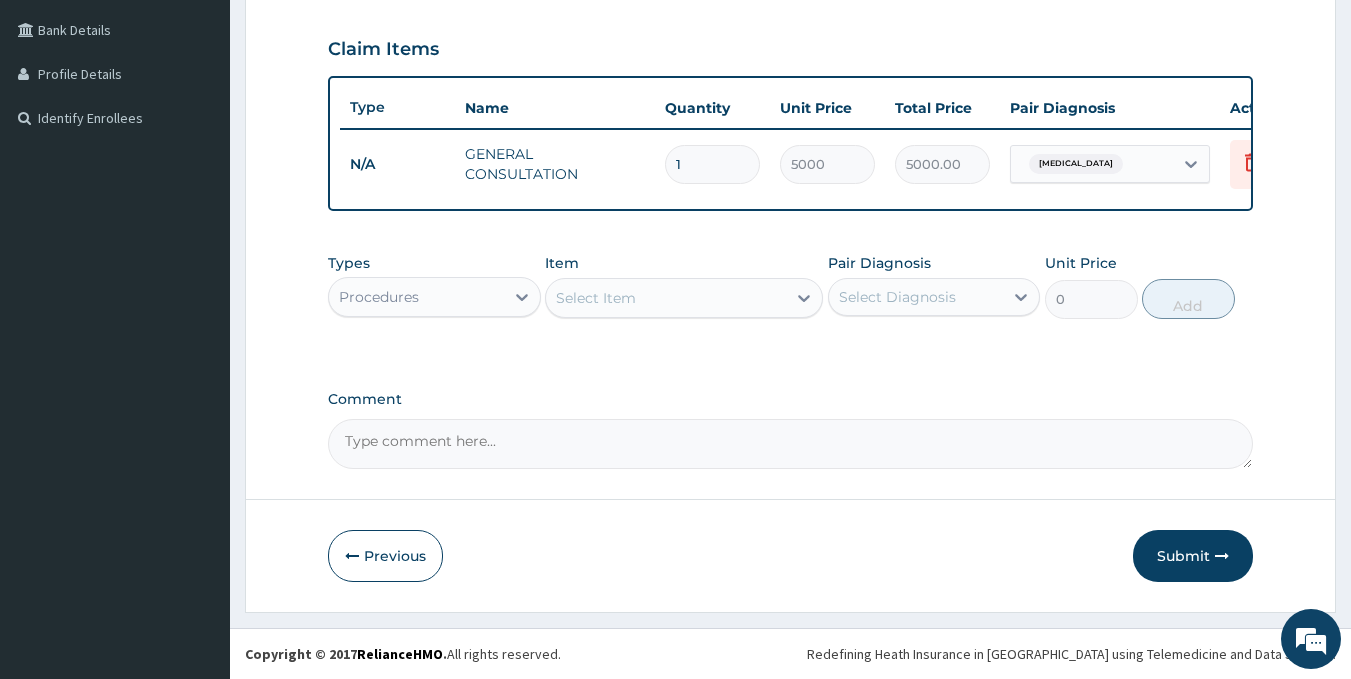 scroll, scrollTop: 467, scrollLeft: 0, axis: vertical 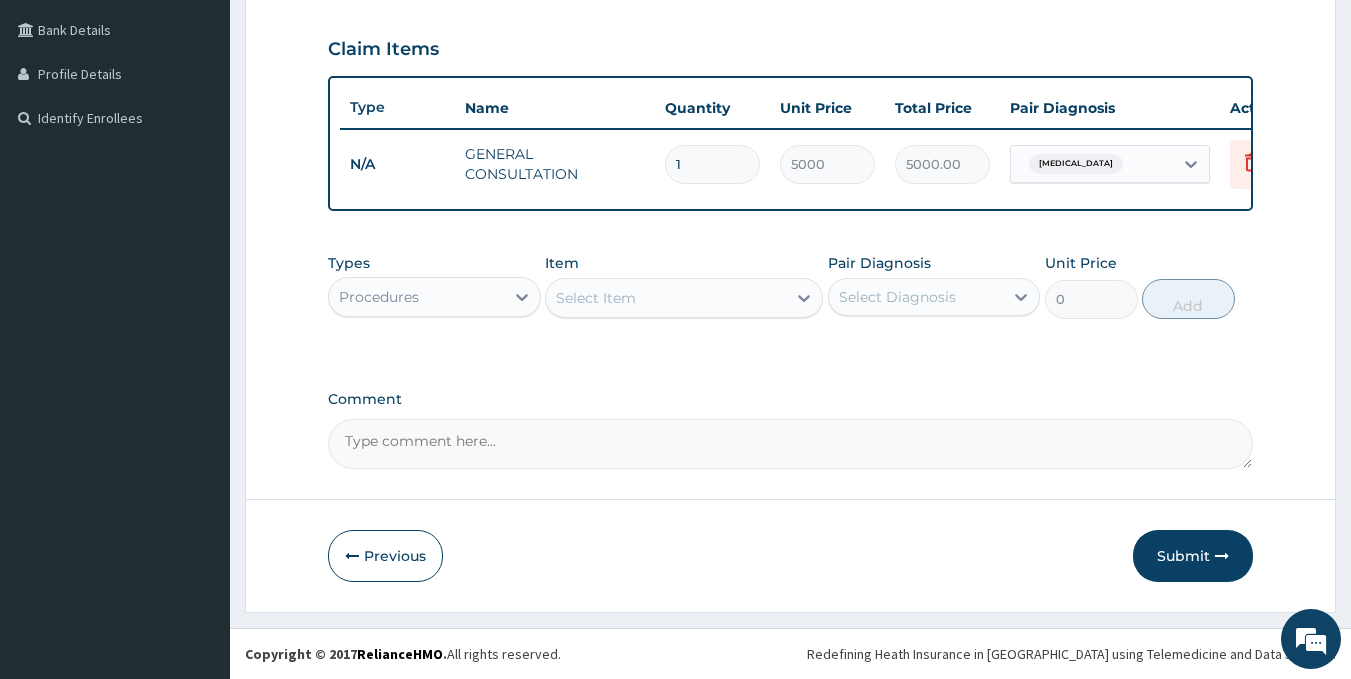 click on "Procedures" at bounding box center [416, 297] 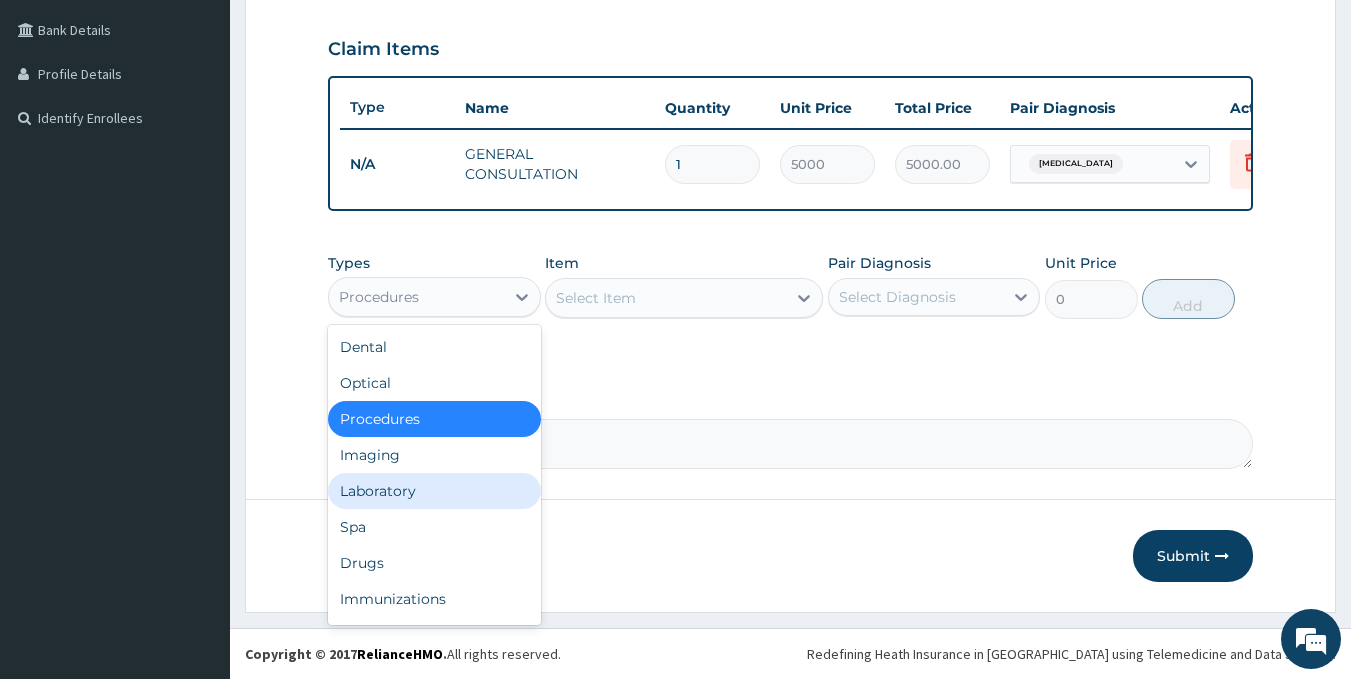 click on "Laboratory" at bounding box center (434, 491) 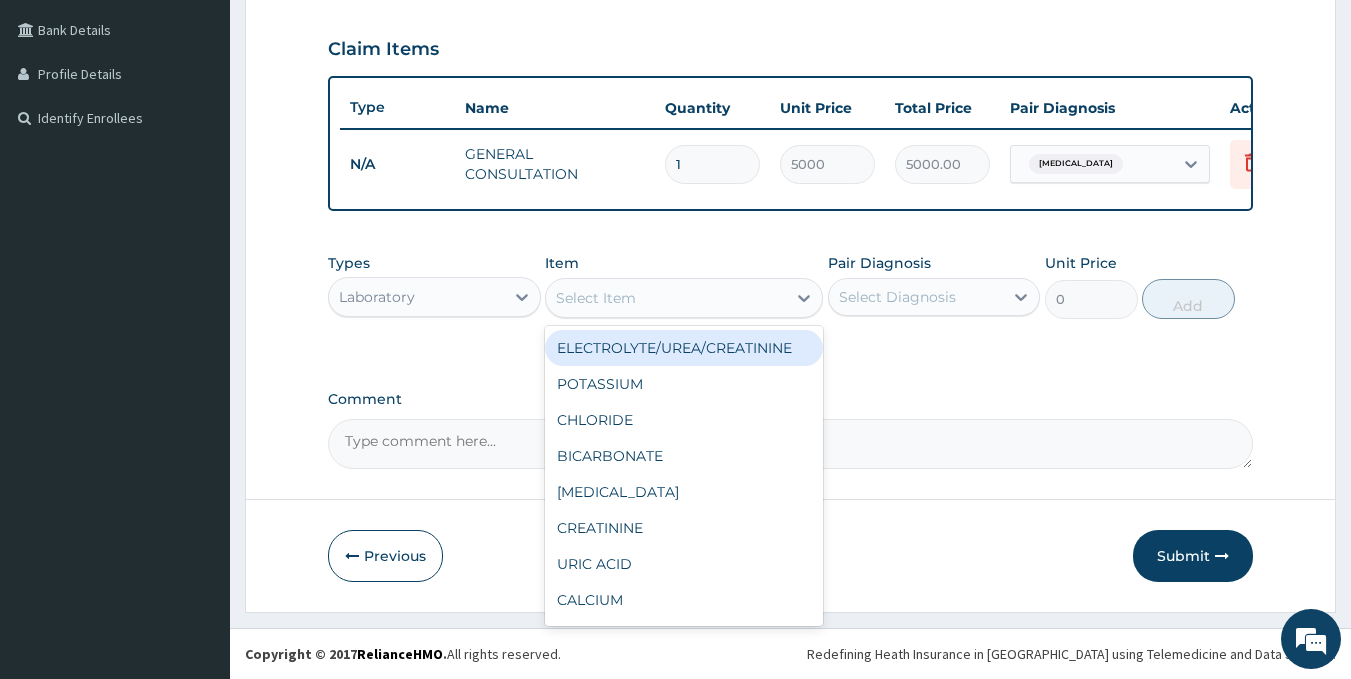 click on "Select Item" at bounding box center [666, 298] 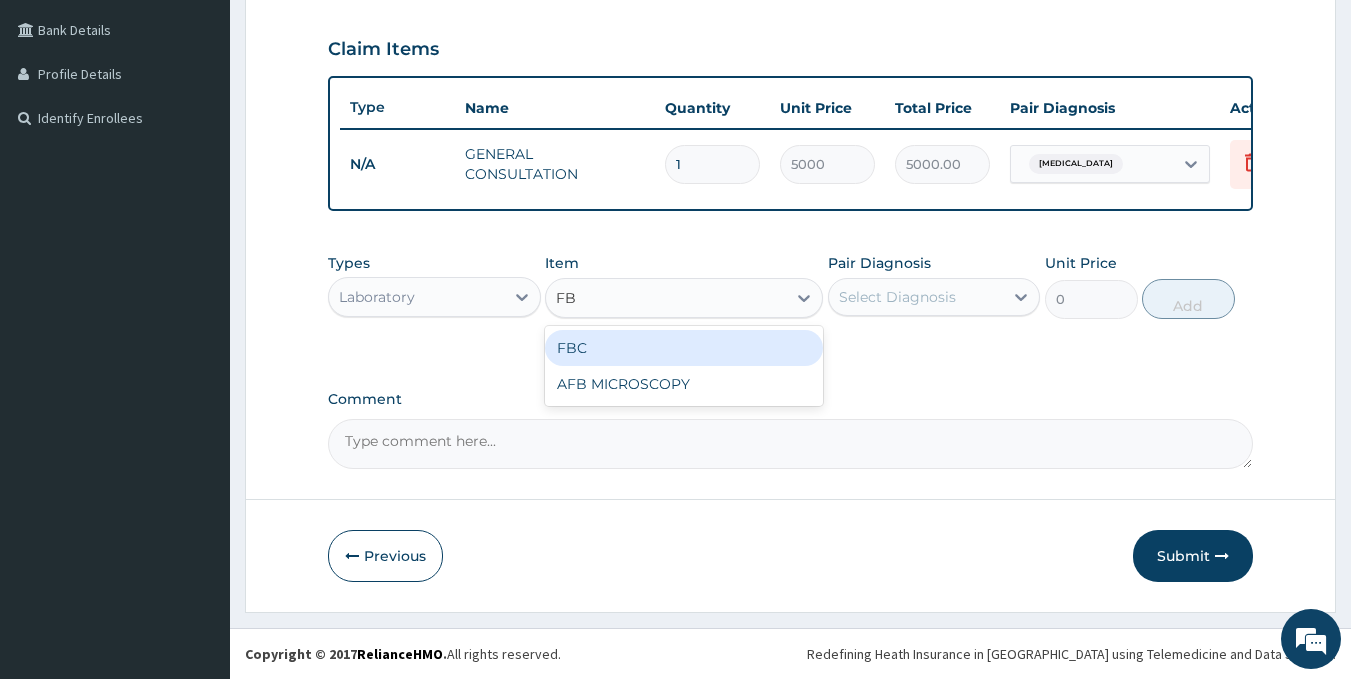 type on "FBC" 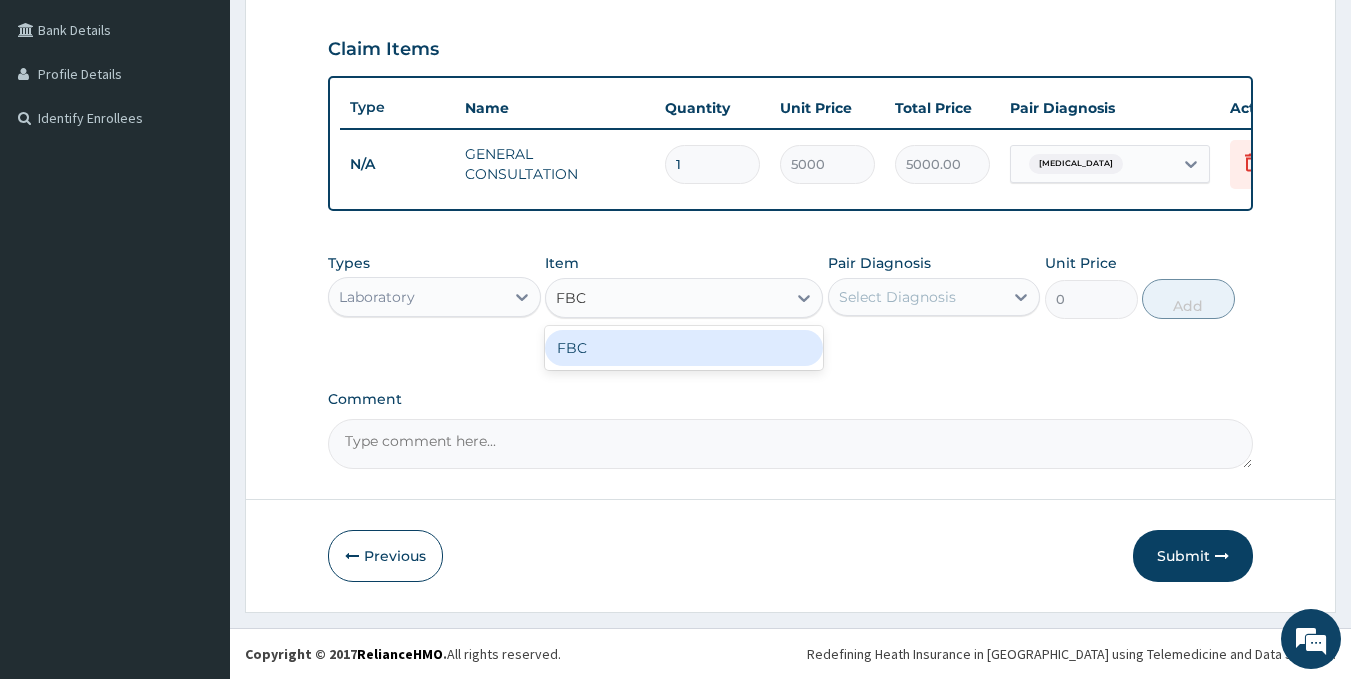 click on "FBC" at bounding box center [684, 348] 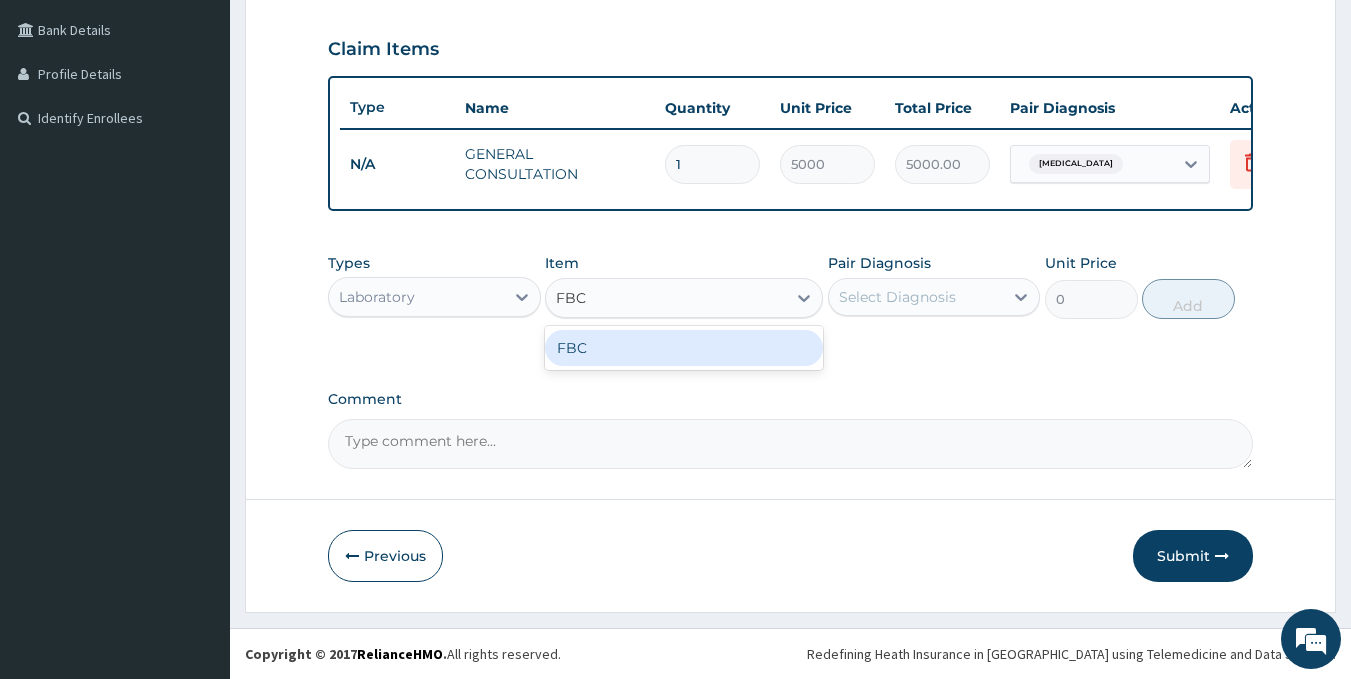 type 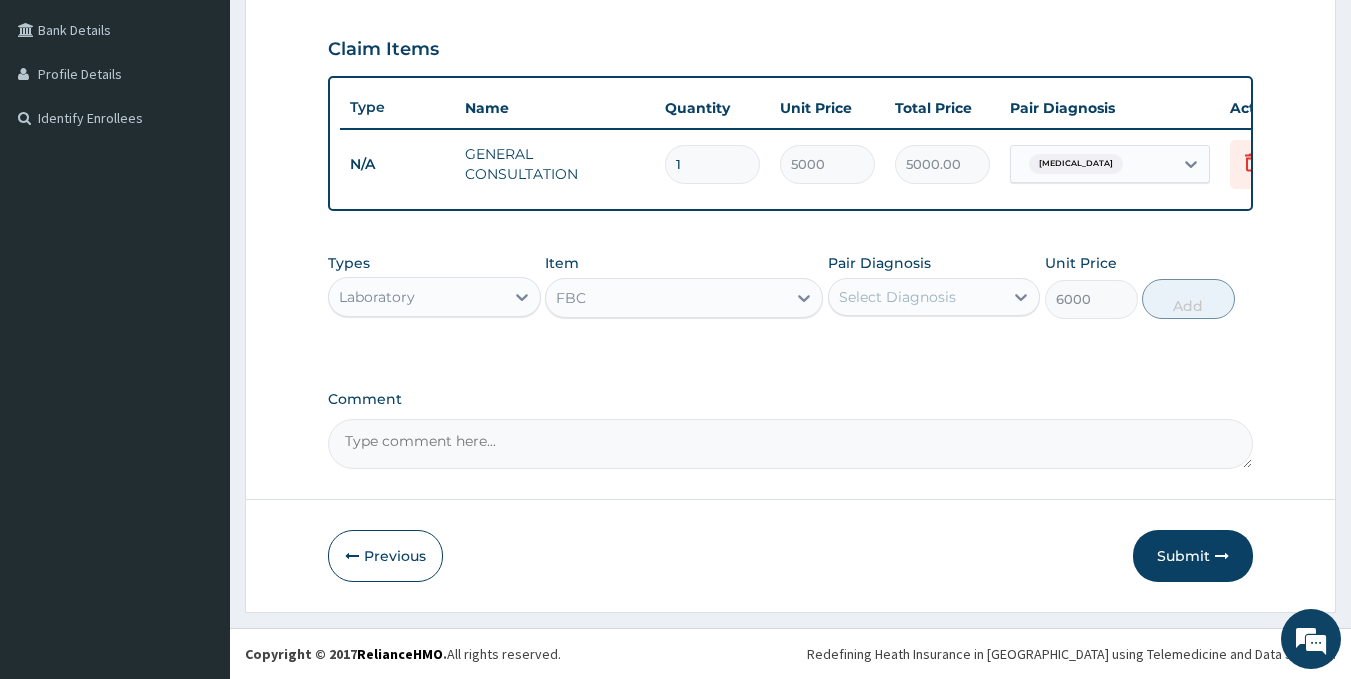 click on "Select Diagnosis" at bounding box center (916, 297) 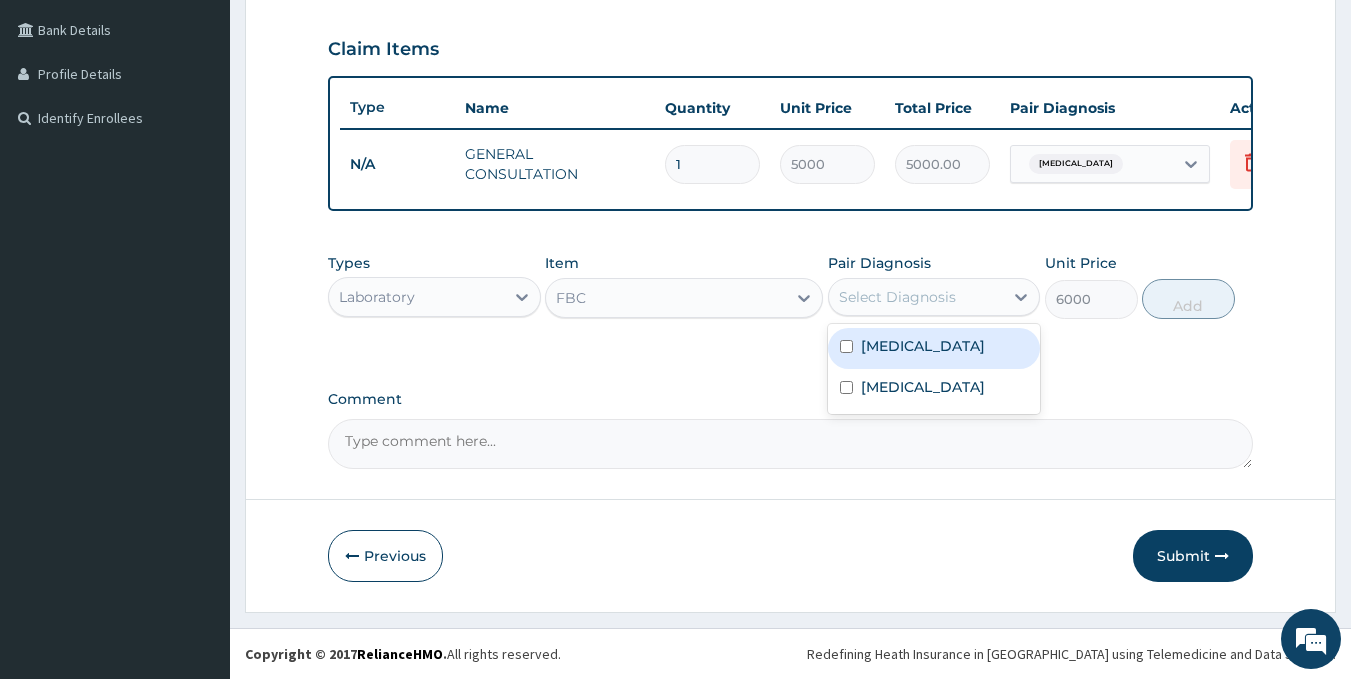 click on "Sepsis" at bounding box center [934, 348] 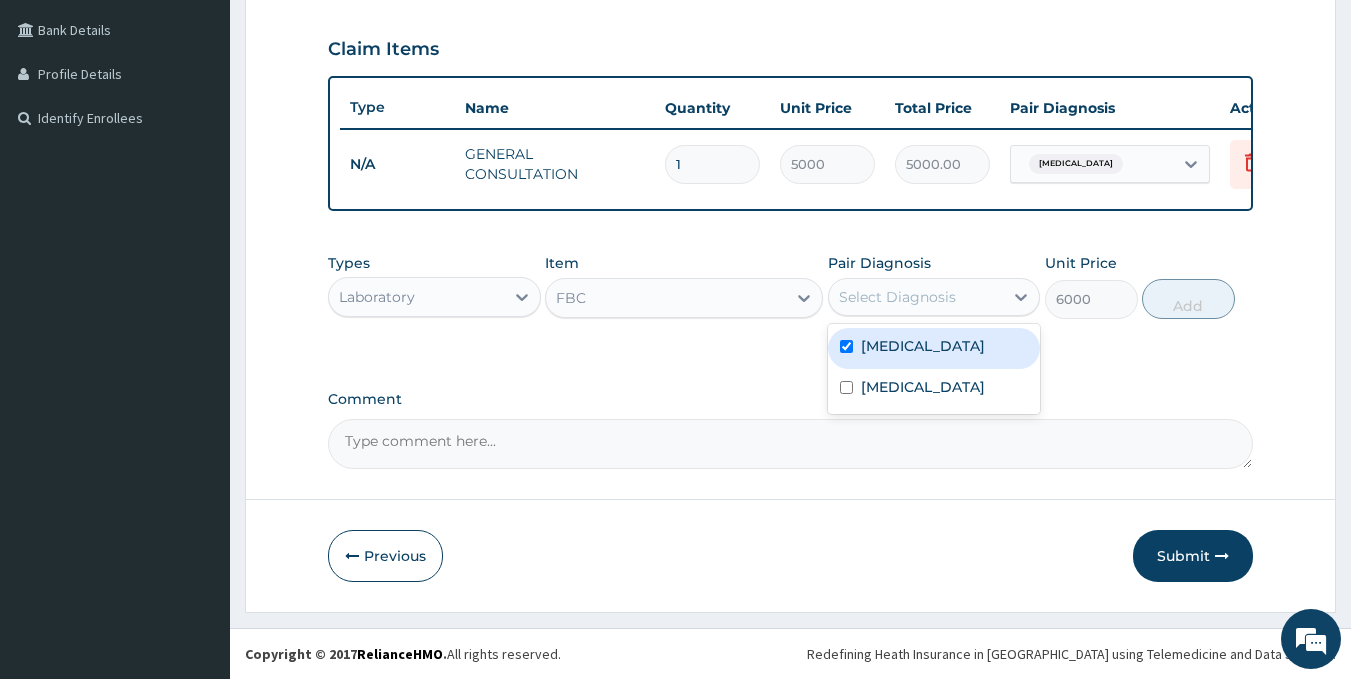 checkbox on "true" 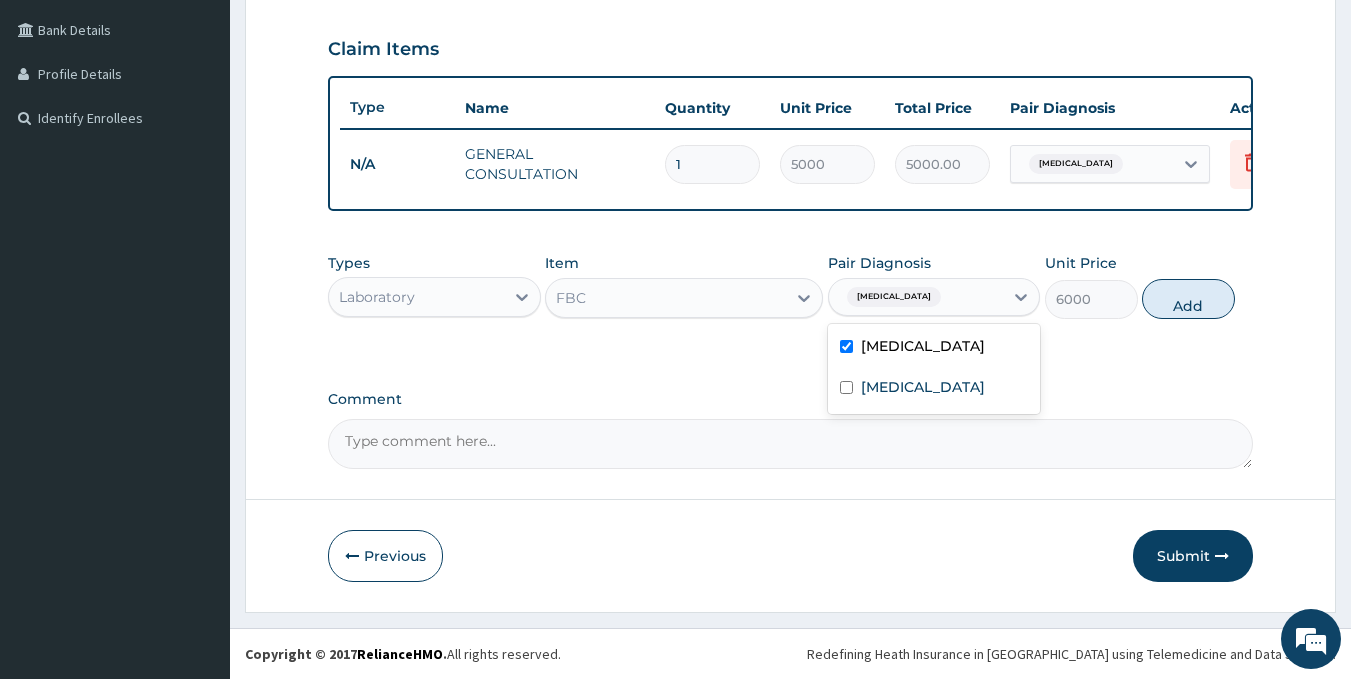click on "Add" at bounding box center (1188, 299) 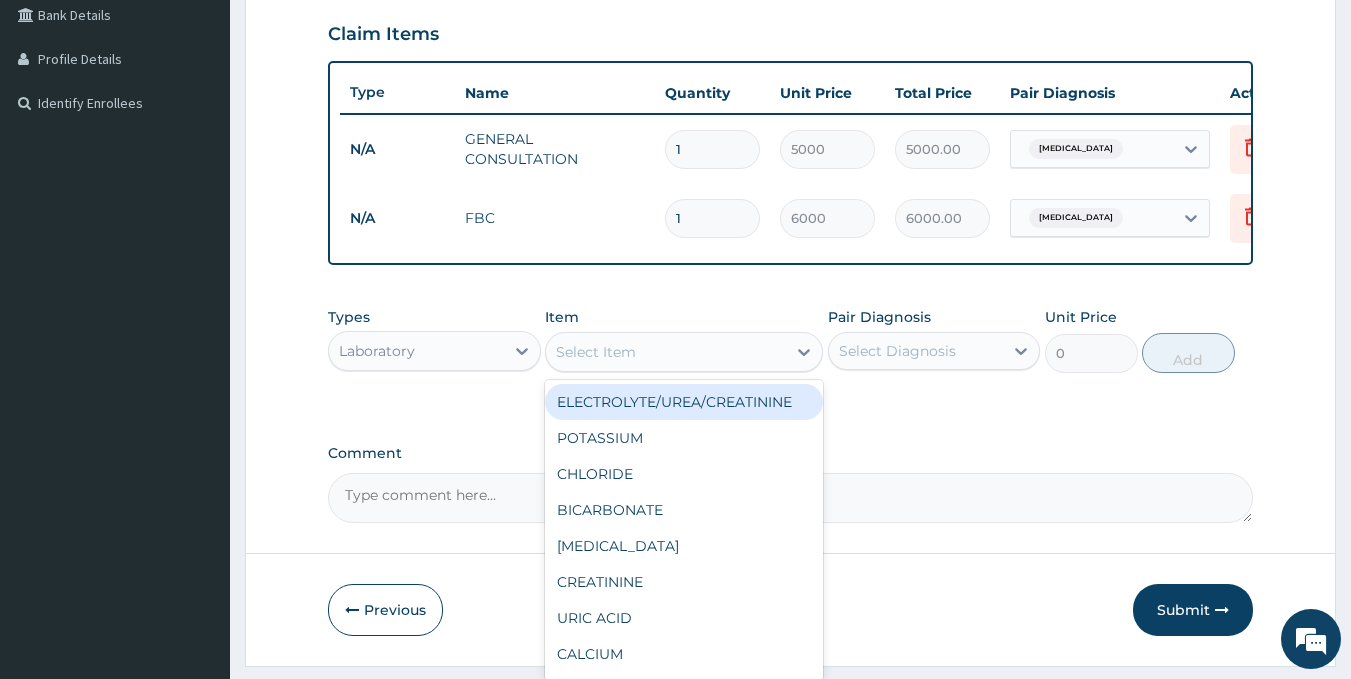 click on "Select Item" at bounding box center [666, 352] 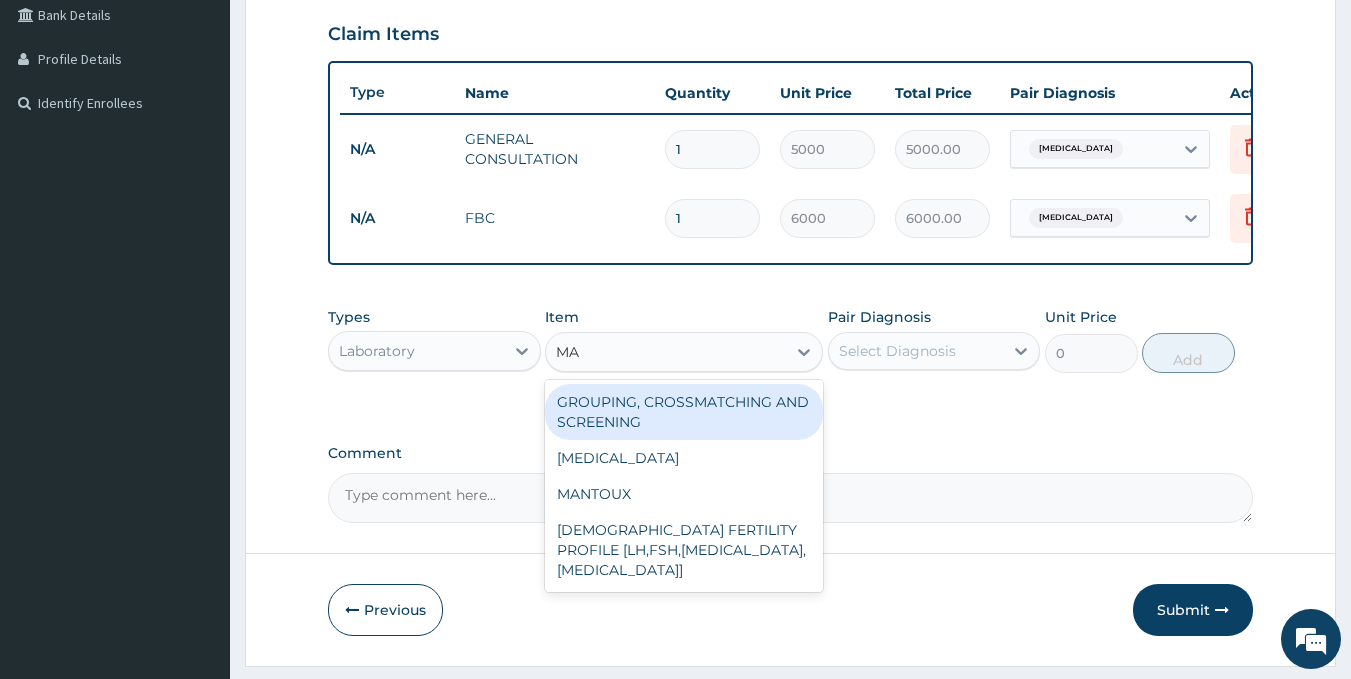 type on "MAL" 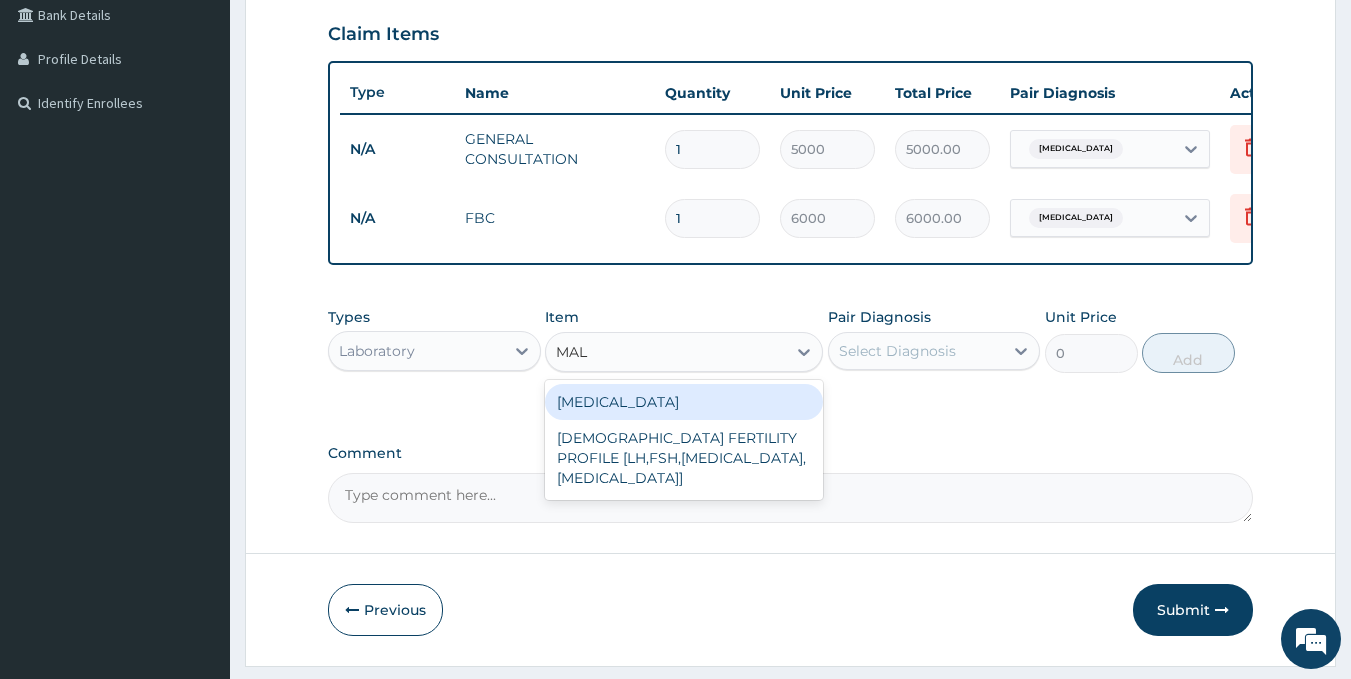 drag, startPoint x: 654, startPoint y: 419, endPoint x: 839, endPoint y: 374, distance: 190.39433 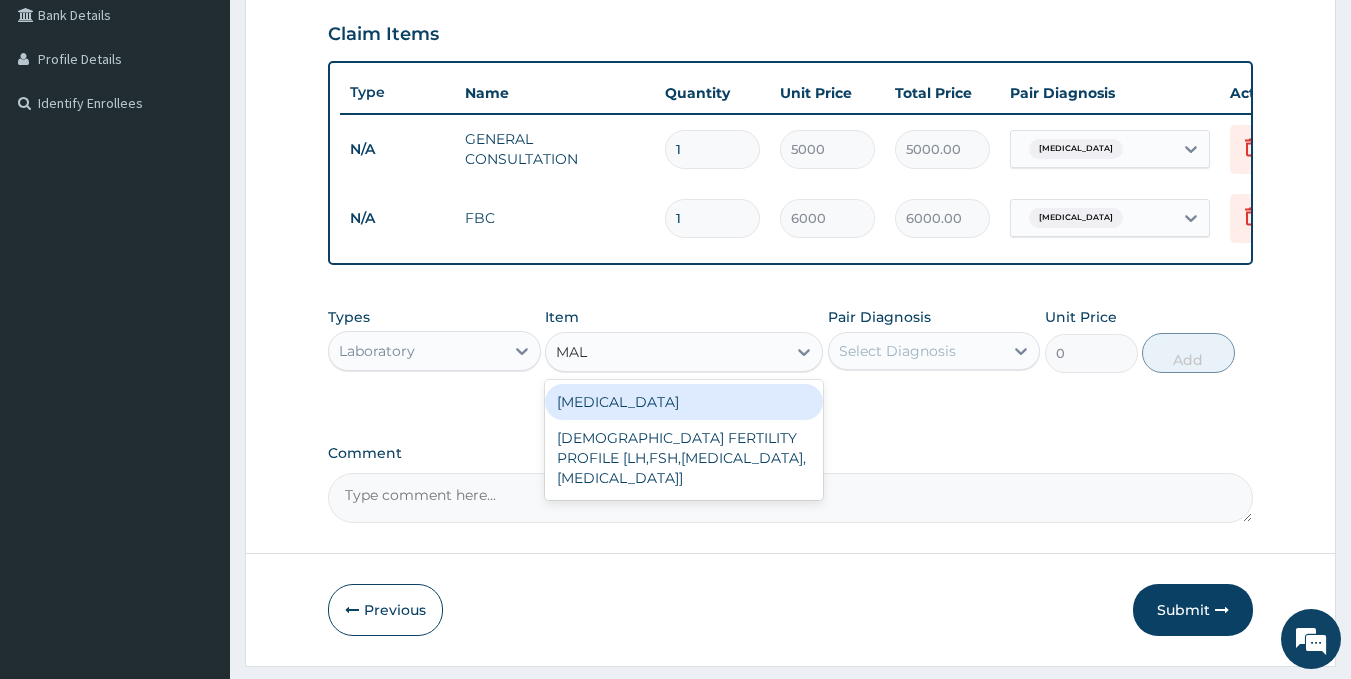 click on "MALARIA" at bounding box center [684, 402] 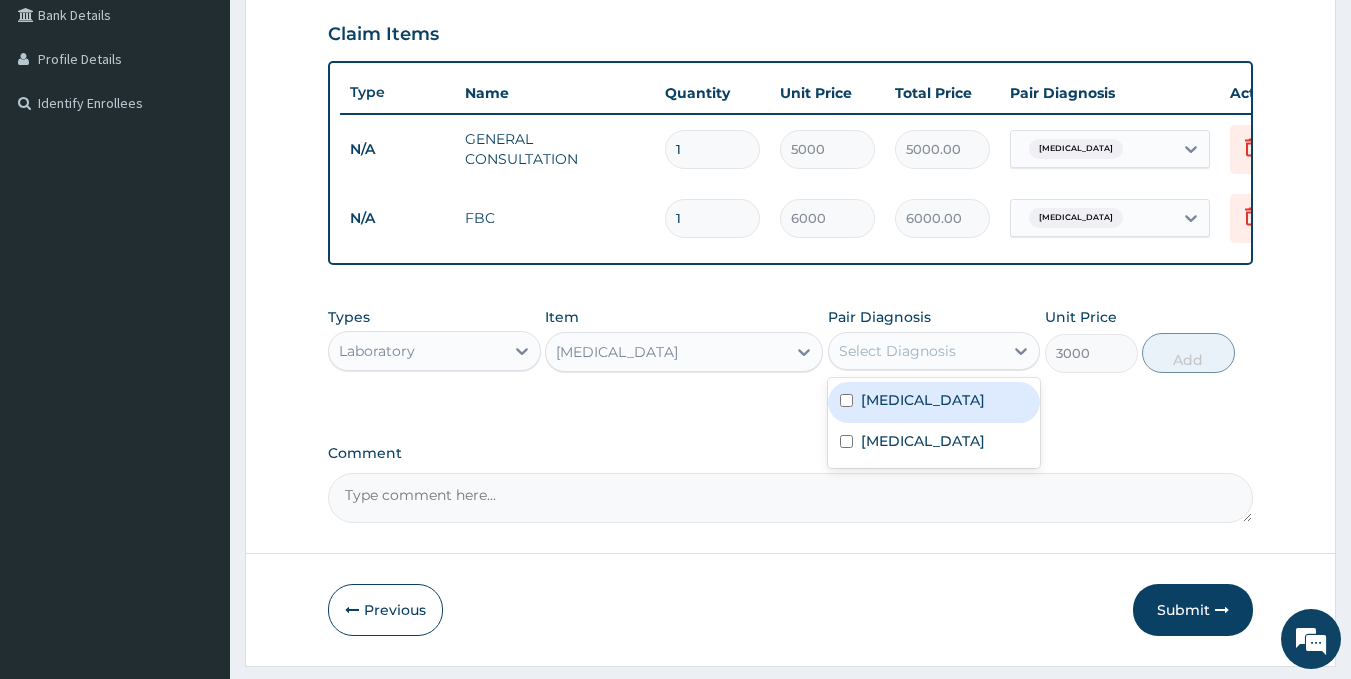 click on "Select Diagnosis" at bounding box center [897, 351] 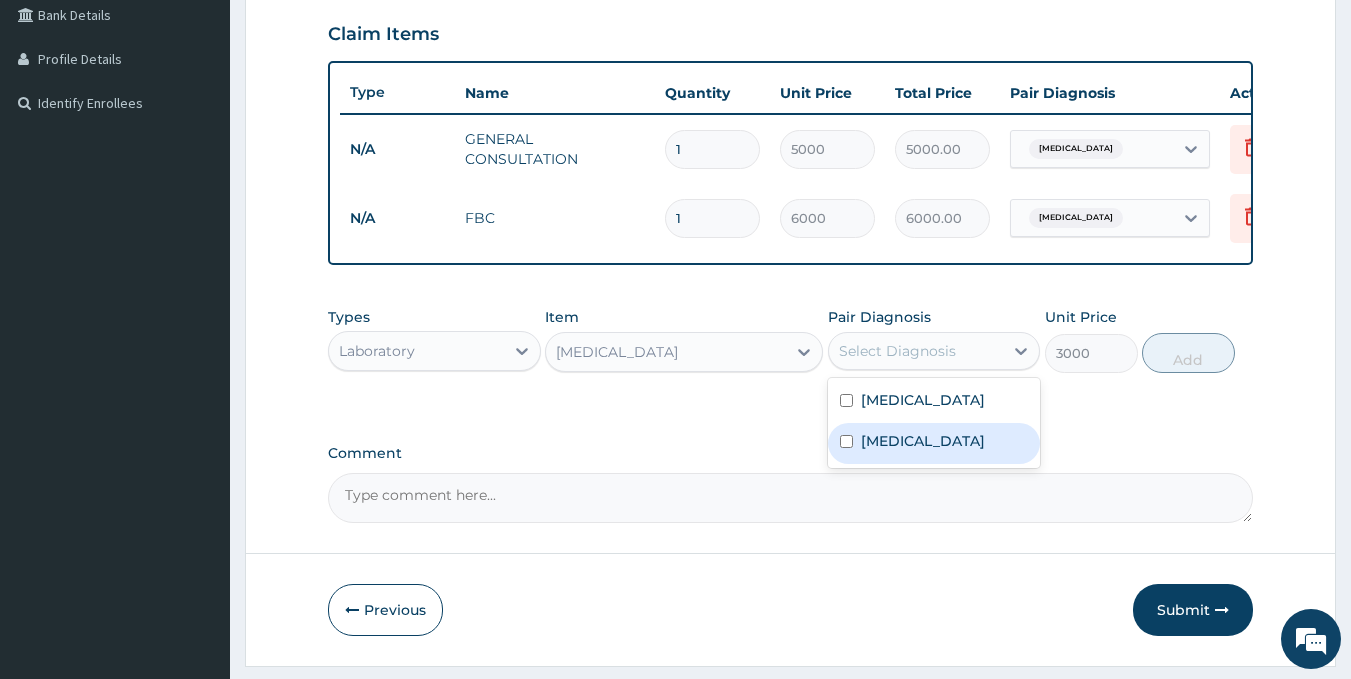 click on "Malaria" at bounding box center [923, 441] 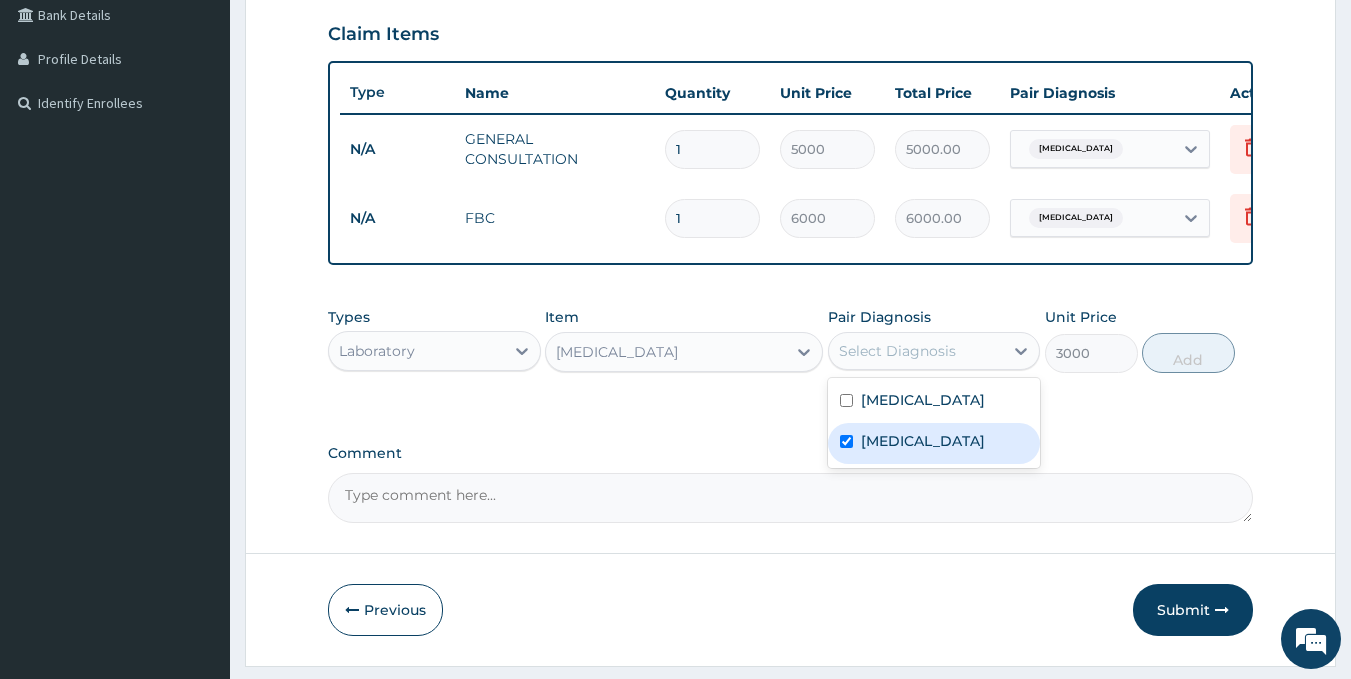 checkbox on "true" 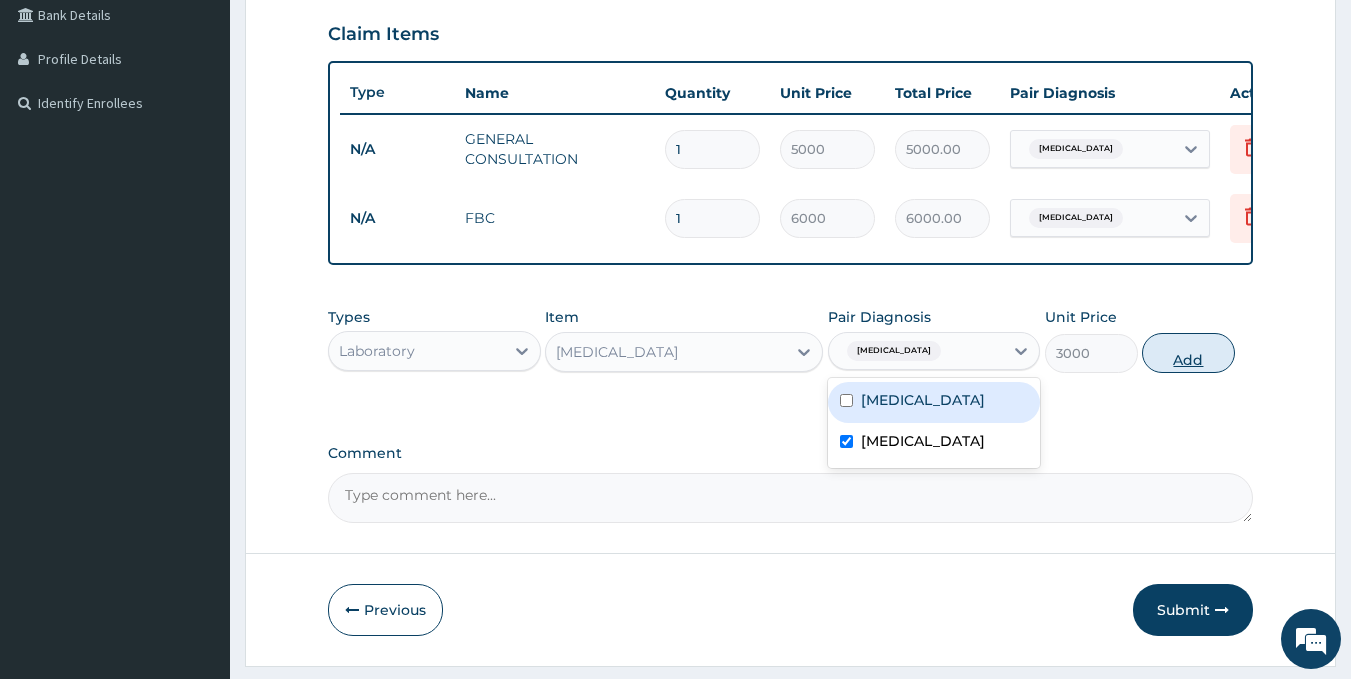 click on "Add" at bounding box center [1188, 353] 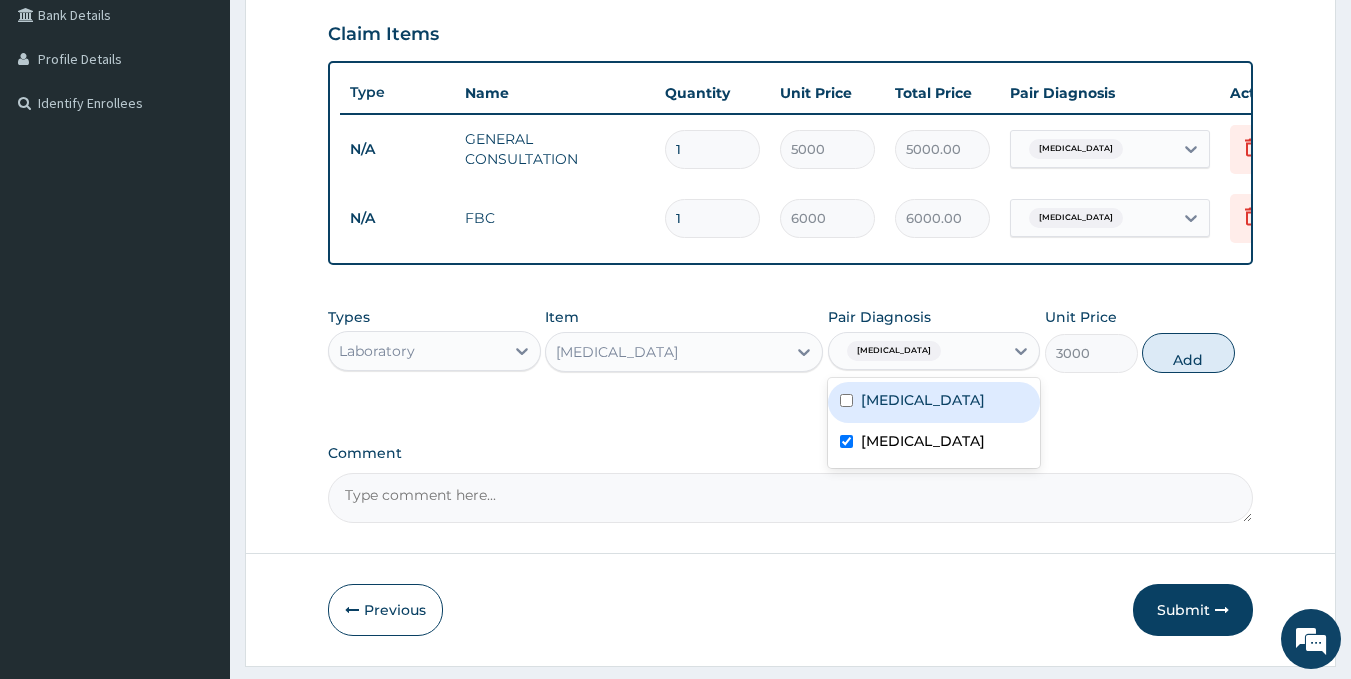 type on "0" 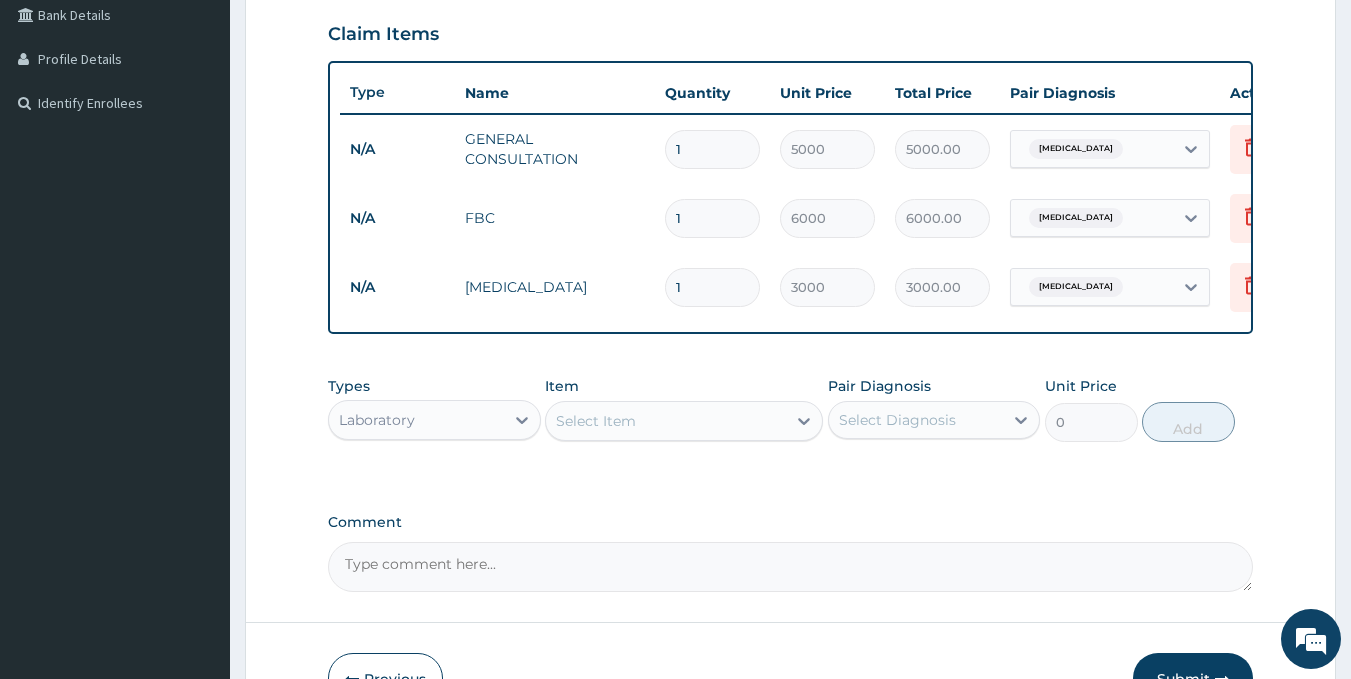click on "Laboratory" at bounding box center (416, 420) 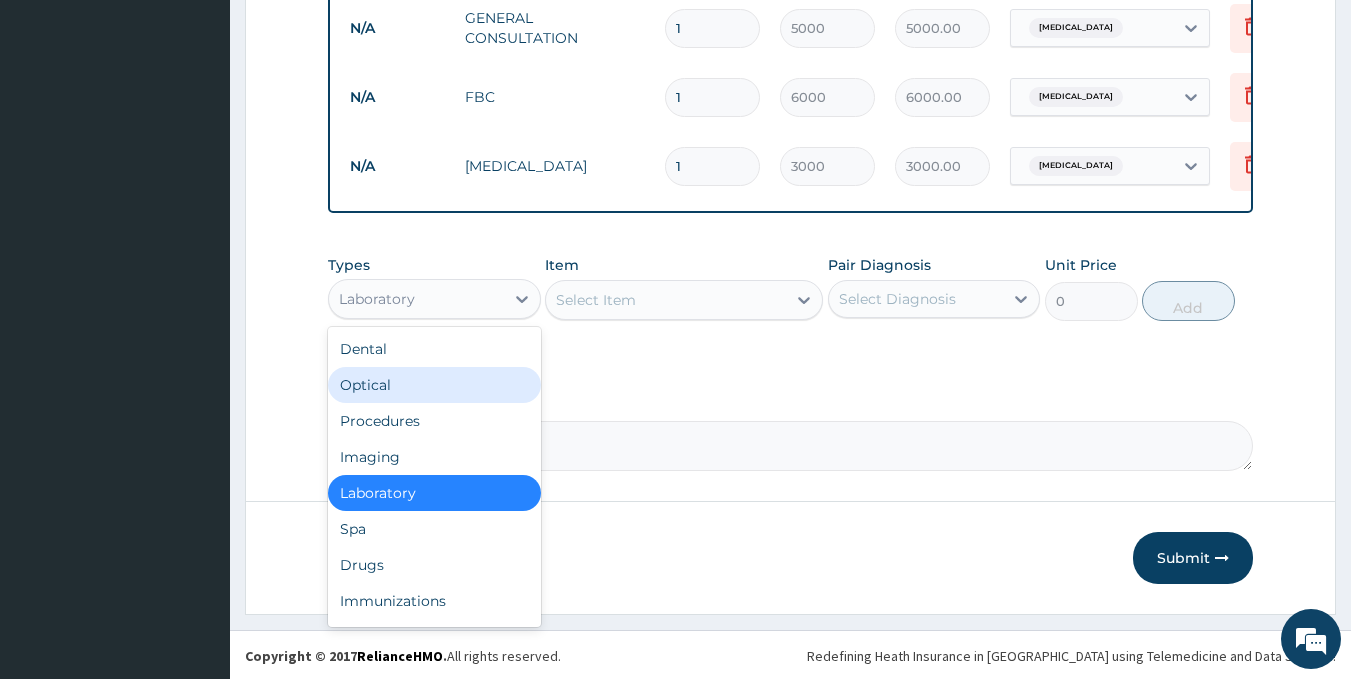 scroll, scrollTop: 605, scrollLeft: 0, axis: vertical 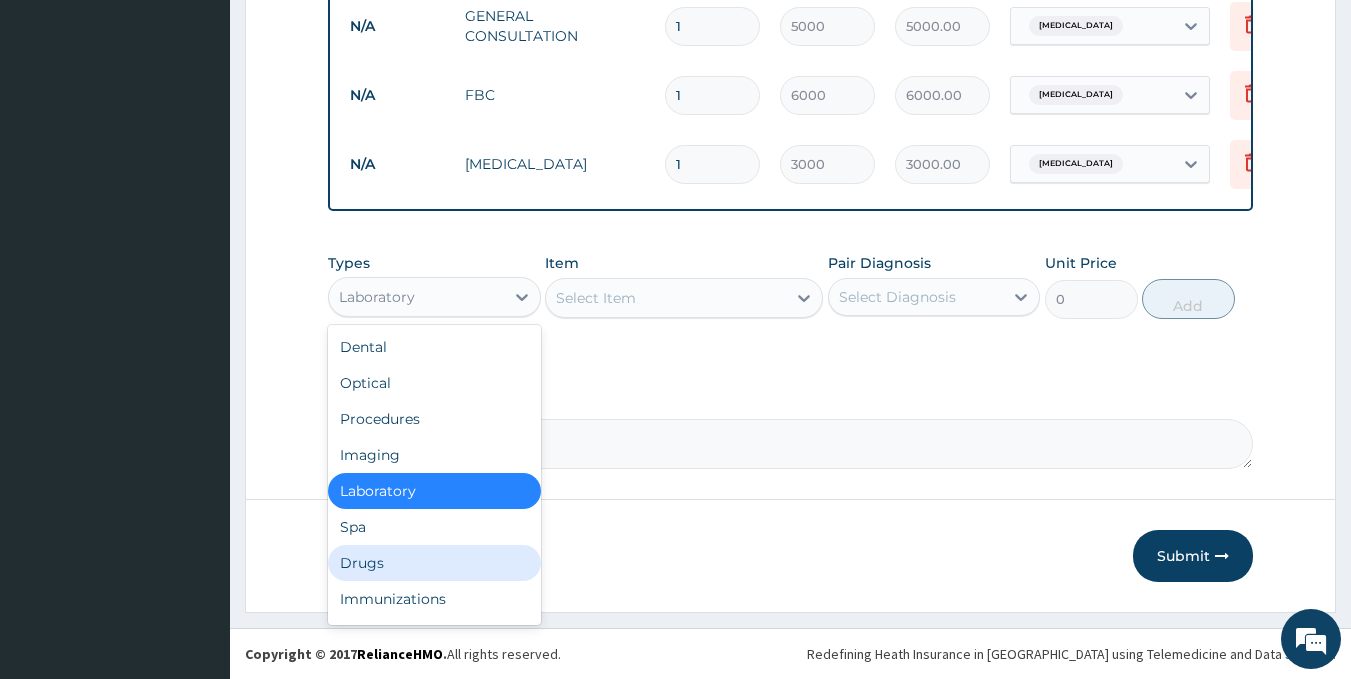 click on "Drugs" at bounding box center [434, 563] 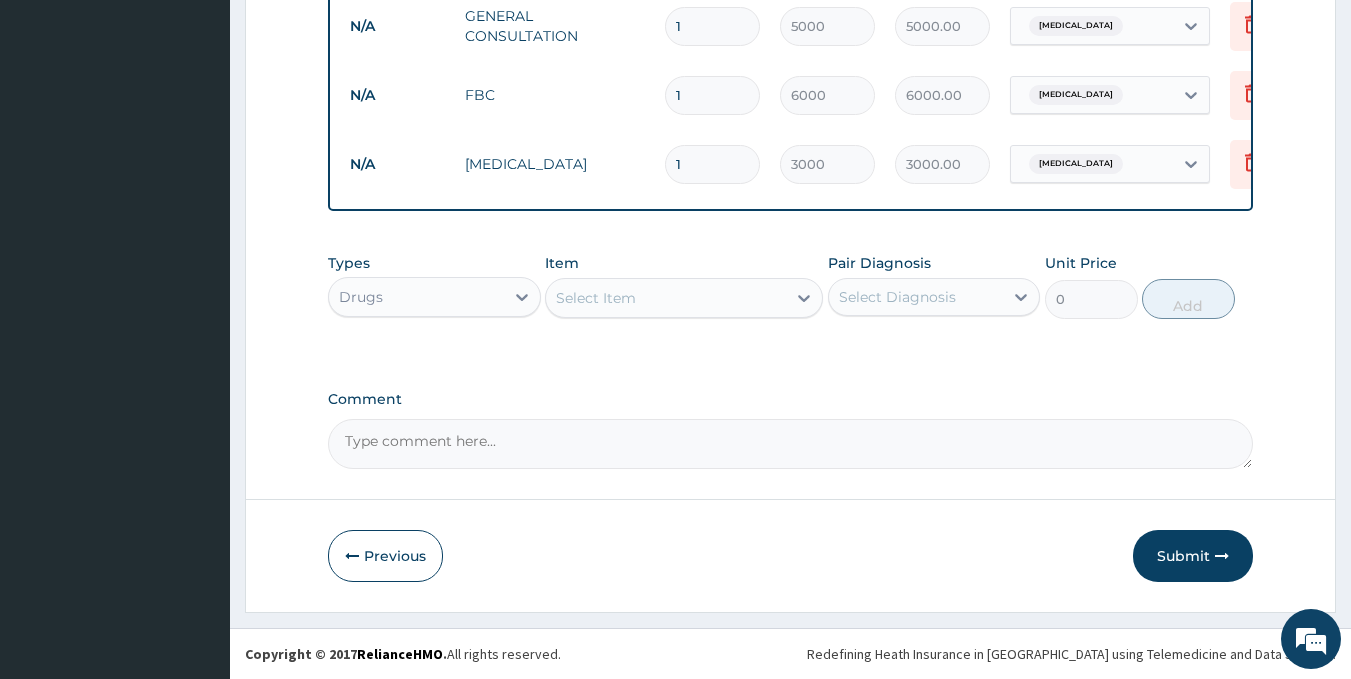 click on "Select Item" at bounding box center [596, 298] 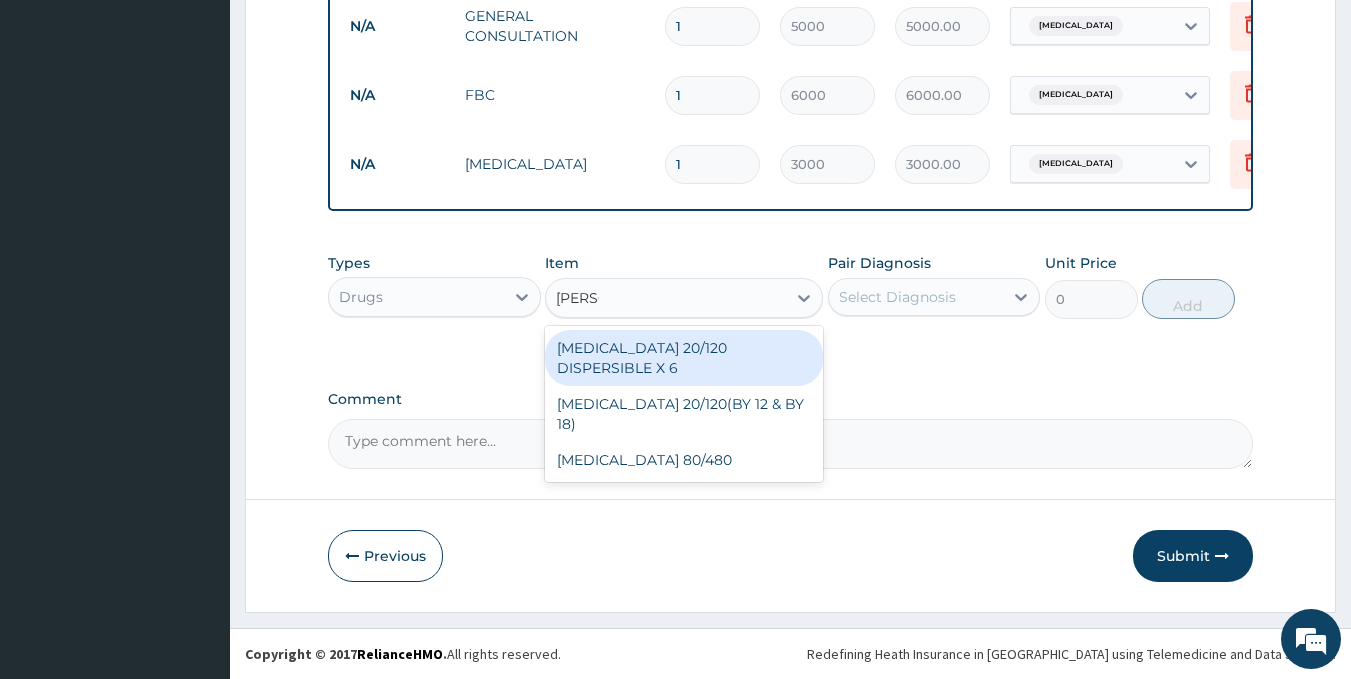 type on "COART" 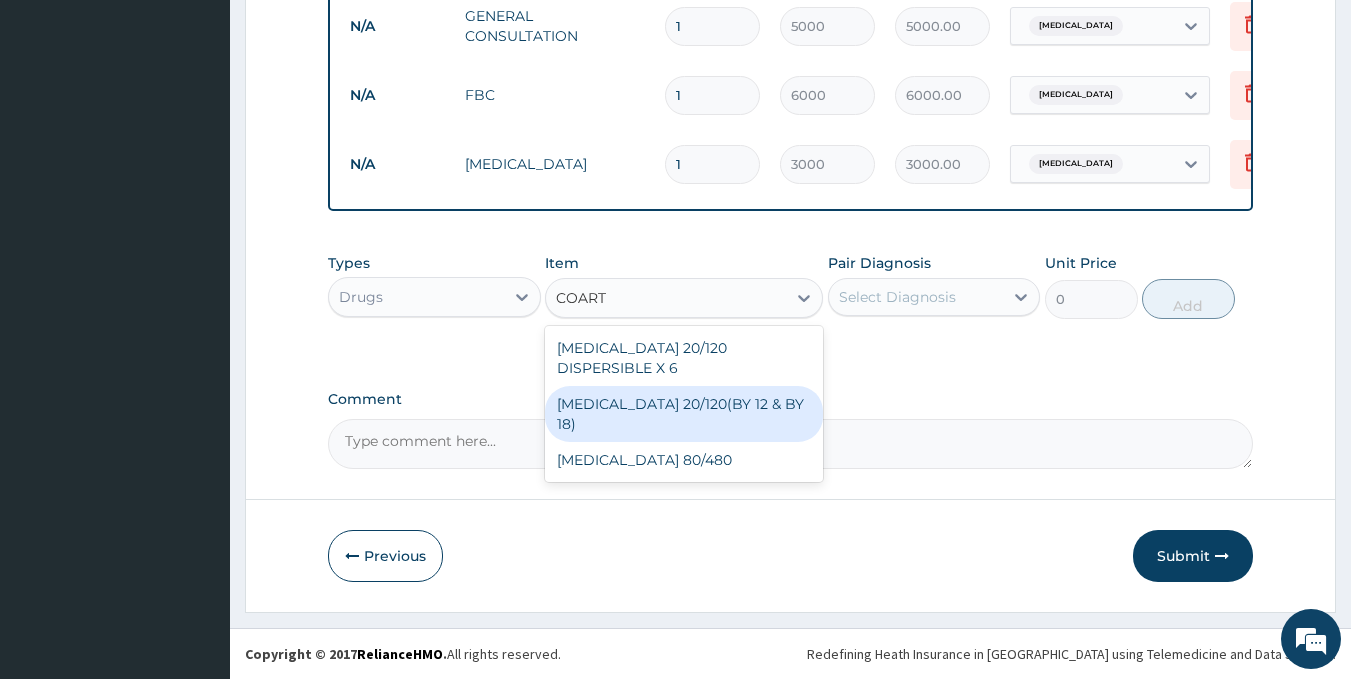 drag, startPoint x: 715, startPoint y: 379, endPoint x: 755, endPoint y: 360, distance: 44.28318 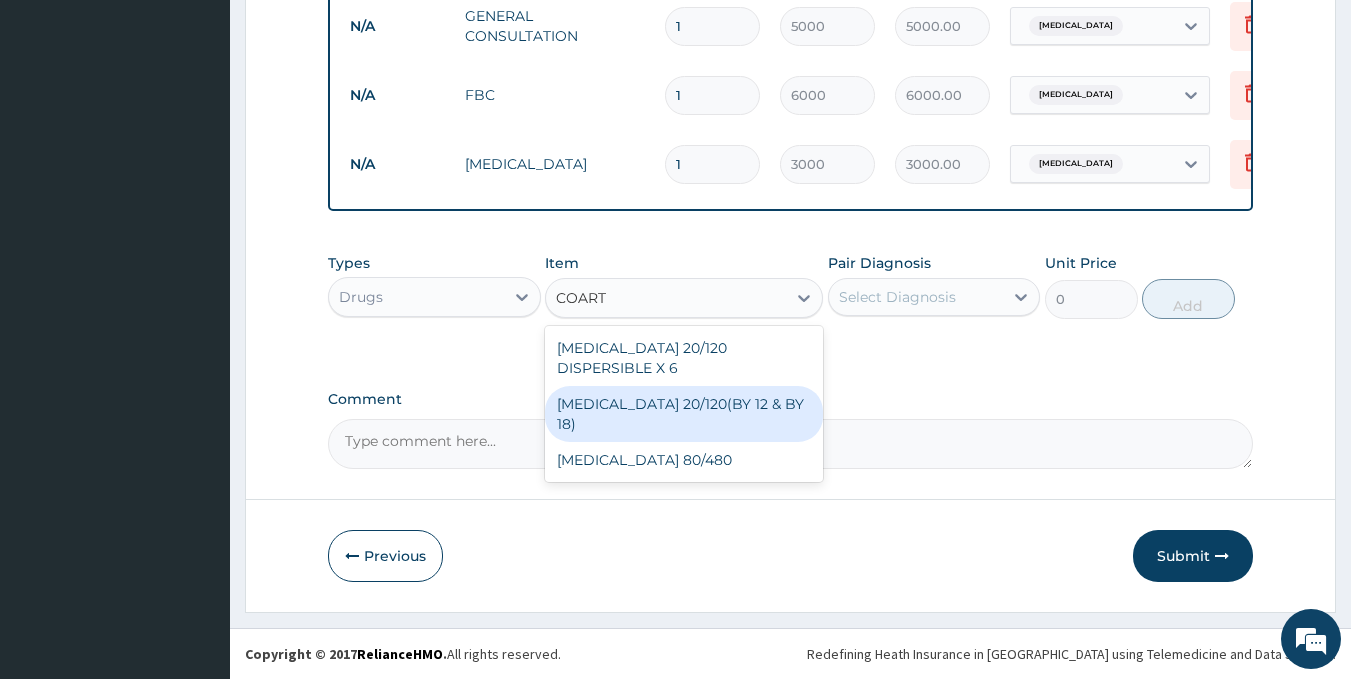click on "[MEDICAL_DATA]  20/120(BY 12 & BY 18)" at bounding box center (684, 414) 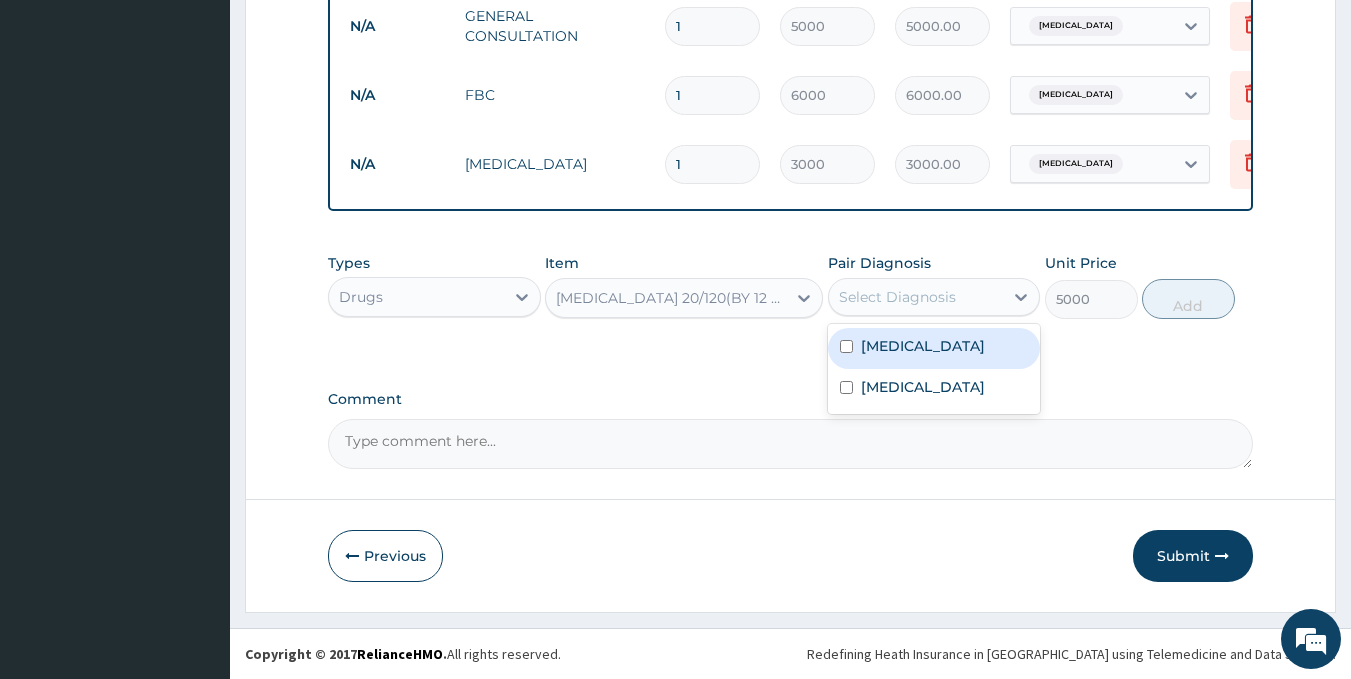 click on "Select Diagnosis" at bounding box center [897, 297] 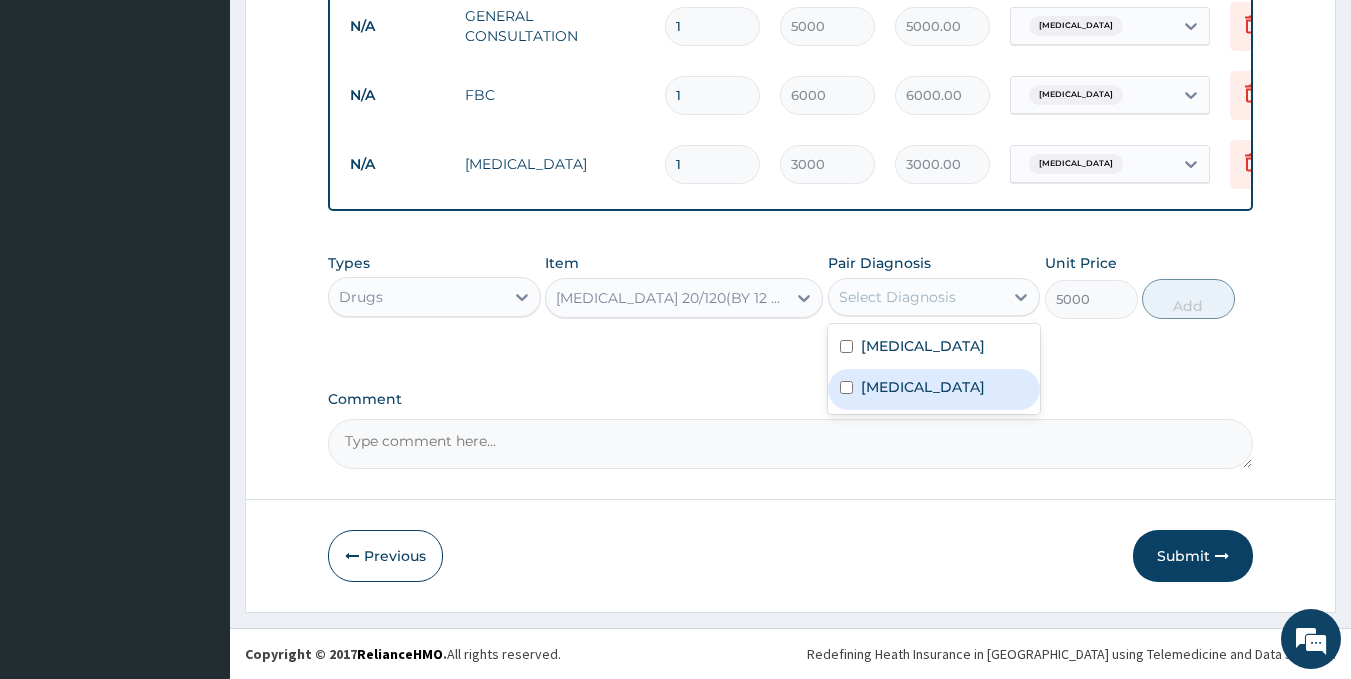drag, startPoint x: 905, startPoint y: 394, endPoint x: 1132, endPoint y: 313, distance: 241.01868 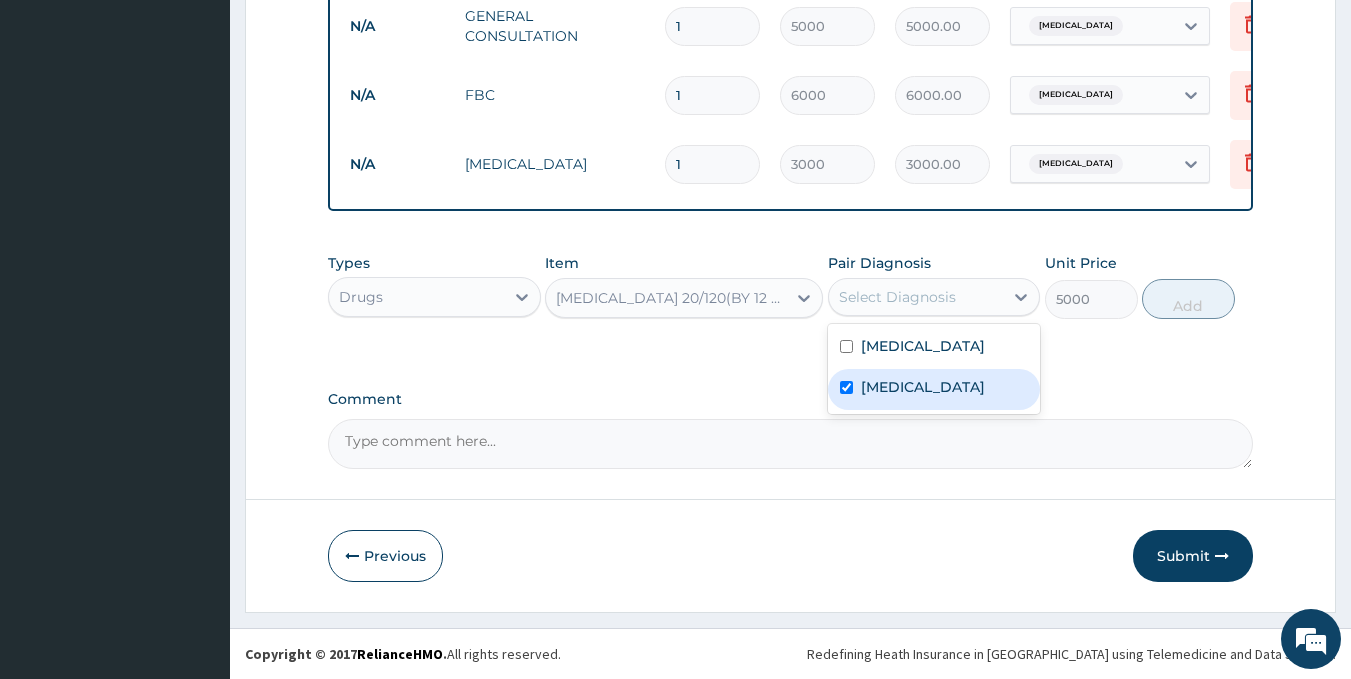 checkbox on "true" 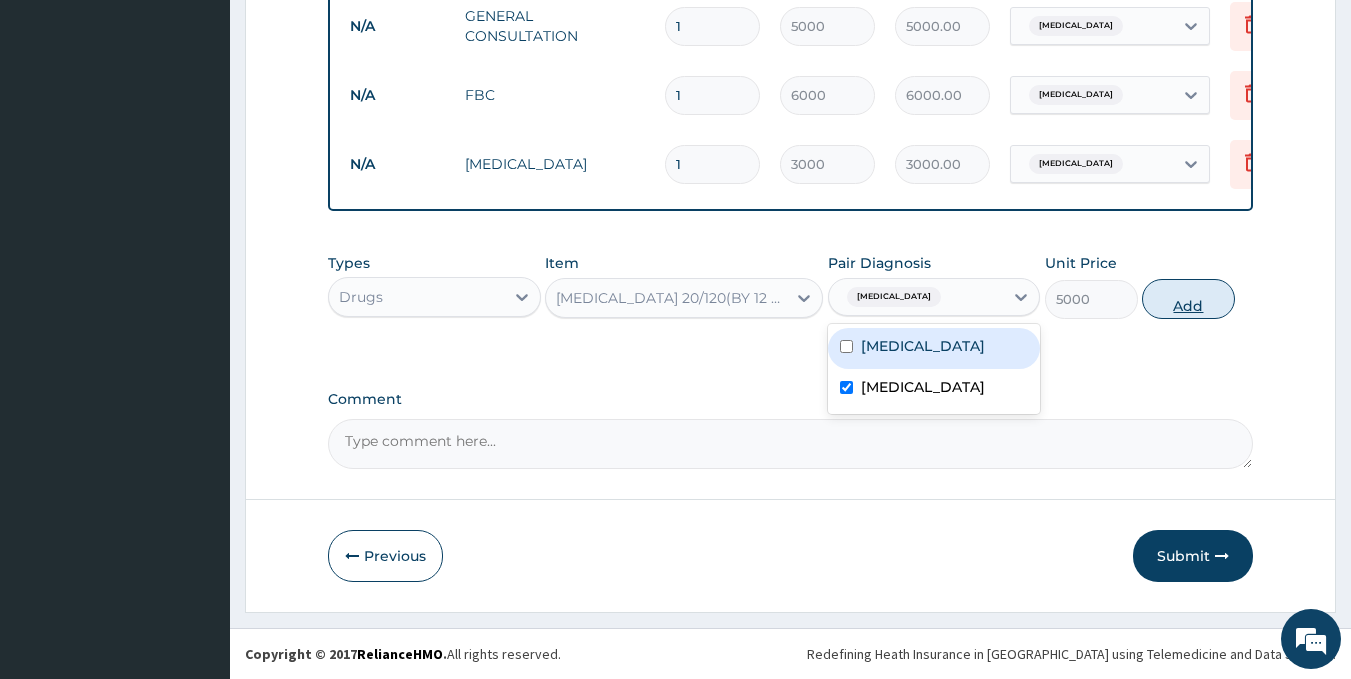 click on "Add" at bounding box center (1188, 299) 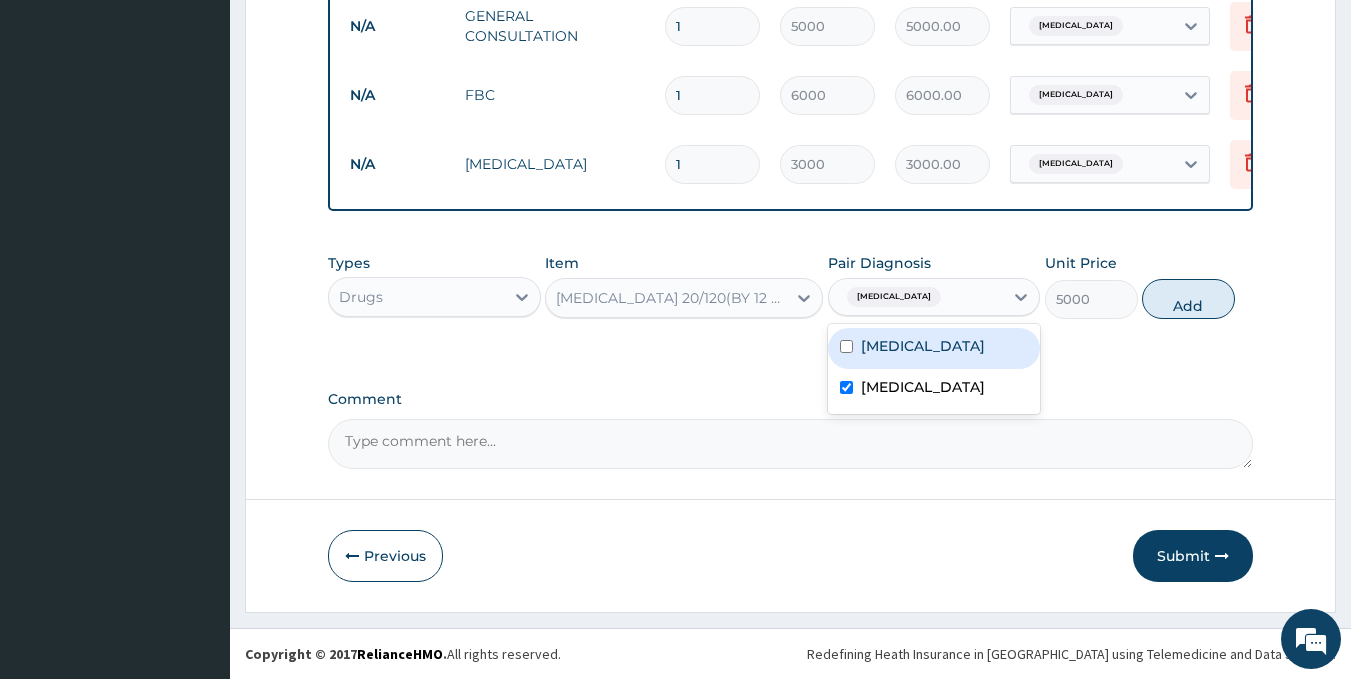 type on "0" 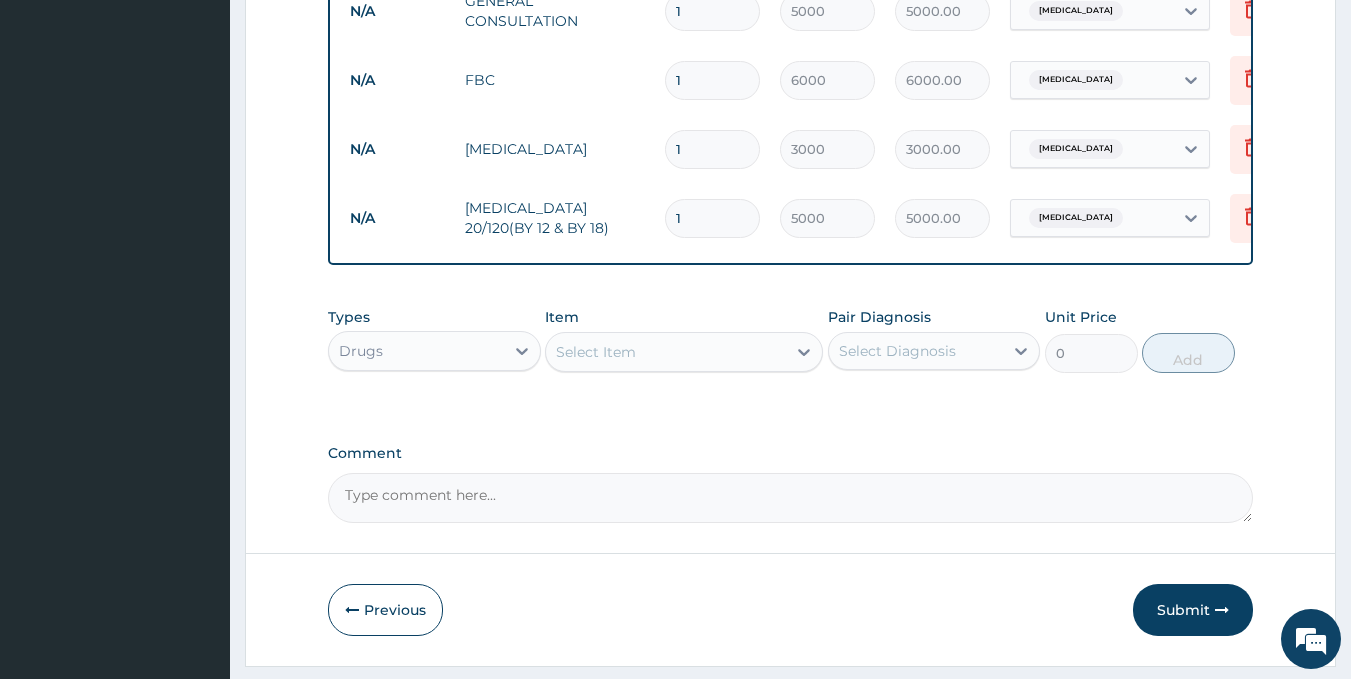 drag, startPoint x: 697, startPoint y: 363, endPoint x: 698, endPoint y: 340, distance: 23.021729 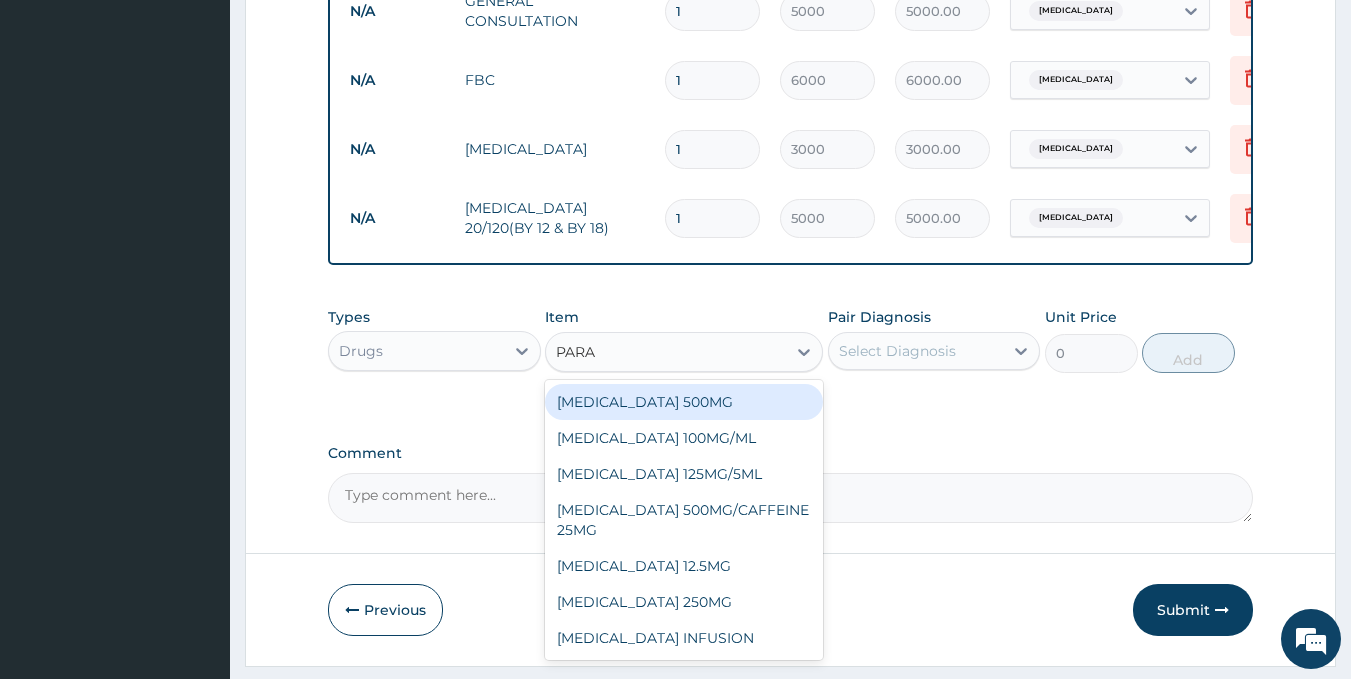 type on "PARAC" 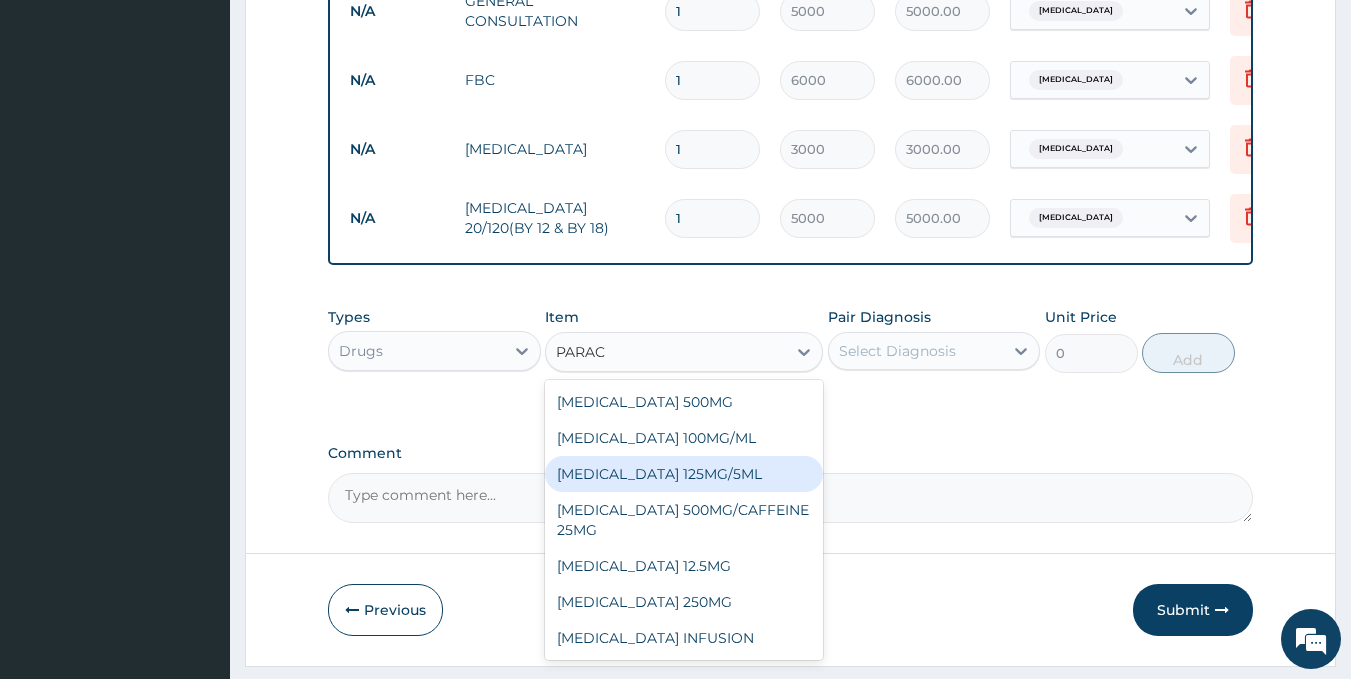 drag, startPoint x: 745, startPoint y: 494, endPoint x: 794, endPoint y: 473, distance: 53.310413 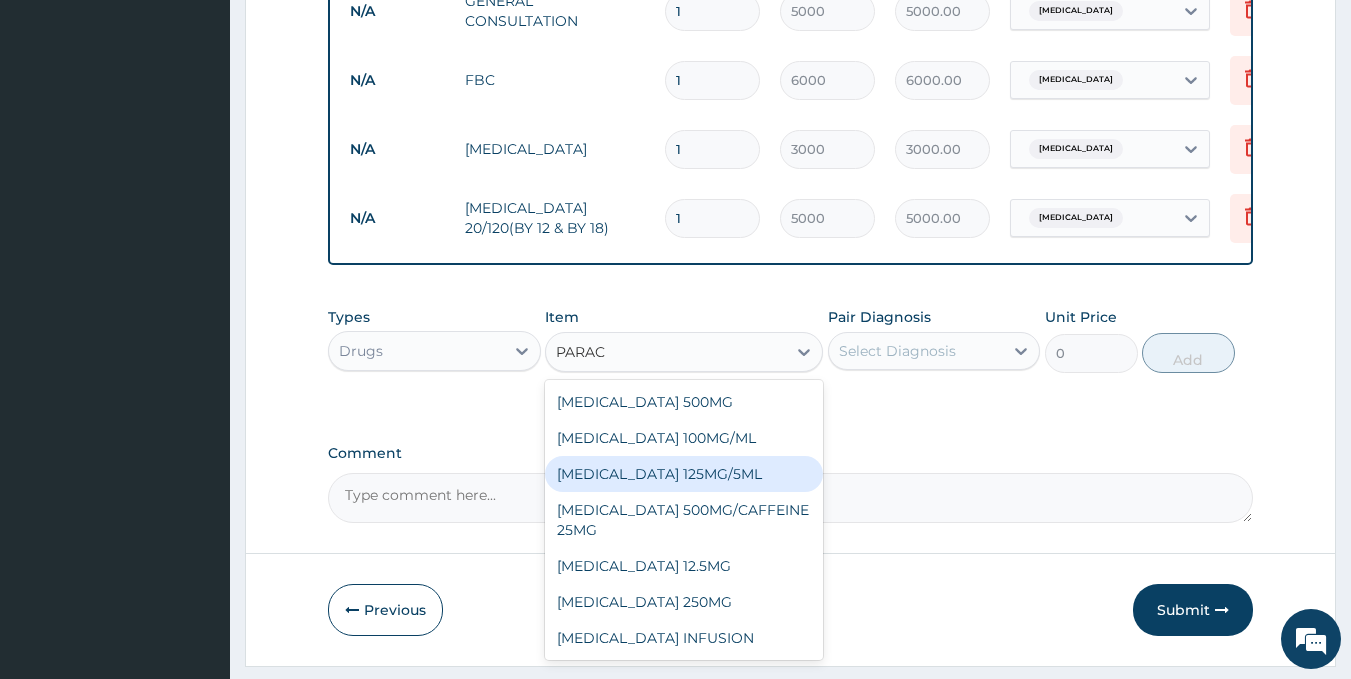 click on "[MEDICAL_DATA]  125MG/5ML" at bounding box center (684, 474) 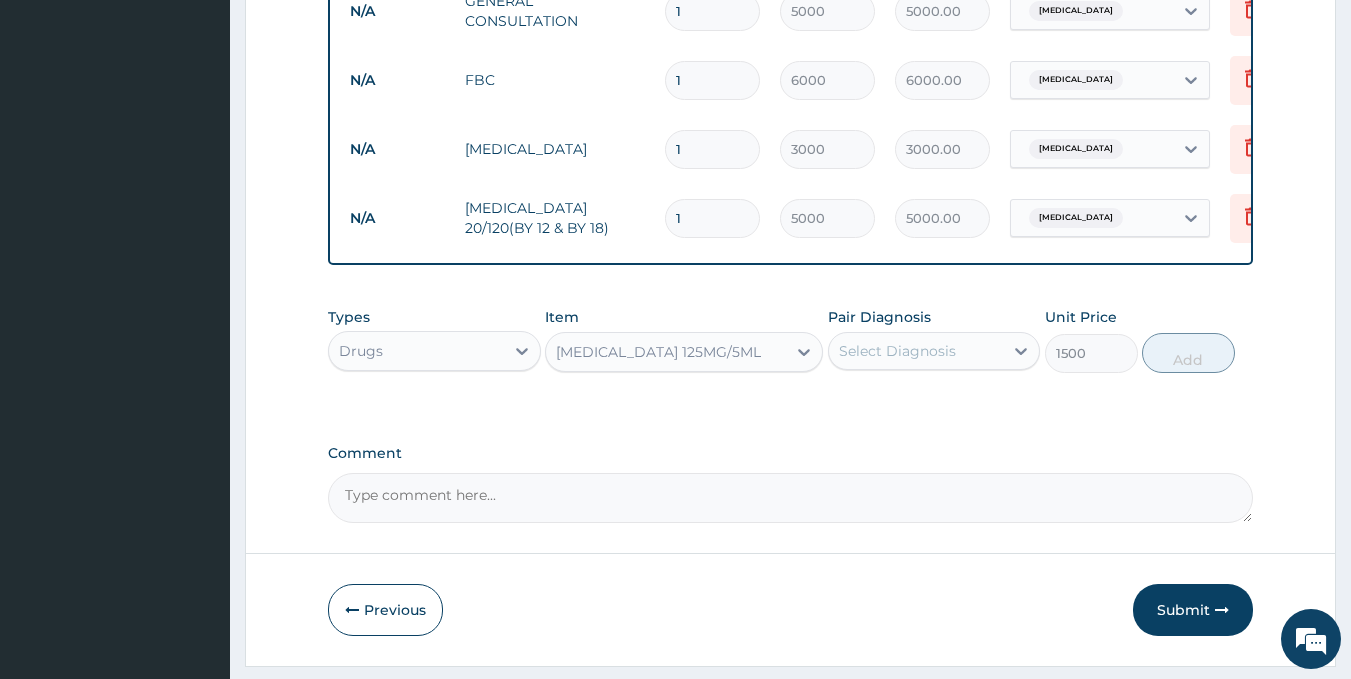 click on "Pair Diagnosis Select Diagnosis" at bounding box center [934, 340] 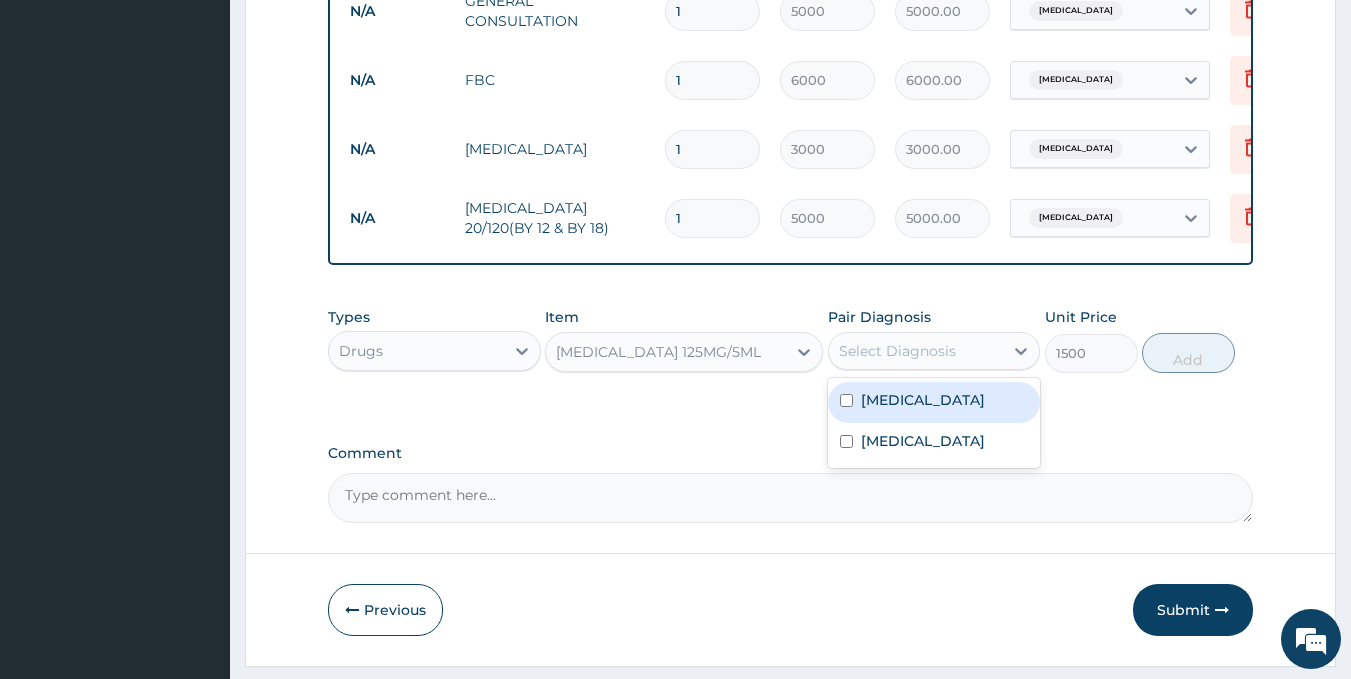 click on "Select Diagnosis" at bounding box center [897, 351] 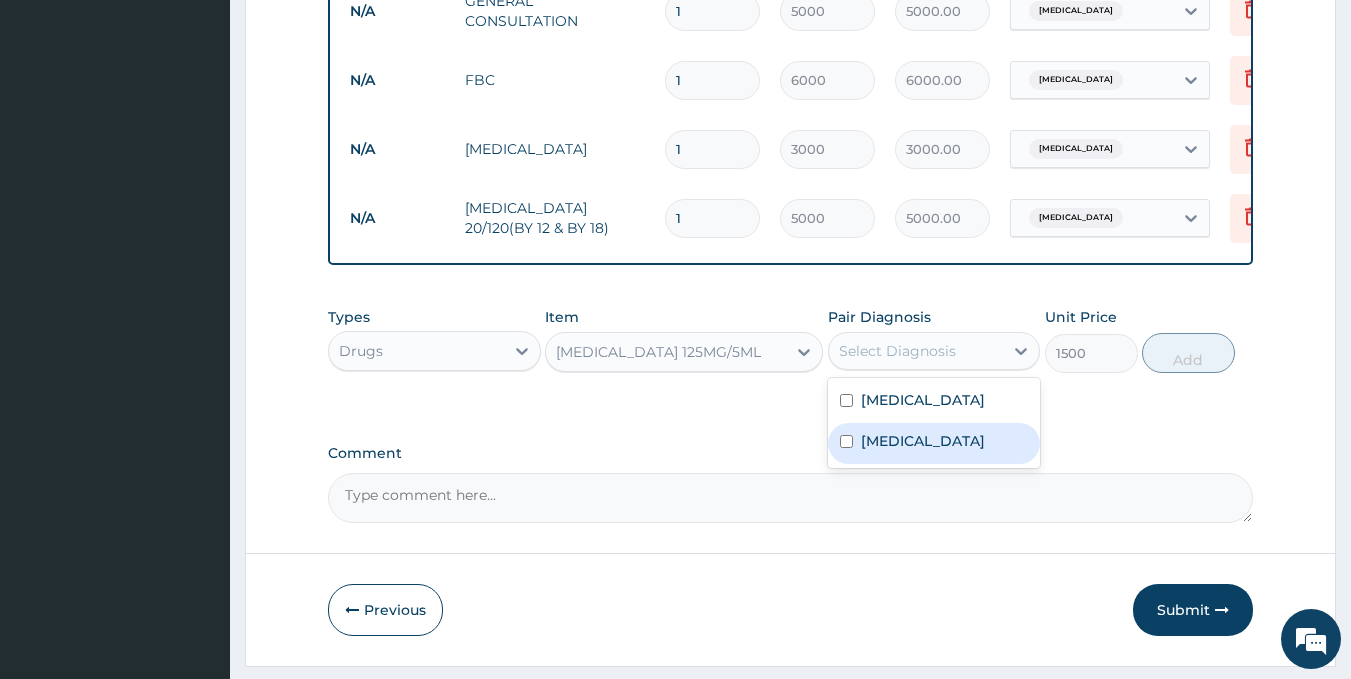 click on "Malaria" at bounding box center [934, 443] 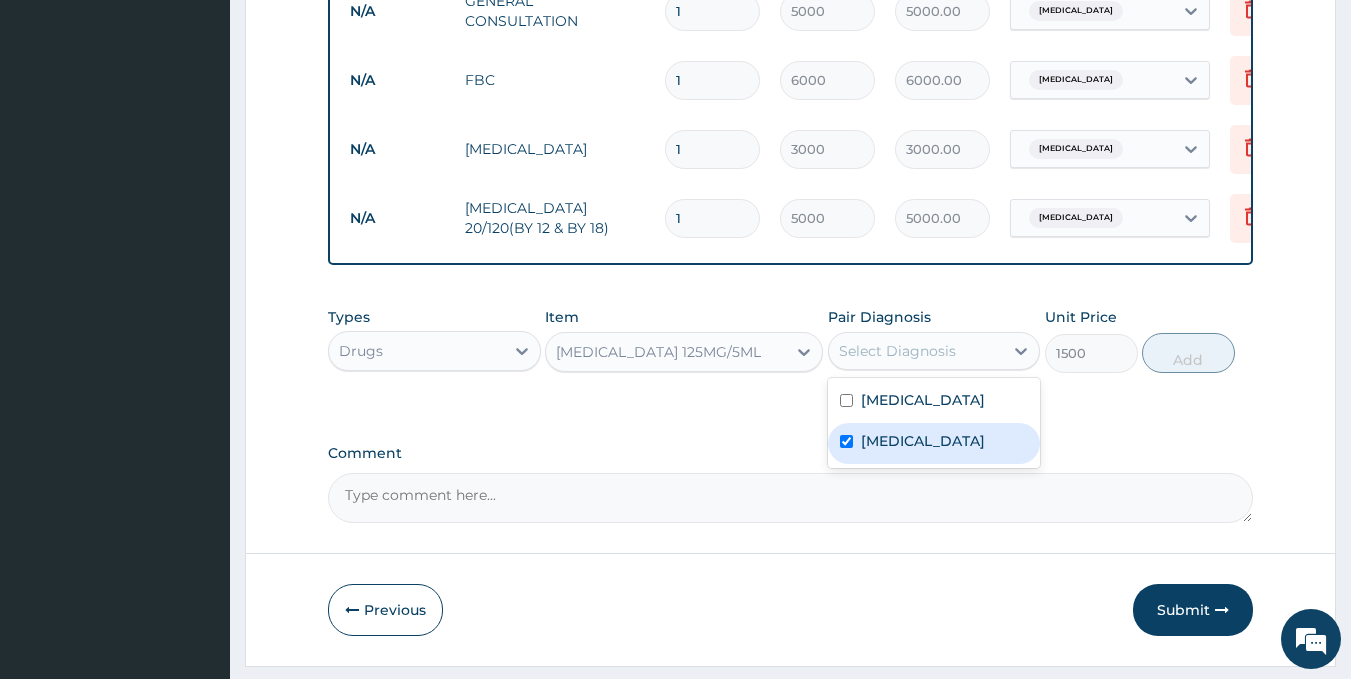 checkbox on "true" 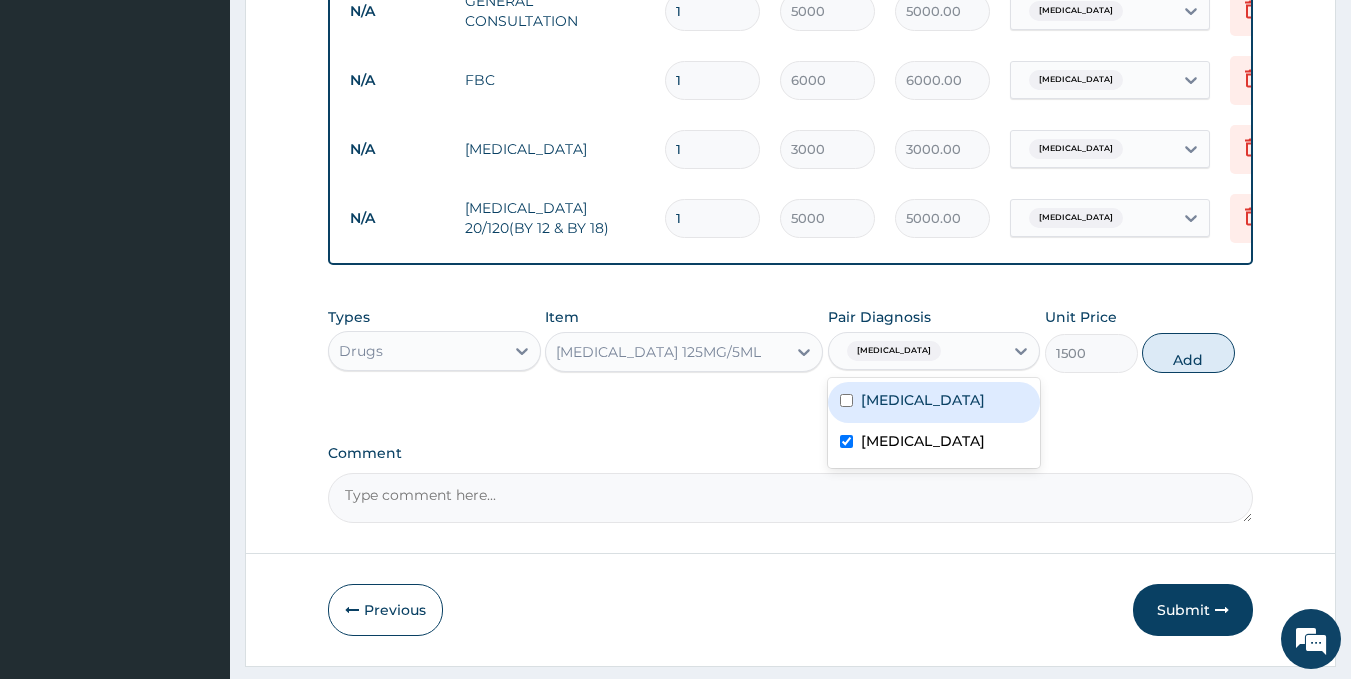 click on "Add" at bounding box center [1188, 353] 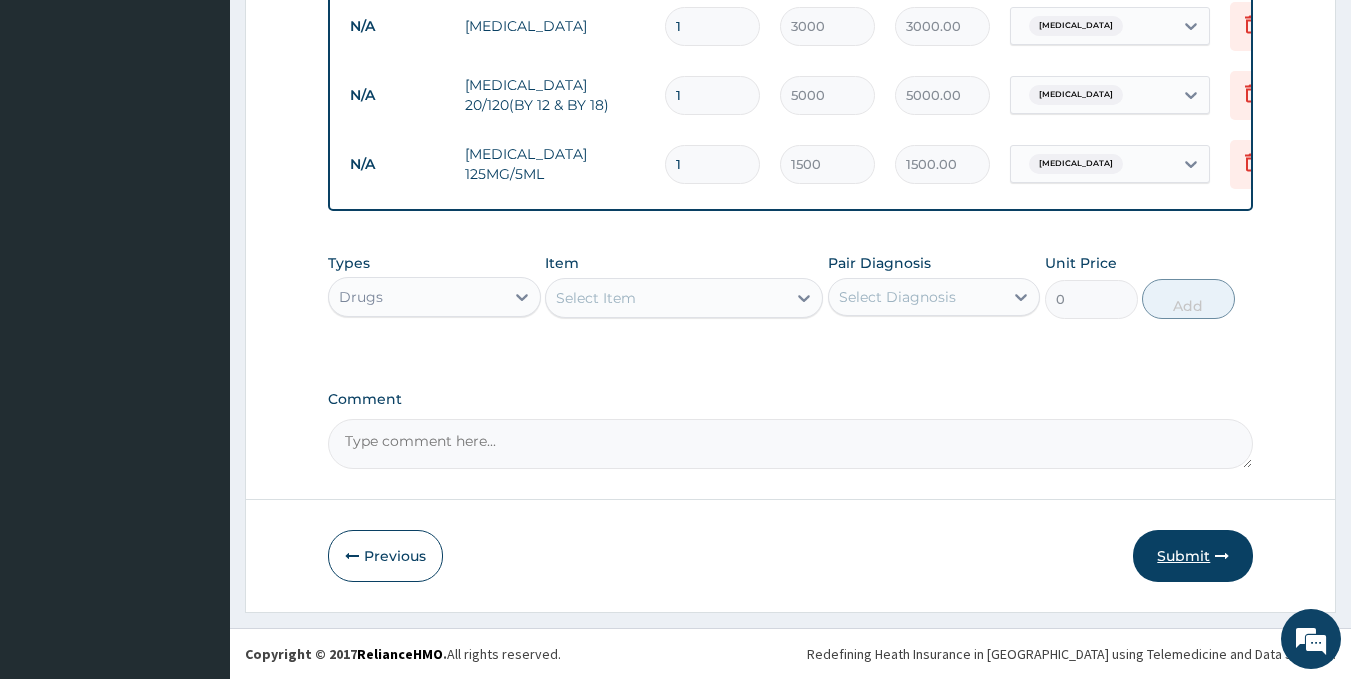 click on "Submit" at bounding box center [1193, 556] 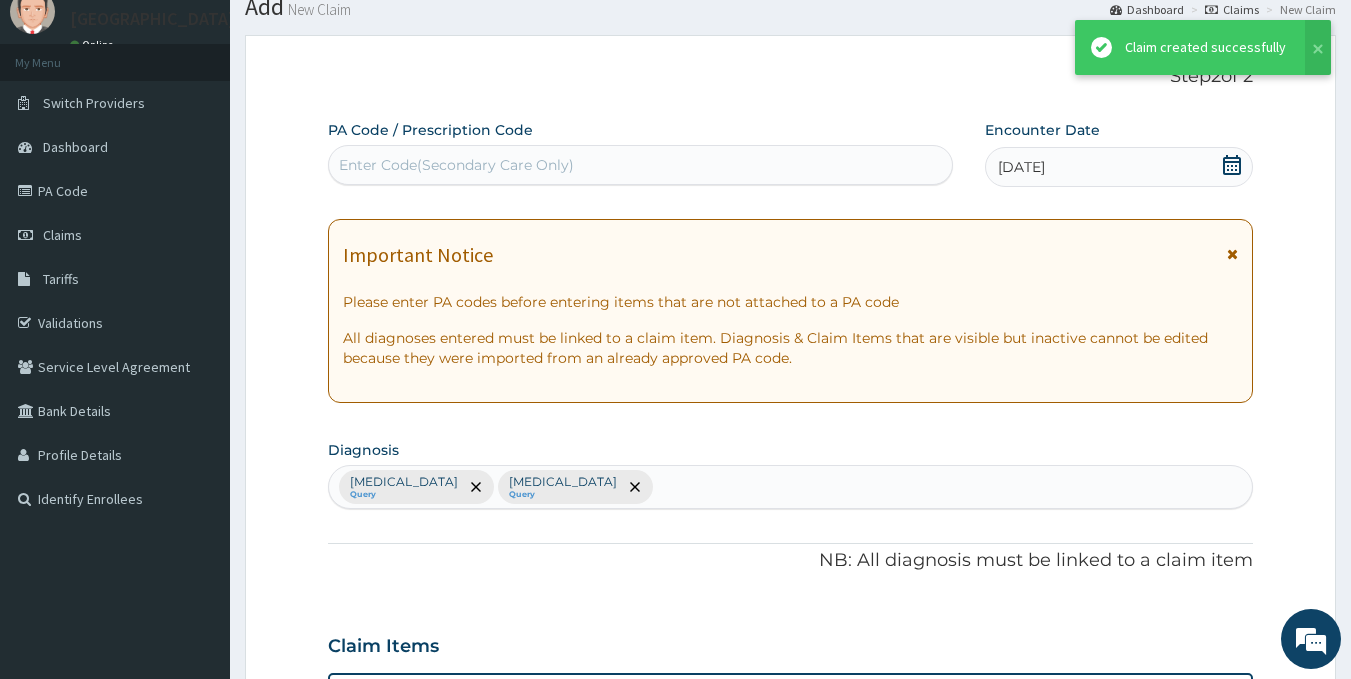 scroll, scrollTop: 743, scrollLeft: 0, axis: vertical 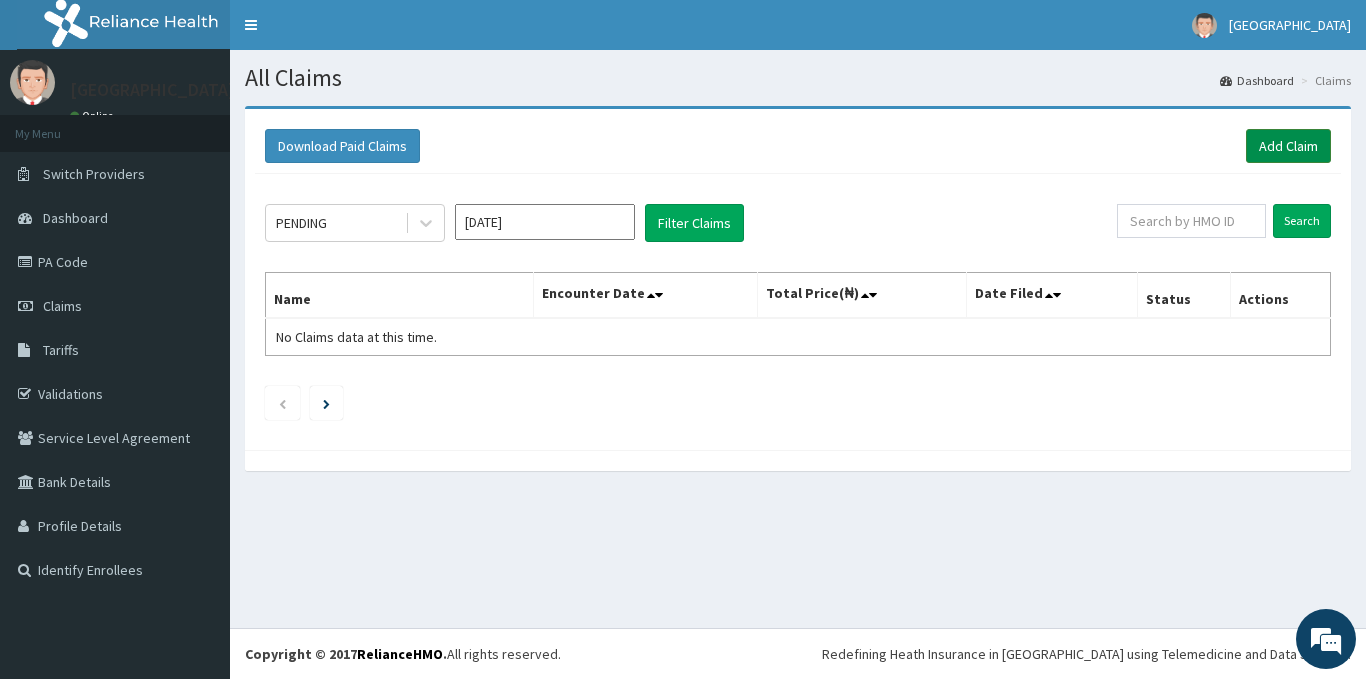 click on "Add Claim" at bounding box center [1288, 146] 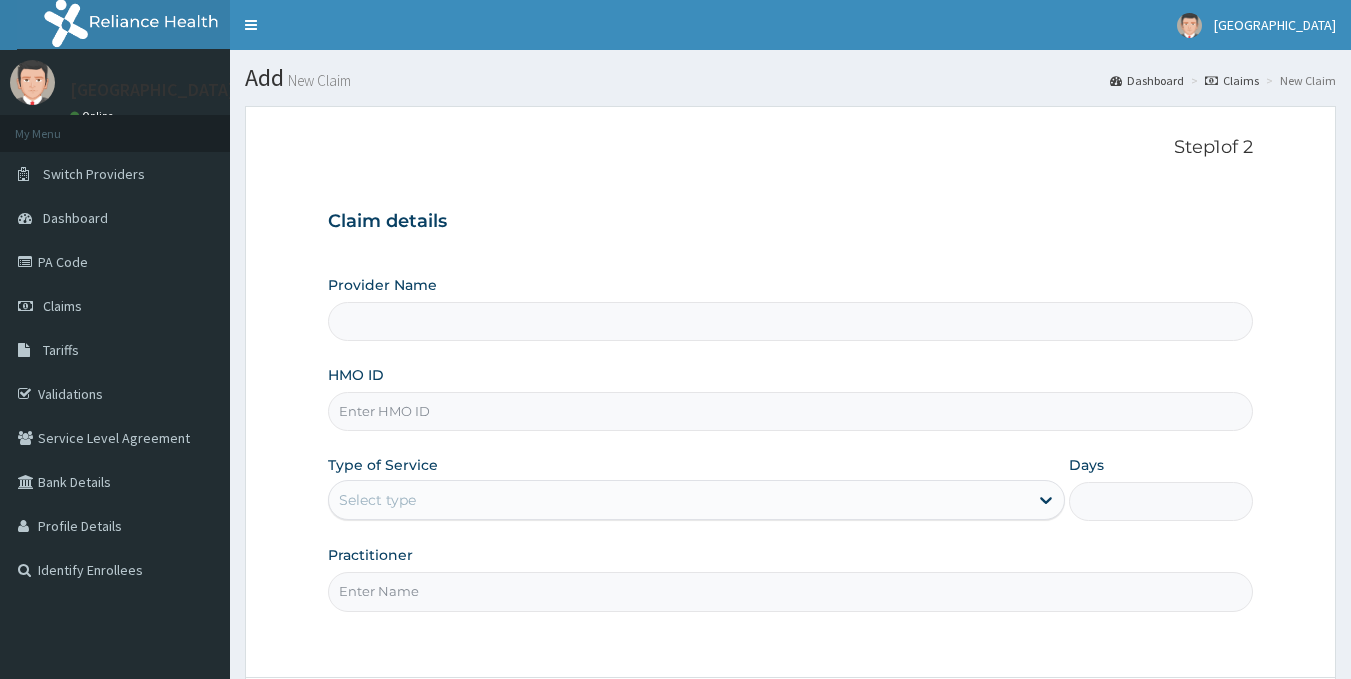 type on "Solid [GEOGRAPHIC_DATA]" 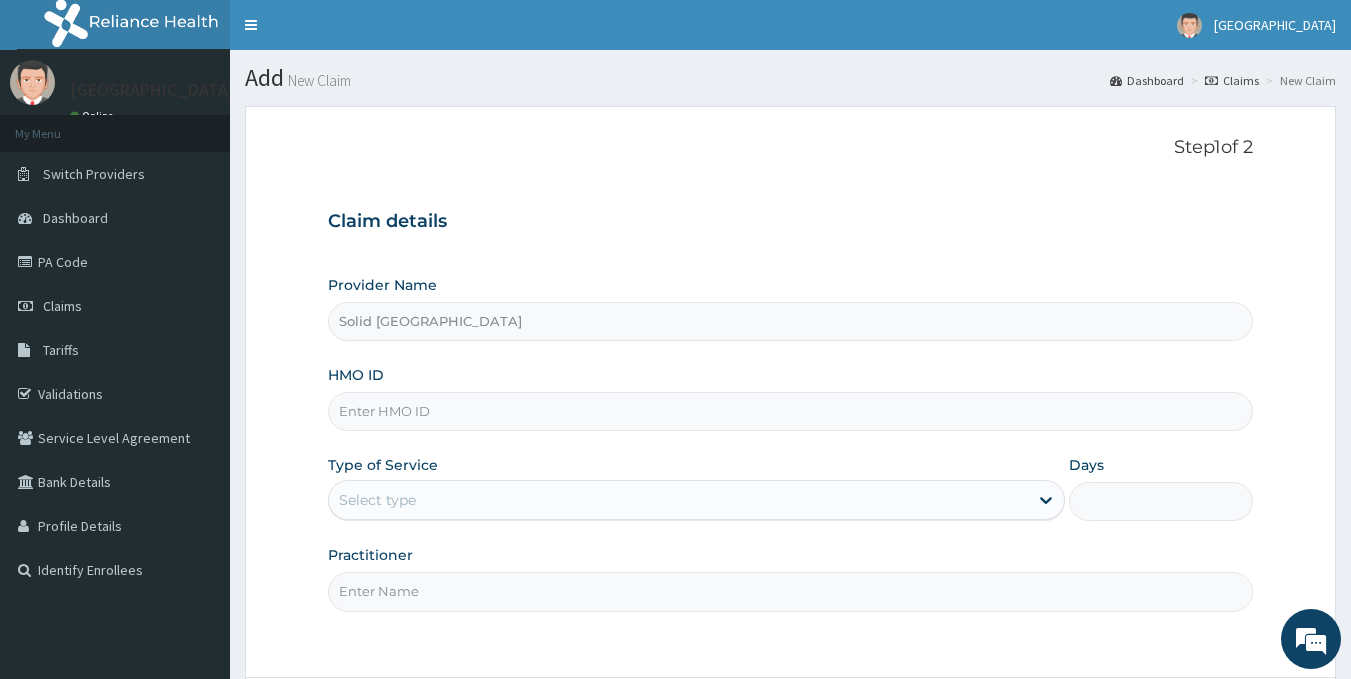 scroll, scrollTop: 0, scrollLeft: 0, axis: both 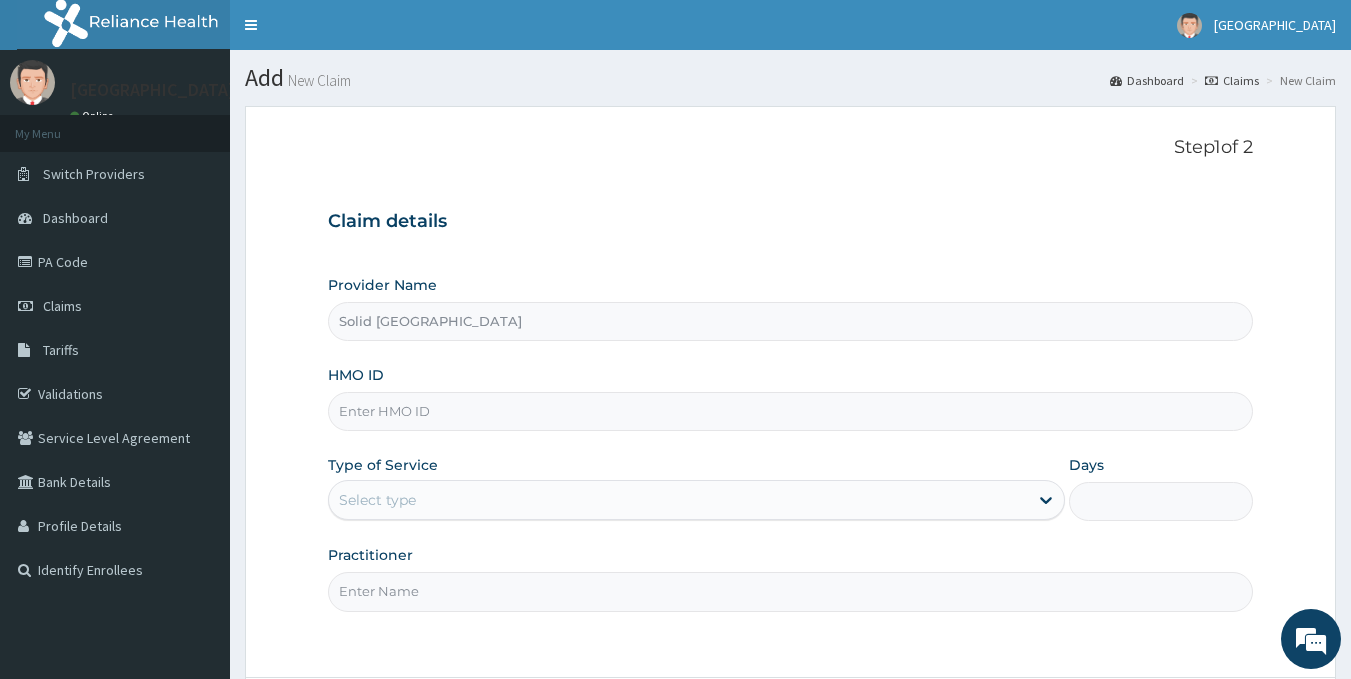 click on "HMO ID" at bounding box center (791, 411) 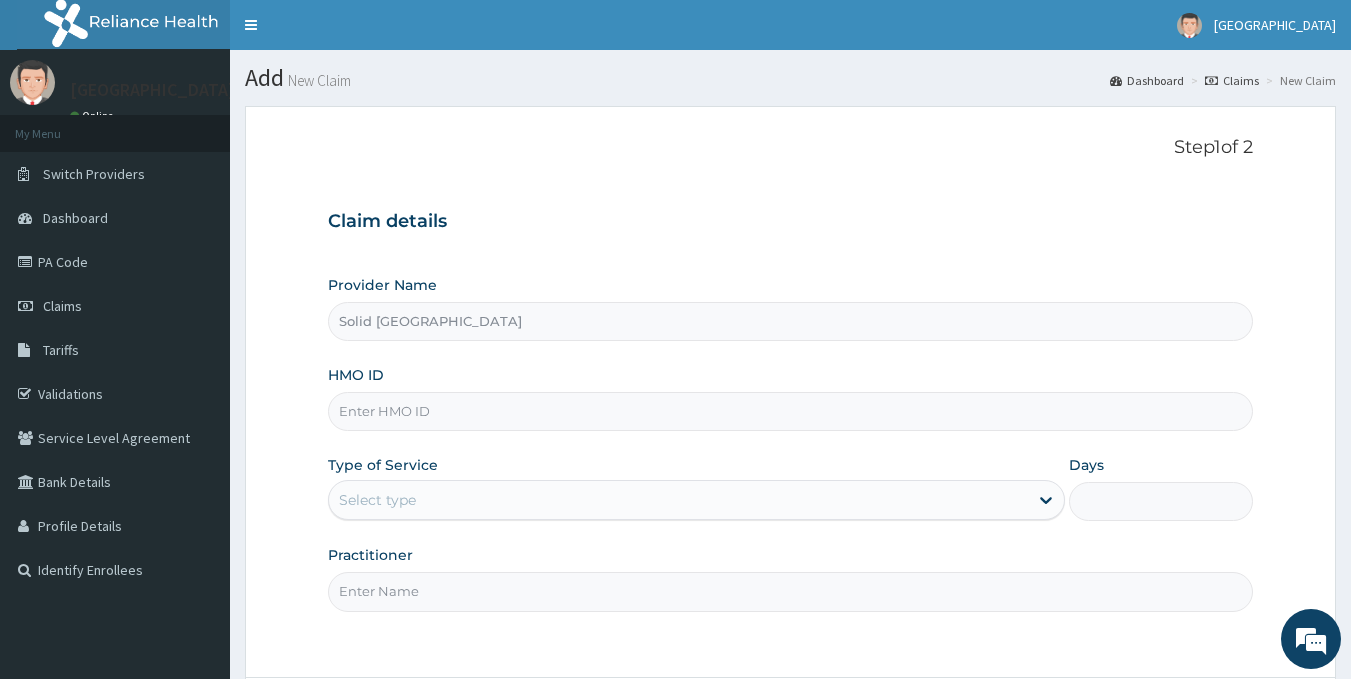 paste on "BWI/10058/C" 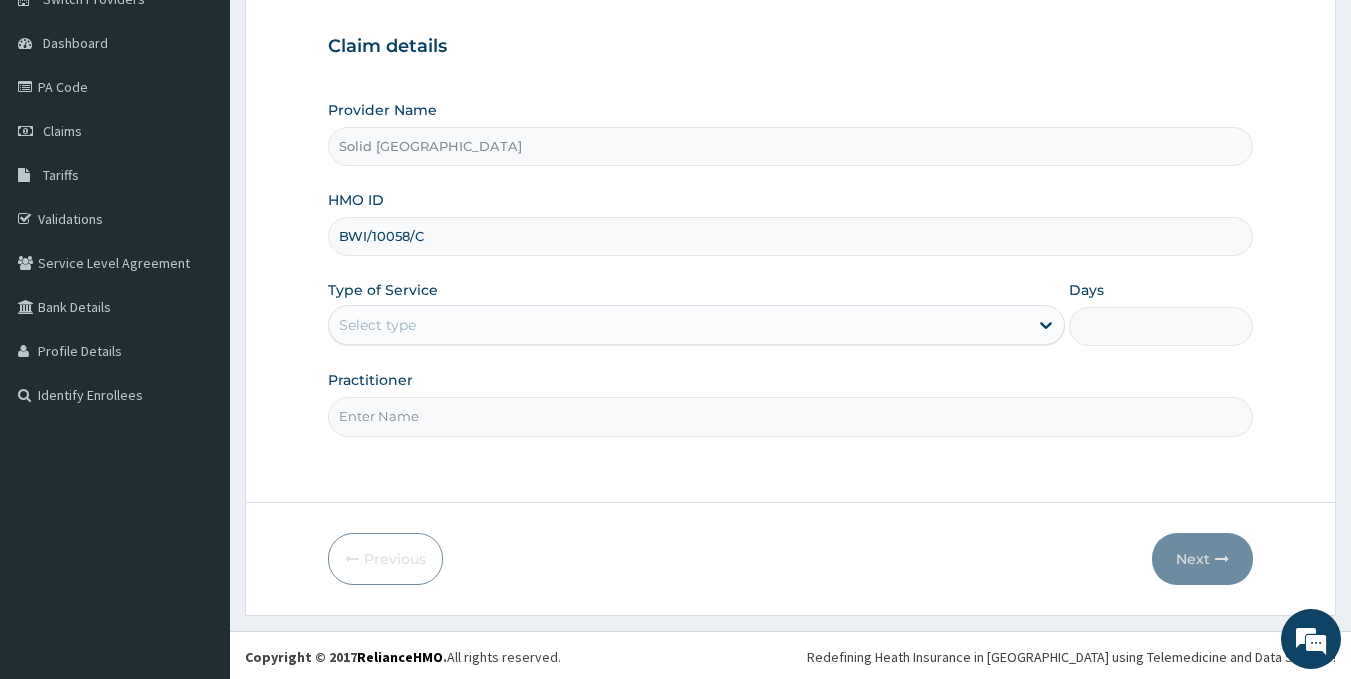 scroll, scrollTop: 178, scrollLeft: 0, axis: vertical 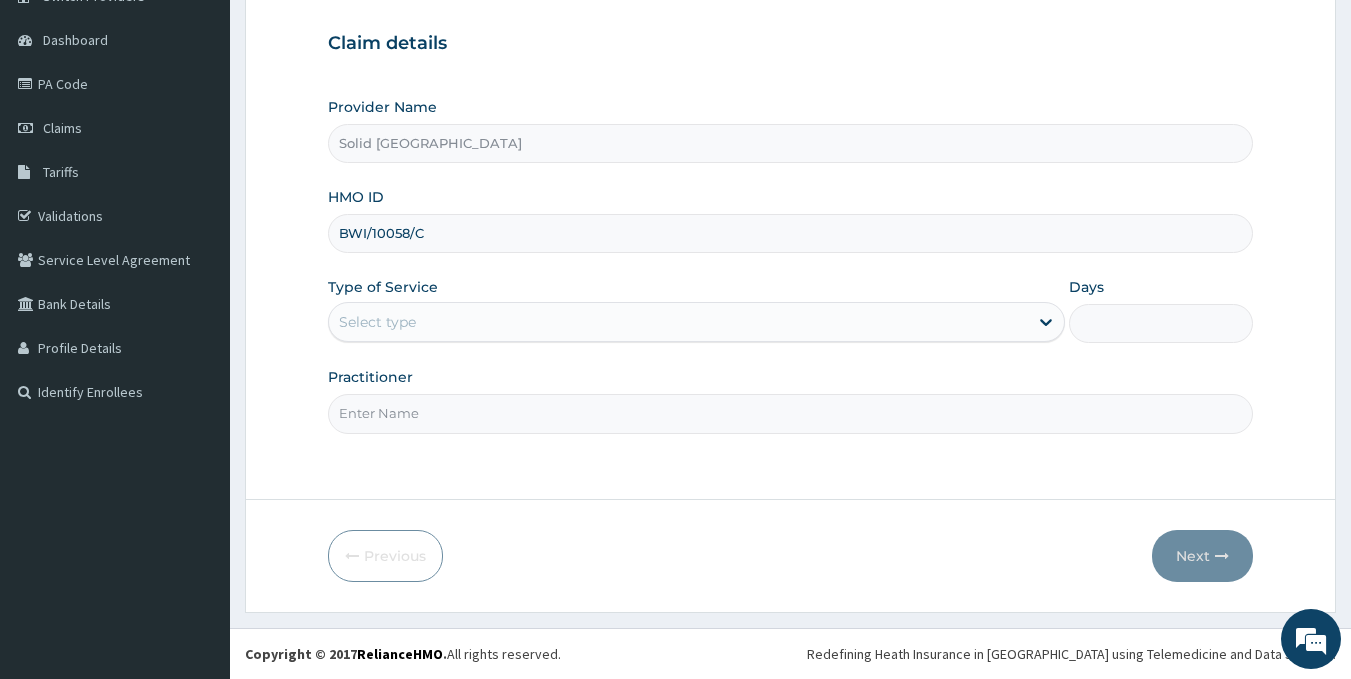 type on "BWI/10058/C" 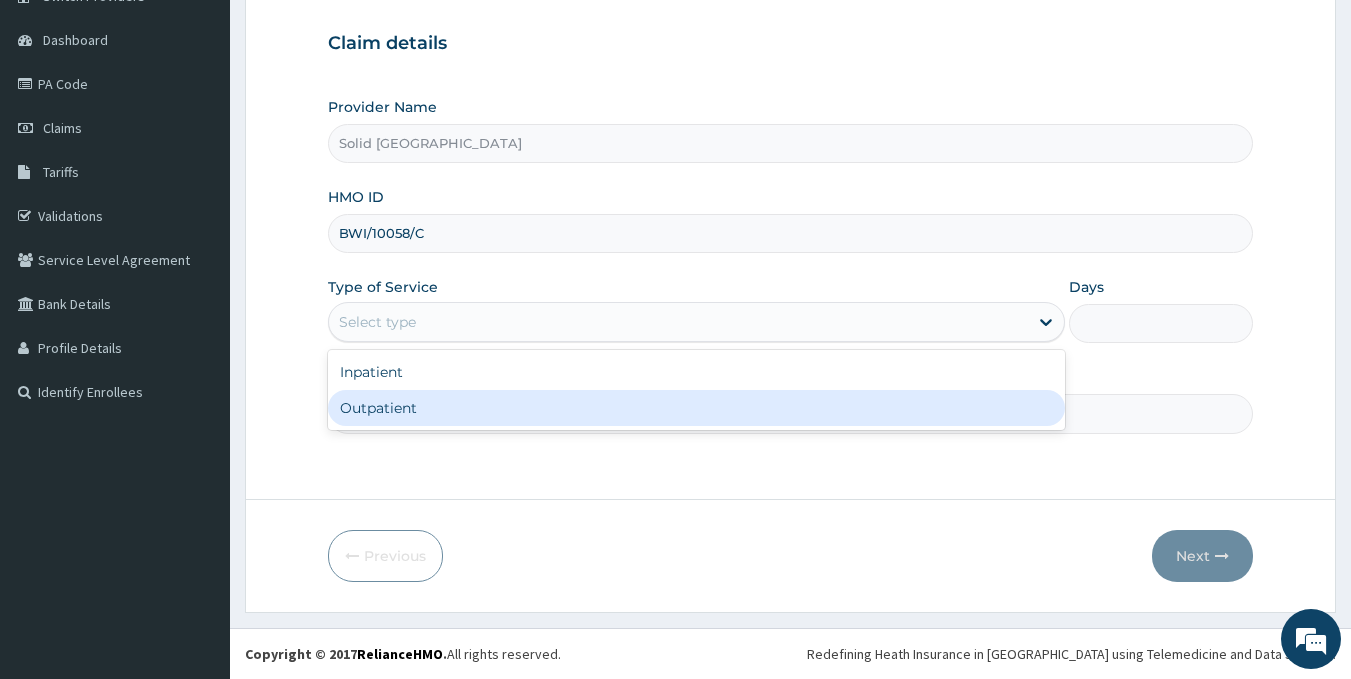click on "Outpatient" at bounding box center [696, 408] 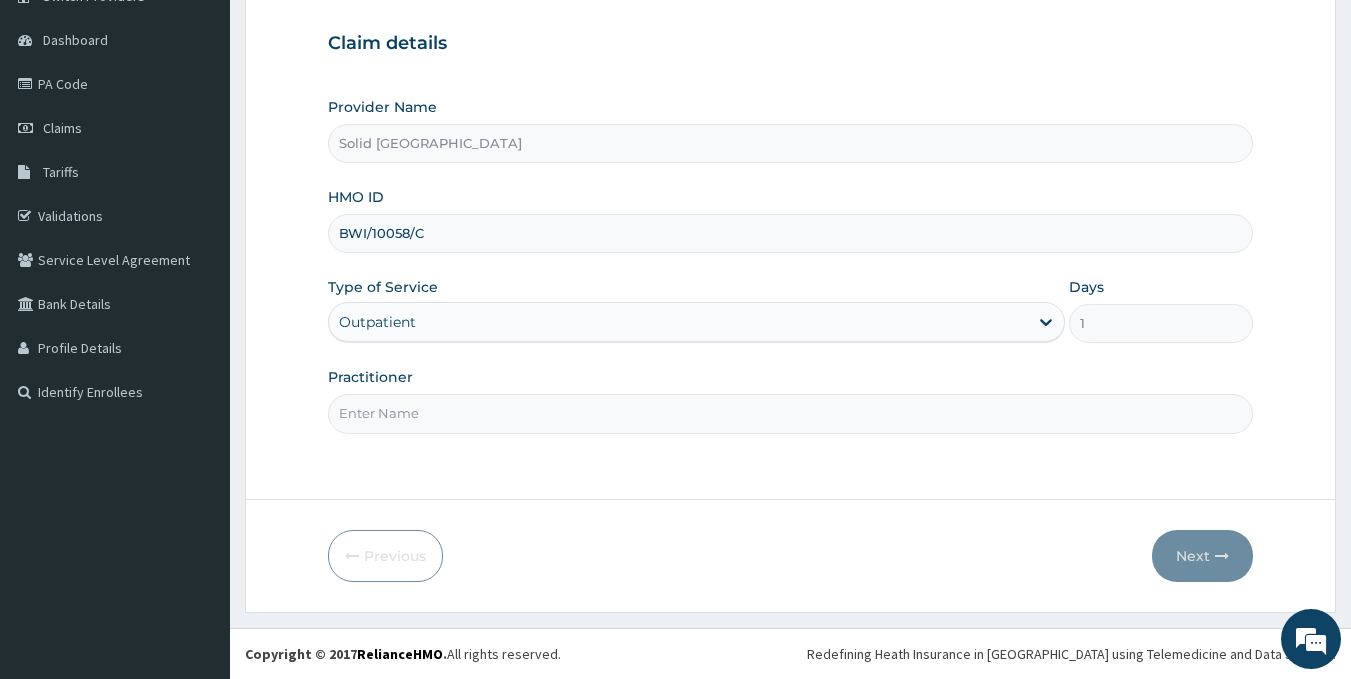 drag, startPoint x: 493, startPoint y: 405, endPoint x: 453, endPoint y: 337, distance: 78.892334 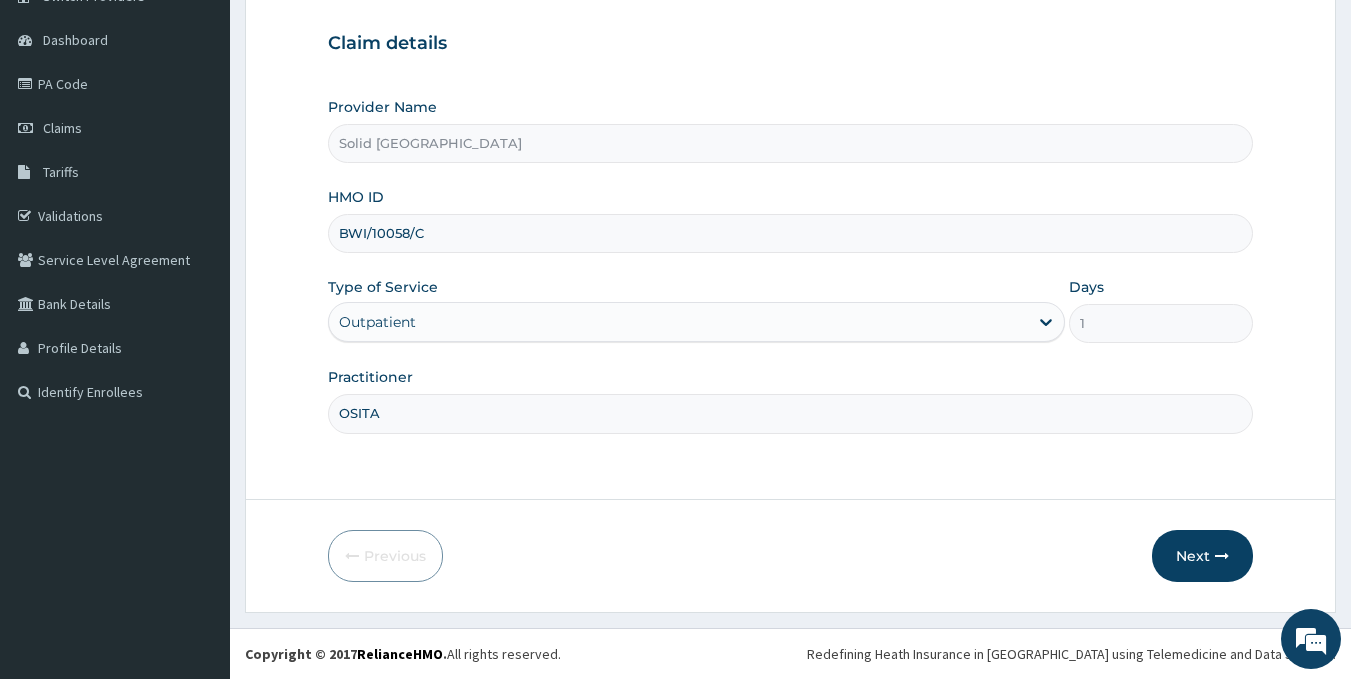 scroll, scrollTop: 0, scrollLeft: 0, axis: both 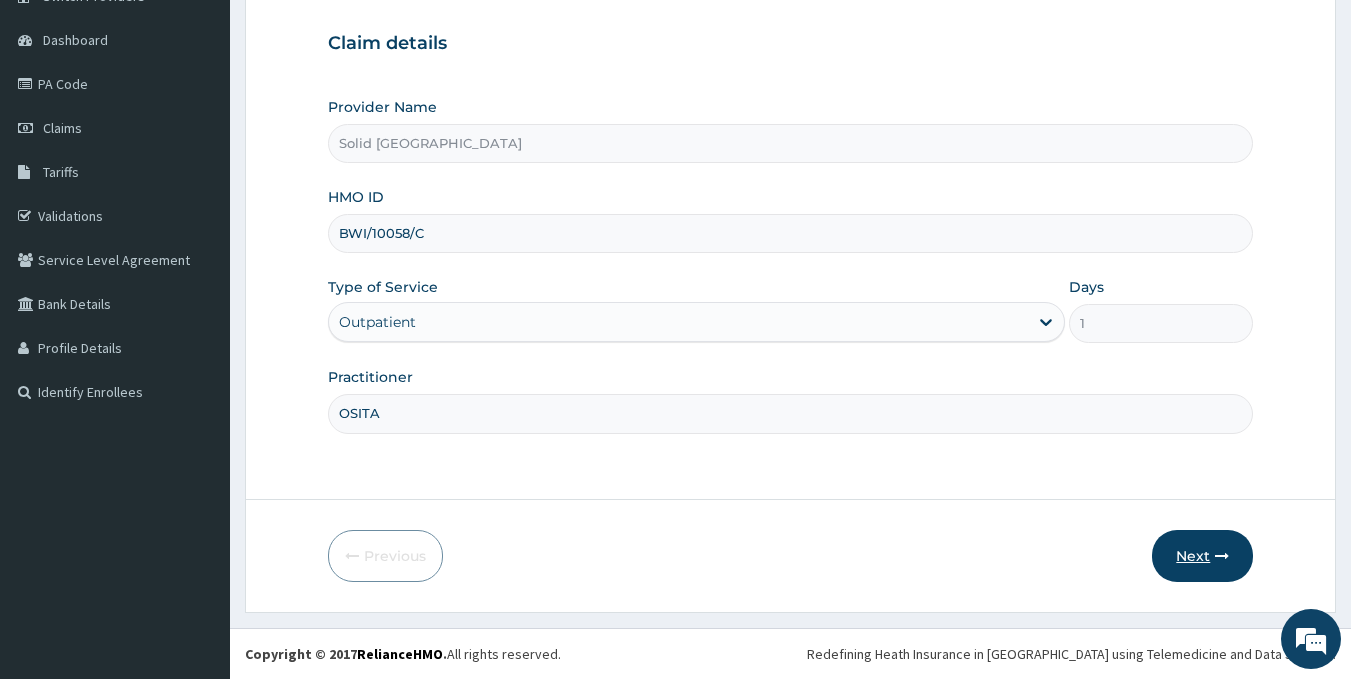 type on "OSITA" 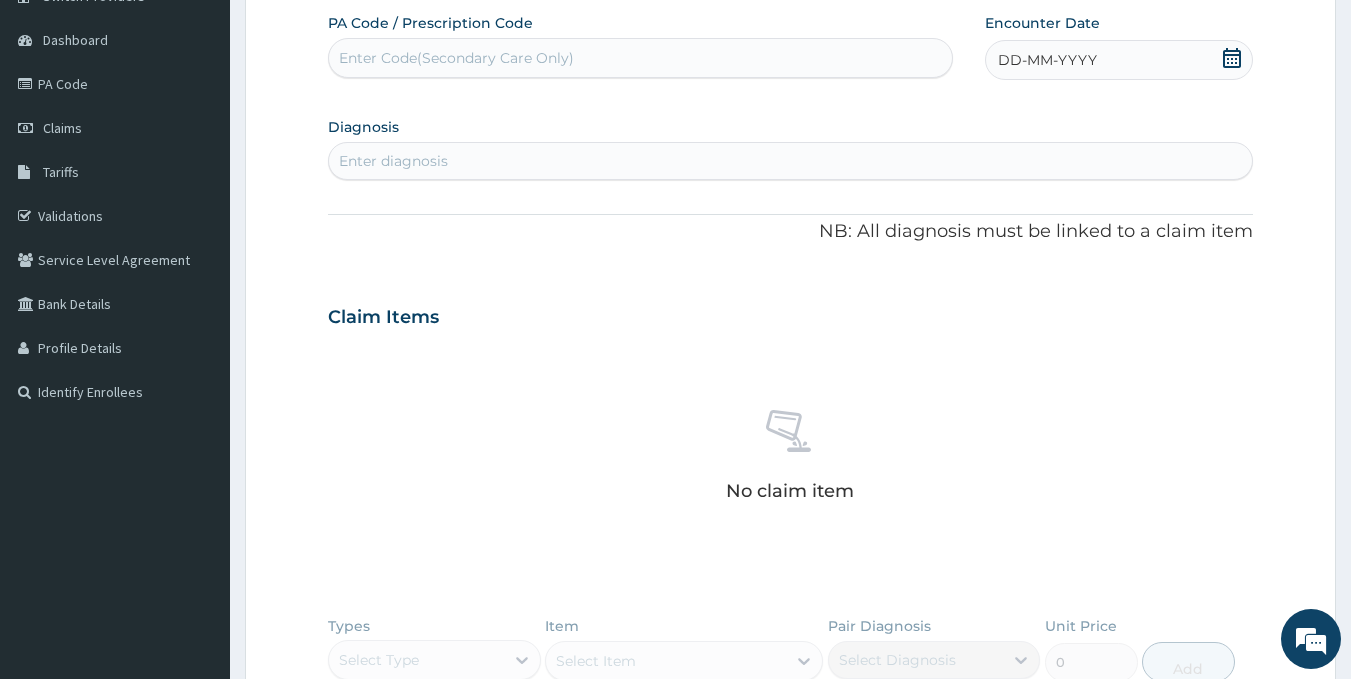 click on "DD-MM-YYYY" at bounding box center (1047, 60) 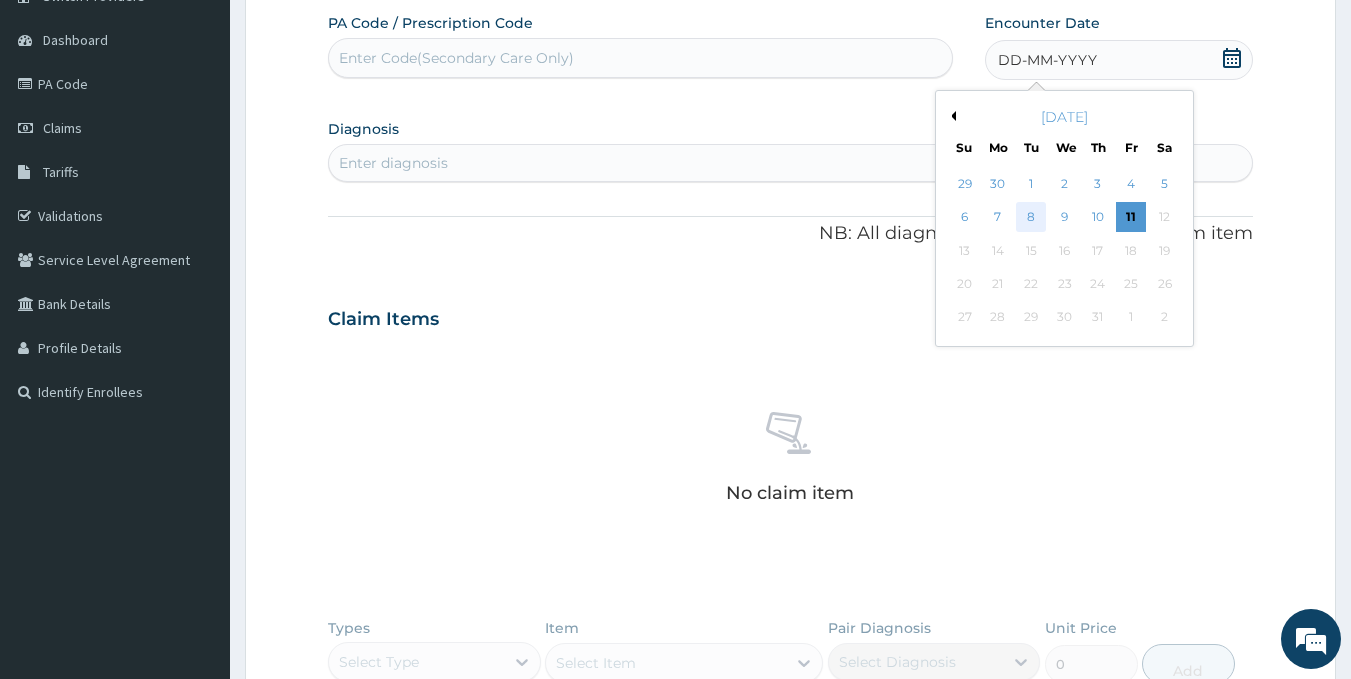 drag, startPoint x: 1036, startPoint y: 219, endPoint x: 960, endPoint y: 158, distance: 97.45255 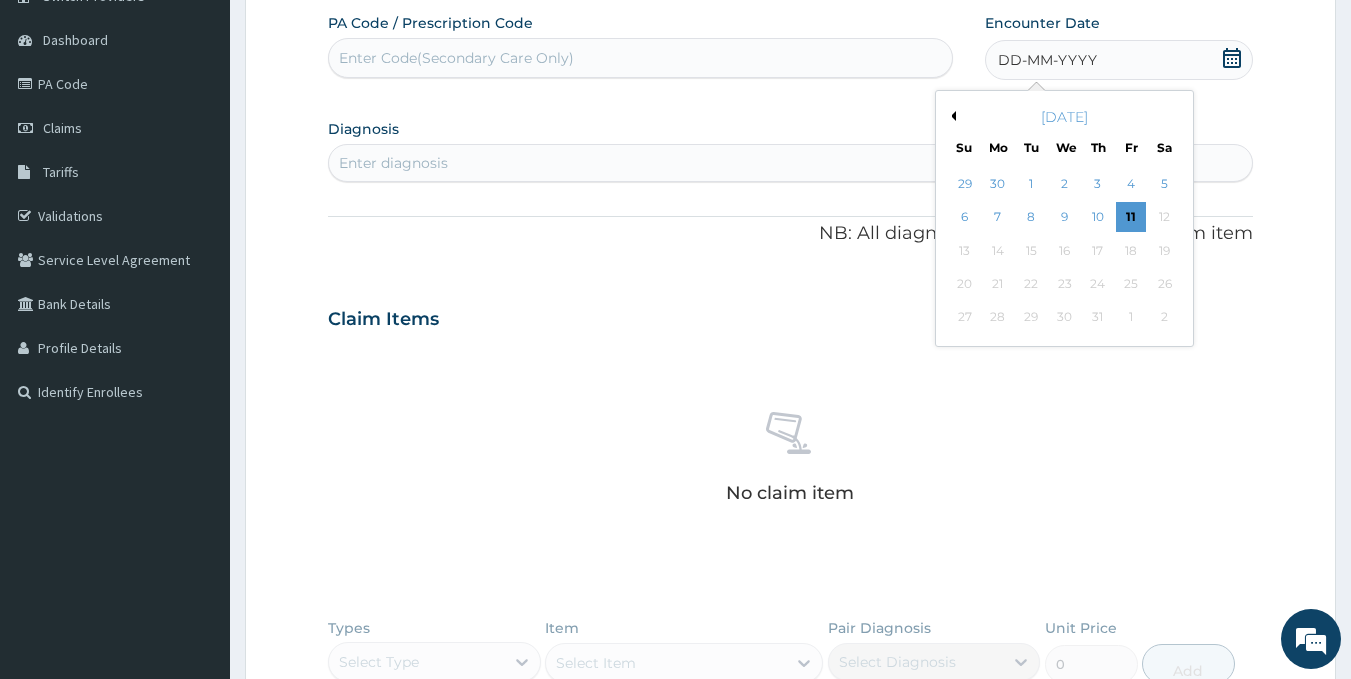 click on "8" at bounding box center [1032, 218] 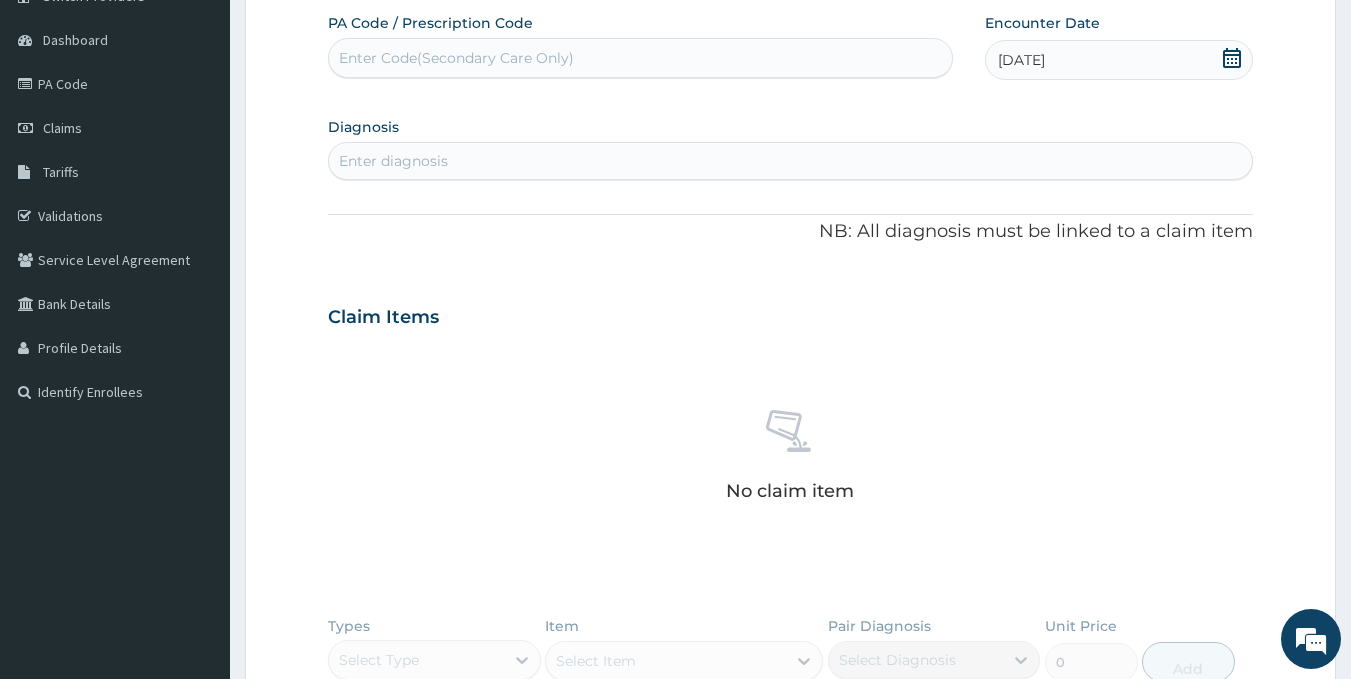 click on "Diagnosis Enter diagnosis" 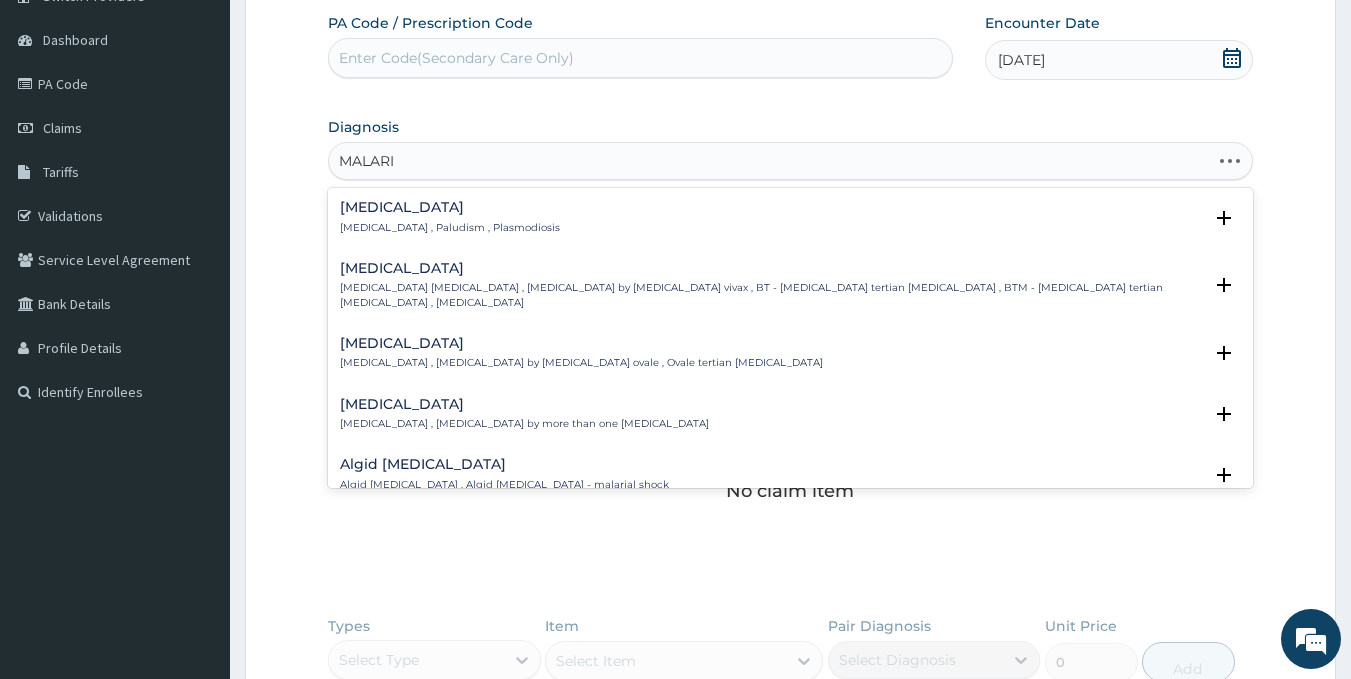 type on "MALARIA" 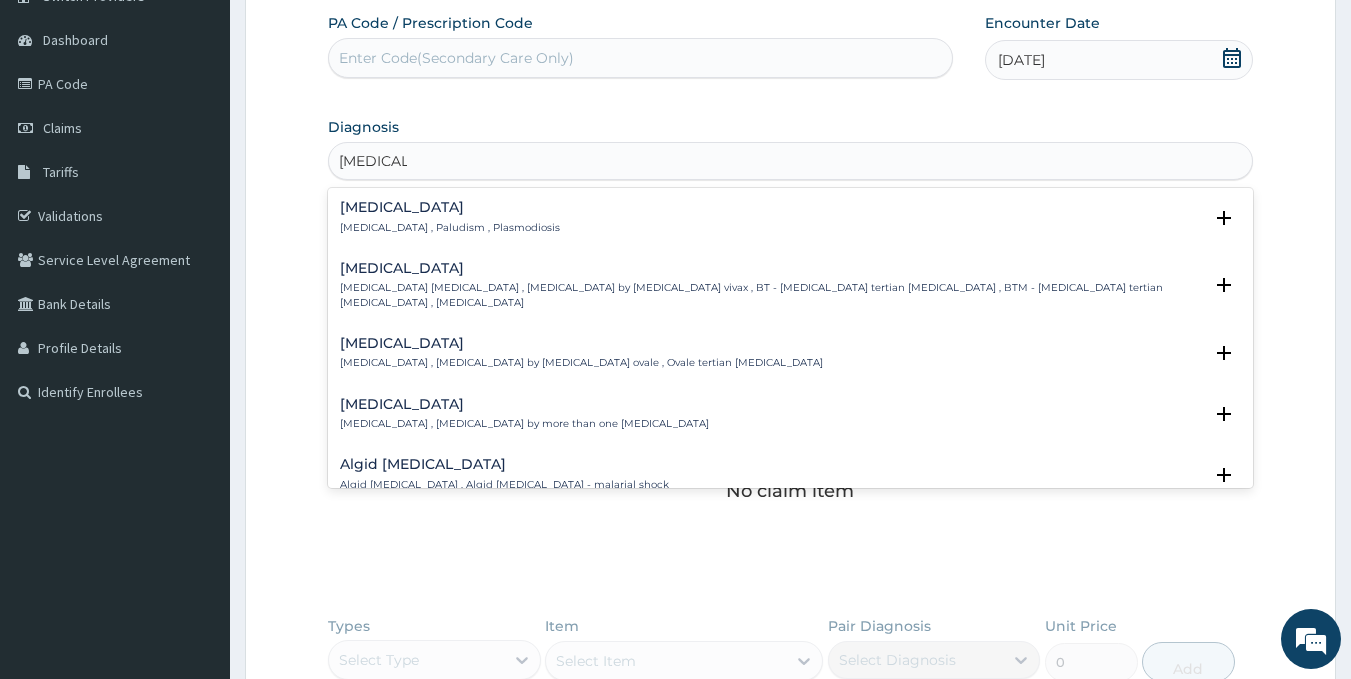 click on "Malaria Malaria , Paludism , Plasmodiosis" at bounding box center (450, 217) 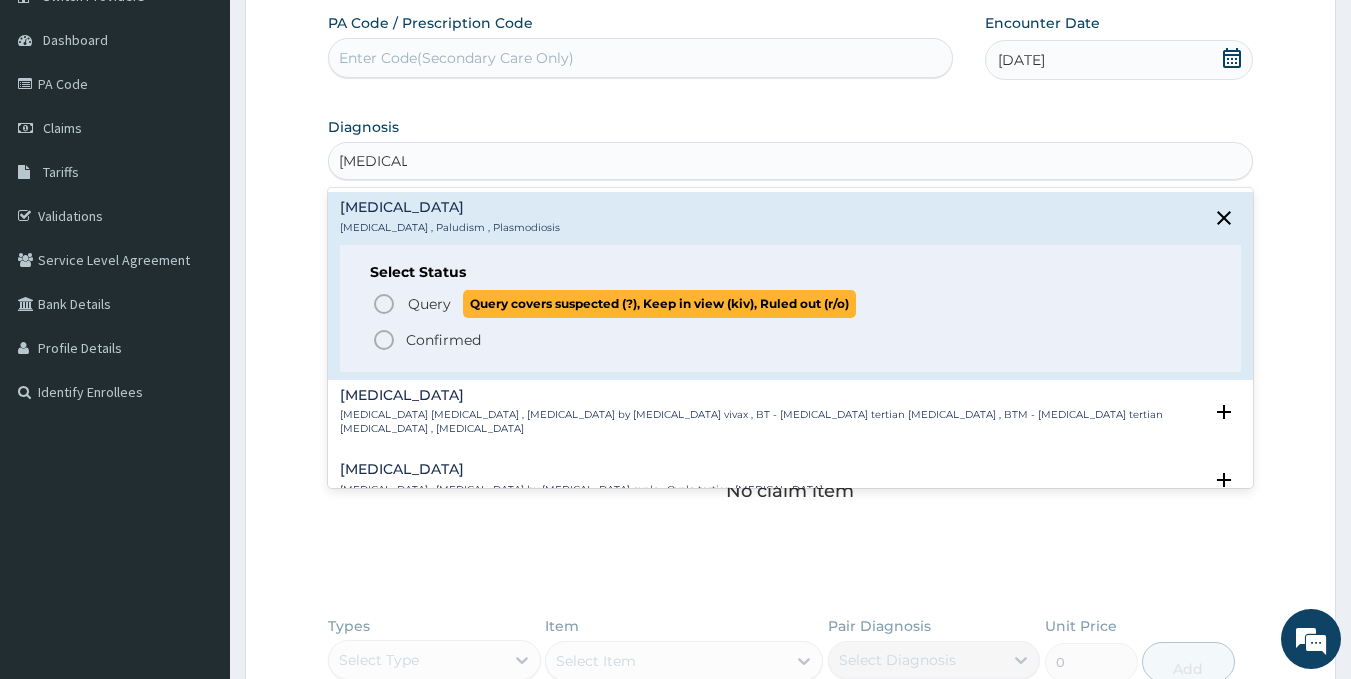 click 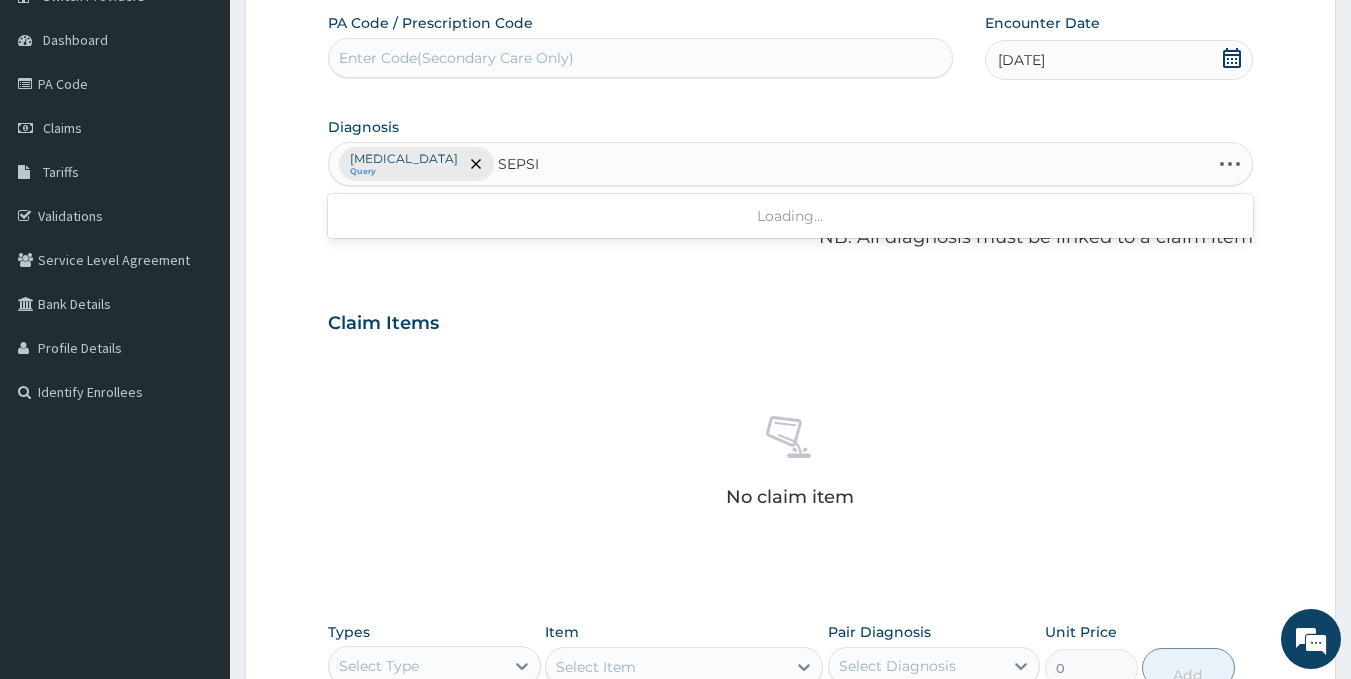 type on "SEPSIS" 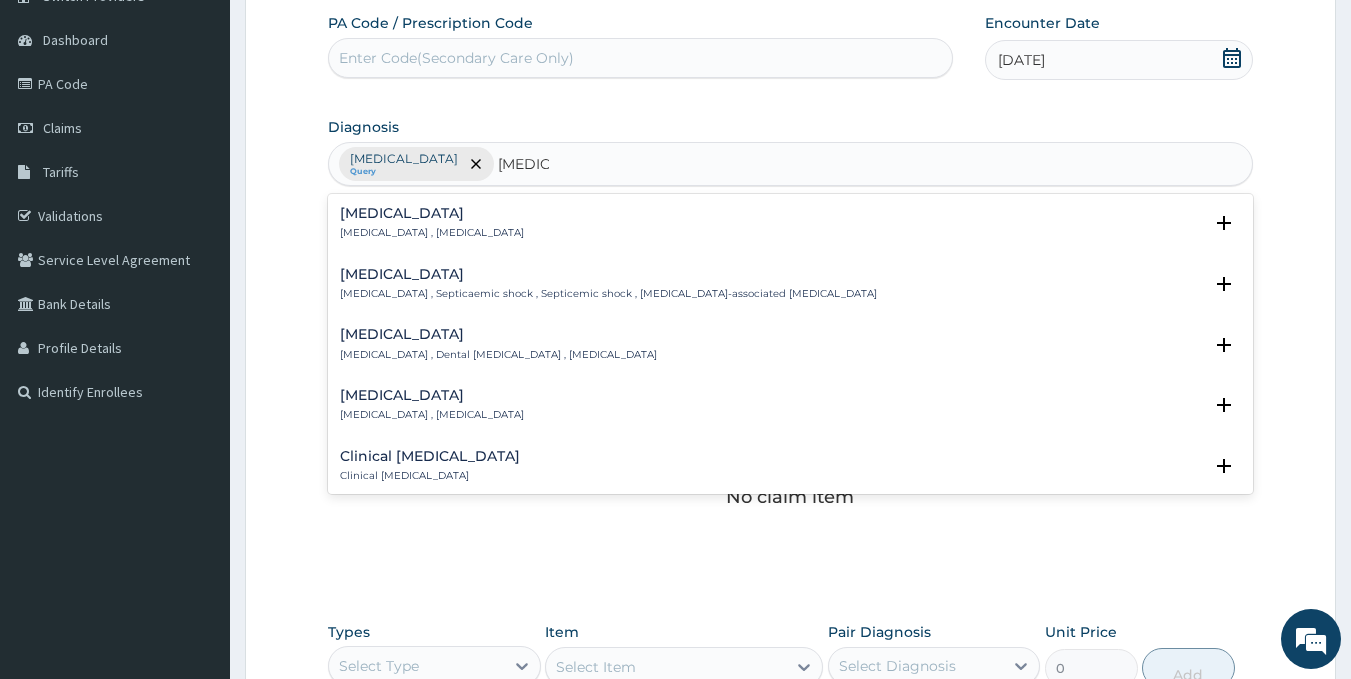 drag, startPoint x: 375, startPoint y: 225, endPoint x: 385, endPoint y: 226, distance: 10.049875 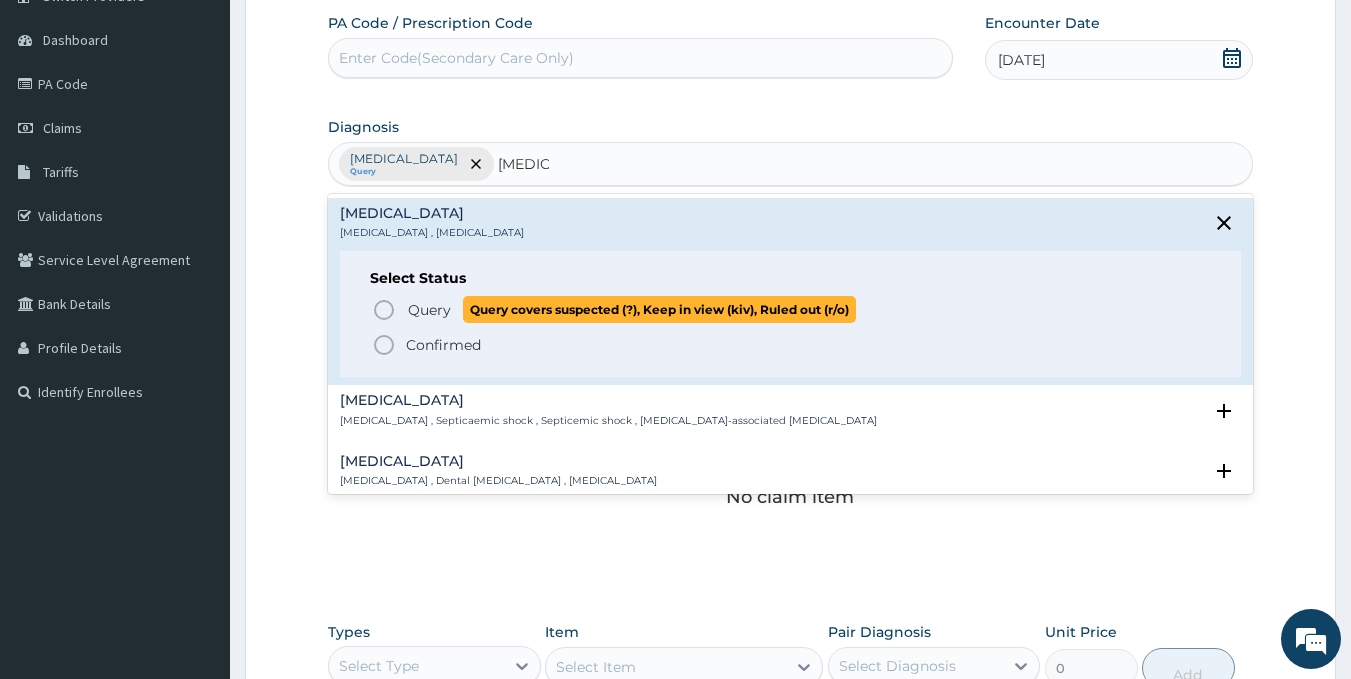 click 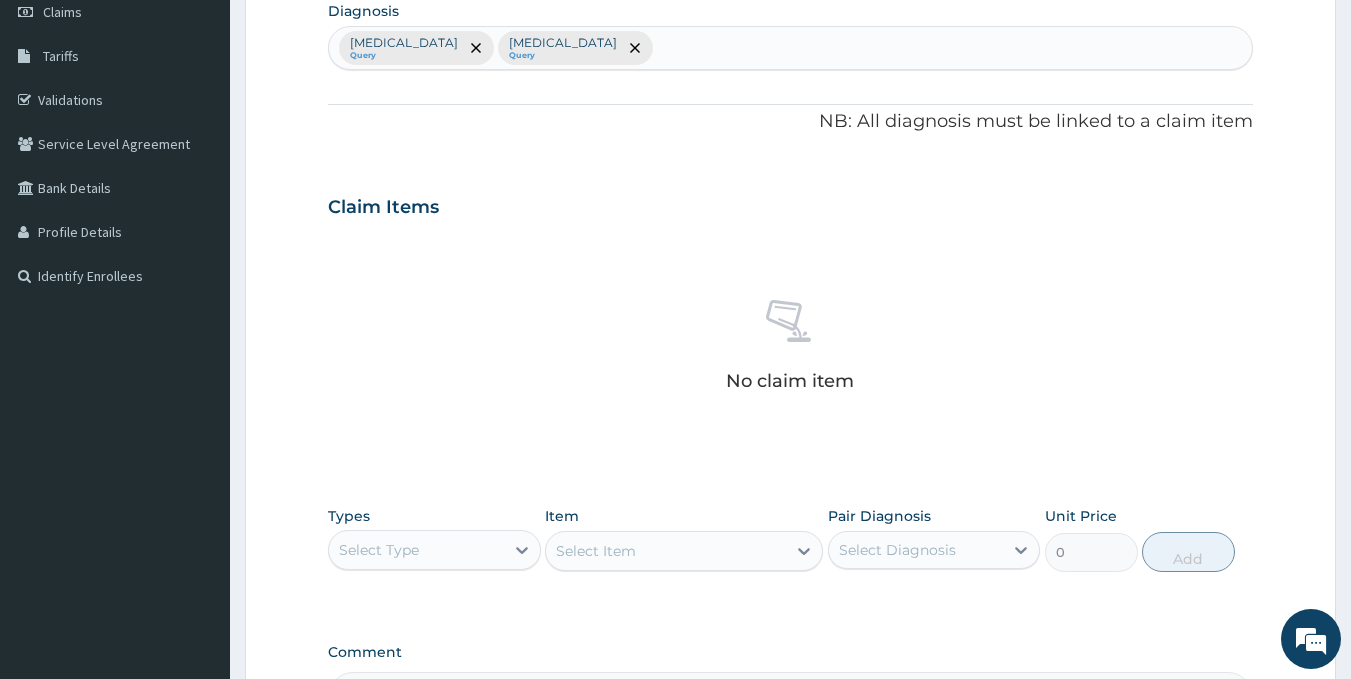 scroll, scrollTop: 478, scrollLeft: 0, axis: vertical 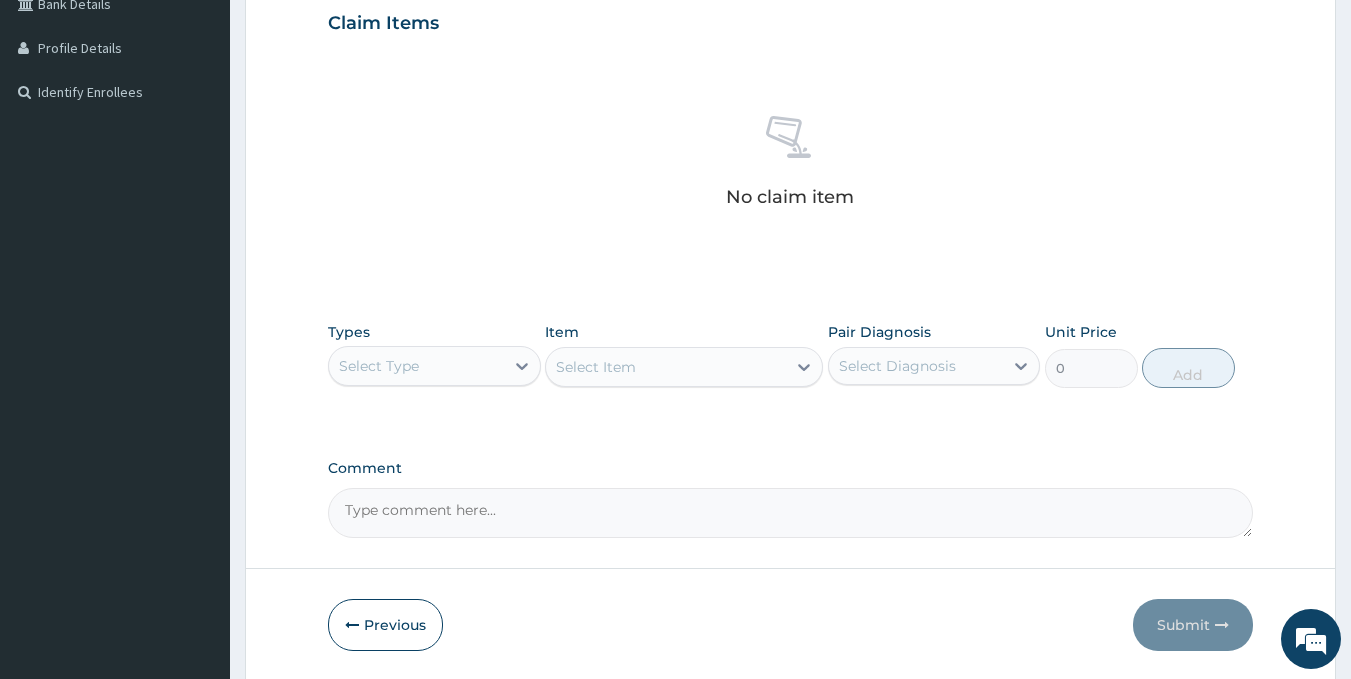 click on "Select Type" at bounding box center [416, 366] 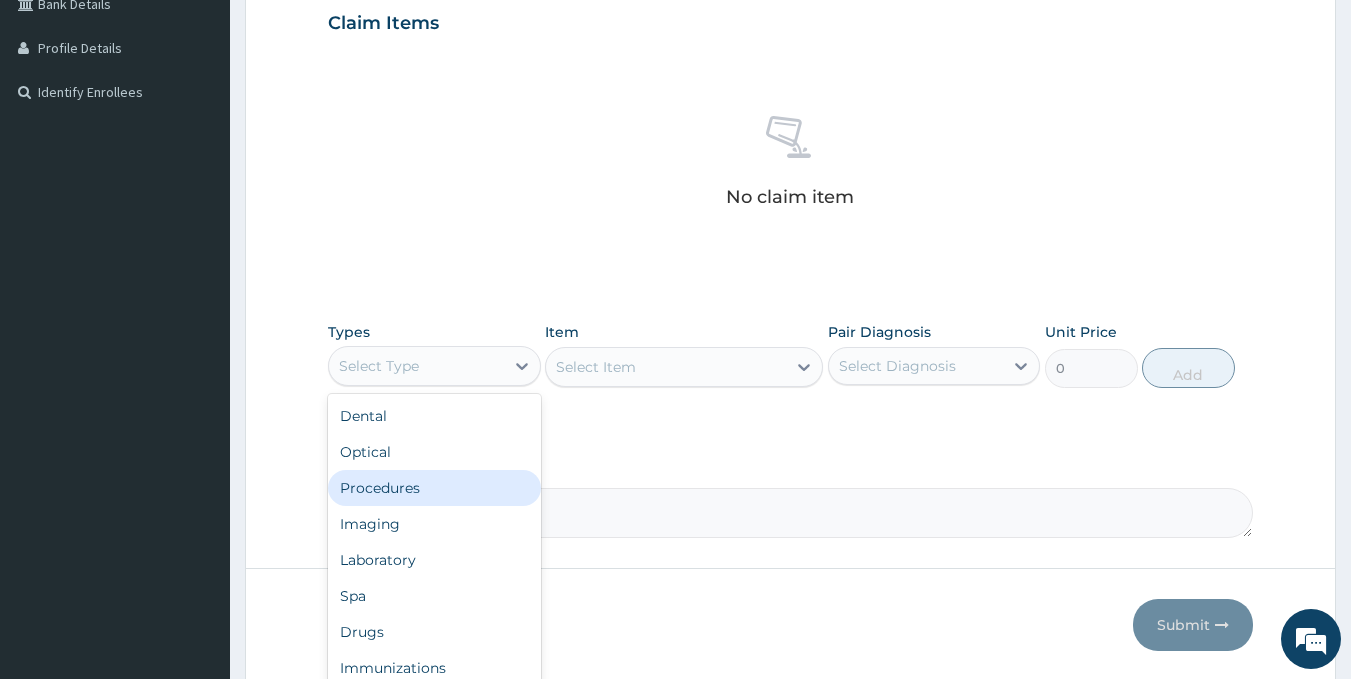 click on "Procedures" at bounding box center [434, 488] 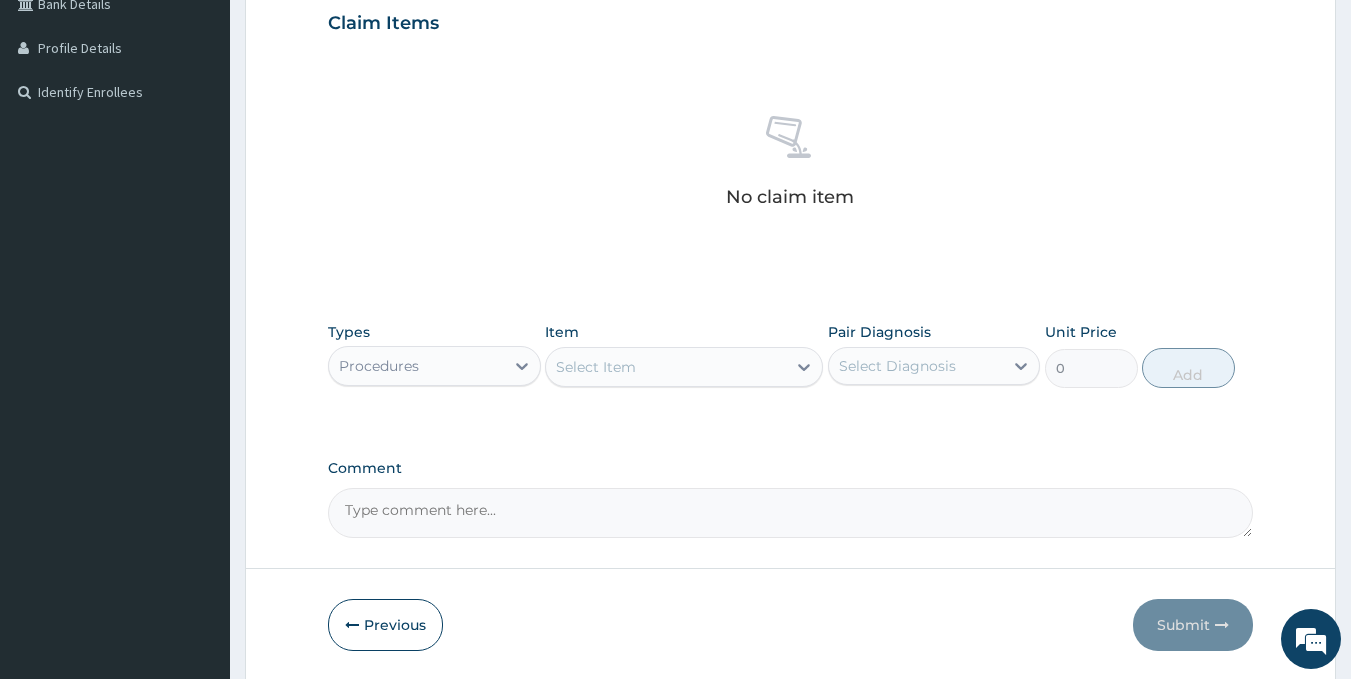 click on "Select Item" at bounding box center (666, 367) 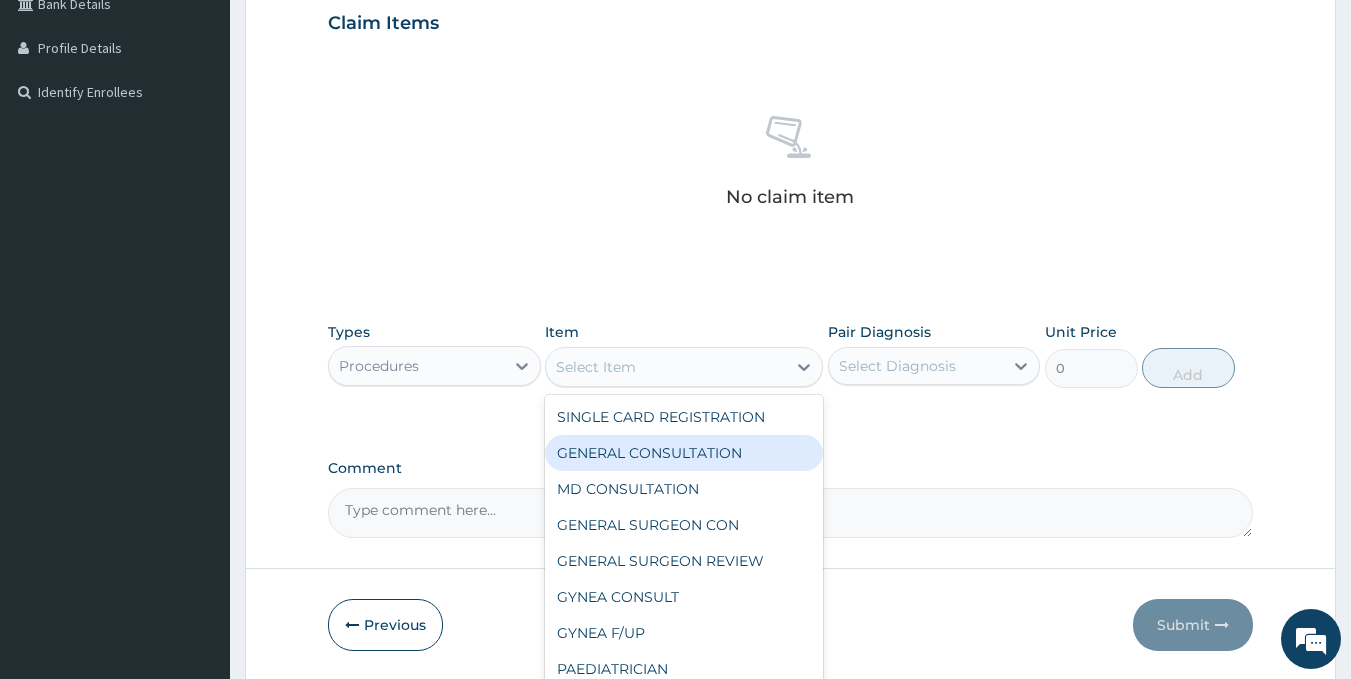 drag, startPoint x: 686, startPoint y: 448, endPoint x: 810, endPoint y: 418, distance: 127.57743 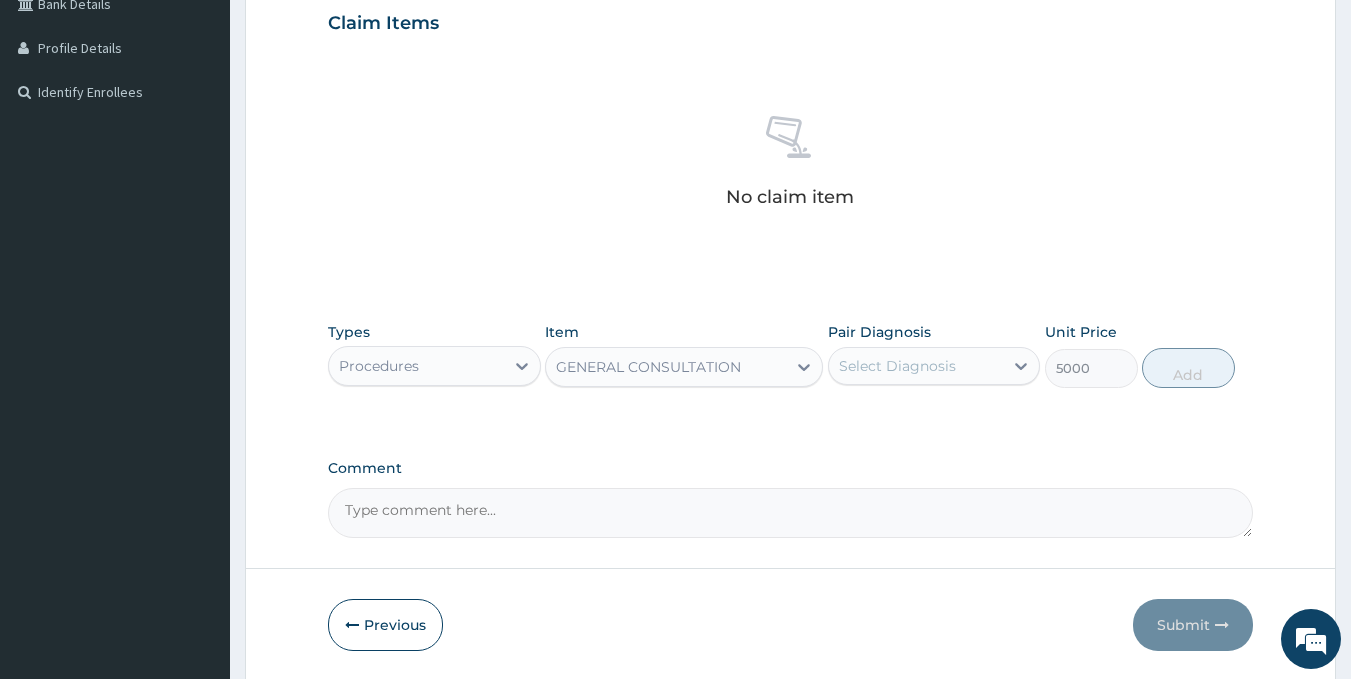 click on "Select Diagnosis" at bounding box center (897, 366) 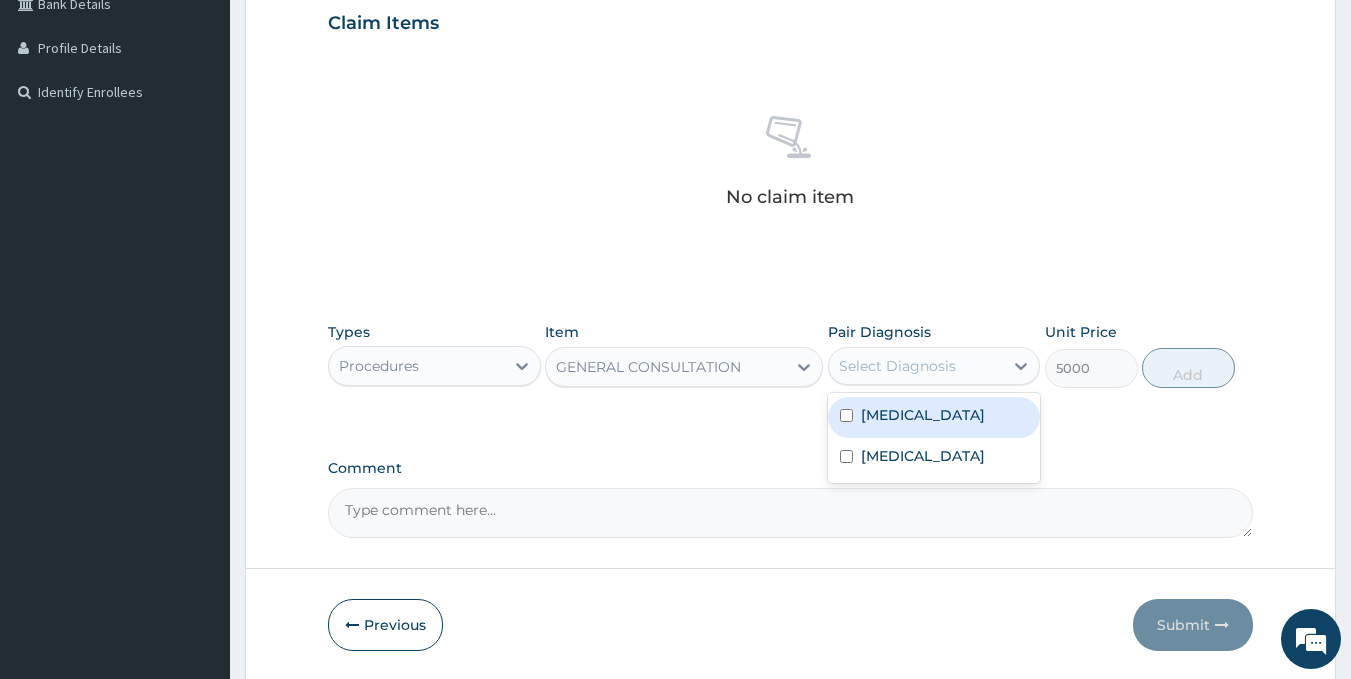 drag, startPoint x: 924, startPoint y: 417, endPoint x: 1089, endPoint y: 405, distance: 165.43579 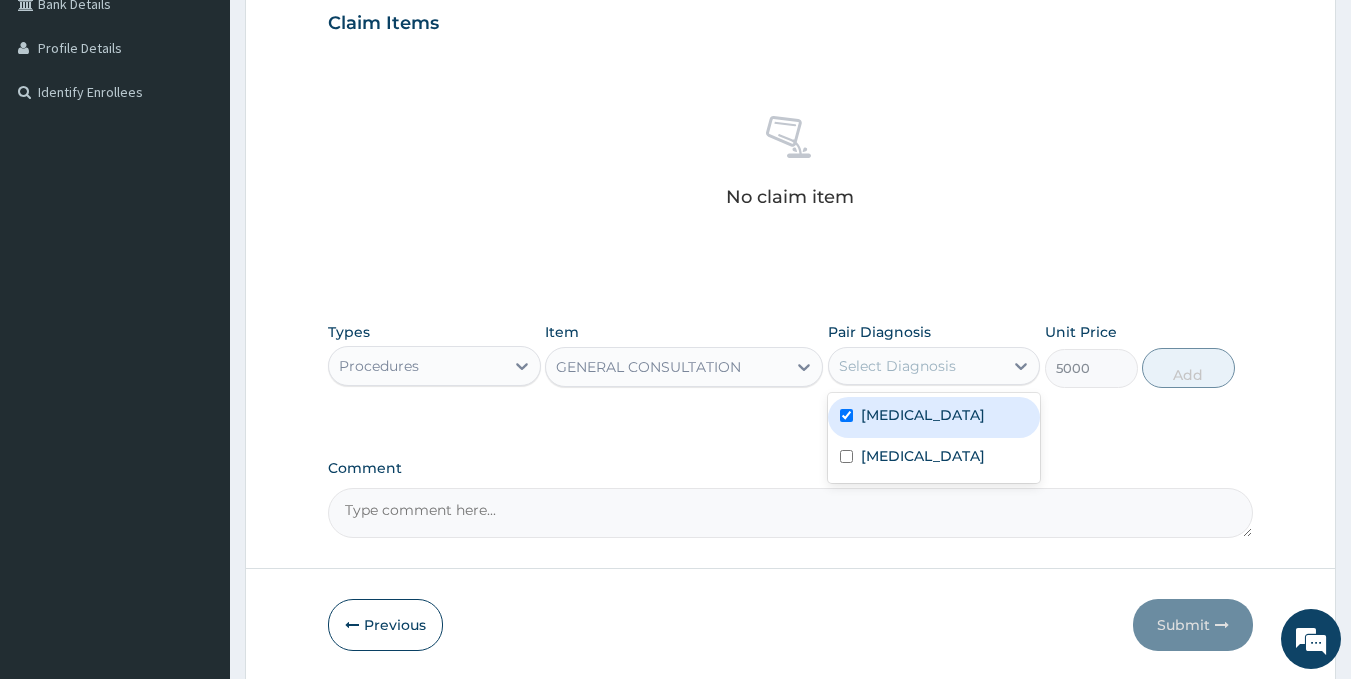 checkbox on "true" 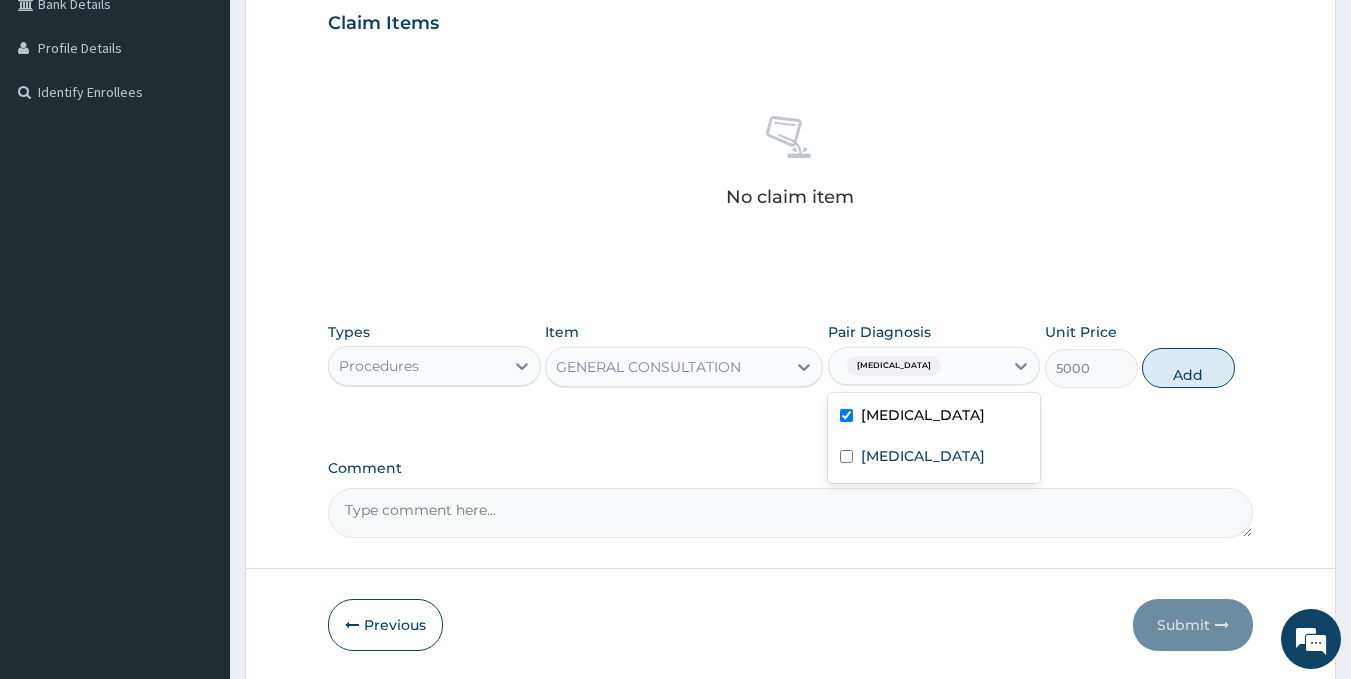click on "Add" at bounding box center (1188, 368) 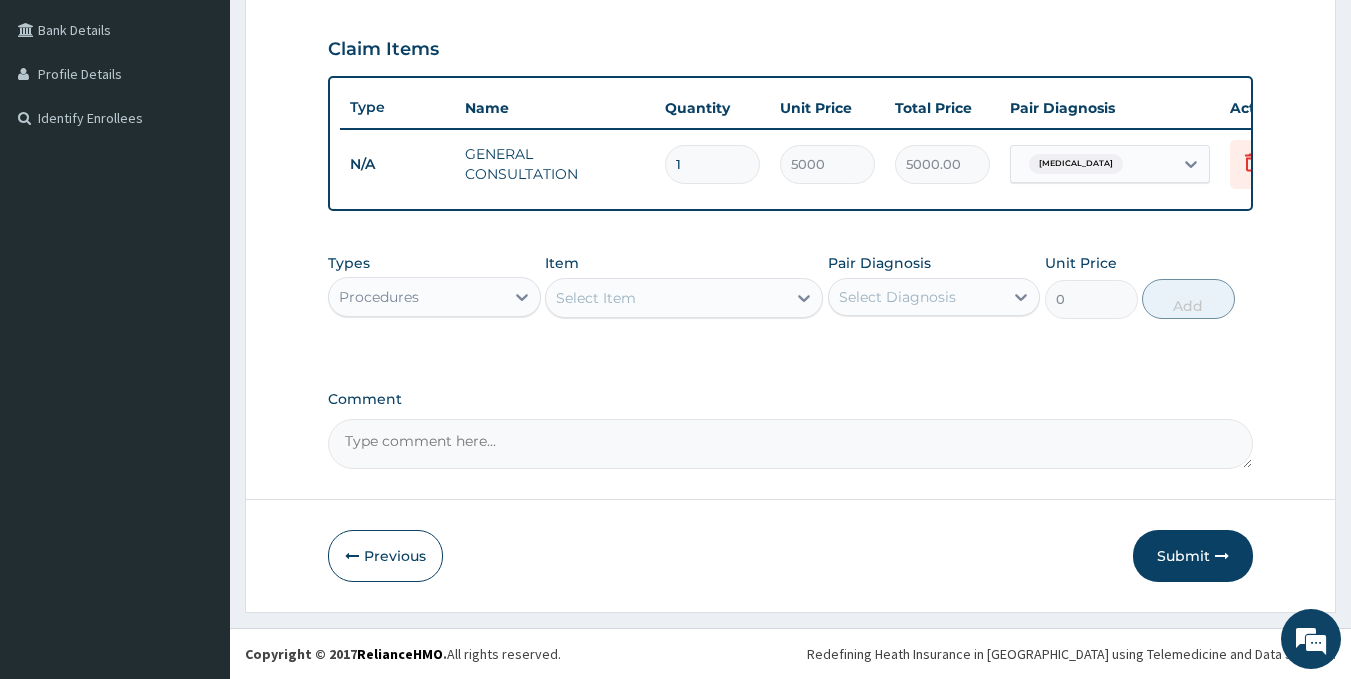 scroll, scrollTop: 467, scrollLeft: 0, axis: vertical 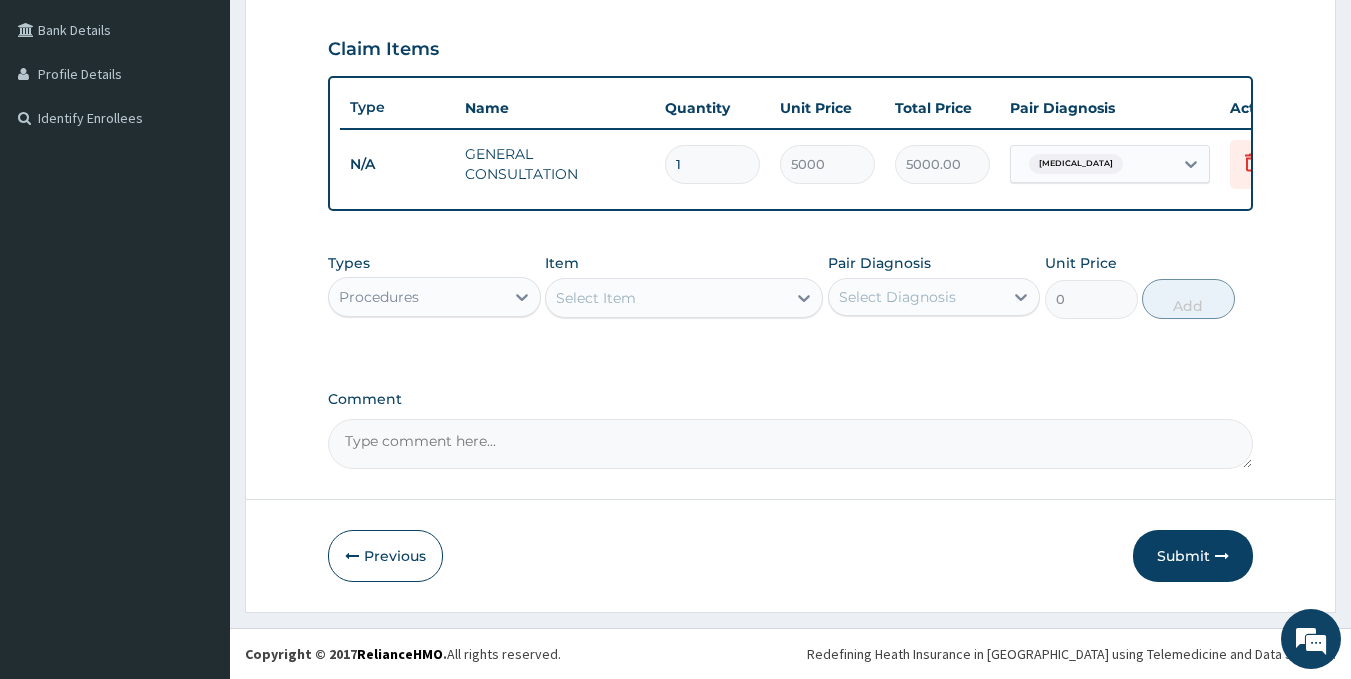 click on "Procedures" at bounding box center [416, 297] 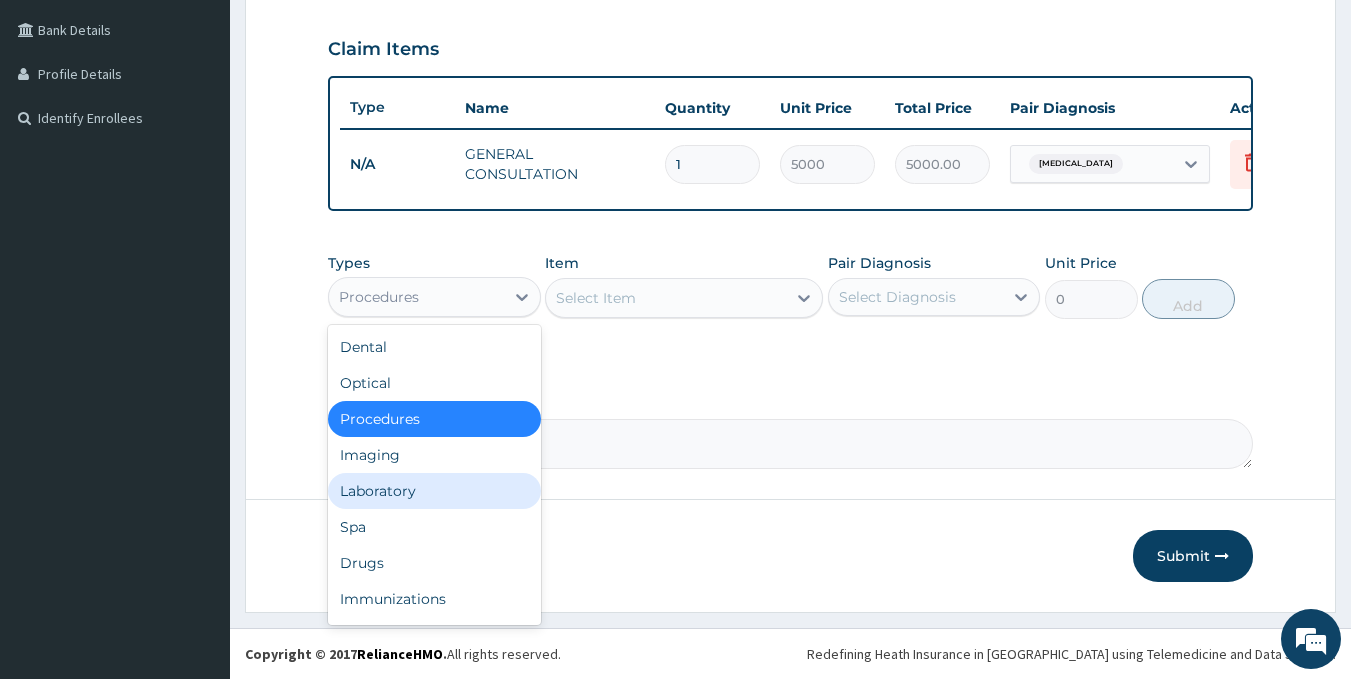 click on "Laboratory" at bounding box center (434, 491) 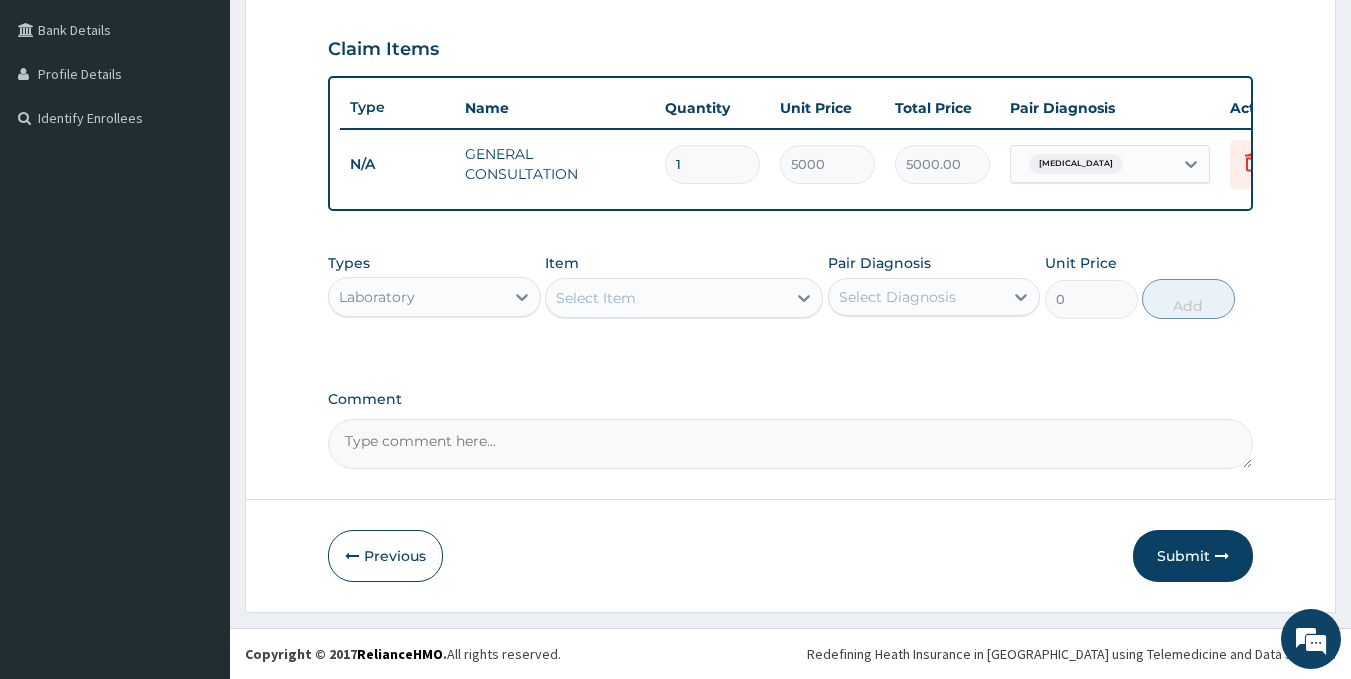 click on "Select Item" at bounding box center [666, 298] 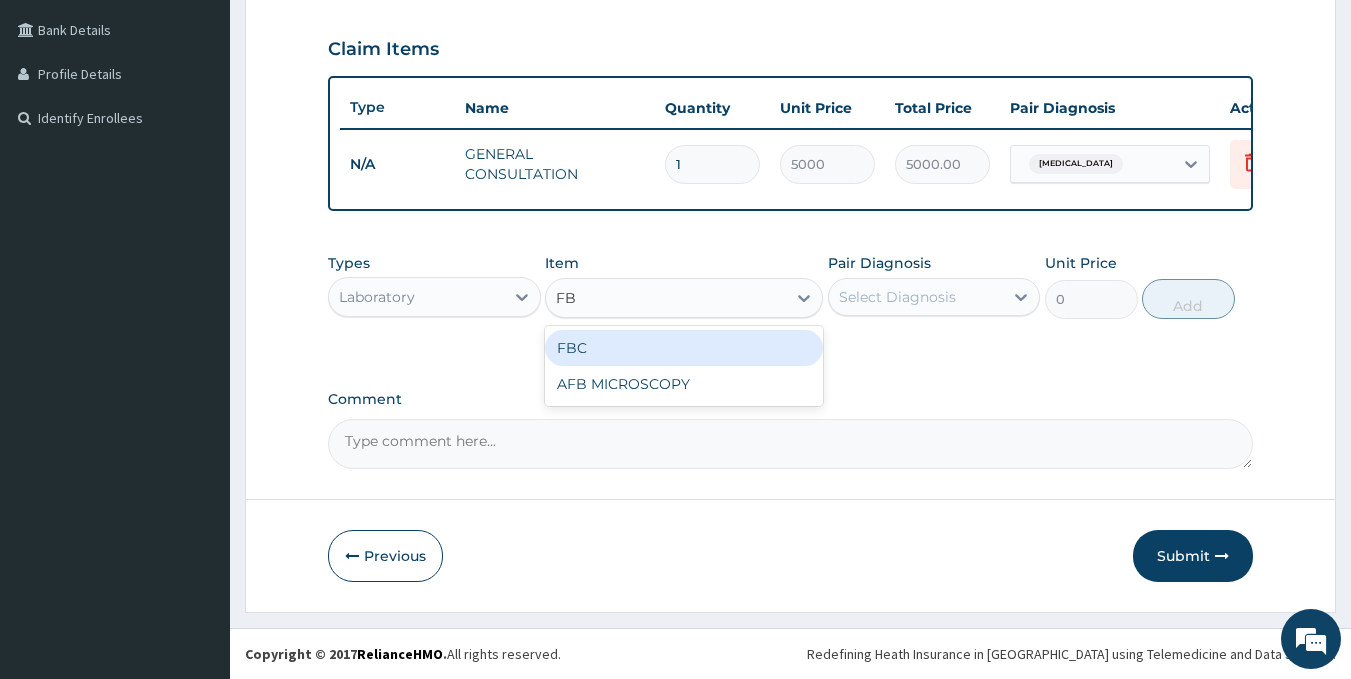 type on "FBC" 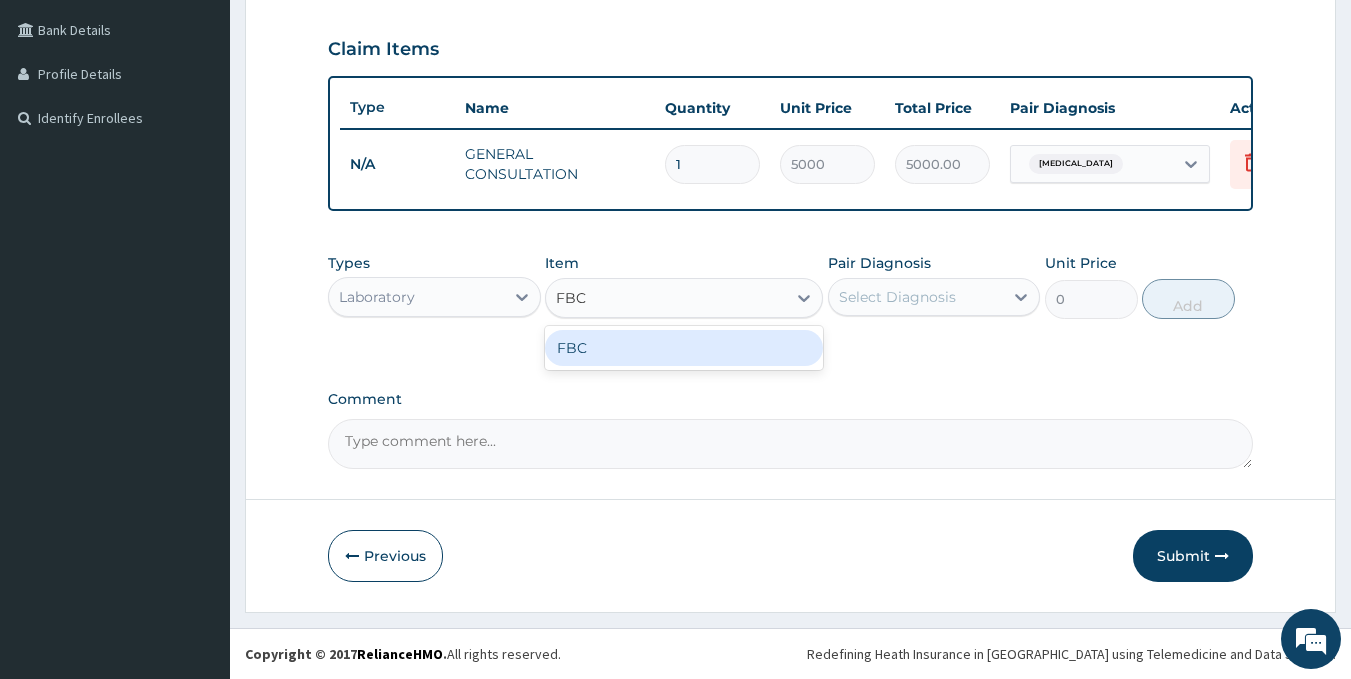 drag, startPoint x: 620, startPoint y: 349, endPoint x: 655, endPoint y: 344, distance: 35.35534 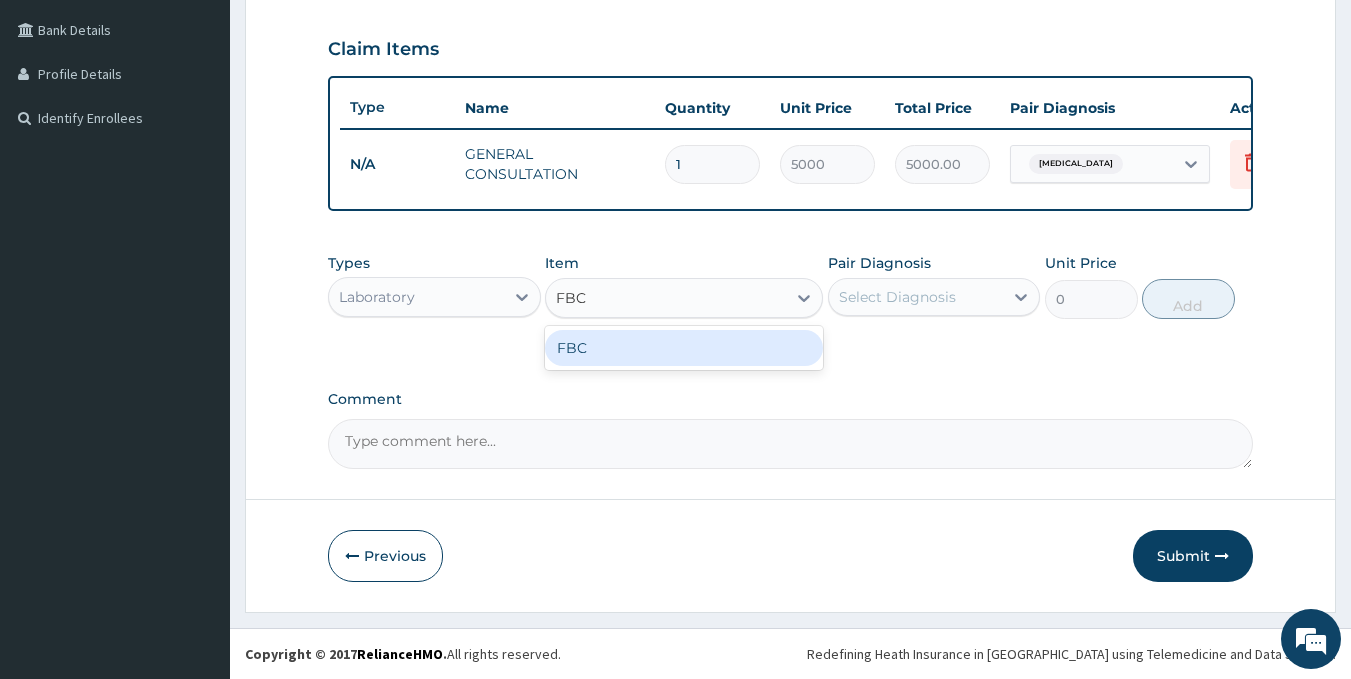 click on "FBC" at bounding box center [684, 348] 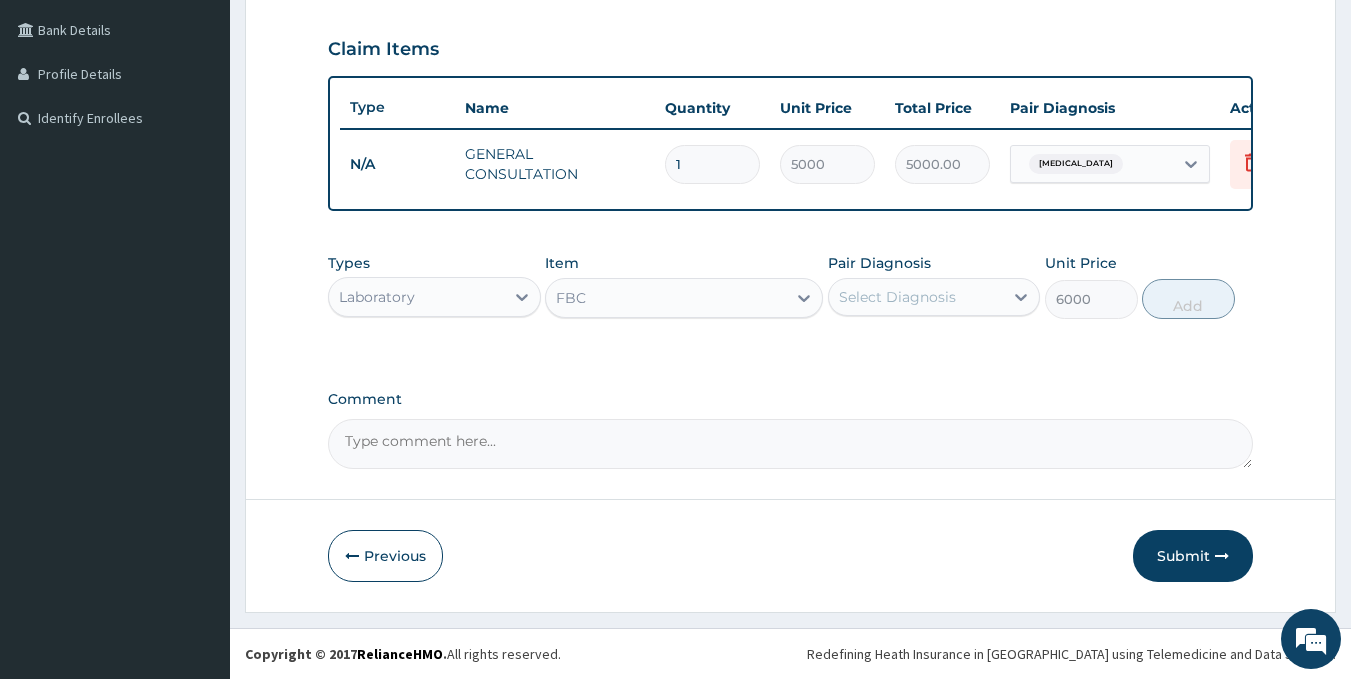 click on "Select Diagnosis" at bounding box center (916, 297) 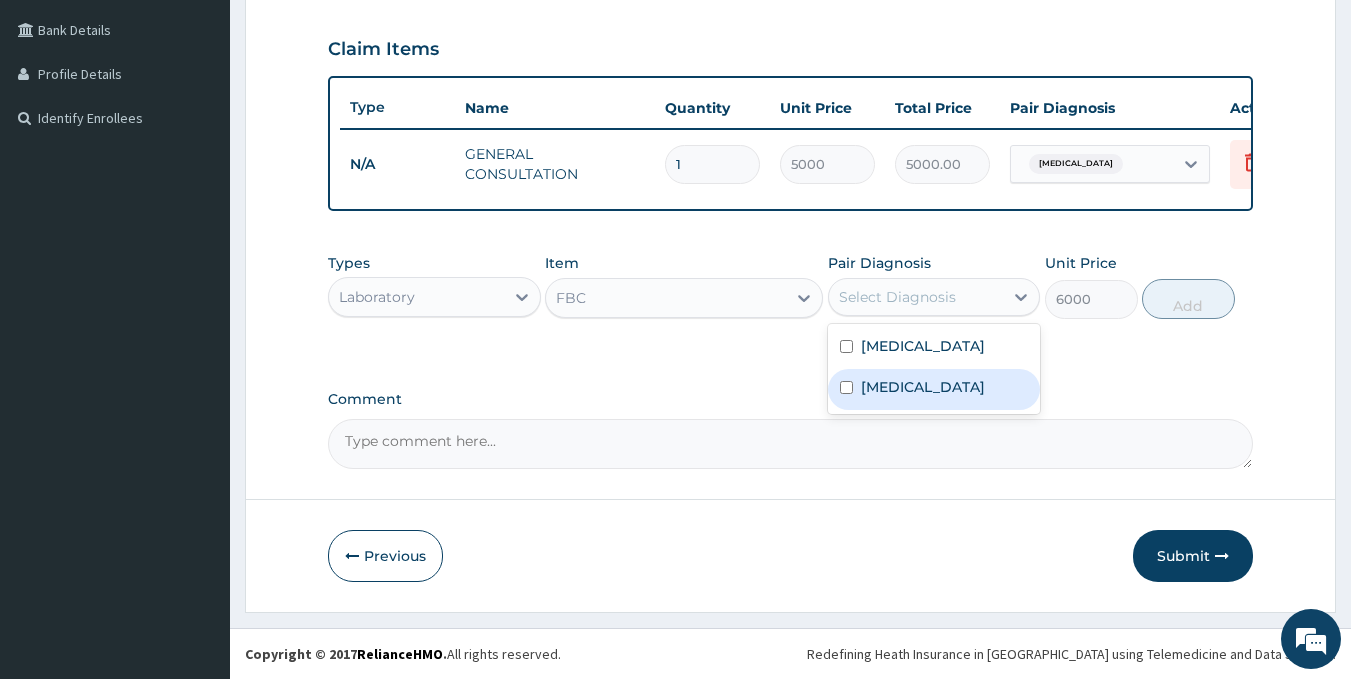 click on "Sepsis" at bounding box center [934, 389] 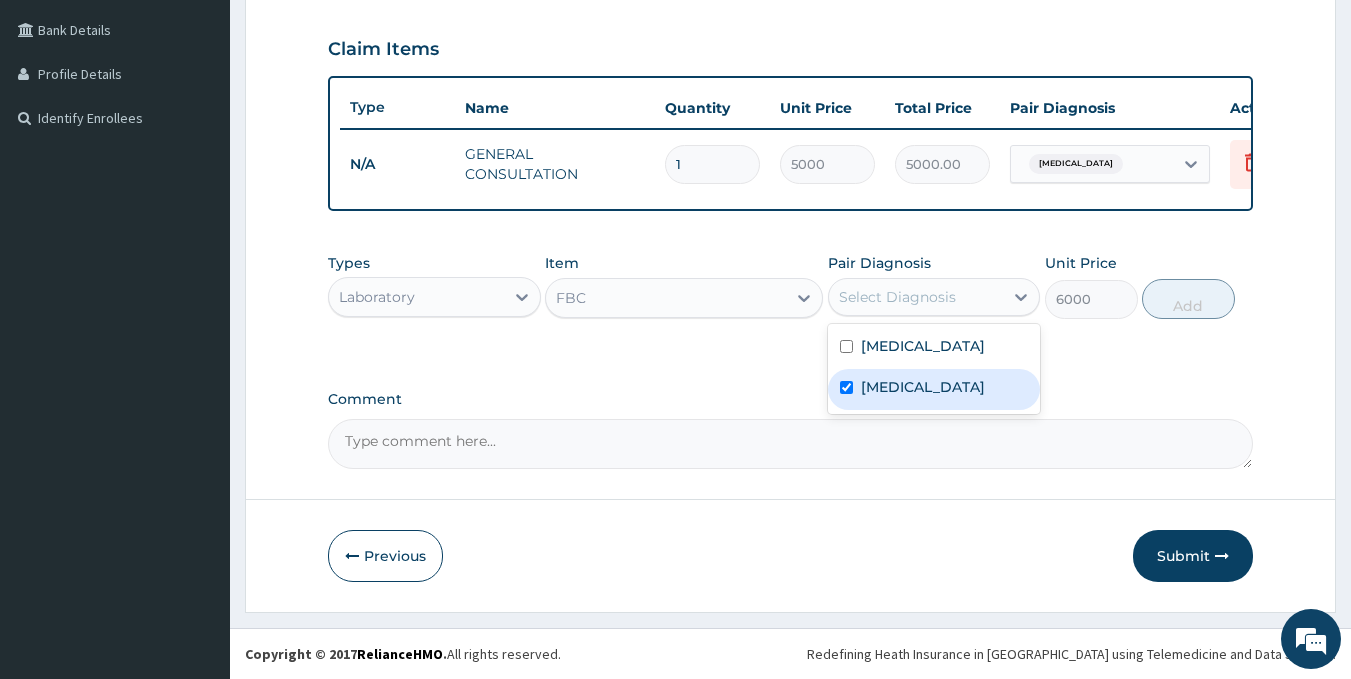 checkbox on "true" 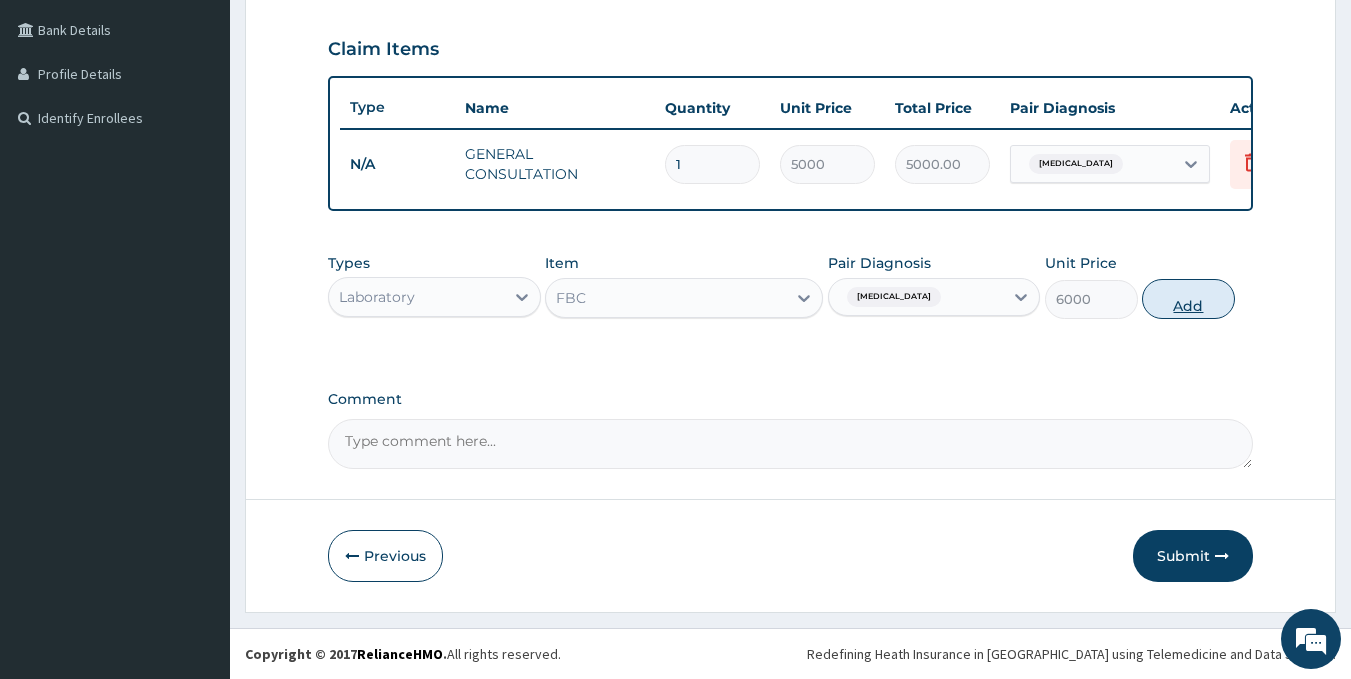 drag, startPoint x: 1196, startPoint y: 305, endPoint x: 895, endPoint y: 324, distance: 301.59906 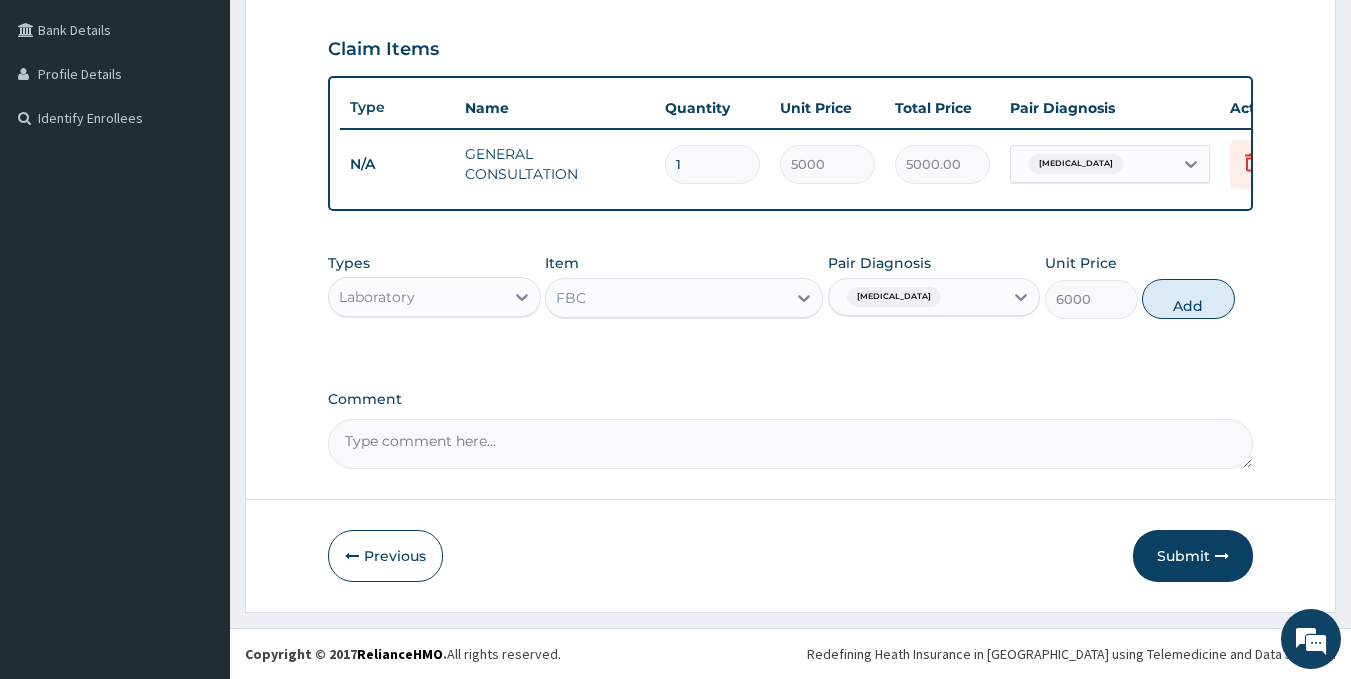 click on "Add" at bounding box center (1188, 299) 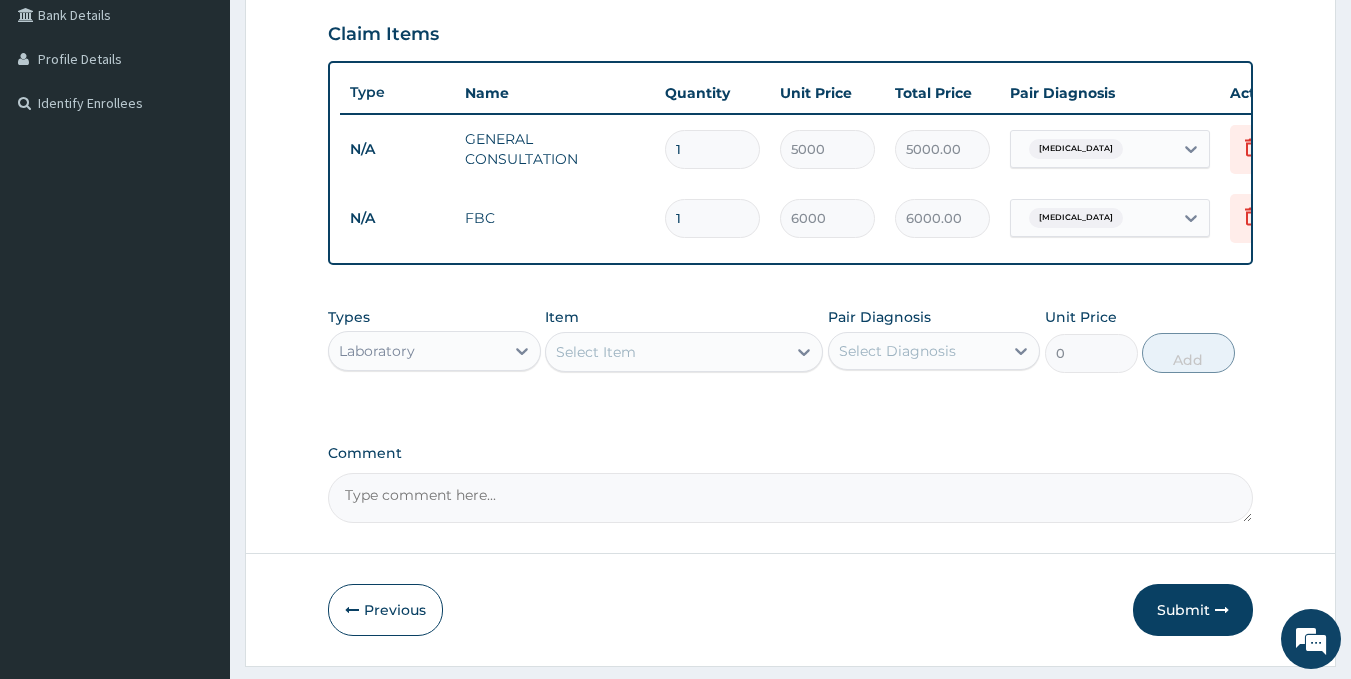 click on "Select Item" at bounding box center [666, 352] 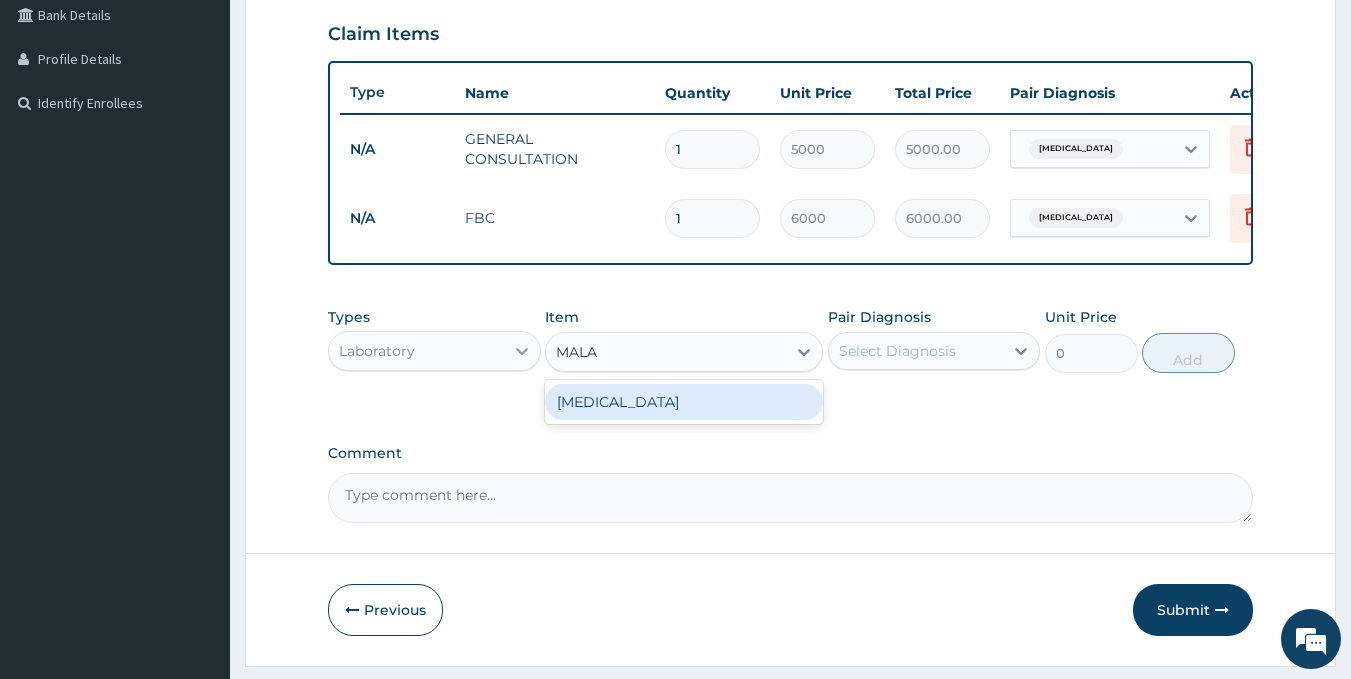 type on "MALAR" 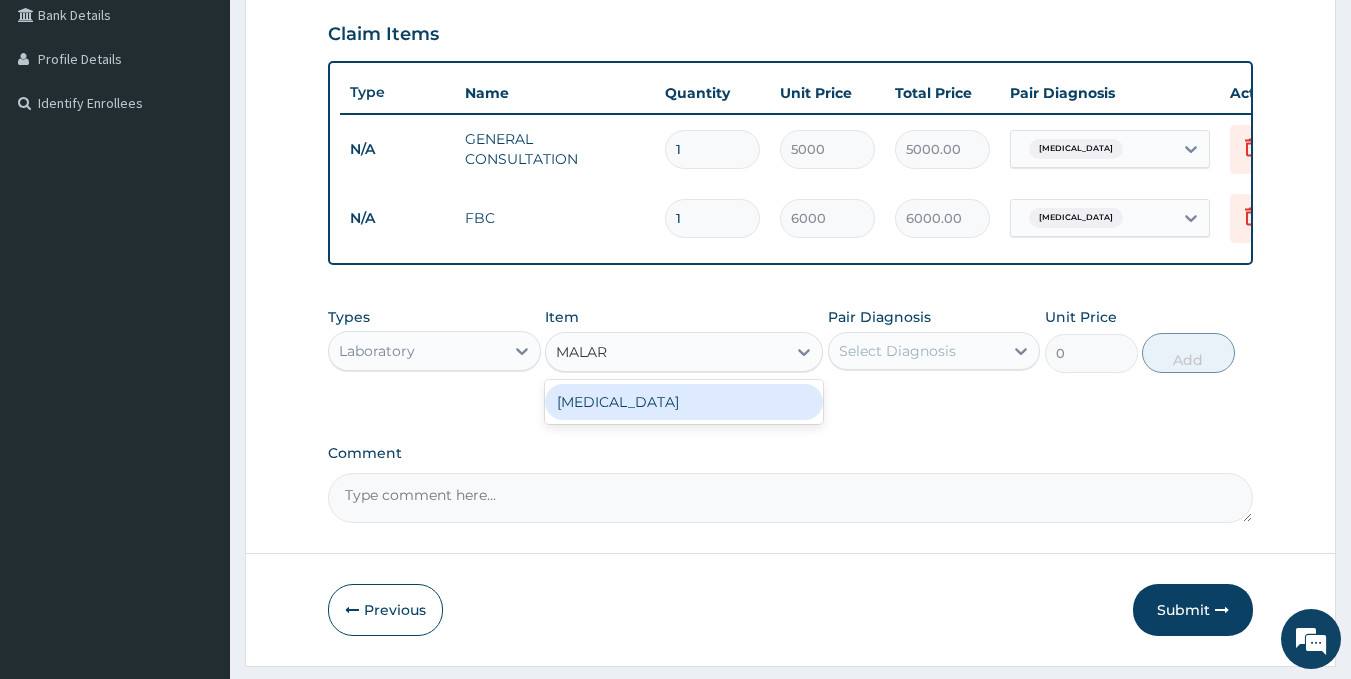click on "MALARIA" at bounding box center [684, 402] 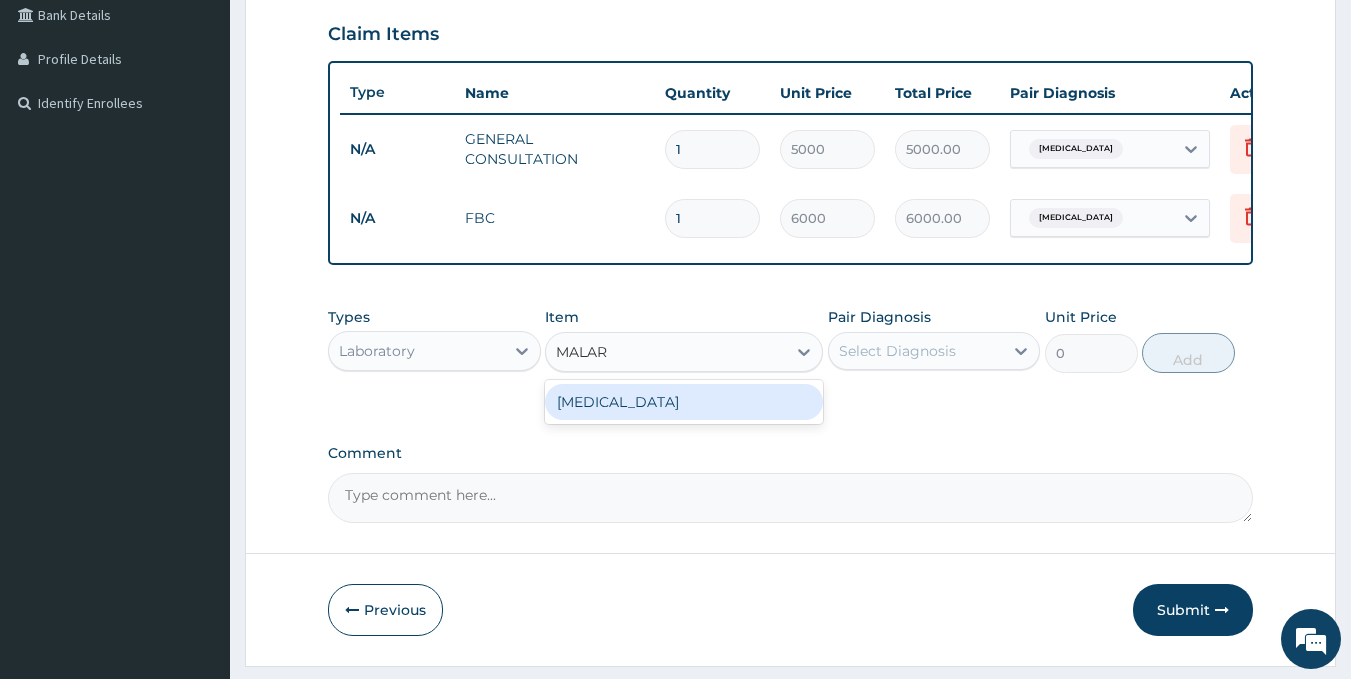 type 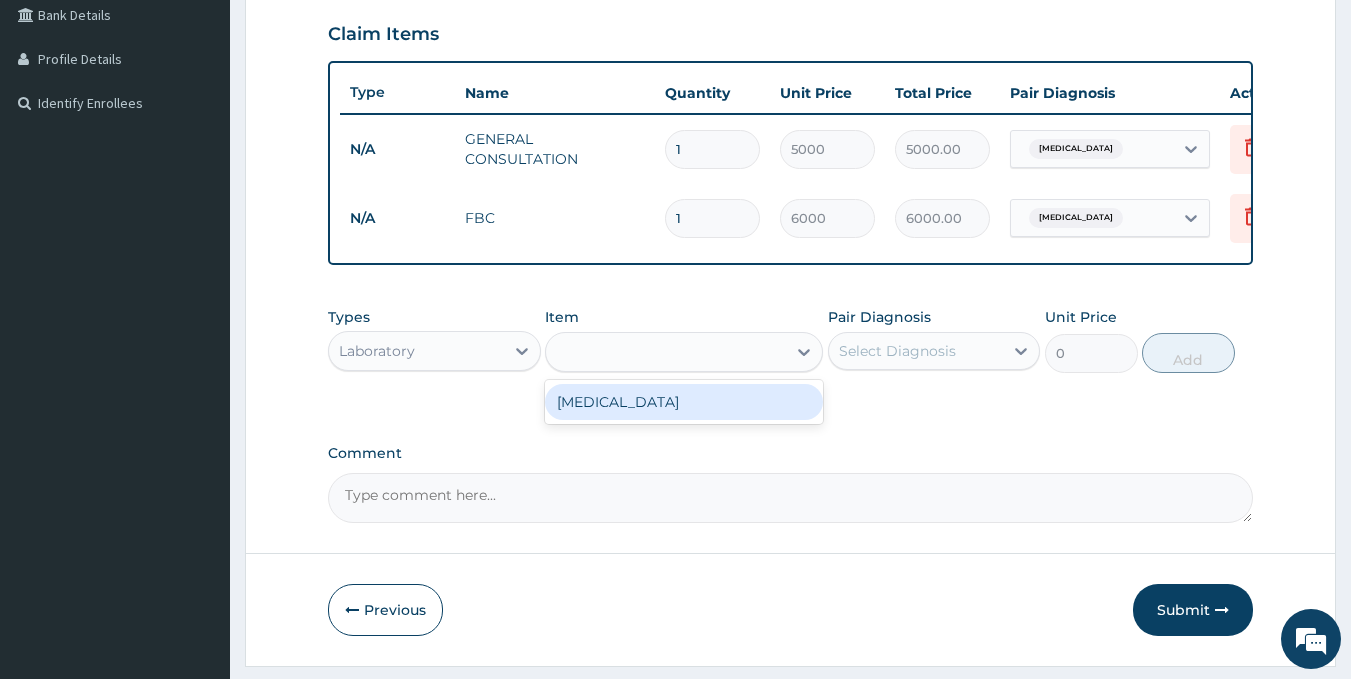 type on "3000" 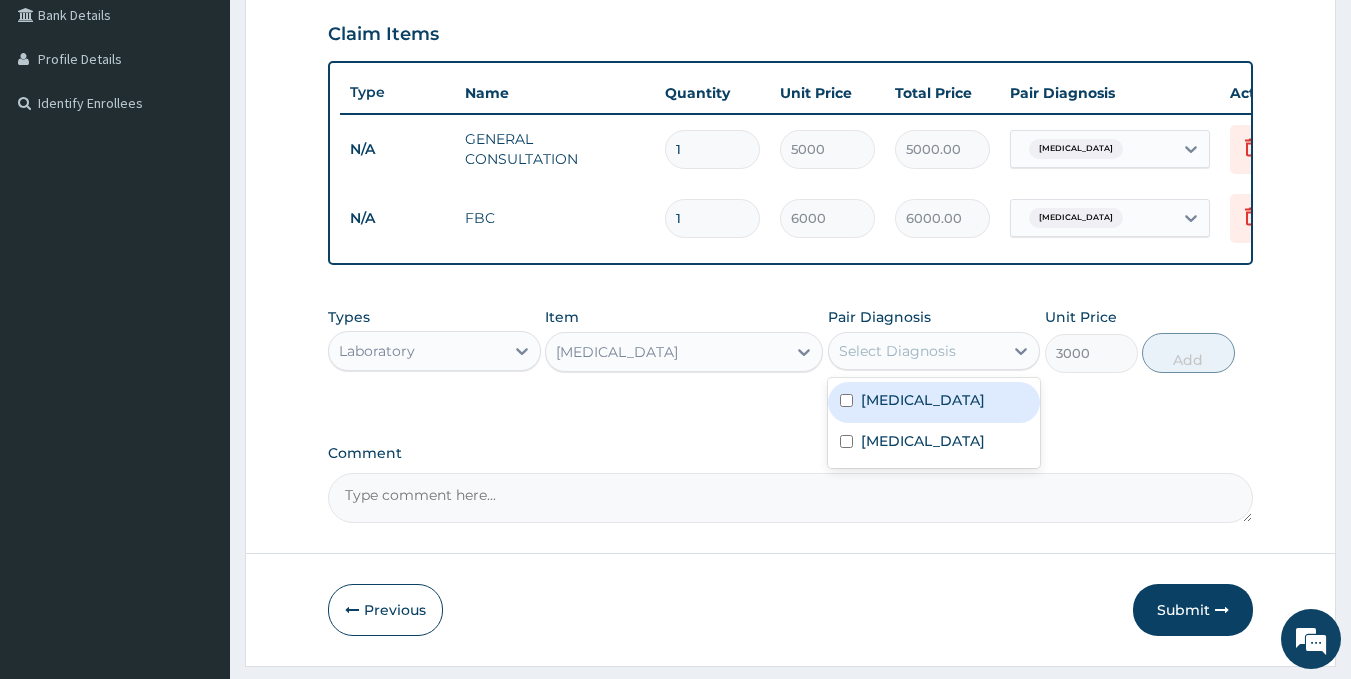 click on "Select Diagnosis" at bounding box center (897, 351) 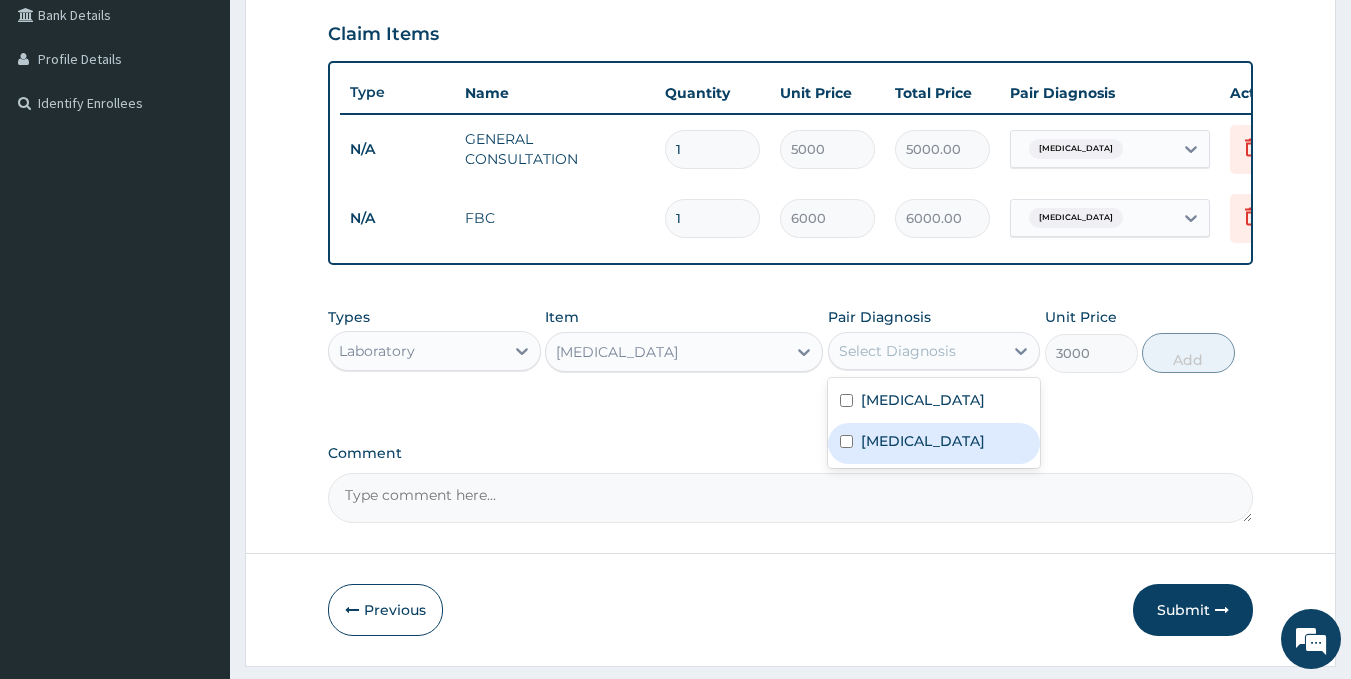 click on "Sepsis" at bounding box center [923, 441] 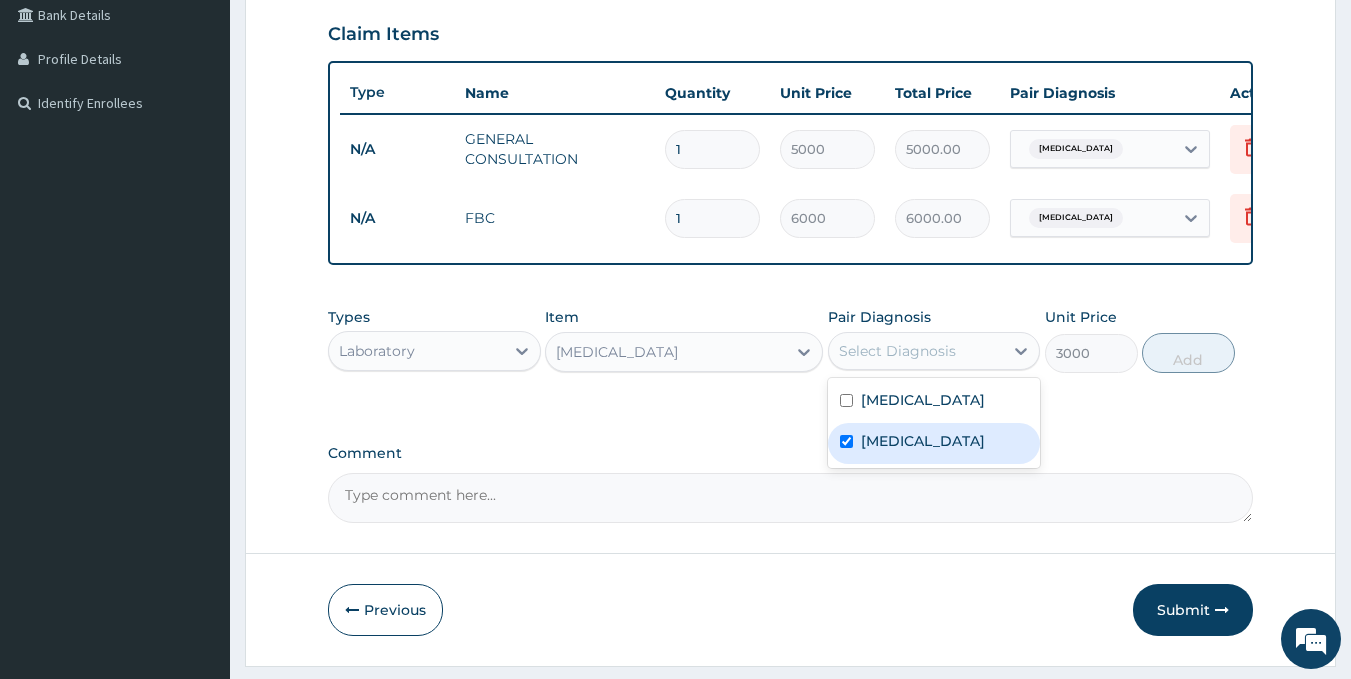 checkbox on "true" 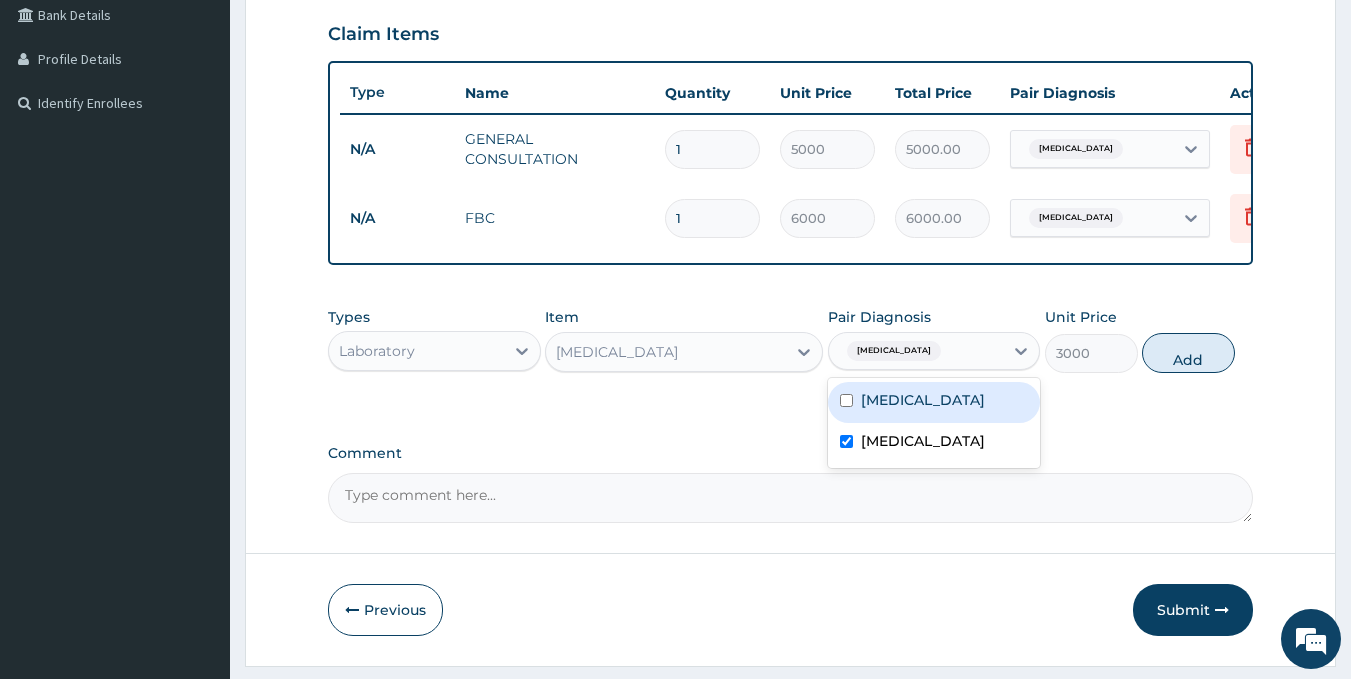 click on "Malaria" at bounding box center [923, 400] 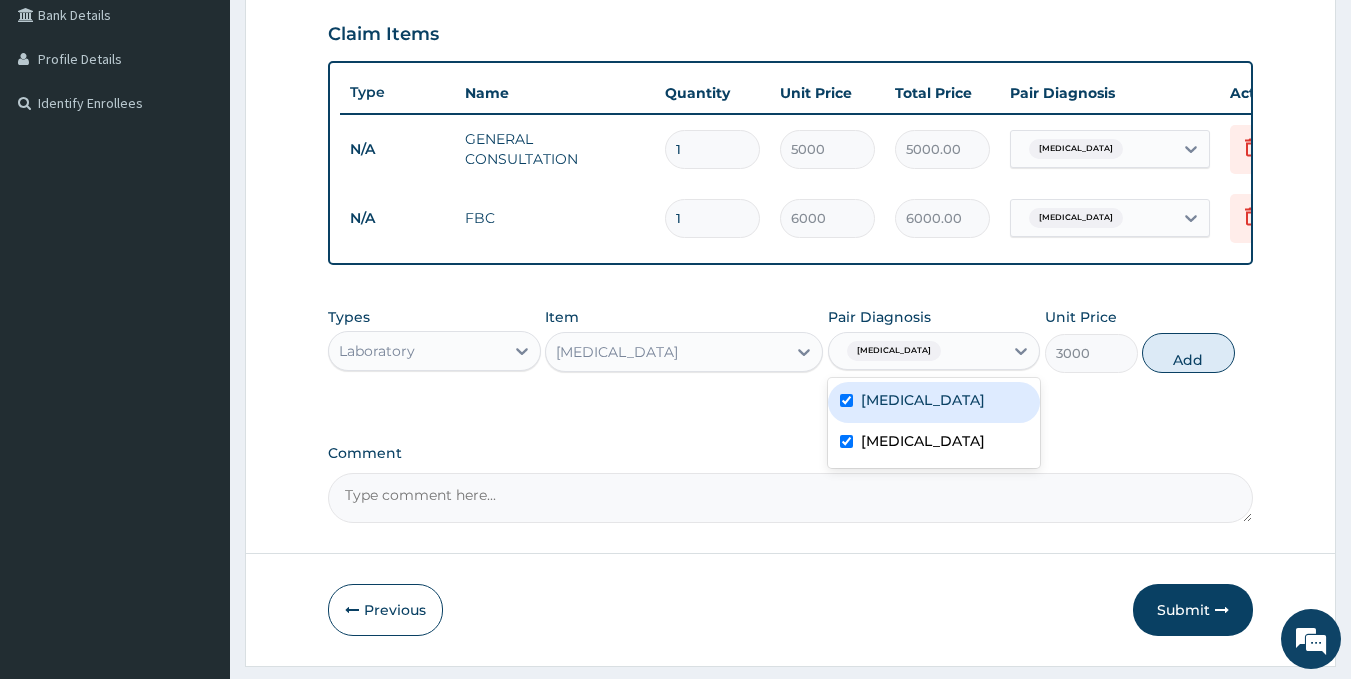 checkbox on "true" 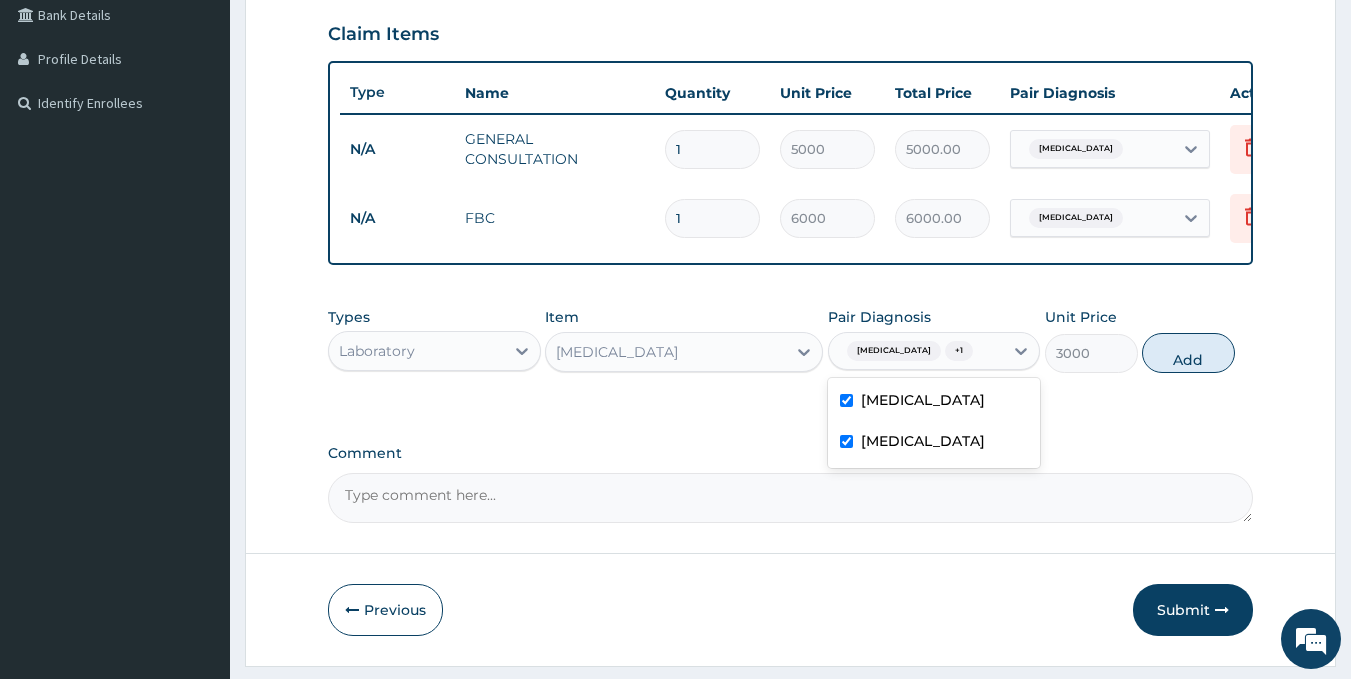 click at bounding box center (846, 441) 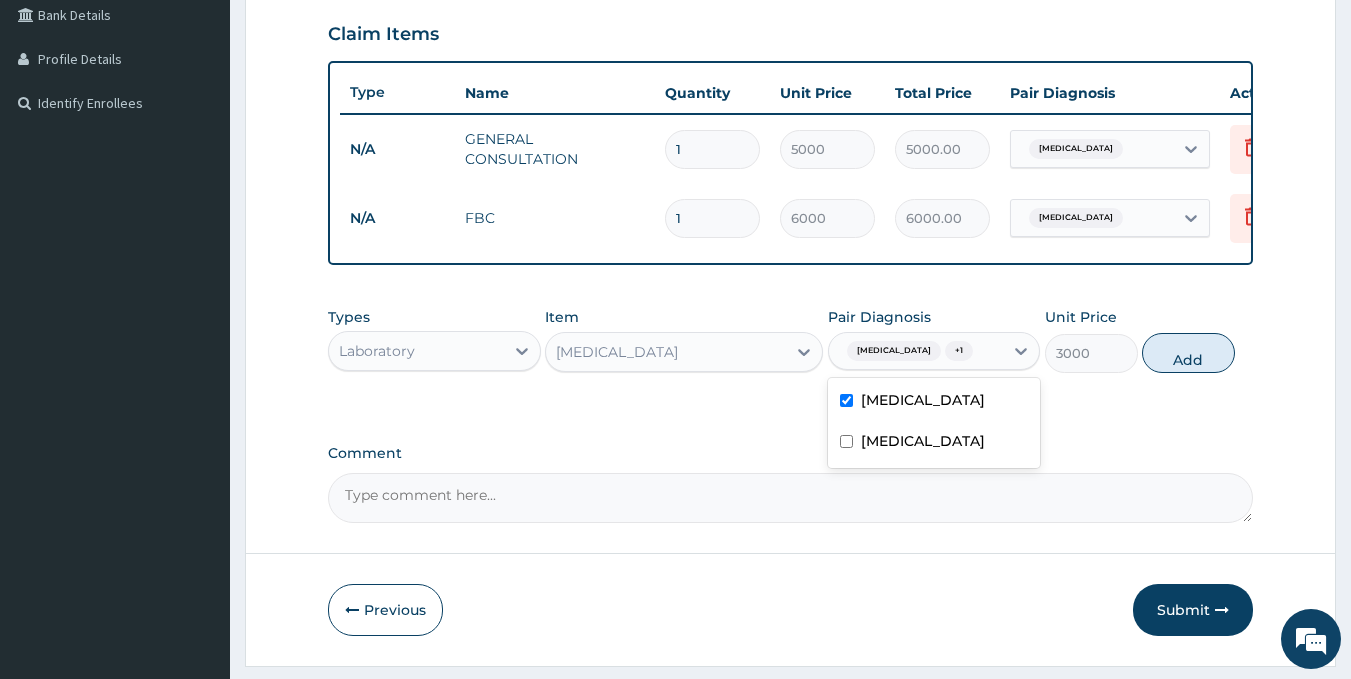checkbox on "false" 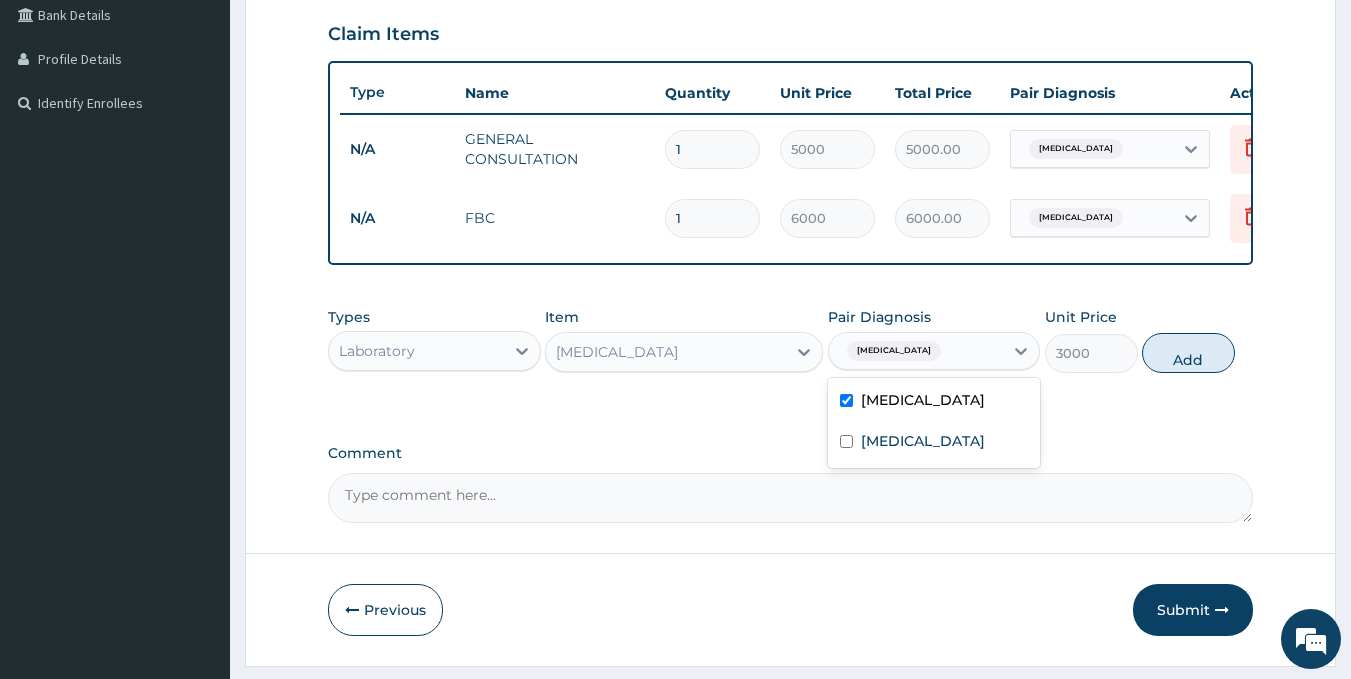 click on "Add" at bounding box center [1188, 353] 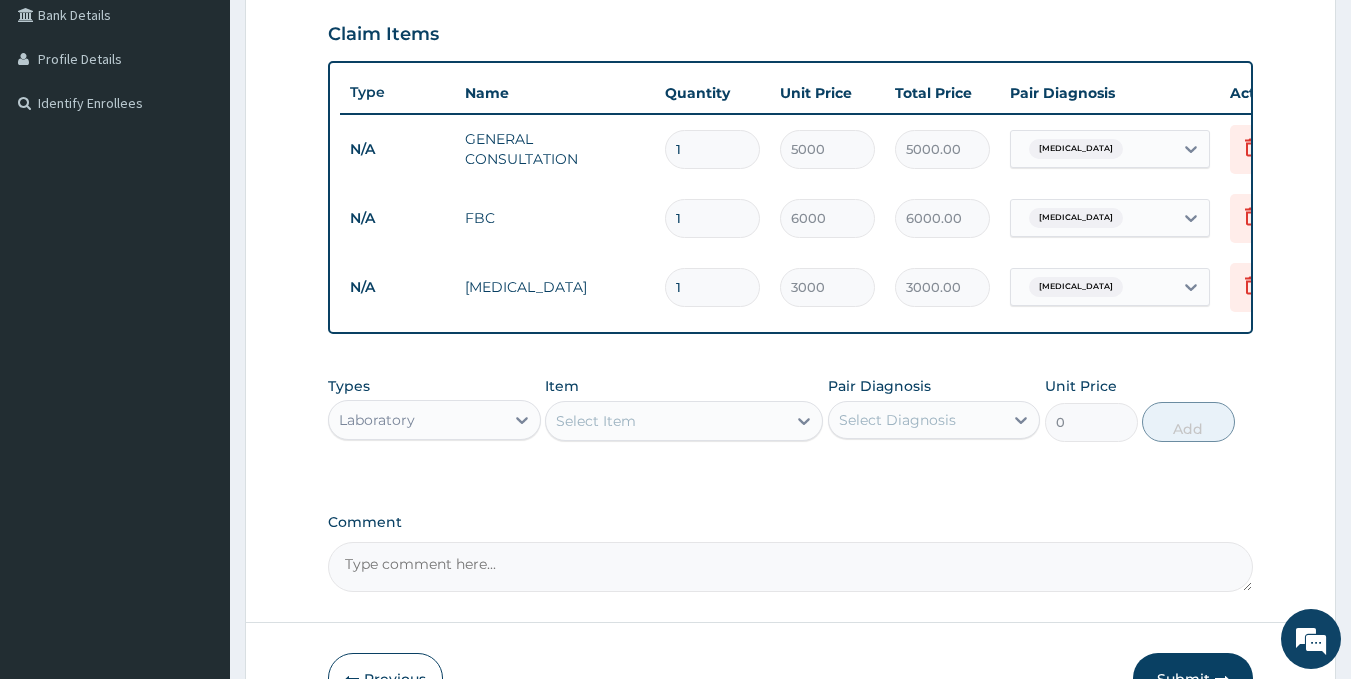 click on "Laboratory" at bounding box center [377, 420] 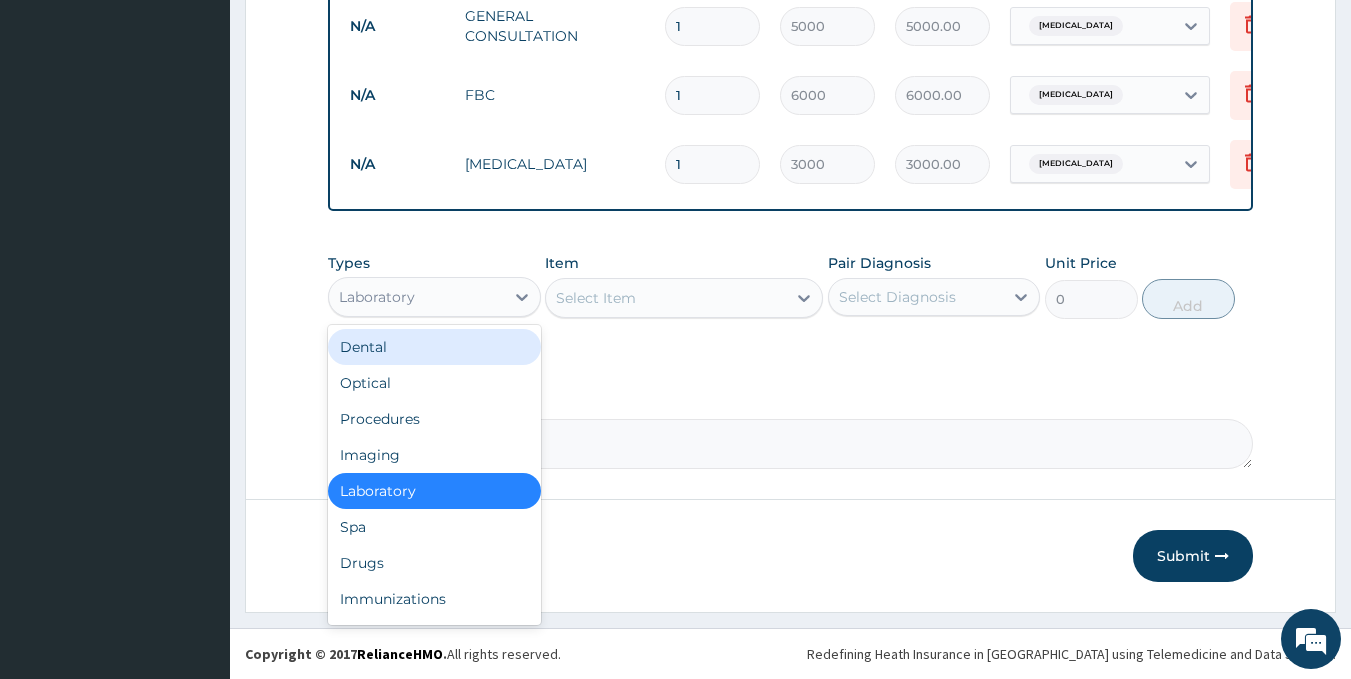 scroll, scrollTop: 605, scrollLeft: 0, axis: vertical 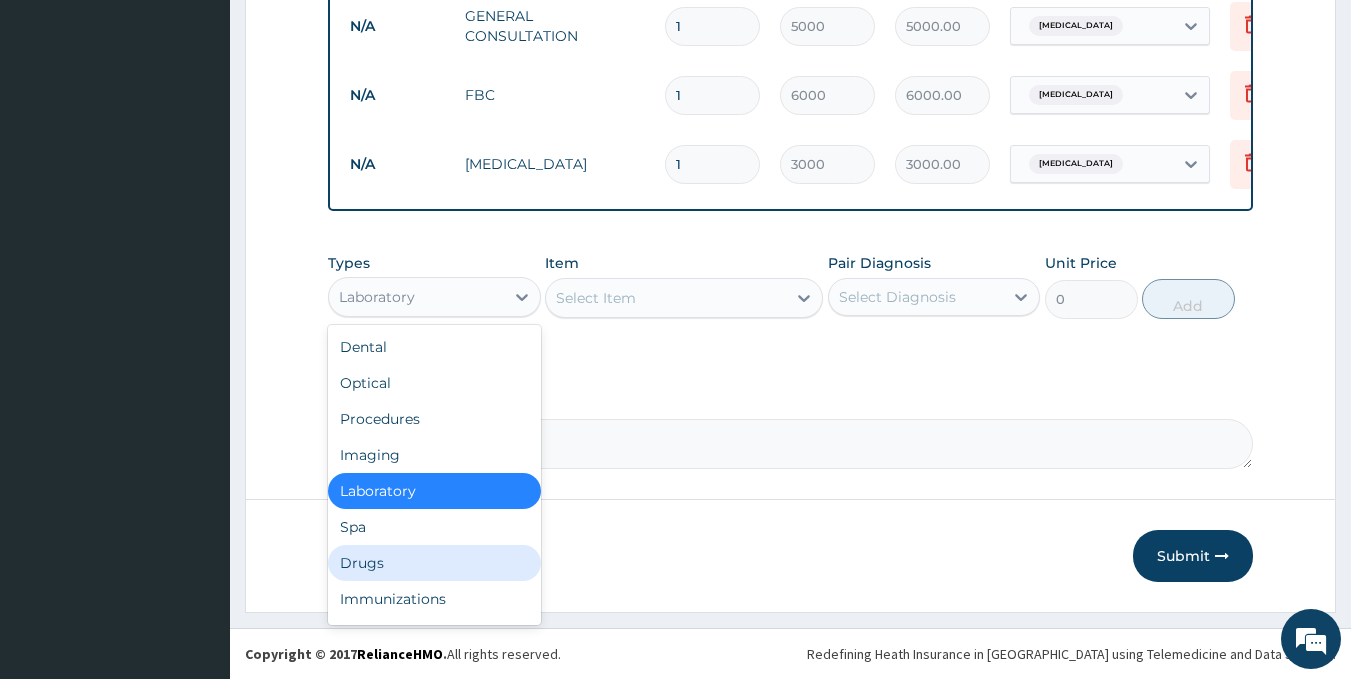 click on "Drugs" at bounding box center (434, 563) 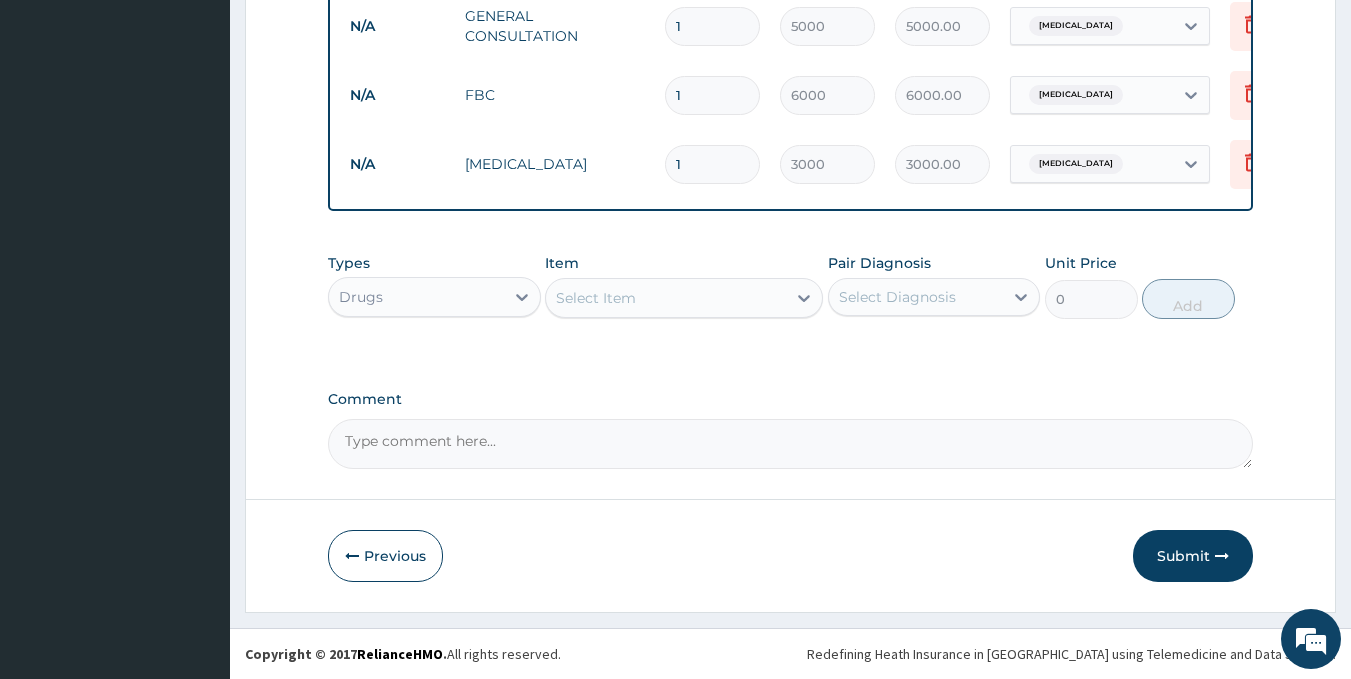 click on "Select Item" at bounding box center (666, 298) 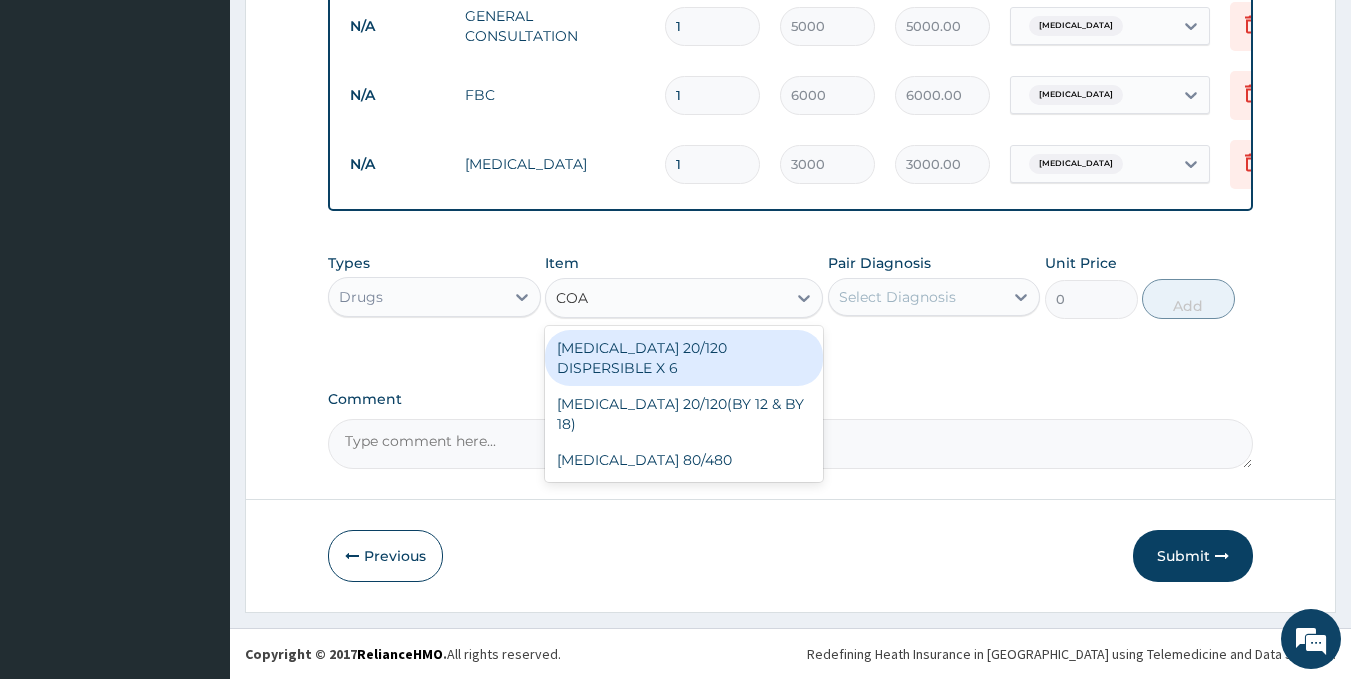 type on "[PERSON_NAME]" 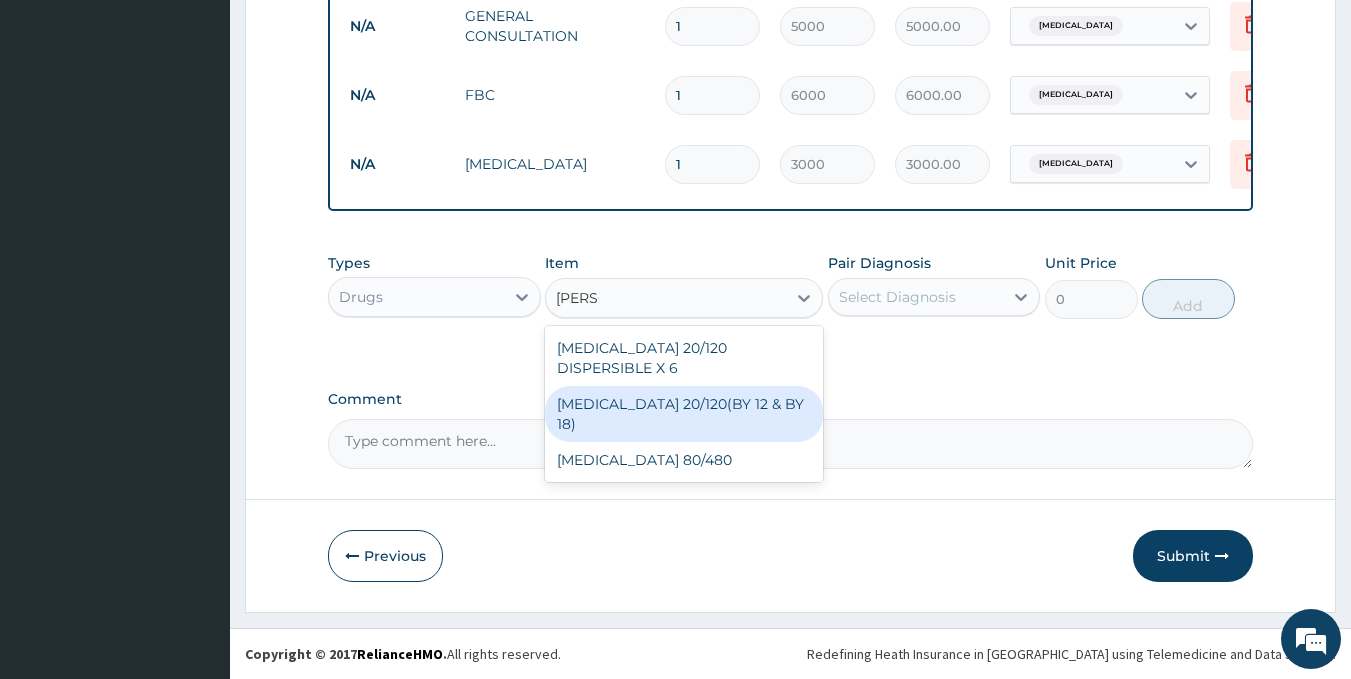 drag, startPoint x: 713, startPoint y: 380, endPoint x: 916, endPoint y: 325, distance: 210.3188 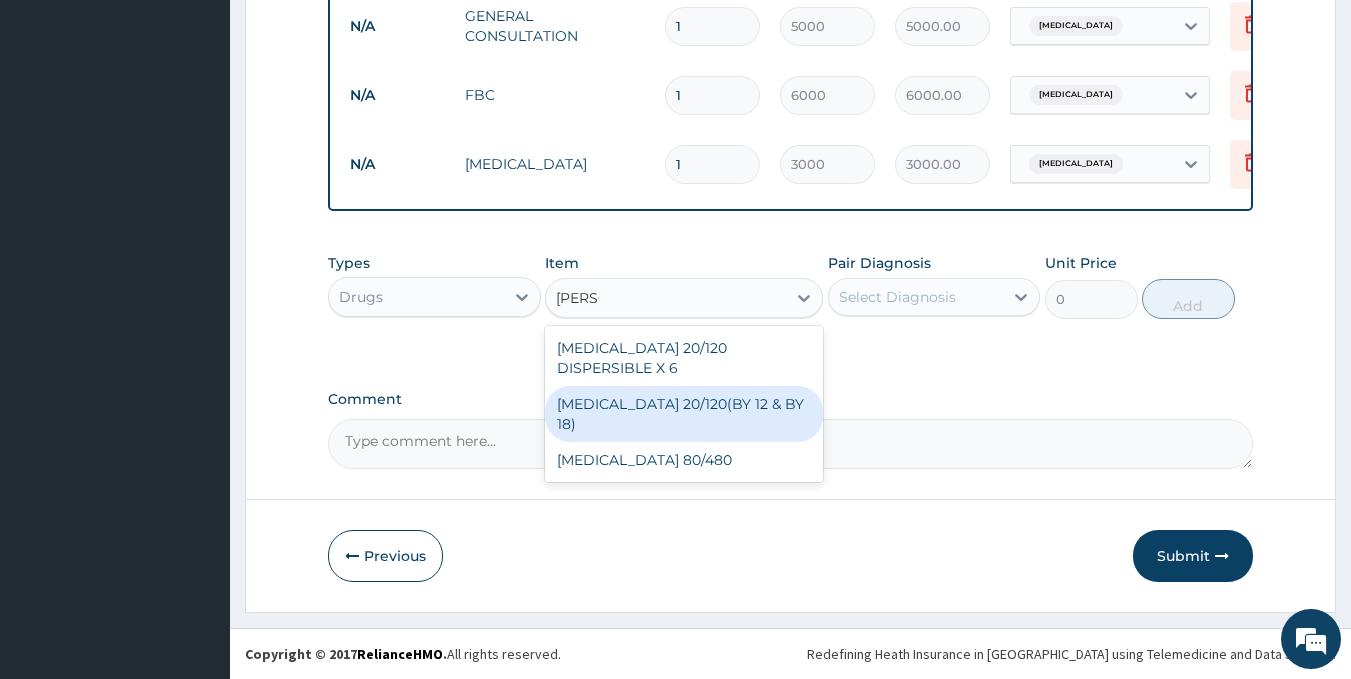 click on "[MEDICAL_DATA]  20/120(BY 12 & BY 18)" at bounding box center [684, 414] 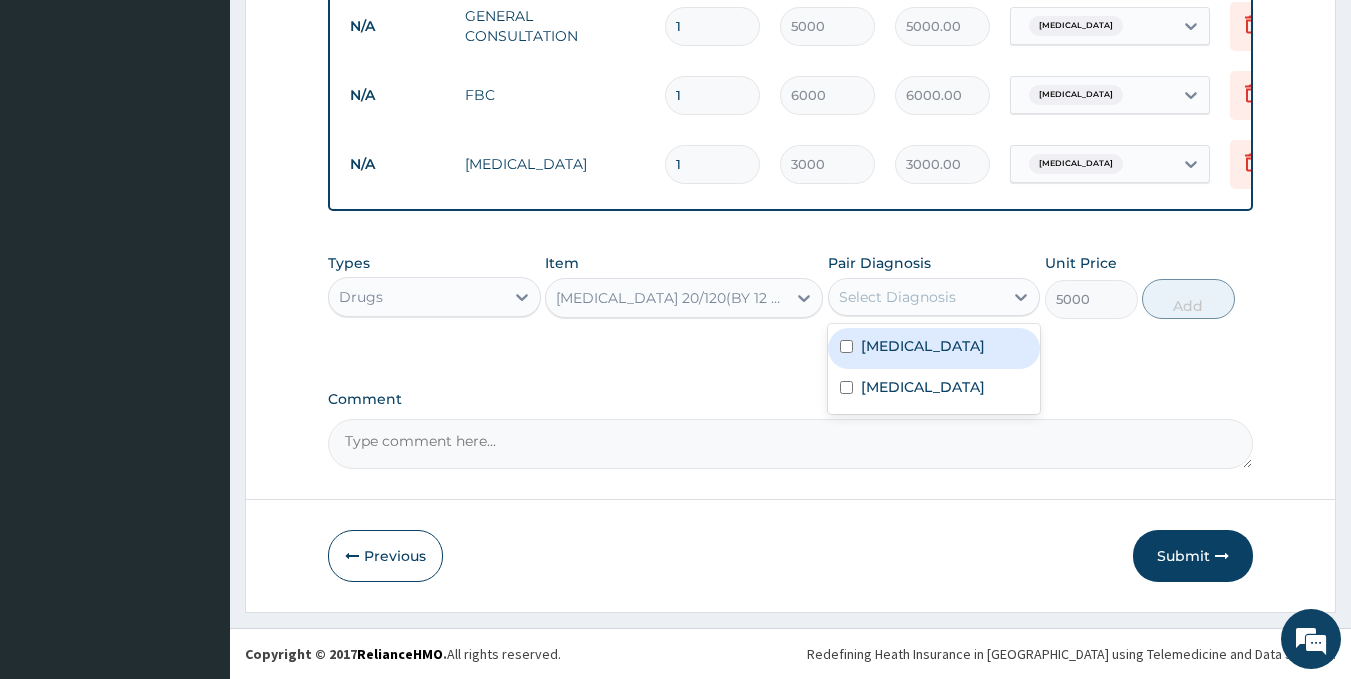 drag, startPoint x: 949, startPoint y: 298, endPoint x: 949, endPoint y: 318, distance: 20 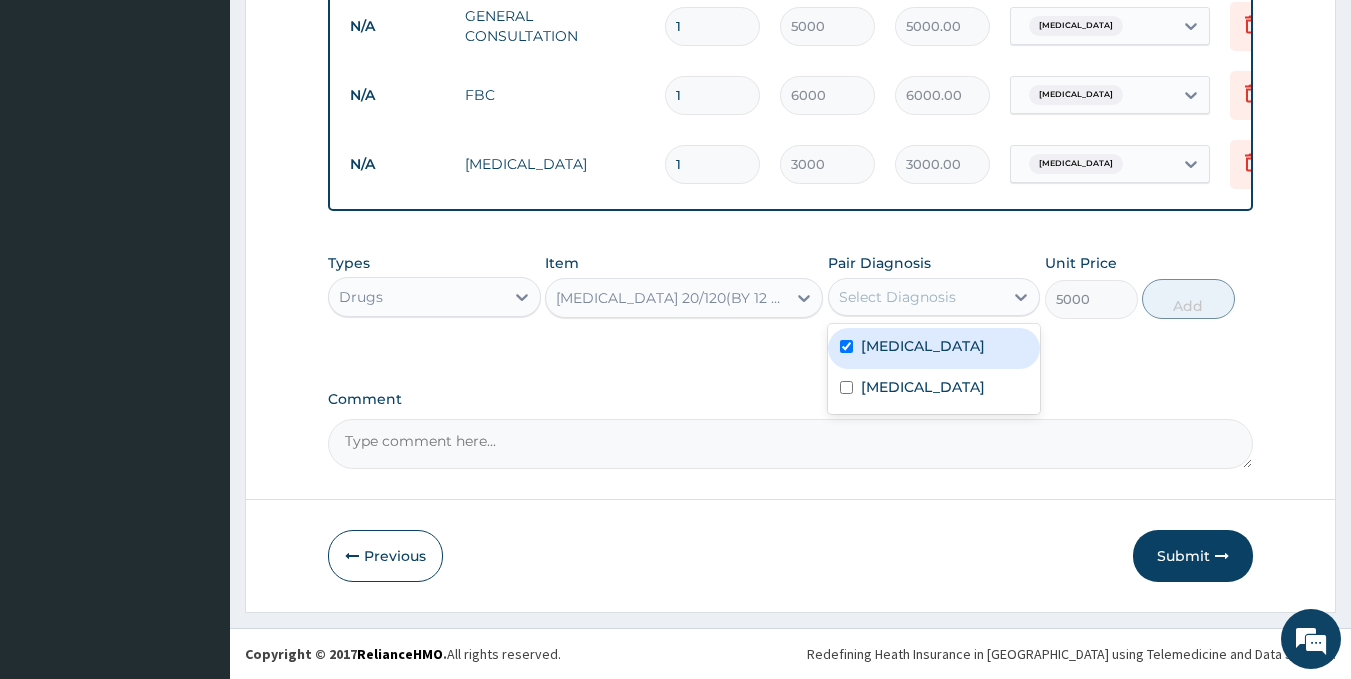 checkbox on "true" 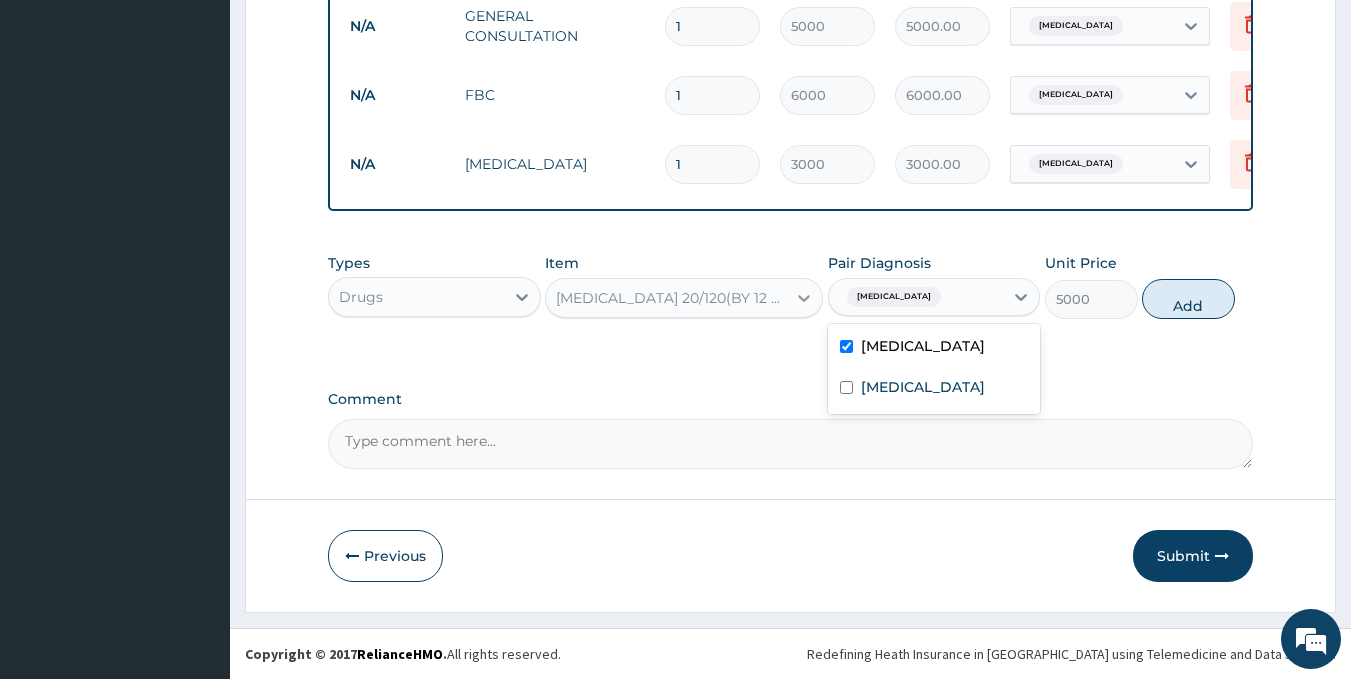drag, startPoint x: 1196, startPoint y: 306, endPoint x: 805, endPoint y: 370, distance: 396.20322 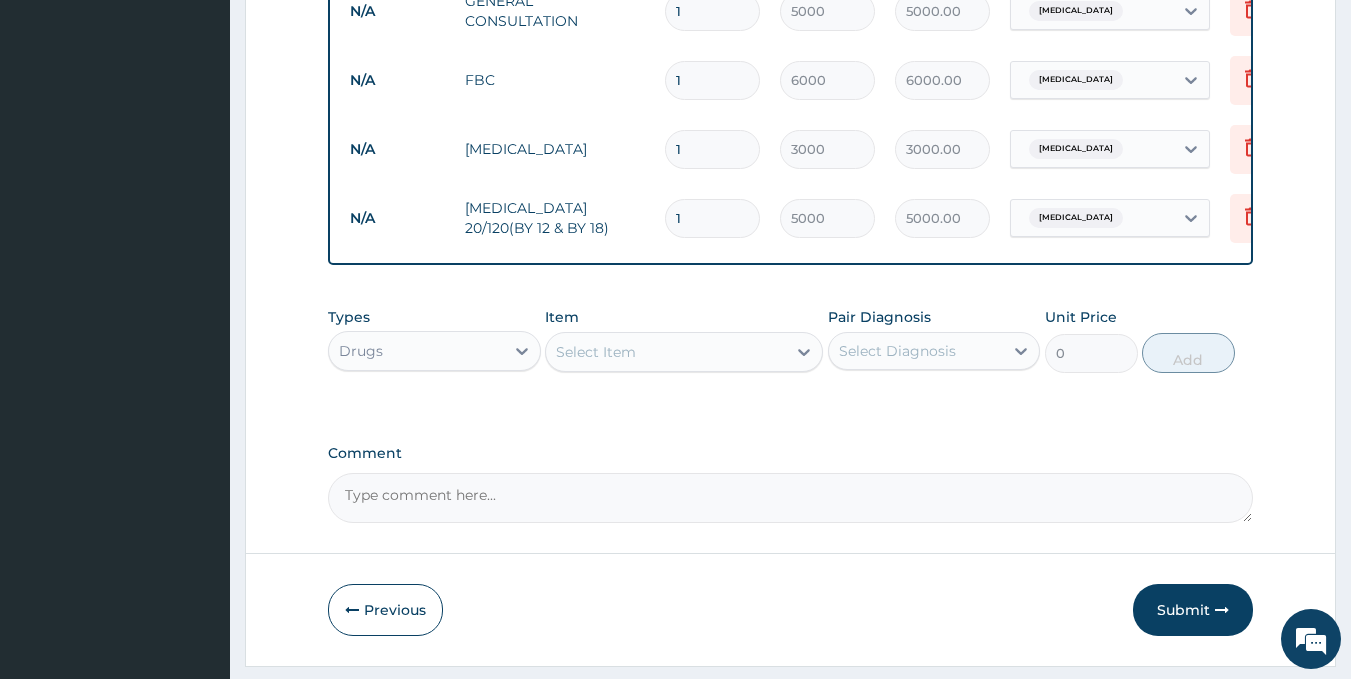 click on "Select Item" at bounding box center (666, 352) 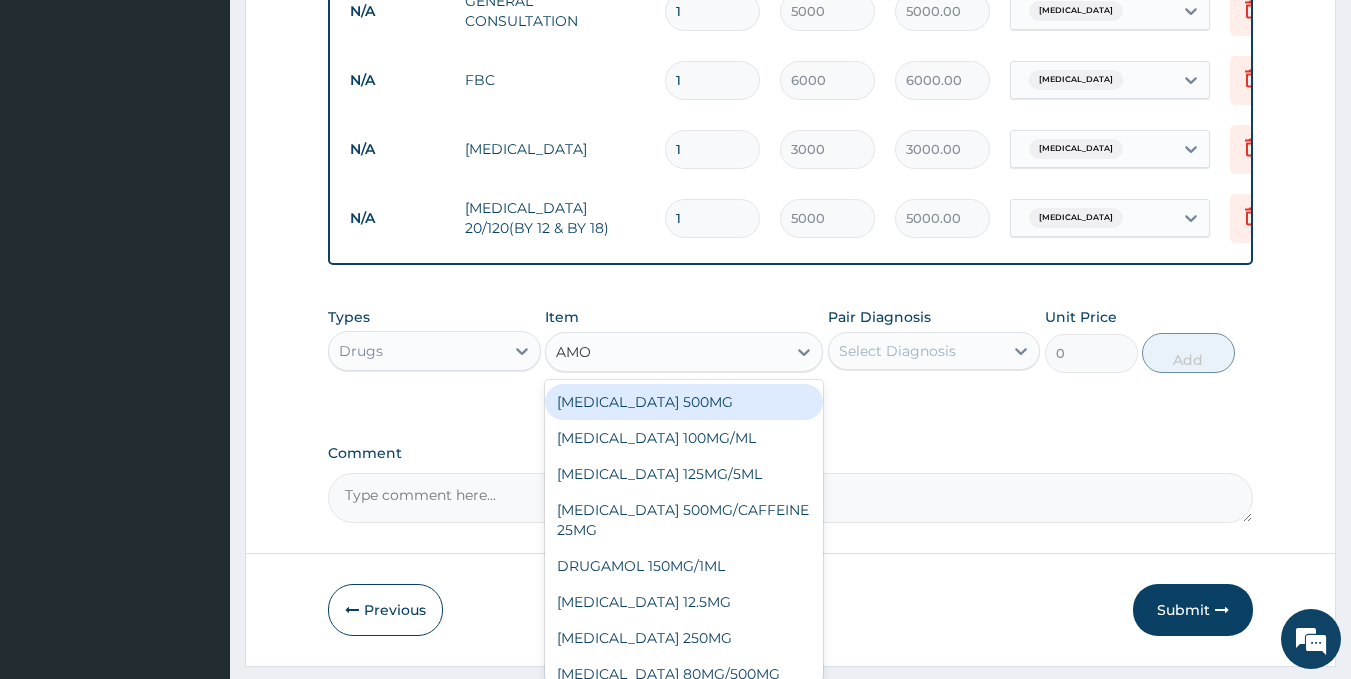 type on "AMOX" 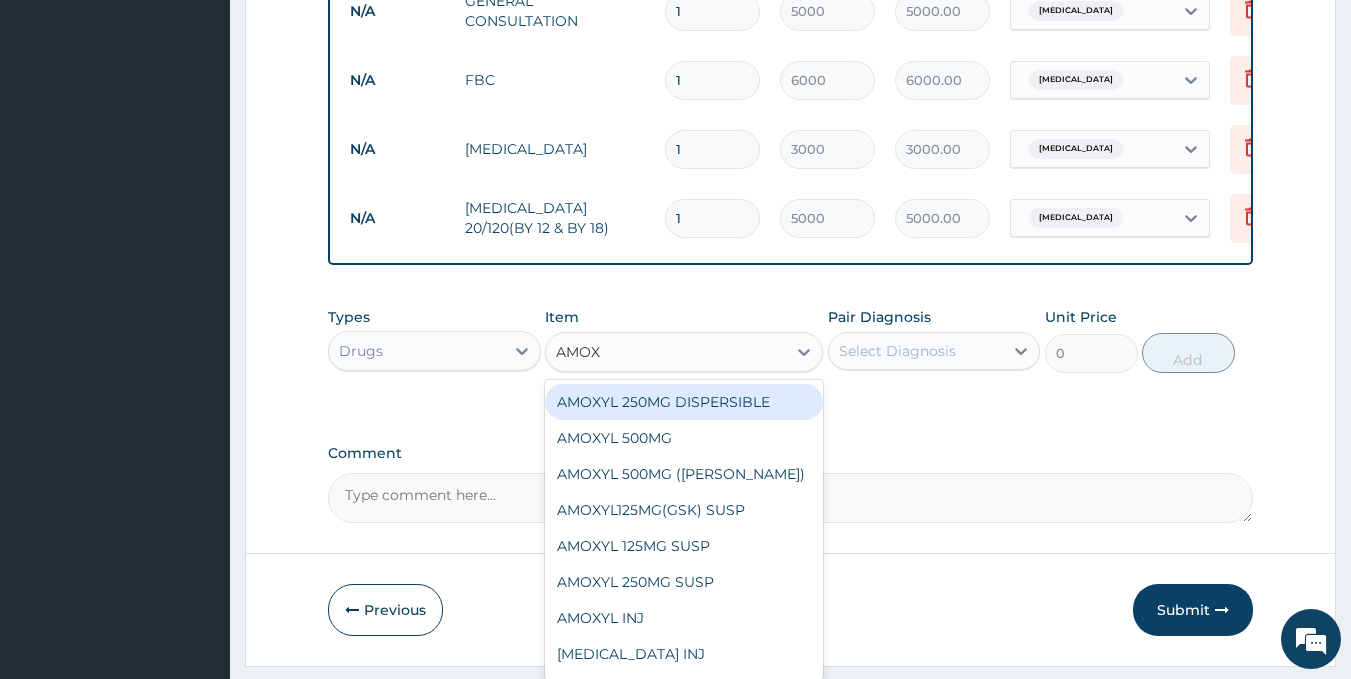 click on "AMOXYL 250MG DISPERSIBLE" at bounding box center [684, 402] 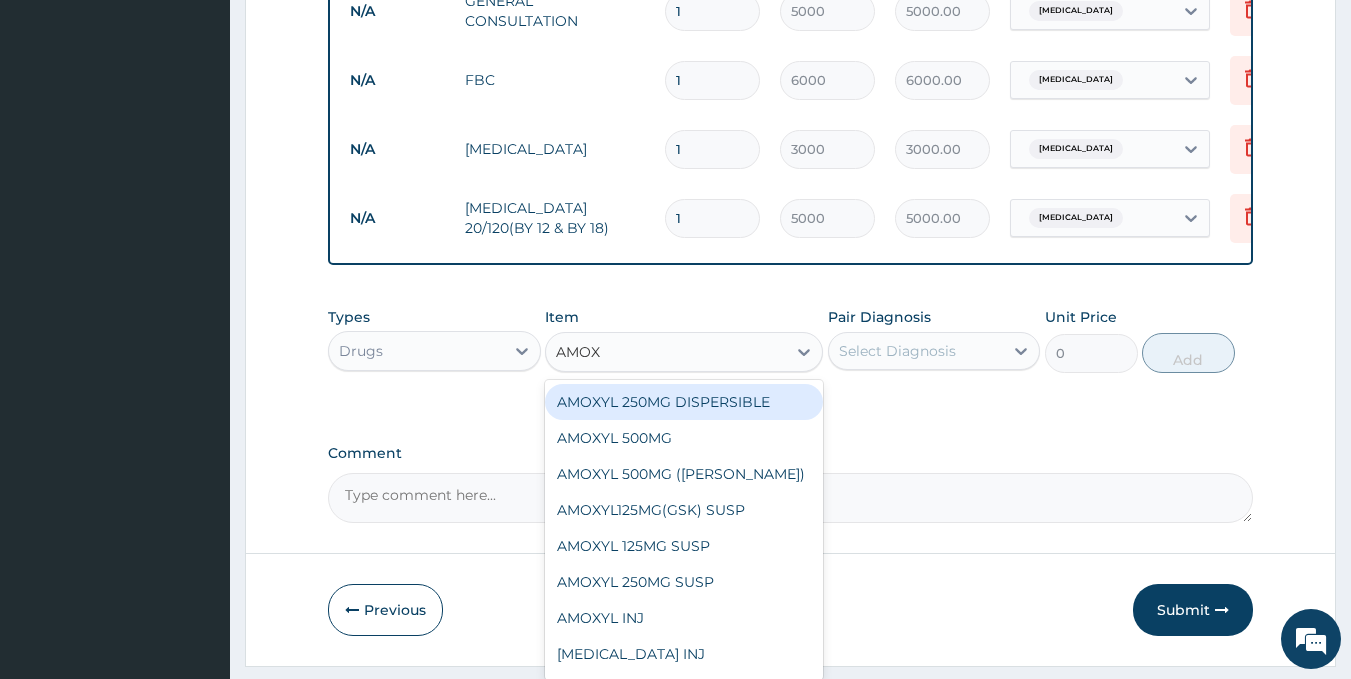 type 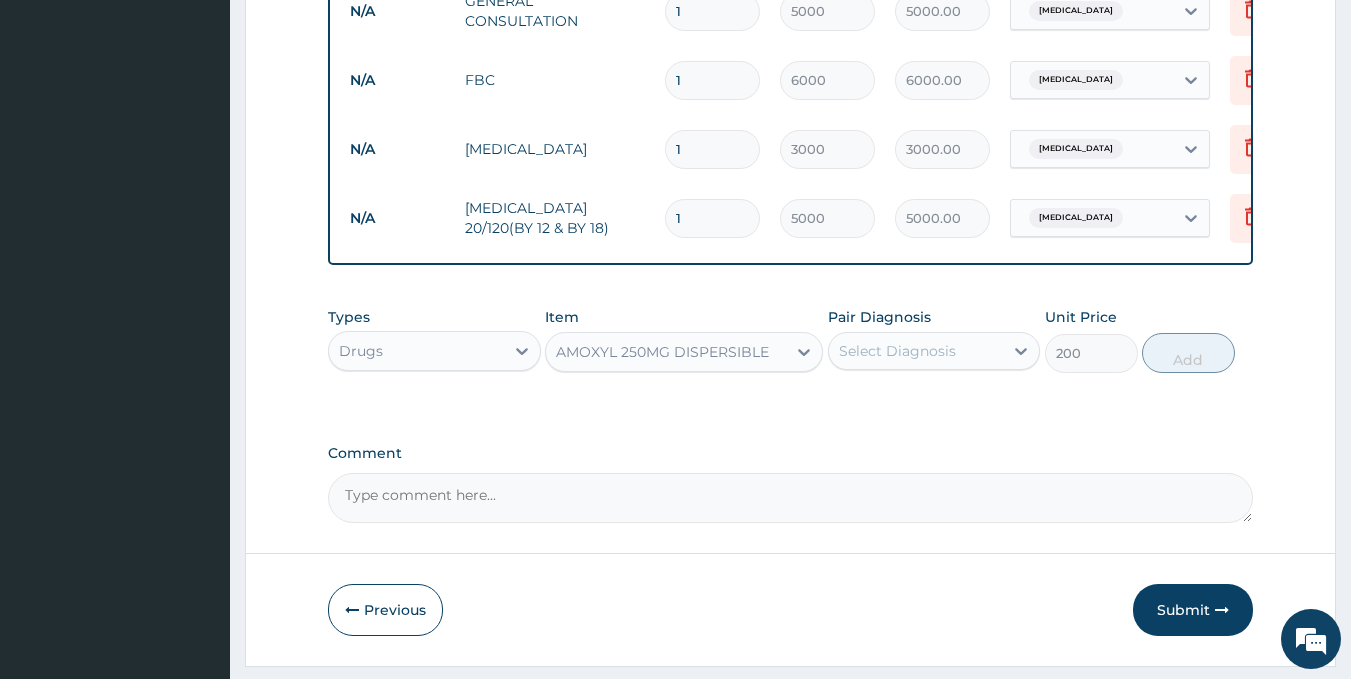 click on "Select Diagnosis" at bounding box center (897, 351) 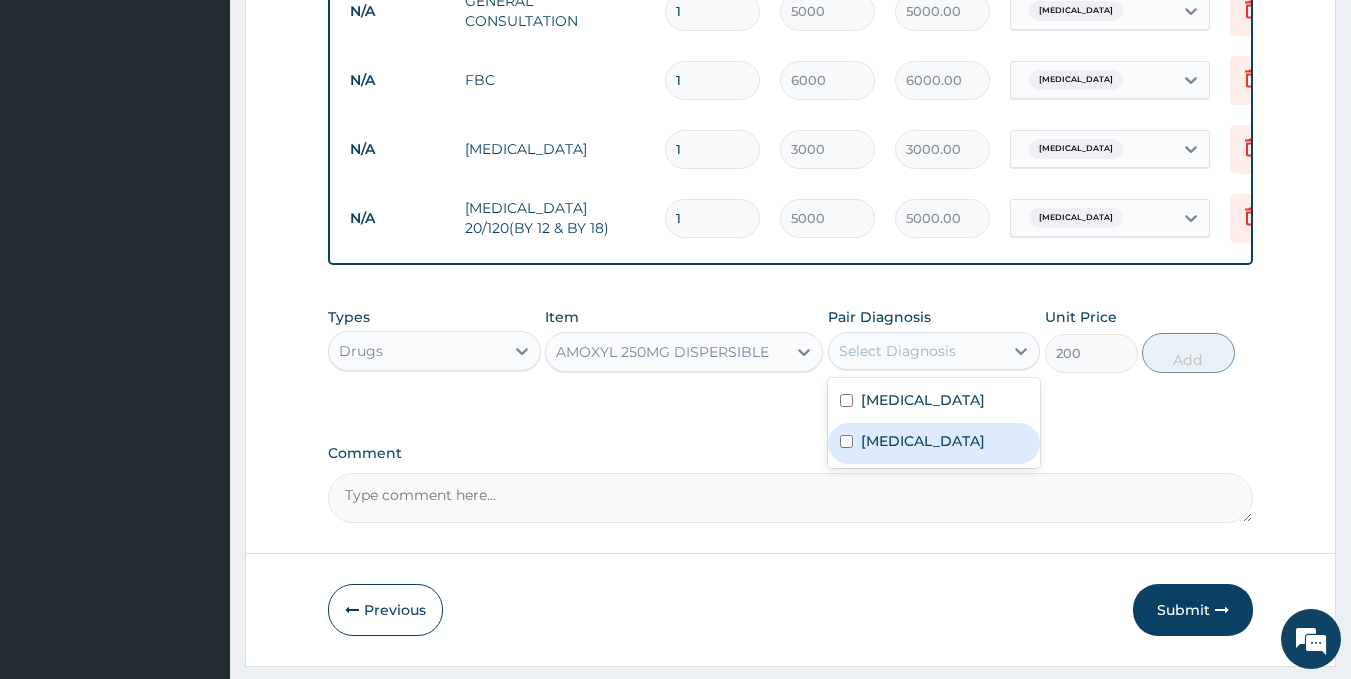 drag, startPoint x: 902, startPoint y: 456, endPoint x: 1111, endPoint y: 385, distance: 220.7306 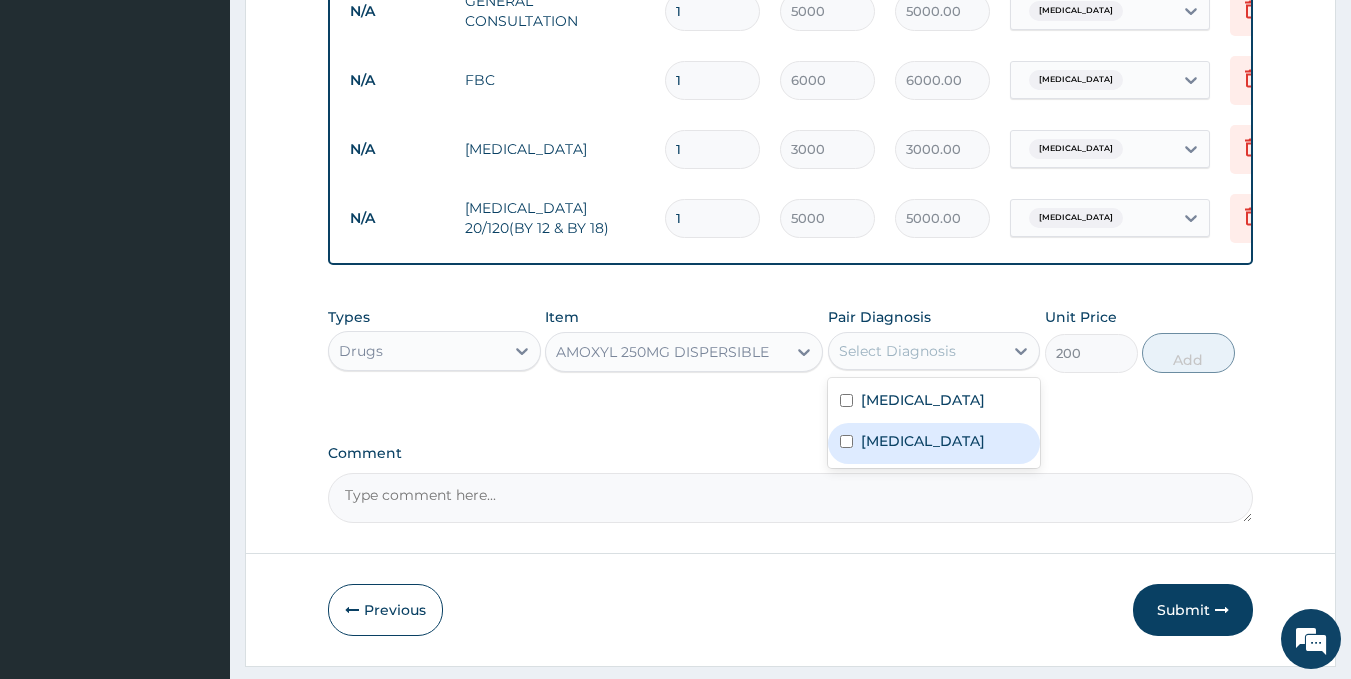 click on "Sepsis" at bounding box center [934, 443] 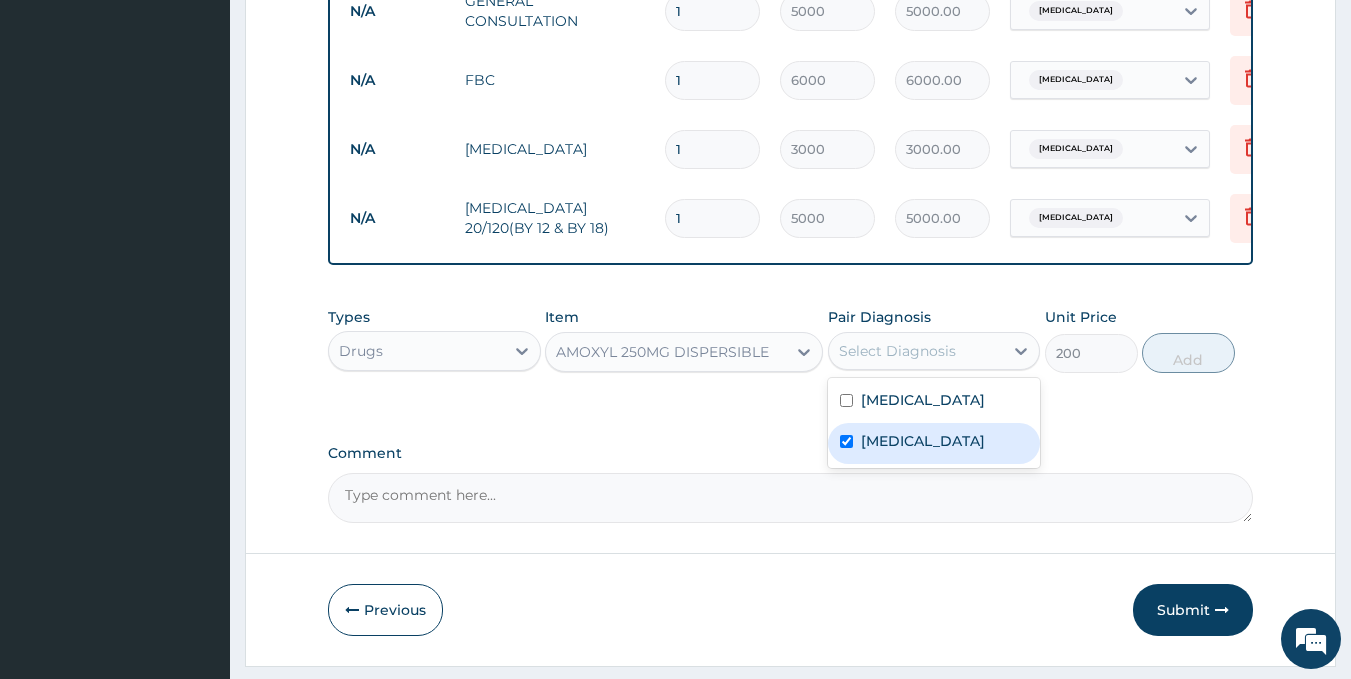 checkbox on "true" 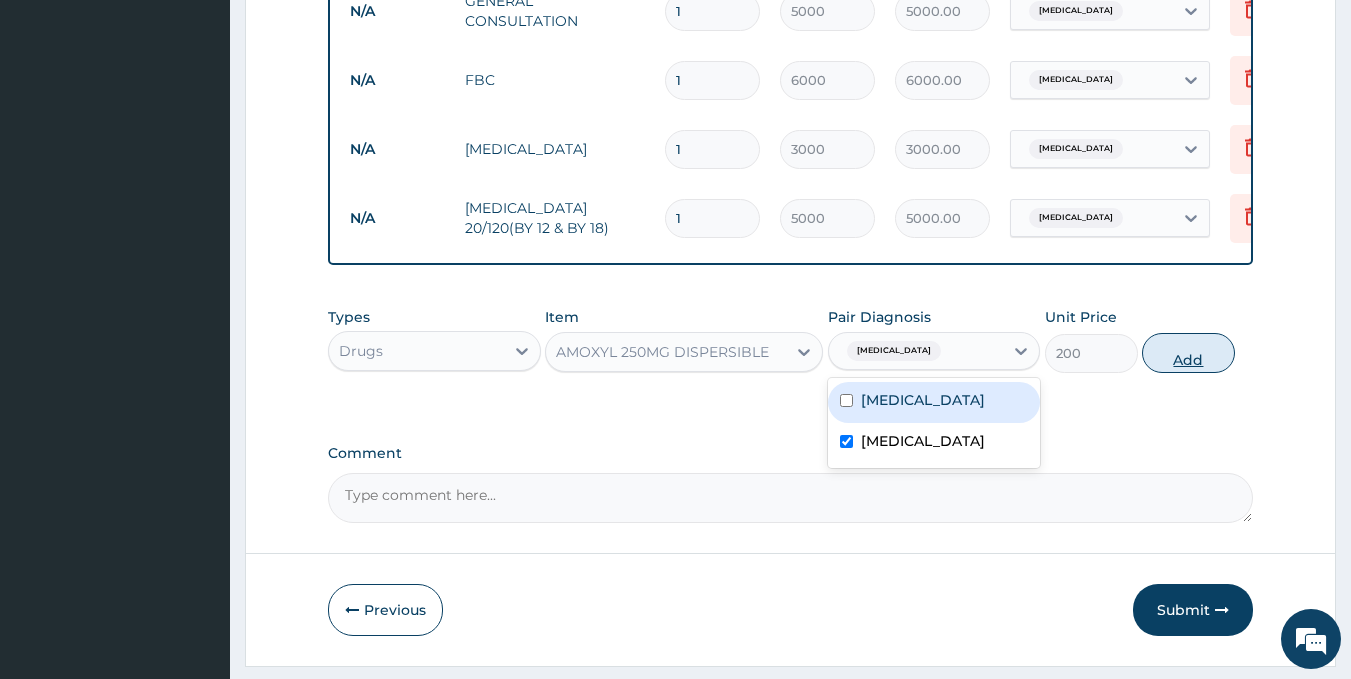 click on "Add" at bounding box center (1188, 353) 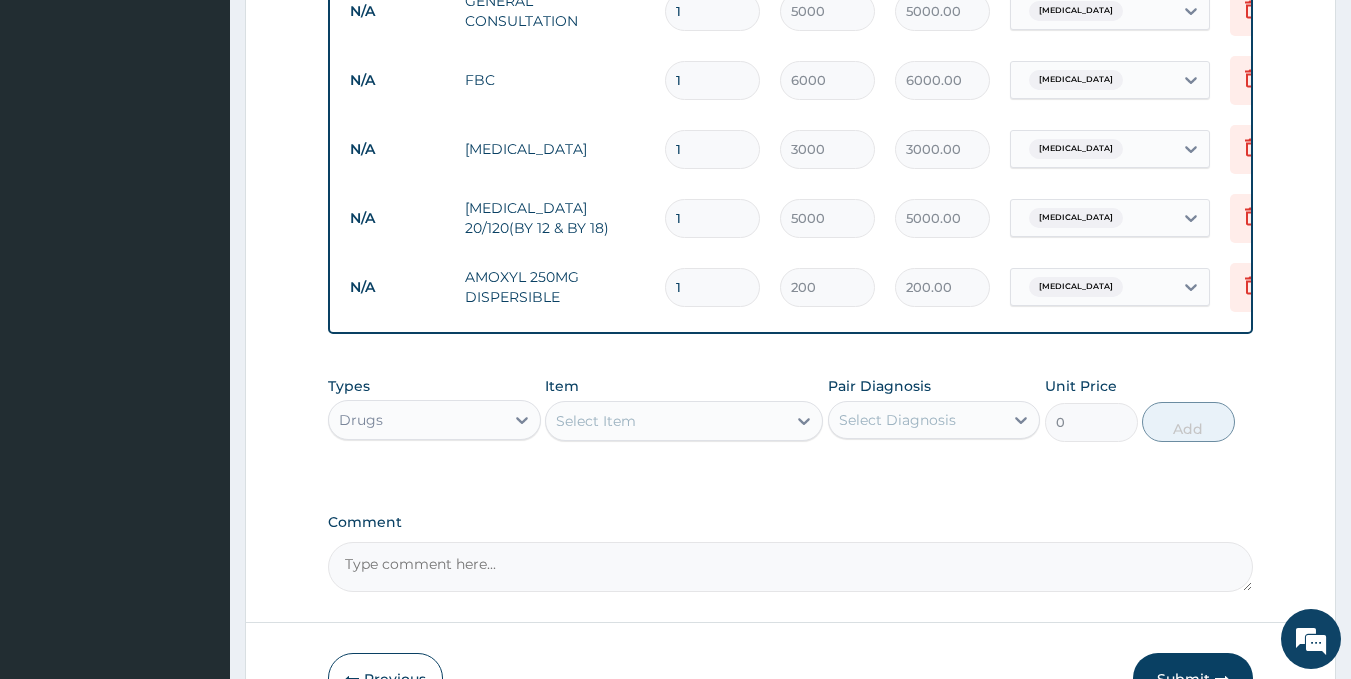 click on "Select Item" at bounding box center (666, 421) 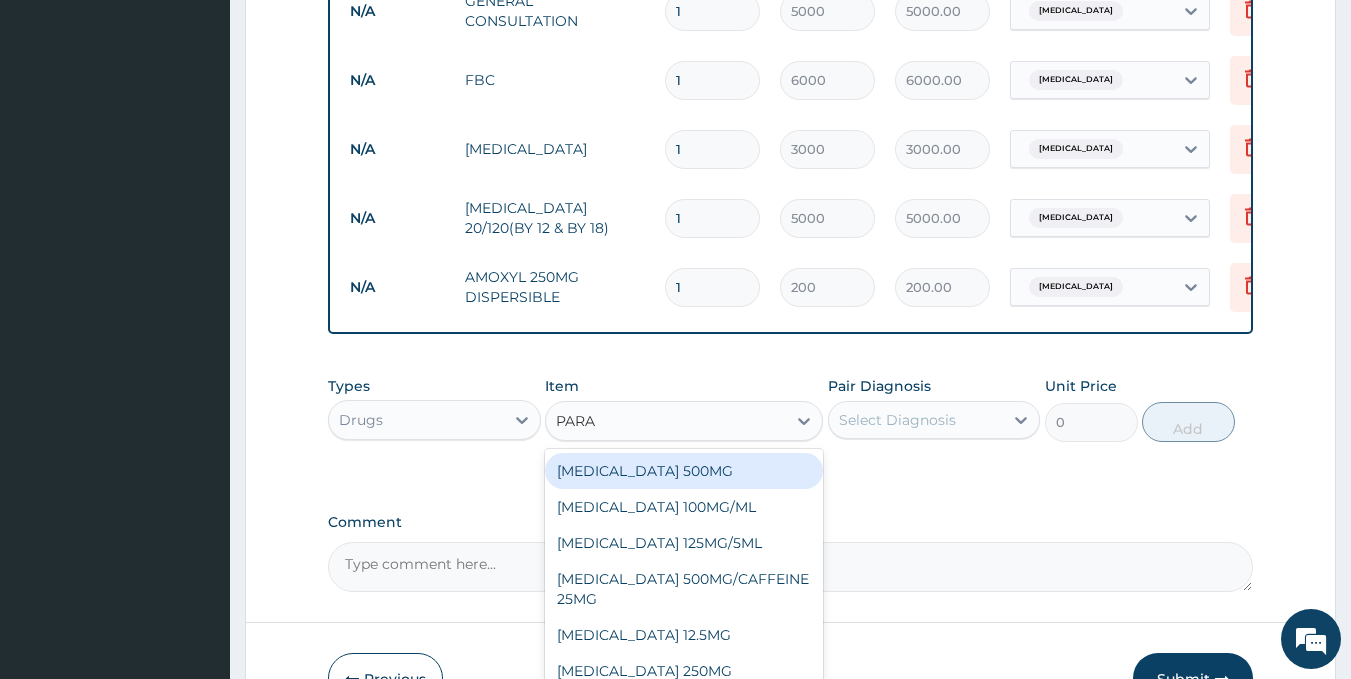 type on "PARAC" 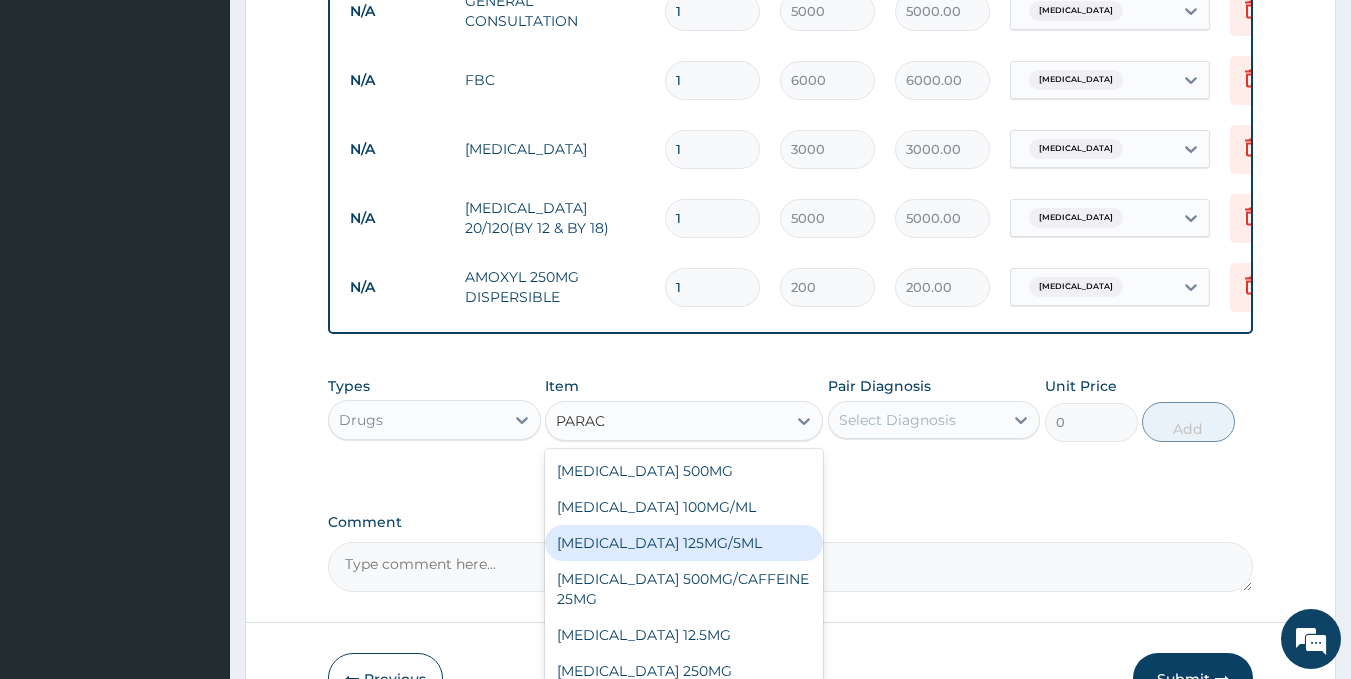 click on "[MEDICAL_DATA]  125MG/5ML" at bounding box center [684, 543] 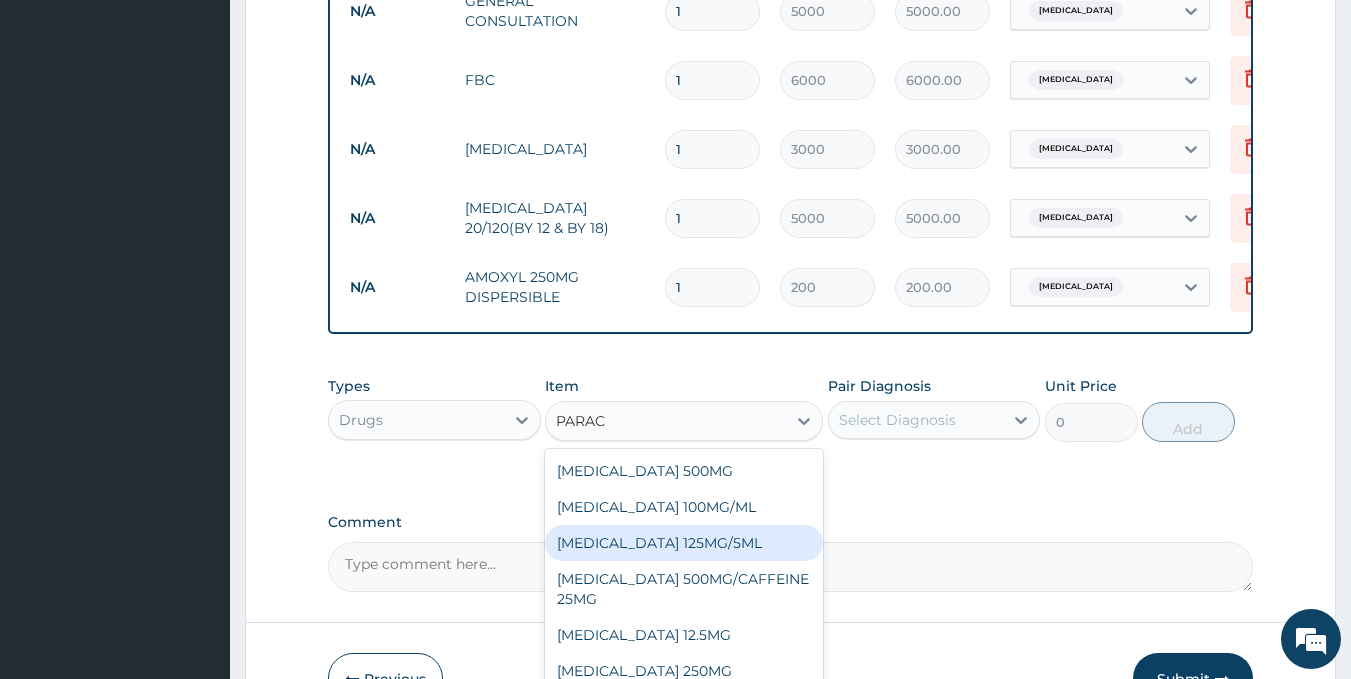 type 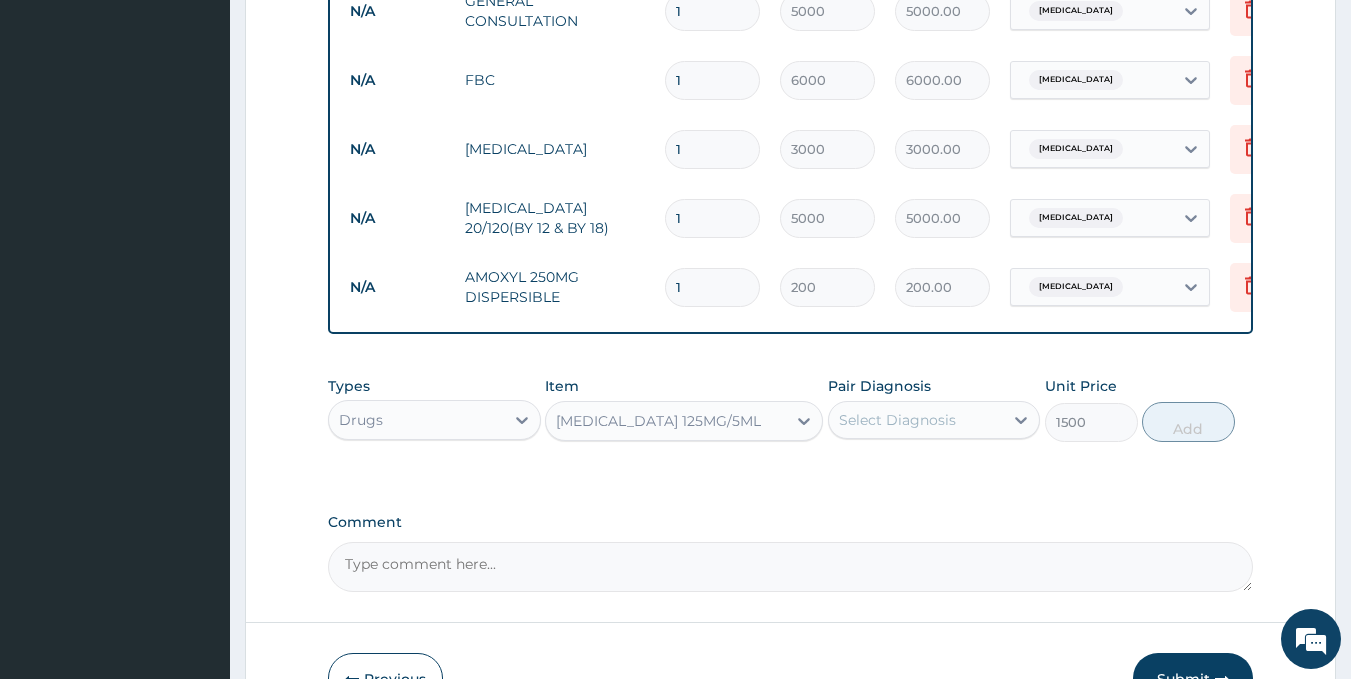 click on "Select Diagnosis" at bounding box center [897, 420] 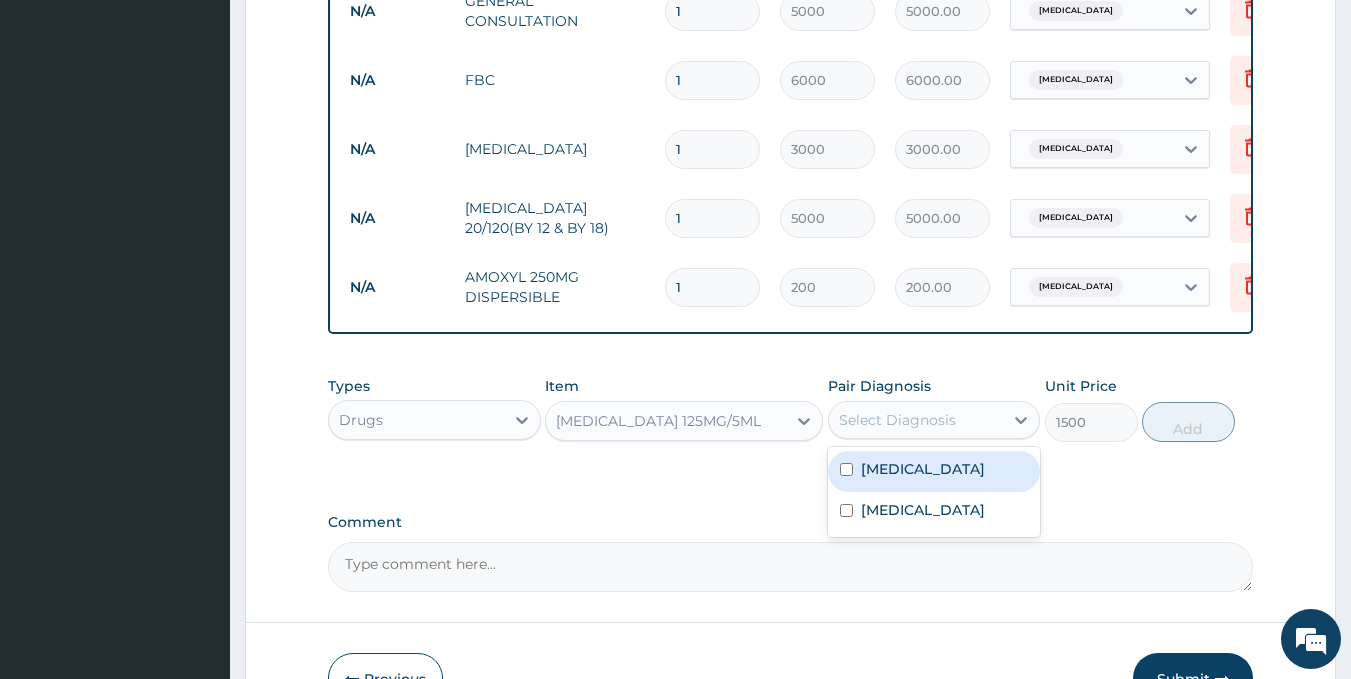 click on "[MEDICAL_DATA]" at bounding box center (934, 471) 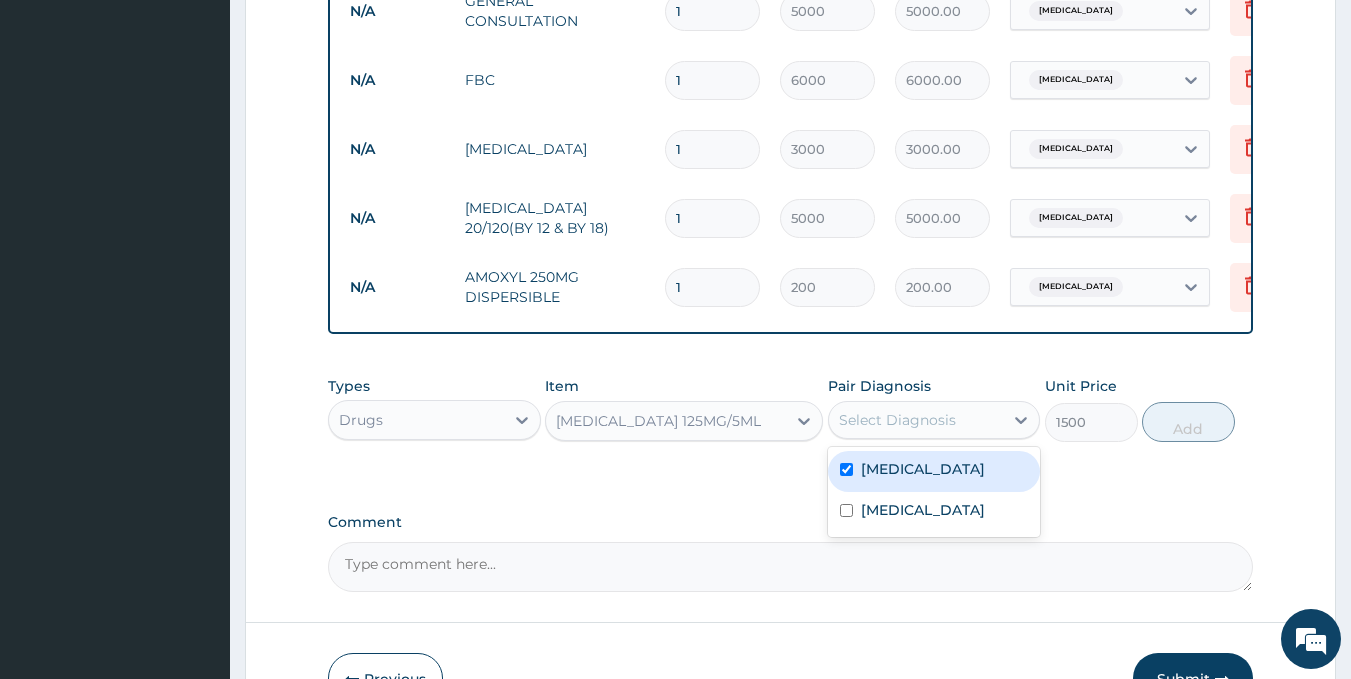 checkbox on "true" 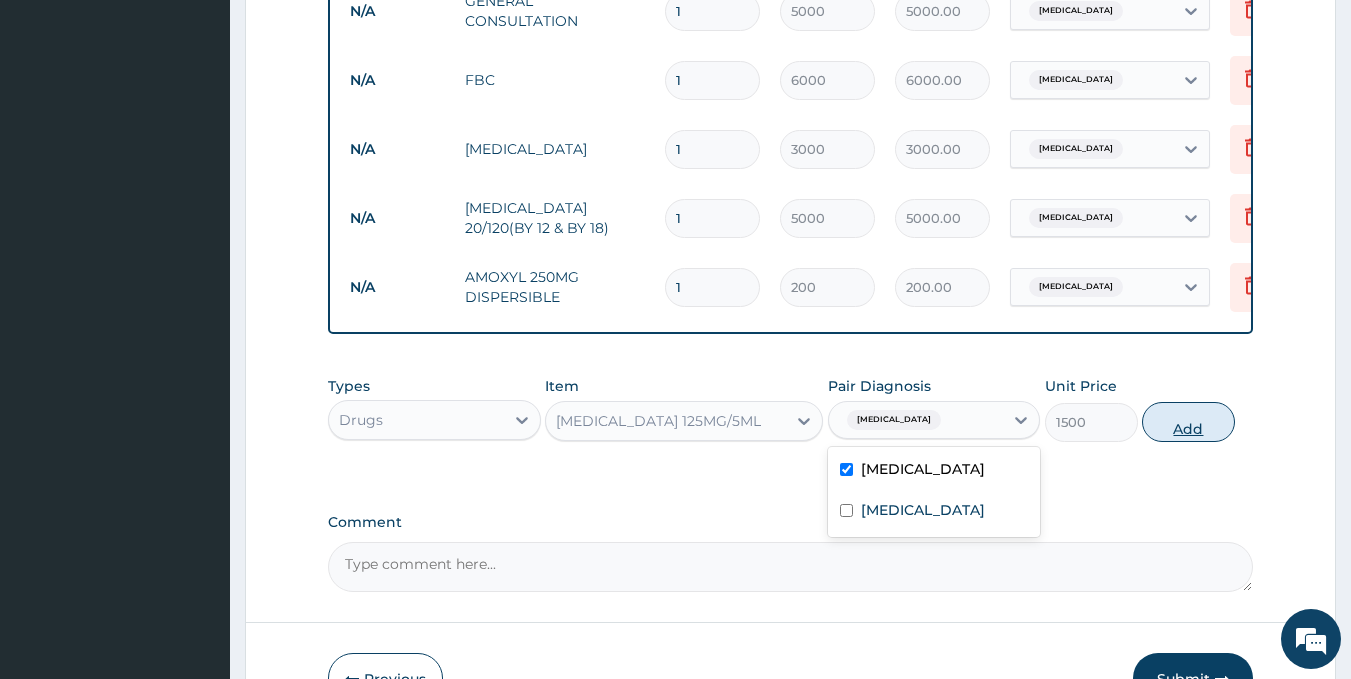 click on "Add" at bounding box center [1188, 422] 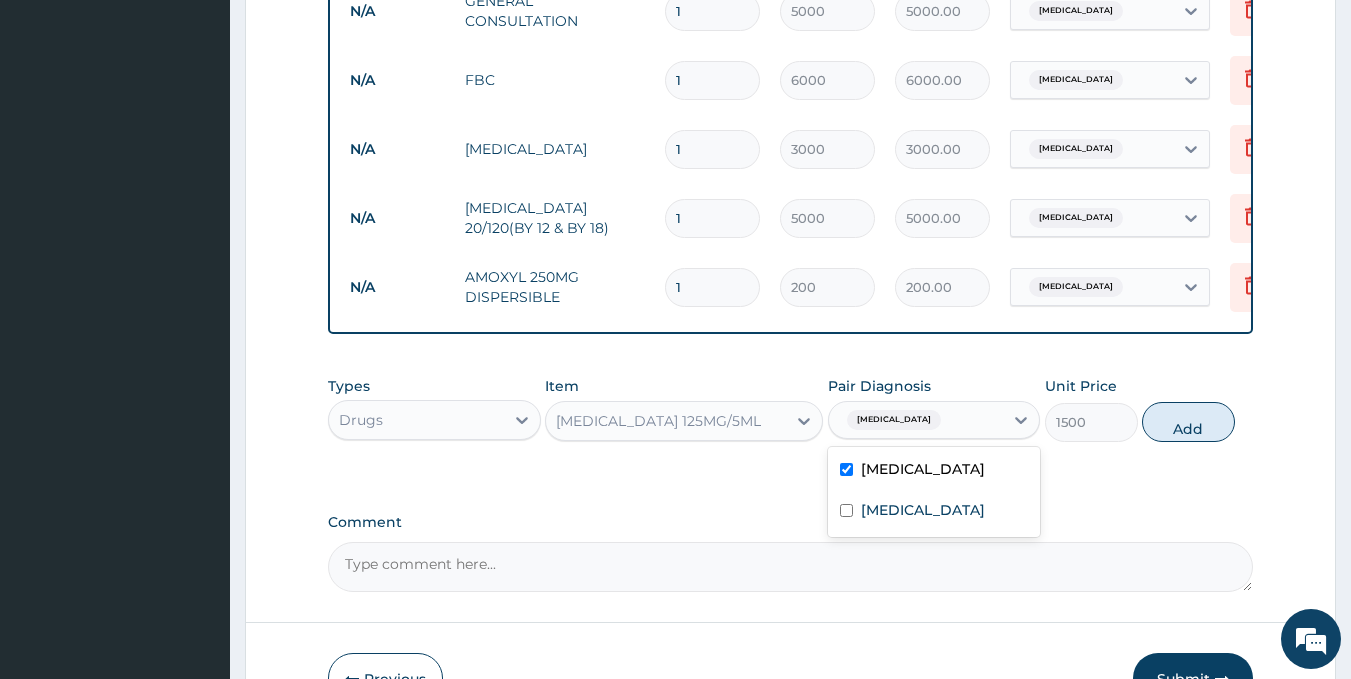 type on "0" 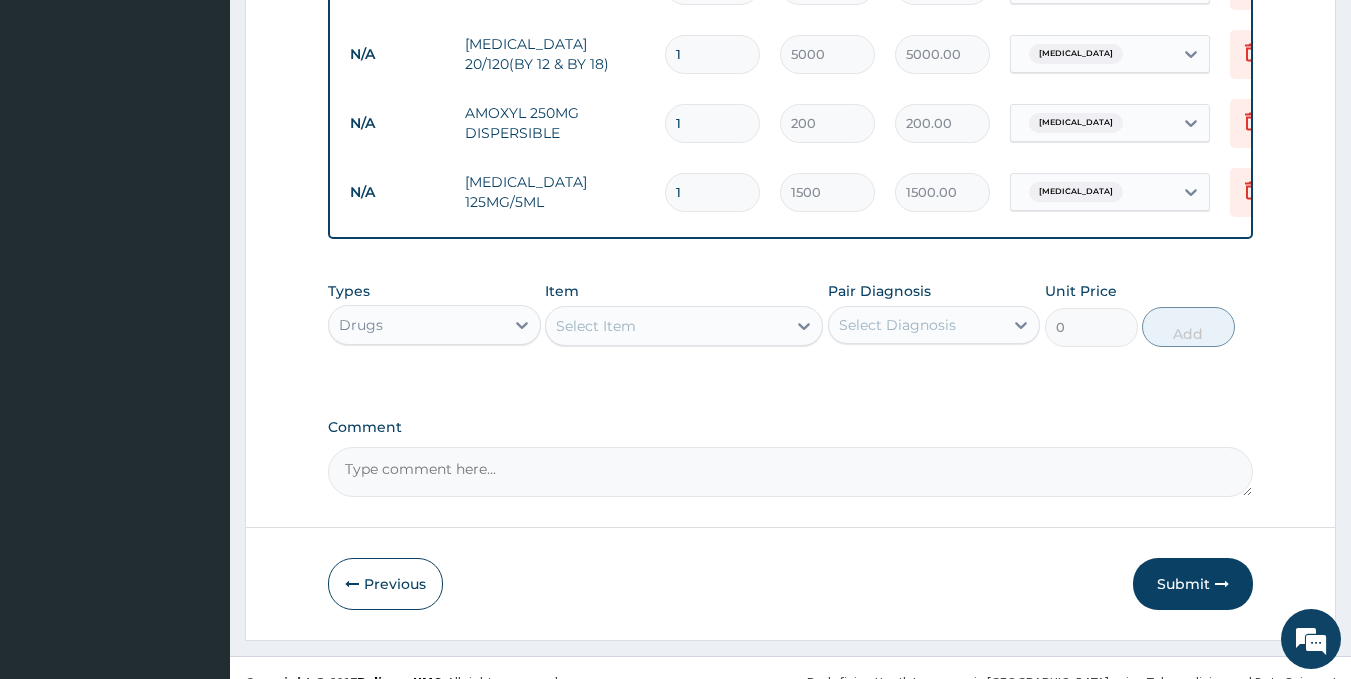 scroll, scrollTop: 805, scrollLeft: 0, axis: vertical 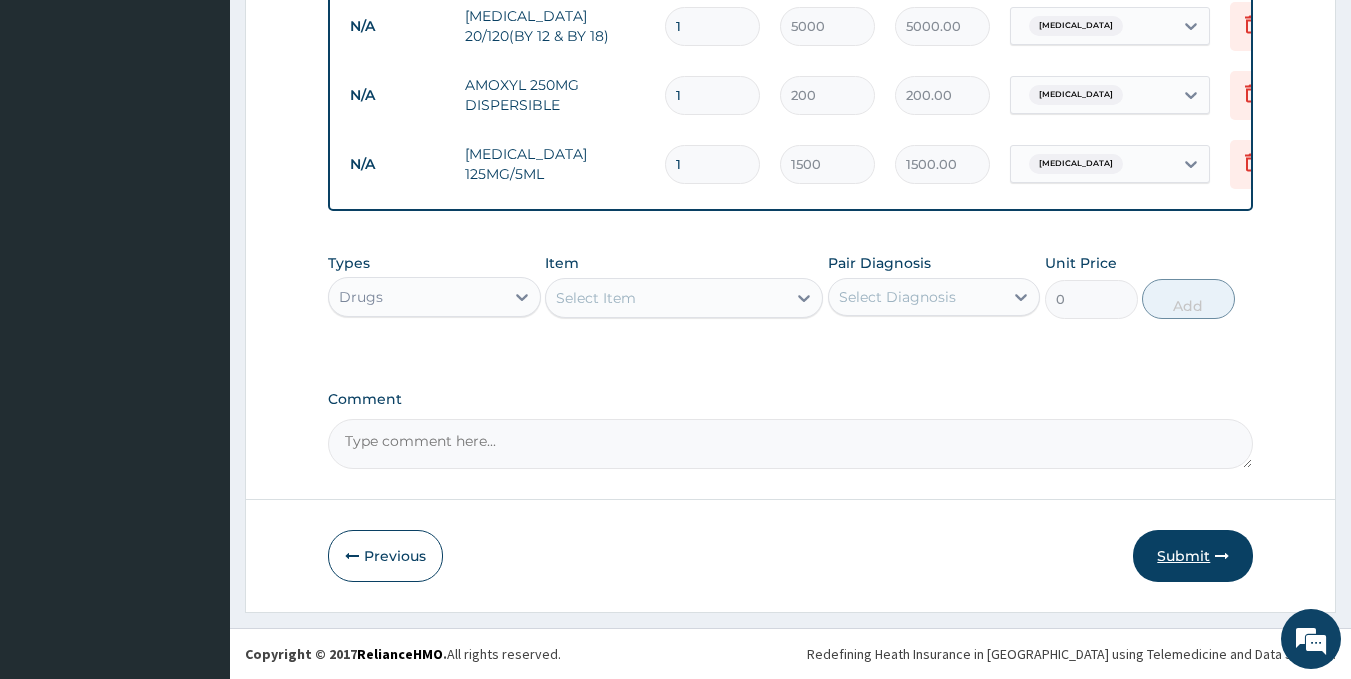 click on "Submit" at bounding box center [1193, 556] 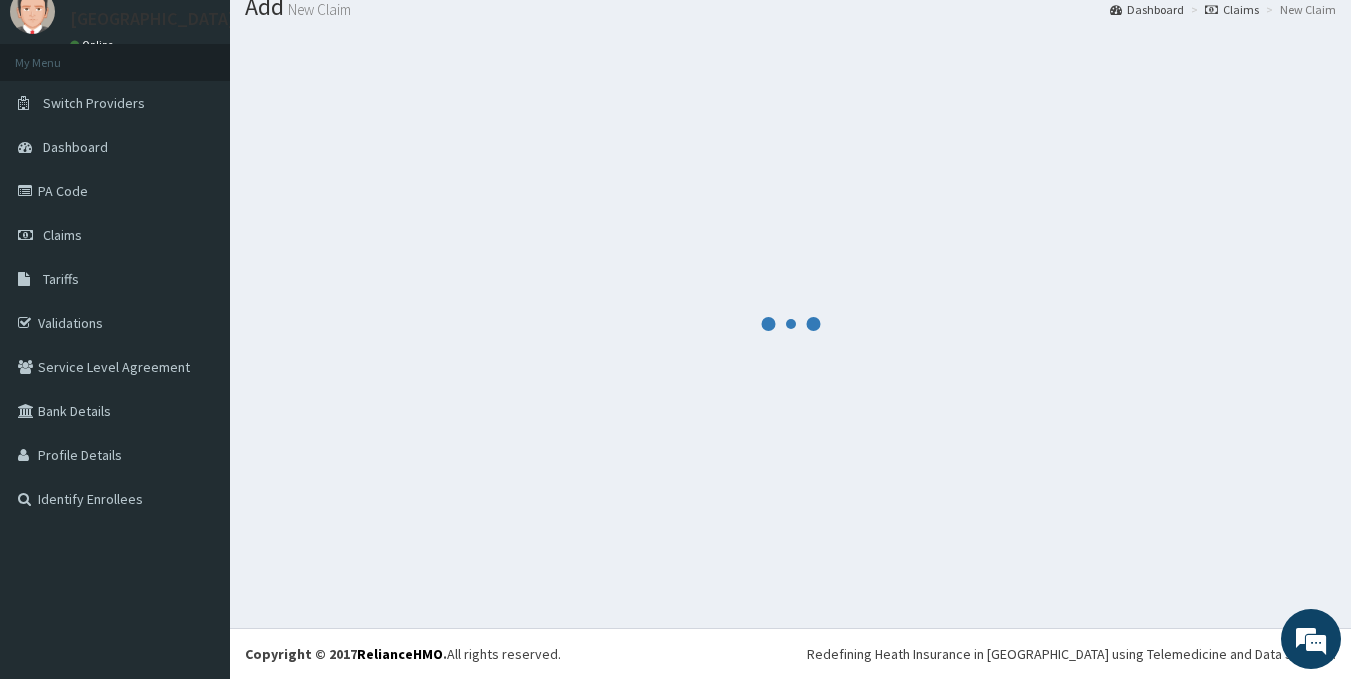 scroll, scrollTop: 71, scrollLeft: 0, axis: vertical 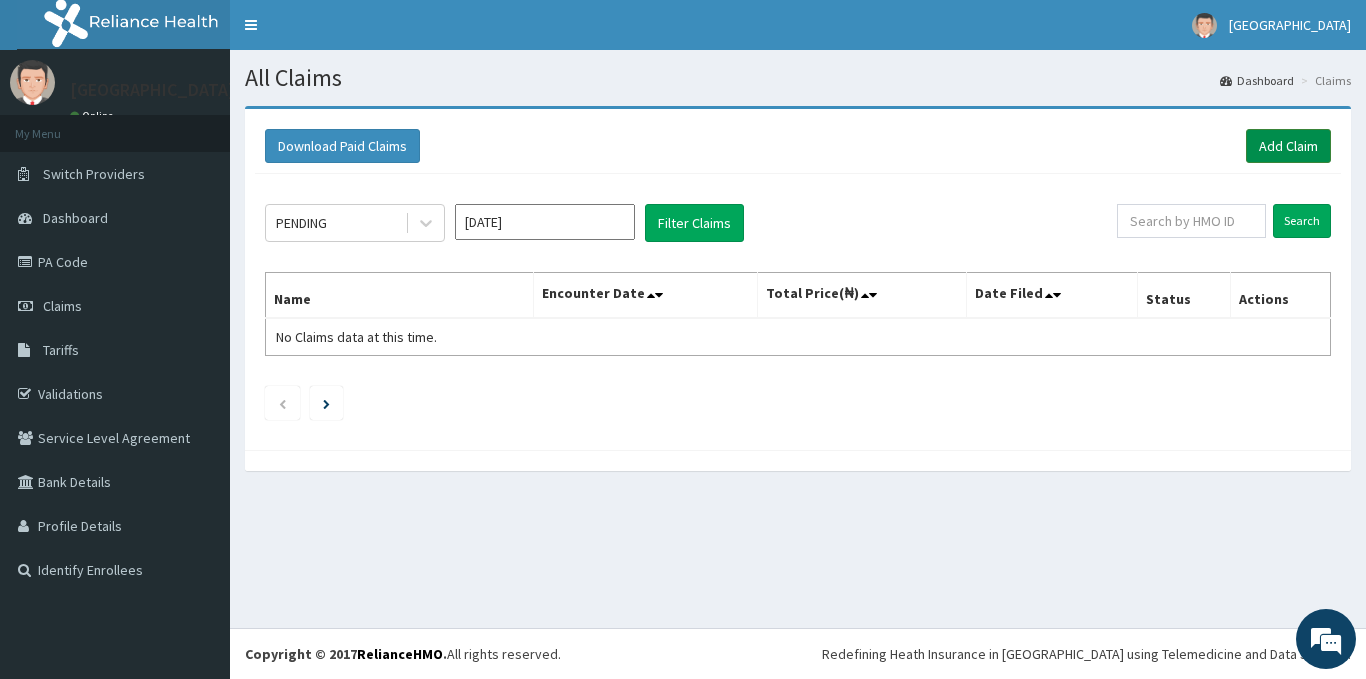 click on "Add Claim" at bounding box center (1288, 146) 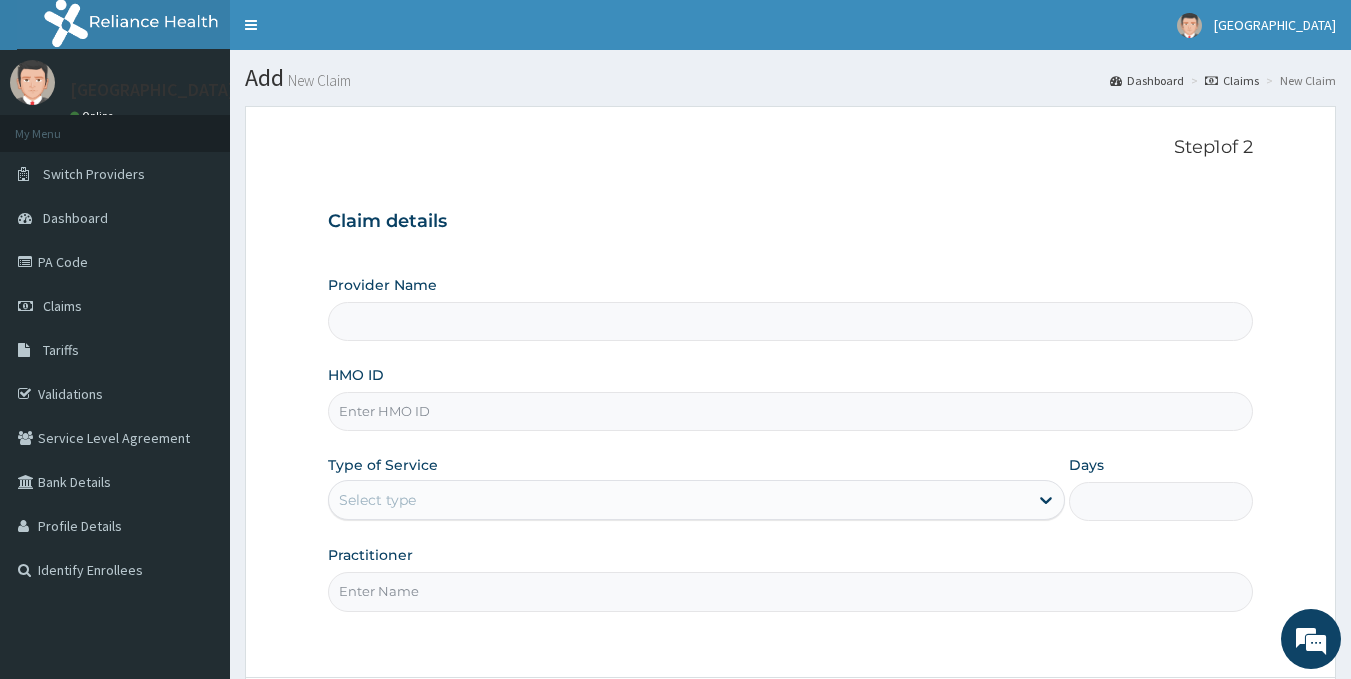 type on "Solid [GEOGRAPHIC_DATA]" 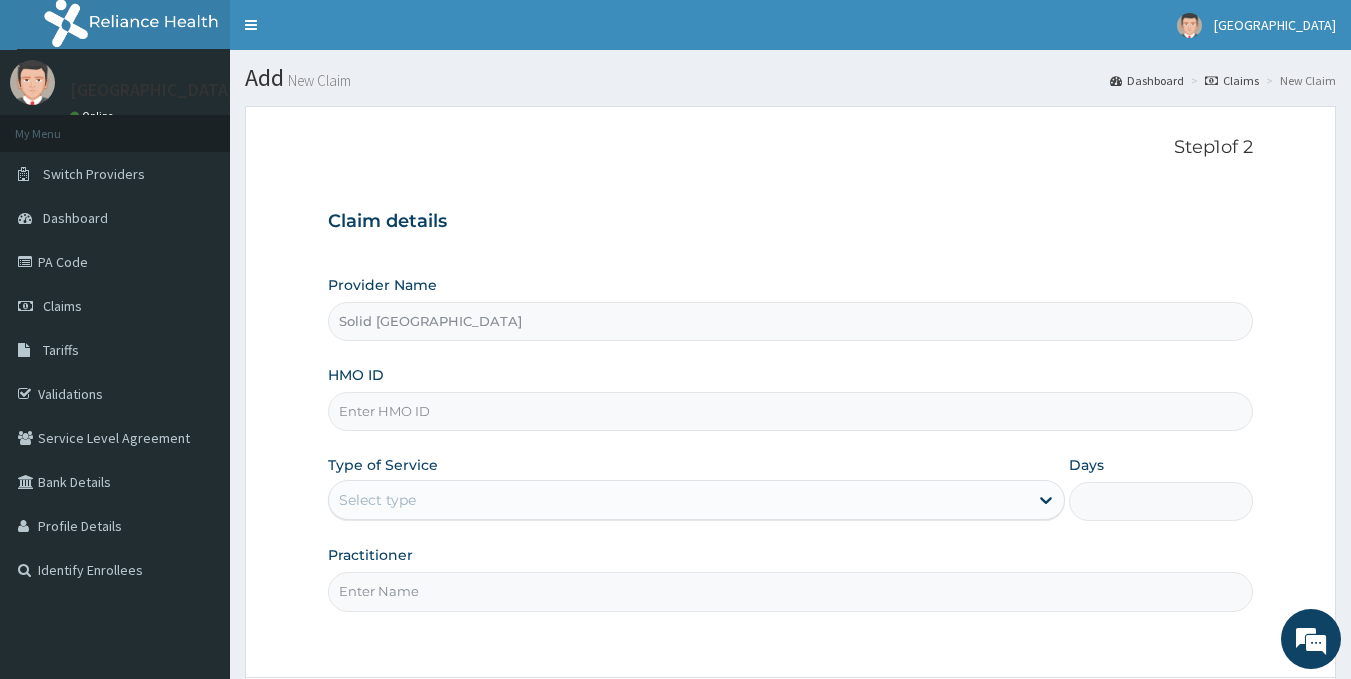 scroll, scrollTop: 0, scrollLeft: 0, axis: both 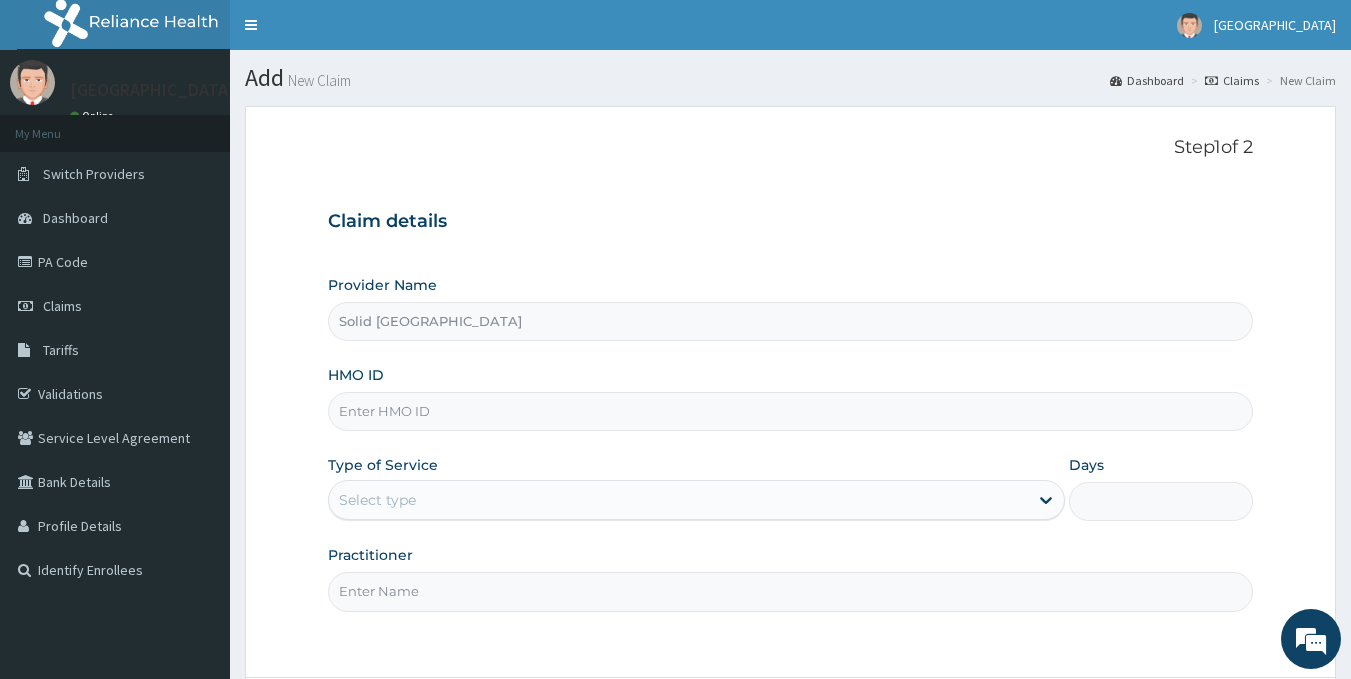 click on "HMO ID" at bounding box center [791, 411] 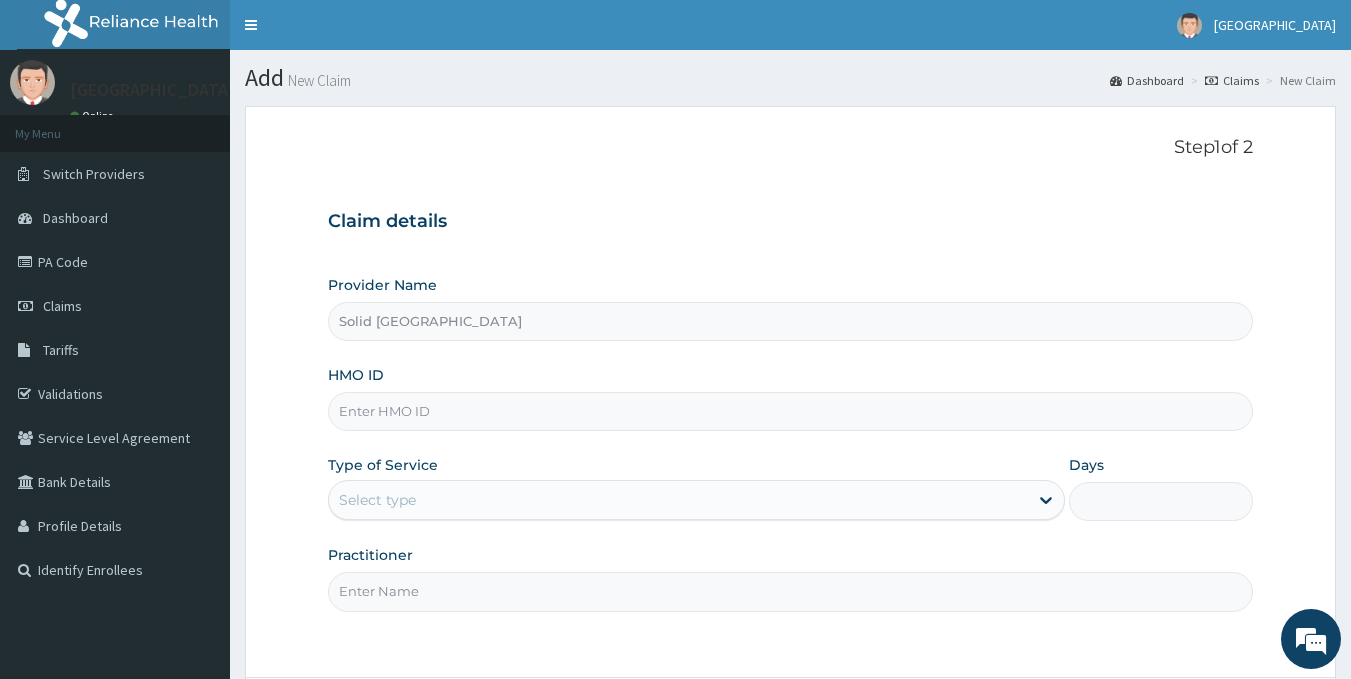 paste on "REL/10434/B" 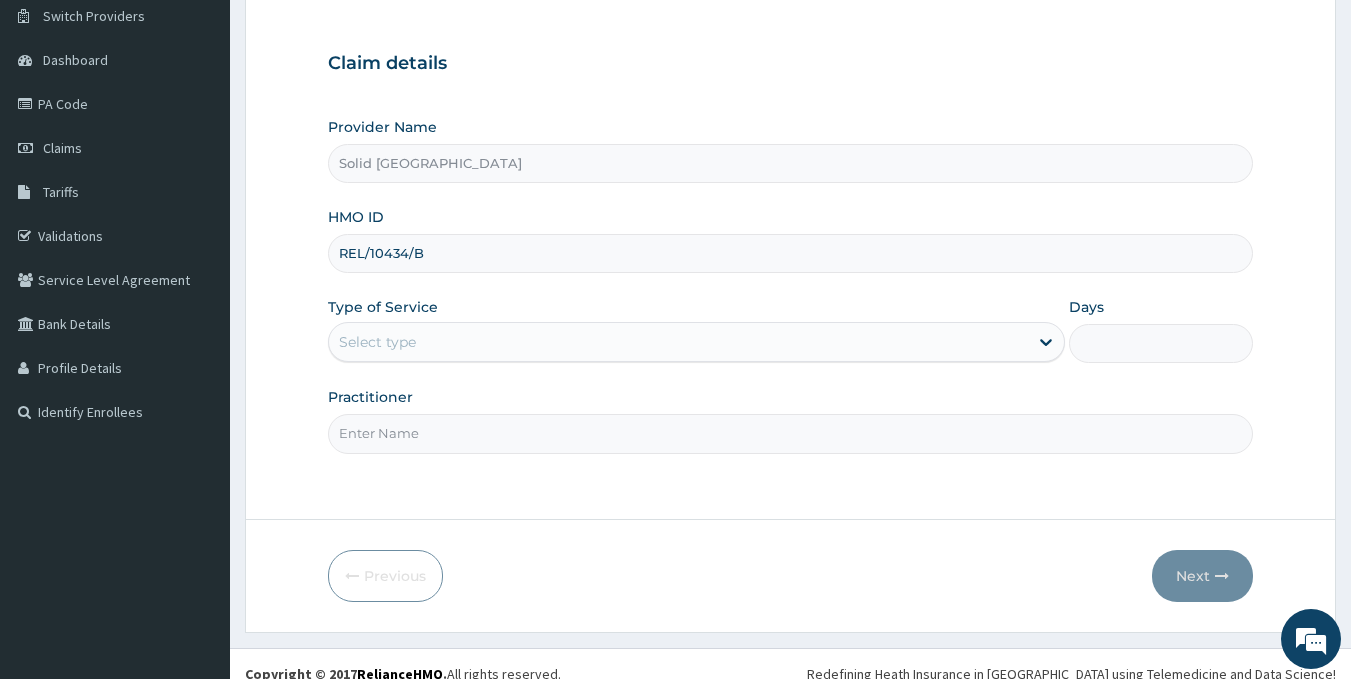 scroll, scrollTop: 178, scrollLeft: 0, axis: vertical 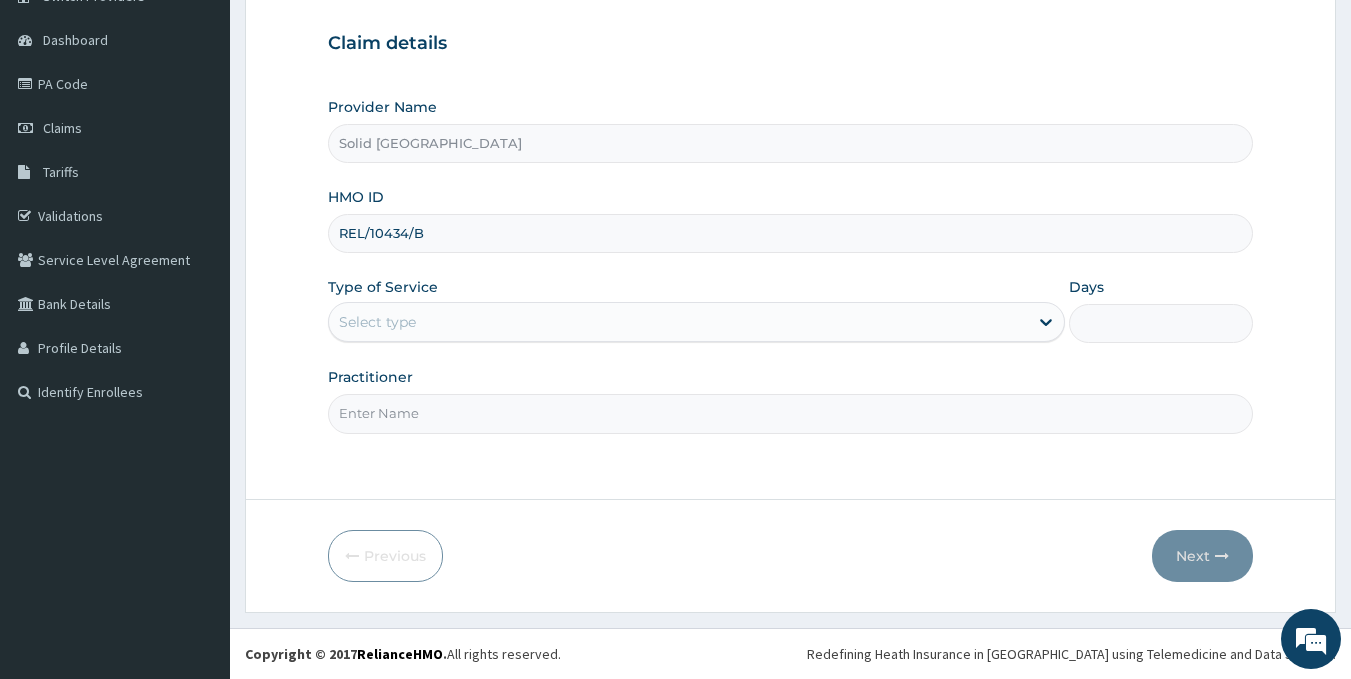 type on "REL/10434/B" 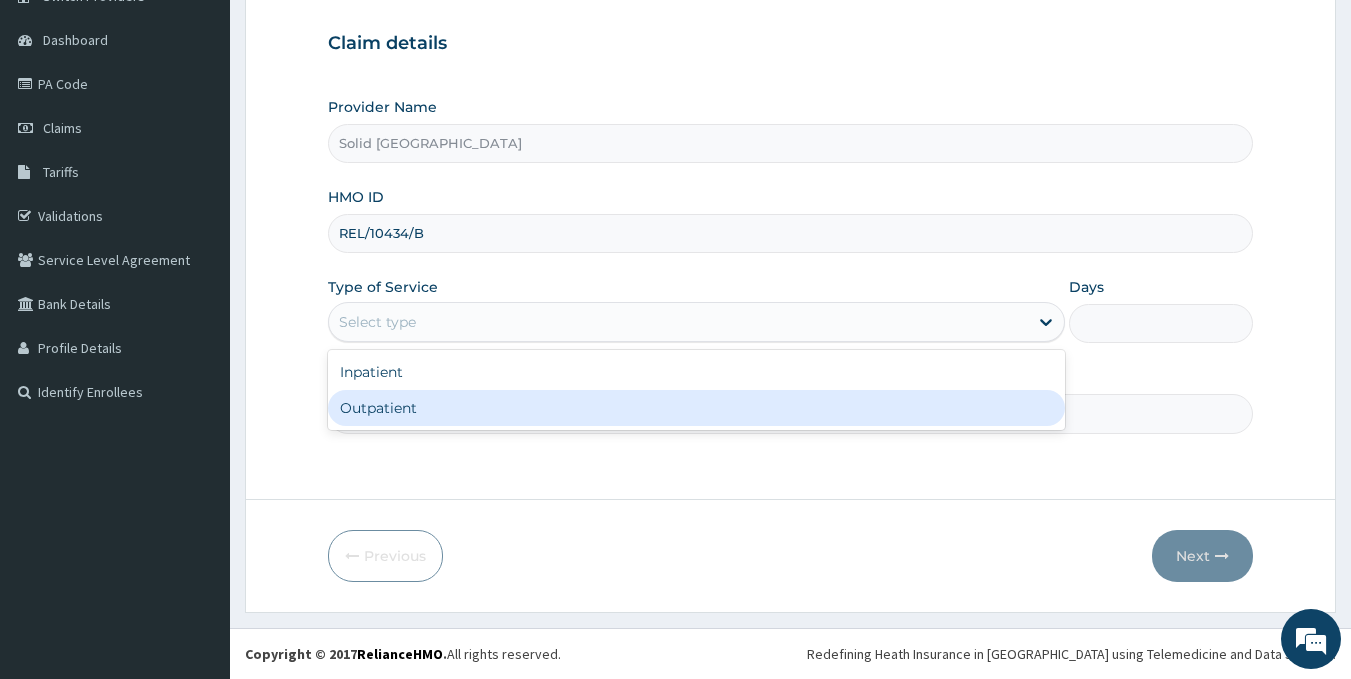 click on "Outpatient" at bounding box center (696, 408) 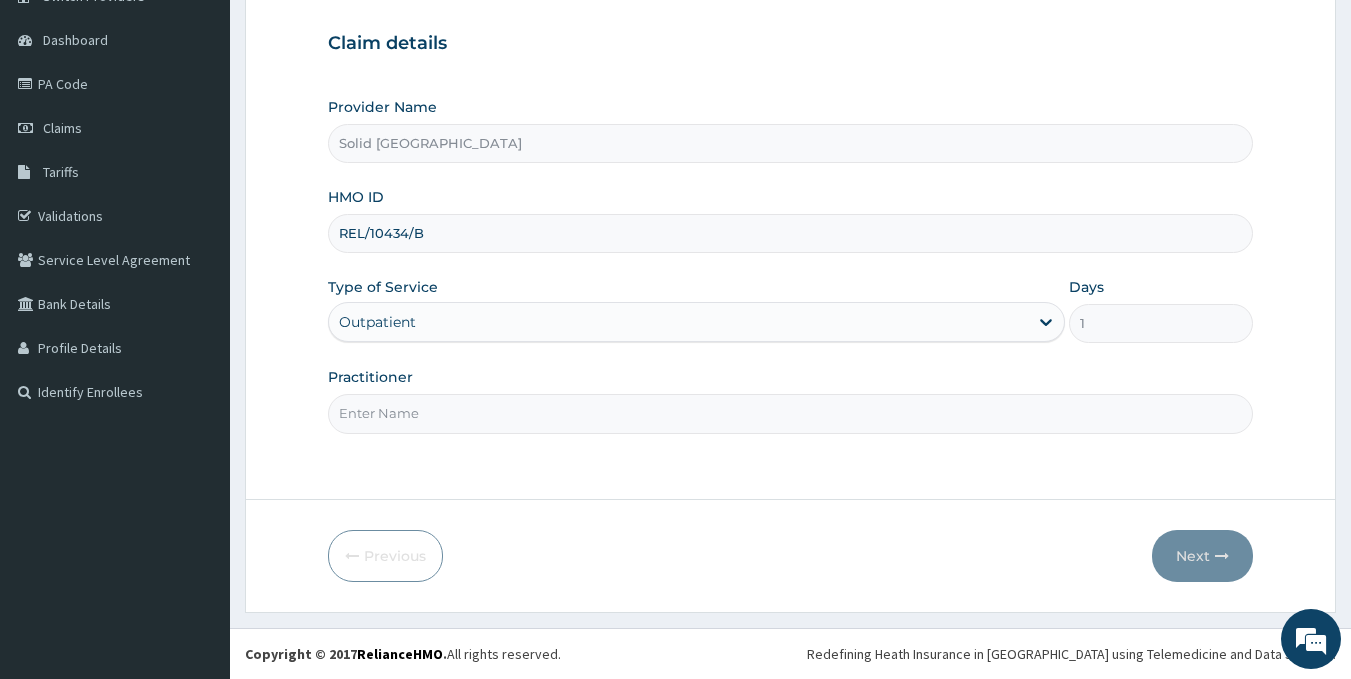 click on "Practitioner" at bounding box center [791, 413] 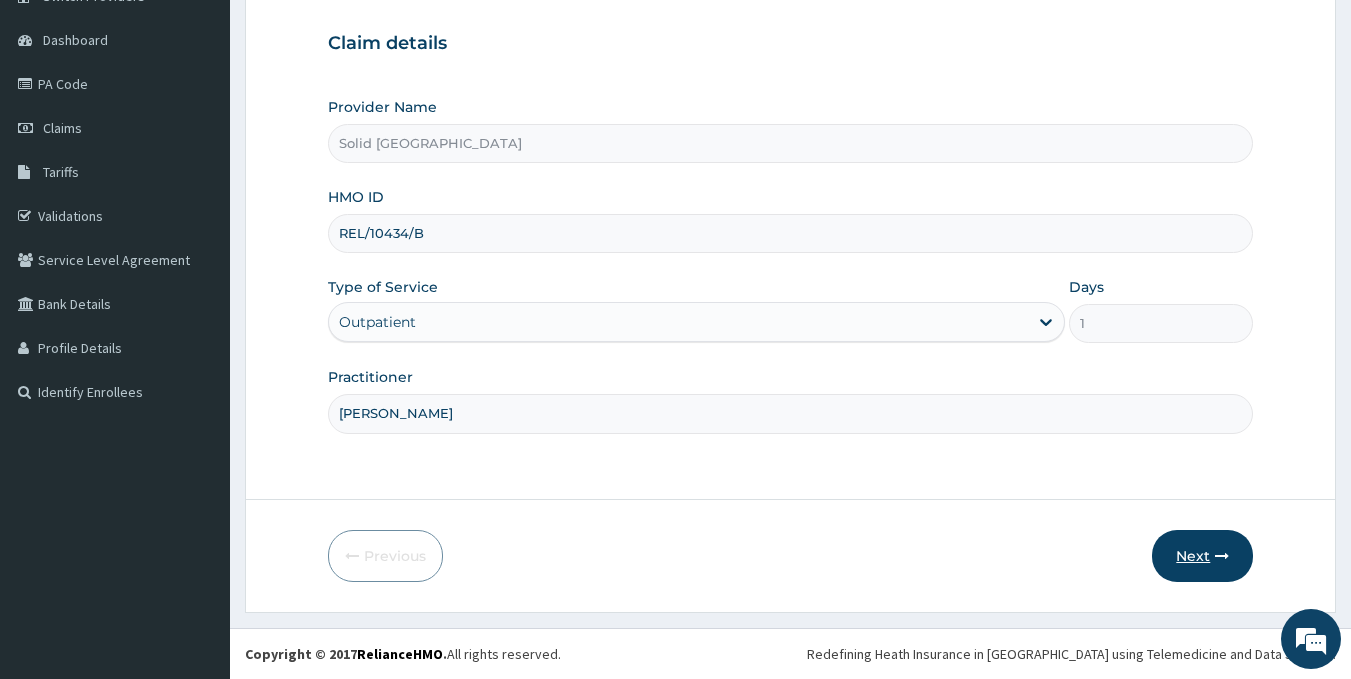 type on "[PERSON_NAME]" 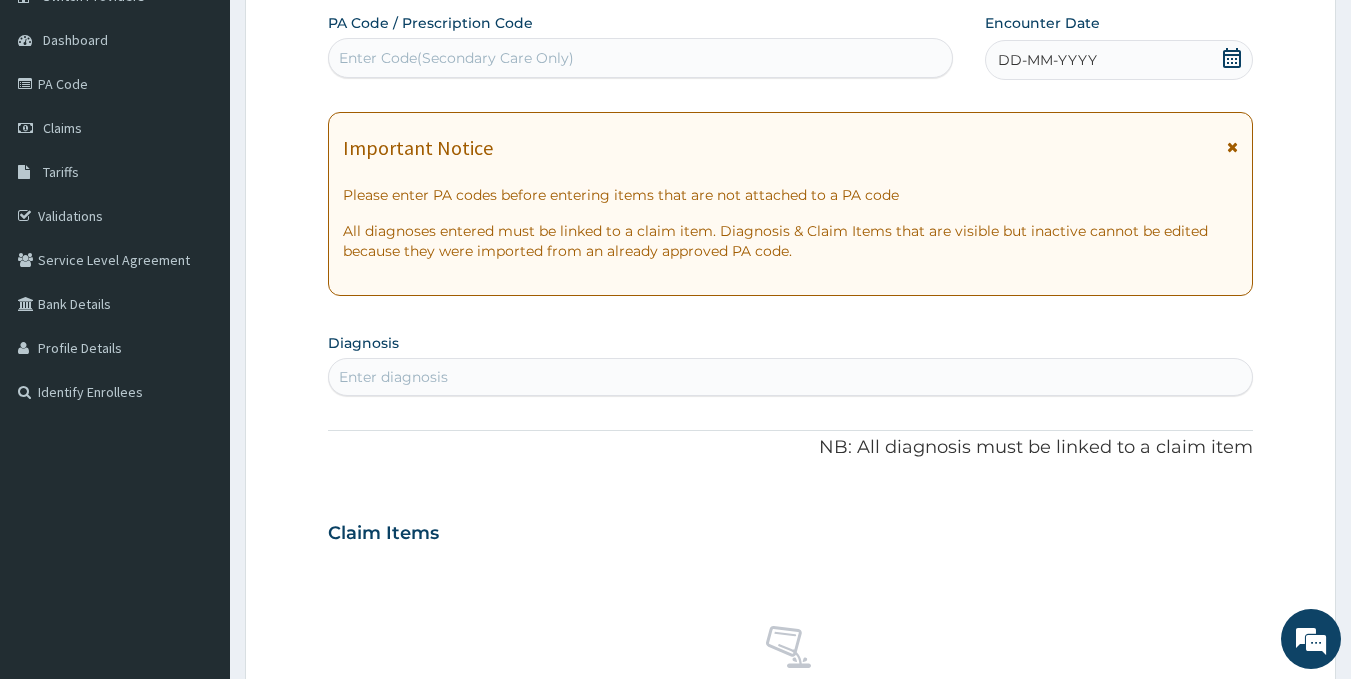 click at bounding box center (1232, 147) 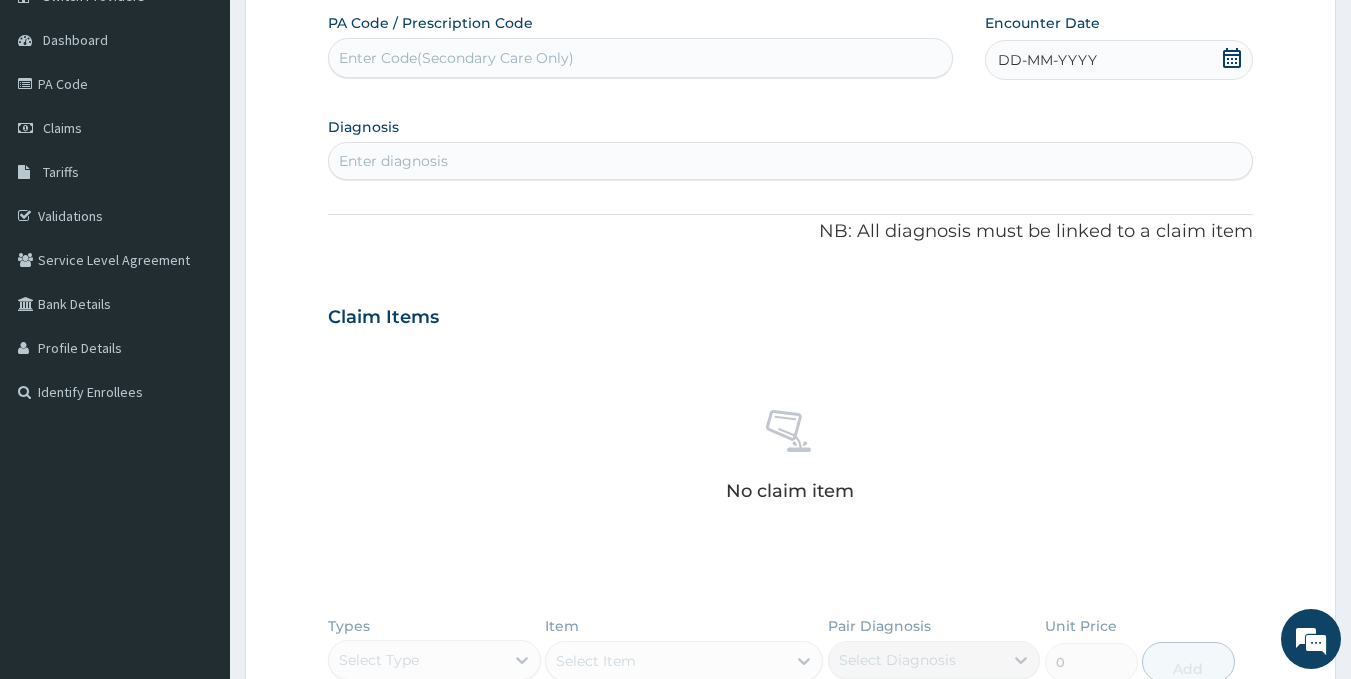 click on "DD-MM-YYYY" at bounding box center [1047, 60] 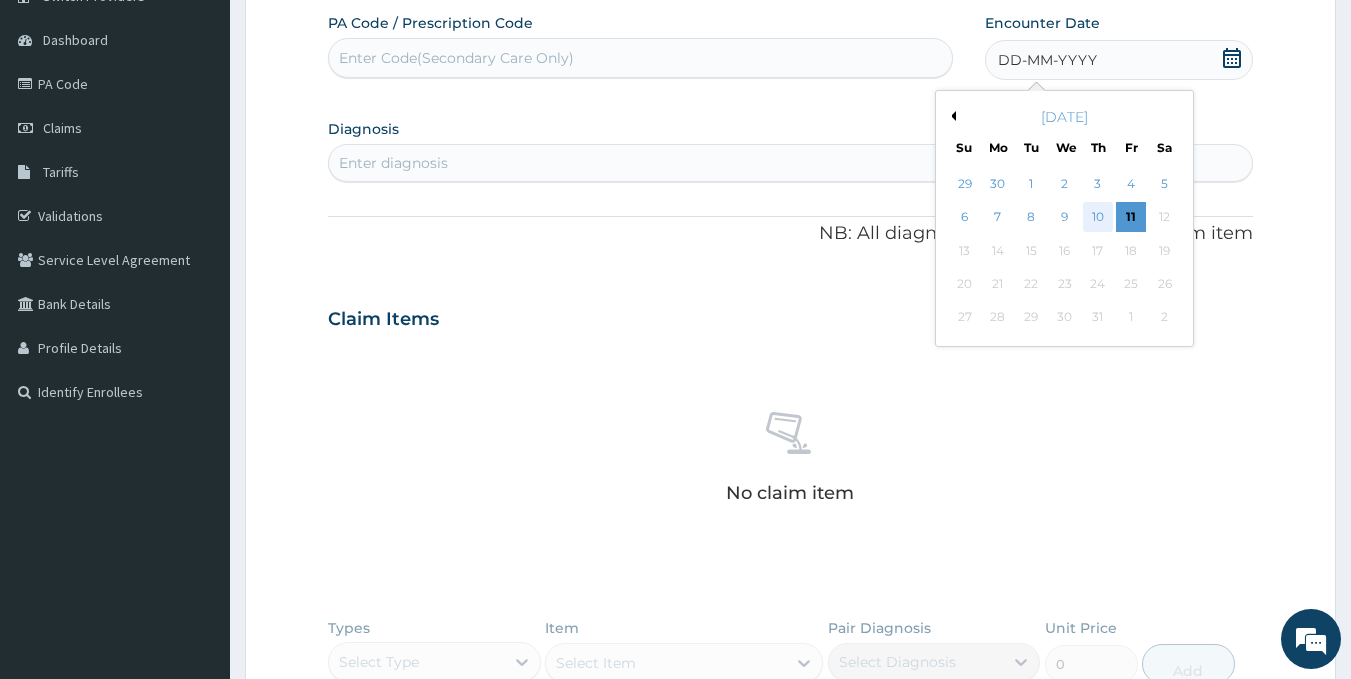 click on "10" at bounding box center [1098, 218] 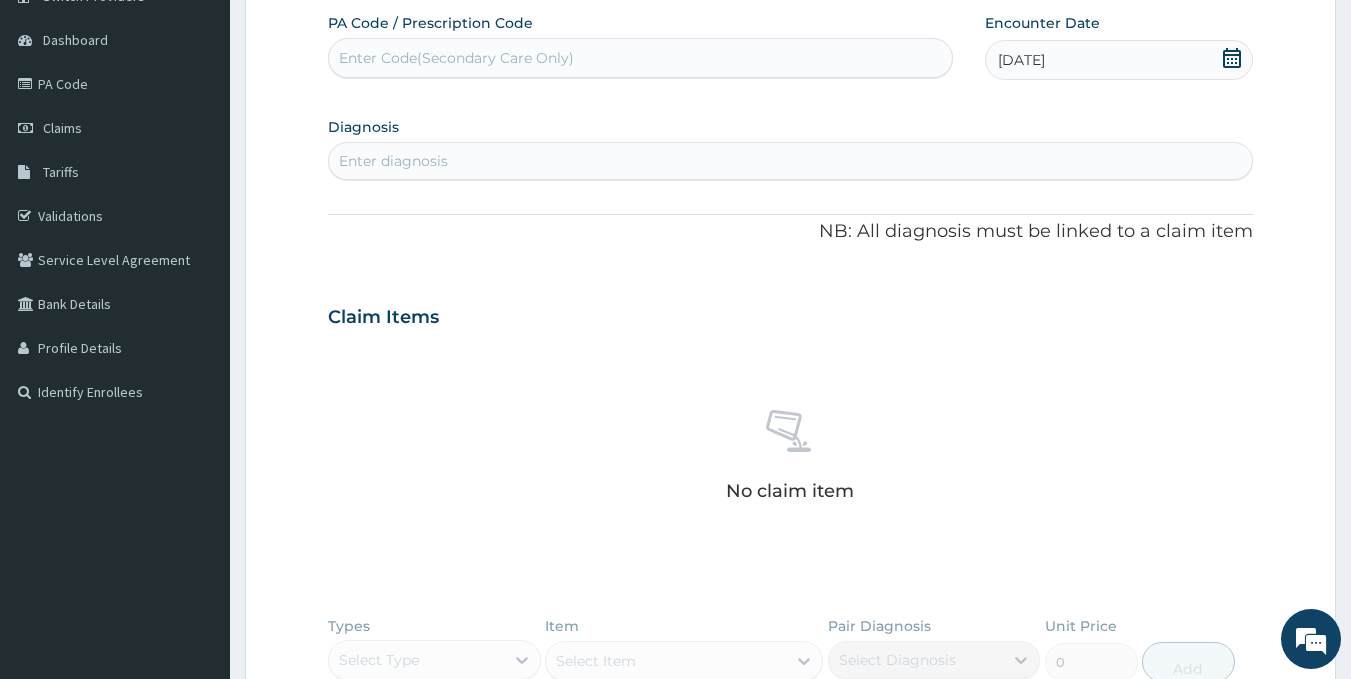 click on "Enter diagnosis" at bounding box center [393, 161] 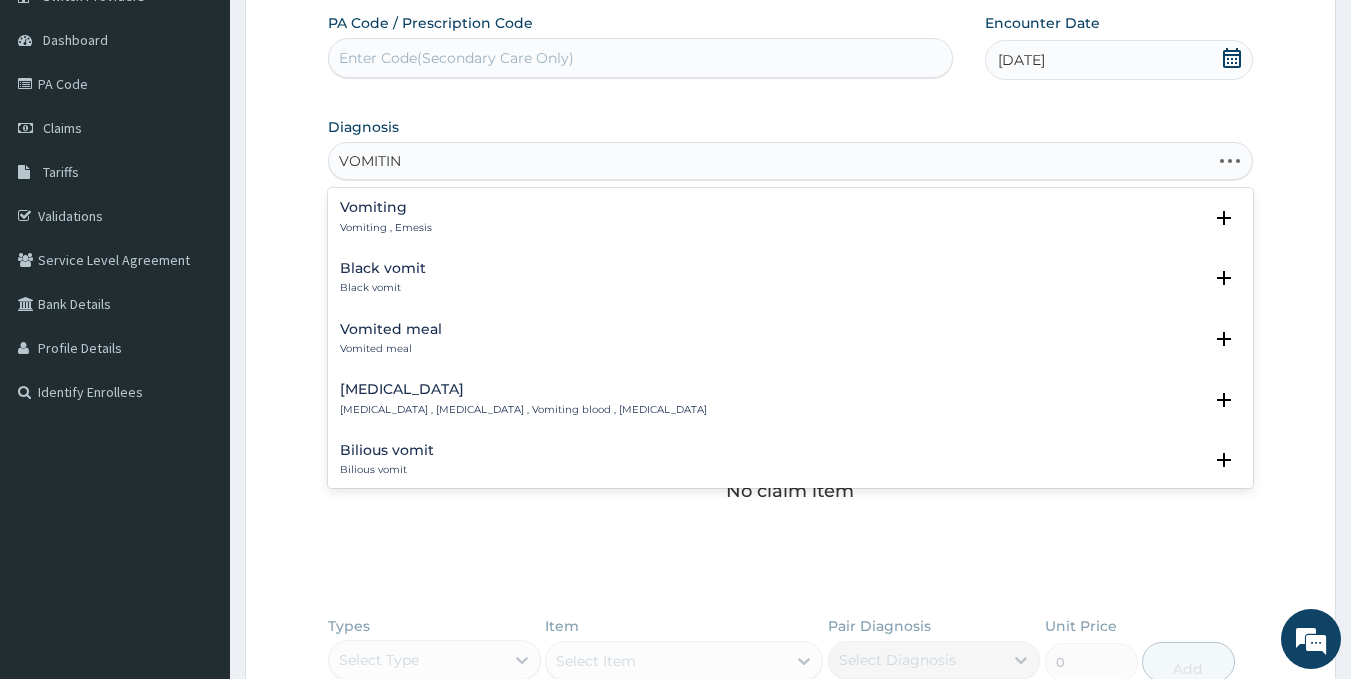 type on "VOMITING" 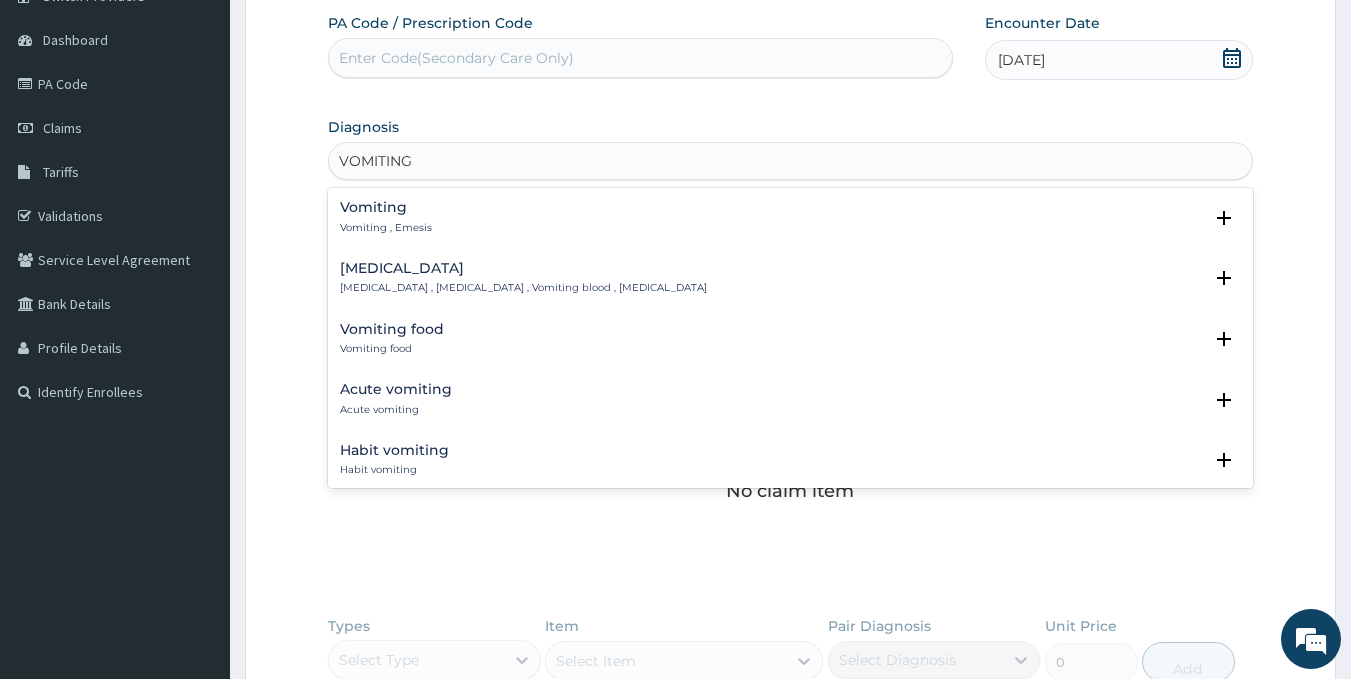 click on "Acute vomiting Acute vomiting" at bounding box center (396, 399) 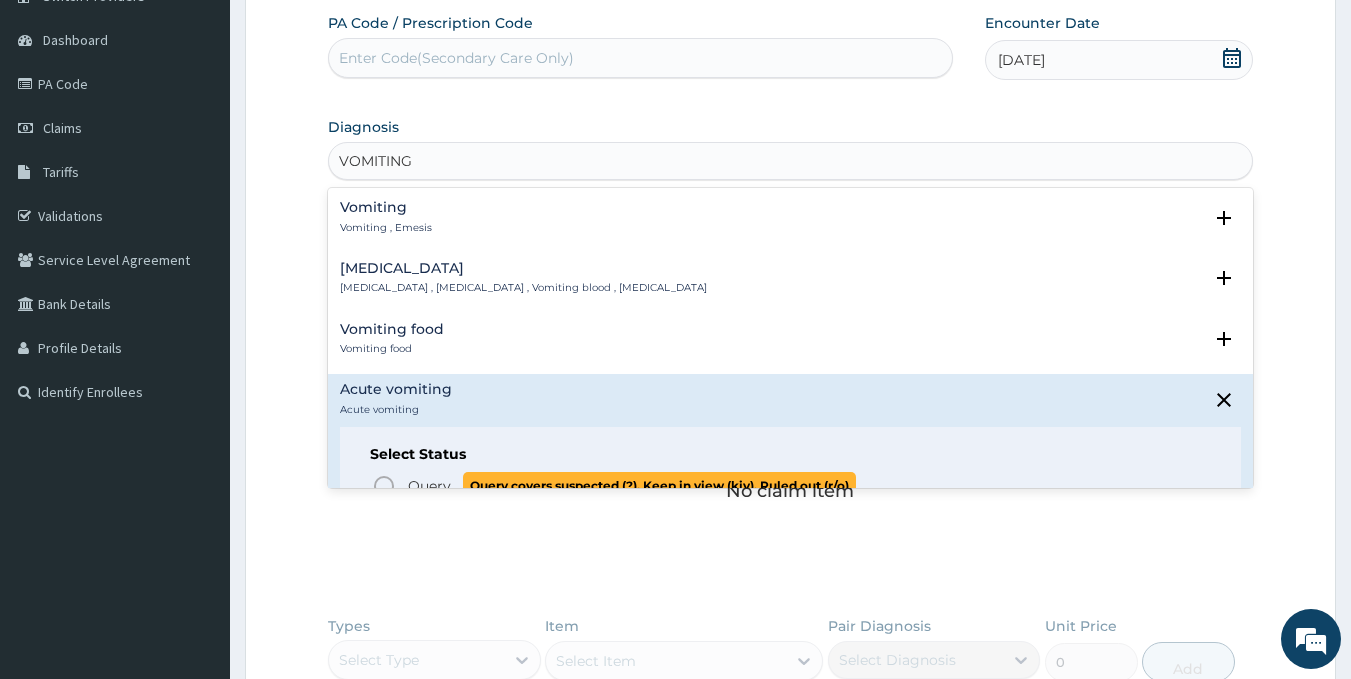 click 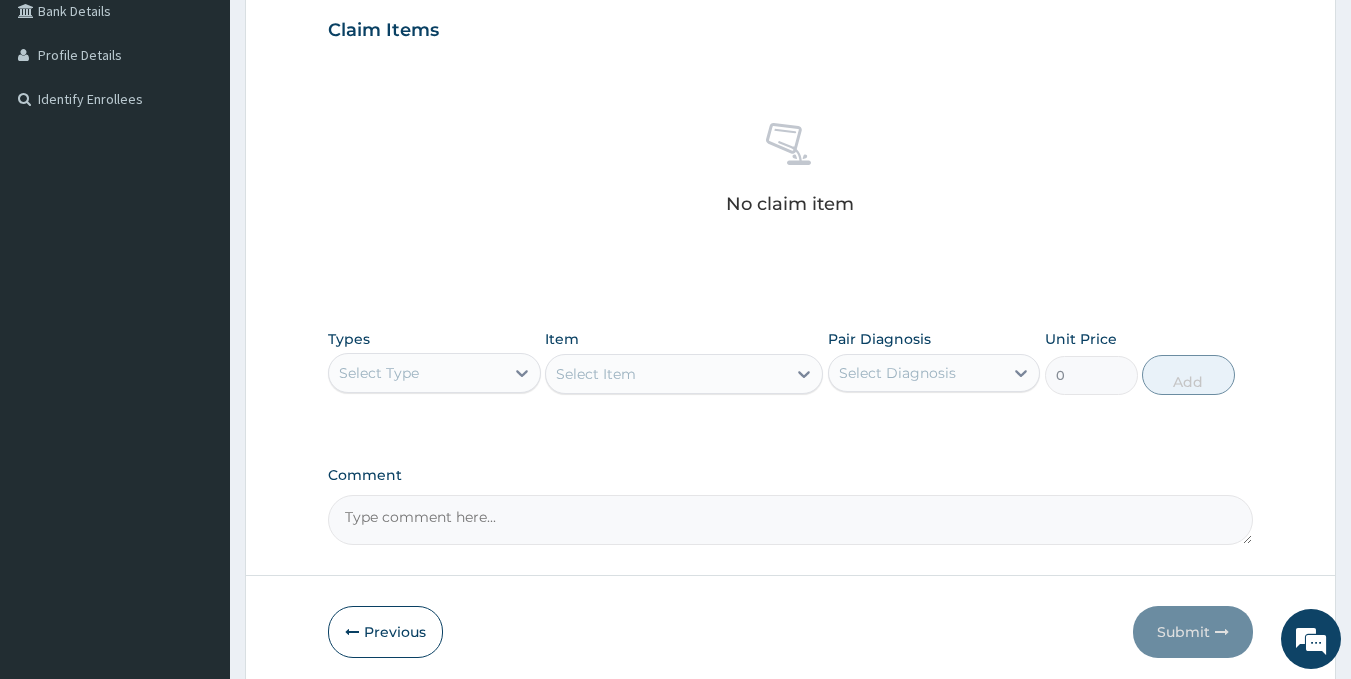 scroll, scrollTop: 547, scrollLeft: 0, axis: vertical 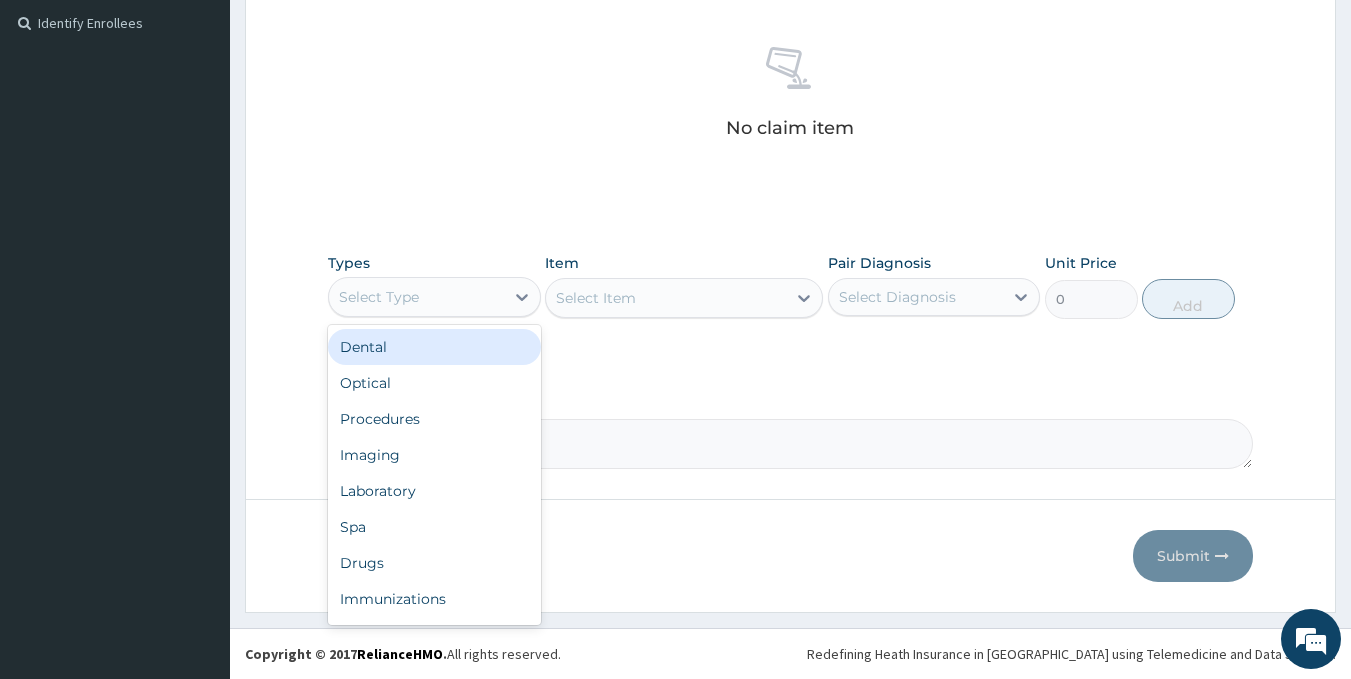 click on "Select Type" at bounding box center (416, 297) 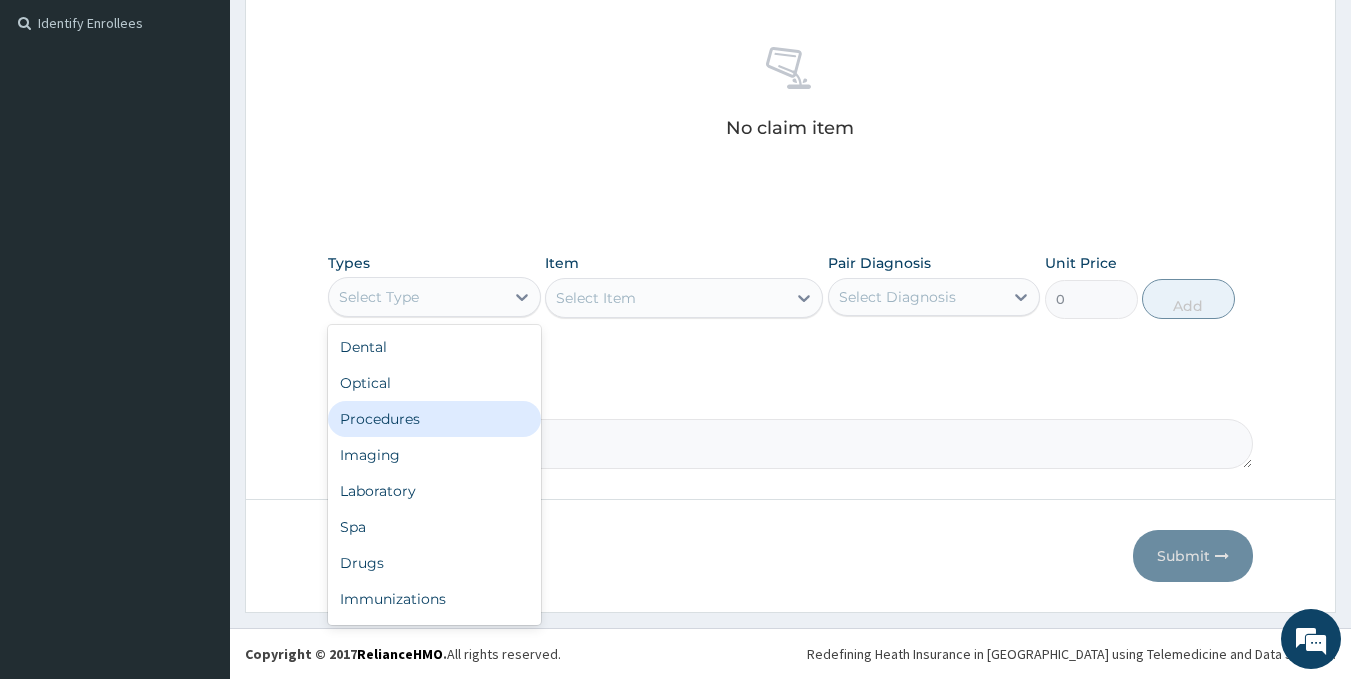 click on "Procedures" at bounding box center (434, 419) 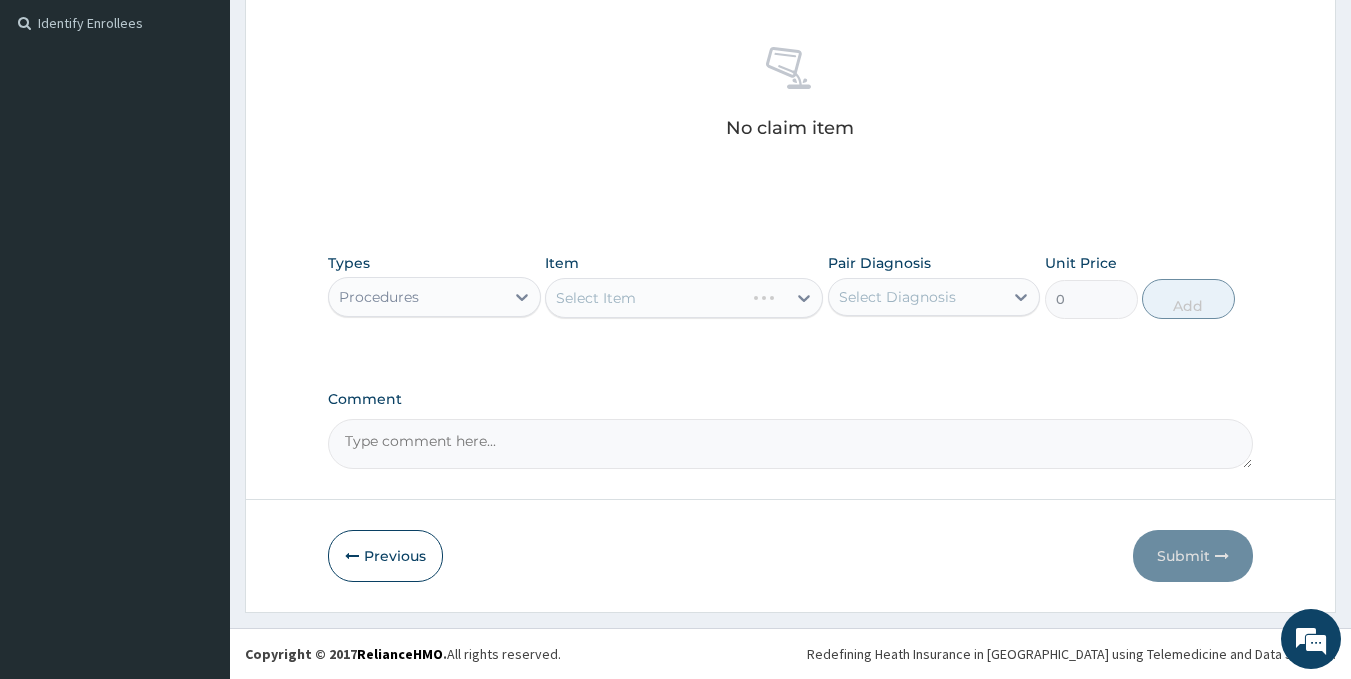 click on "Select Item" at bounding box center (684, 298) 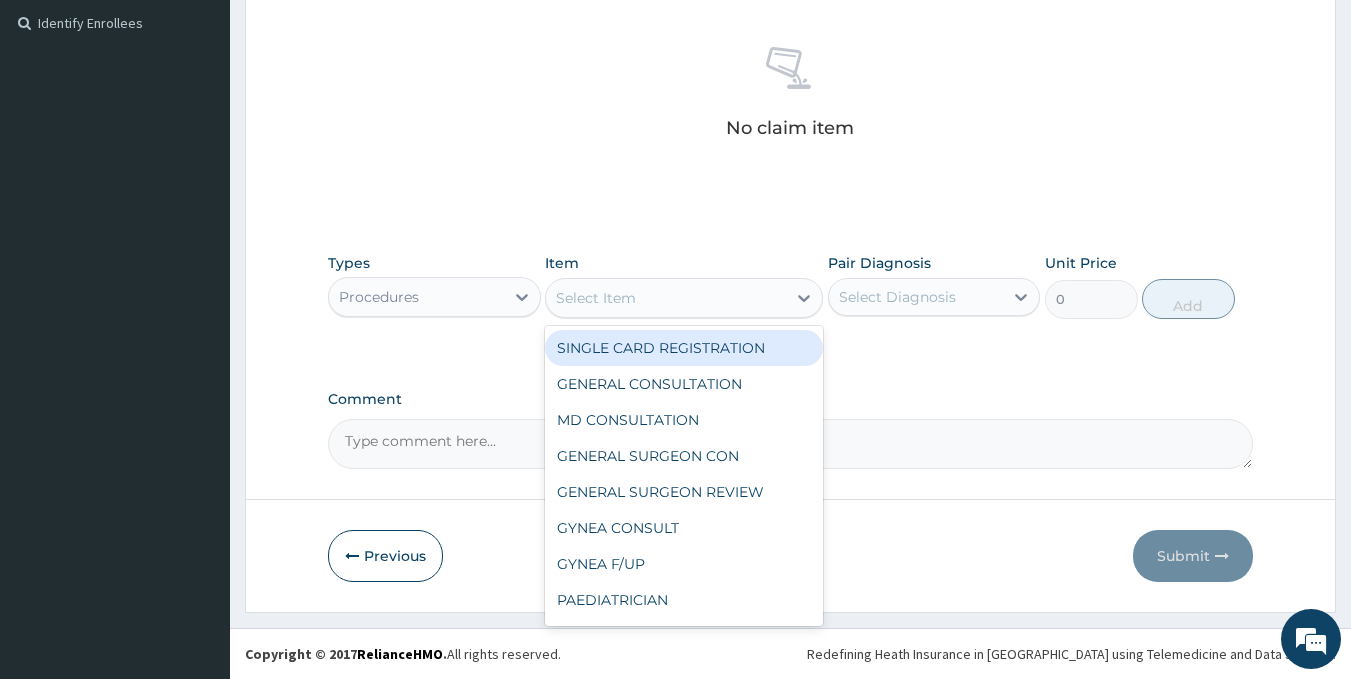 click on "Select Item" at bounding box center (666, 298) 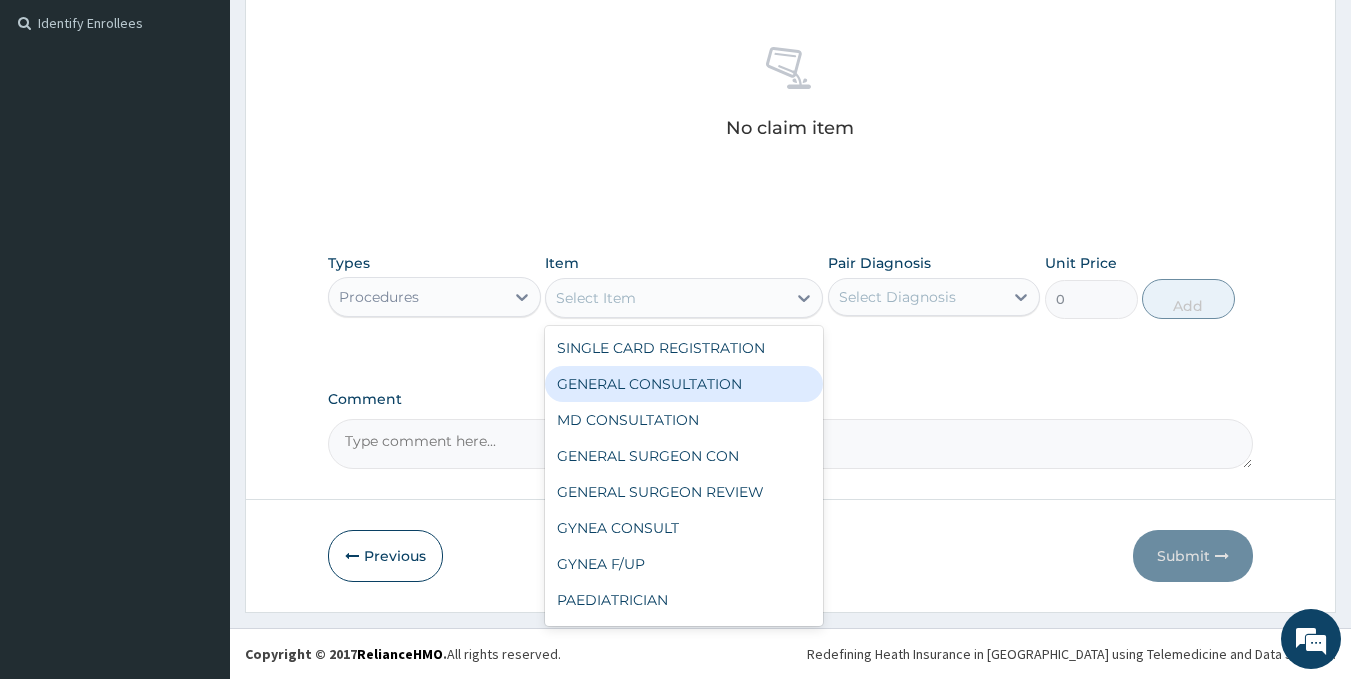click on "GENERAL CONSULTATION" at bounding box center [684, 384] 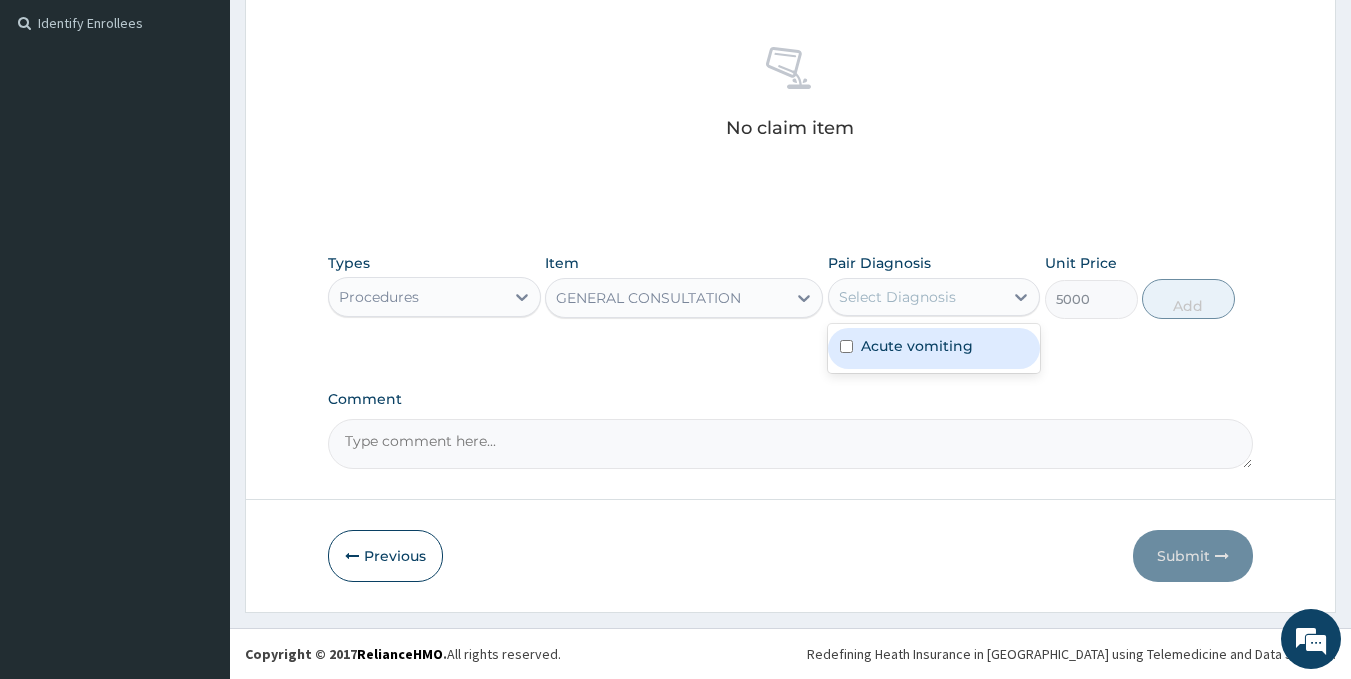 click on "Select Diagnosis" at bounding box center [897, 297] 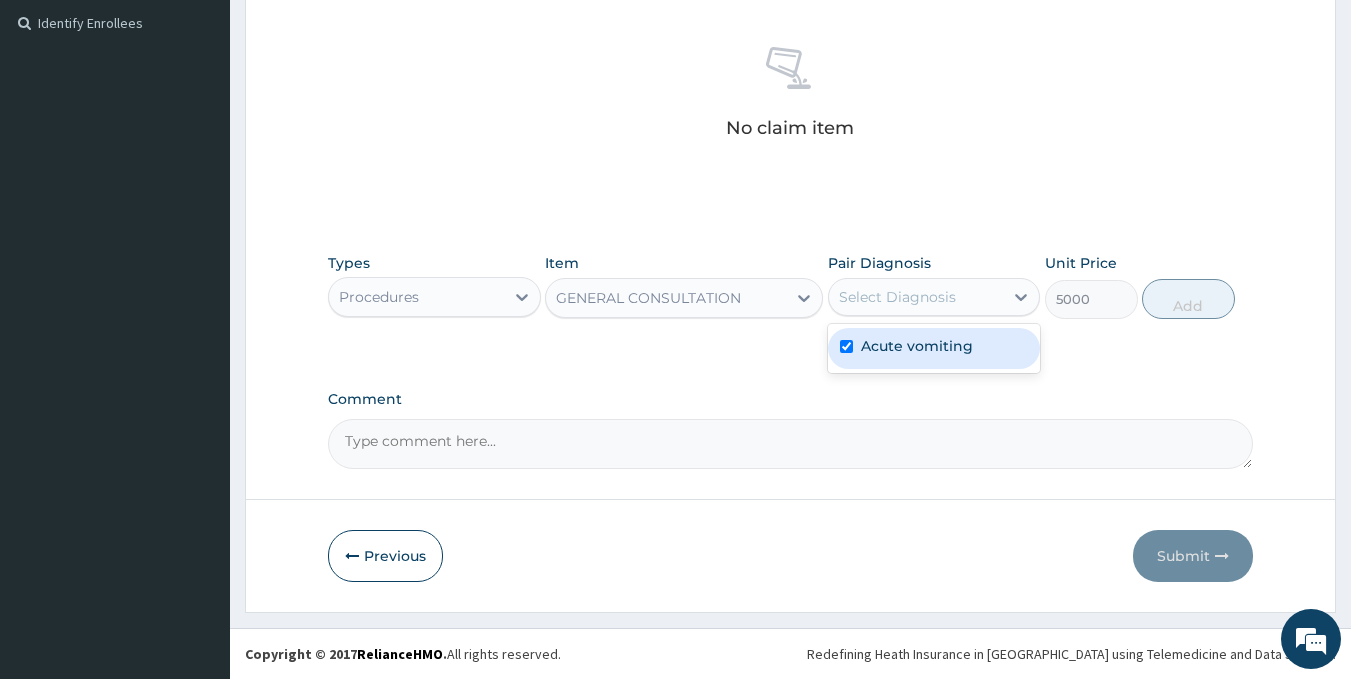 checkbox on "true" 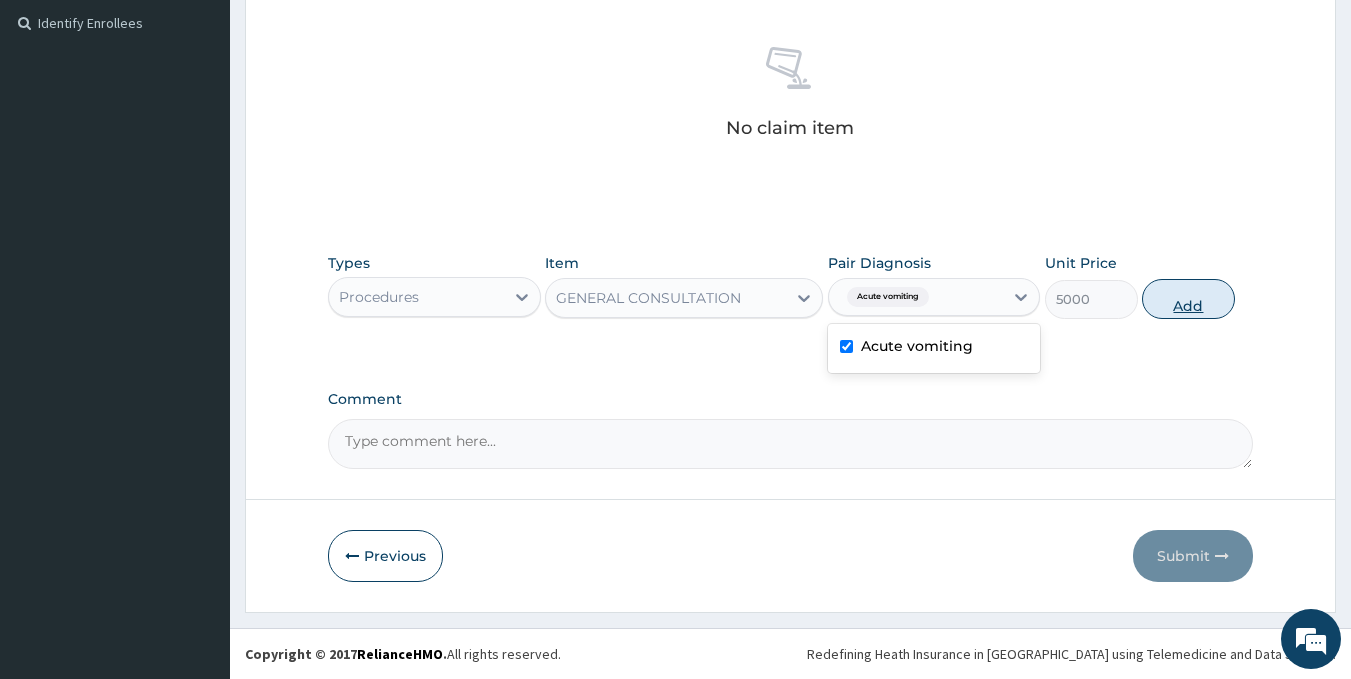 click on "Add" at bounding box center (1188, 299) 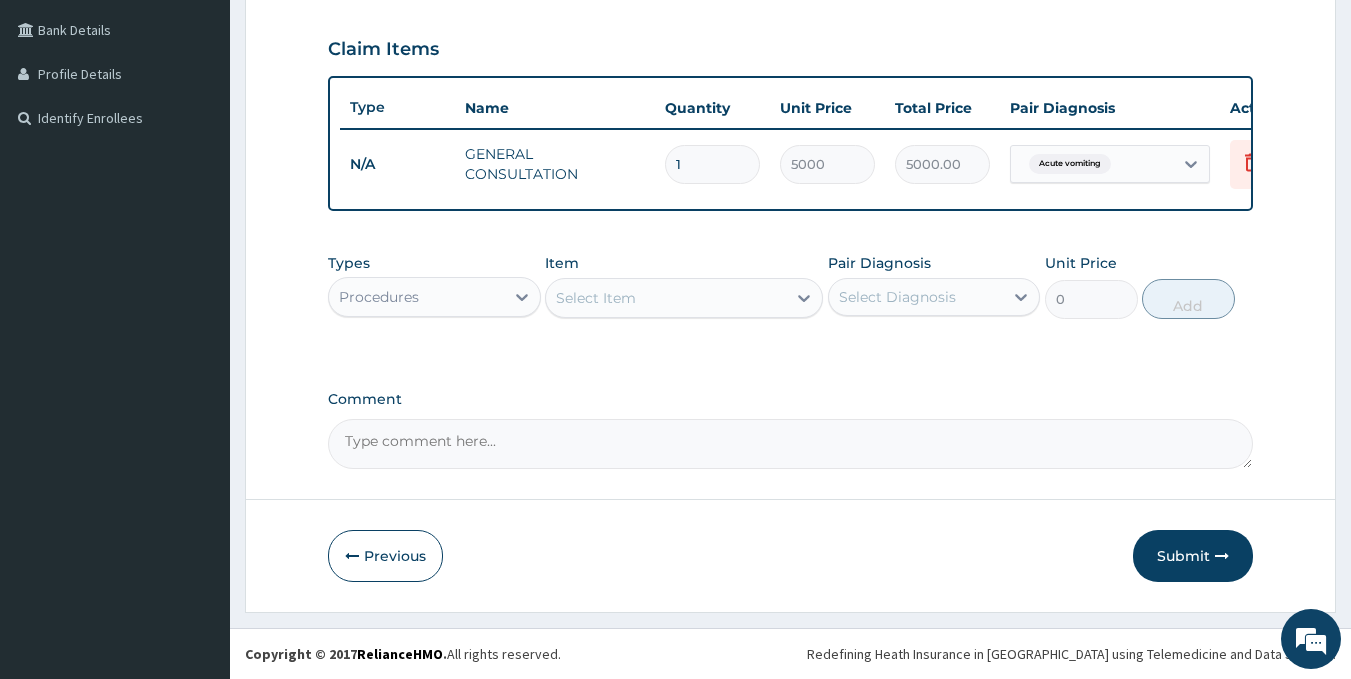 scroll, scrollTop: 467, scrollLeft: 0, axis: vertical 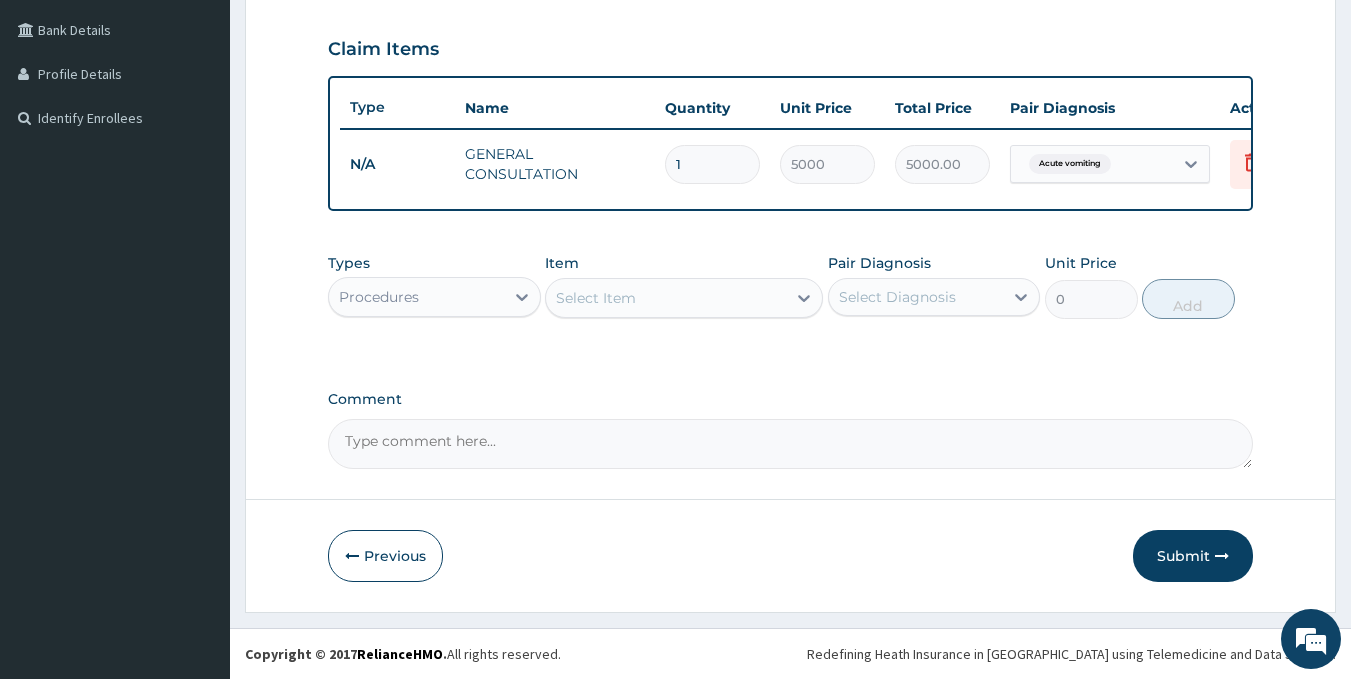 click on "Procedures" at bounding box center [379, 297] 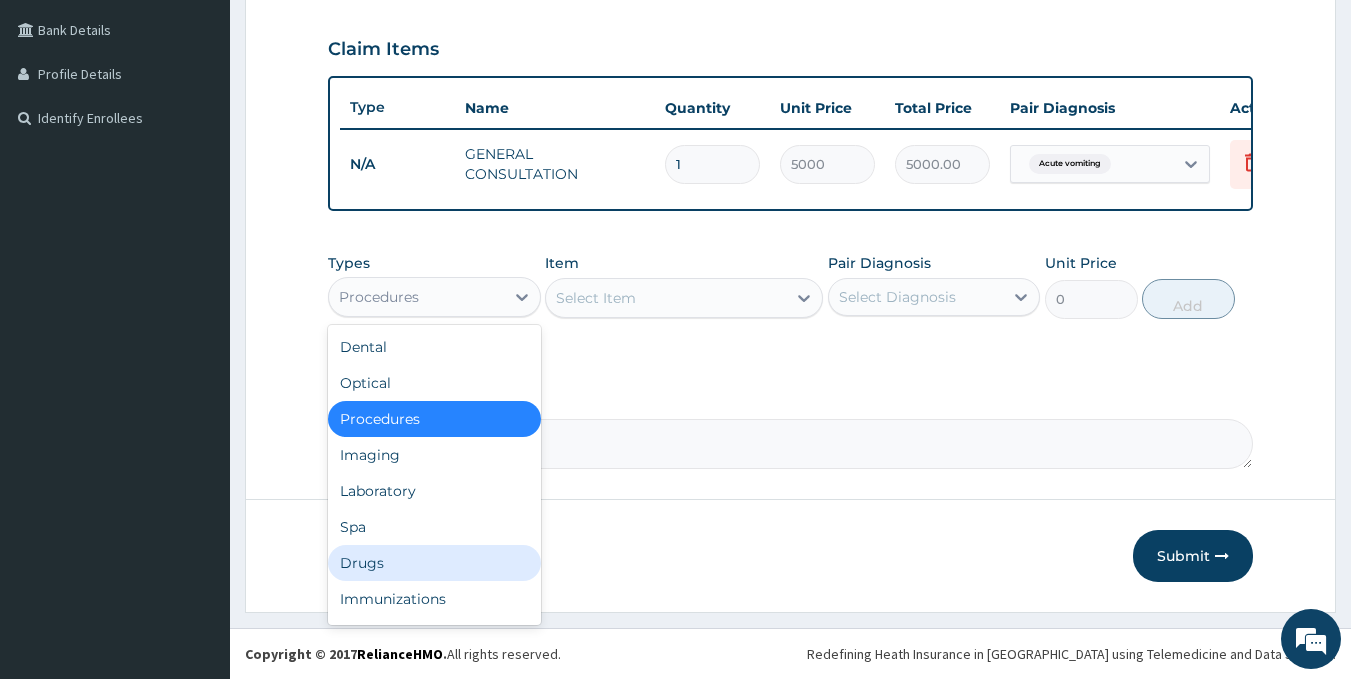 click on "Drugs" at bounding box center (434, 563) 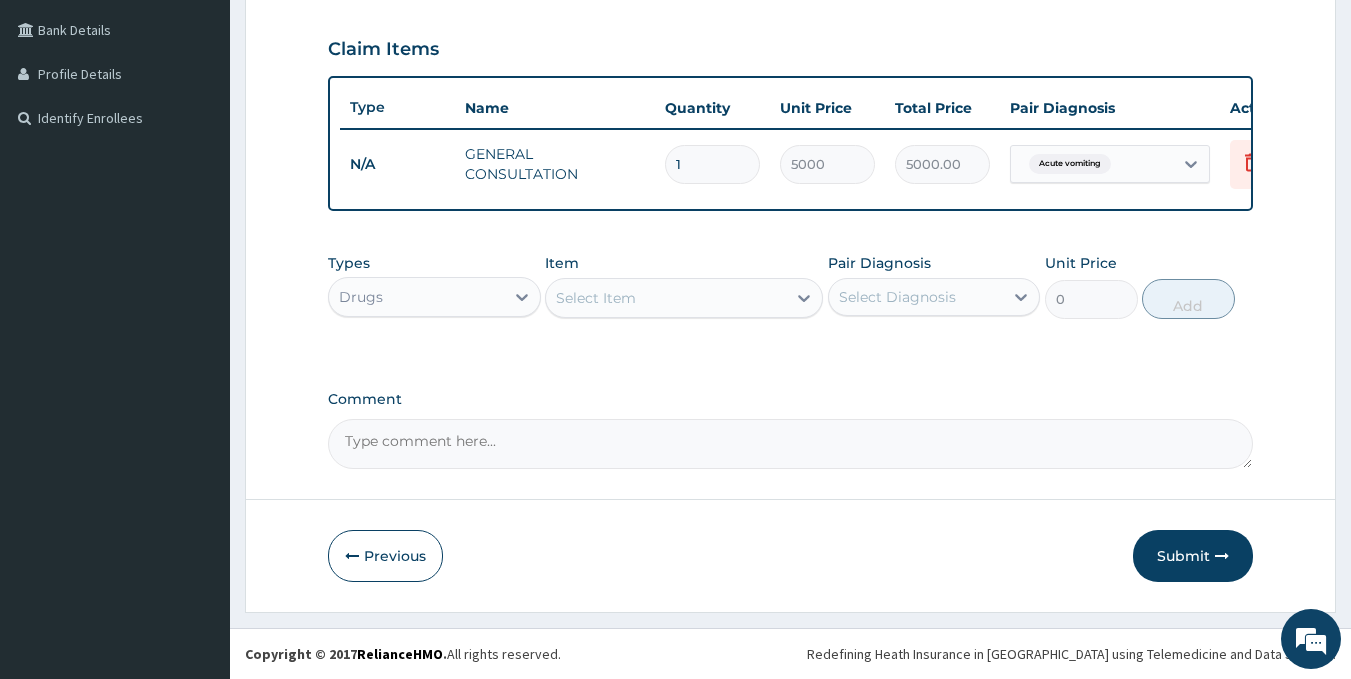 click on "Select Item" at bounding box center [666, 298] 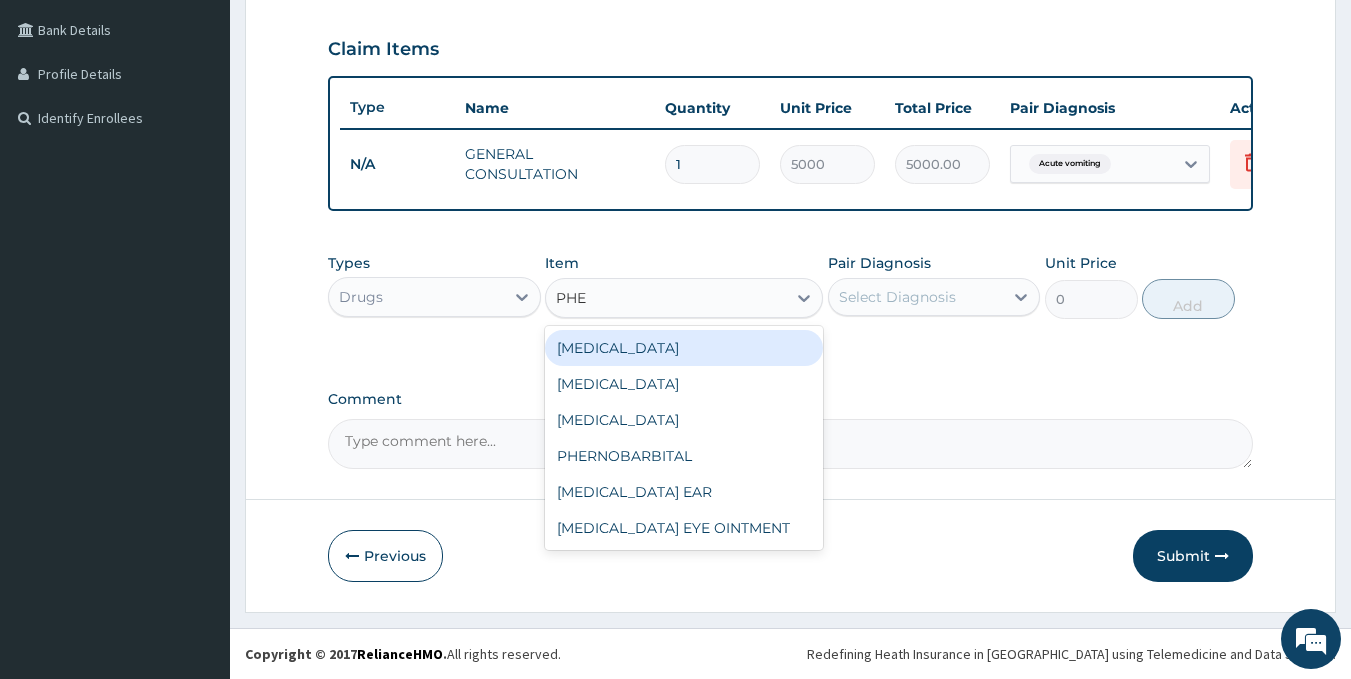 type on "PHEN" 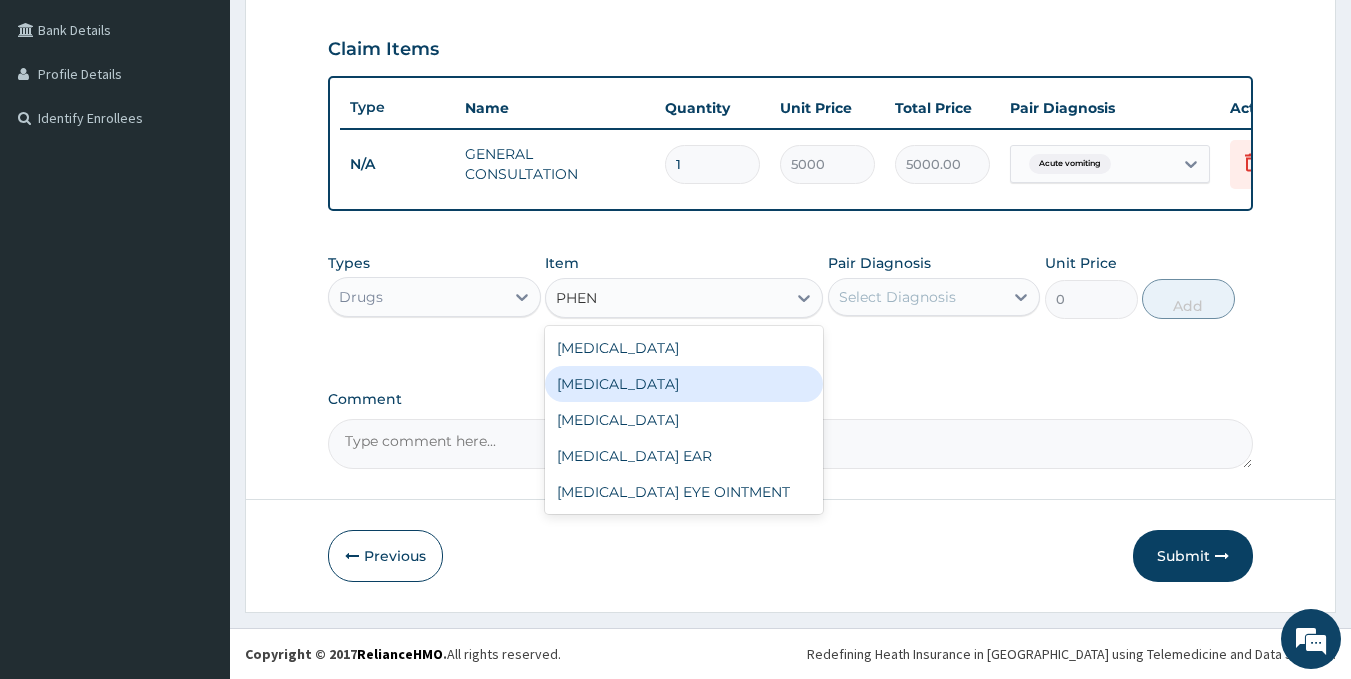 click on "[MEDICAL_DATA]" at bounding box center (684, 384) 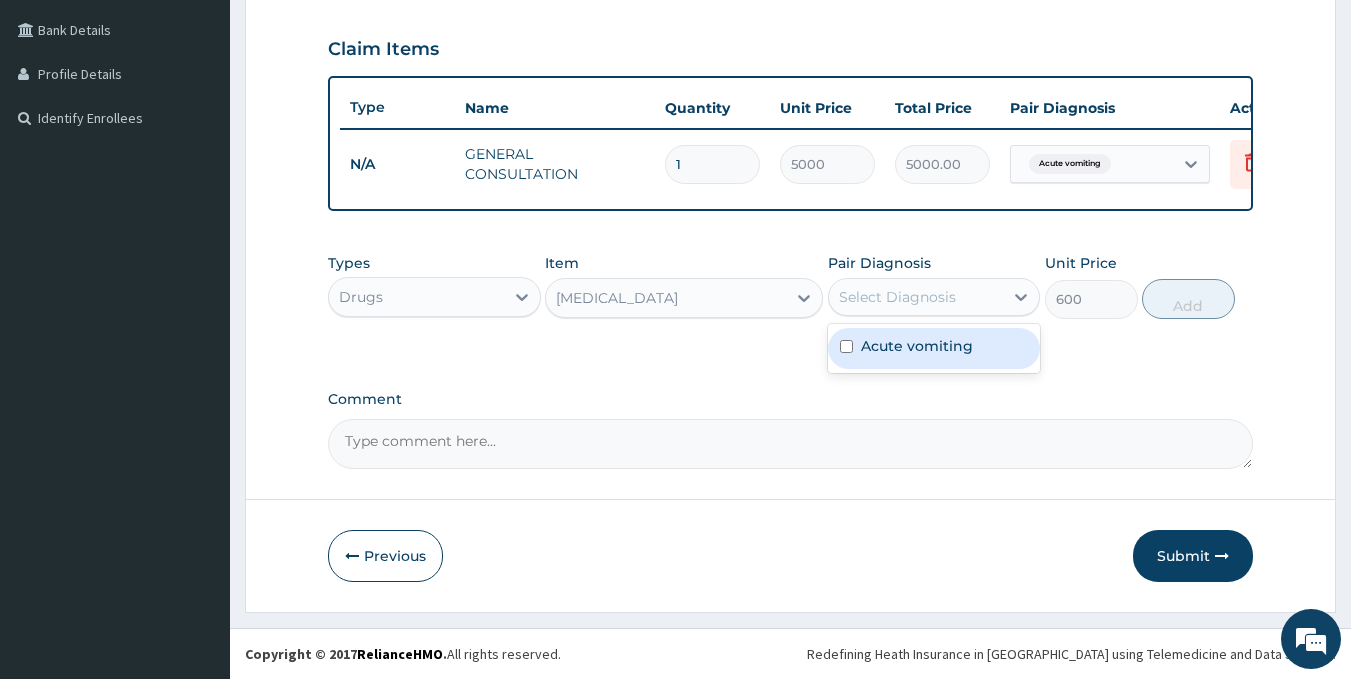 click on "Select Diagnosis" at bounding box center (897, 297) 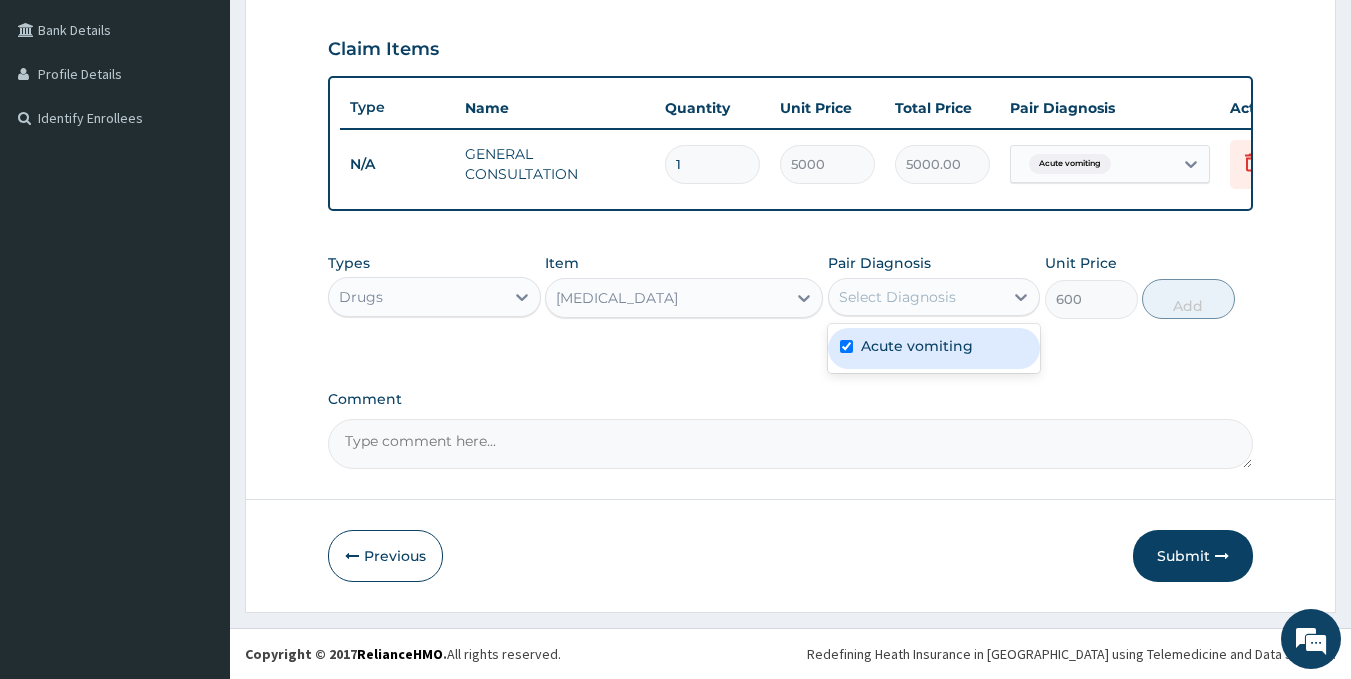 checkbox on "true" 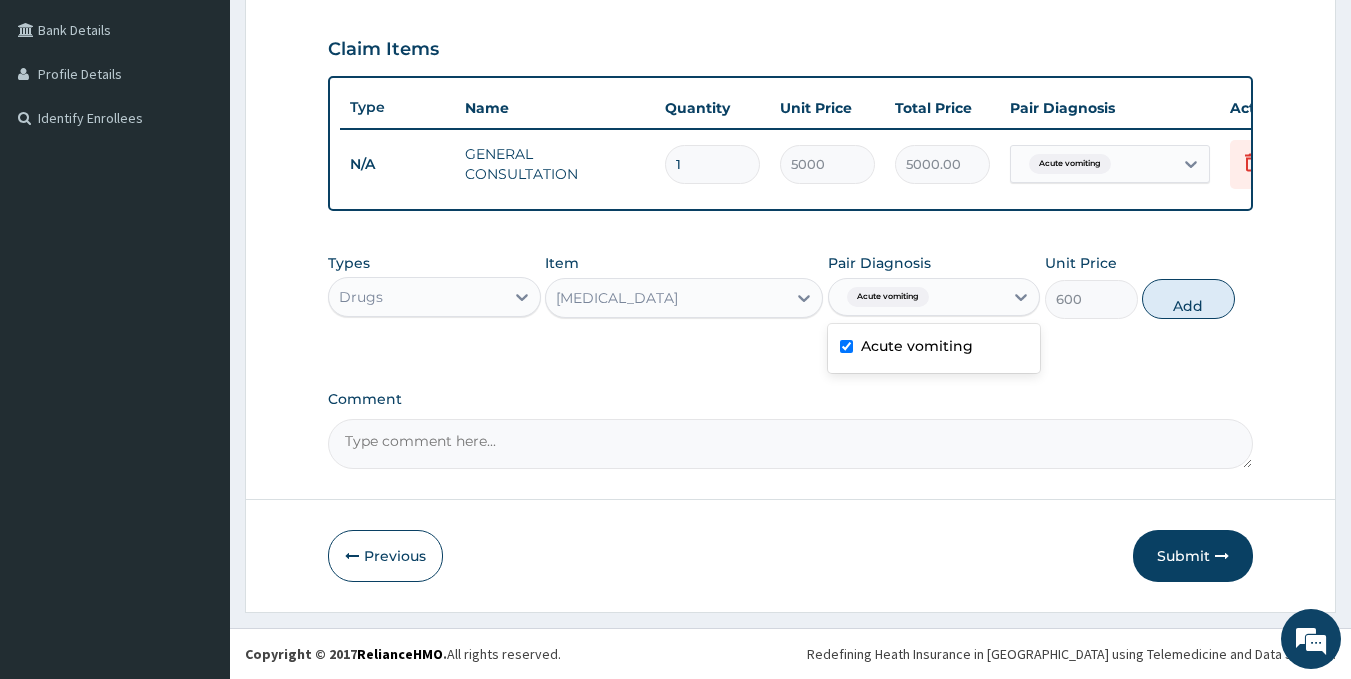click on "[MEDICAL_DATA]" at bounding box center (666, 298) 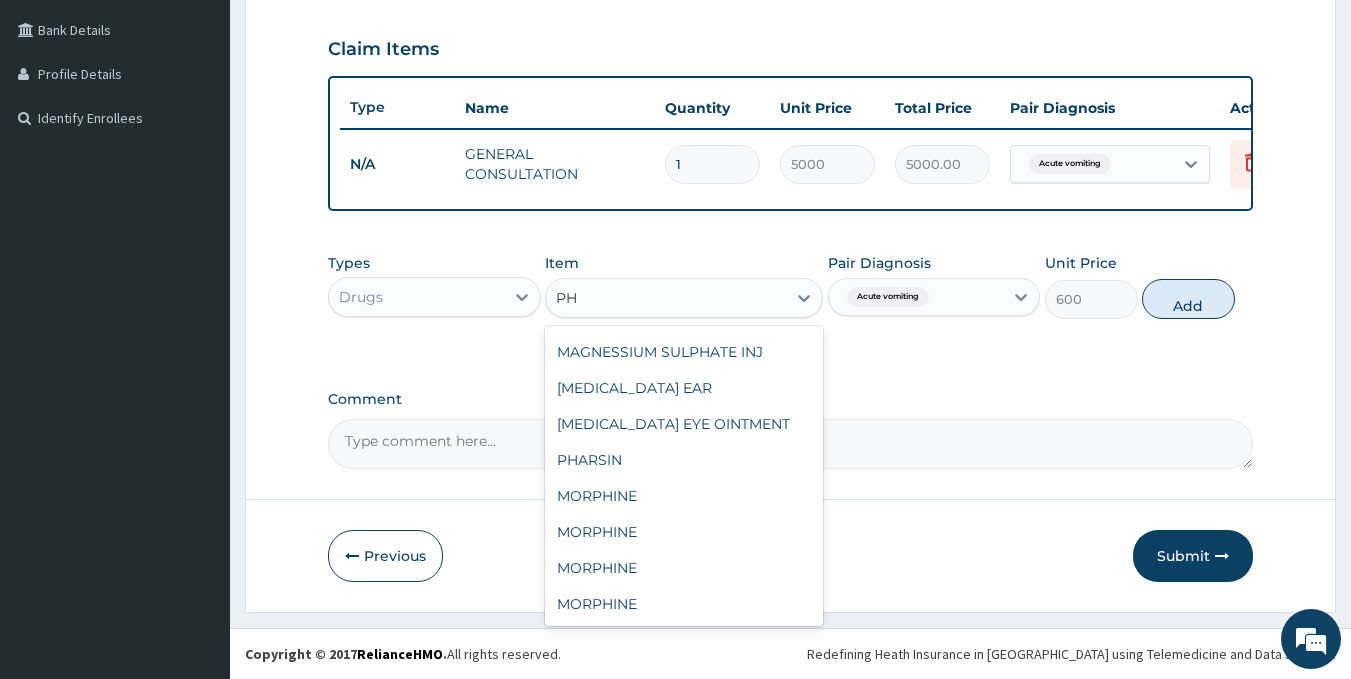 scroll, scrollTop: 0, scrollLeft: 0, axis: both 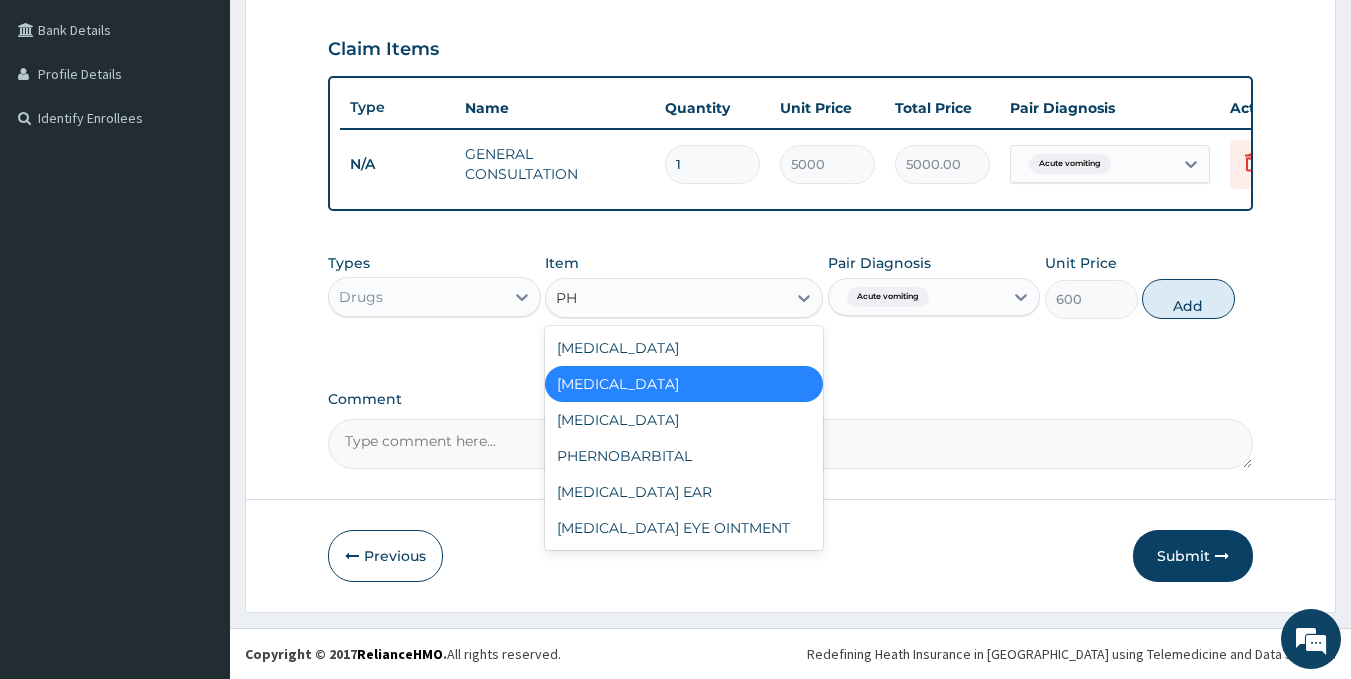 type on "P" 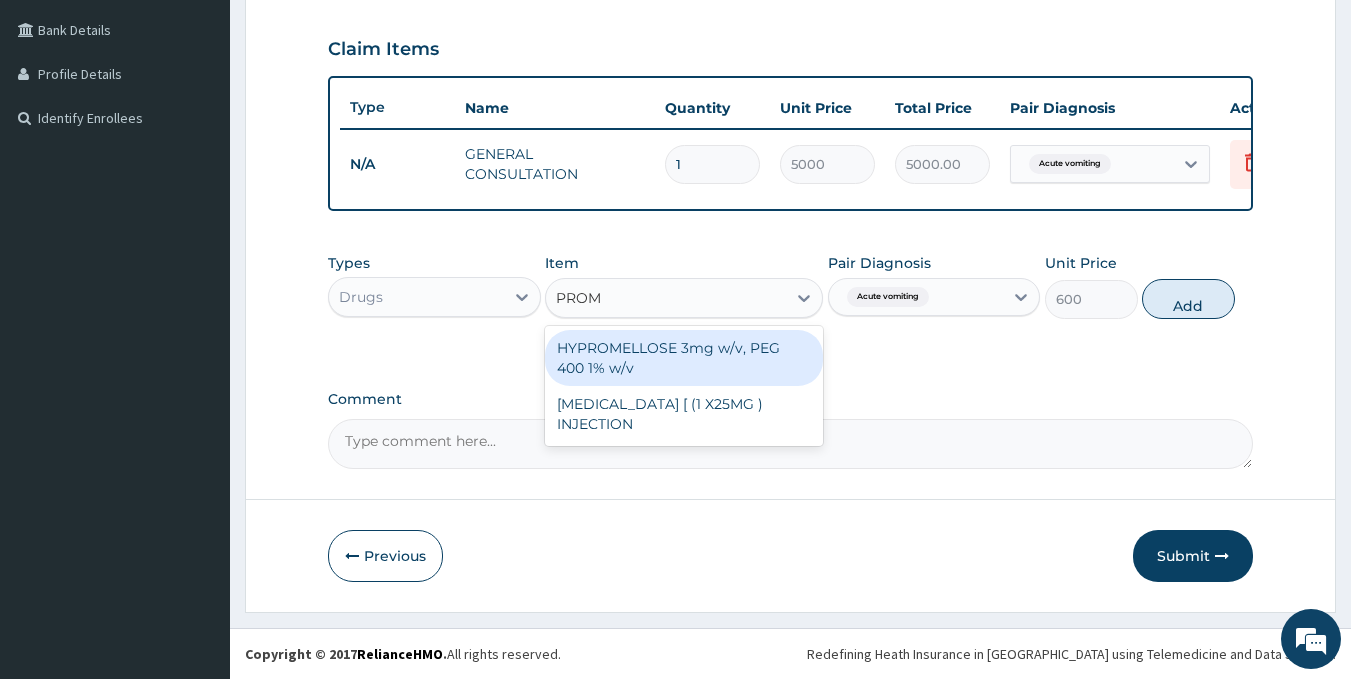 type on "PROME" 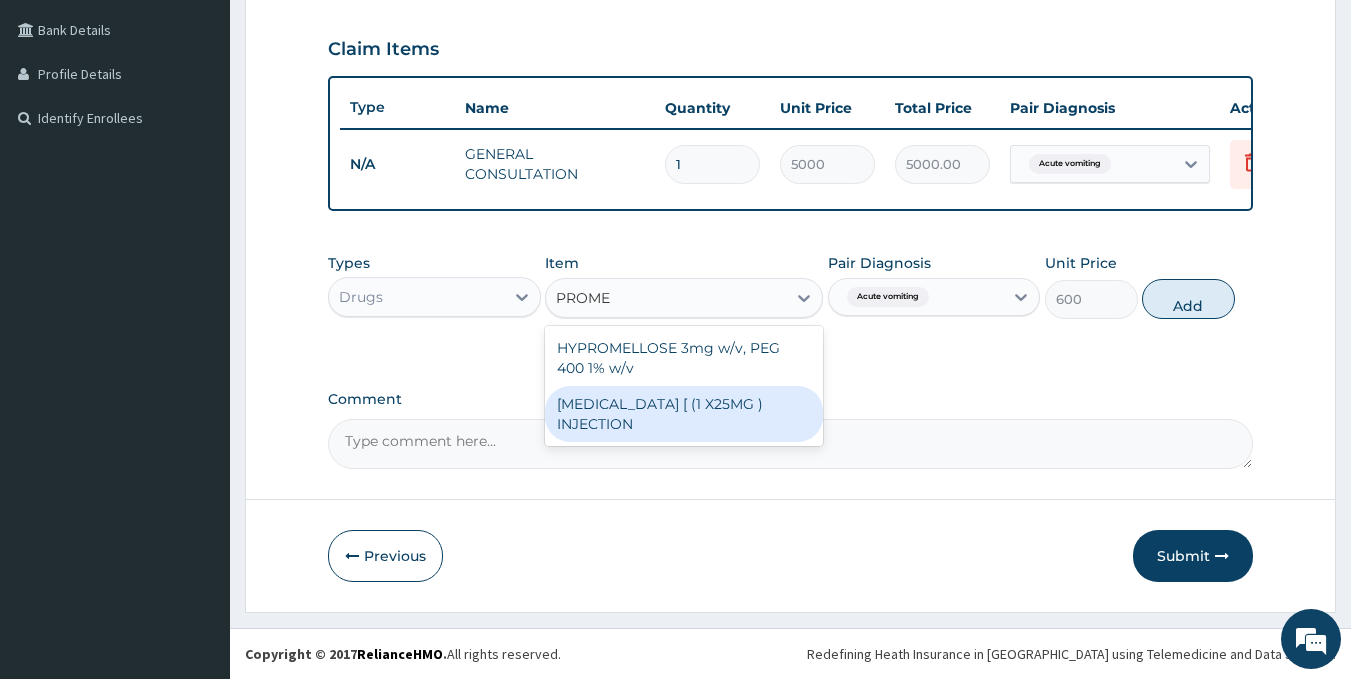 click on "[MEDICAL_DATA] [ (1 X25MG ) INJECTION" at bounding box center (684, 414) 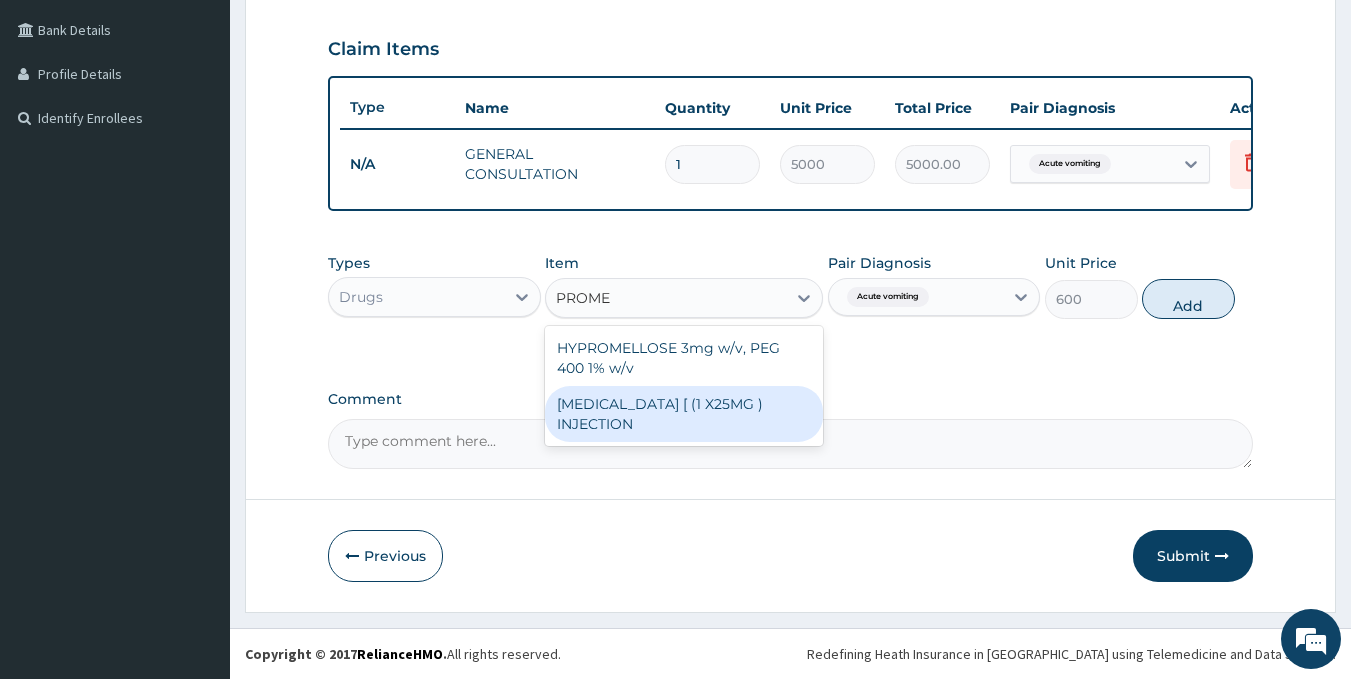 type 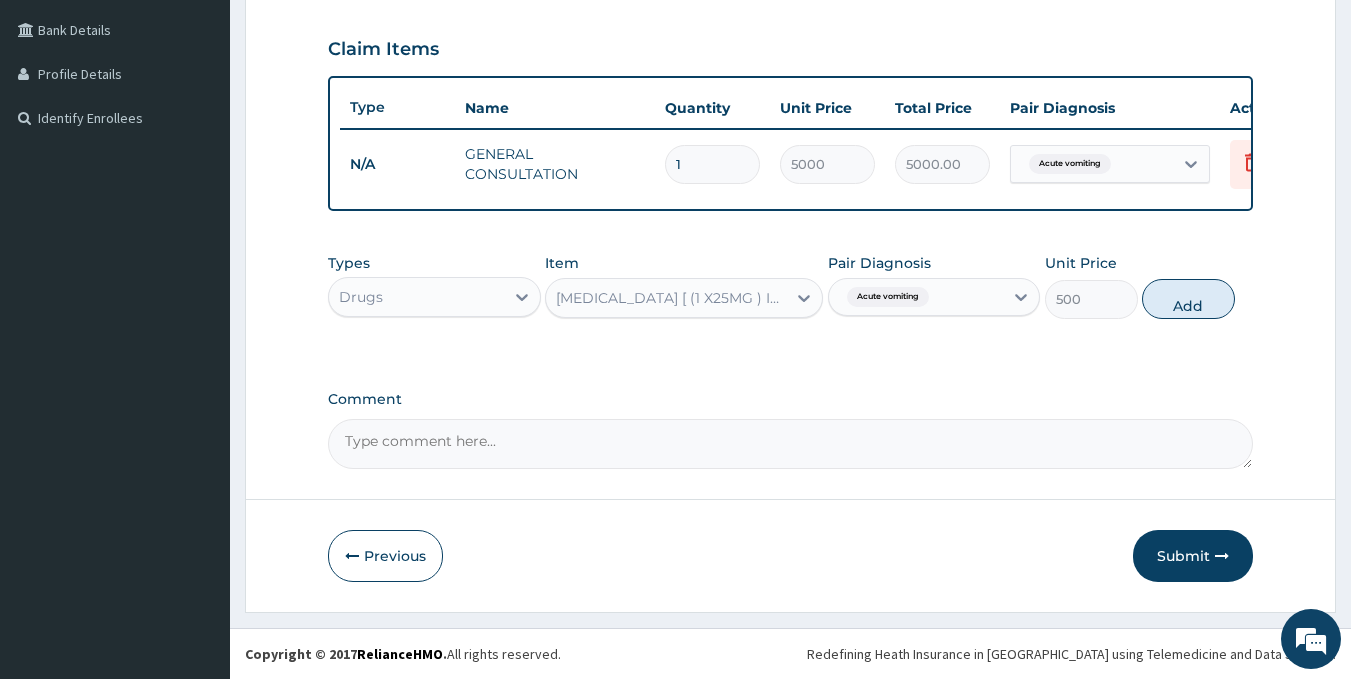 click on "Add" at bounding box center [1188, 299] 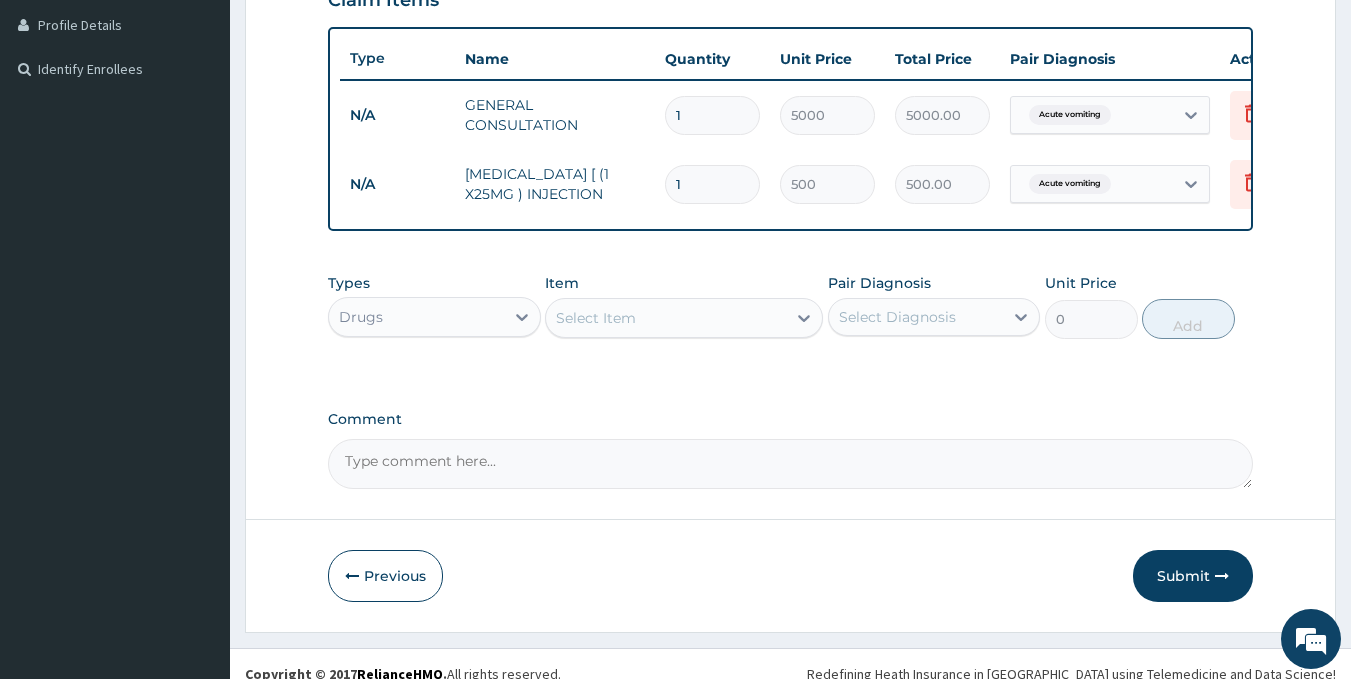 scroll, scrollTop: 536, scrollLeft: 0, axis: vertical 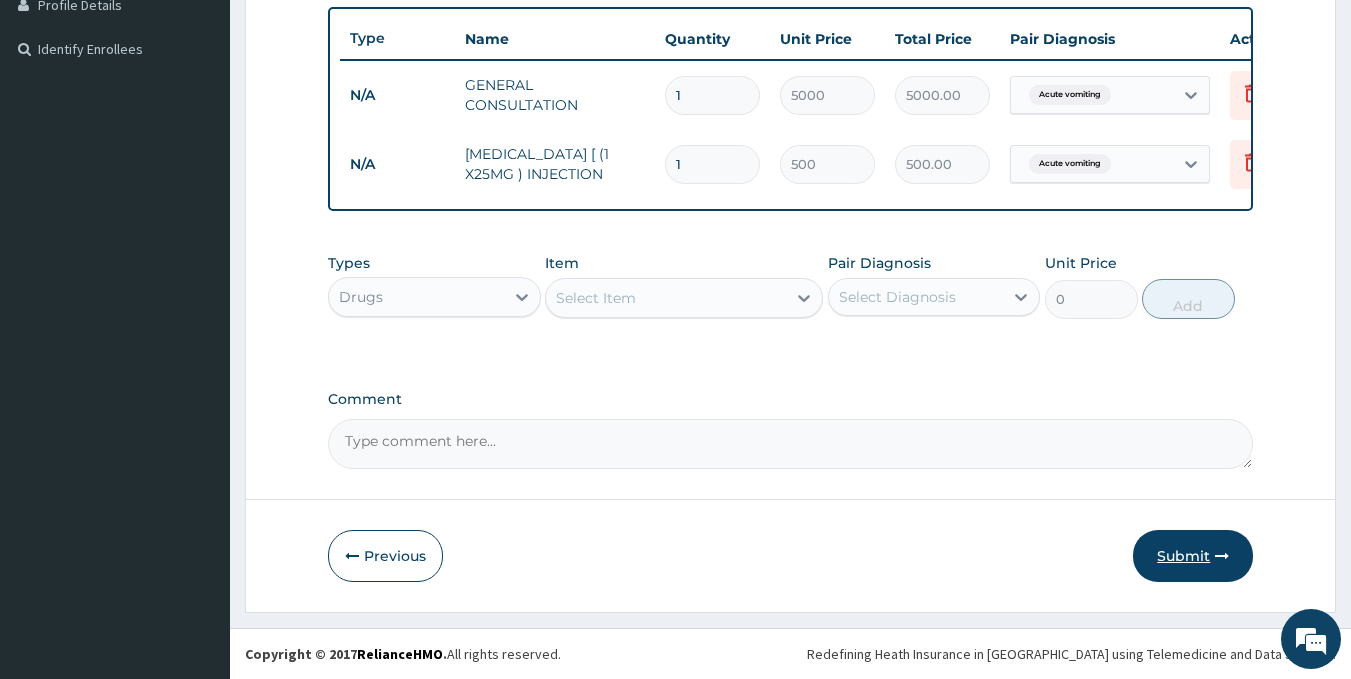 click on "Submit" at bounding box center [1193, 556] 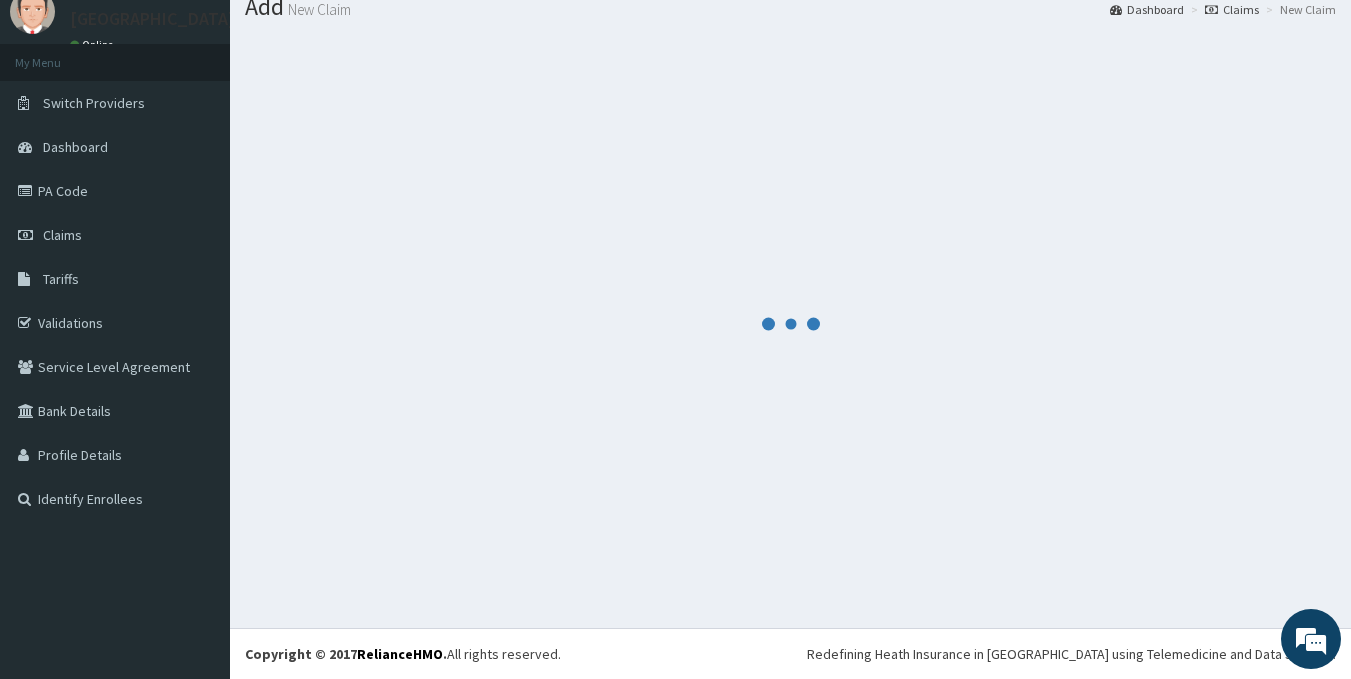scroll, scrollTop: 71, scrollLeft: 0, axis: vertical 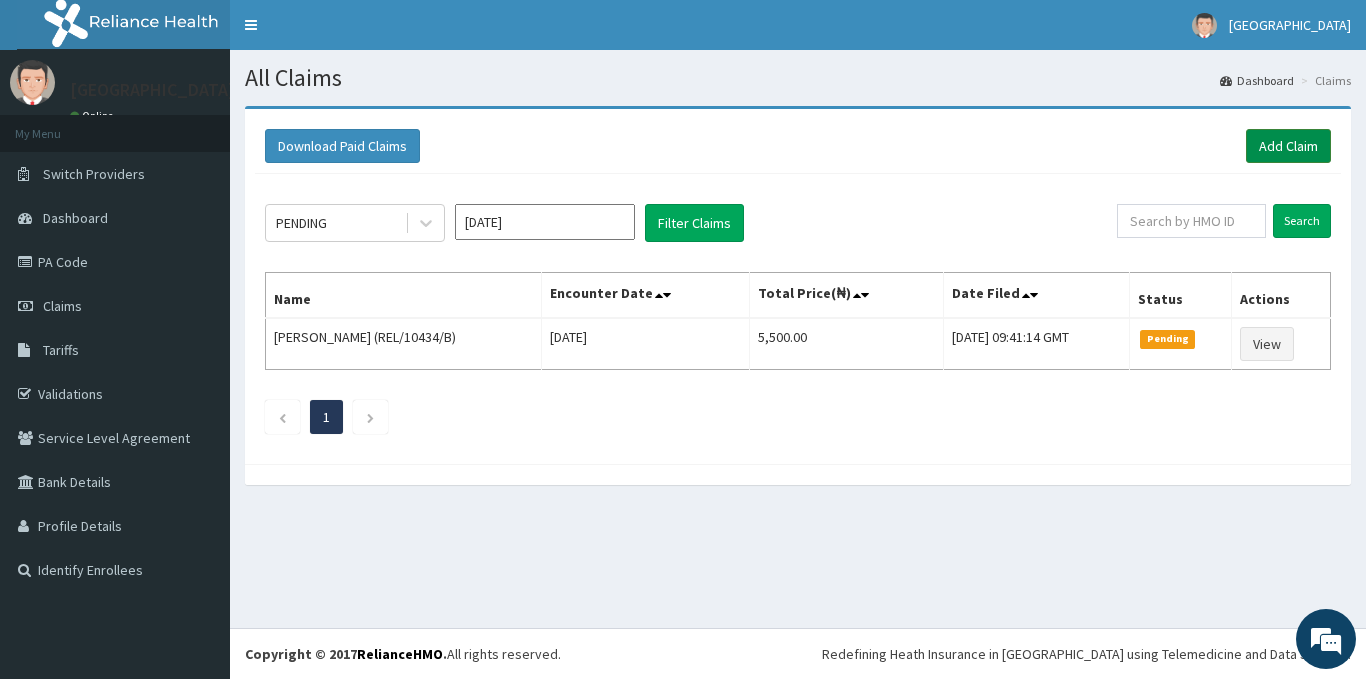 click on "Add Claim" at bounding box center (1288, 146) 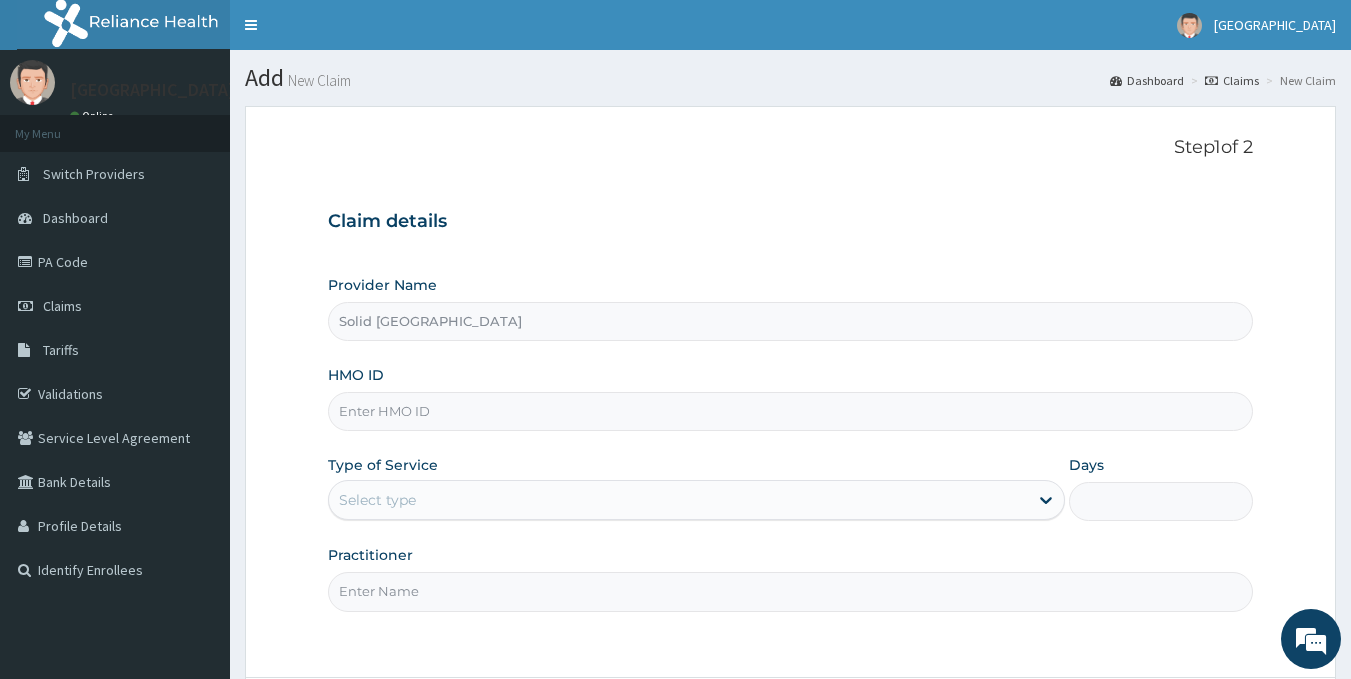 scroll, scrollTop: 0, scrollLeft: 0, axis: both 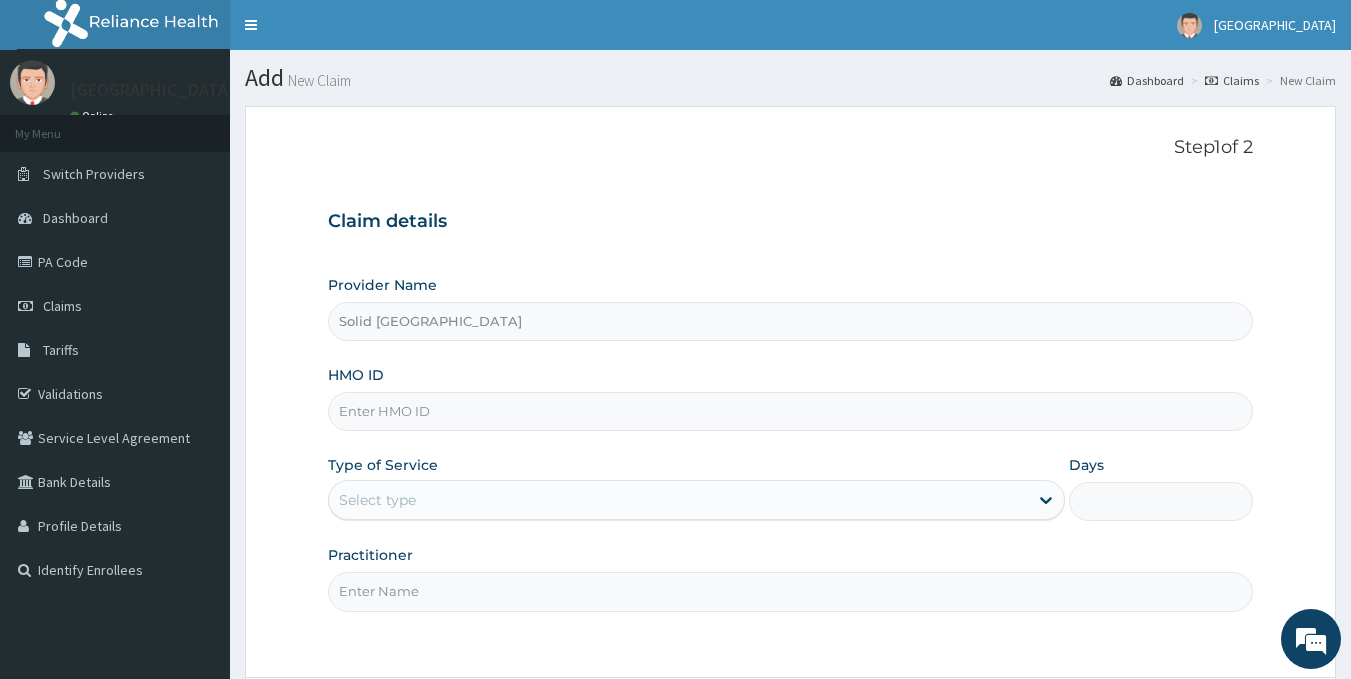 drag, startPoint x: 438, startPoint y: 412, endPoint x: 448, endPoint y: 411, distance: 10.049875 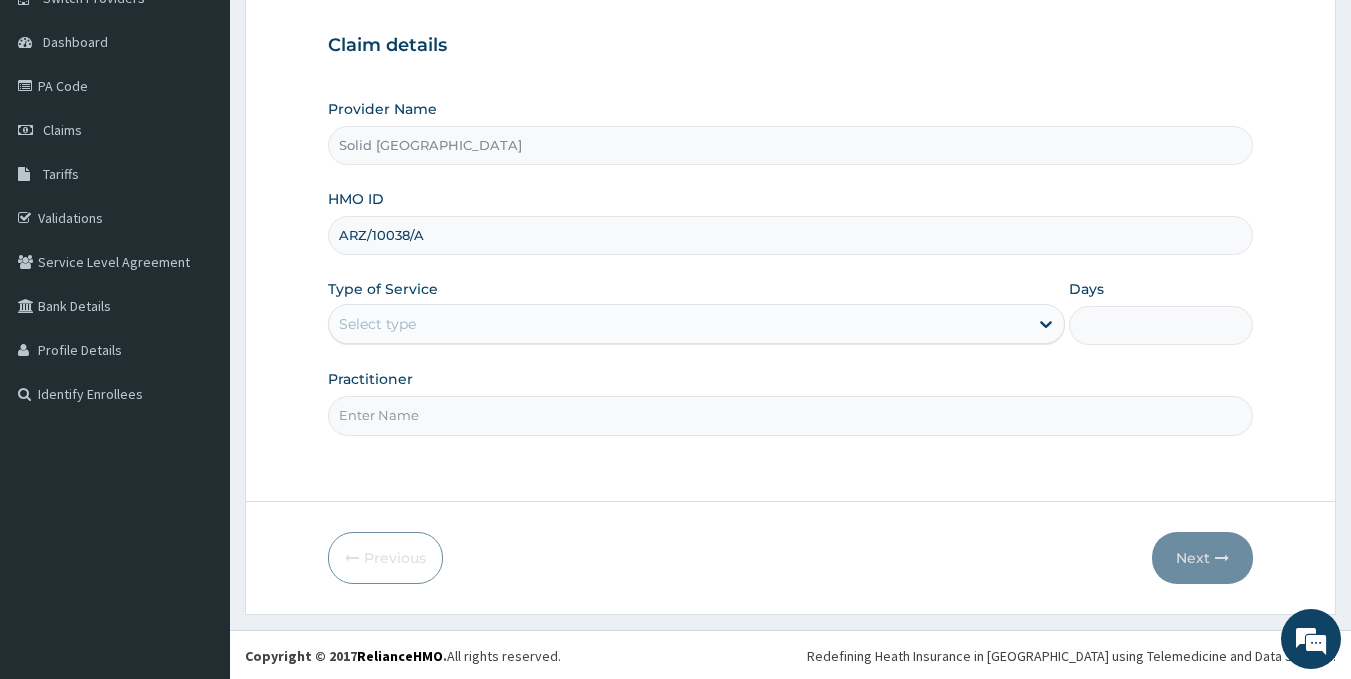 scroll, scrollTop: 178, scrollLeft: 0, axis: vertical 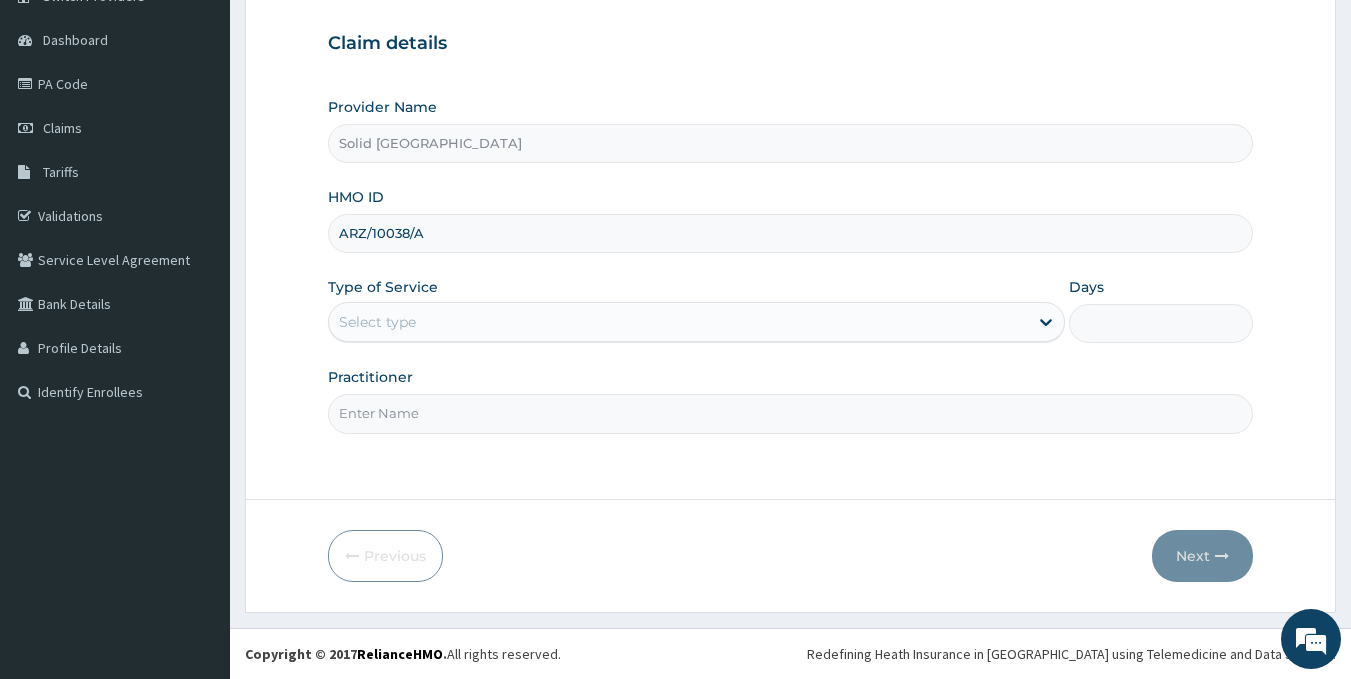 type on "ARZ/10038/A" 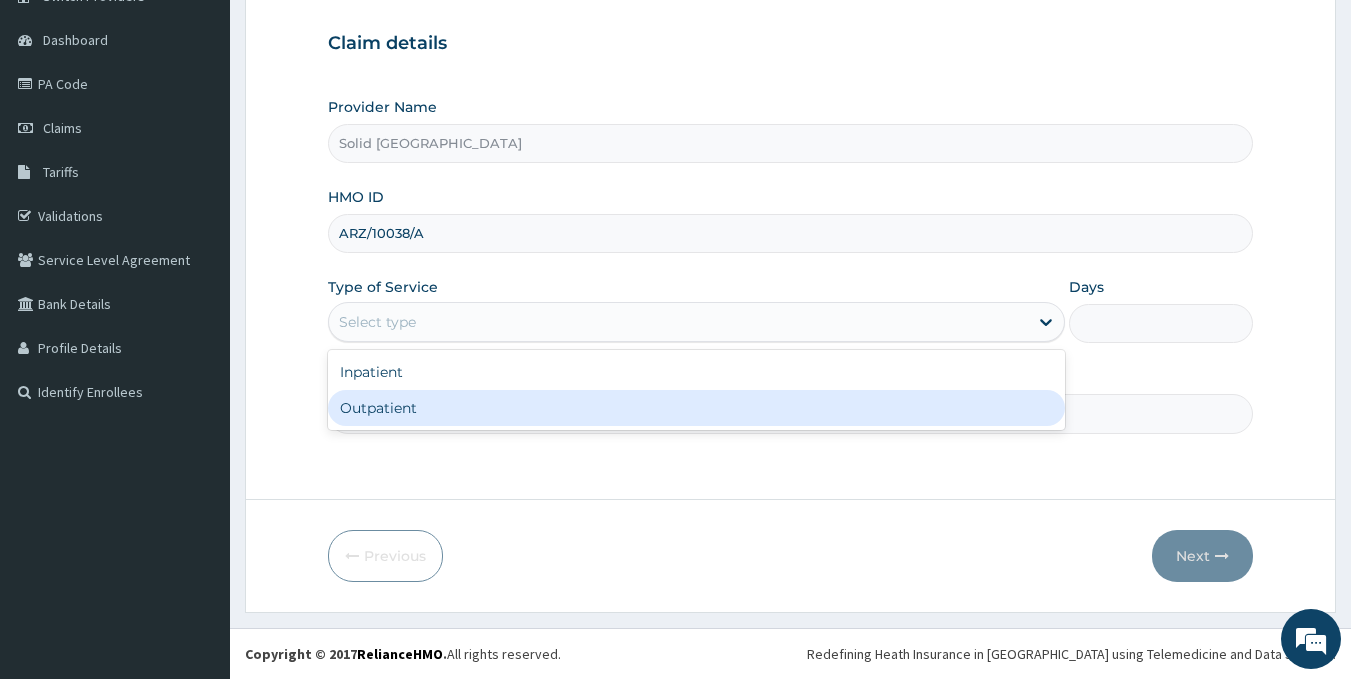click on "Outpatient" at bounding box center [696, 408] 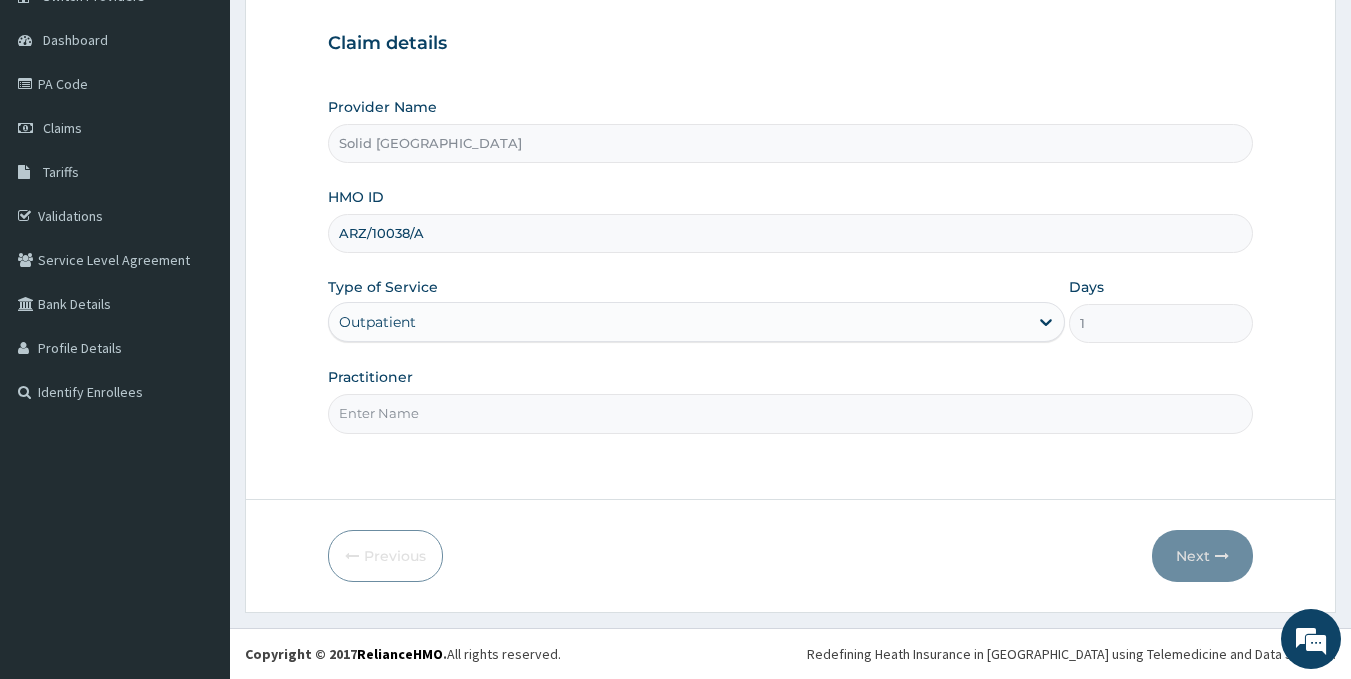 click on "Practitioner" at bounding box center (791, 413) 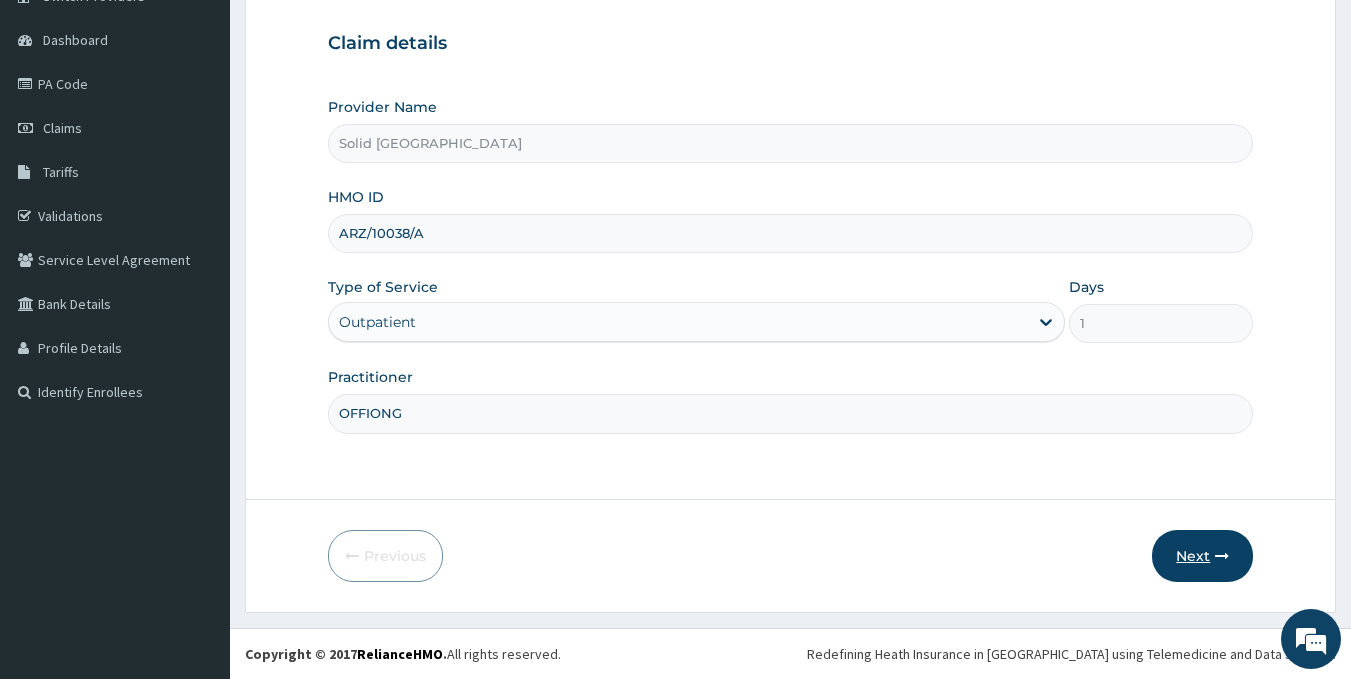 type on "OFFIONG" 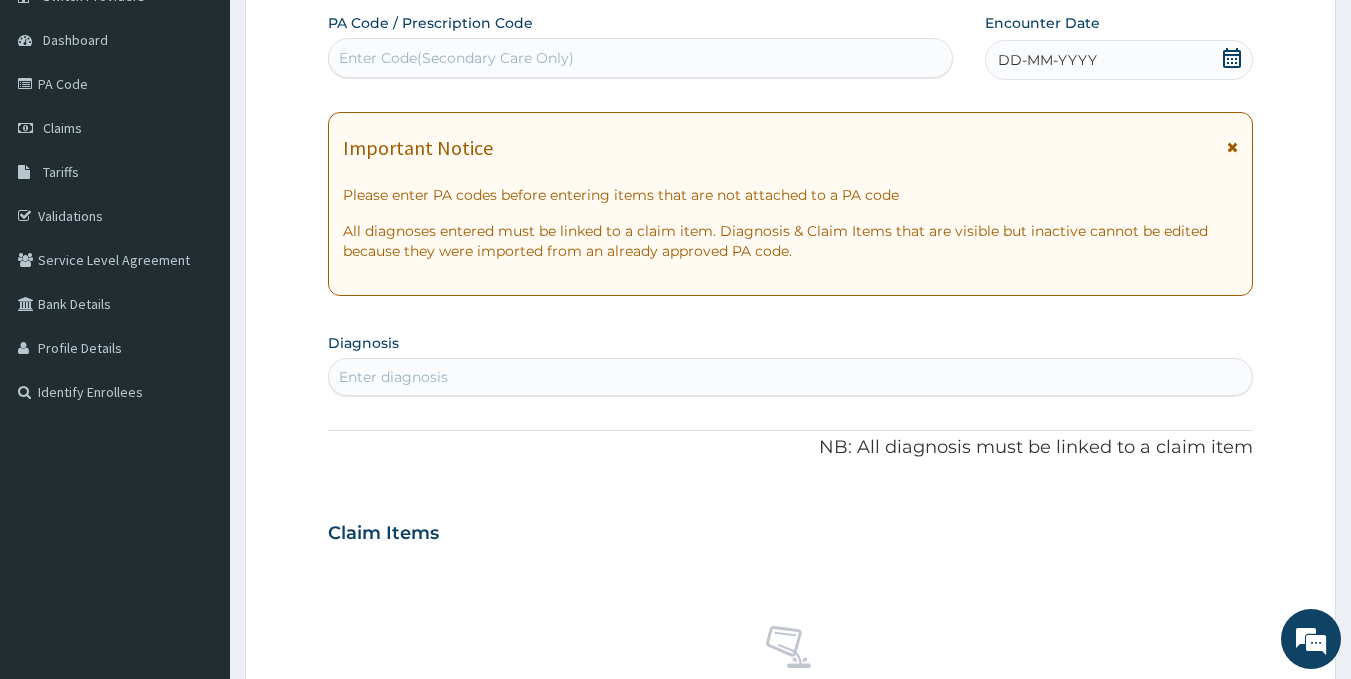 click at bounding box center (1232, 147) 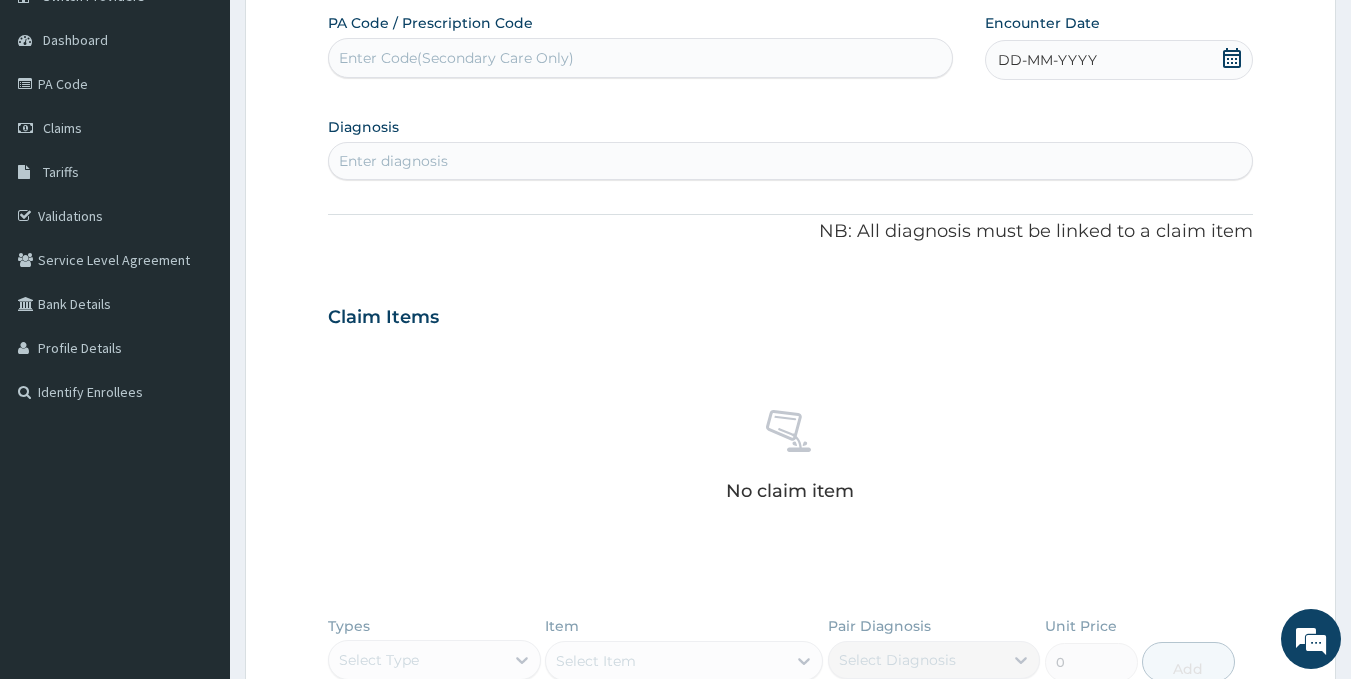 click on "DD-MM-YYYY" at bounding box center (1047, 60) 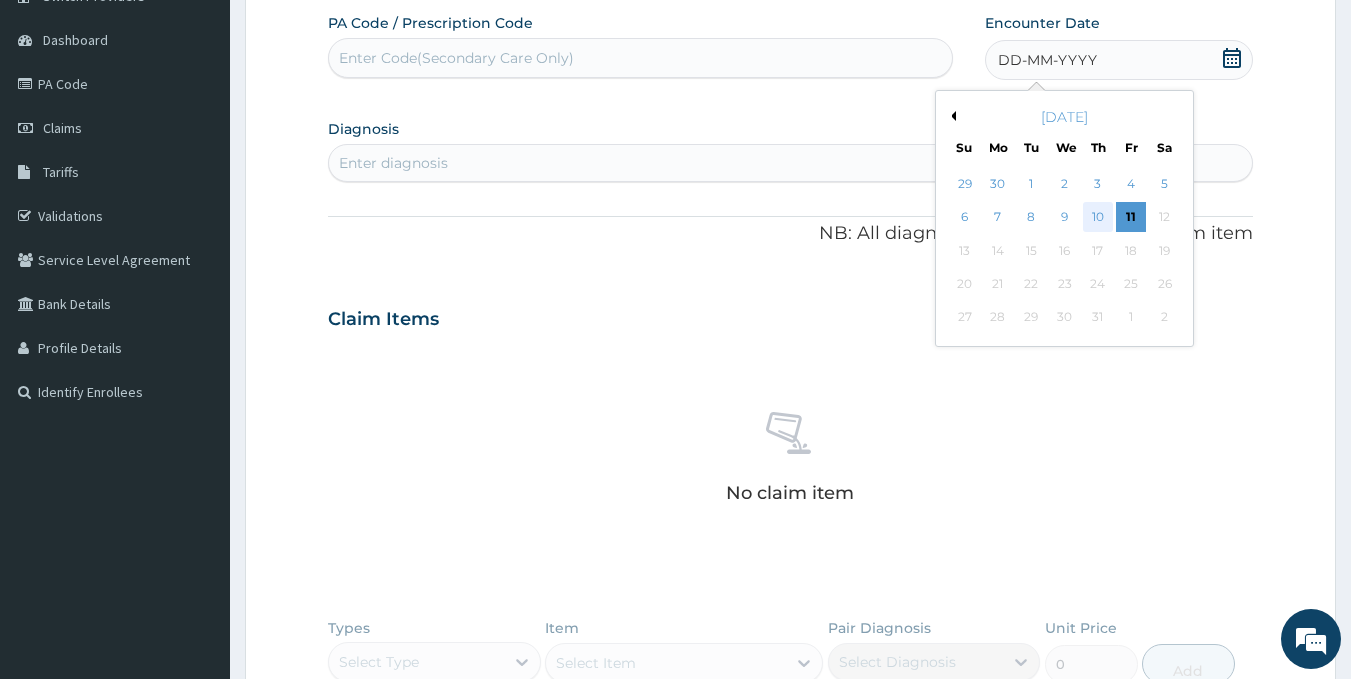 click on "10" at bounding box center [1098, 218] 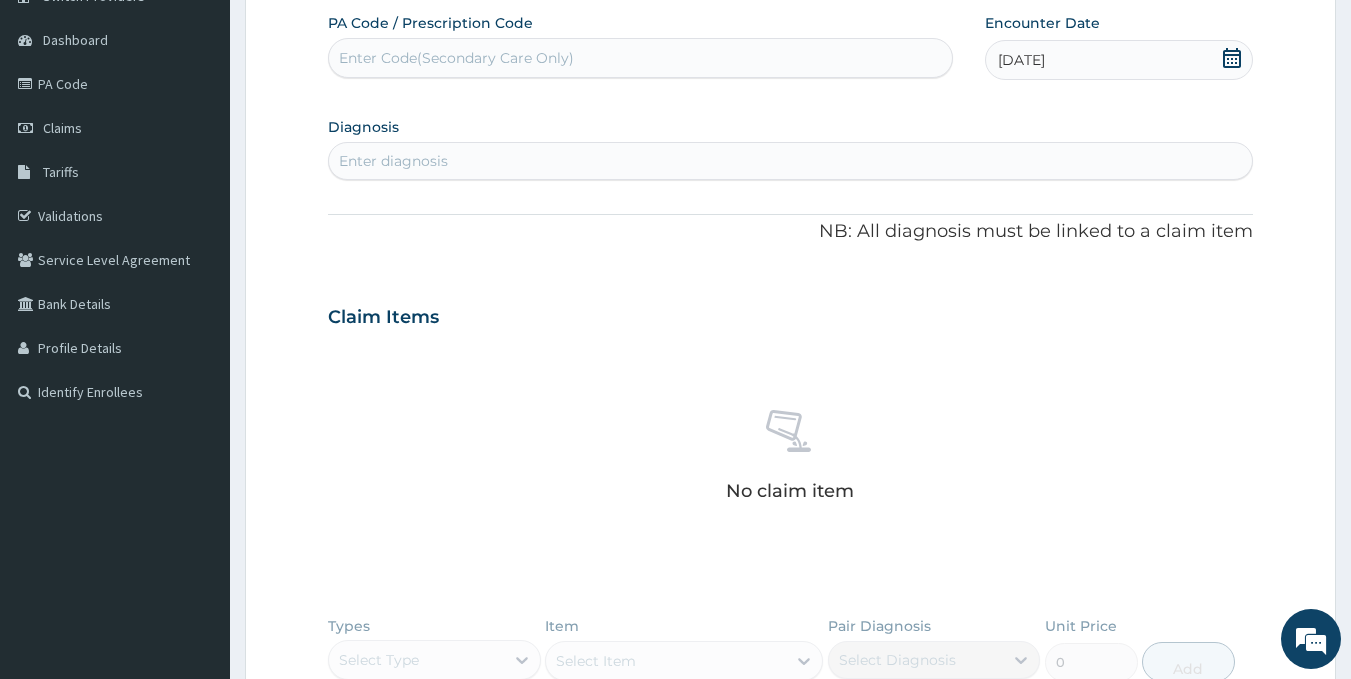 click on "Enter diagnosis" at bounding box center [393, 161] 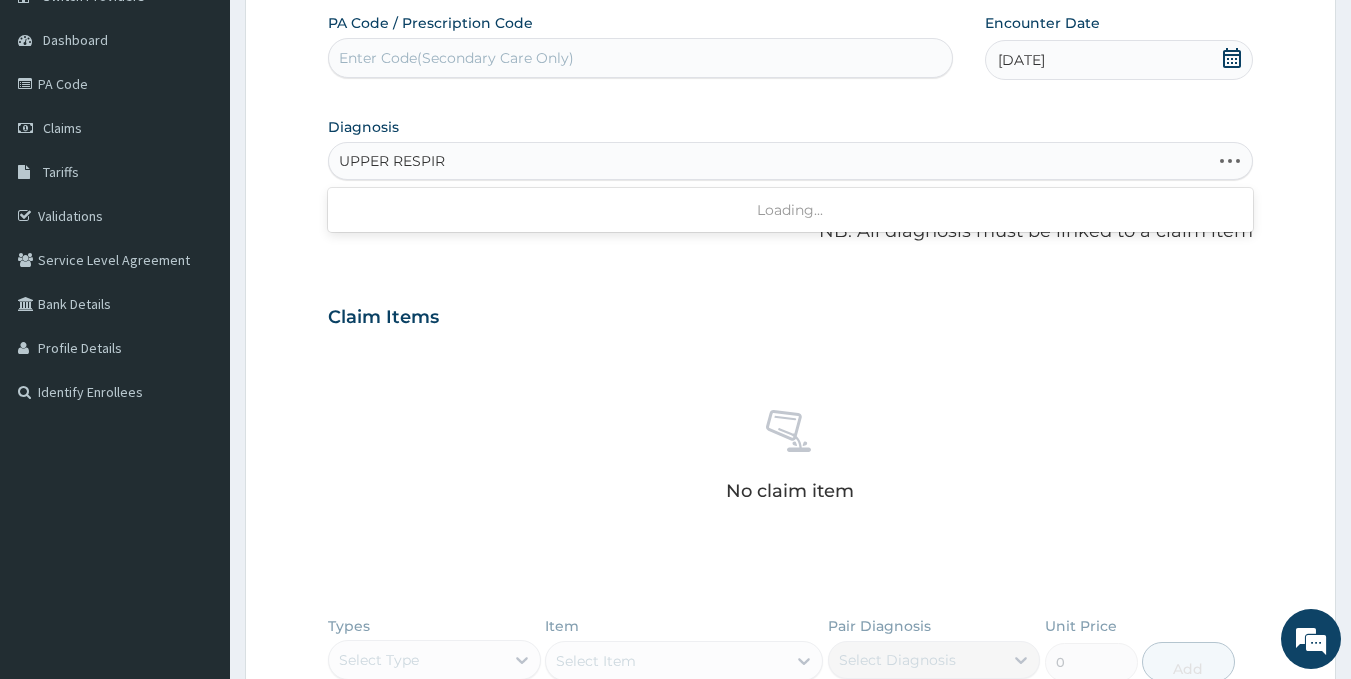 type on "UPPER RESPIRA" 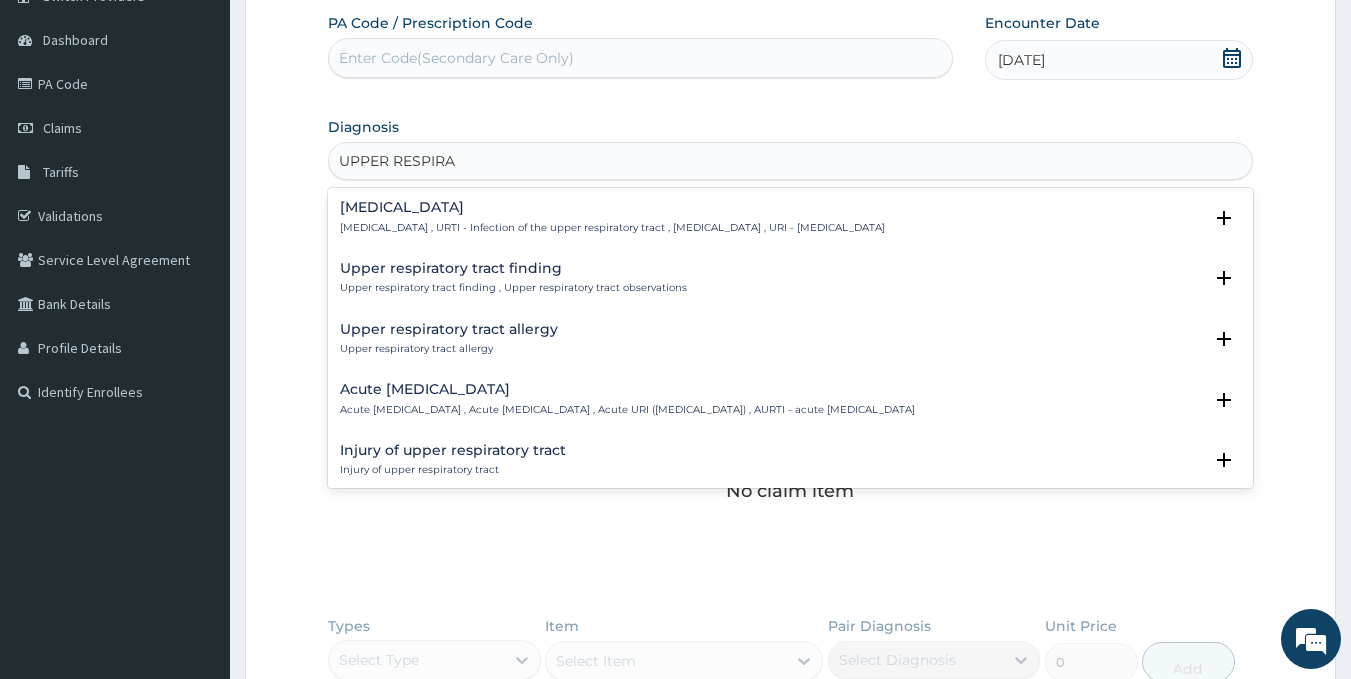 click on "Acute [MEDICAL_DATA]" at bounding box center [627, 389] 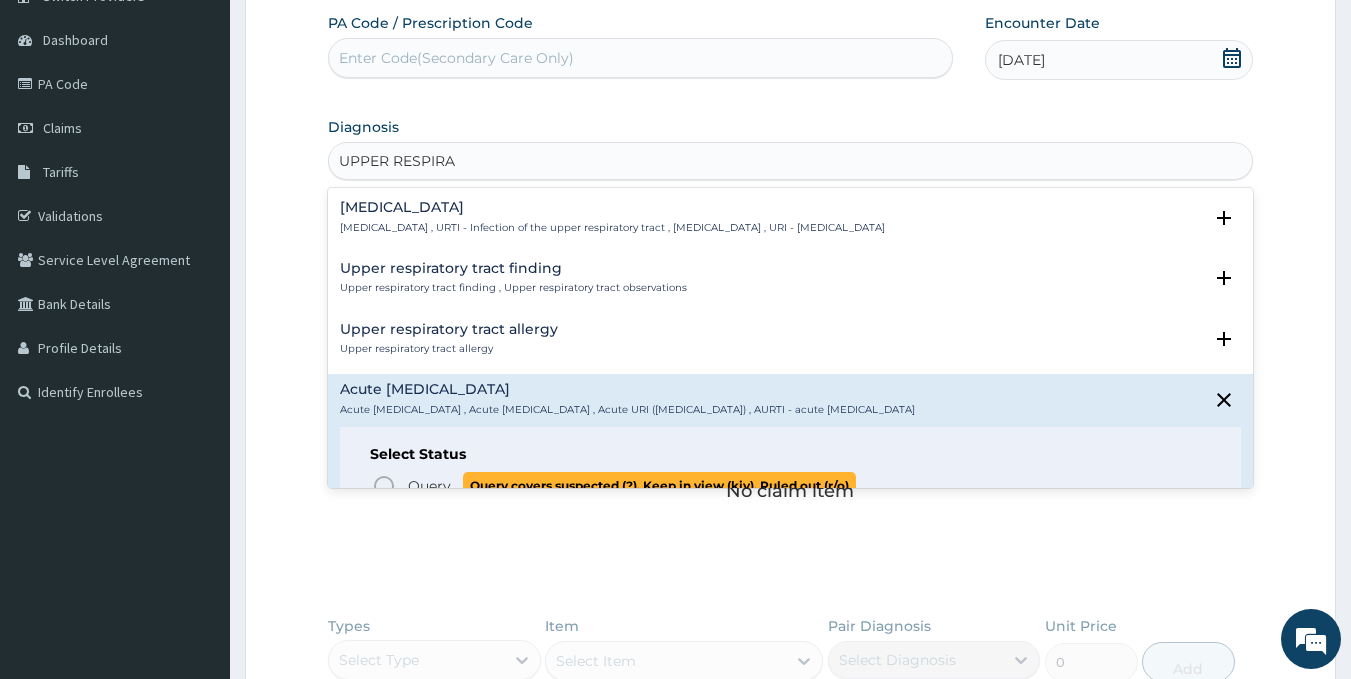 click 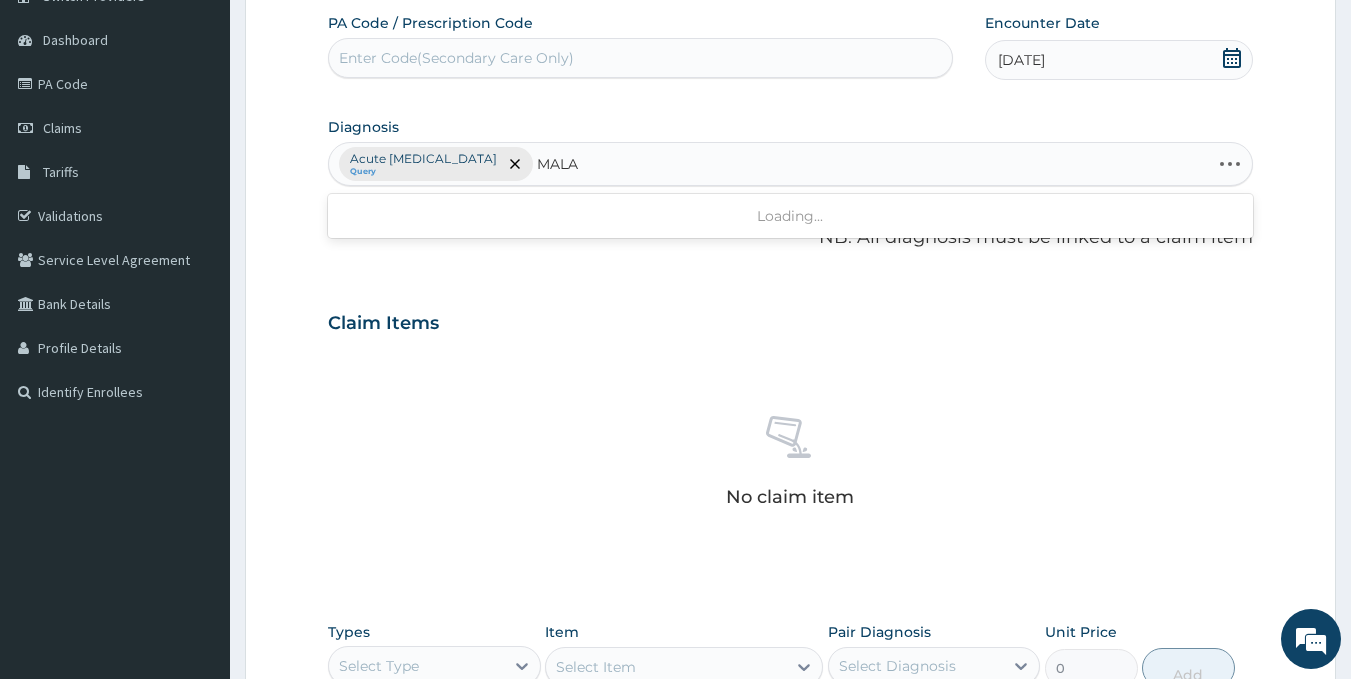 type on "MALAR" 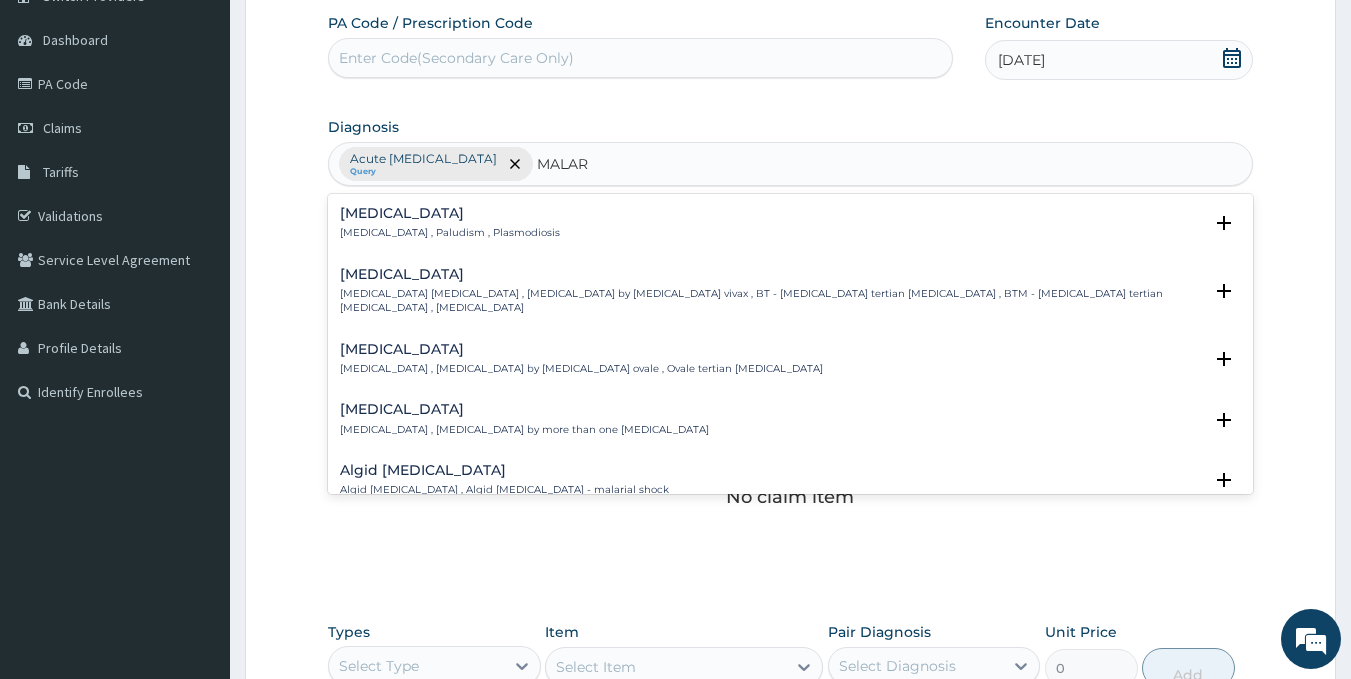 click on "[MEDICAL_DATA]" at bounding box center [450, 213] 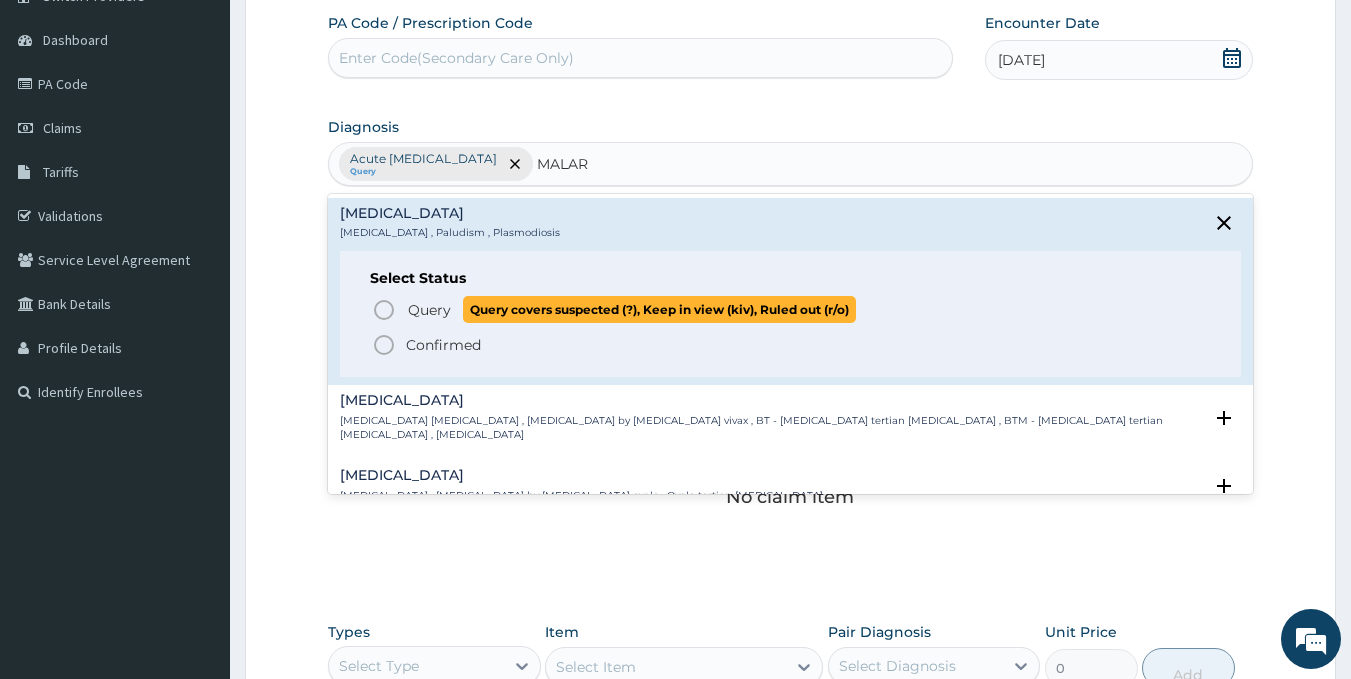 click 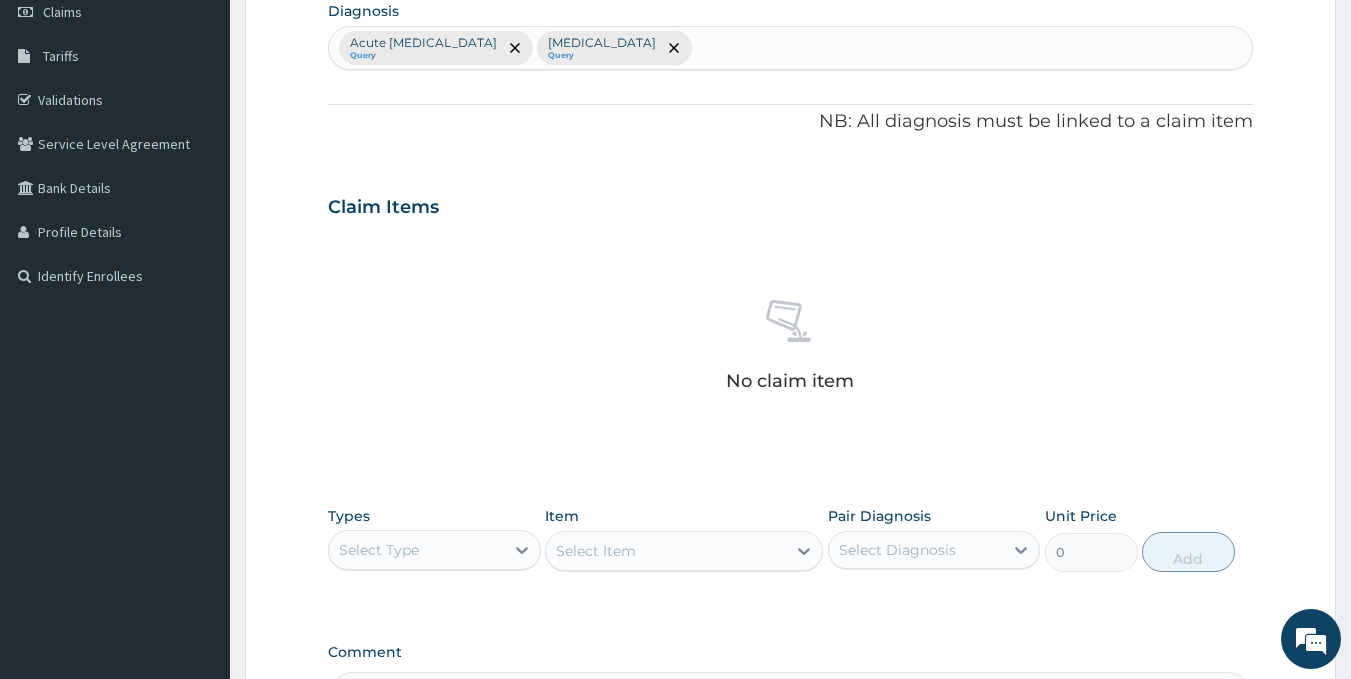 scroll, scrollTop: 478, scrollLeft: 0, axis: vertical 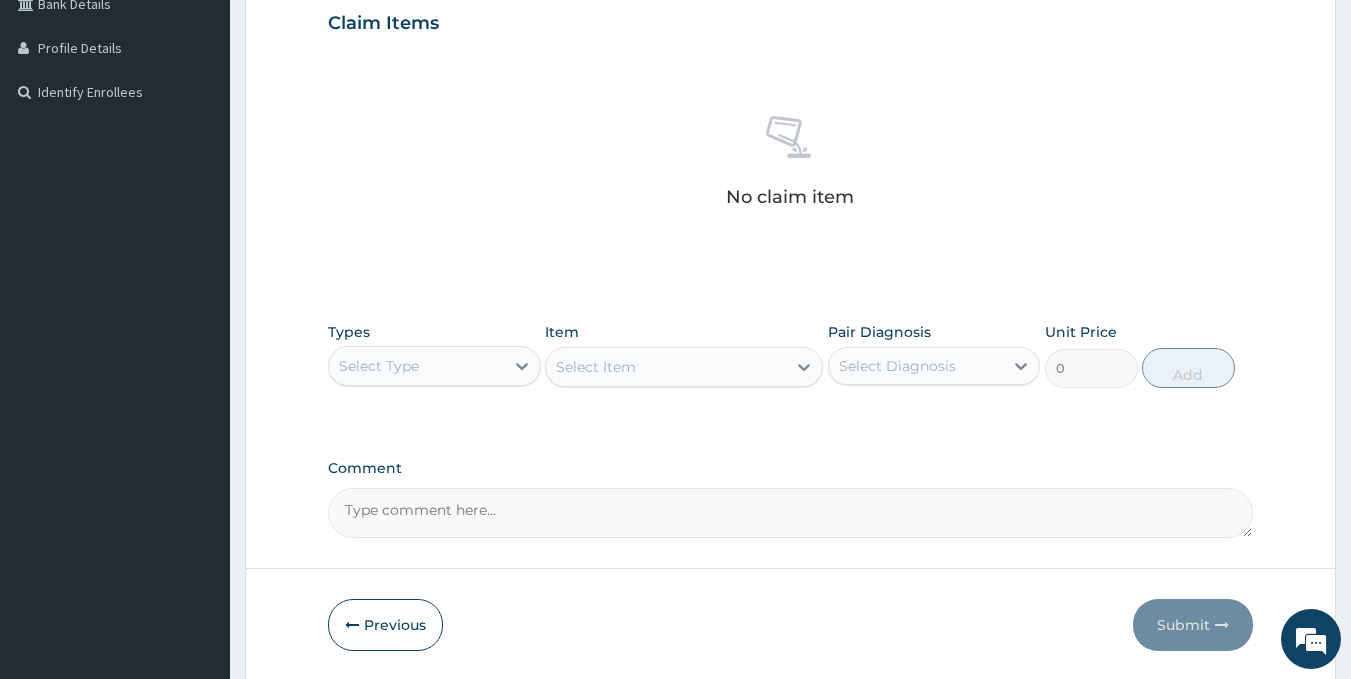 click on "Select Type" at bounding box center [416, 366] 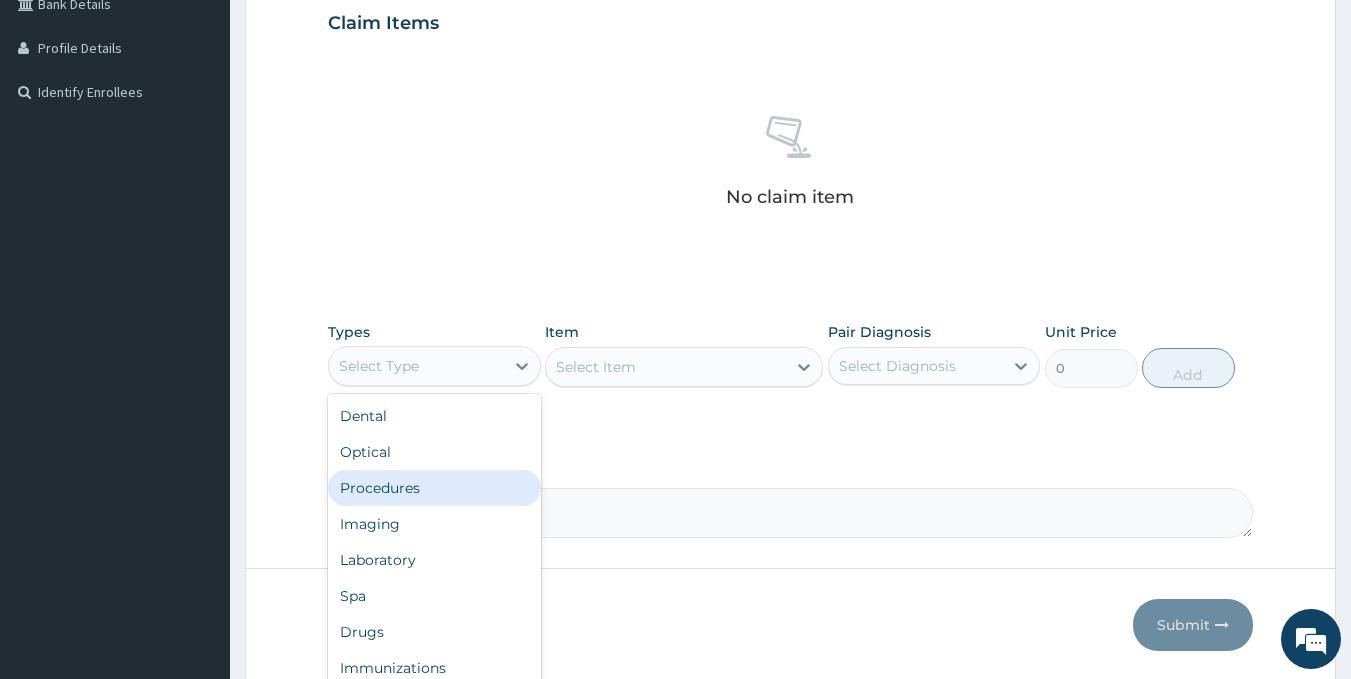 click on "Procedures" at bounding box center (434, 488) 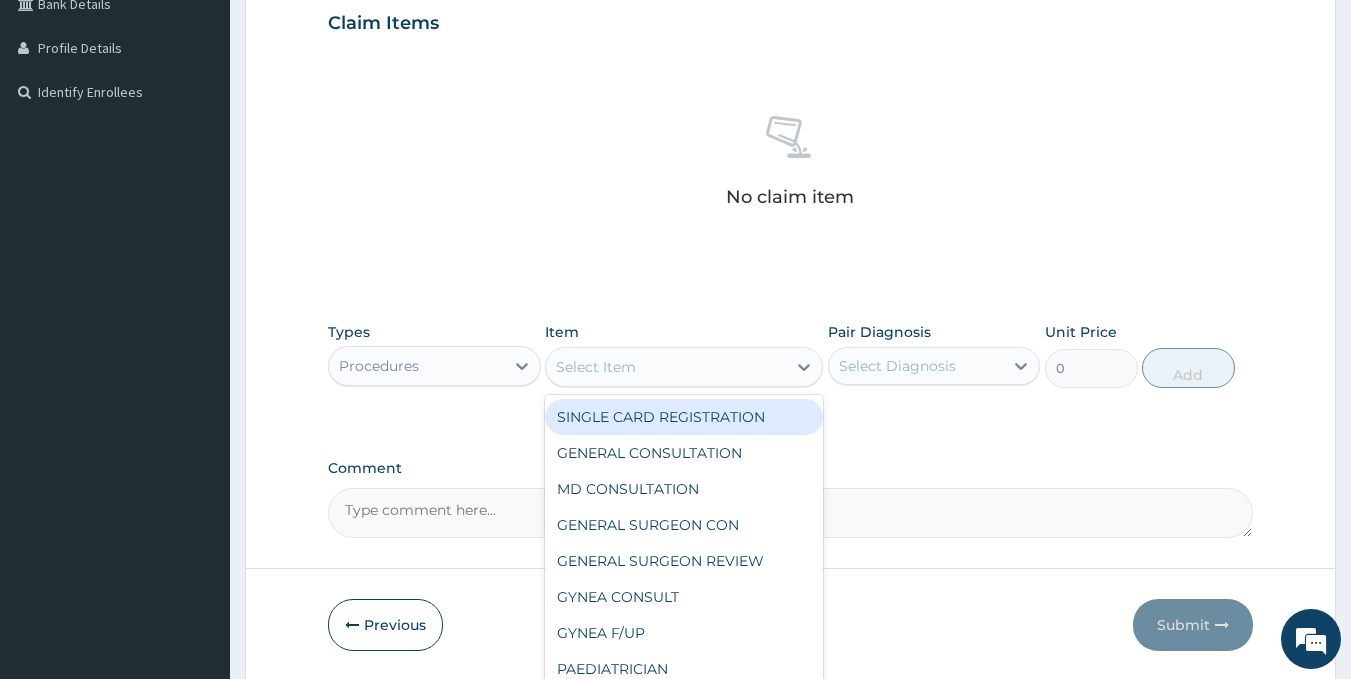 click on "Select Item" at bounding box center [666, 367] 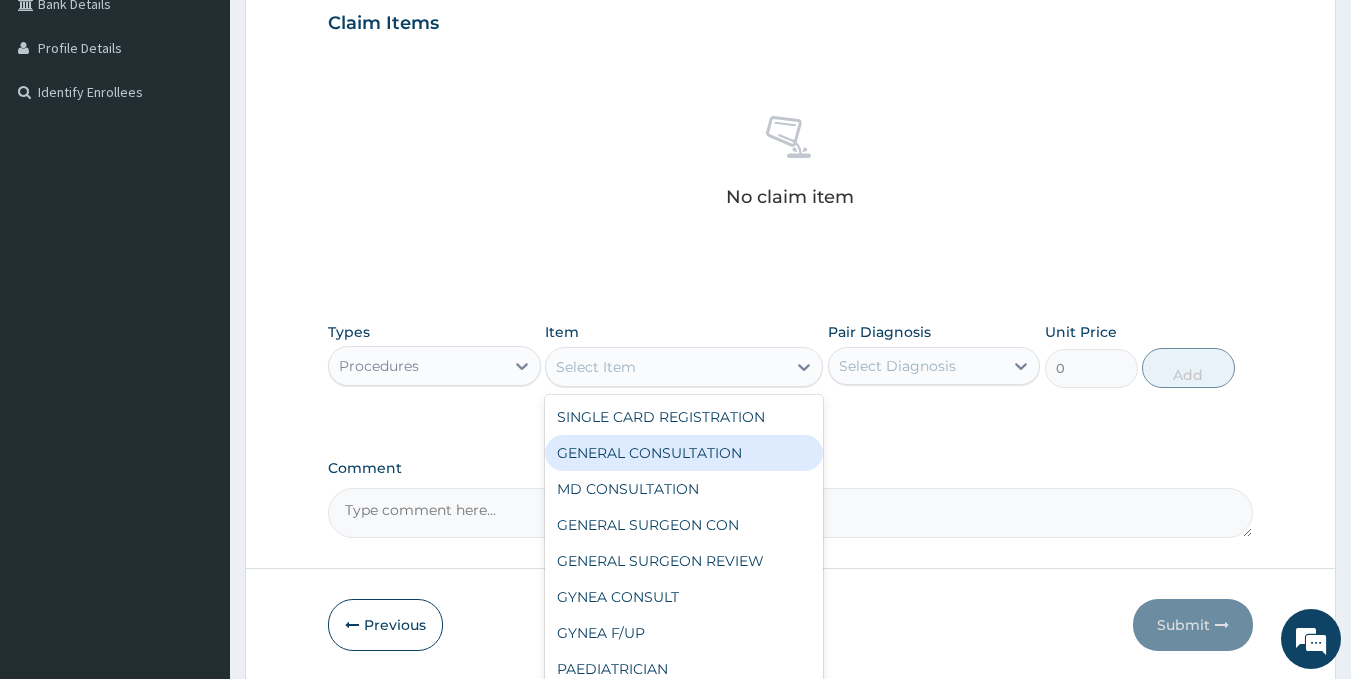click on "GENERAL CONSULTATION" at bounding box center [684, 453] 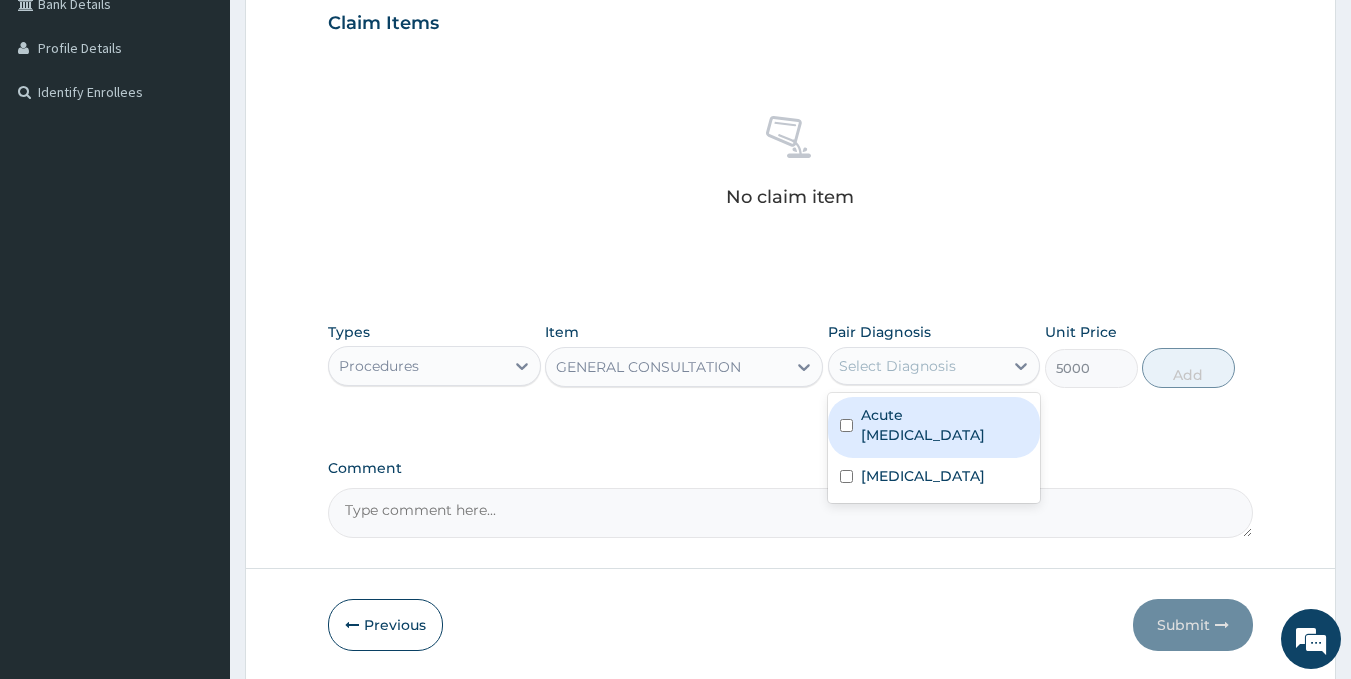 click on "Select Diagnosis" at bounding box center [897, 366] 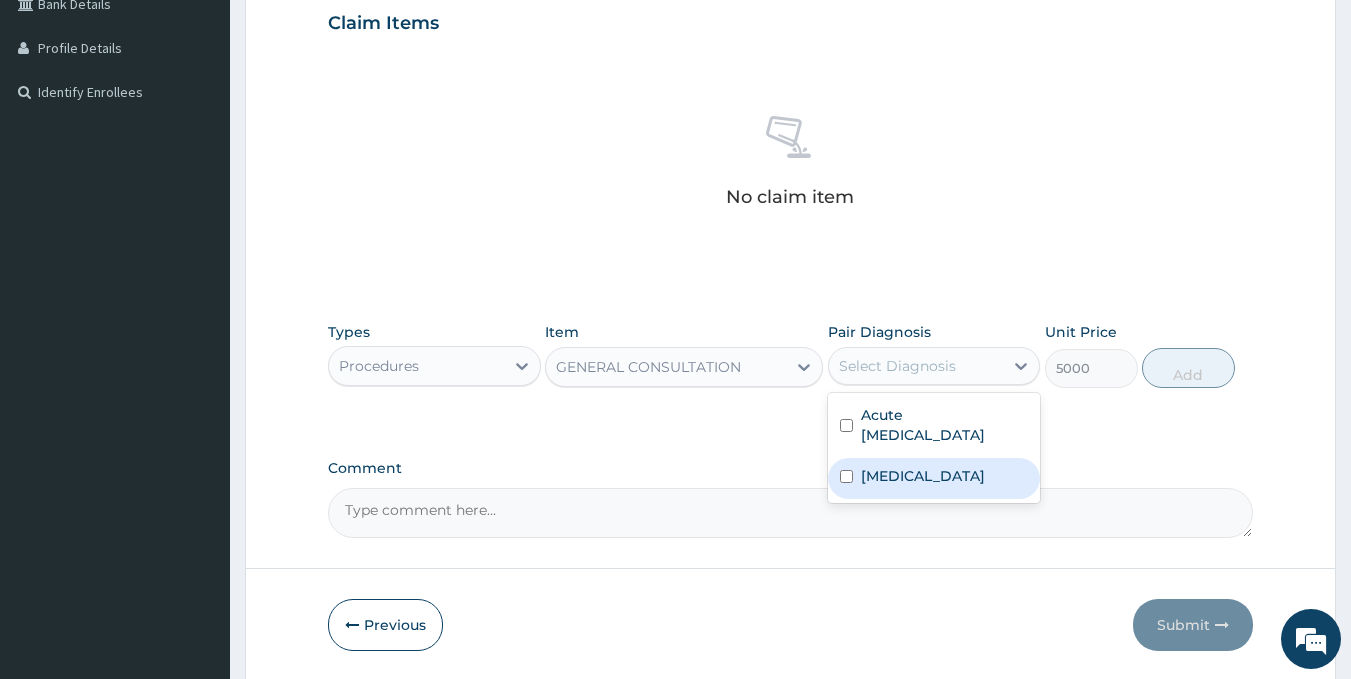 drag, startPoint x: 892, startPoint y: 477, endPoint x: 1112, endPoint y: 383, distance: 239.24046 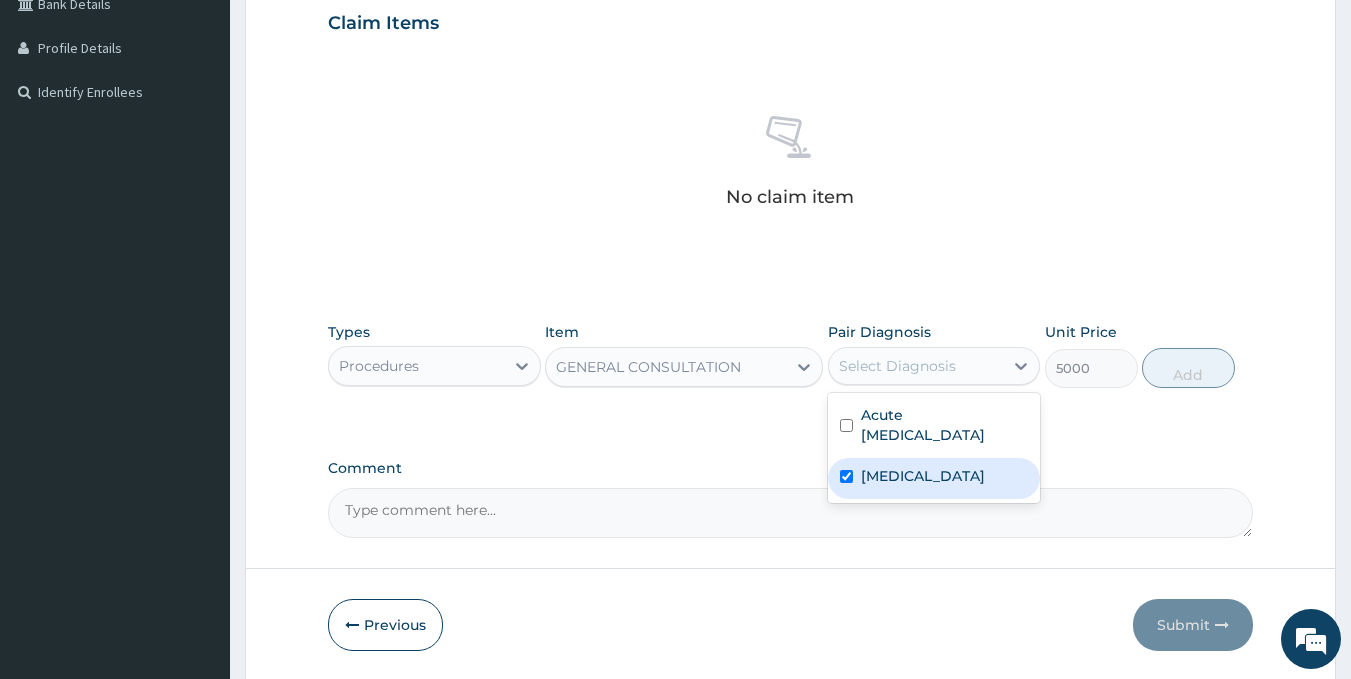 checkbox on "true" 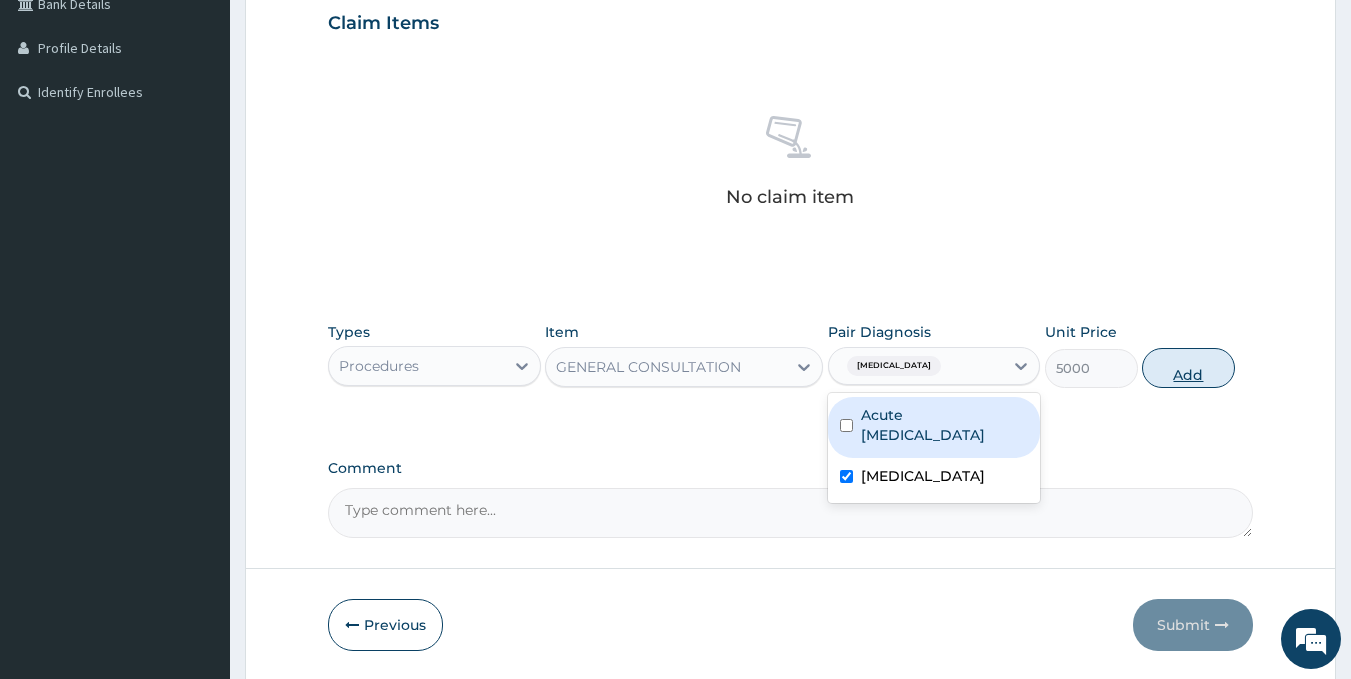 click on "Add" at bounding box center (1188, 368) 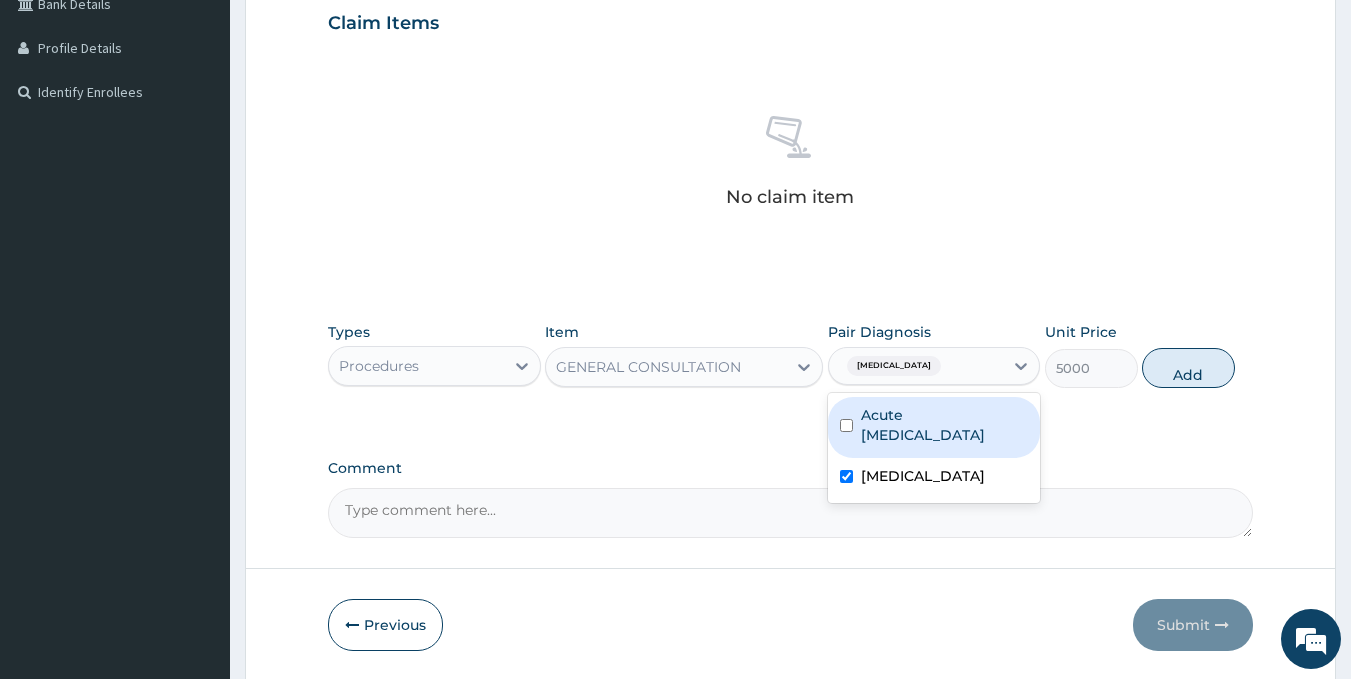 type on "0" 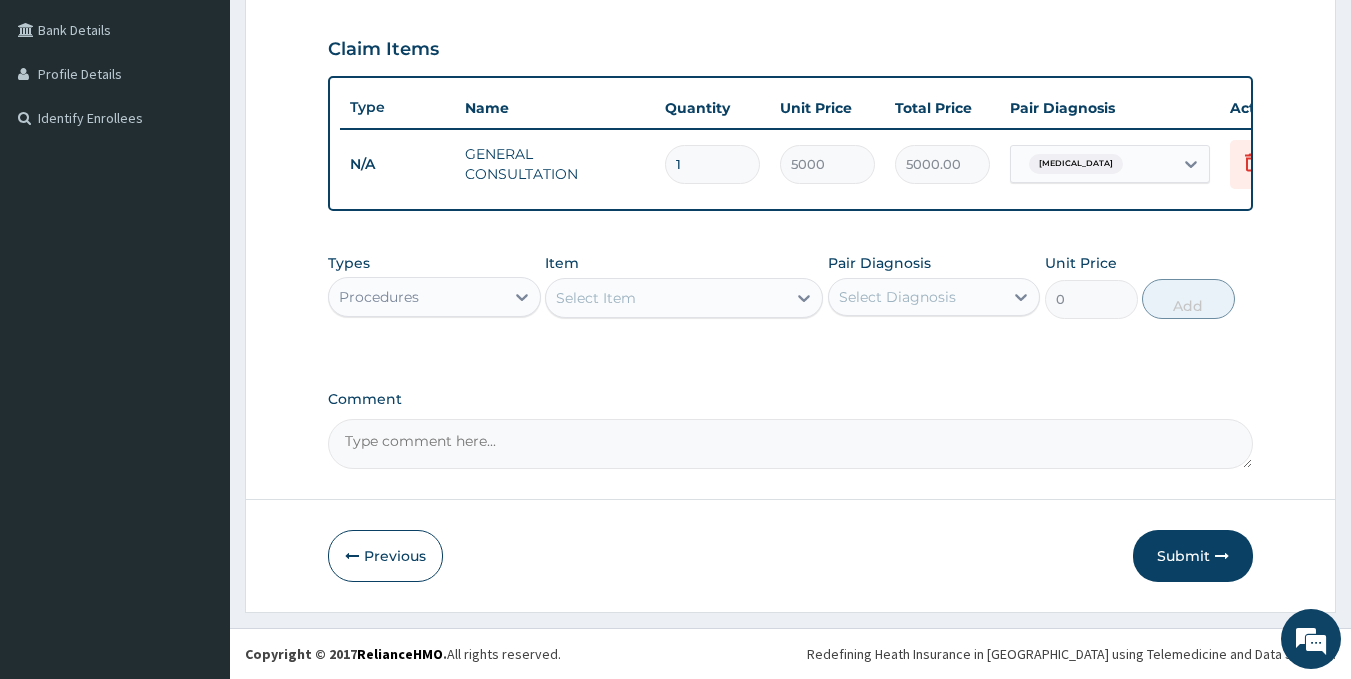 scroll, scrollTop: 467, scrollLeft: 0, axis: vertical 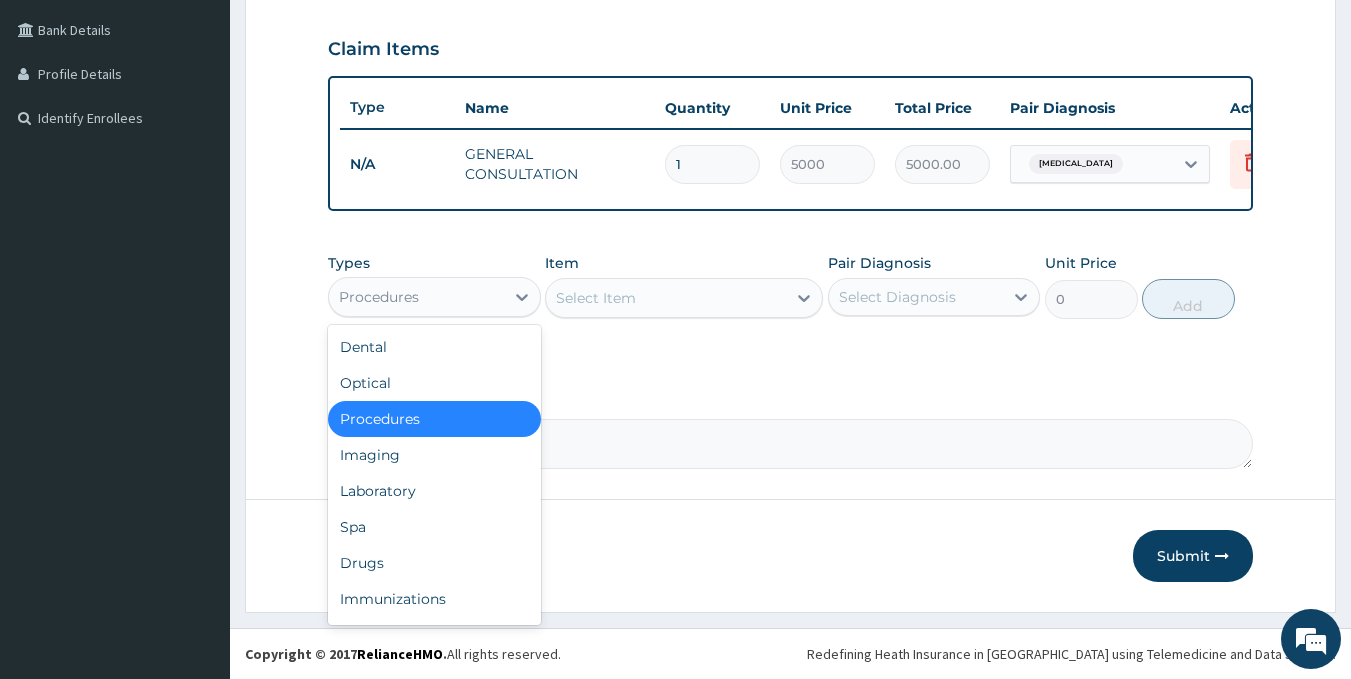 click on "Procedures" at bounding box center (416, 297) 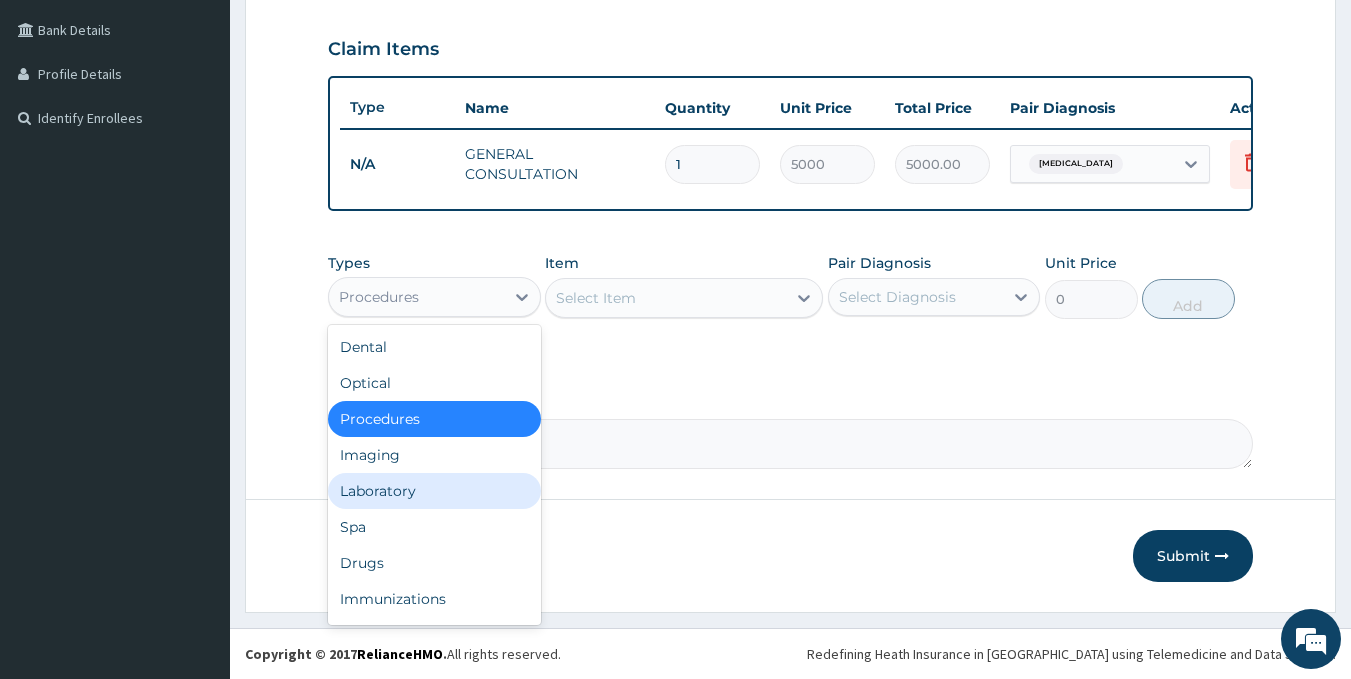 click on "Laboratory" at bounding box center (434, 491) 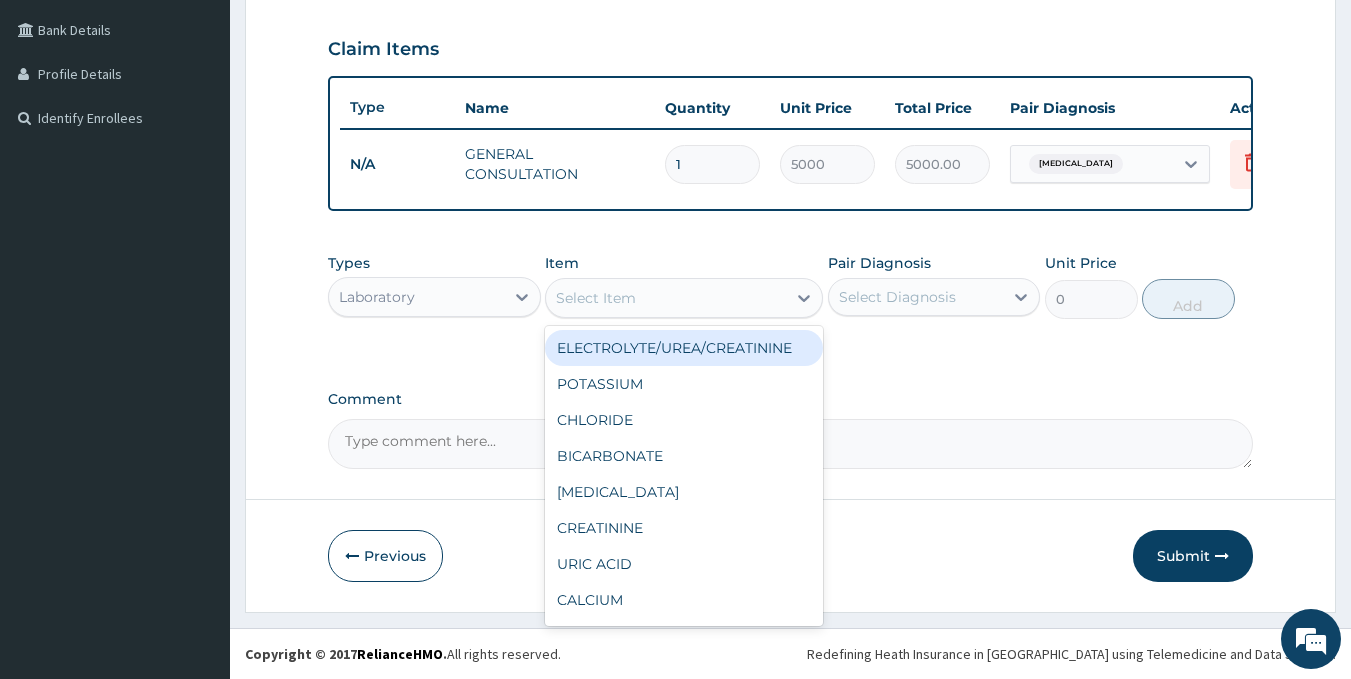 click on "Select Item" at bounding box center (666, 298) 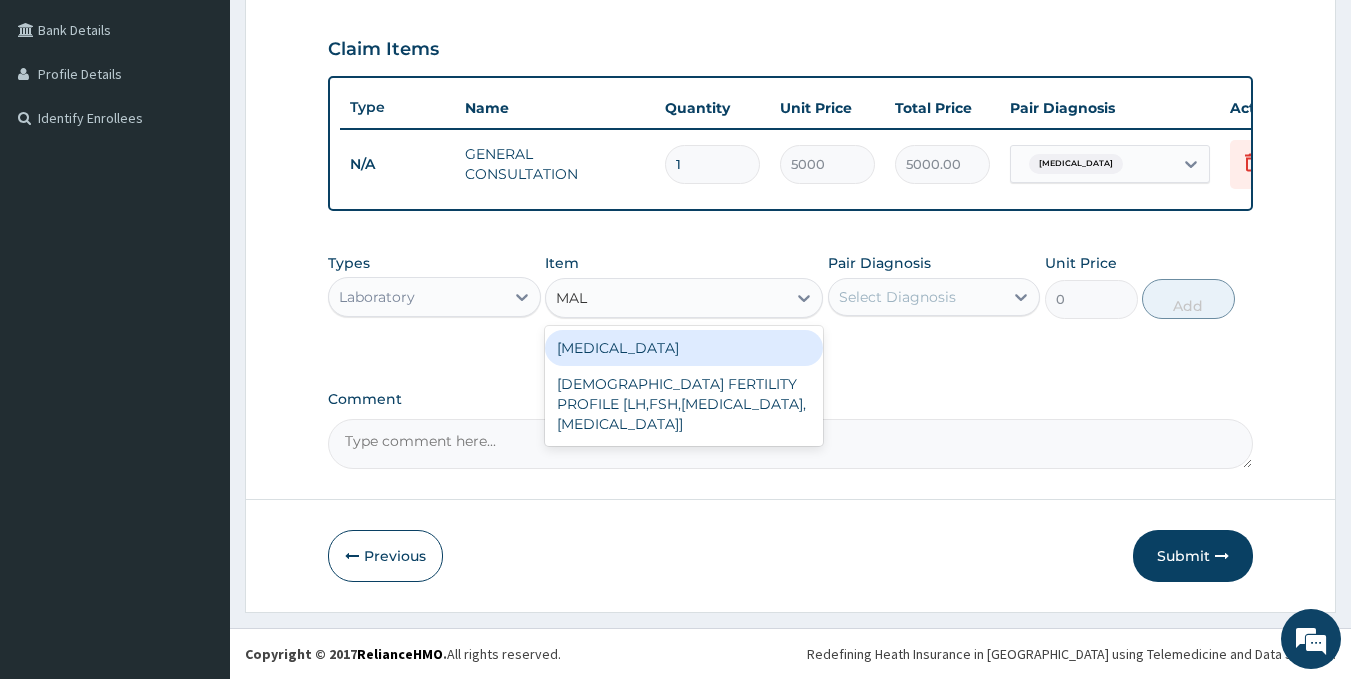 type on "MALA" 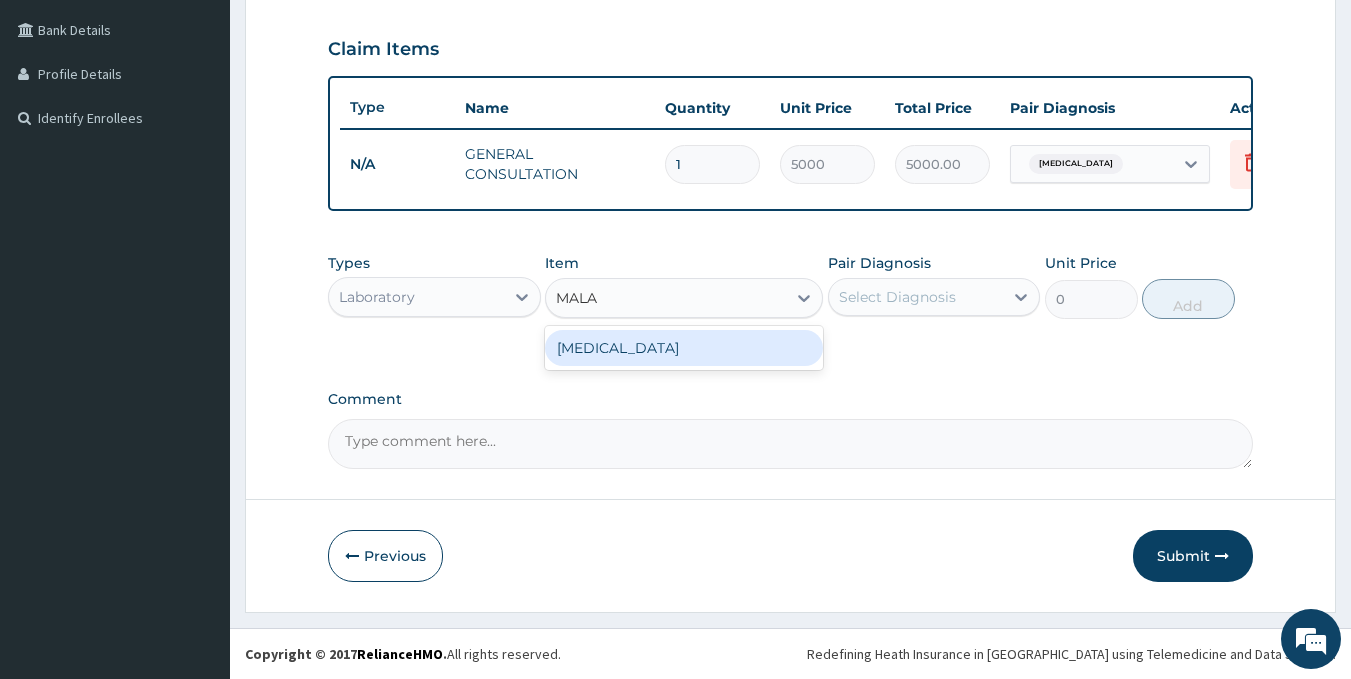 click on "MALARIA" at bounding box center (684, 348) 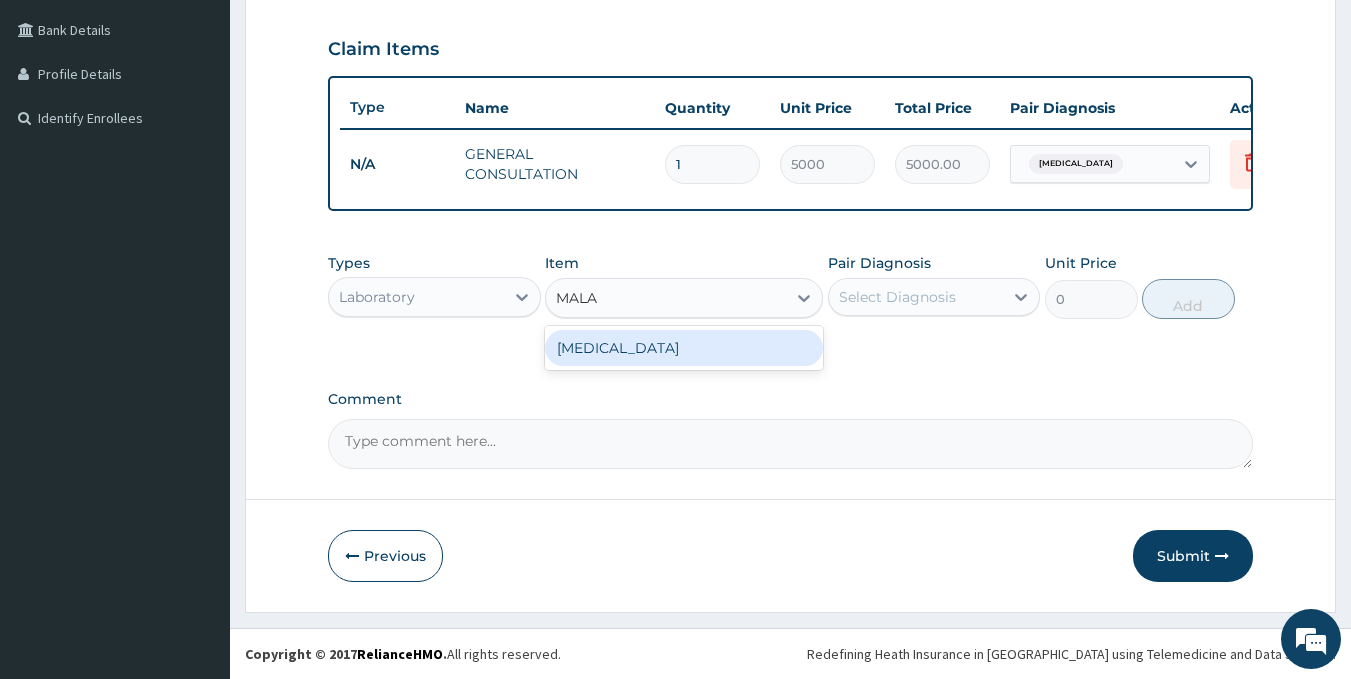 type 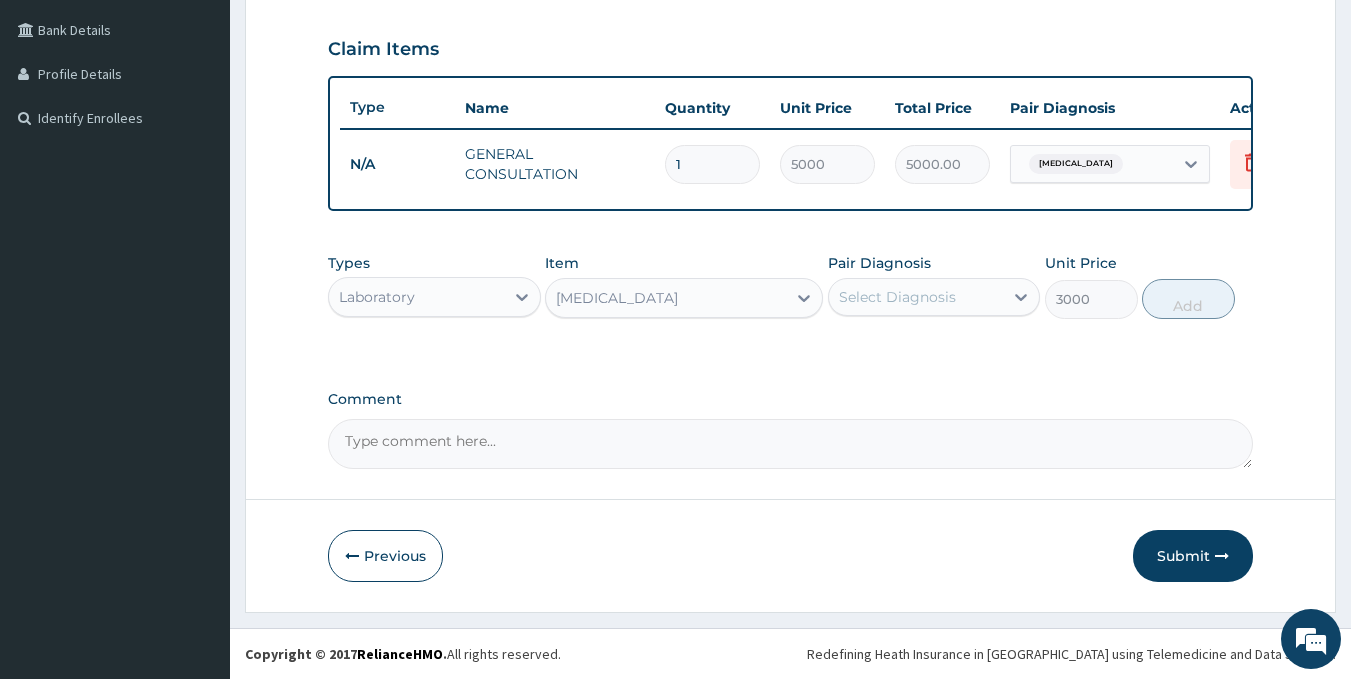 click on "Select Diagnosis" at bounding box center [897, 297] 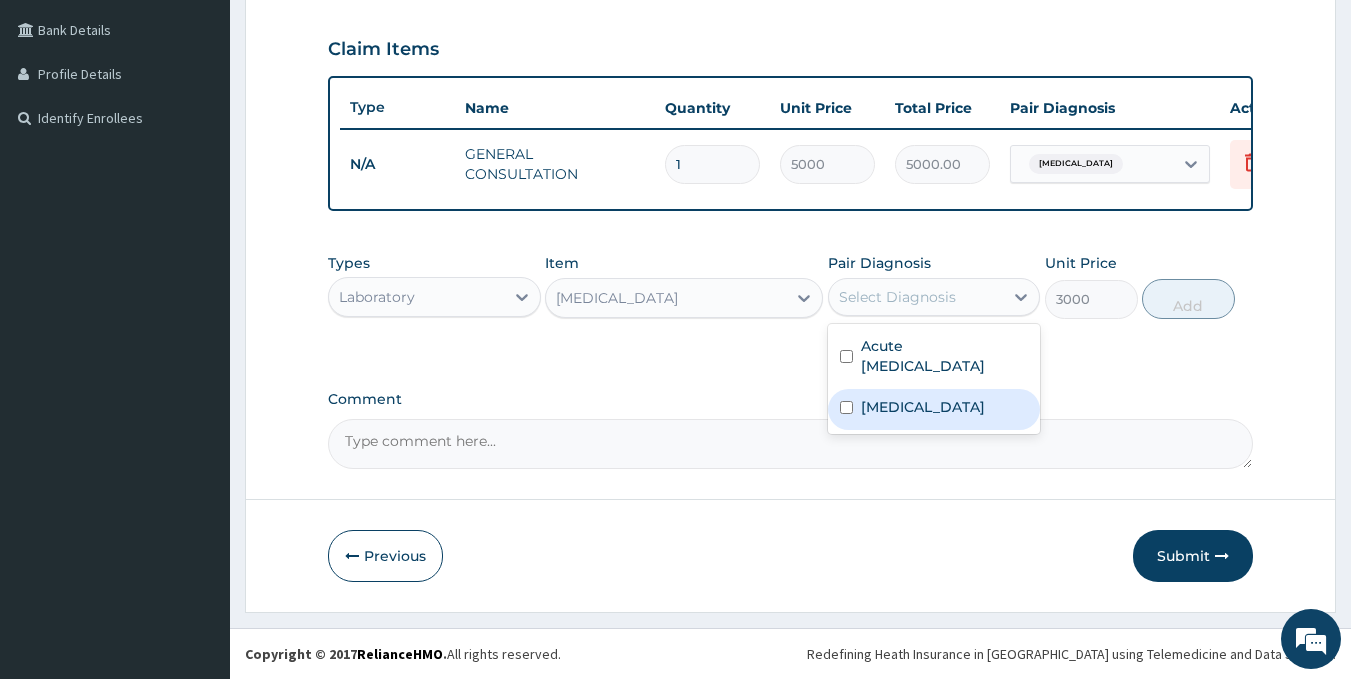 click on "Malaria" at bounding box center (923, 407) 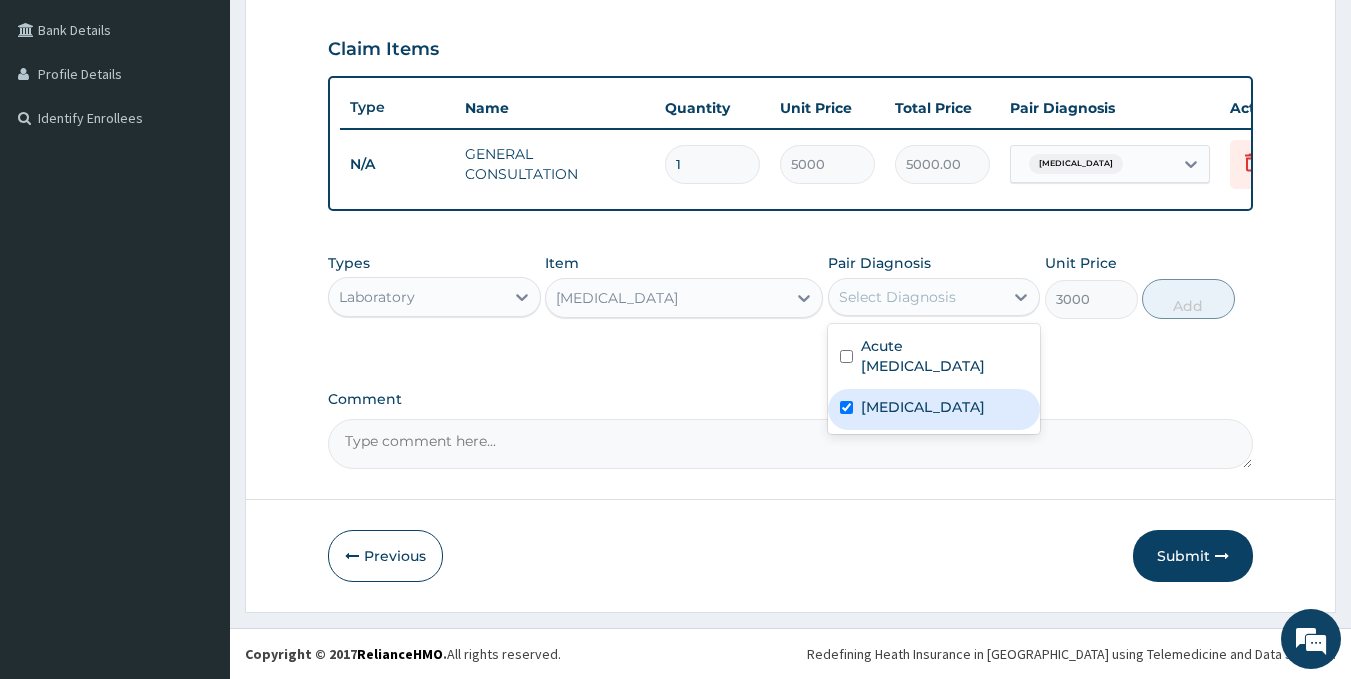 checkbox on "true" 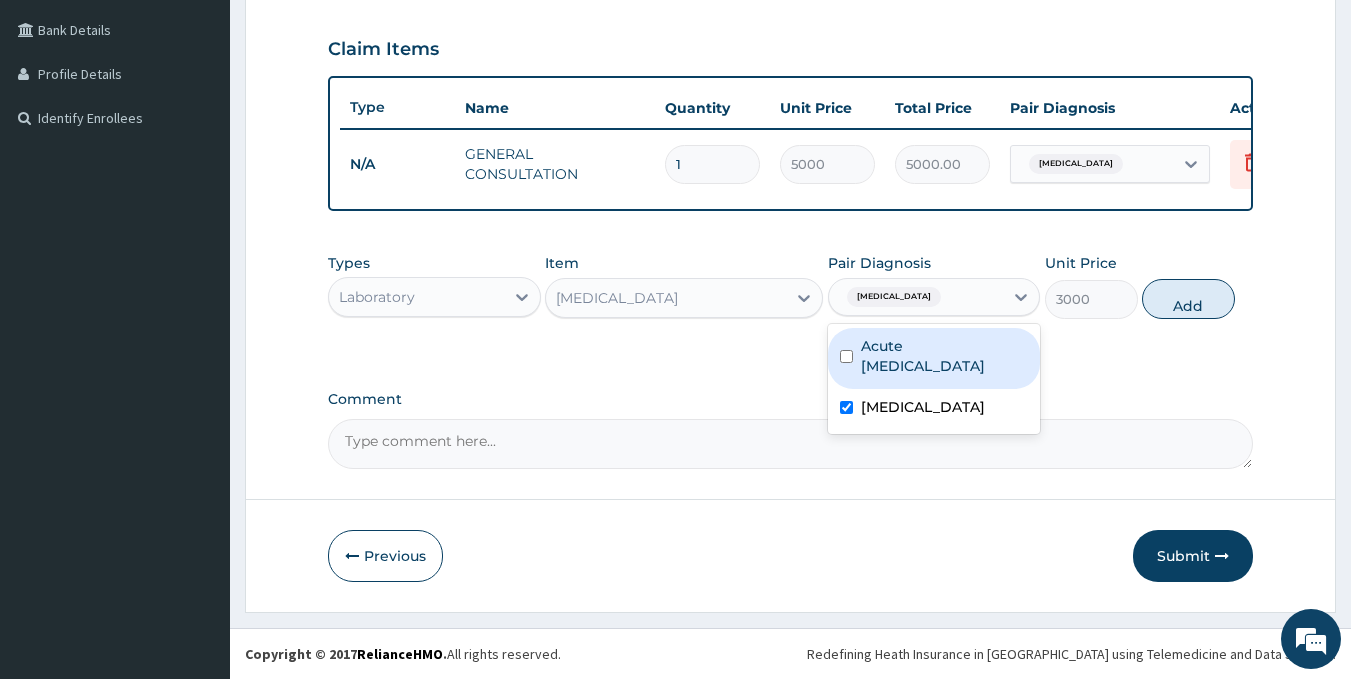 click on "Add" at bounding box center (1188, 299) 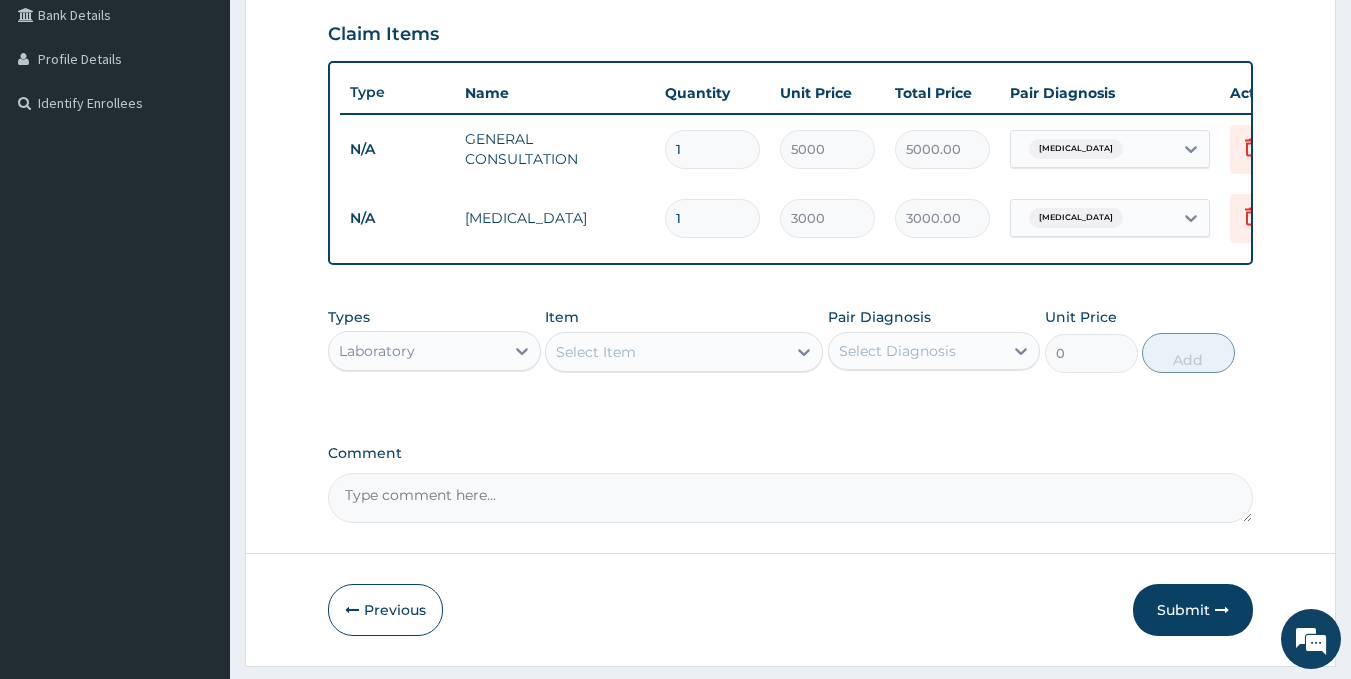 click on "Laboratory" at bounding box center (377, 351) 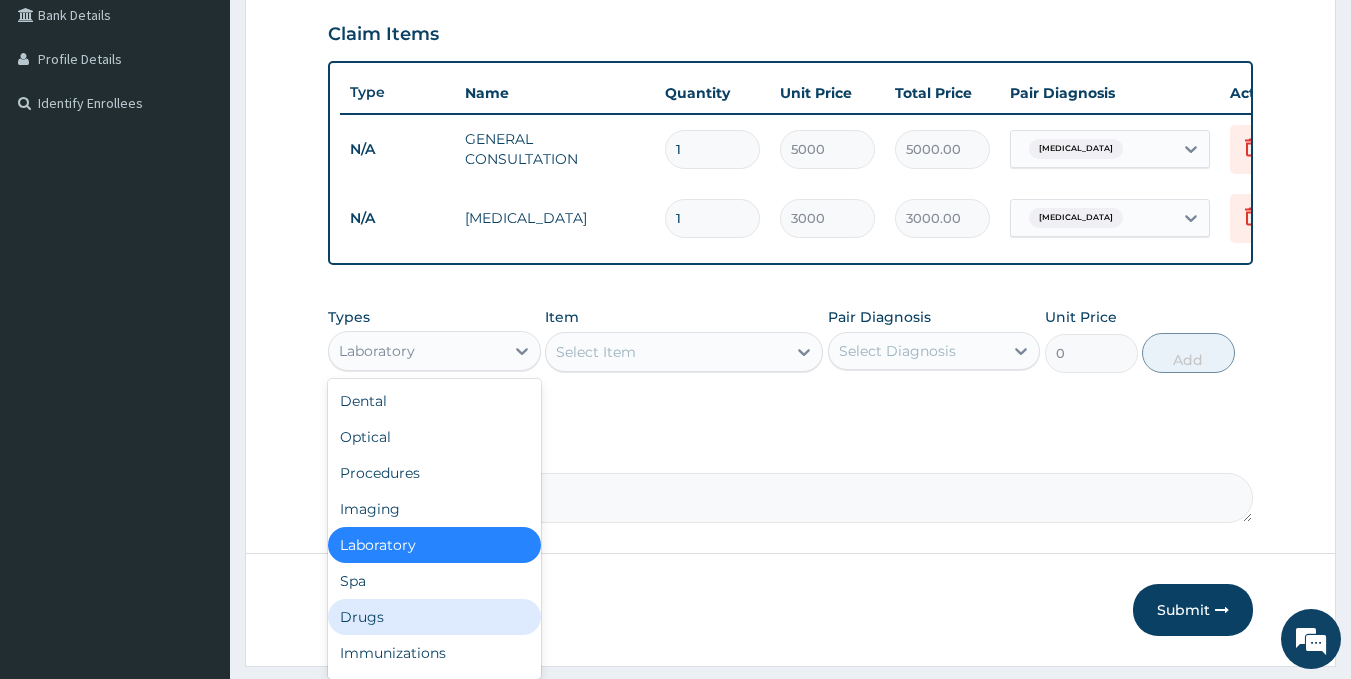 click on "Drugs" at bounding box center [434, 617] 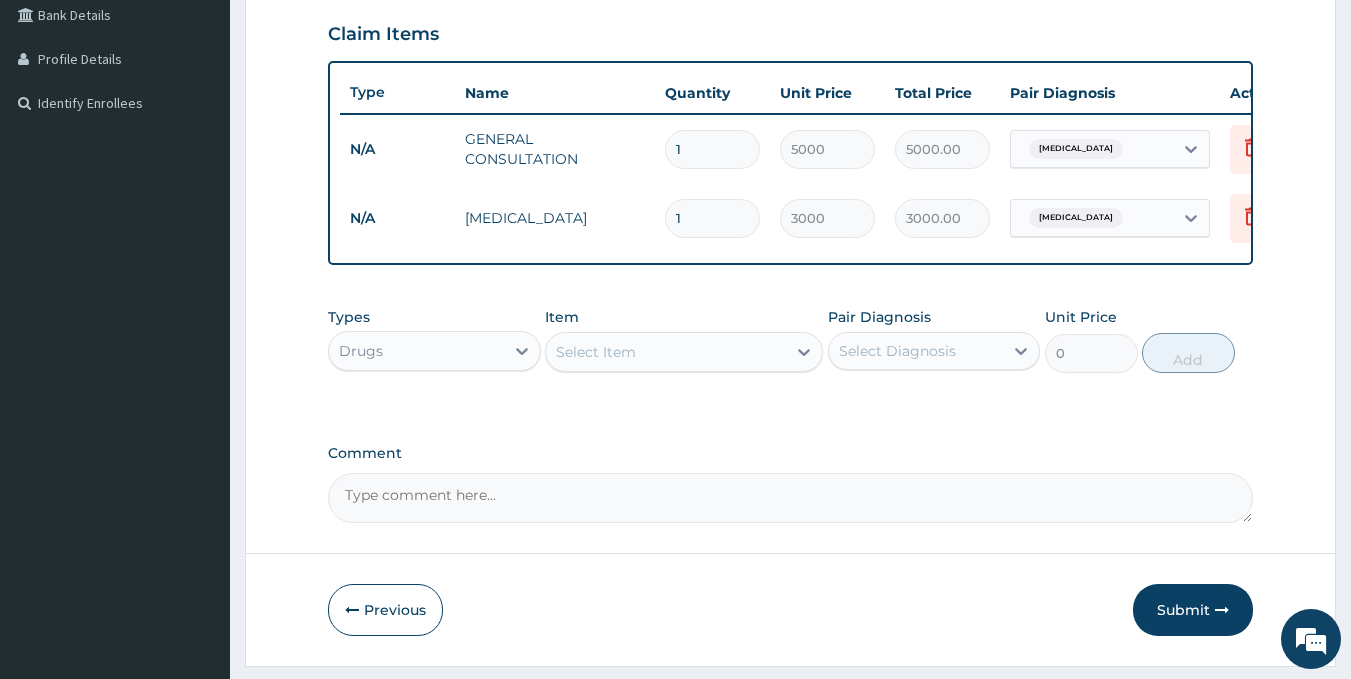 click on "Select Item" at bounding box center (666, 352) 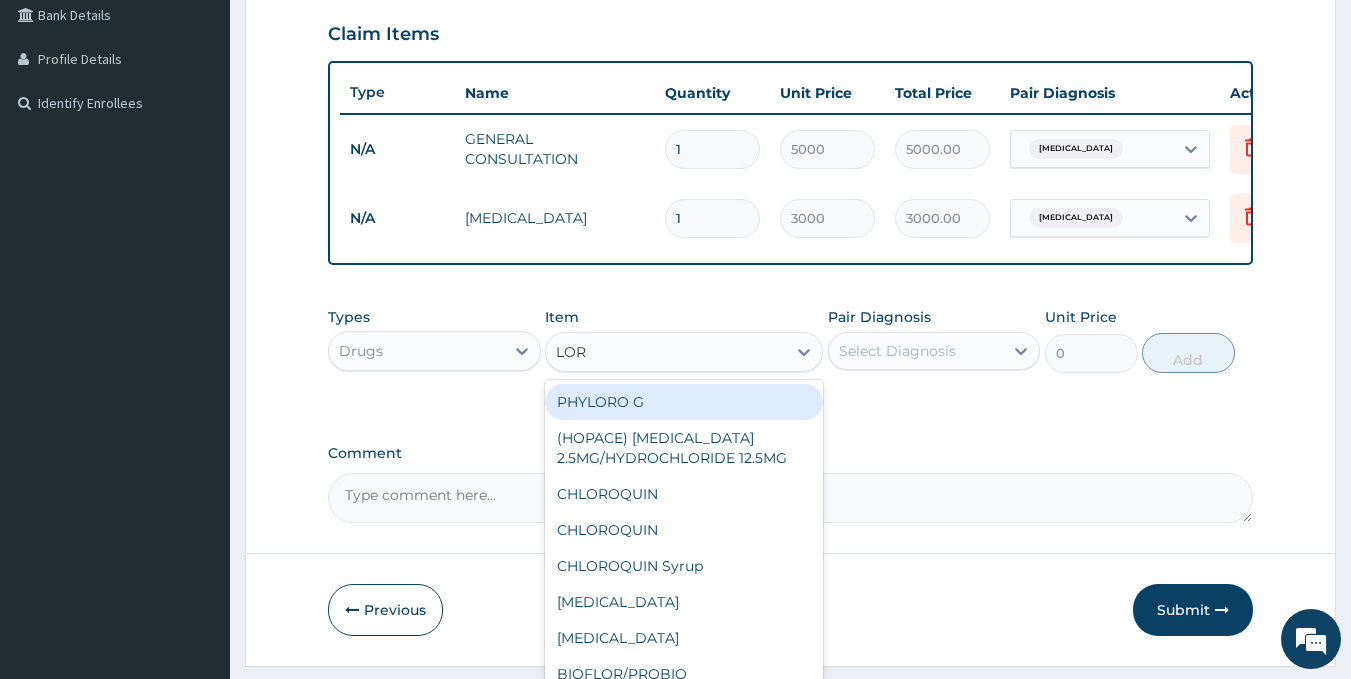 type on "LORA" 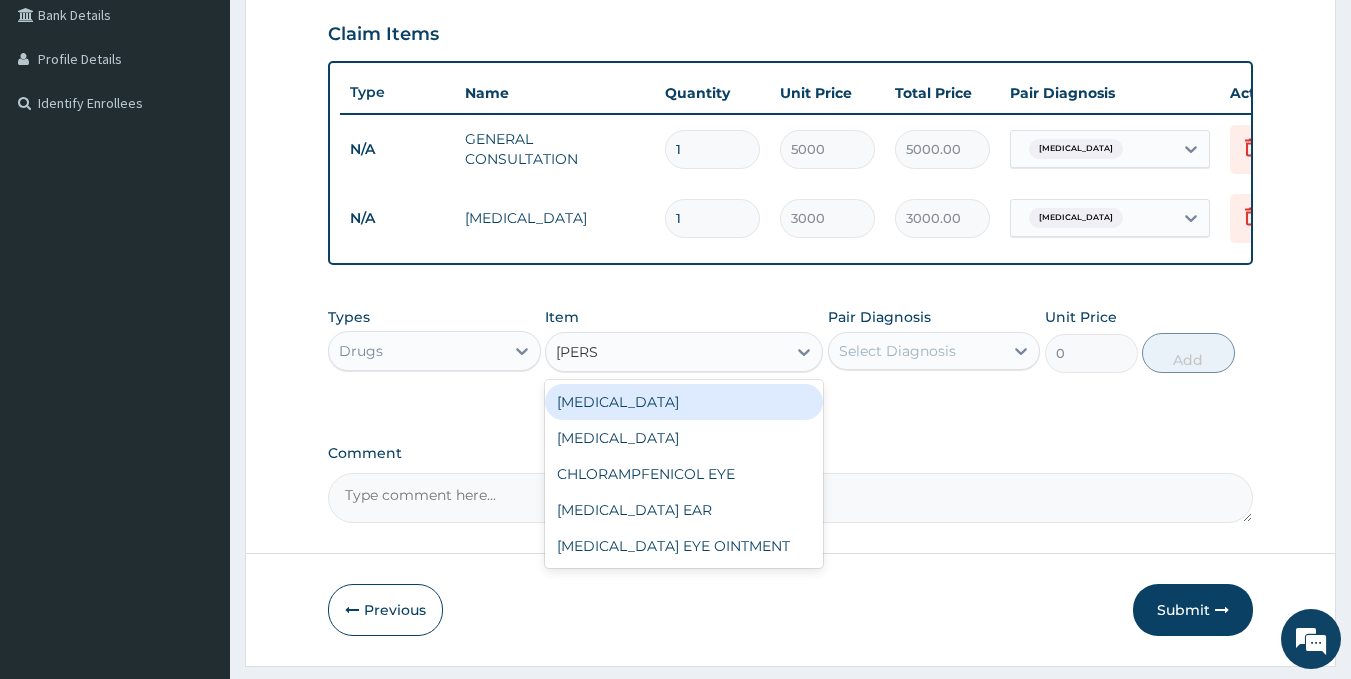 drag, startPoint x: 692, startPoint y: 409, endPoint x: 919, endPoint y: 374, distance: 229.68239 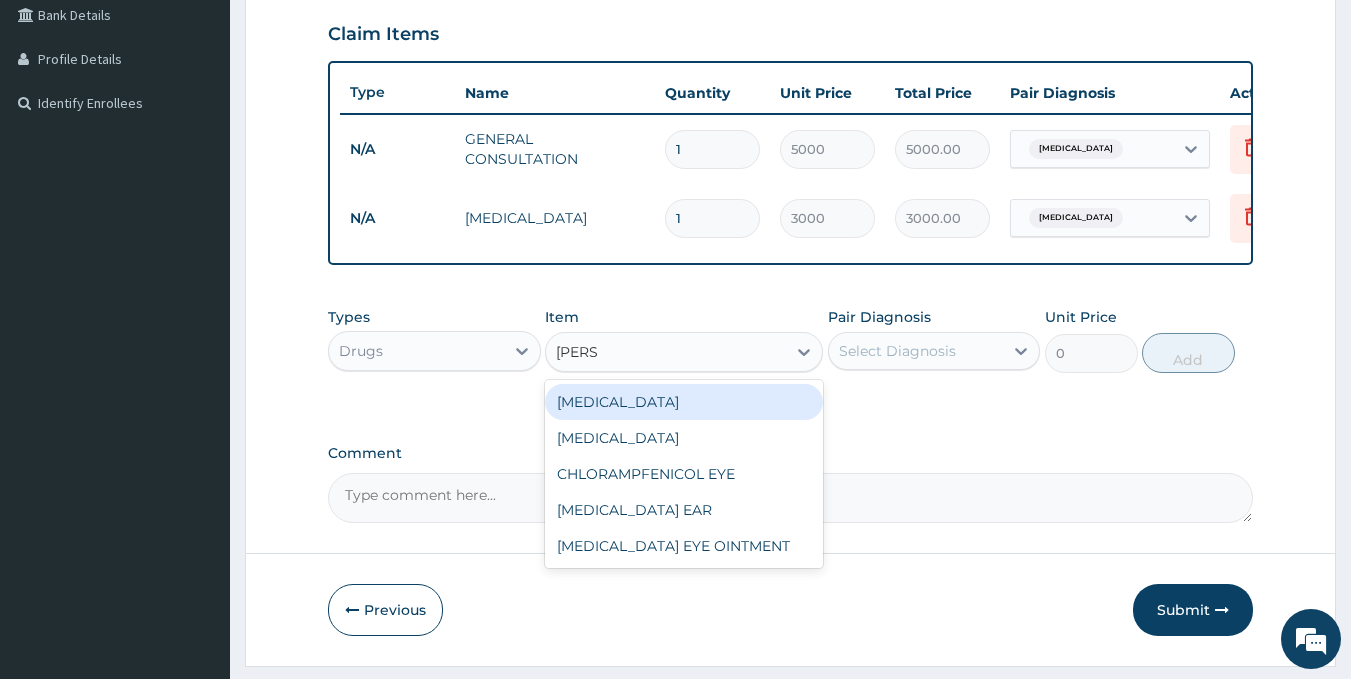 click on "[MEDICAL_DATA]" at bounding box center (684, 402) 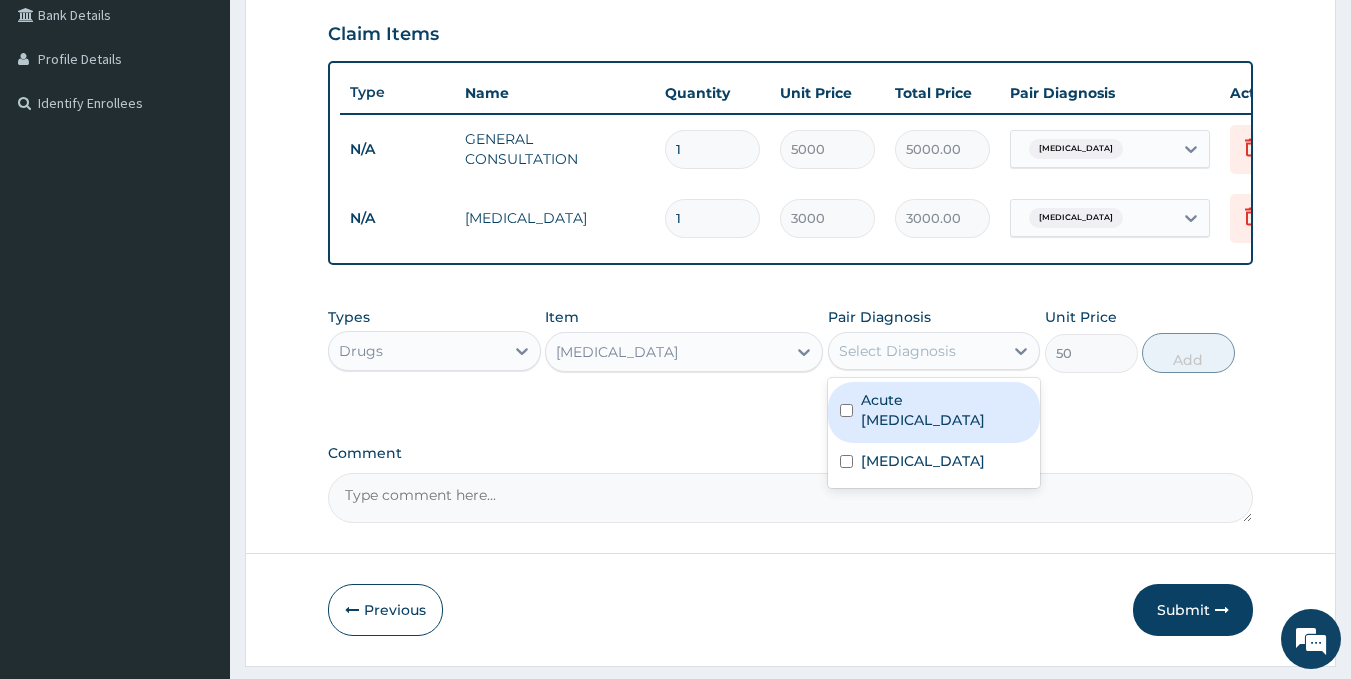 click on "Select Diagnosis" at bounding box center [897, 351] 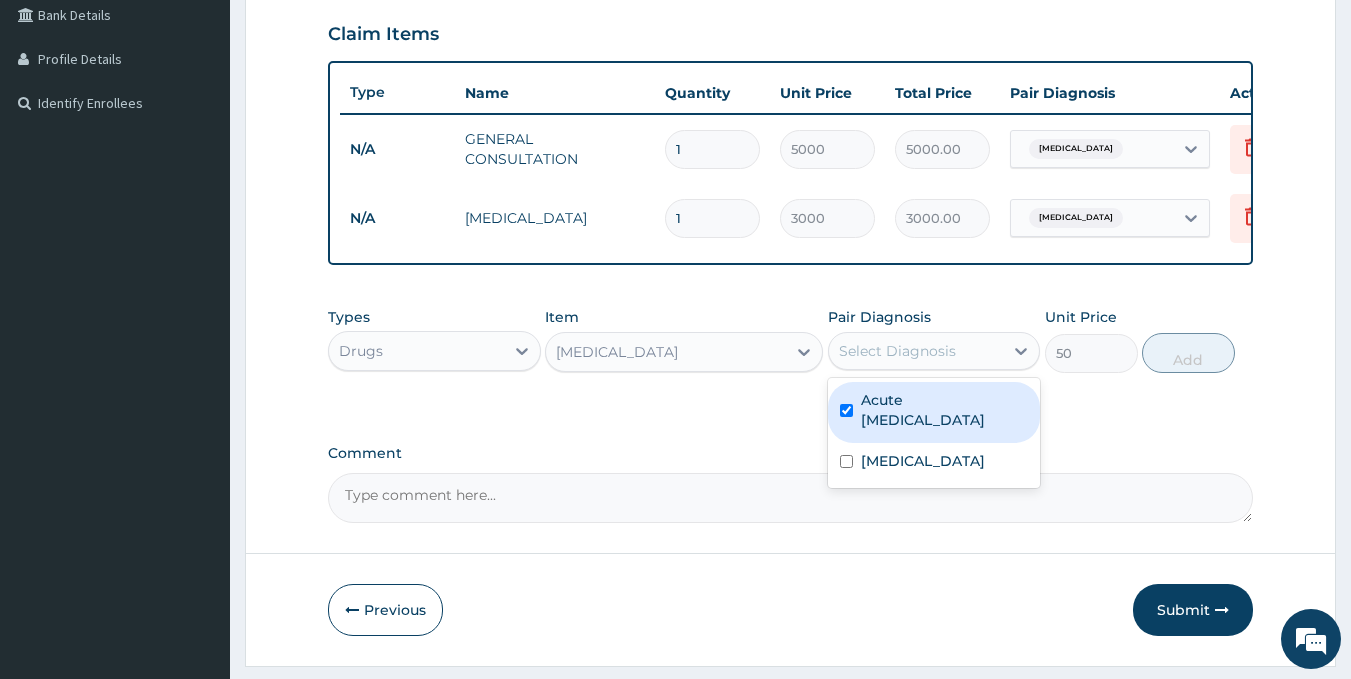 checkbox on "true" 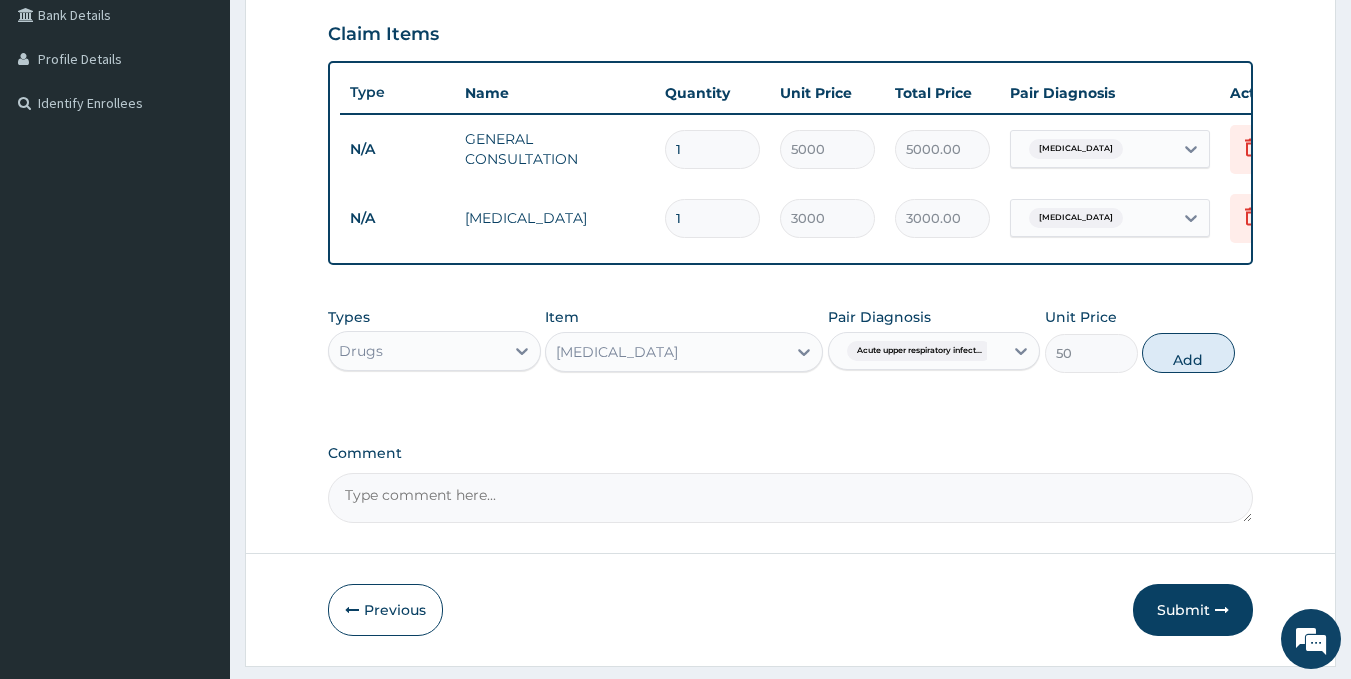 click on "Add" at bounding box center [1188, 353] 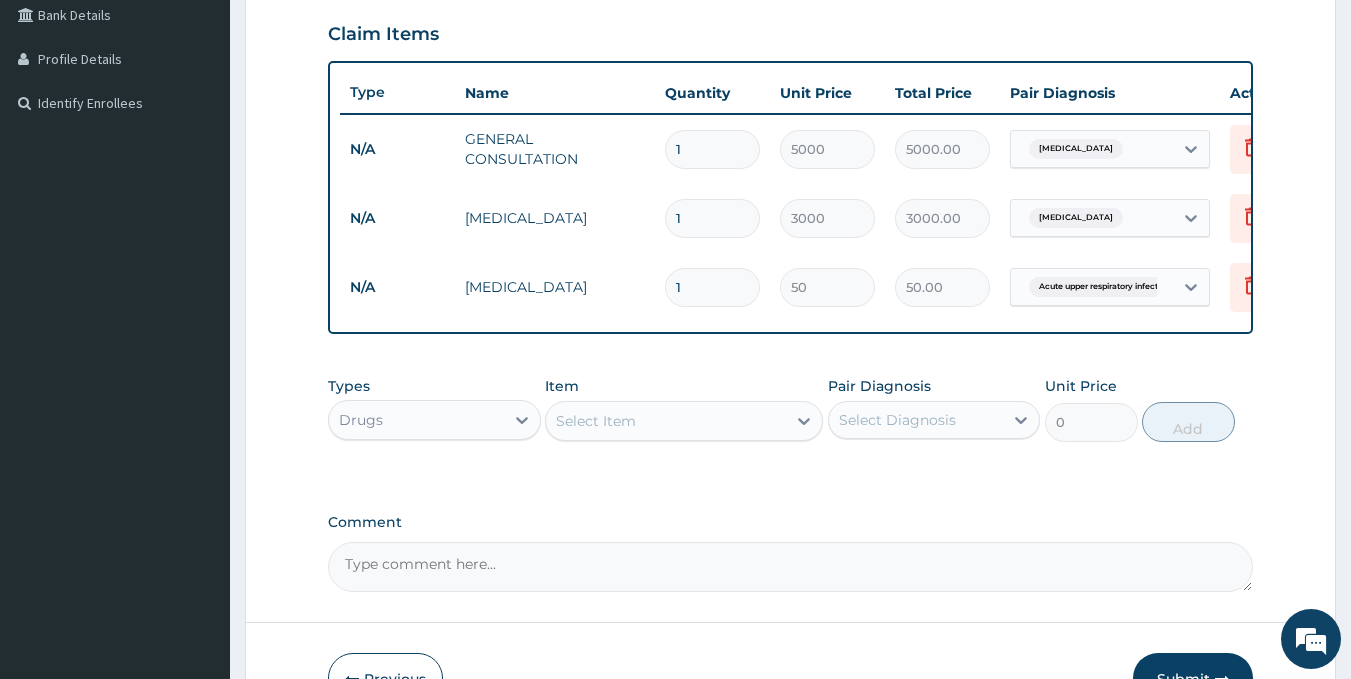 type 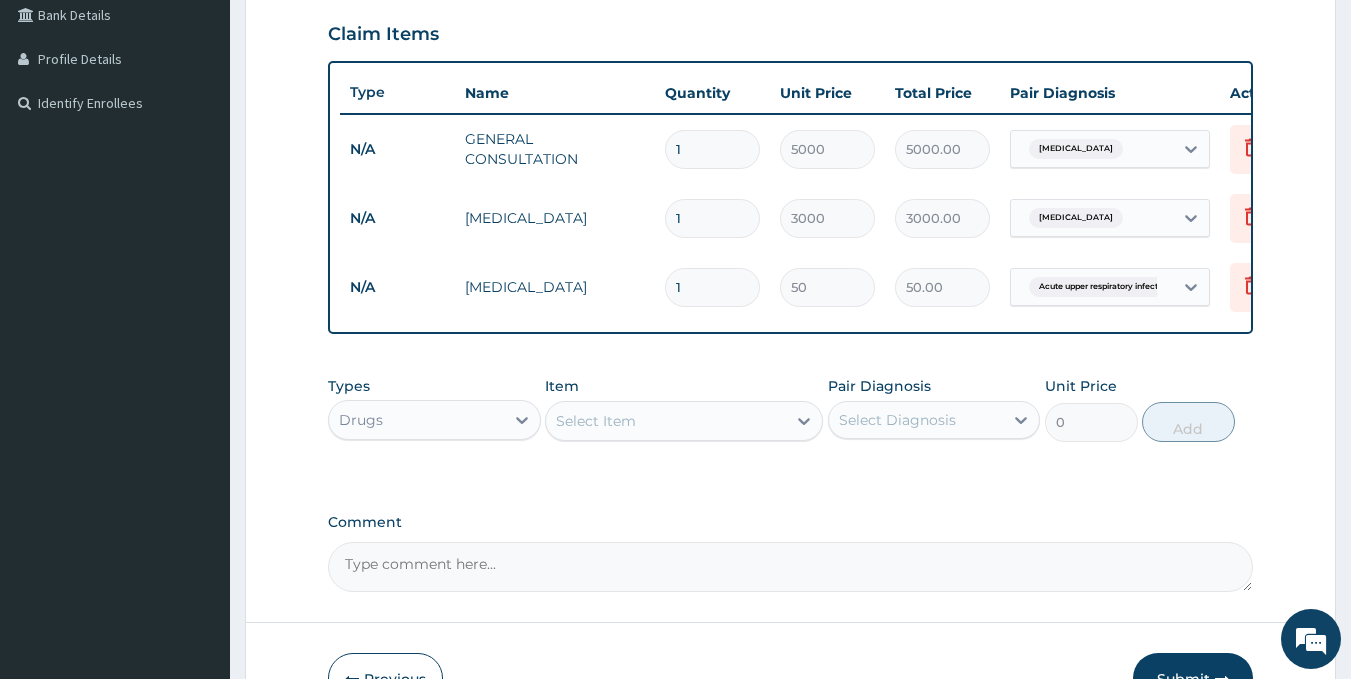 type on "0.00" 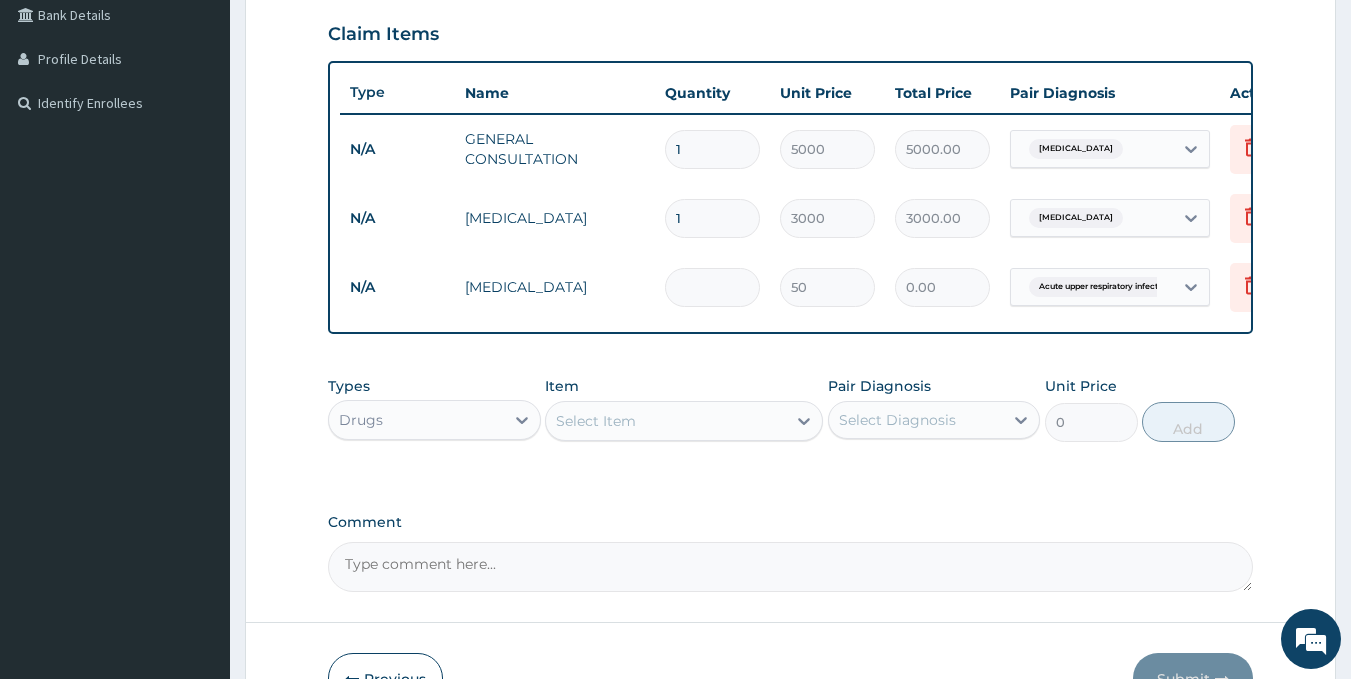type on "5" 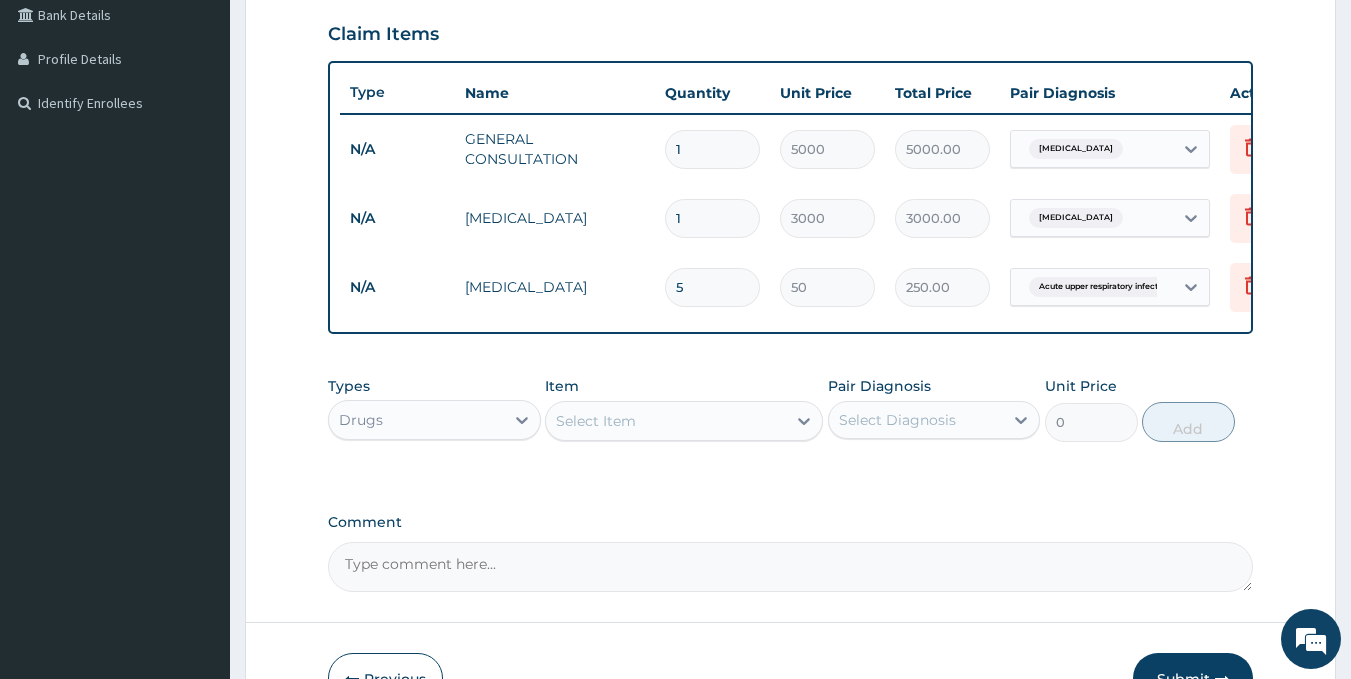 type on "5" 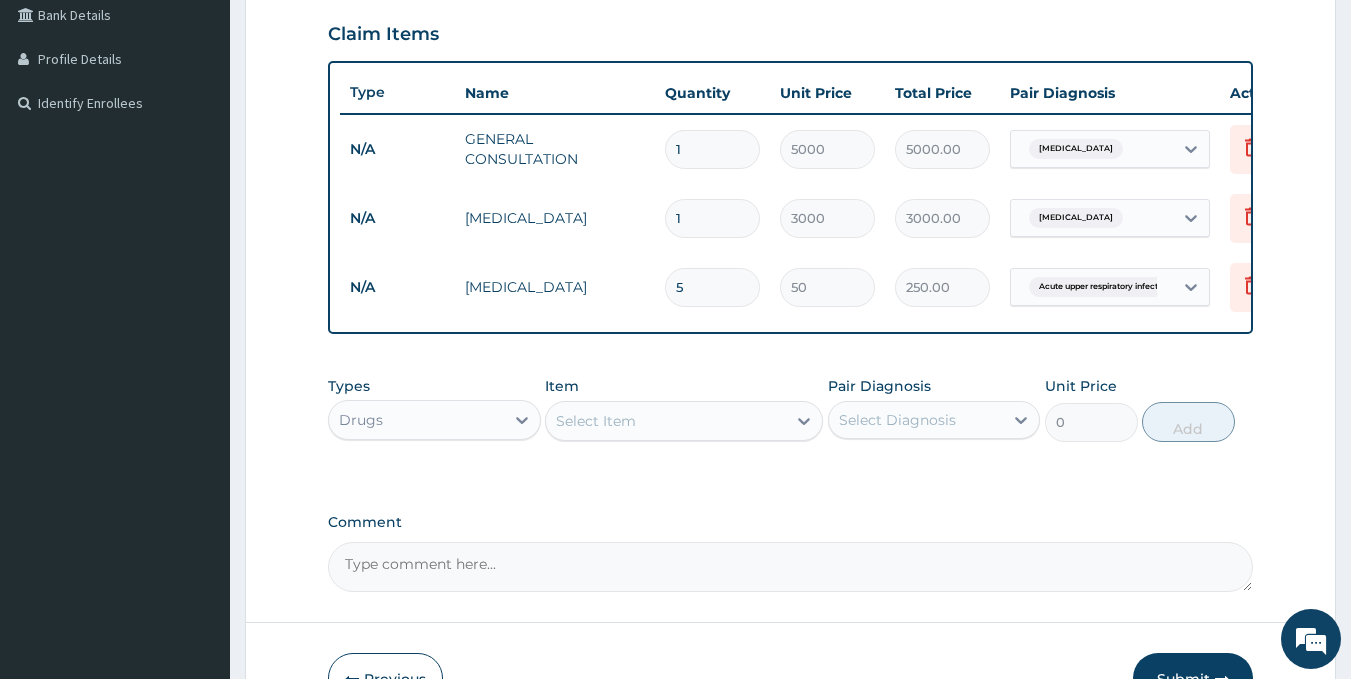 click on "Select Item" at bounding box center [596, 421] 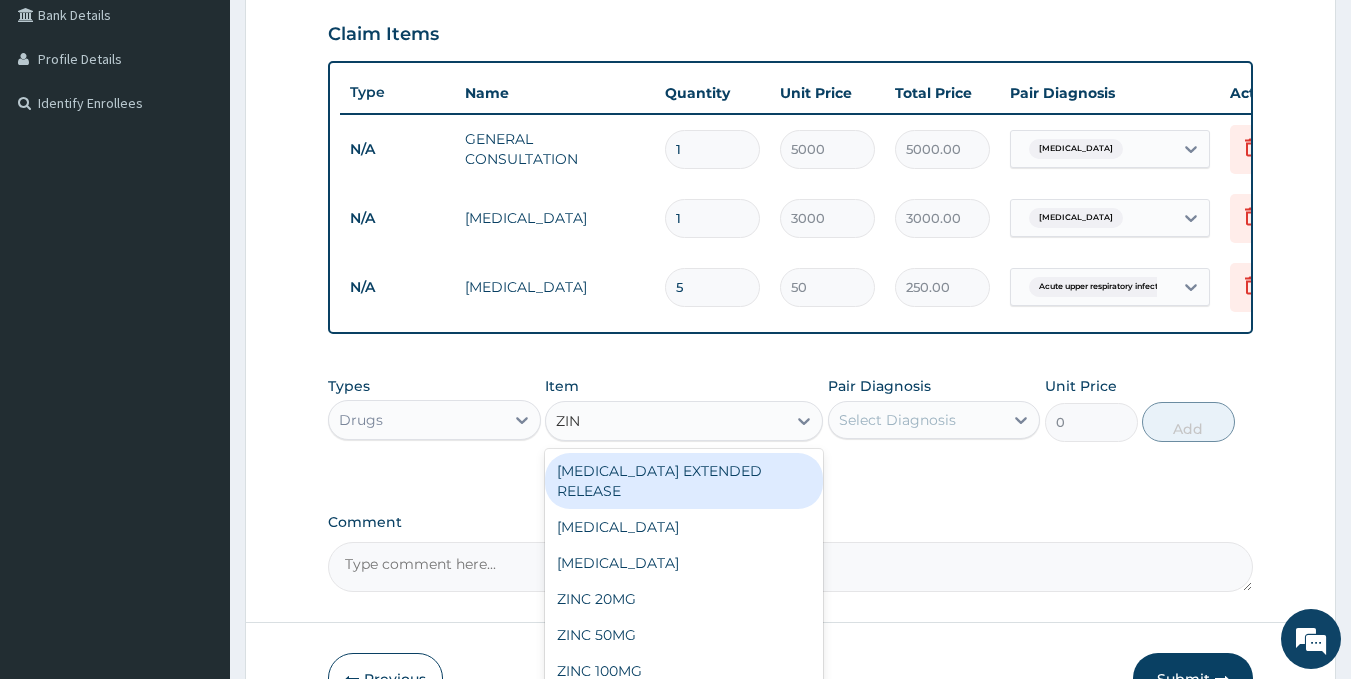 type on "ZINC" 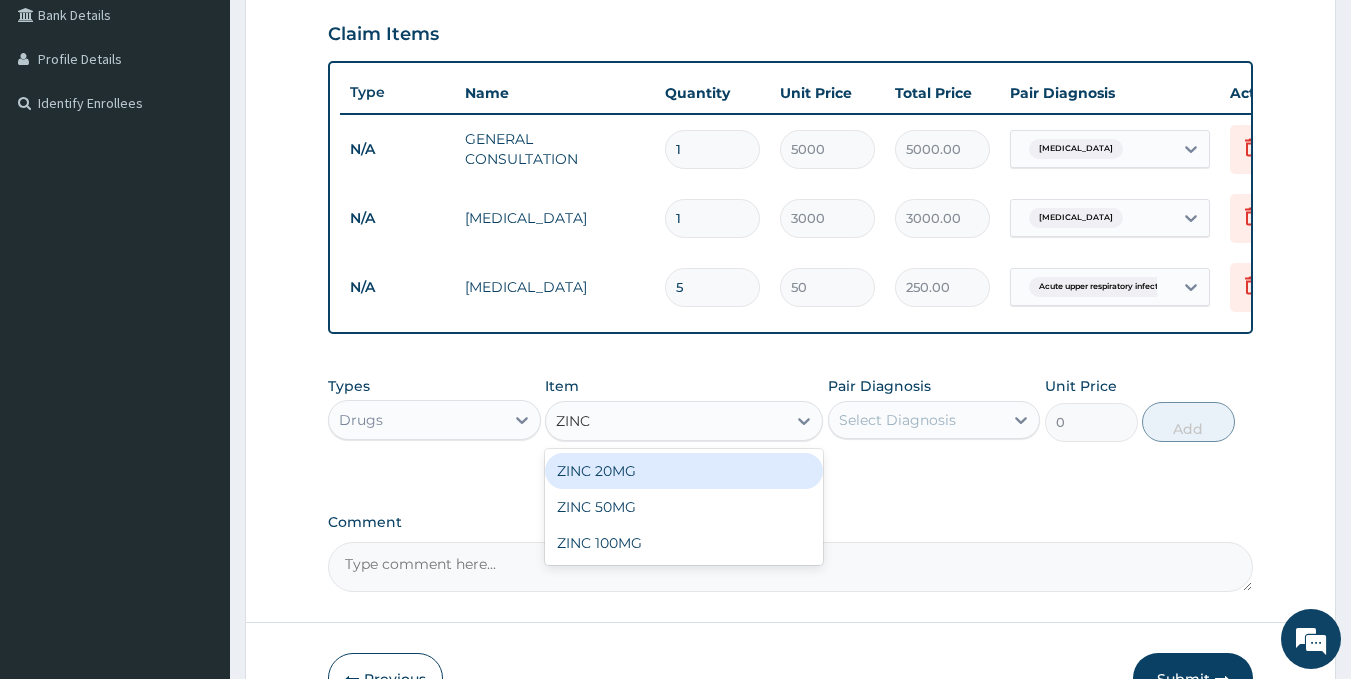 drag, startPoint x: 654, startPoint y: 486, endPoint x: 686, endPoint y: 475, distance: 33.83785 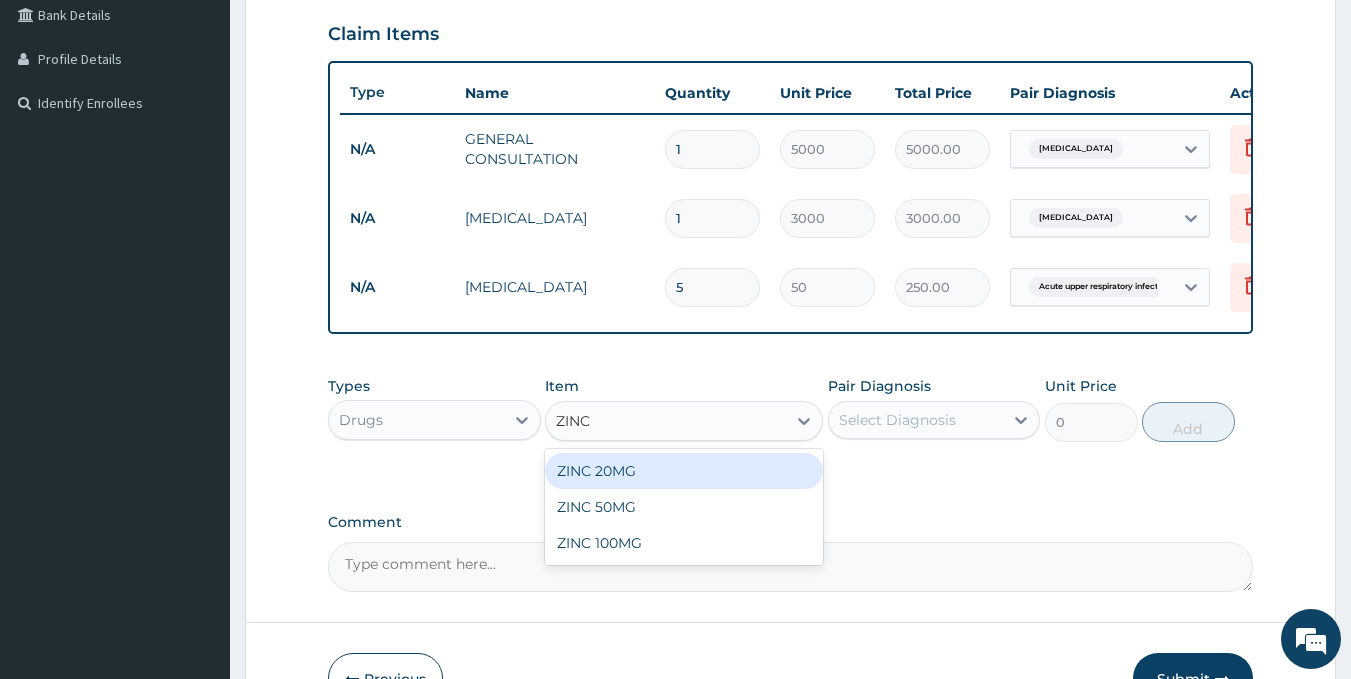 click on "ZINC 20MG" at bounding box center (684, 471) 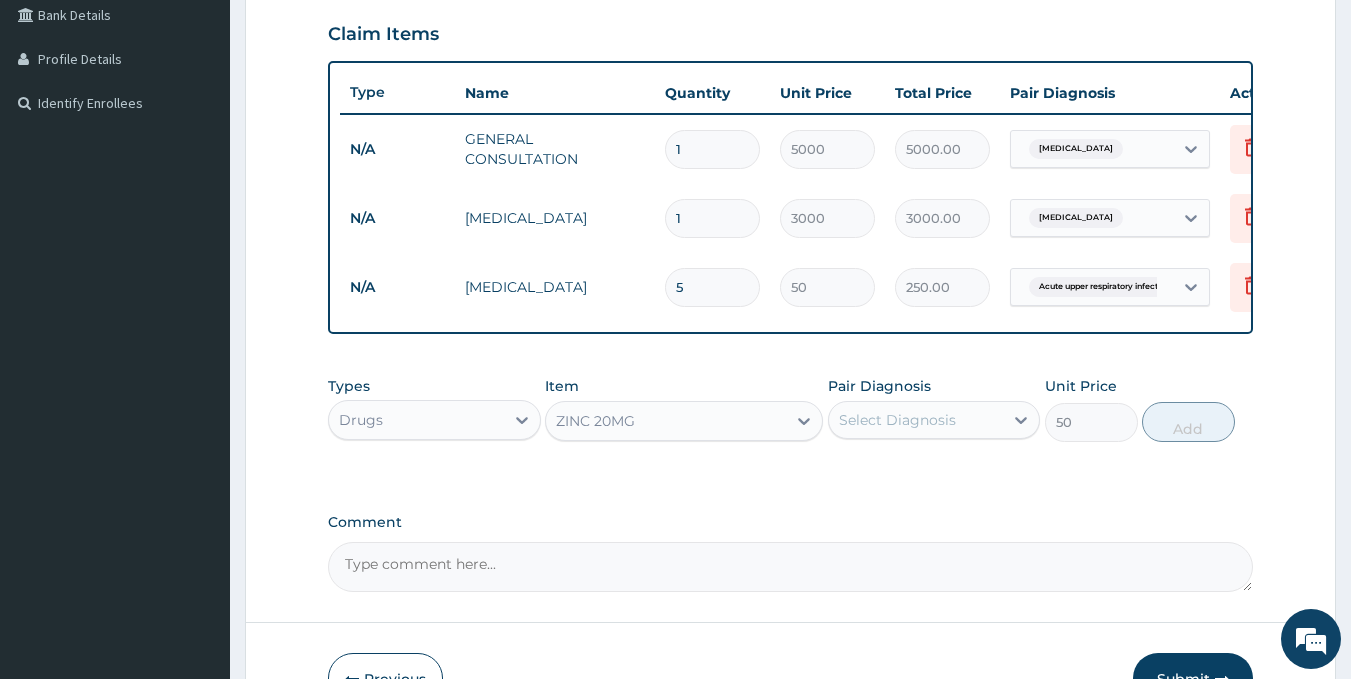 click on "Select Diagnosis" at bounding box center (897, 420) 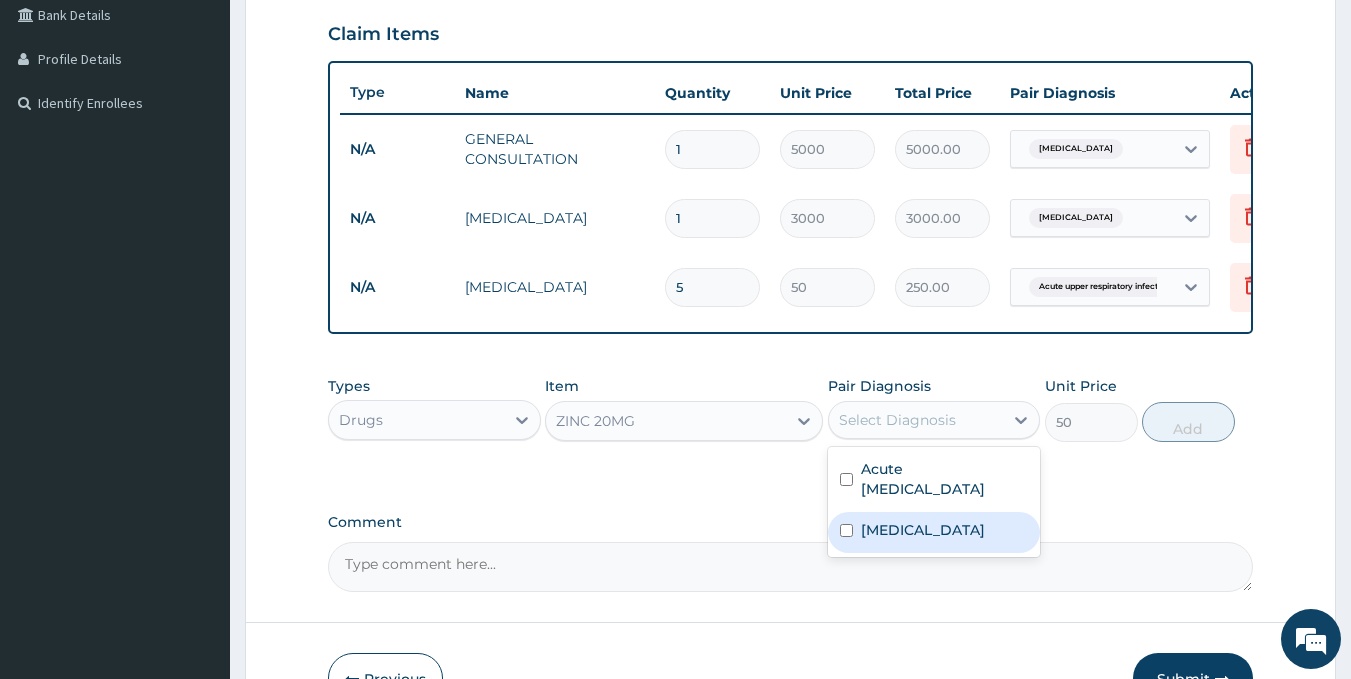 click on "Malaria" at bounding box center [934, 532] 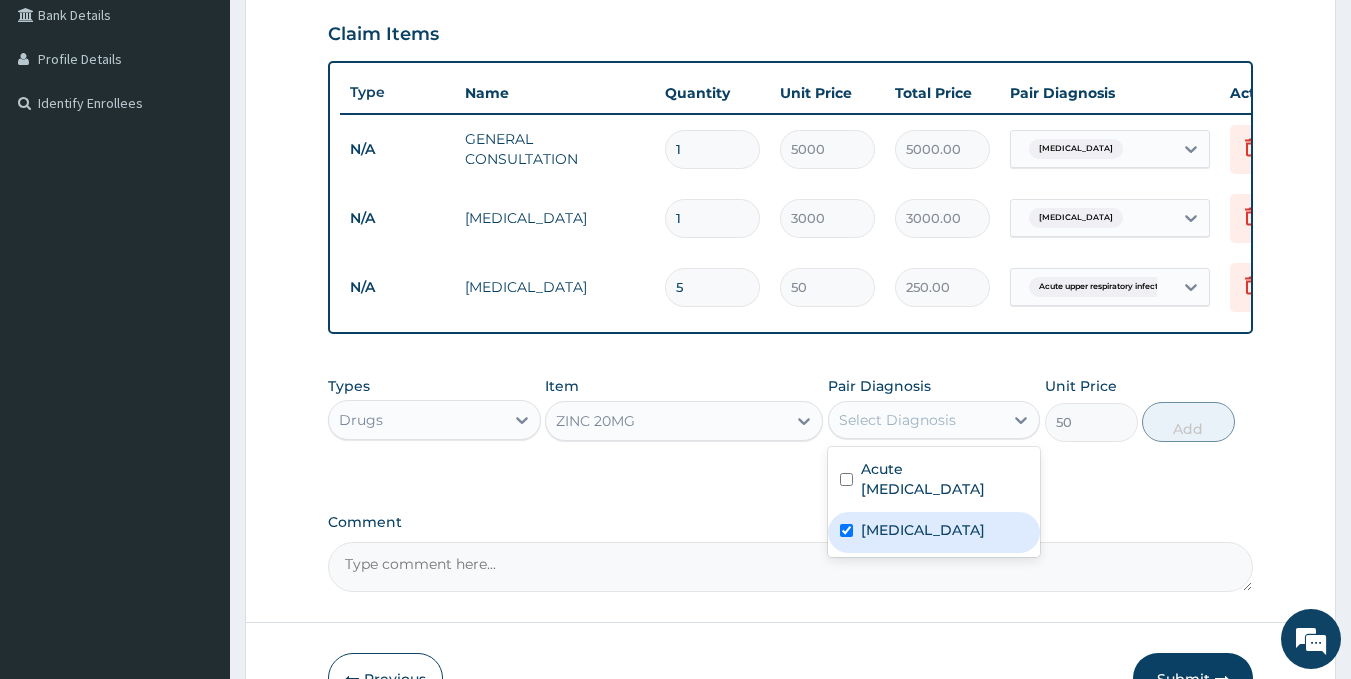 checkbox on "true" 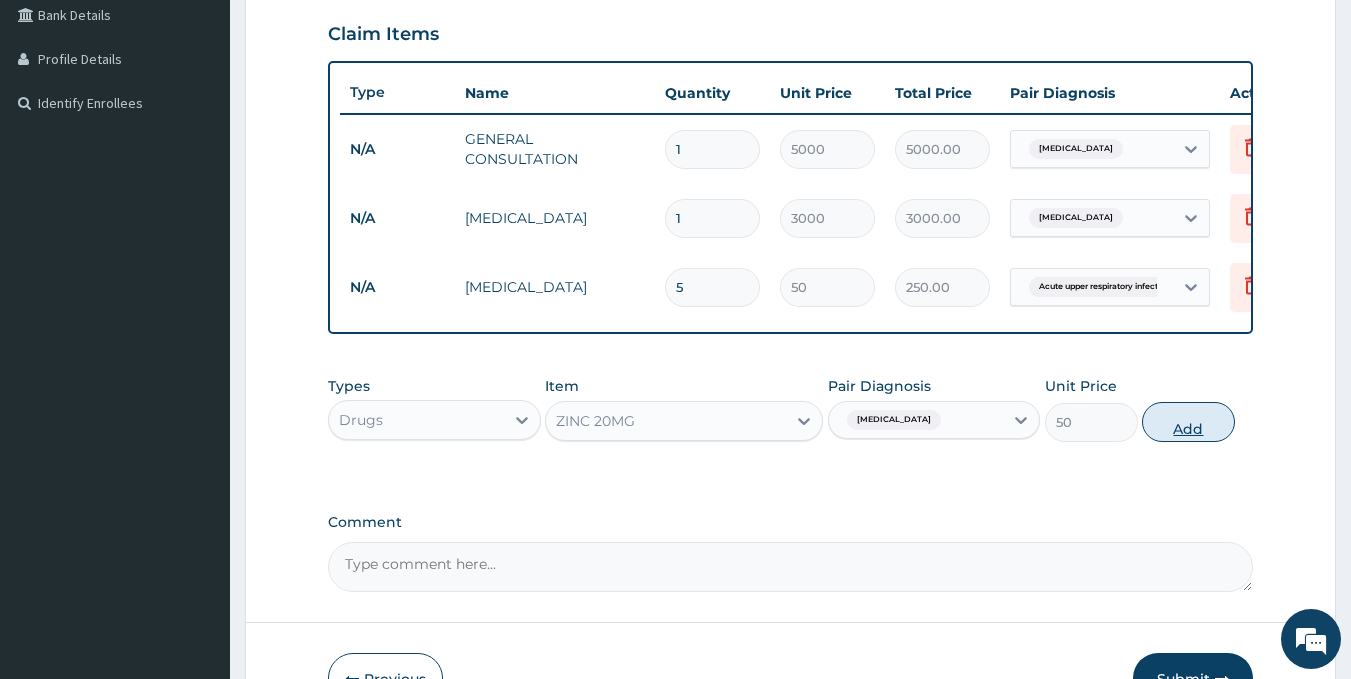 click on "Add" at bounding box center (1188, 422) 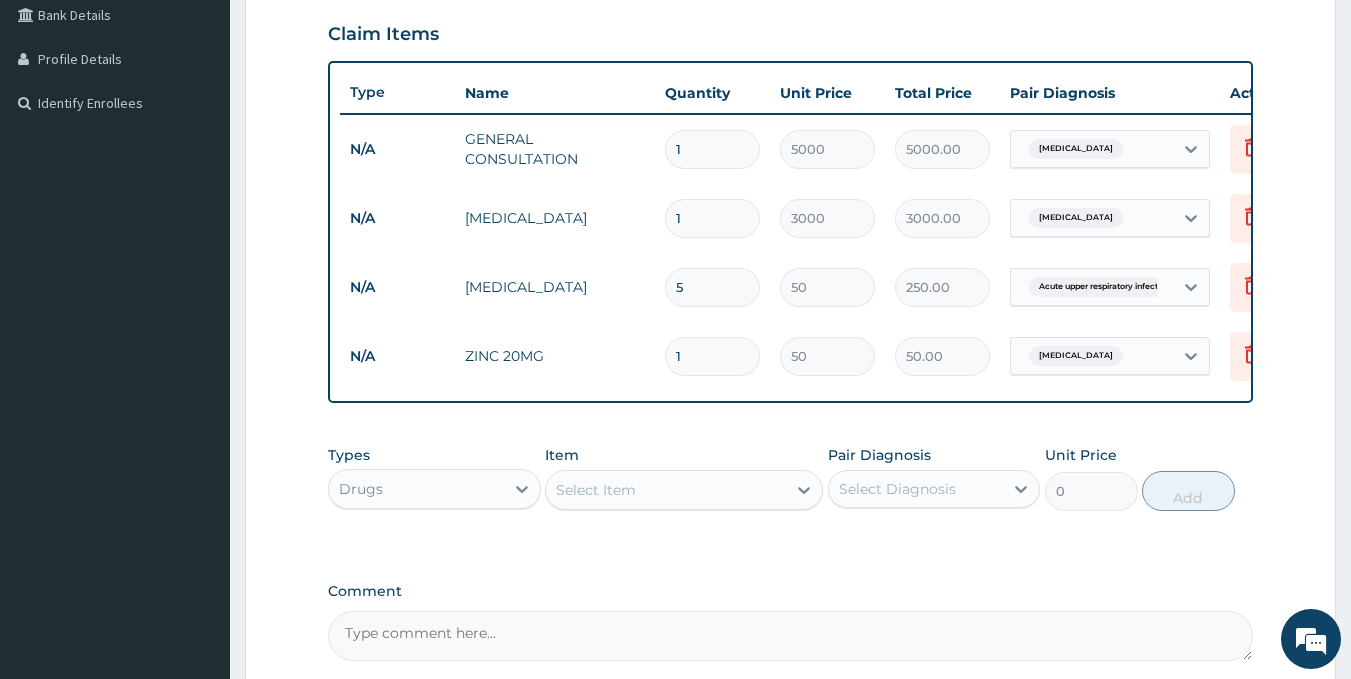 type 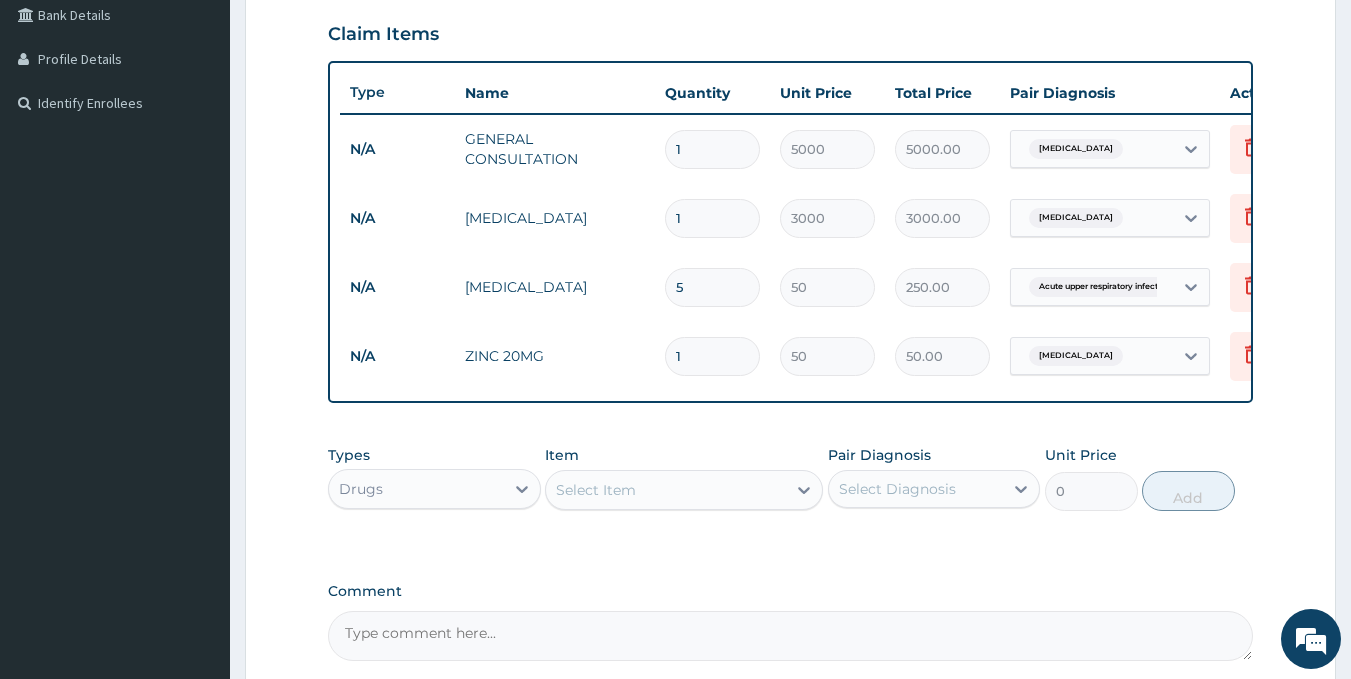type on "0.00" 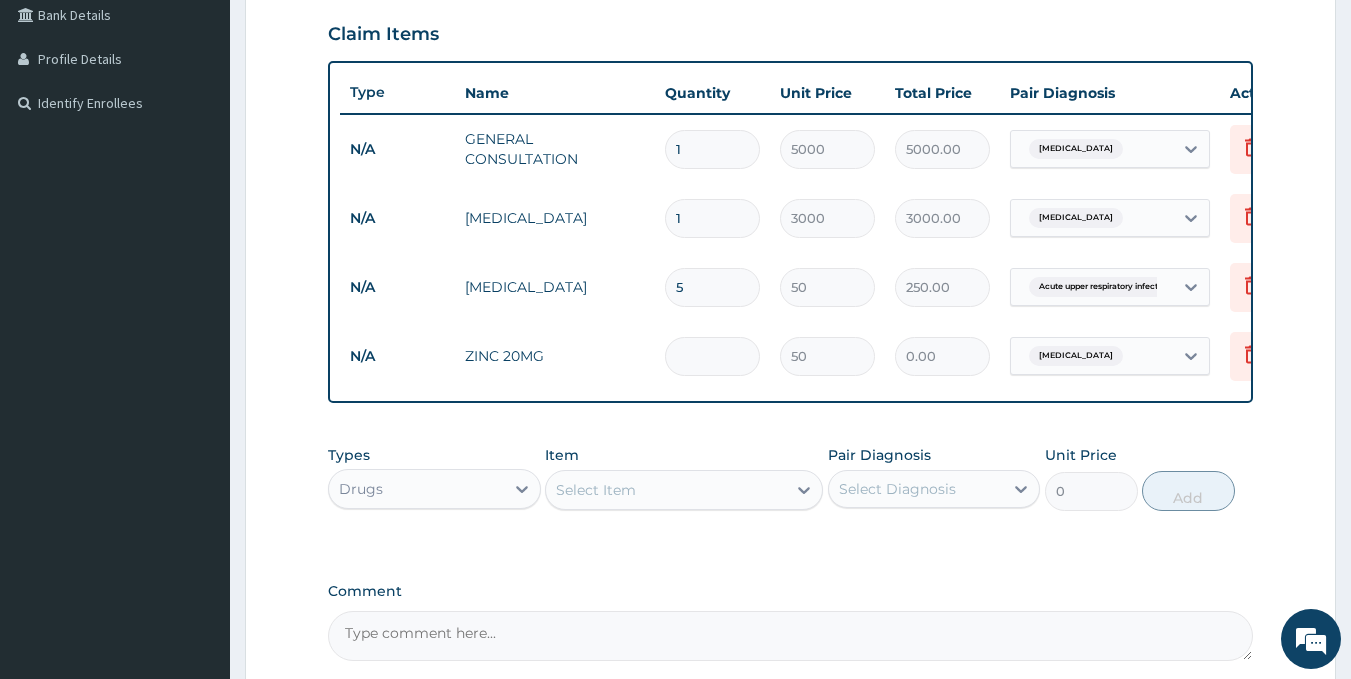 type on "5" 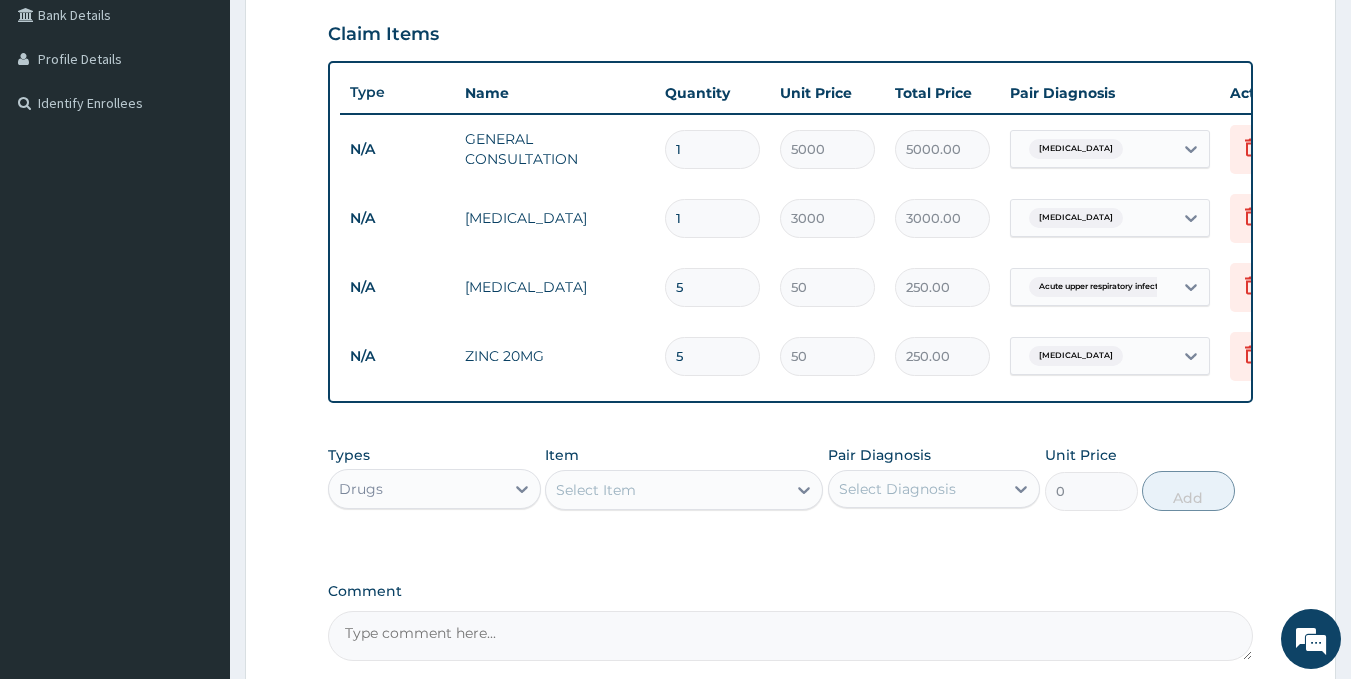 type on "5" 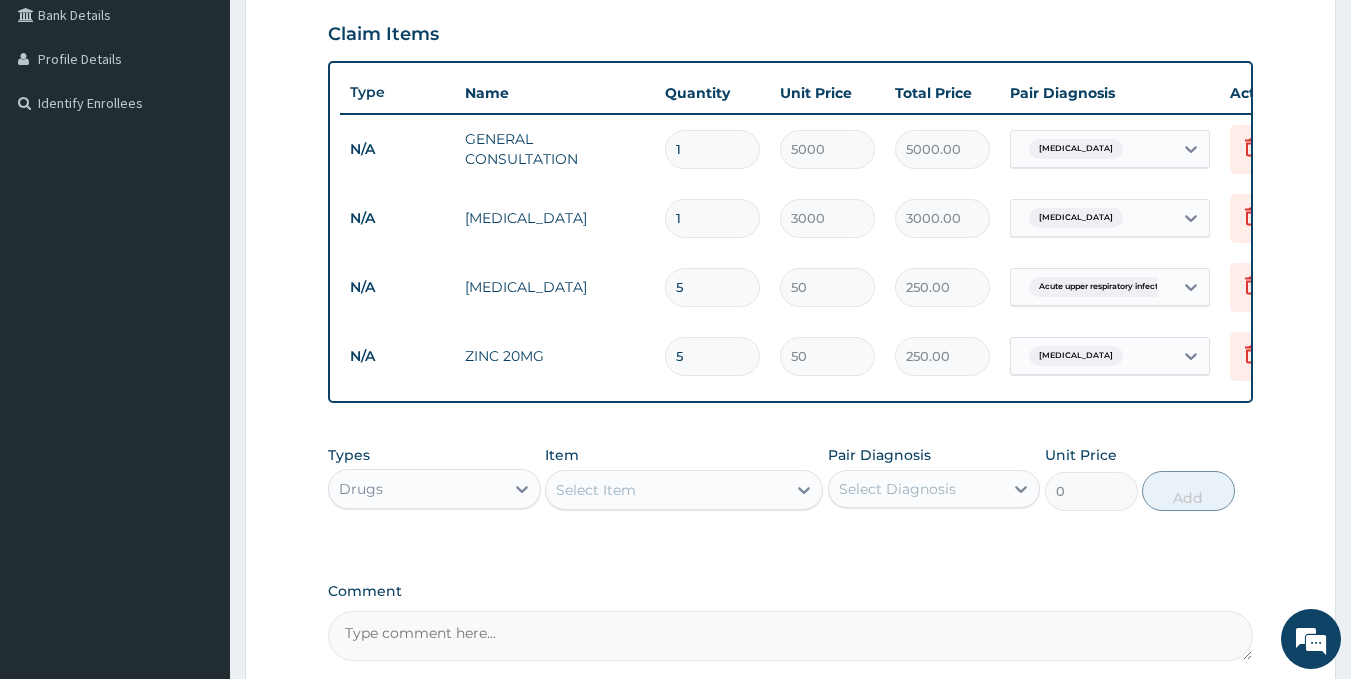 click on "Select Item" at bounding box center [666, 490] 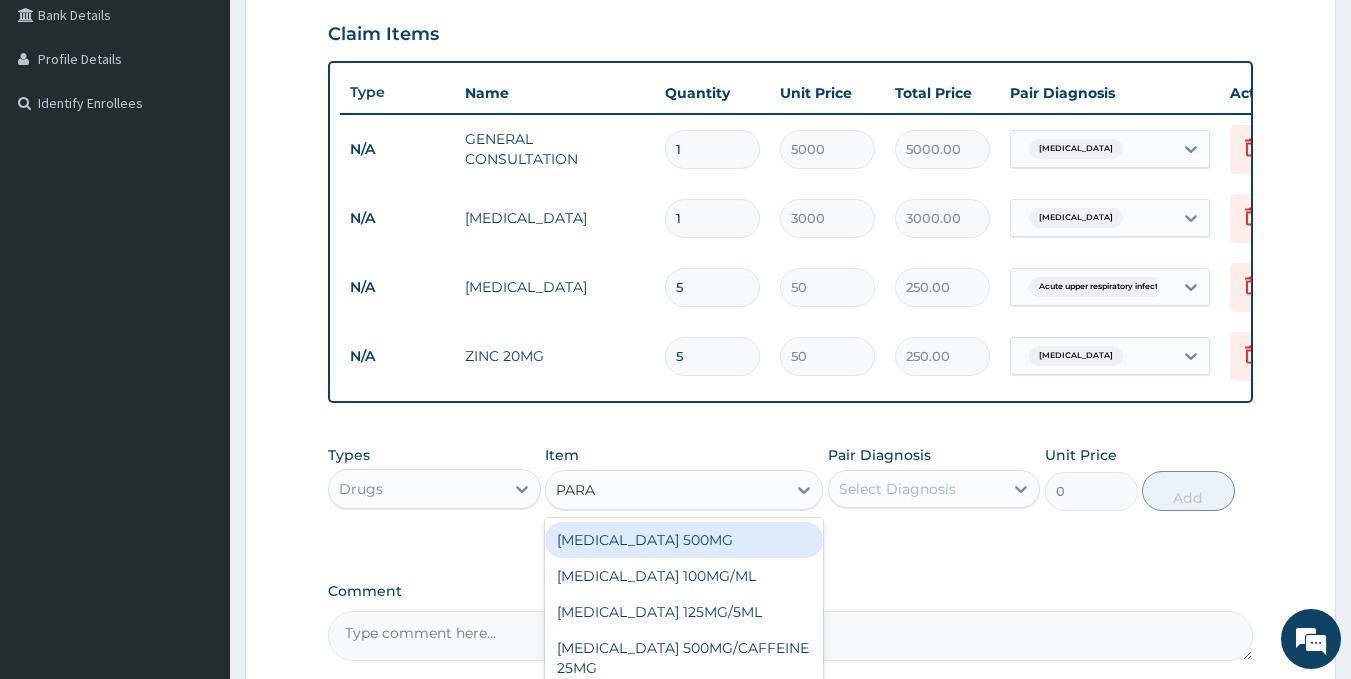 type on "PARAC" 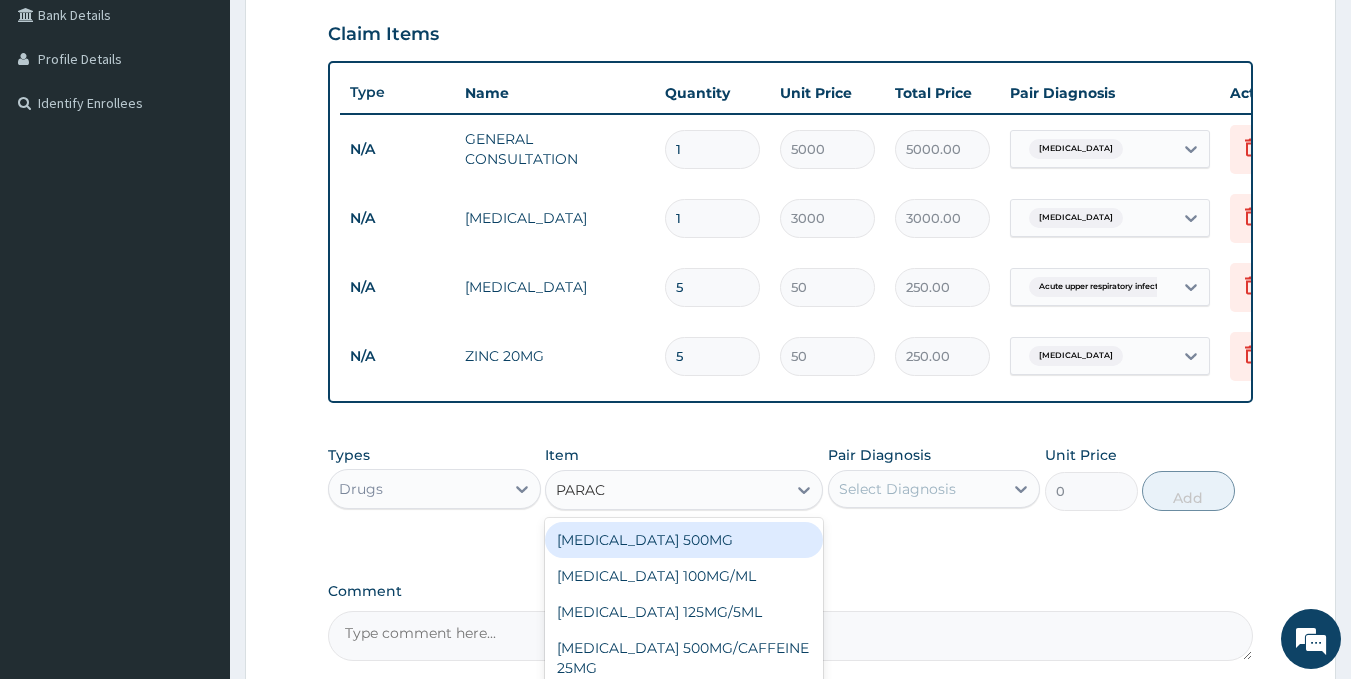 drag, startPoint x: 466, startPoint y: 486, endPoint x: 469, endPoint y: 453, distance: 33.13608 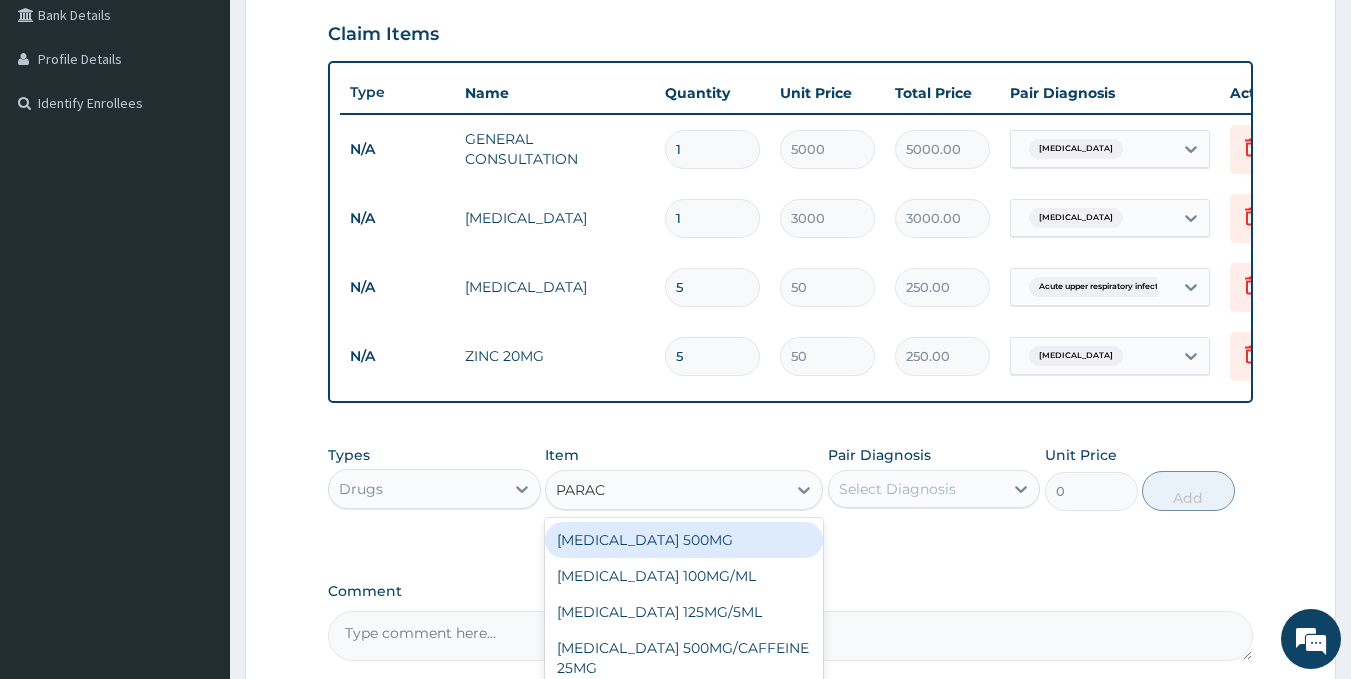 click on "PA Code / Prescription Code Enter Code(Secondary Care Only) Encounter Date 10-07-2025 Diagnosis Acute upper respiratory infection Query Malaria Query NB: All diagnosis must be linked to a claim item Claim Items Type Name Quantity Unit Price Total Price Pair Diagnosis Actions N/A GENERAL CONSULTATION 1 5000 5000.00 Malaria Delete N/A MALARIA 1 3000 3000.00 Malaria Delete N/A LORATADINE 5 50 250.00 Acute upper respiratory infect... Delete N/A ZINC 20MG 5 50 250.00 Malaria Delete Types Drugs Item option ZINC 20MG, selected. option PARACETAMOL 500MG focused, 2 of 773. 7 results available for search term PARAC. Use Up and Down to choose options, press Enter to select the currently focused option, press Escape to exit the menu, press Tab to select the option and exit the menu. PARAC PARAC PARACETAMOL 500MG PARACETAMOL 100MG/ML PARACETAMOL  125MG/5ML PARACETAMOL 500MG/CAFFEINE 25MG PARACETAMOL 12.5MG PARACETAMOL 250MG PARACETAMOL INFUSION Pair Diagnosis Select Diagnosis Unit Price 0 Add Comment" at bounding box center (791, 192) 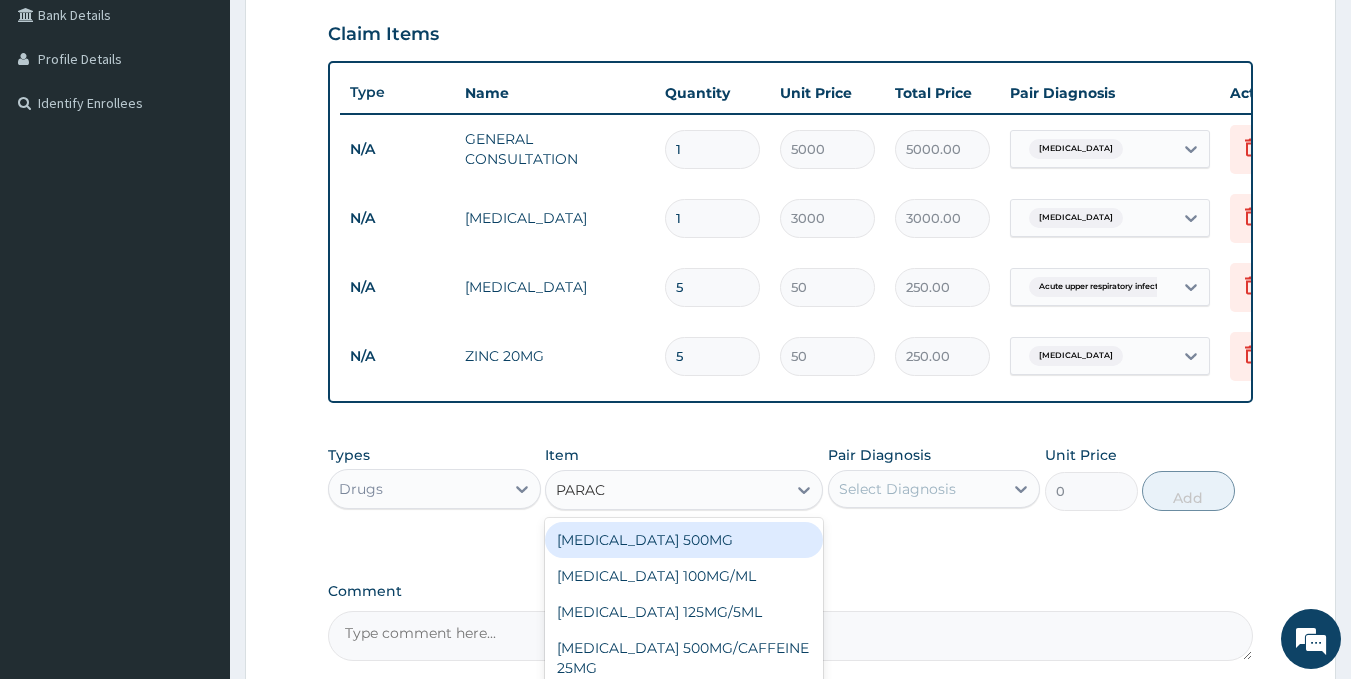 click on "PARACETAMOL 500MG" at bounding box center [684, 540] 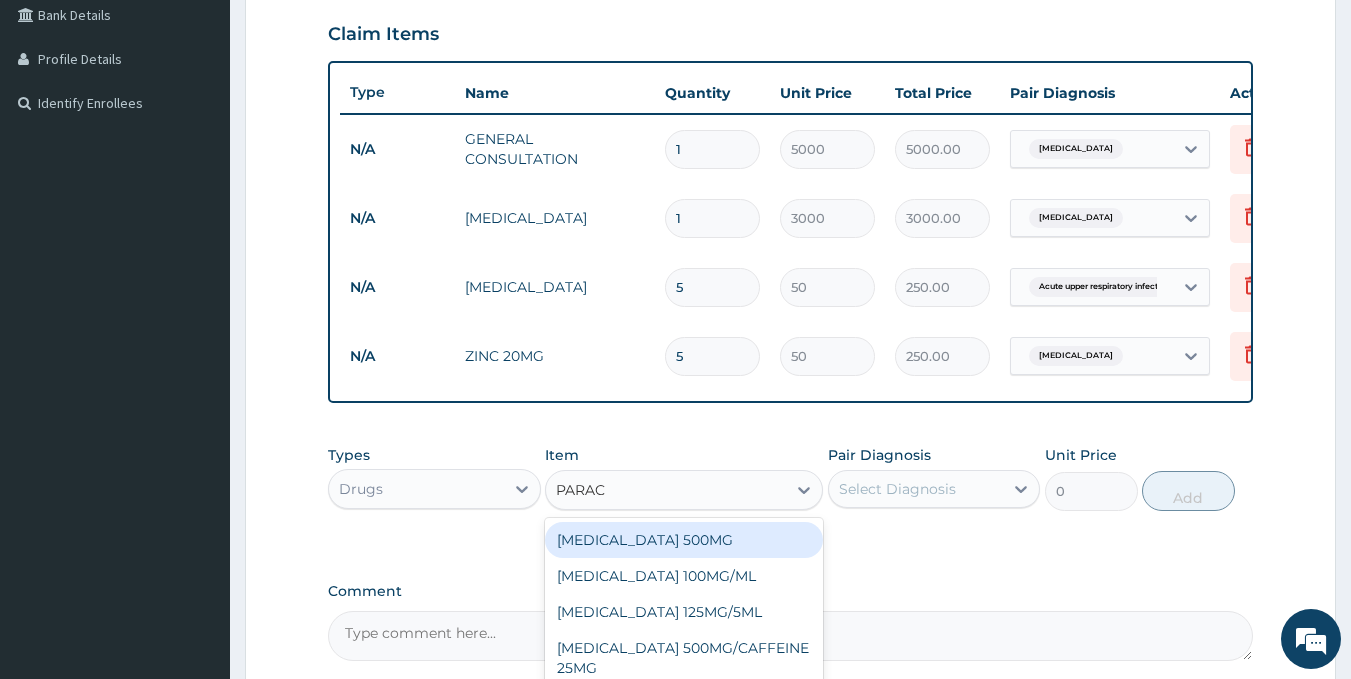 type 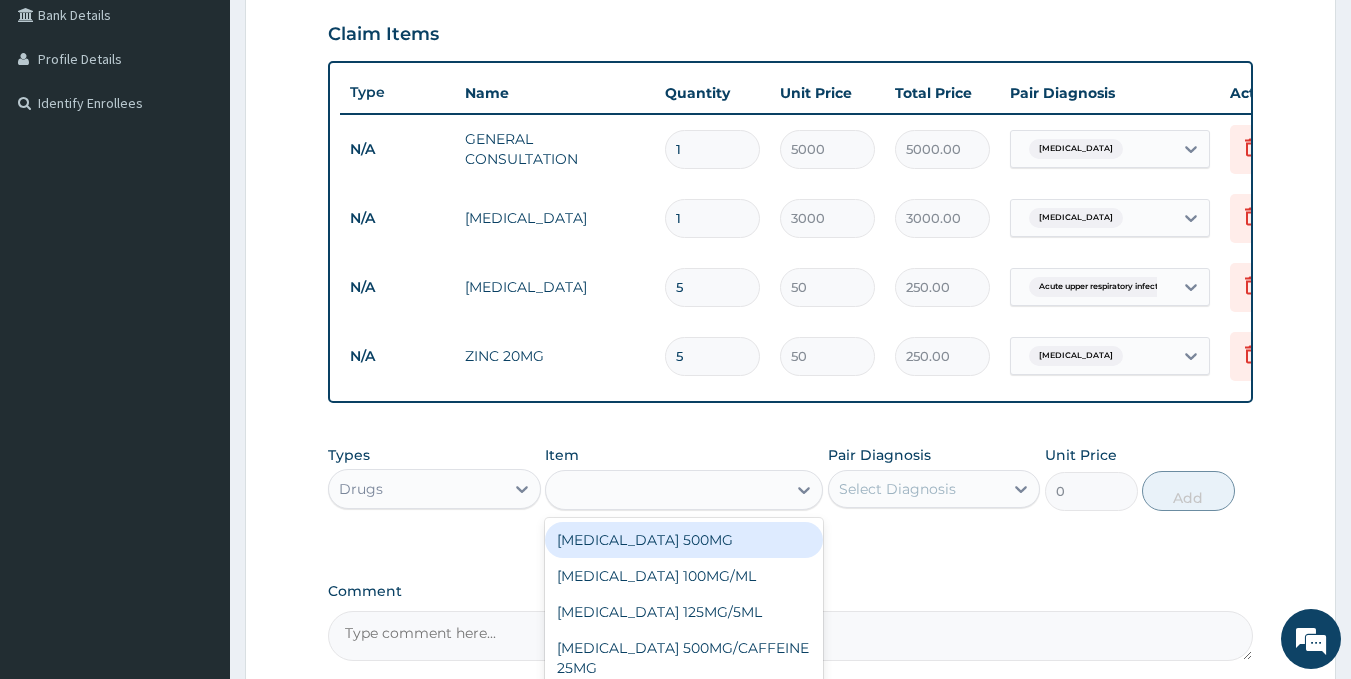 type on "30" 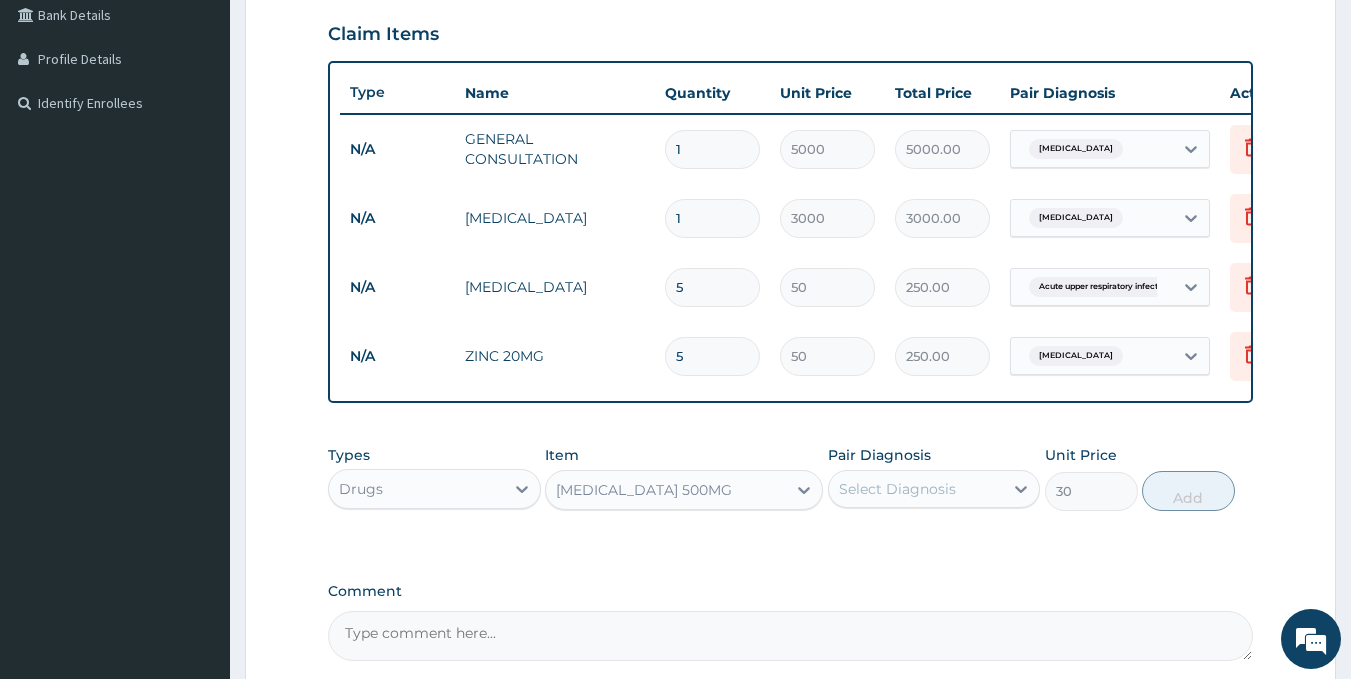 click on "Select Diagnosis" at bounding box center [897, 489] 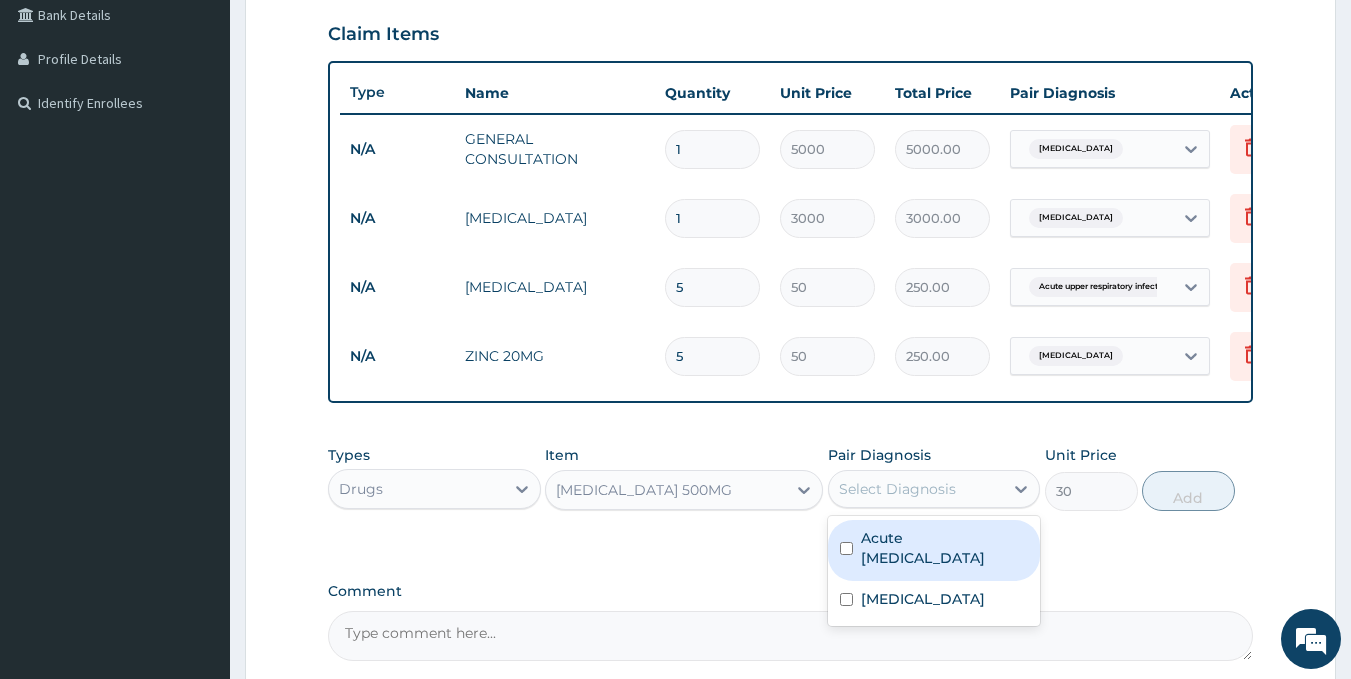 scroll, scrollTop: 567, scrollLeft: 0, axis: vertical 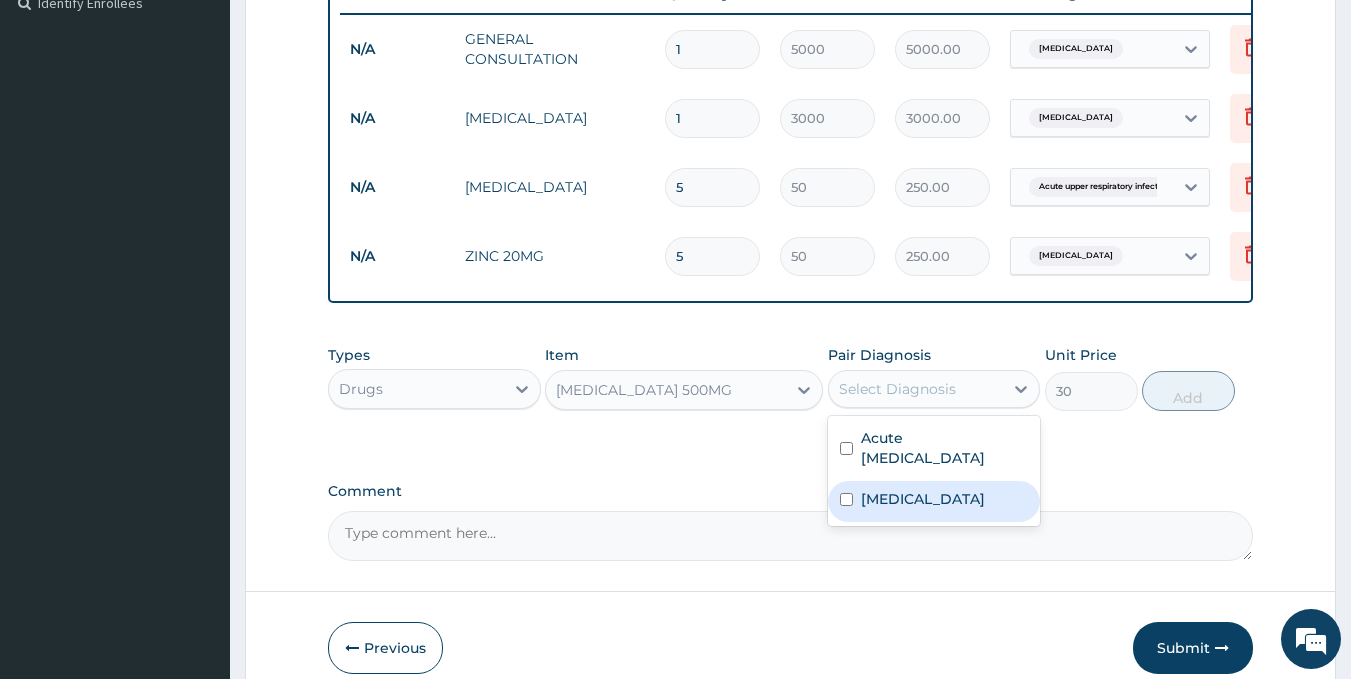 click on "Malaria" at bounding box center (923, 499) 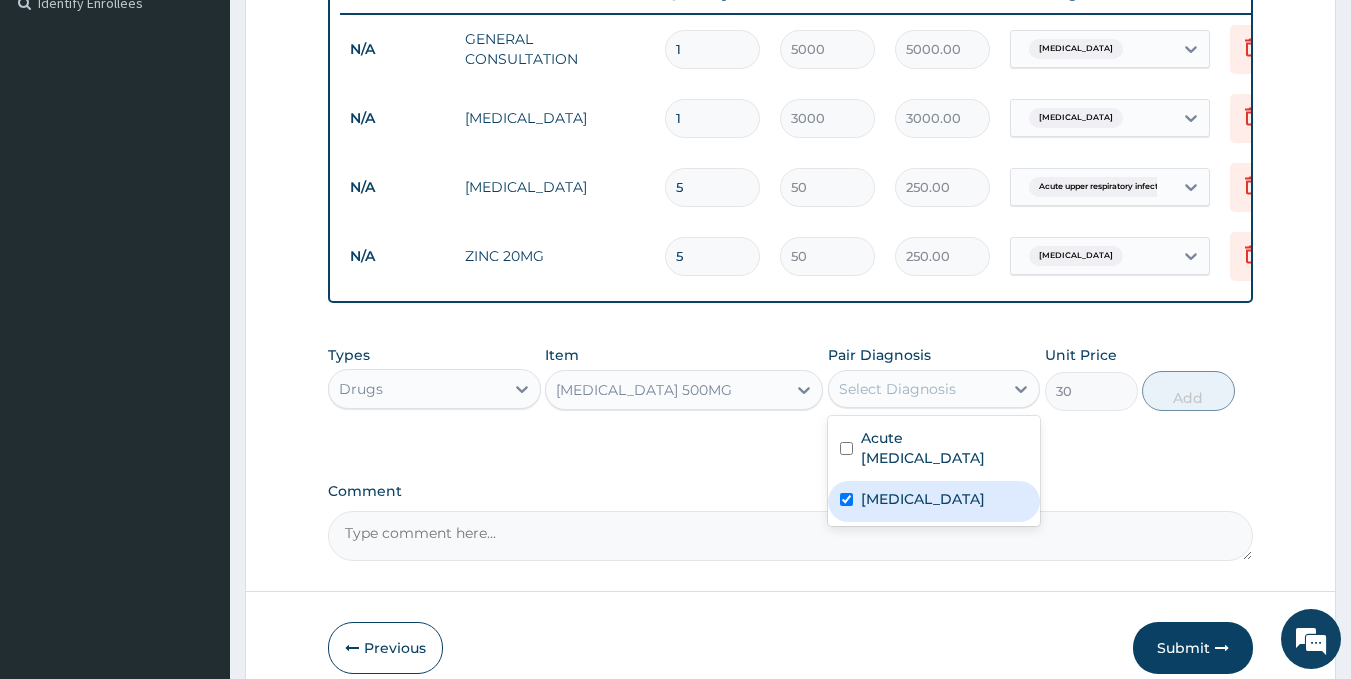checkbox on "true" 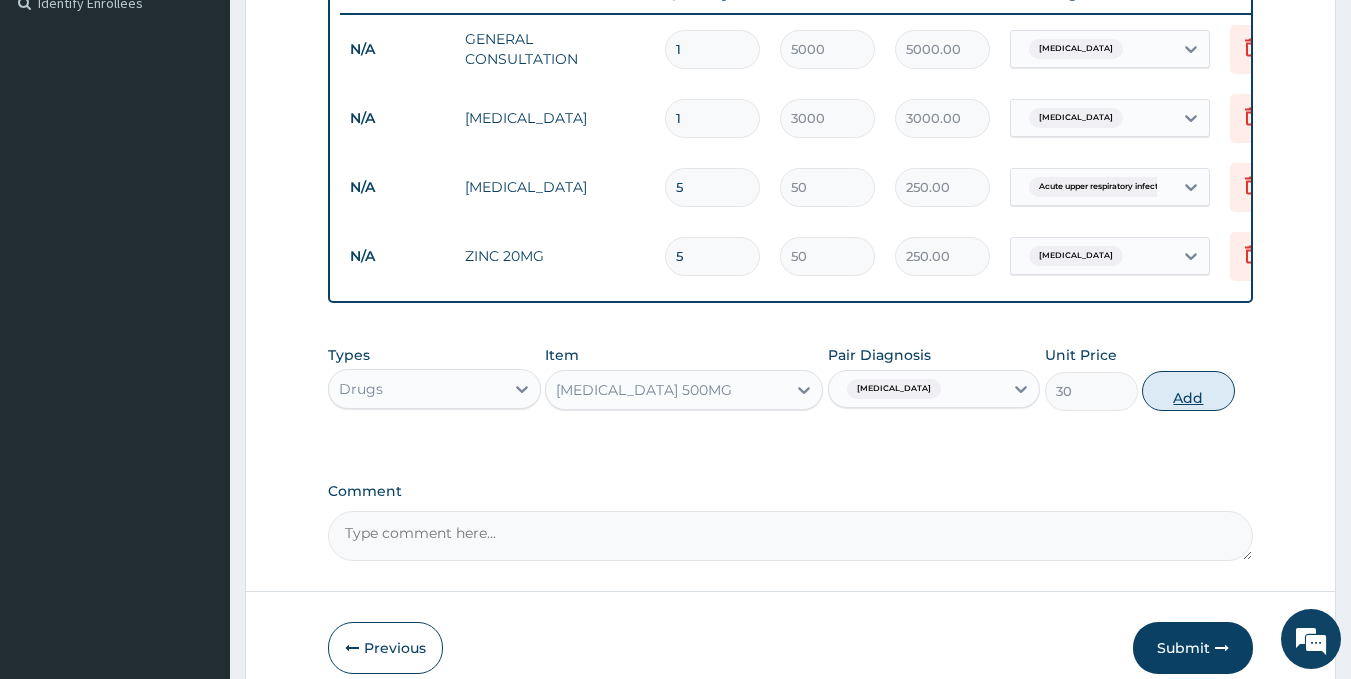 click on "Add" at bounding box center (1188, 391) 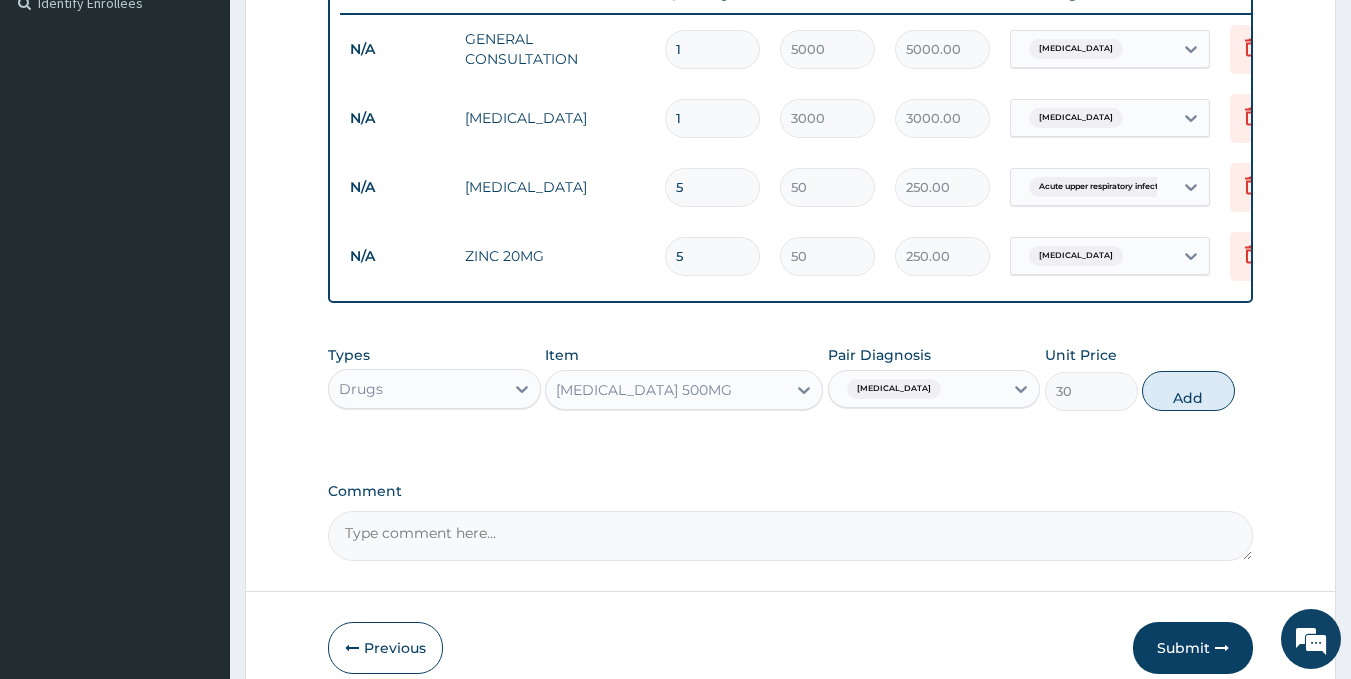 type on "0" 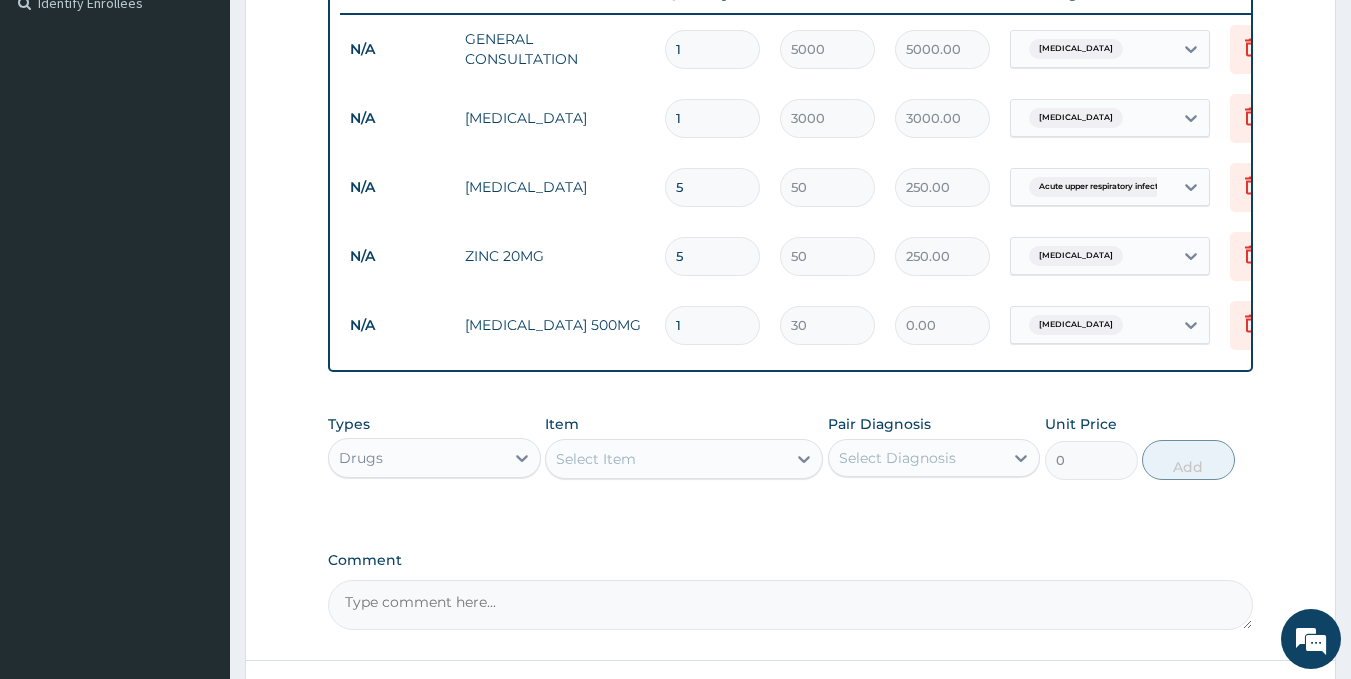 type 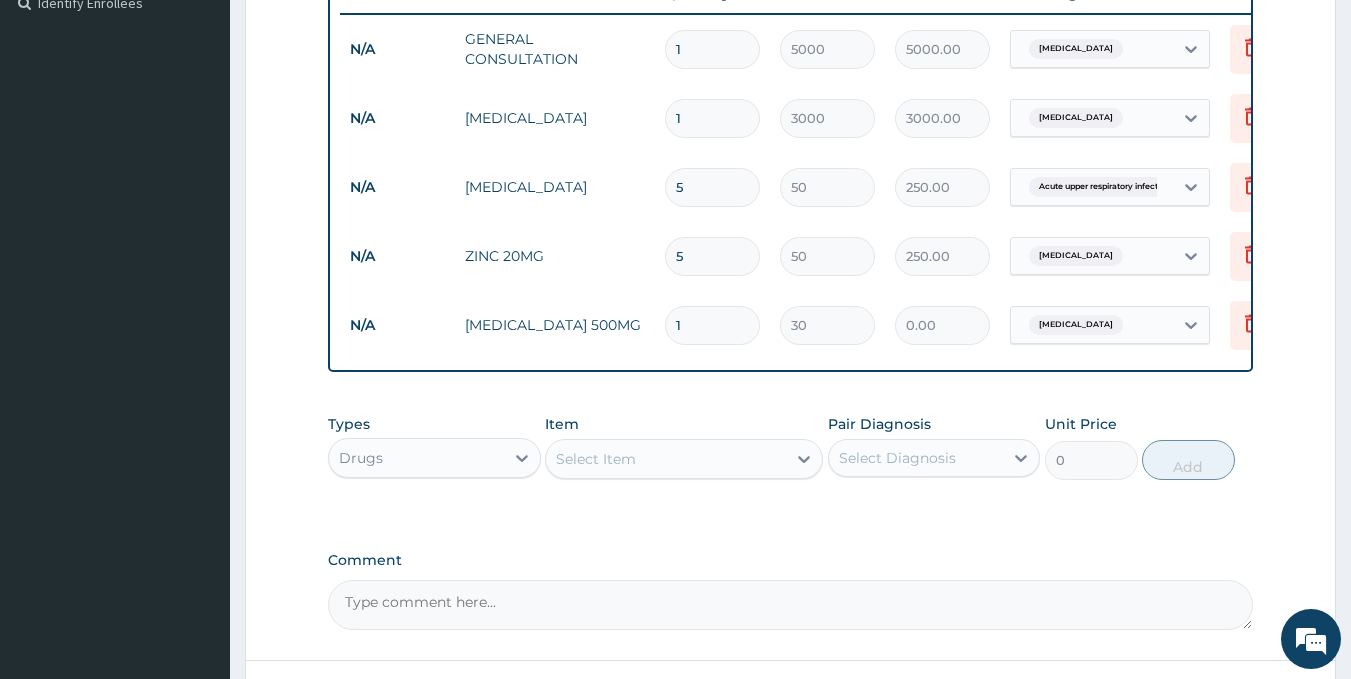 type on "0.00" 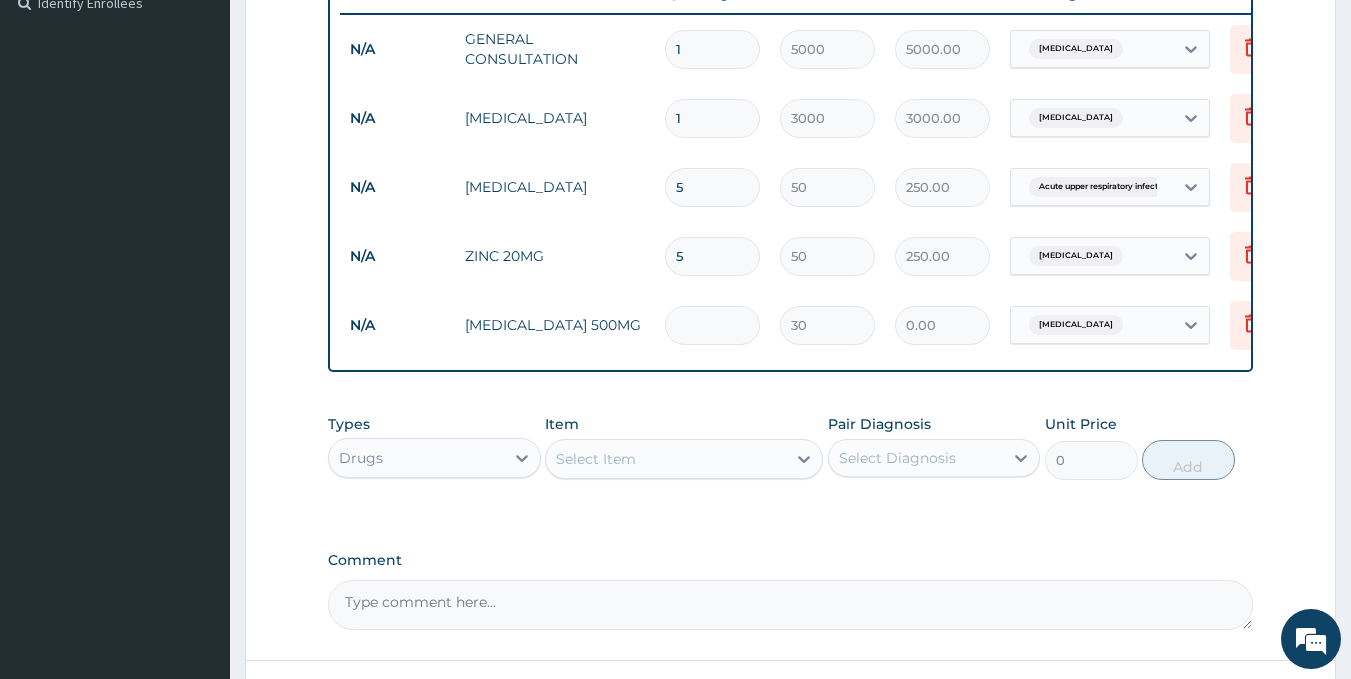 type on "3" 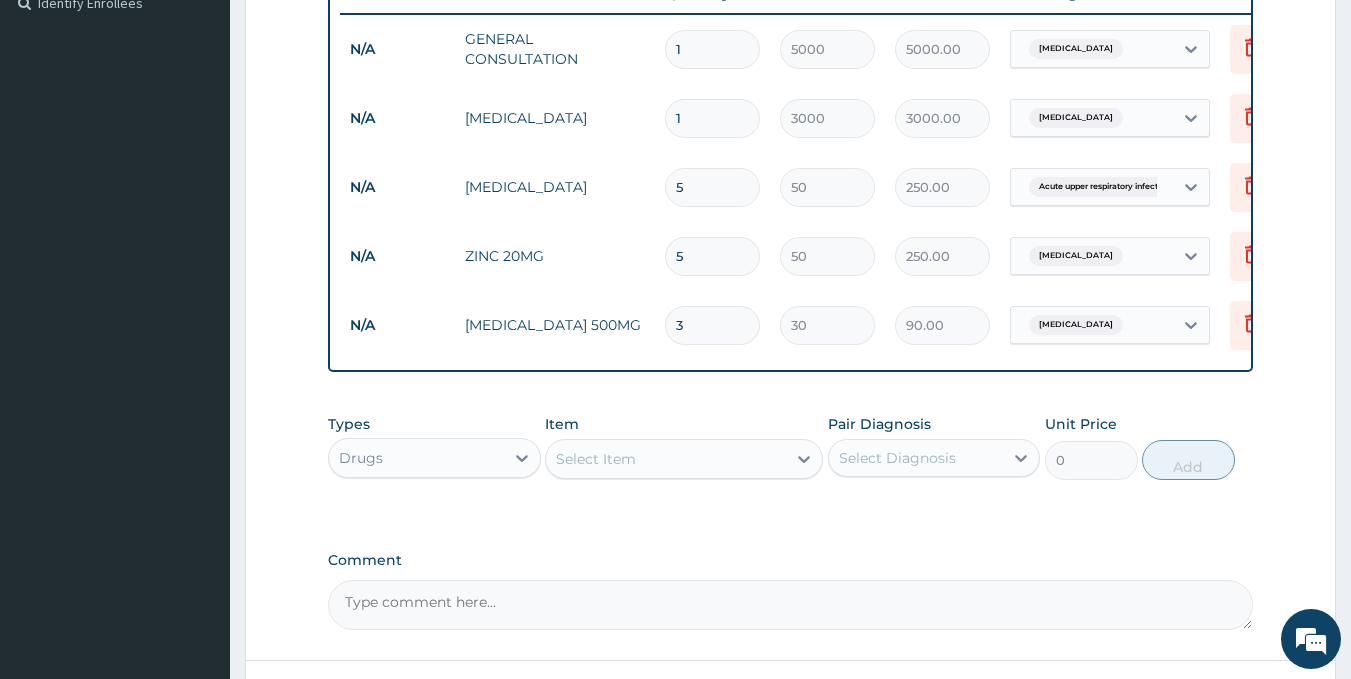 type on "30" 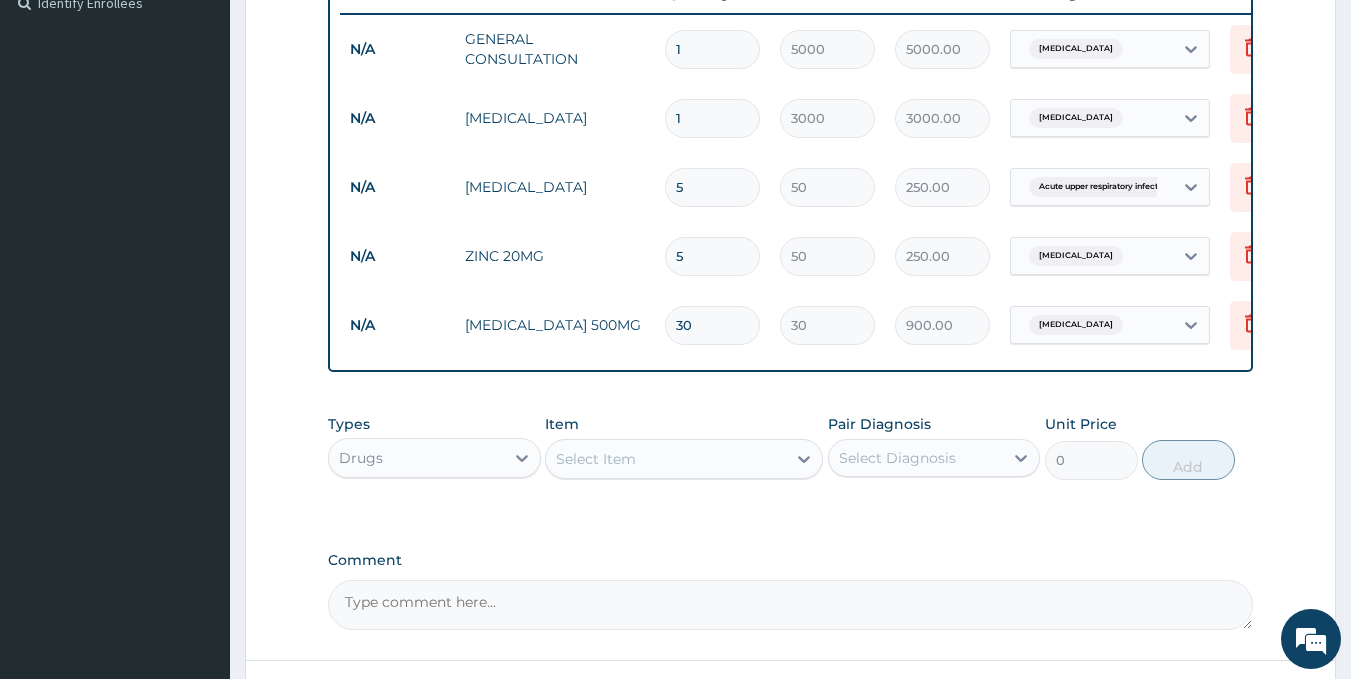 type on "30" 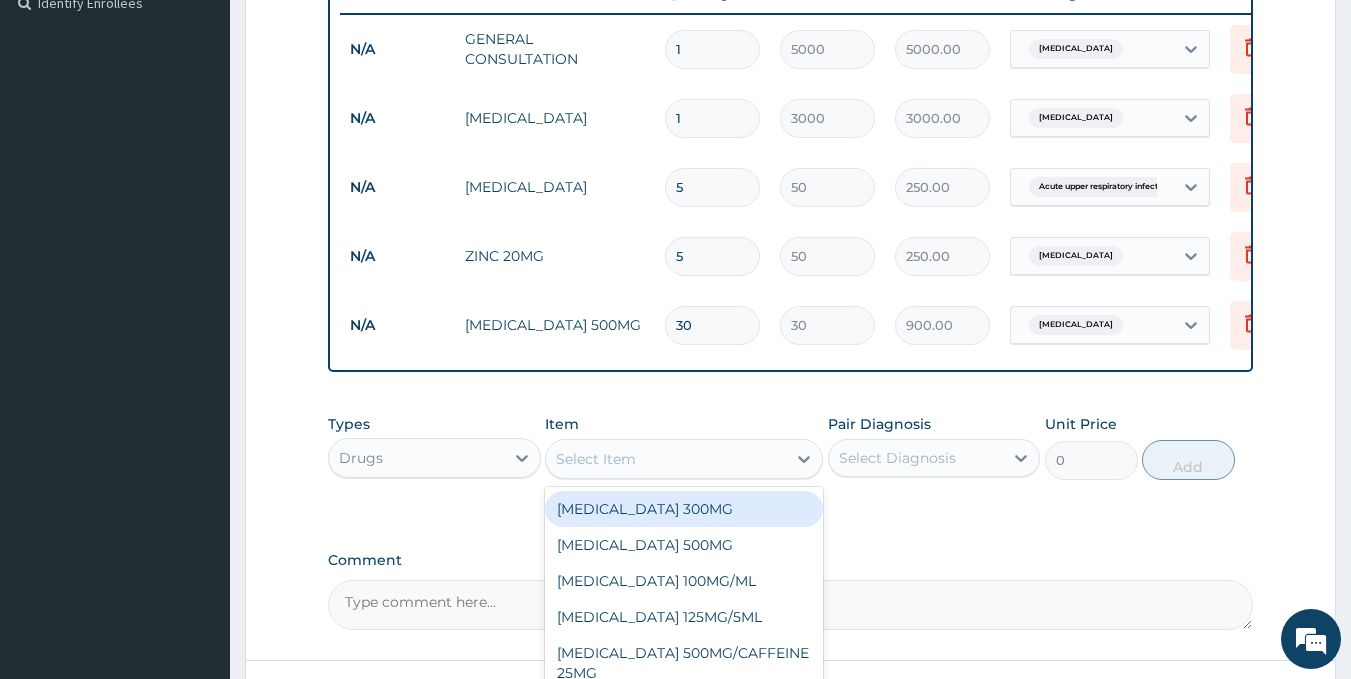 click on "Select Item" at bounding box center [666, 459] 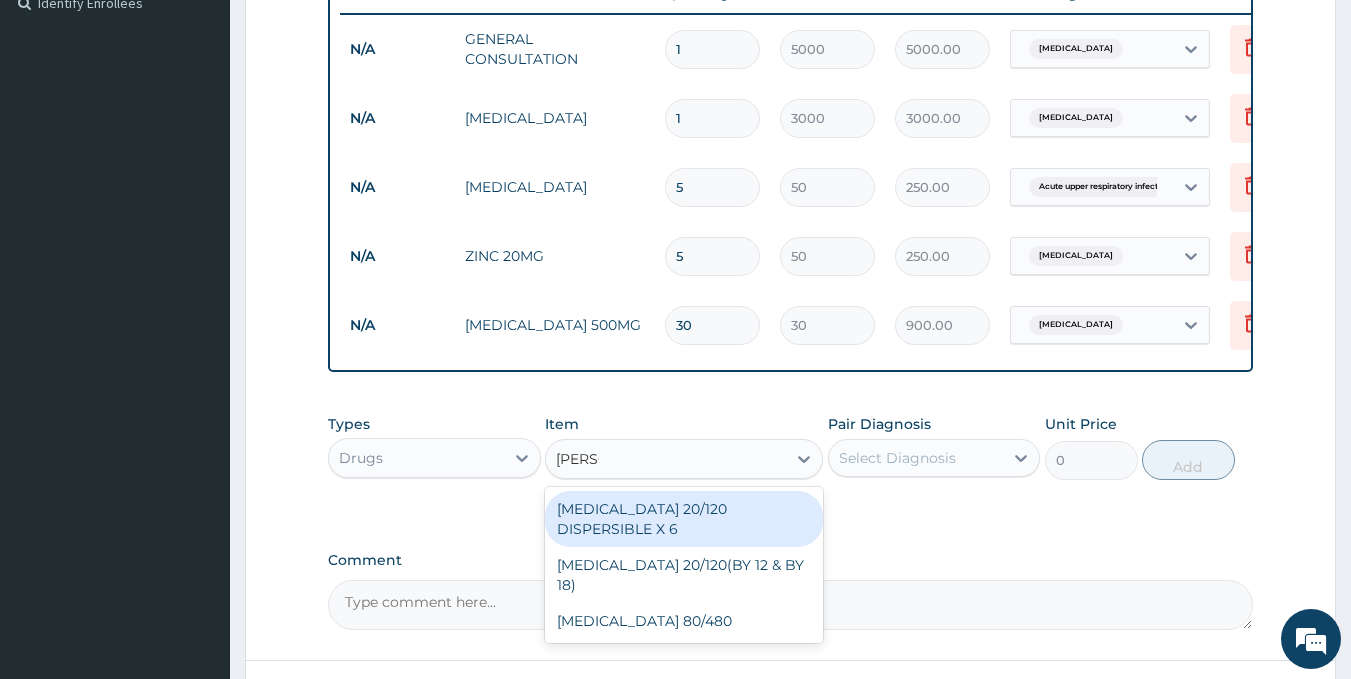 type on "COART" 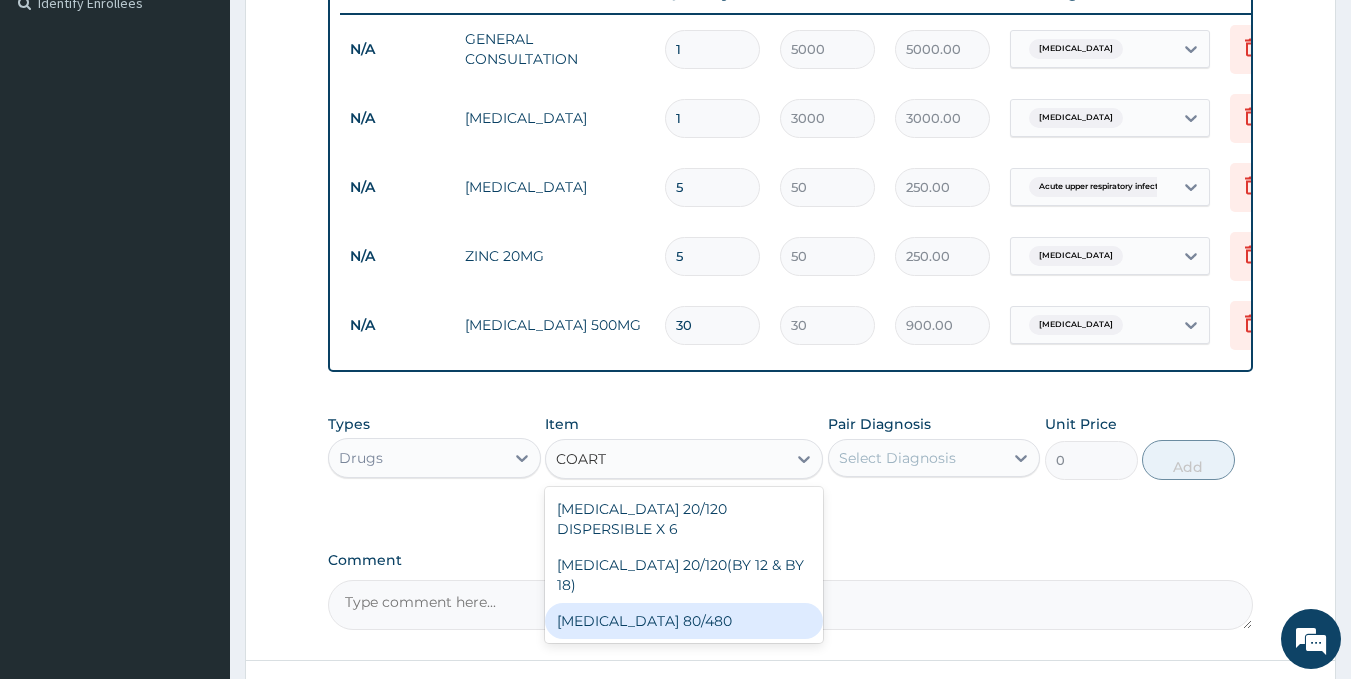 click on "COARTEM  80/480" at bounding box center [684, 621] 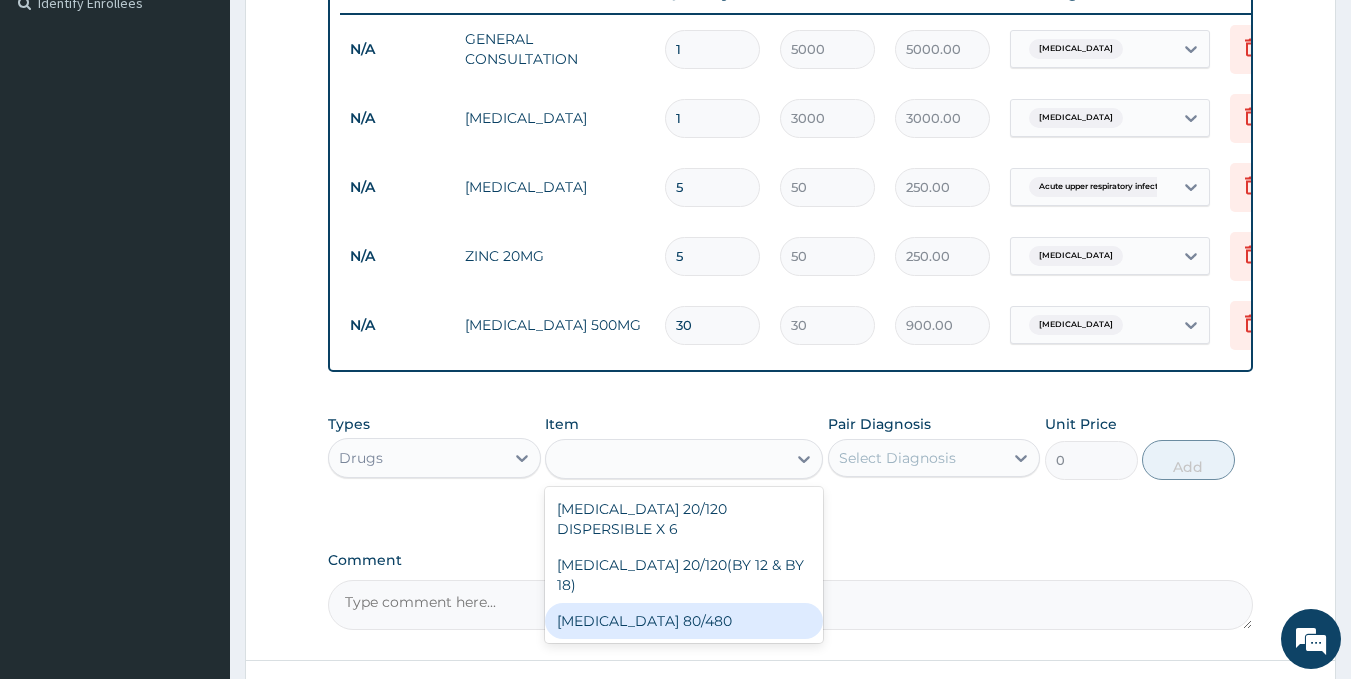 type on "6000" 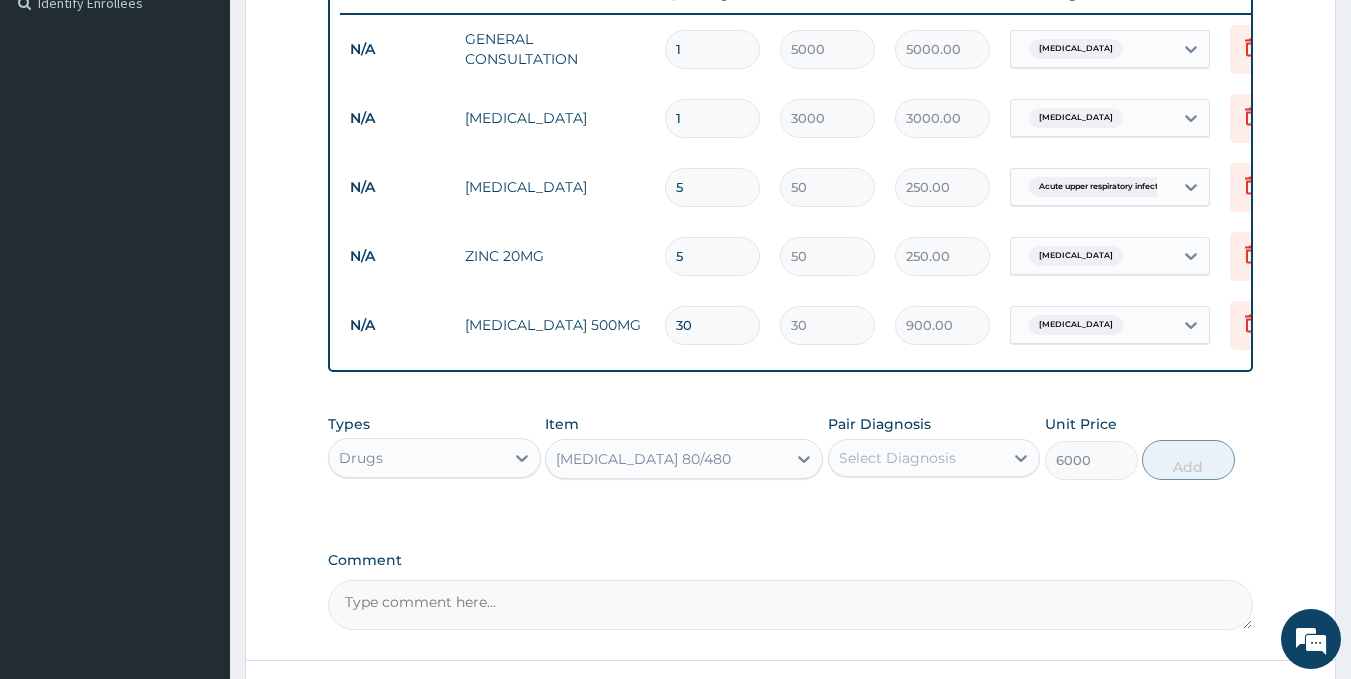click on "Select Diagnosis" at bounding box center (916, 458) 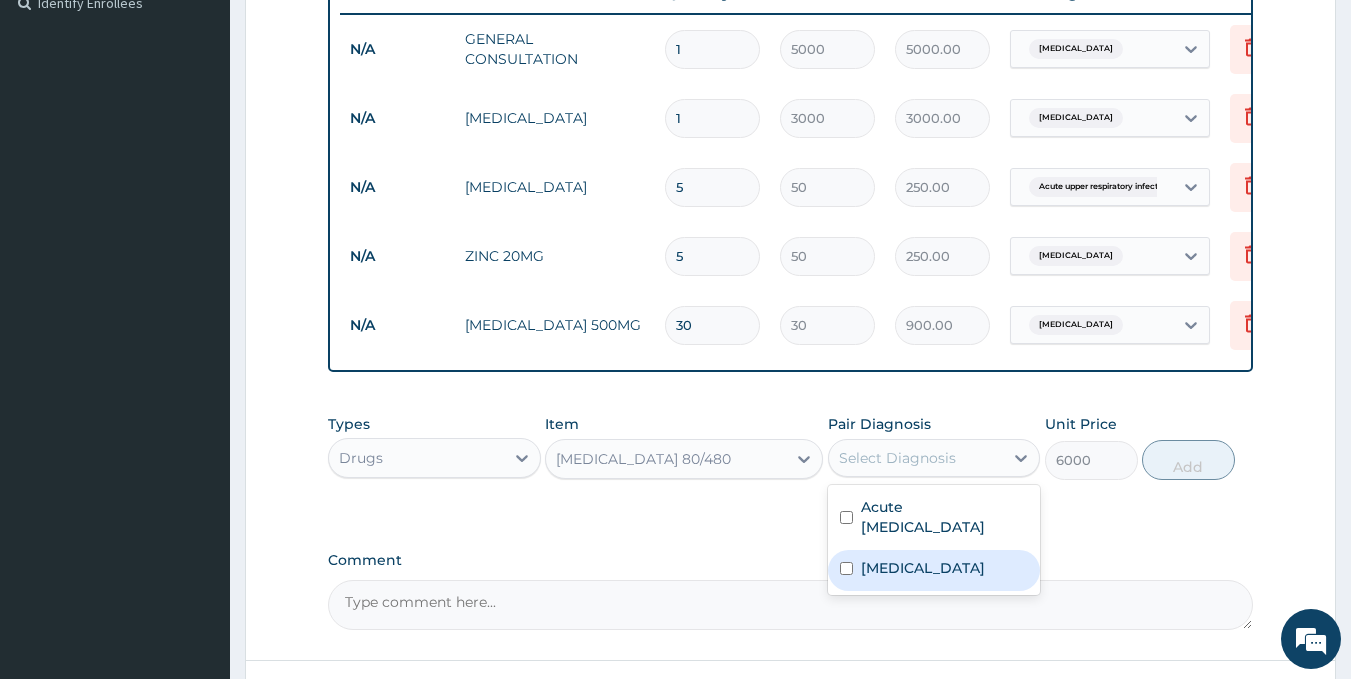 click on "Malaria" at bounding box center (923, 568) 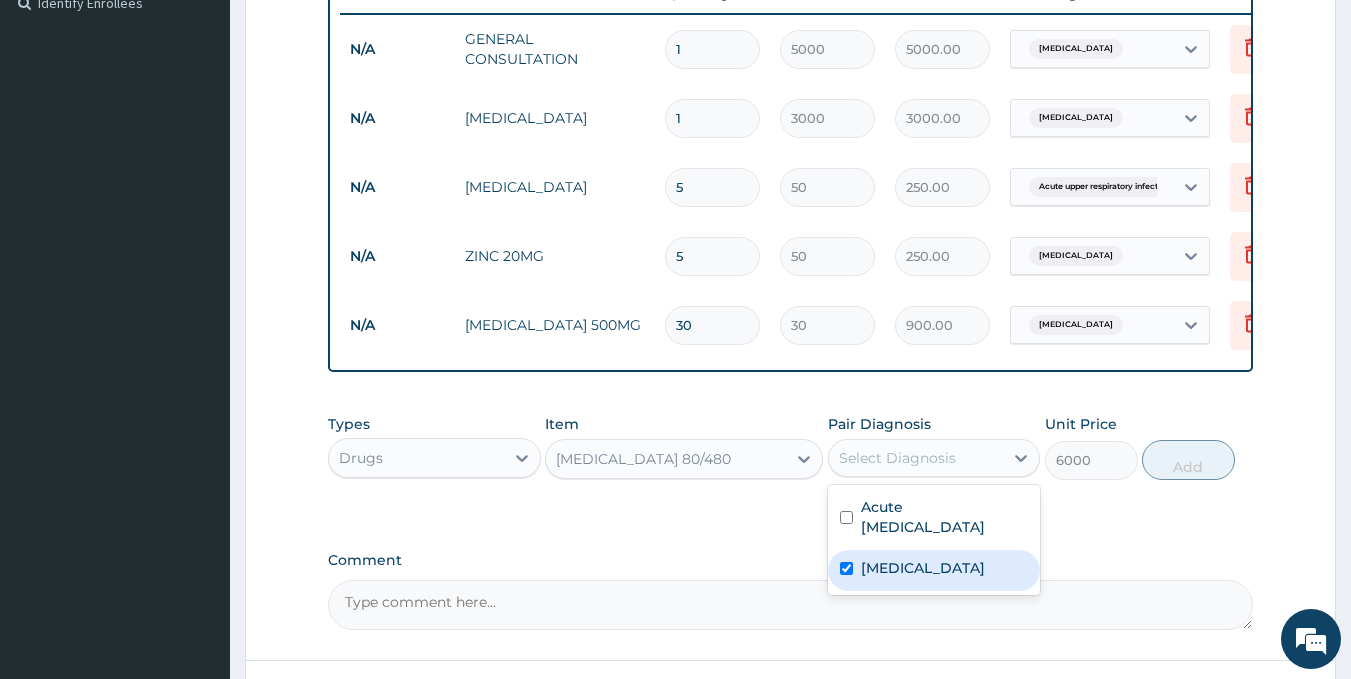 checkbox on "true" 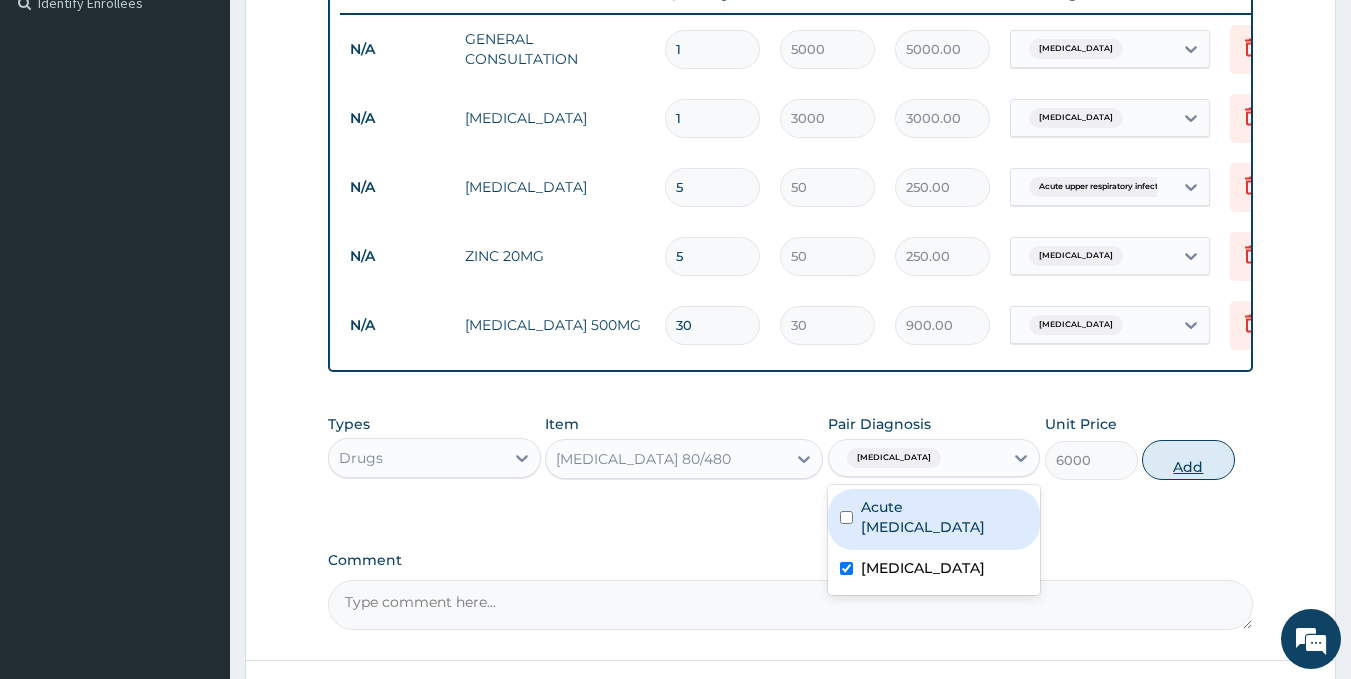 click on "Add" at bounding box center (1188, 460) 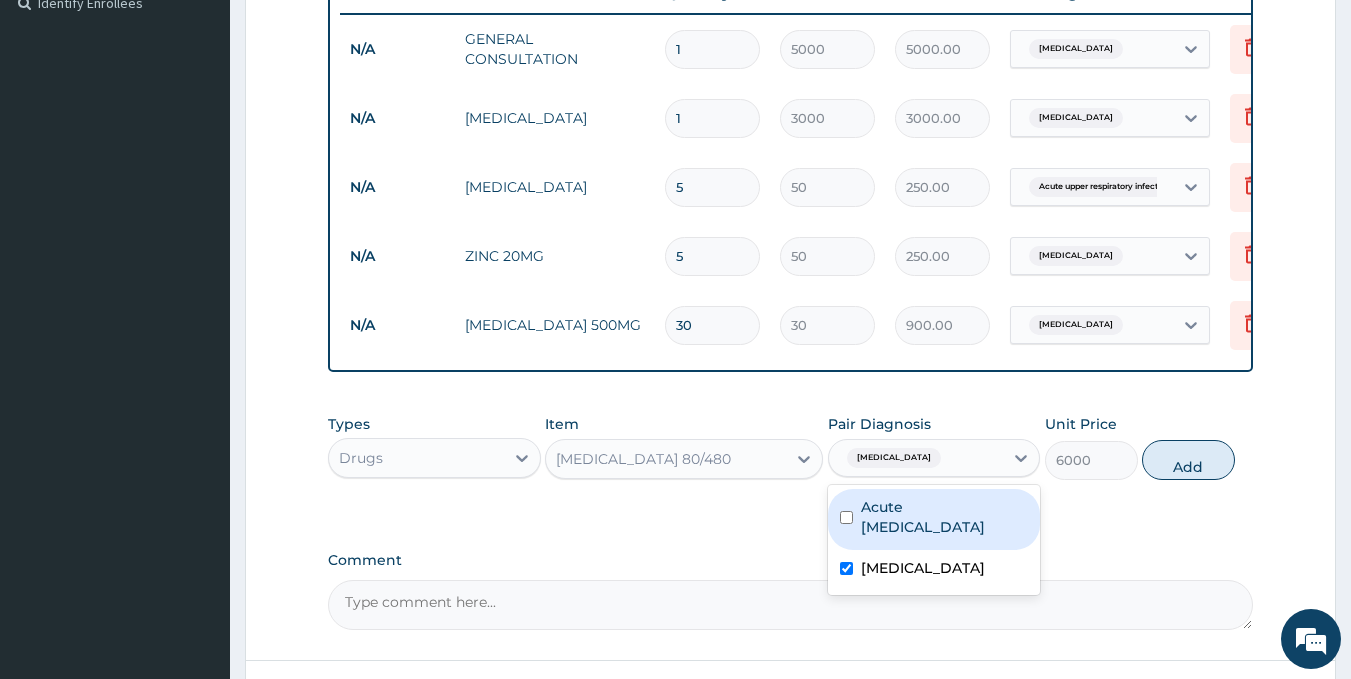 type on "0" 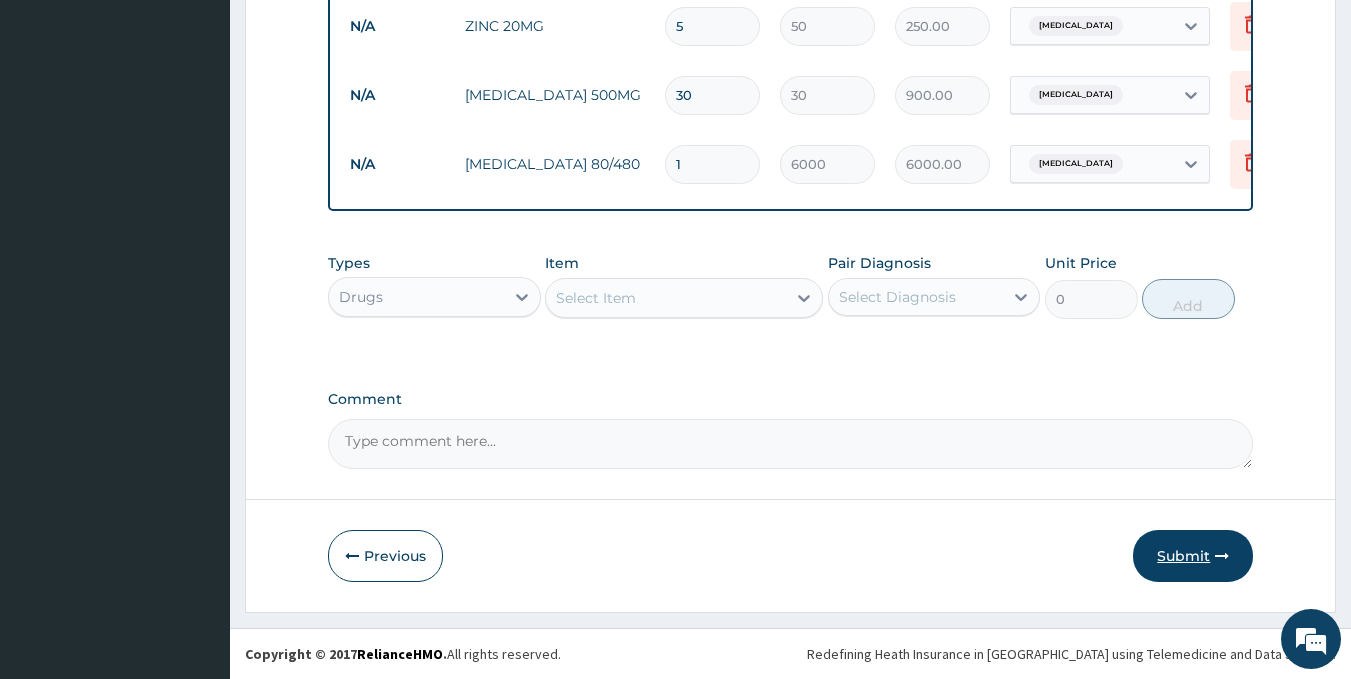 click on "Submit" at bounding box center [1193, 556] 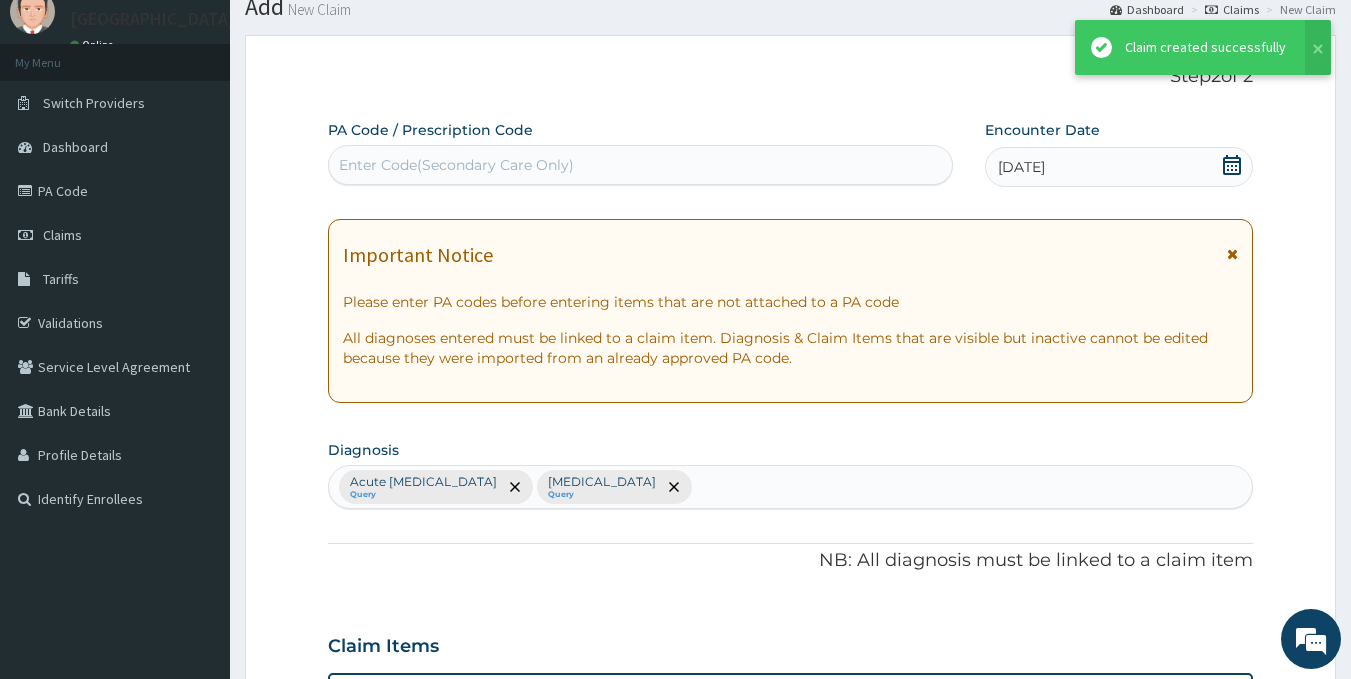 scroll, scrollTop: 812, scrollLeft: 0, axis: vertical 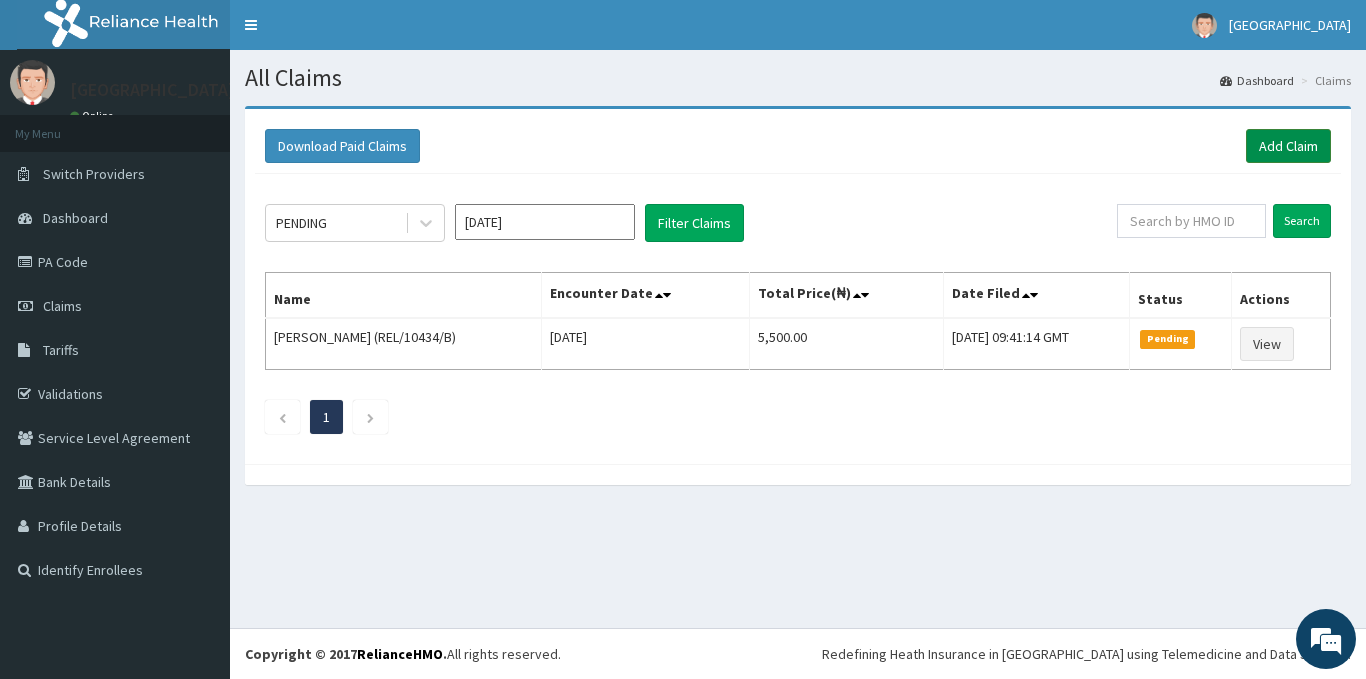 click on "Add Claim" at bounding box center [1288, 146] 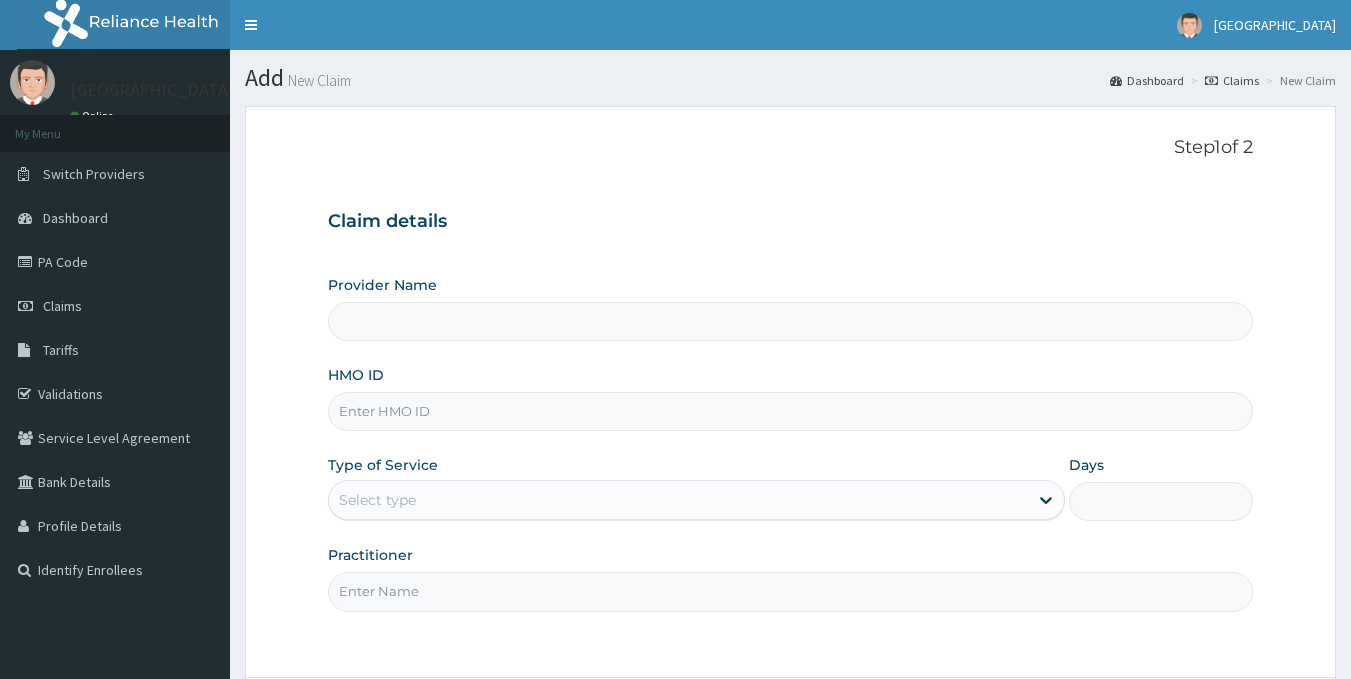 scroll, scrollTop: 0, scrollLeft: 0, axis: both 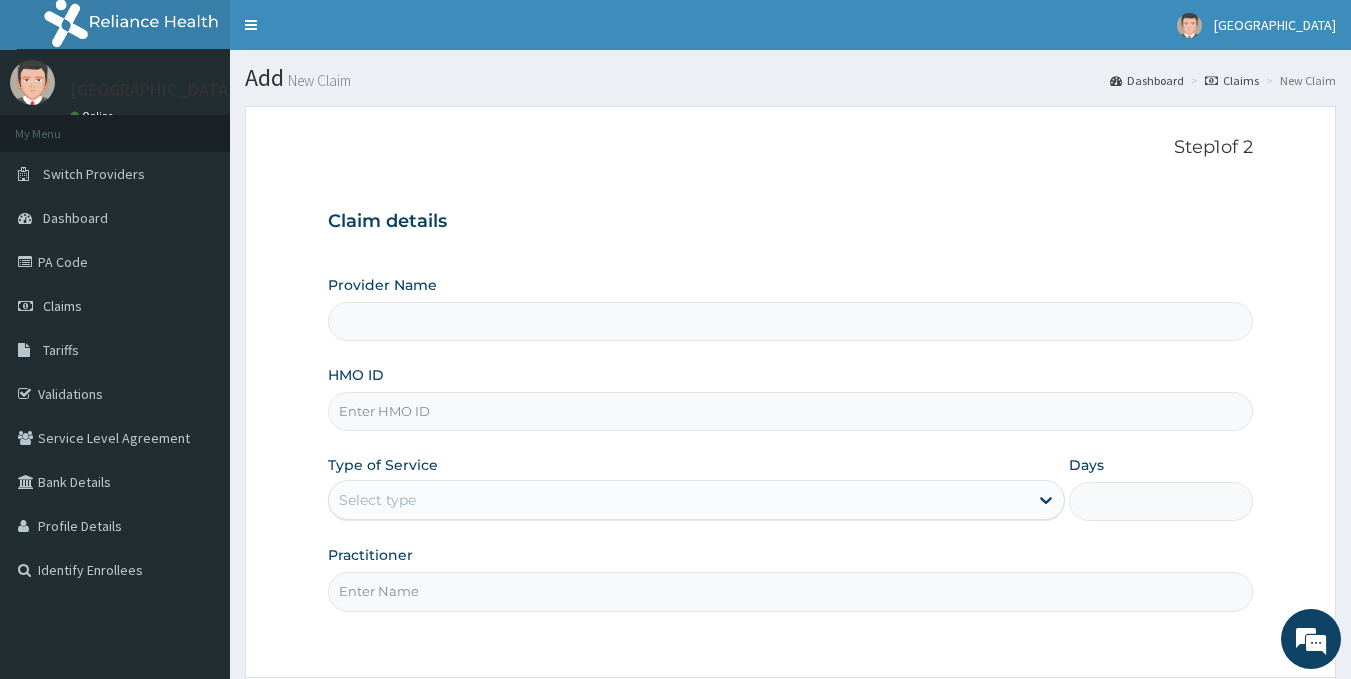 click on "HMO ID" at bounding box center [791, 411] 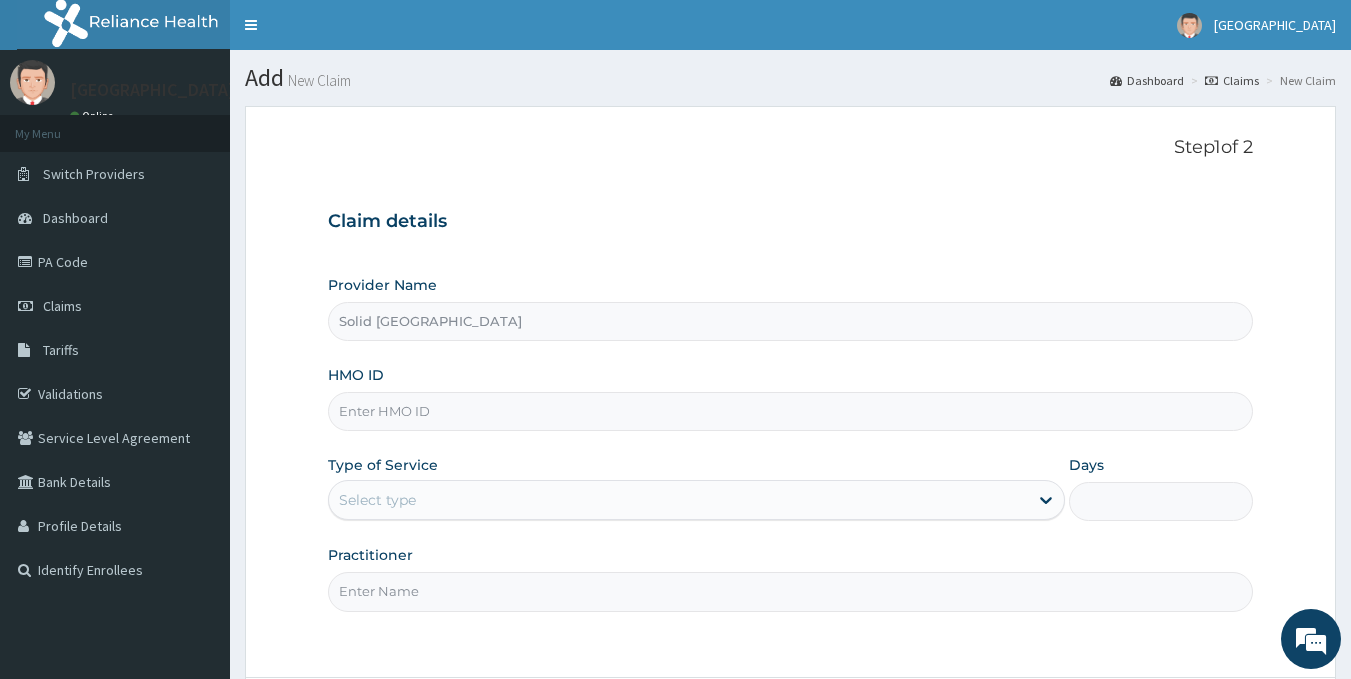 paste on "KAN/10030/A" 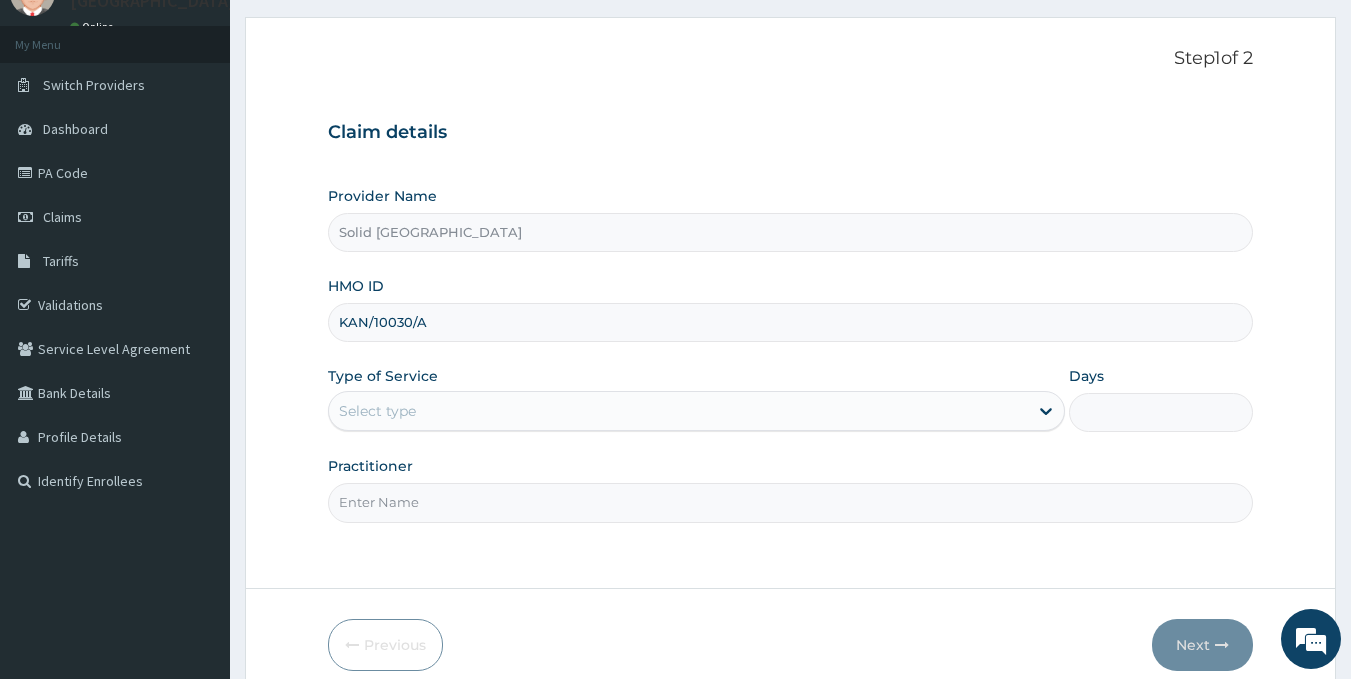 scroll, scrollTop: 178, scrollLeft: 0, axis: vertical 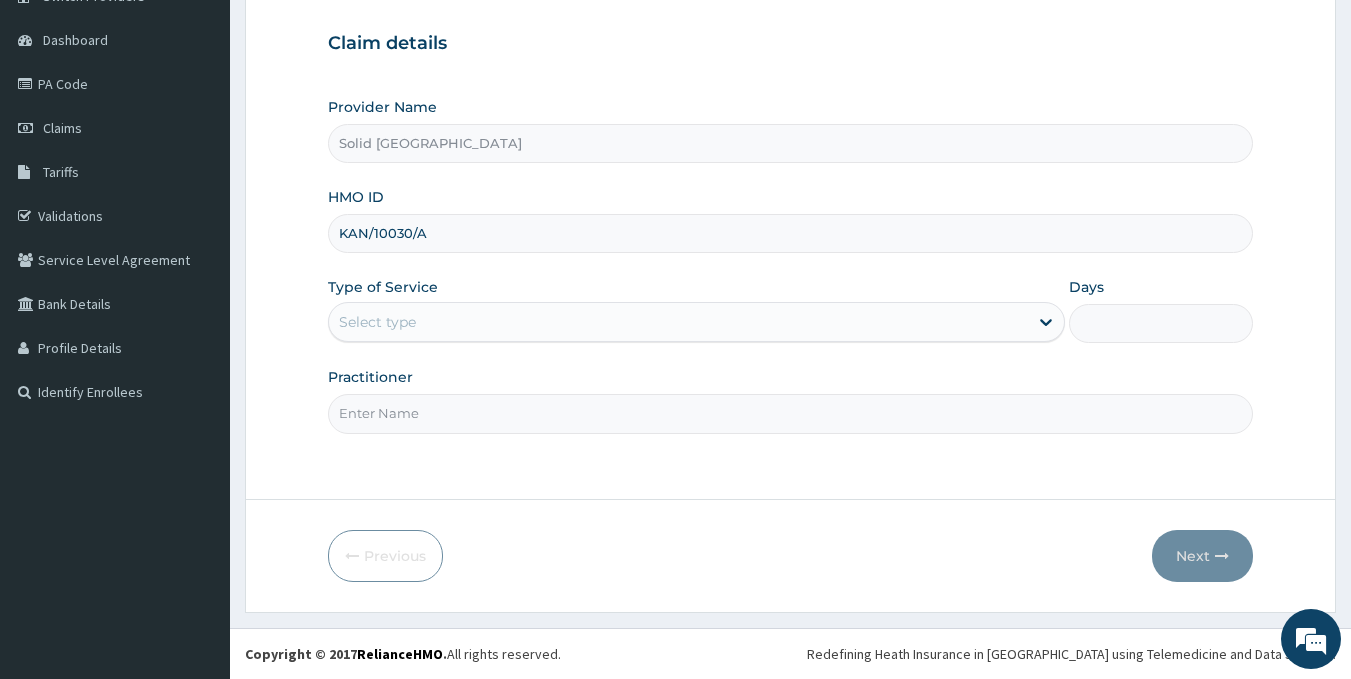 type on "KAN/10030/A" 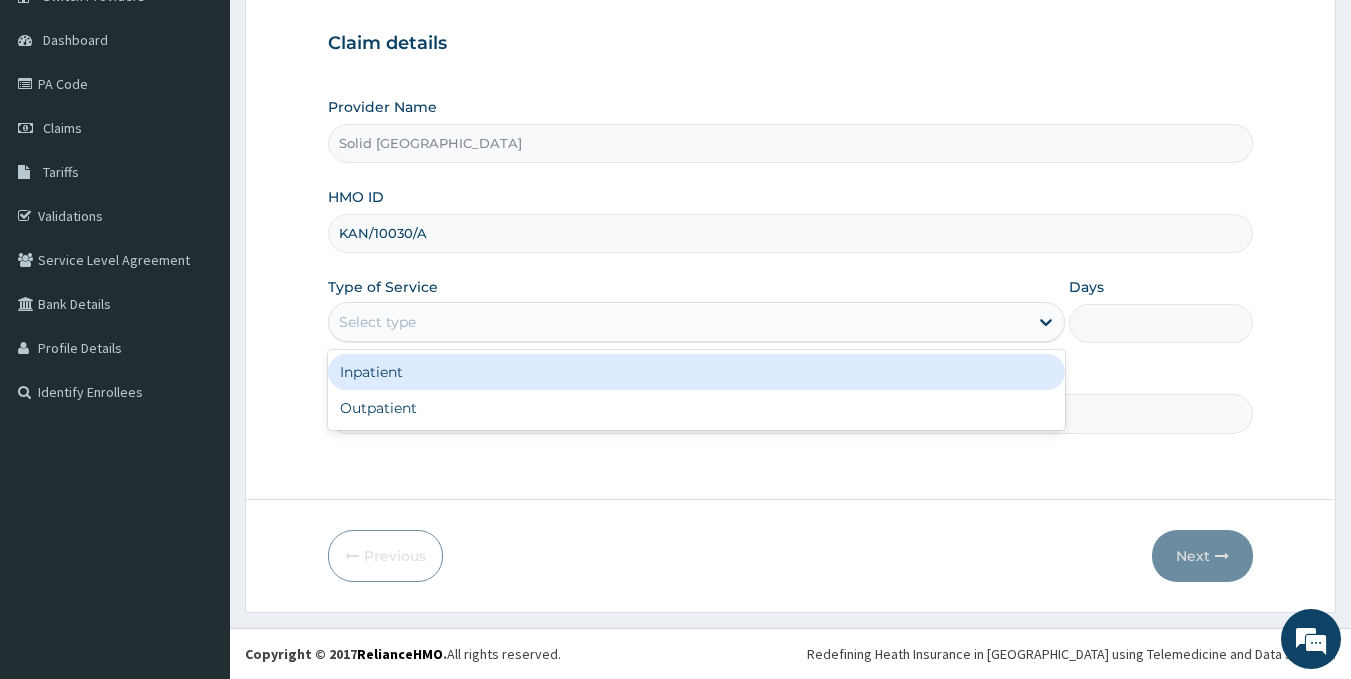 click on "Select type" at bounding box center [678, 322] 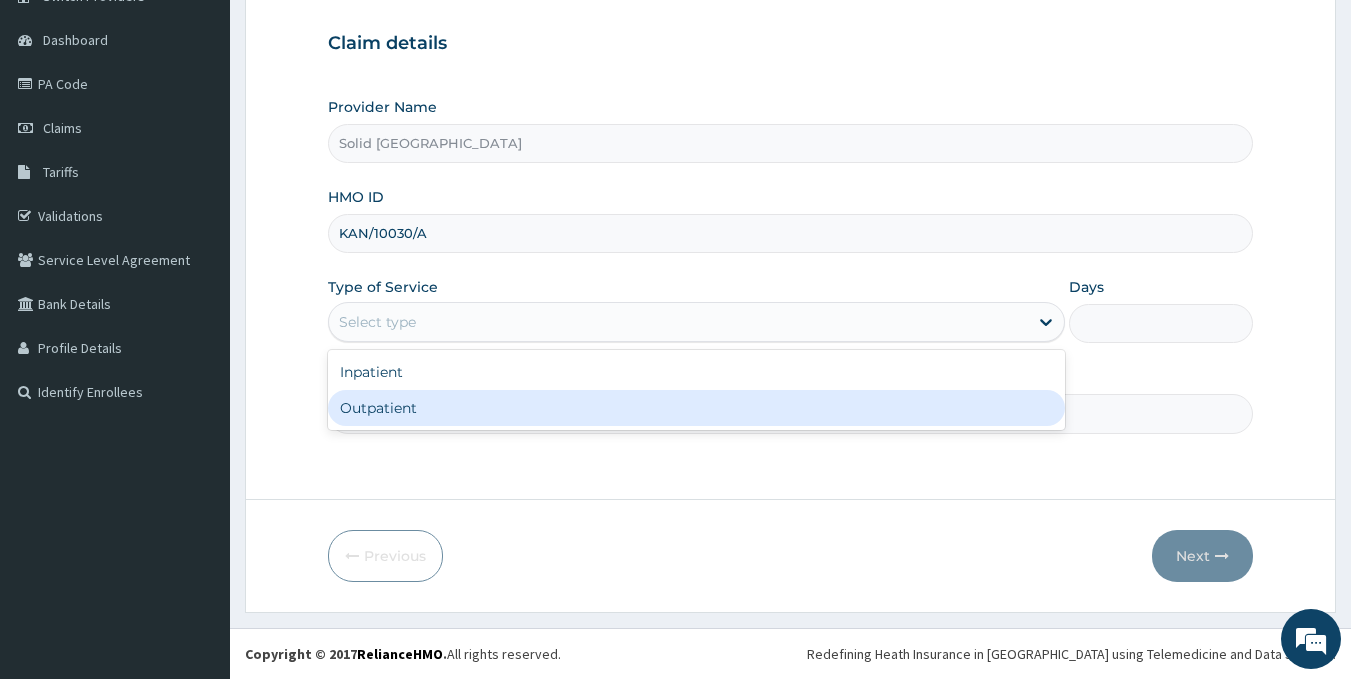 click on "Outpatient" at bounding box center [696, 408] 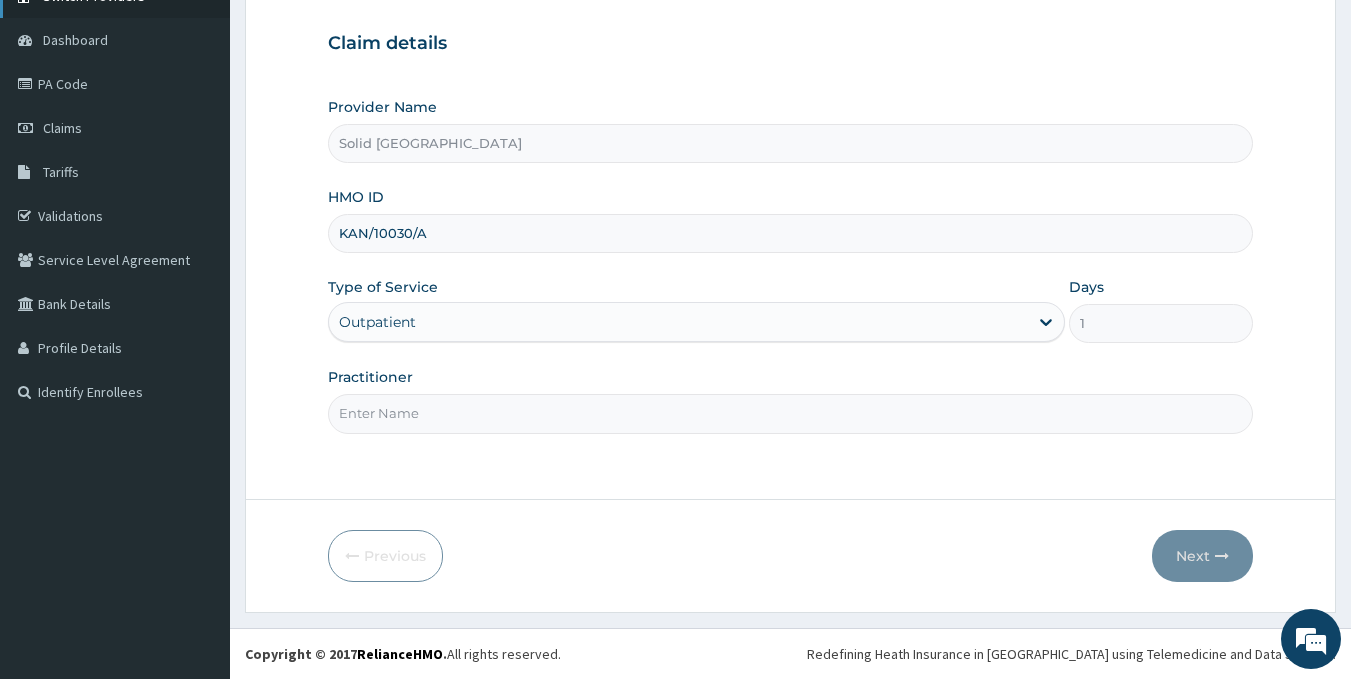 scroll, scrollTop: 0, scrollLeft: 0, axis: both 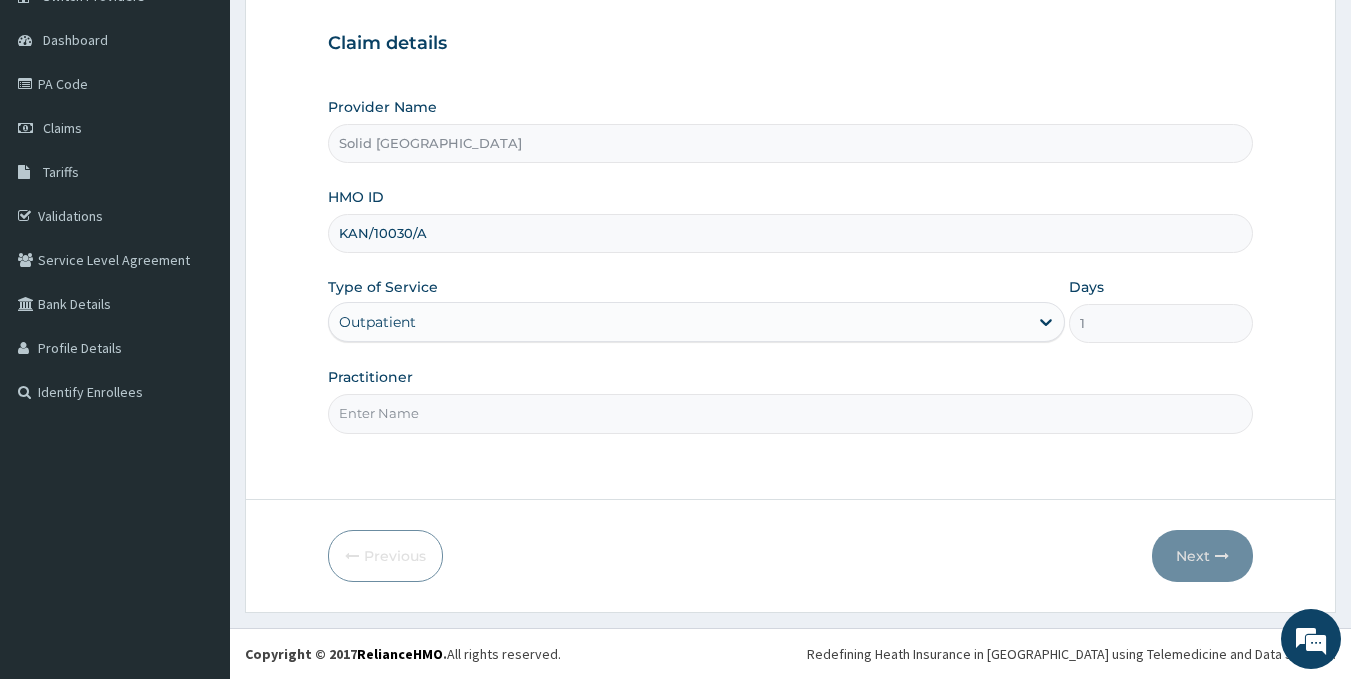 click on "Practitioner" at bounding box center (791, 413) 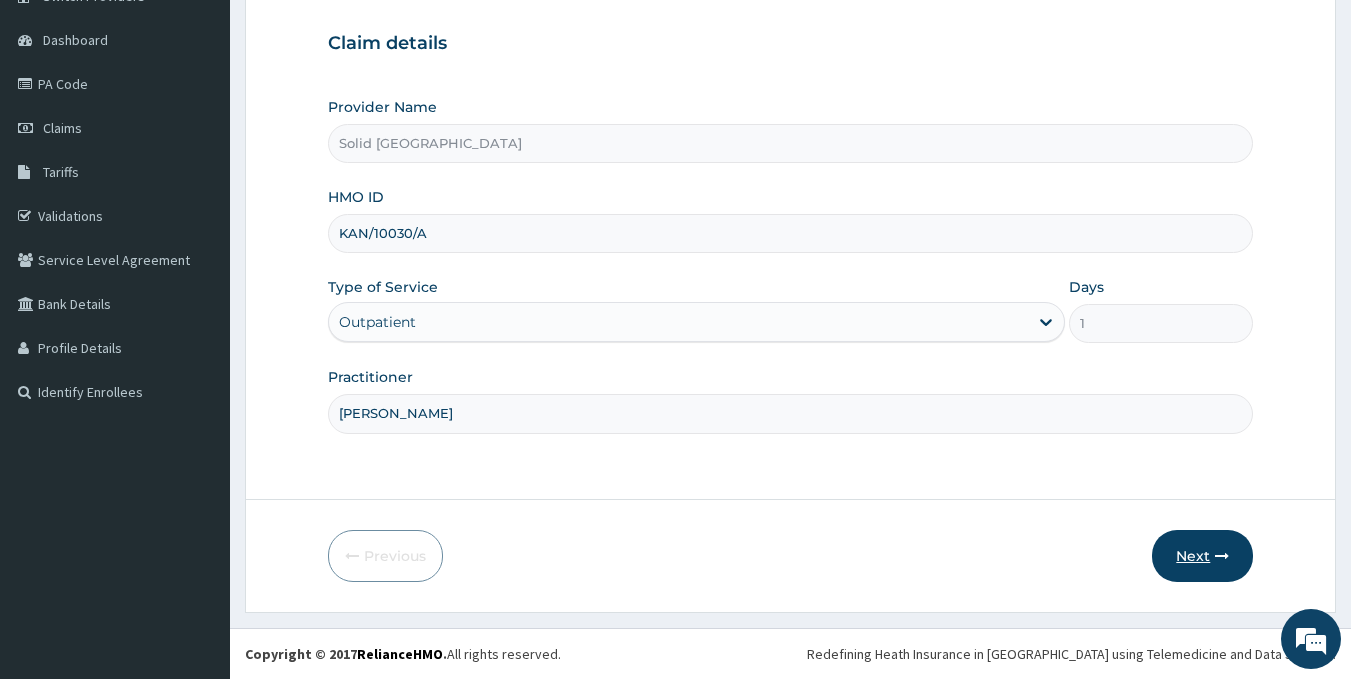 type on "[PERSON_NAME]" 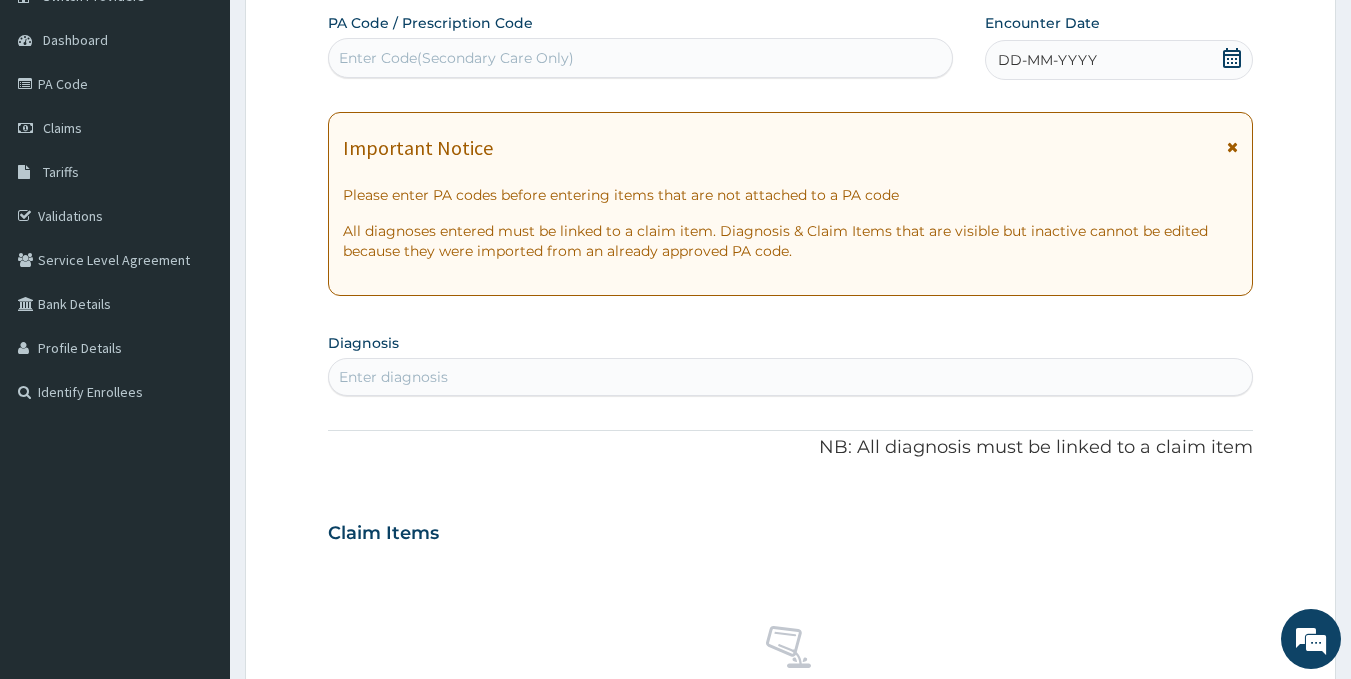 click at bounding box center [1232, 147] 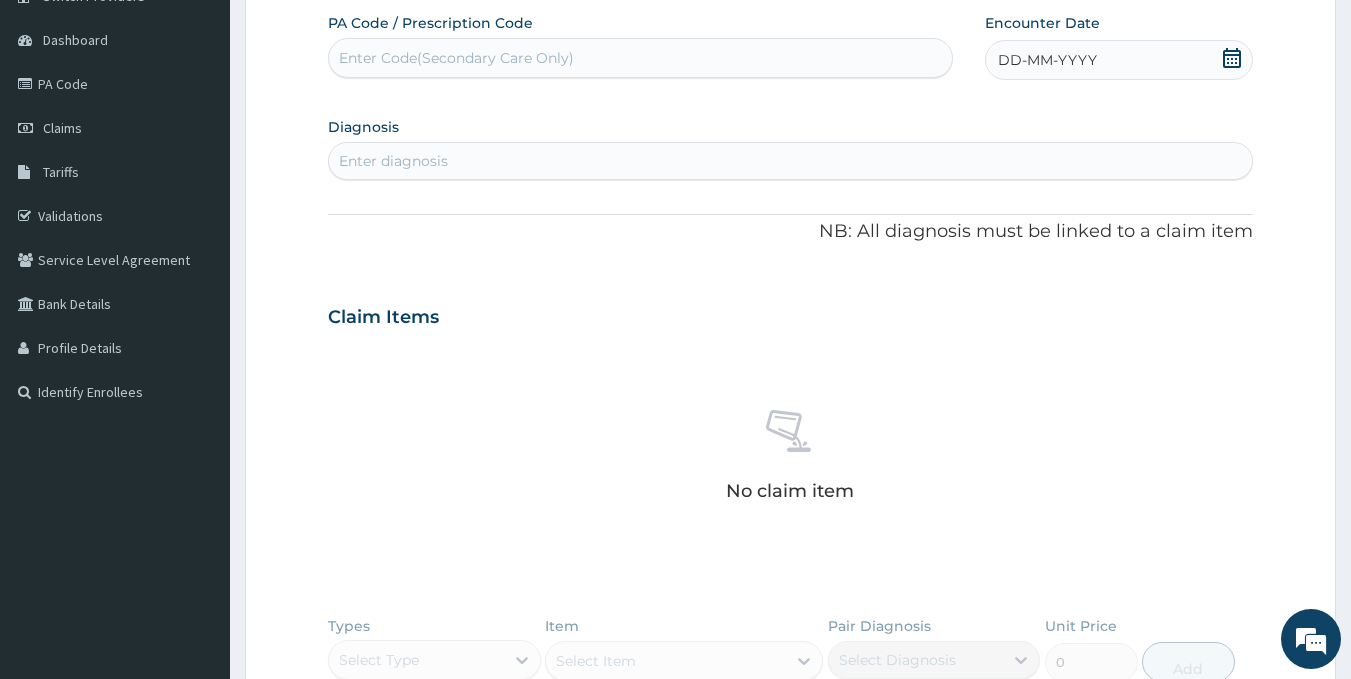 click on "DD-MM-YYYY" at bounding box center [1047, 60] 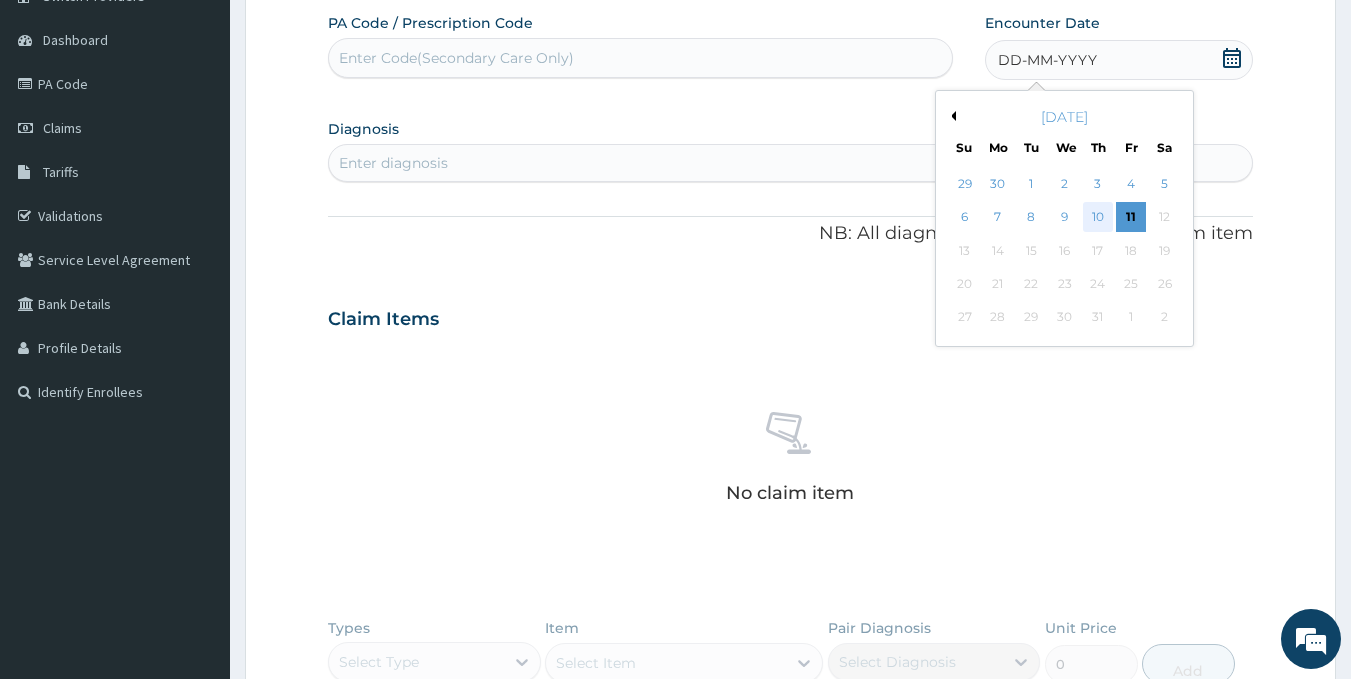click on "10" at bounding box center (1098, 218) 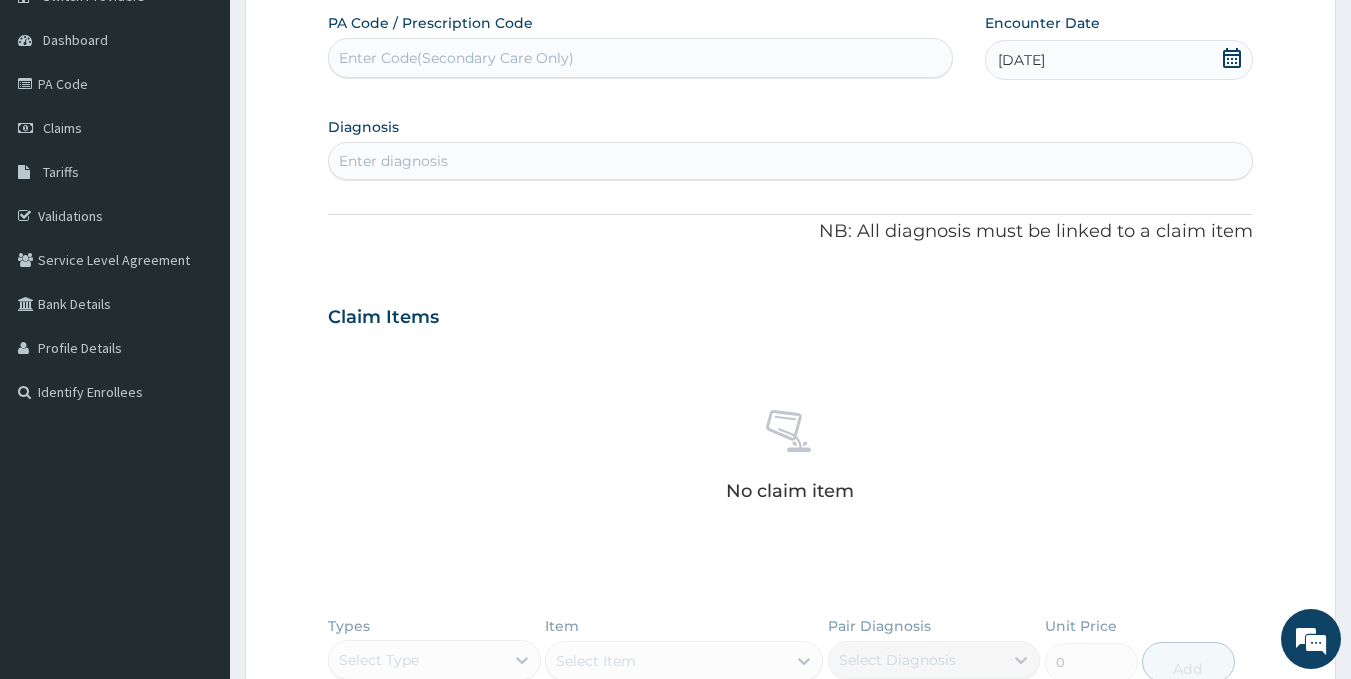 click on "Enter diagnosis" at bounding box center [791, 161] 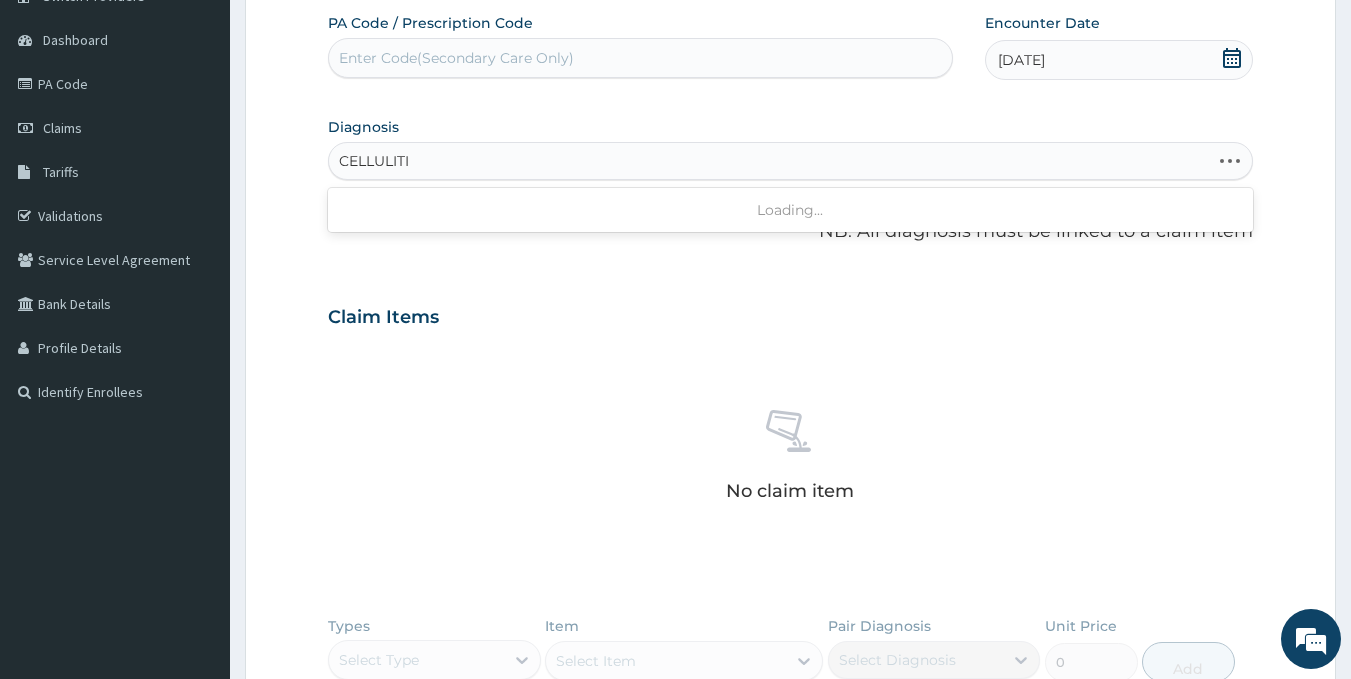 type on "CELLULITIS" 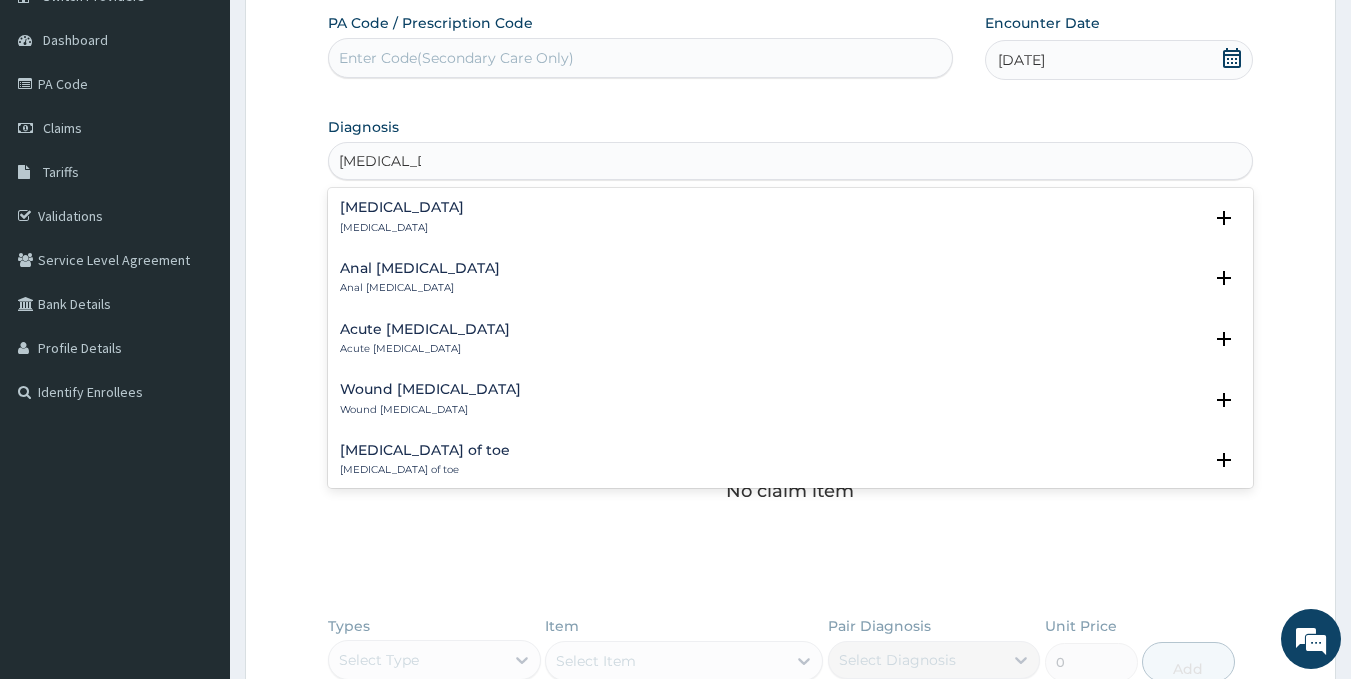 click on "Acute cellulitis" at bounding box center [425, 349] 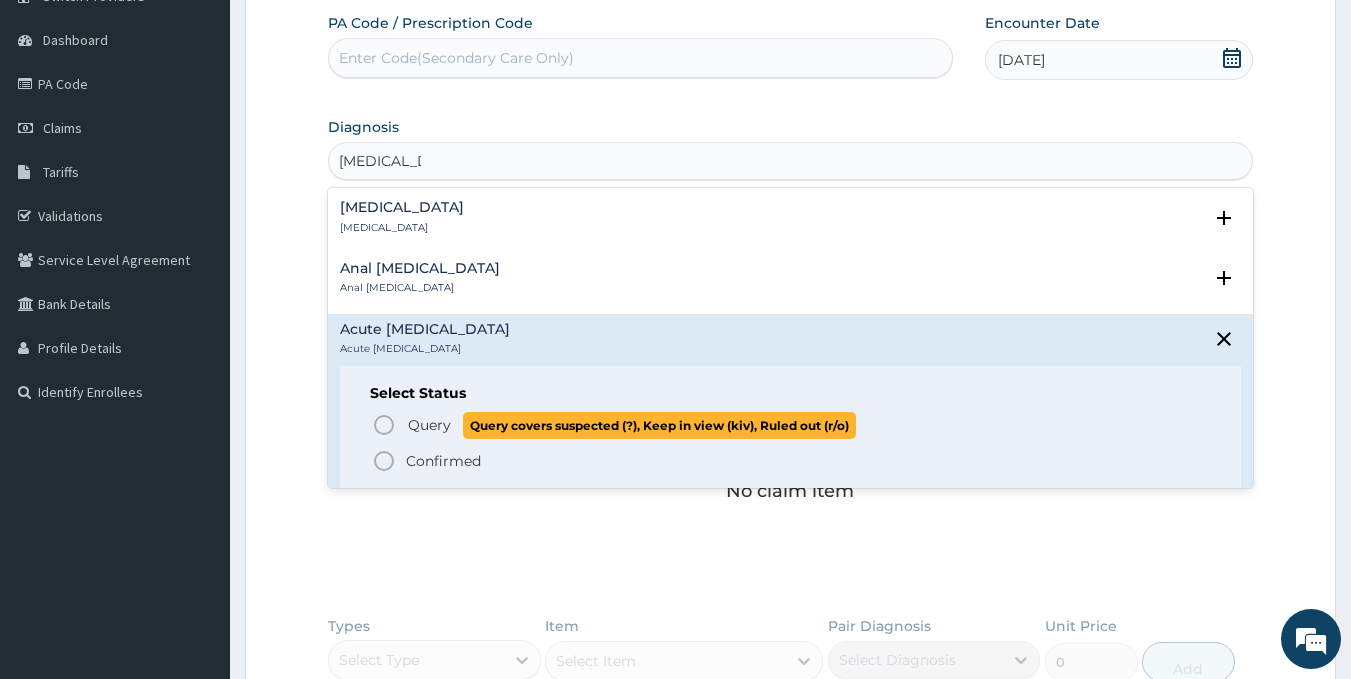 drag, startPoint x: 385, startPoint y: 418, endPoint x: 404, endPoint y: 407, distance: 21.954498 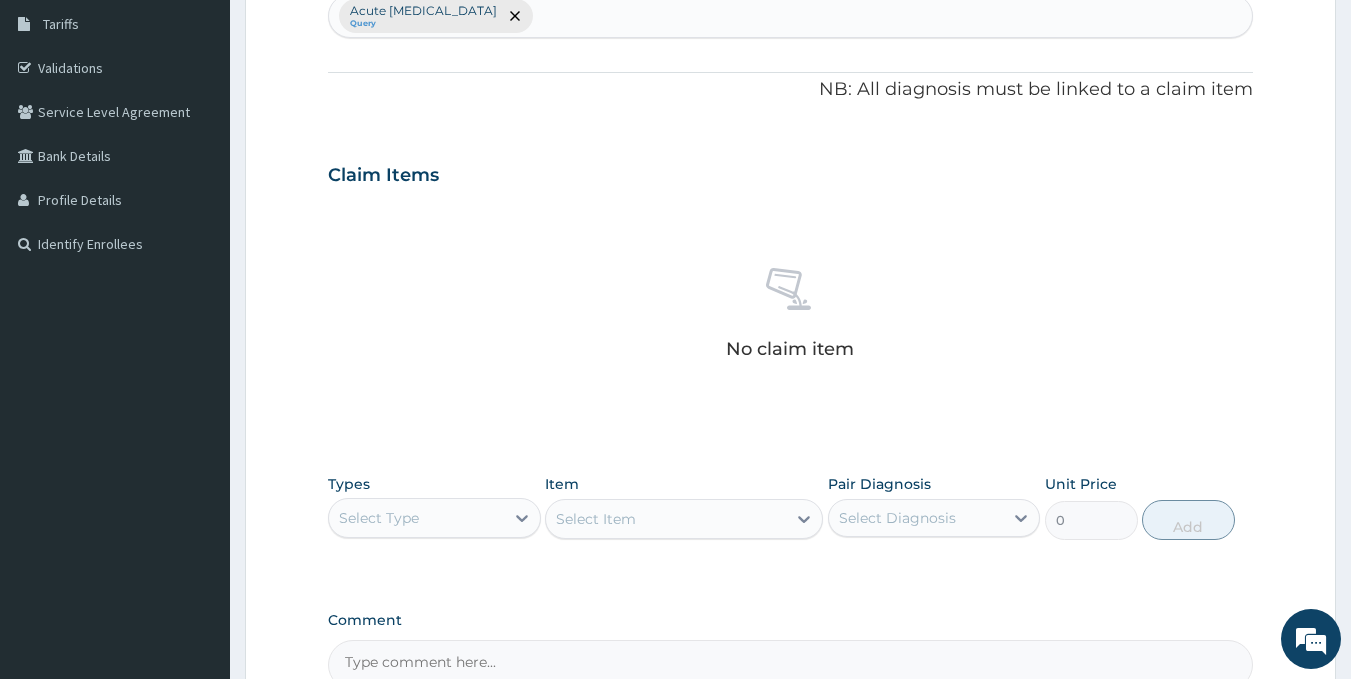 scroll, scrollTop: 547, scrollLeft: 0, axis: vertical 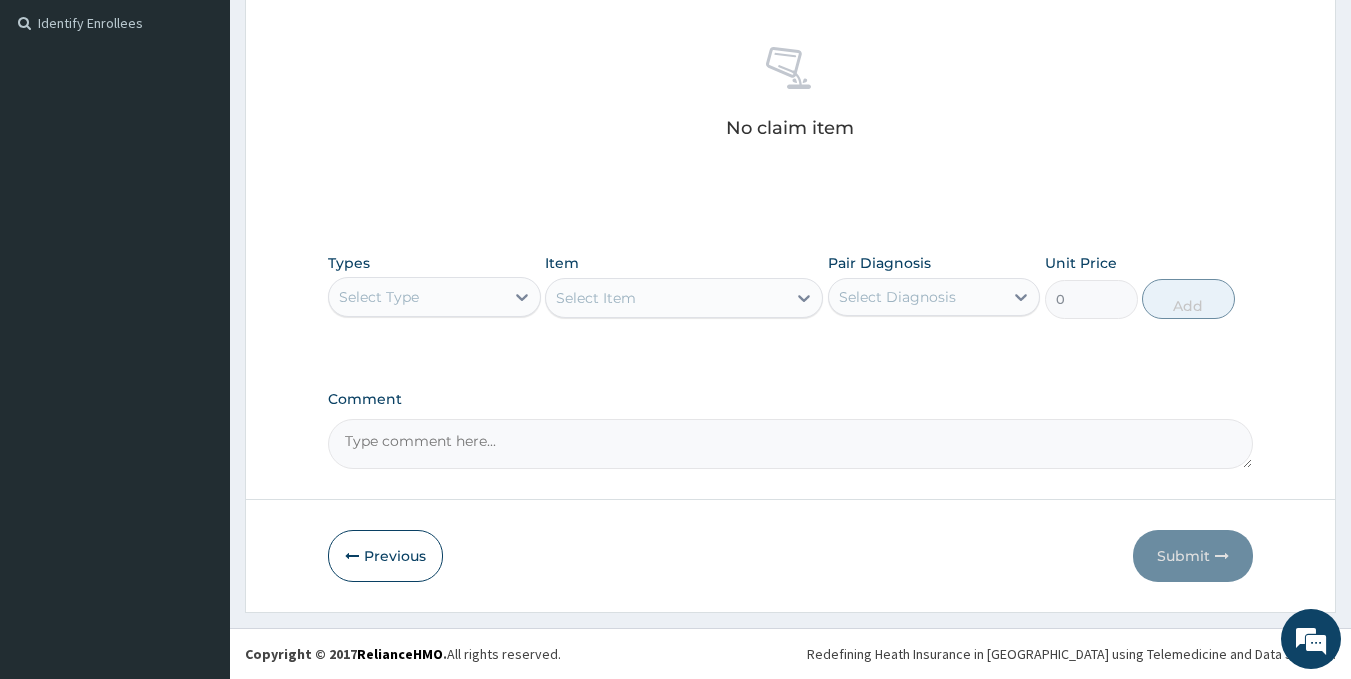 click on "Select Type" at bounding box center (416, 297) 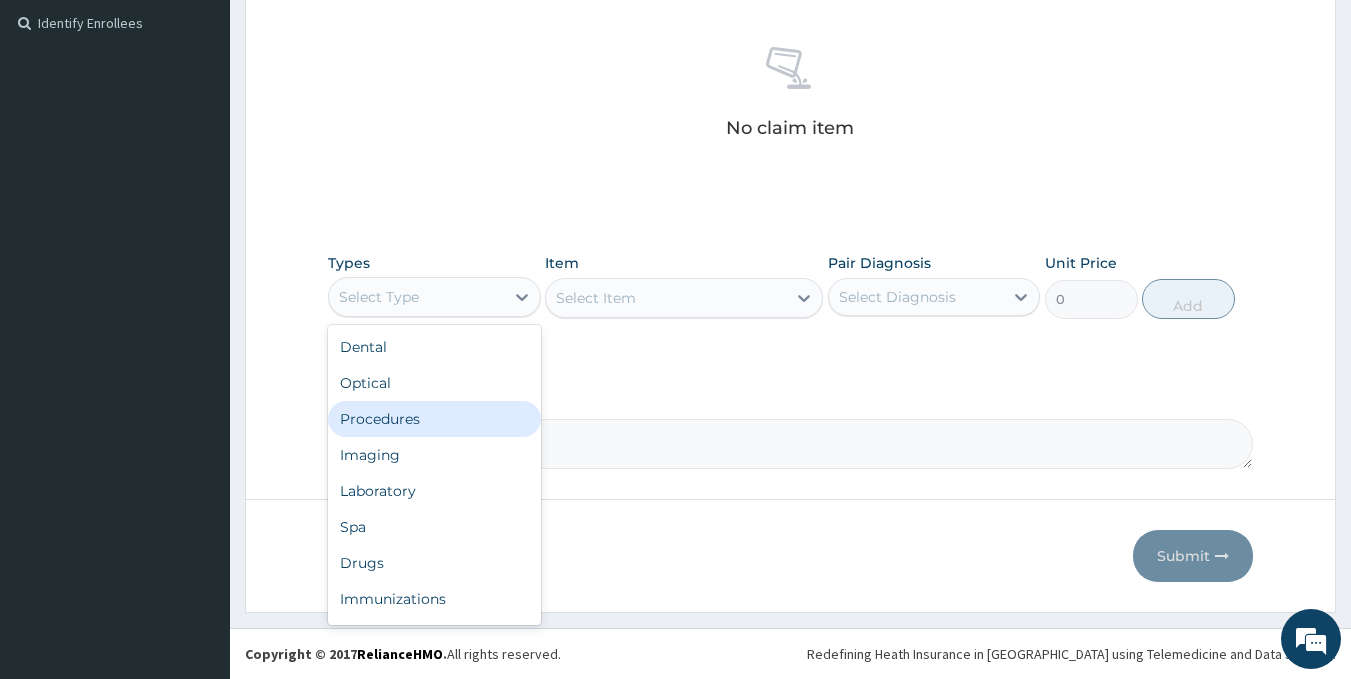 click on "Procedures" at bounding box center (434, 419) 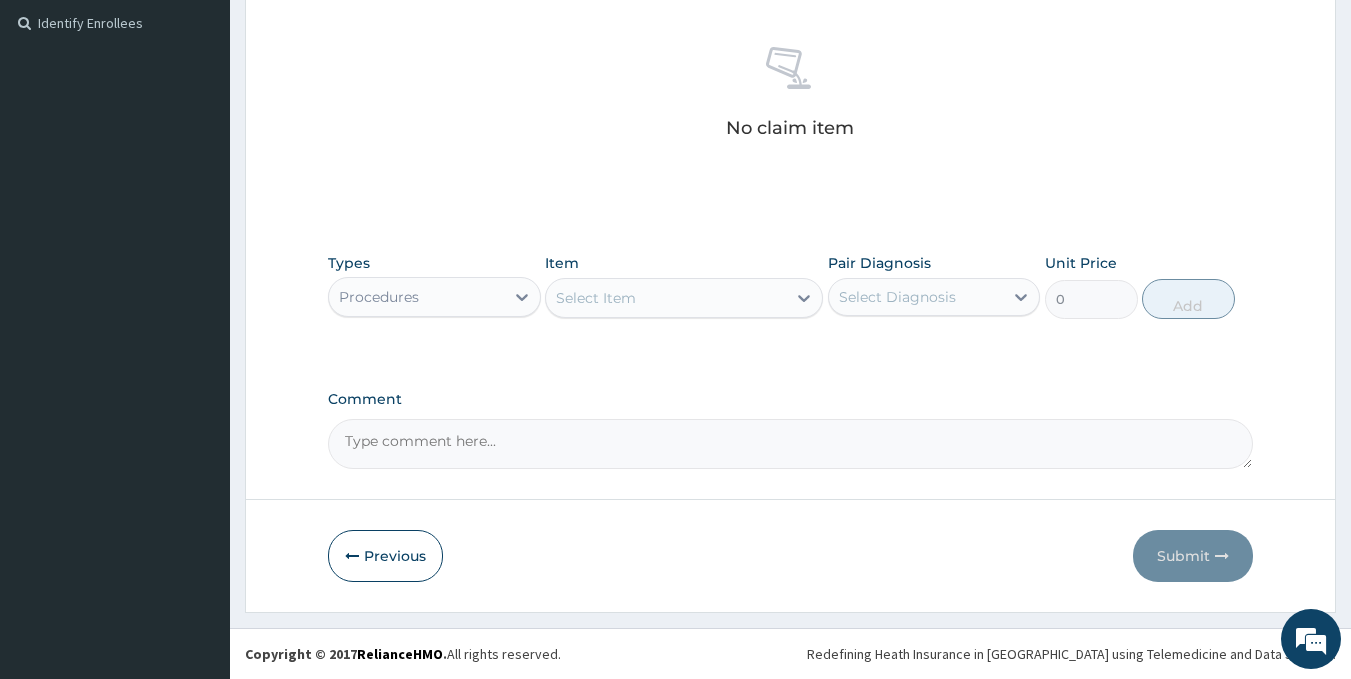 click on "Select Item" at bounding box center [666, 298] 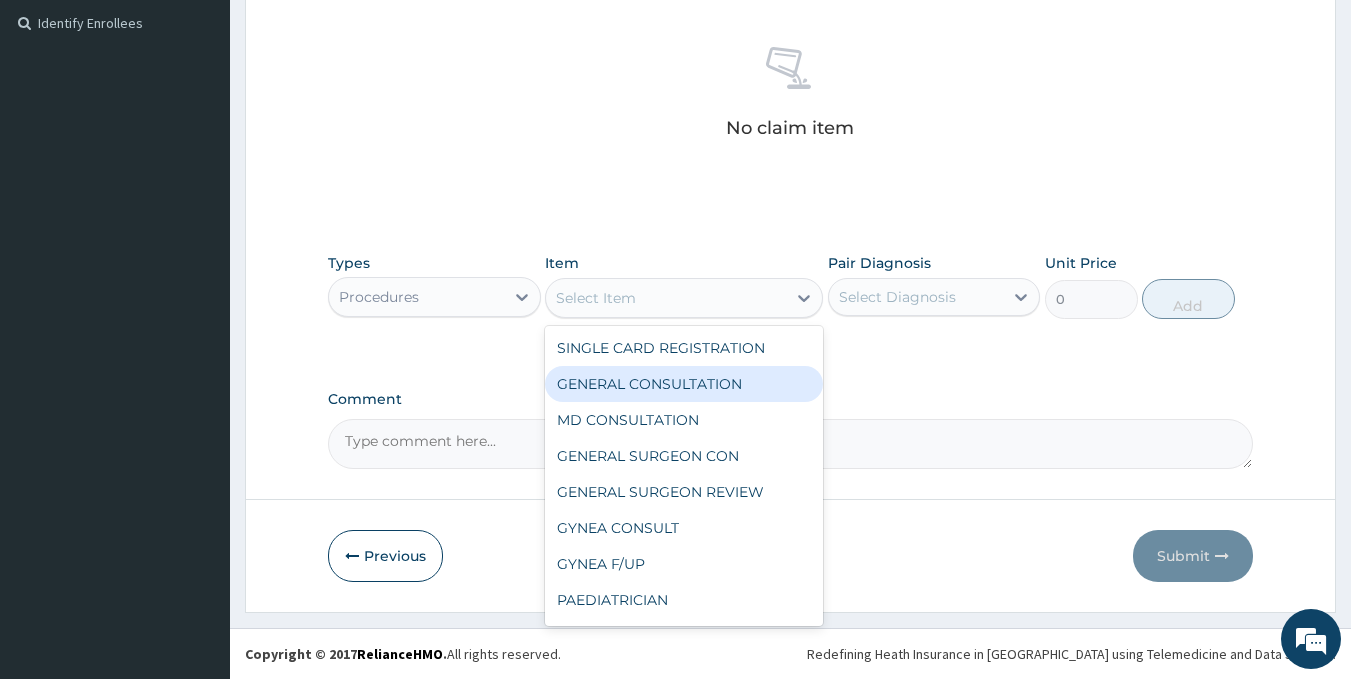 drag, startPoint x: 640, startPoint y: 383, endPoint x: 844, endPoint y: 337, distance: 209.12198 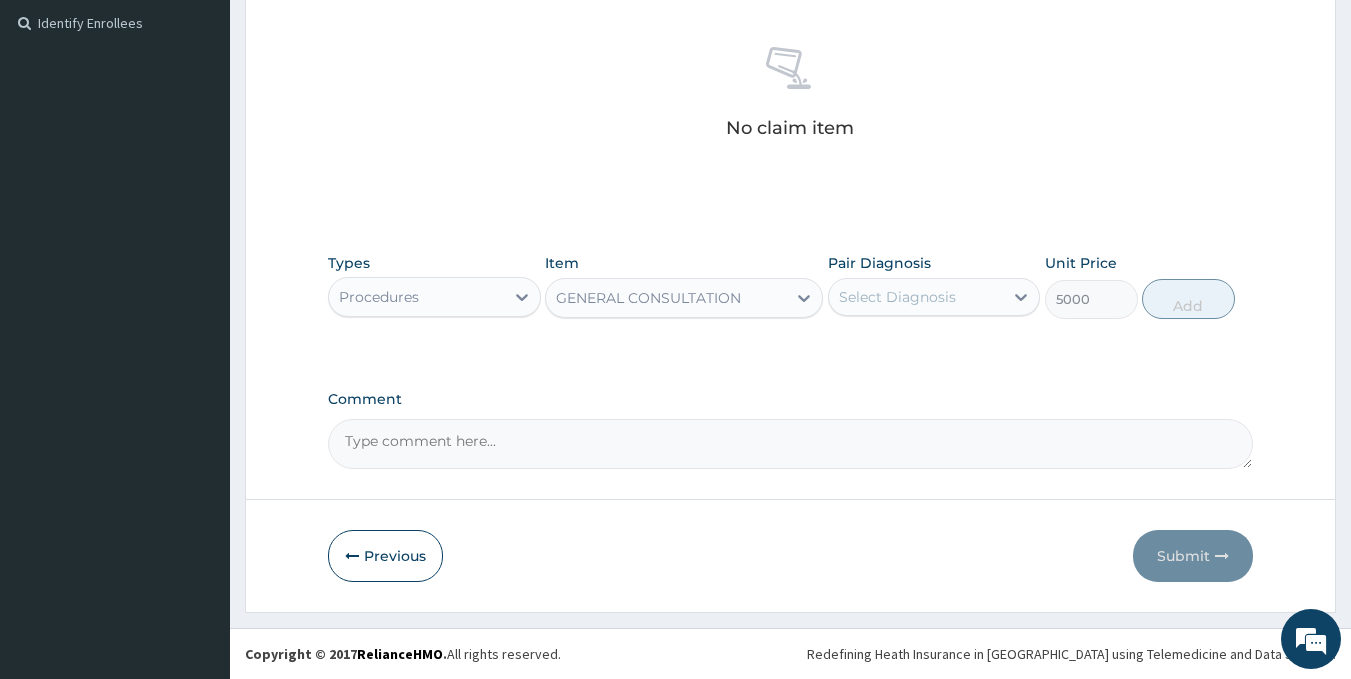 click on "Select Diagnosis" at bounding box center [916, 297] 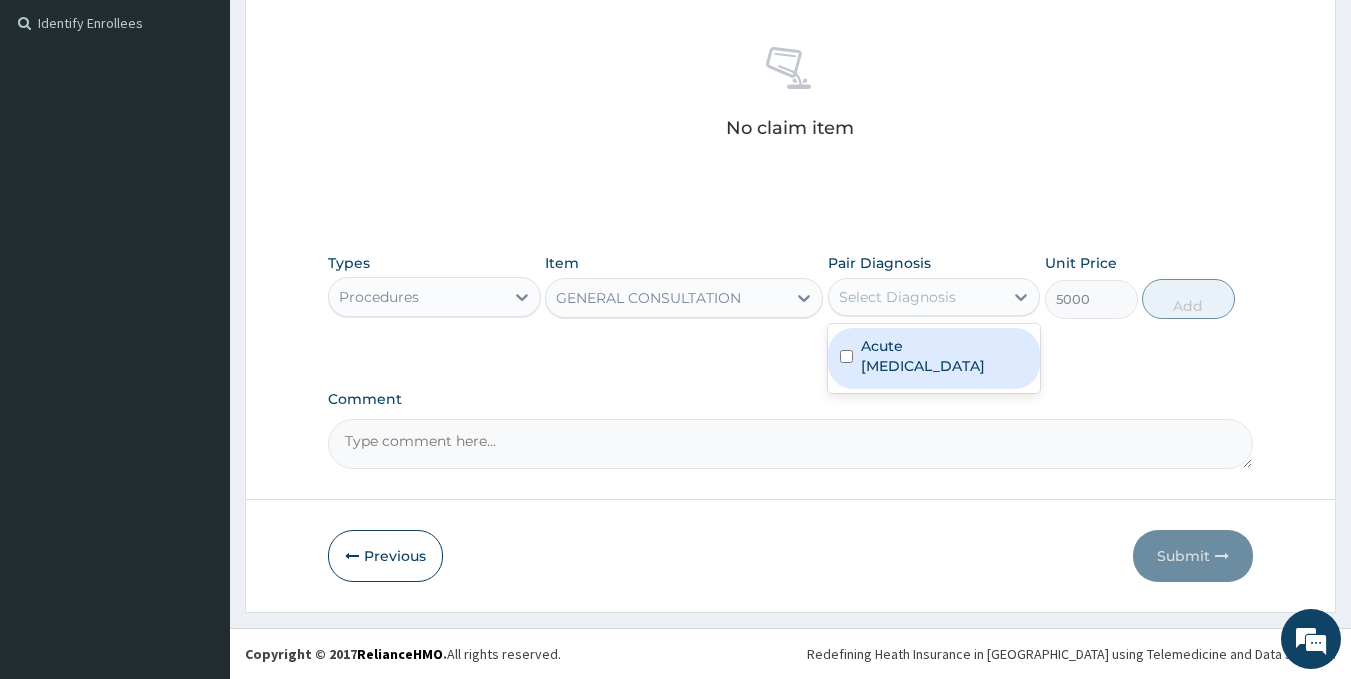 drag, startPoint x: 952, startPoint y: 346, endPoint x: 1131, endPoint y: 304, distance: 183.86136 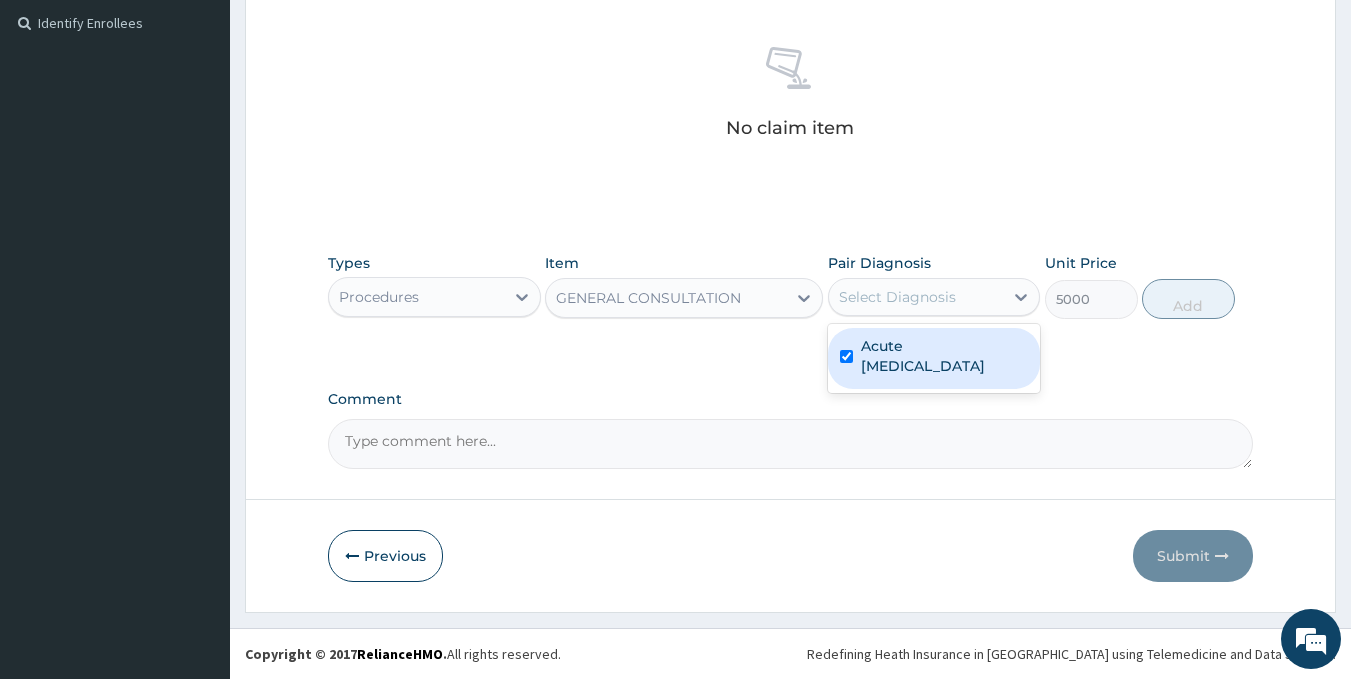 checkbox on "true" 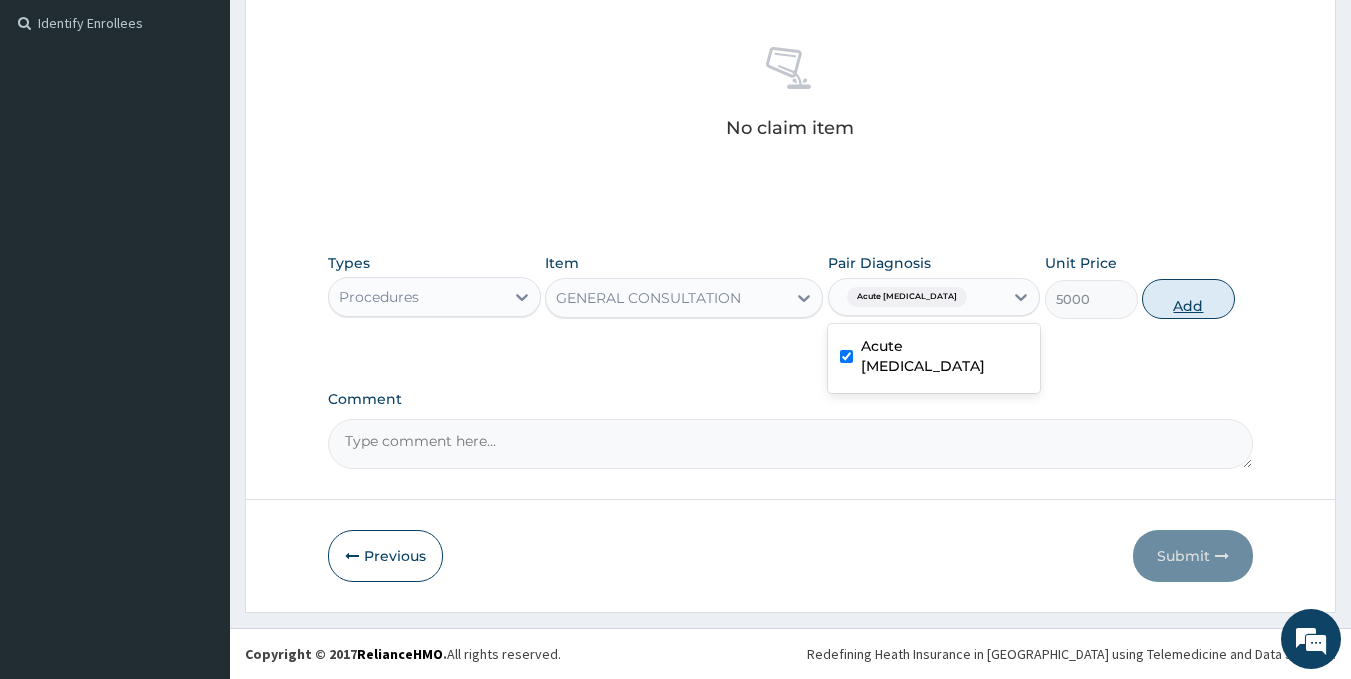 click on "Add" at bounding box center [1188, 299] 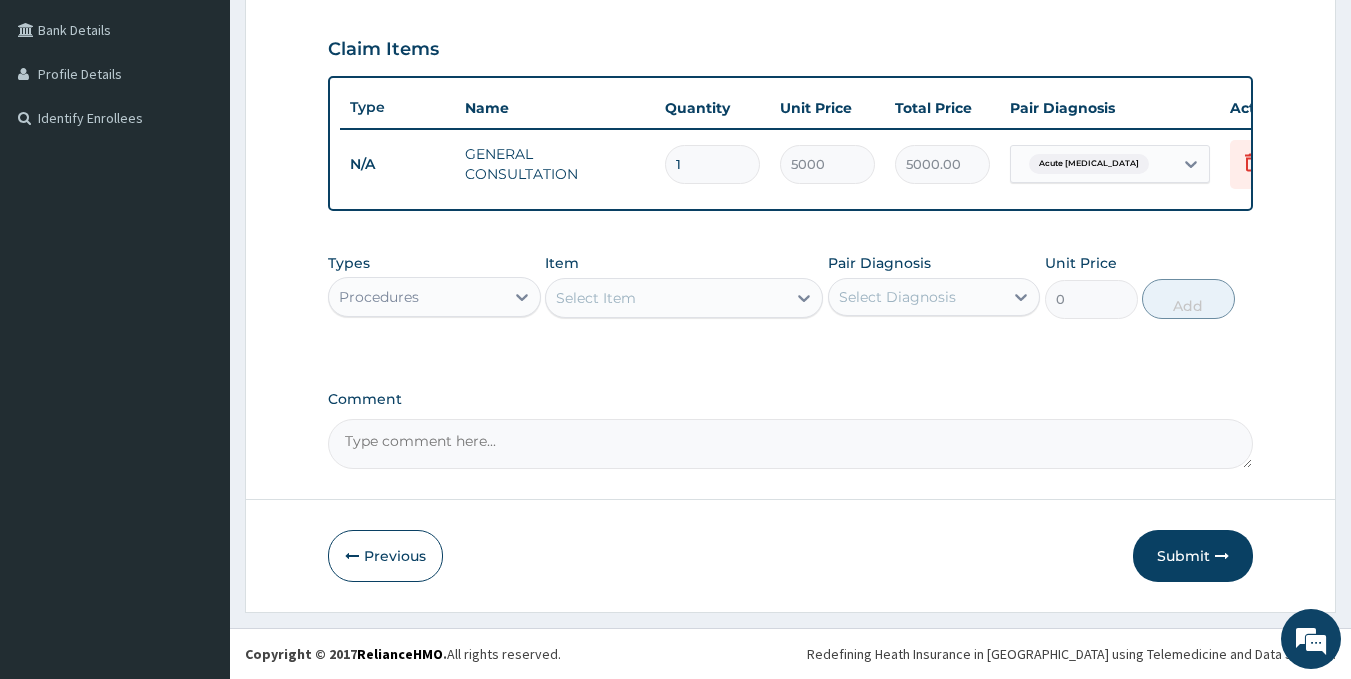 scroll, scrollTop: 467, scrollLeft: 0, axis: vertical 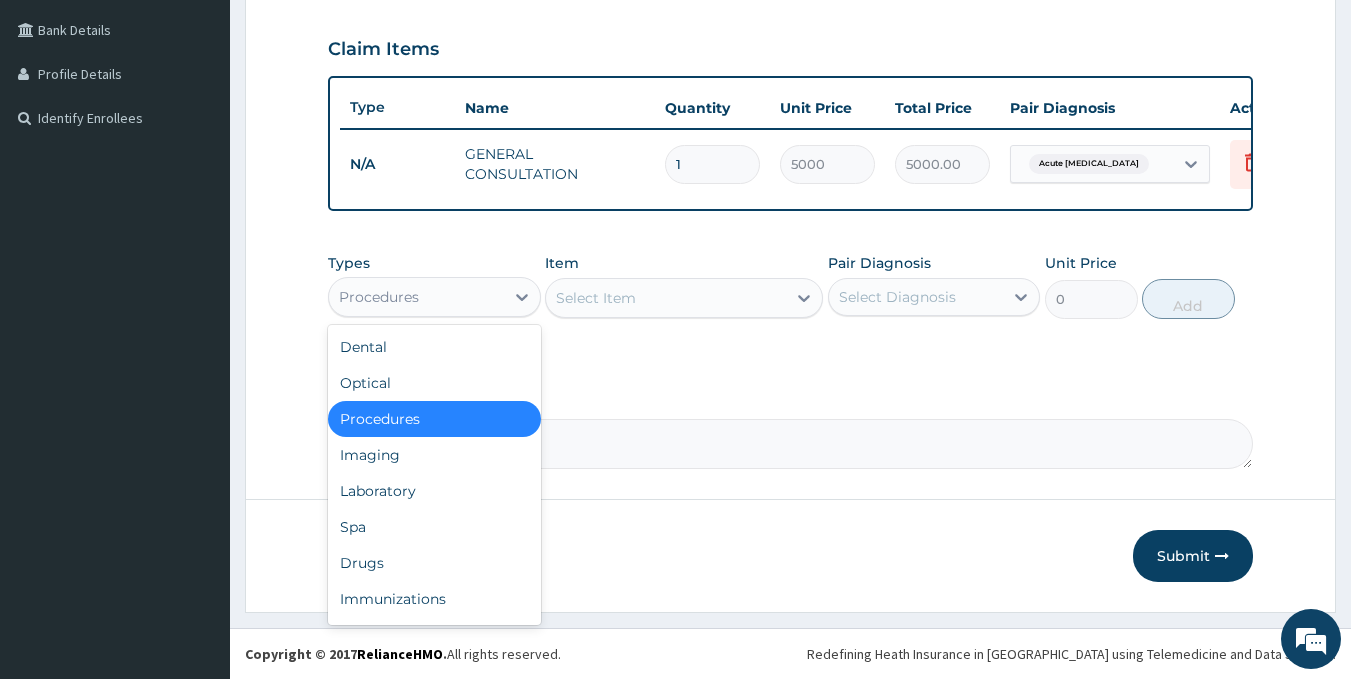 click on "Procedures" at bounding box center (416, 297) 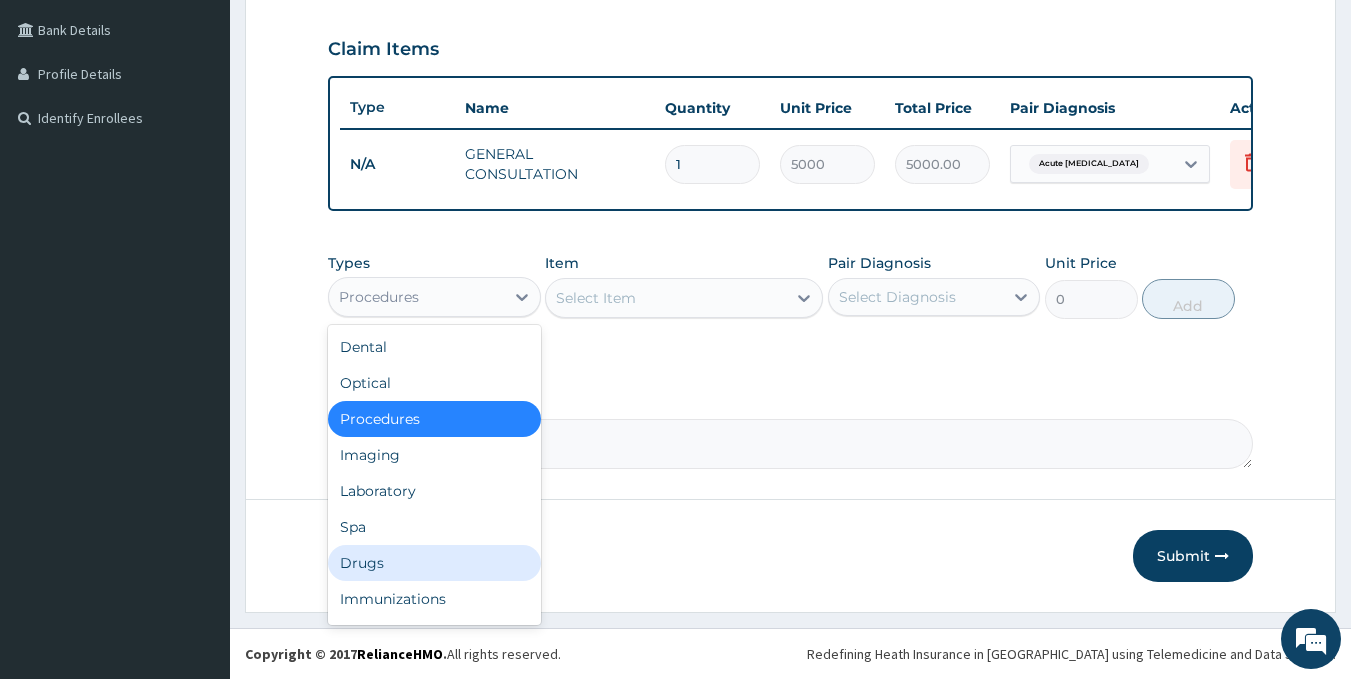 drag, startPoint x: 376, startPoint y: 567, endPoint x: 304, endPoint y: 370, distance: 209.74509 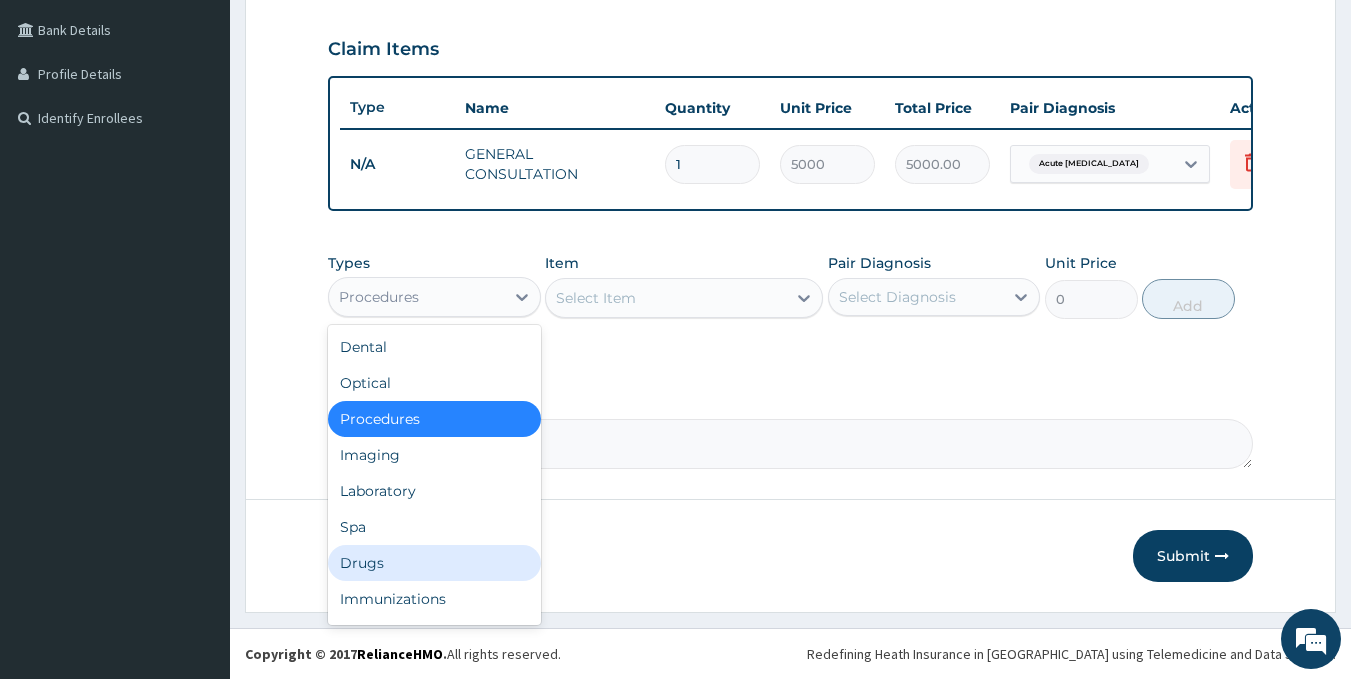 click on "Drugs" at bounding box center (434, 563) 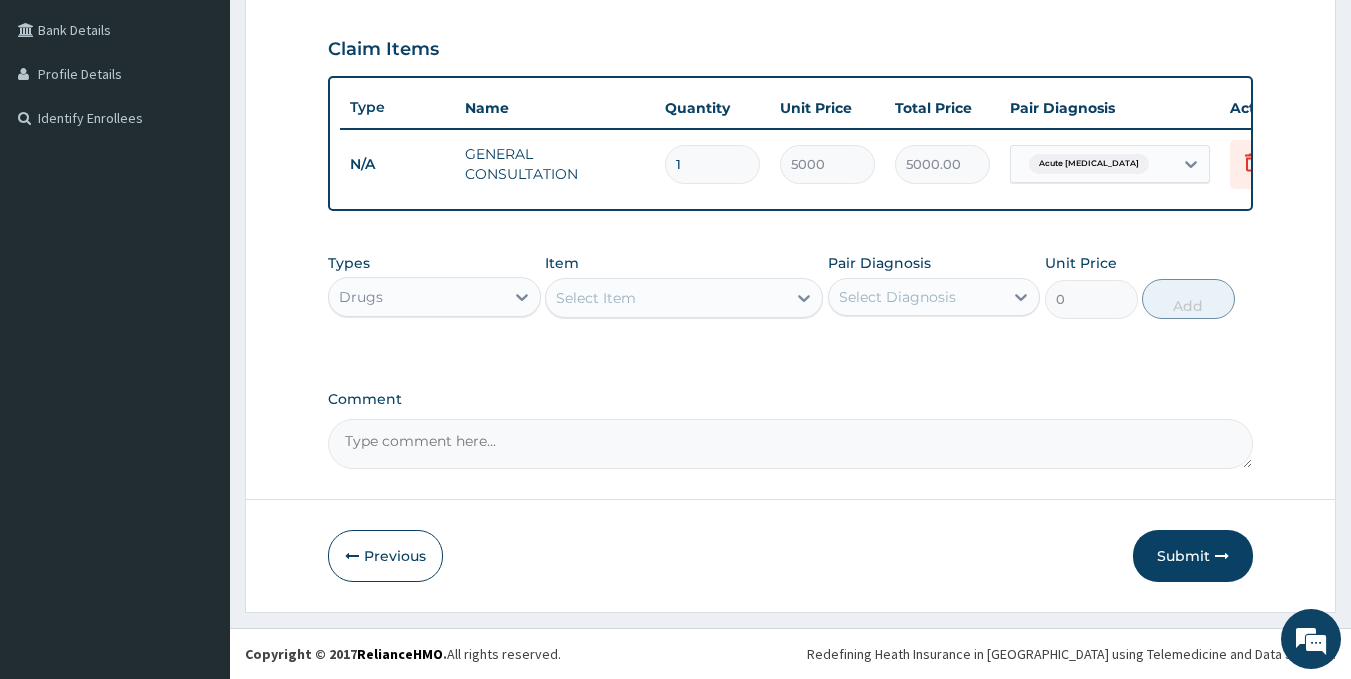 scroll, scrollTop: 167, scrollLeft: 0, axis: vertical 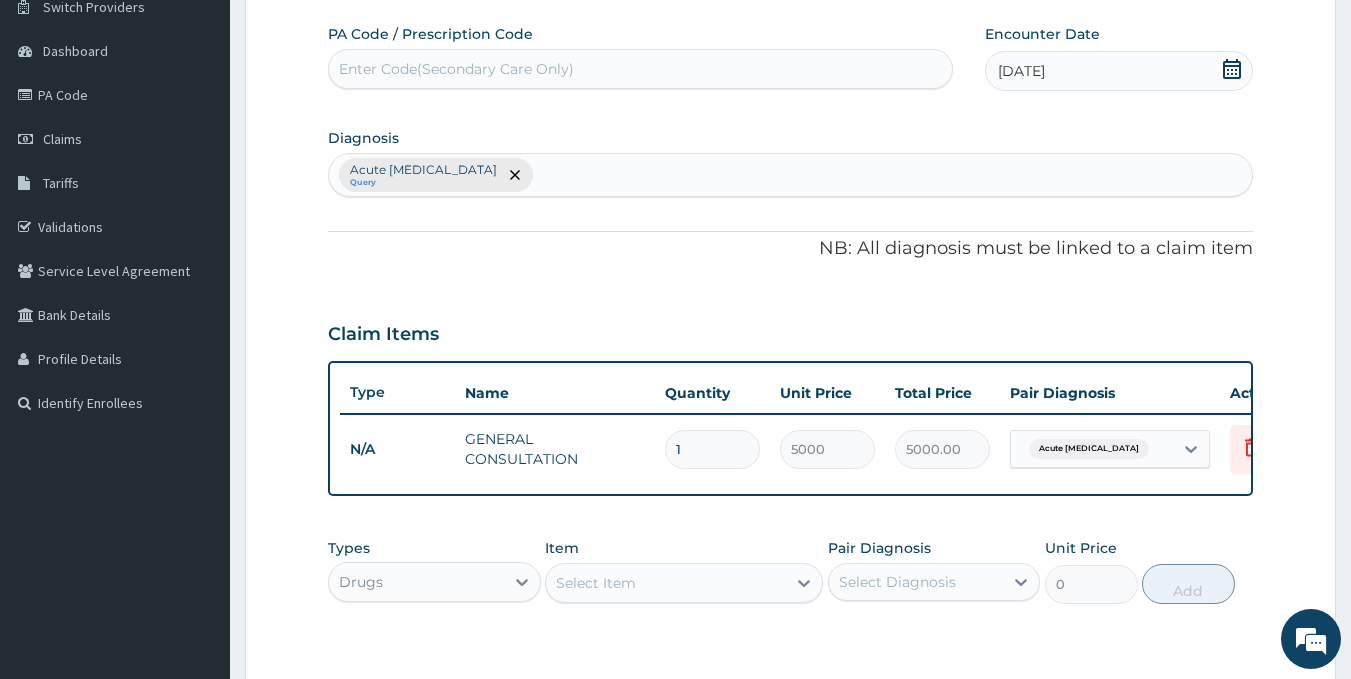 click on "Acute cellulitis Query" at bounding box center (791, 175) 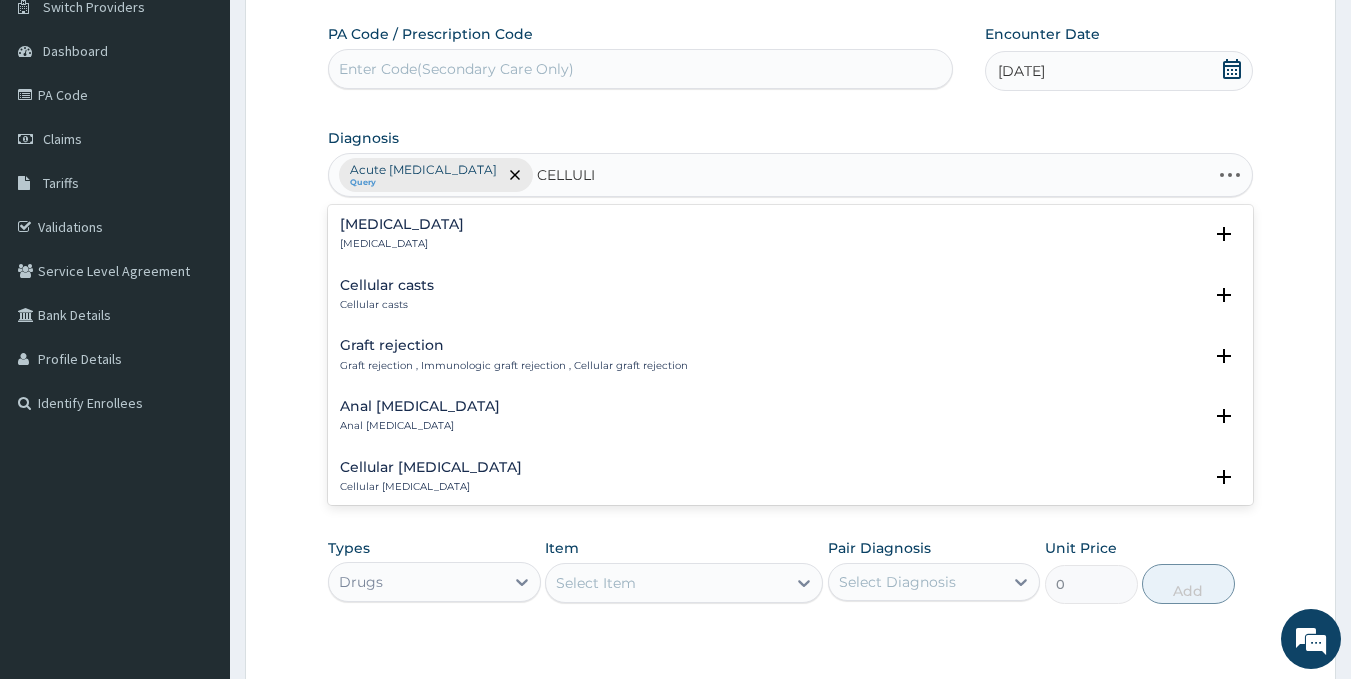 type on "CELLULIT" 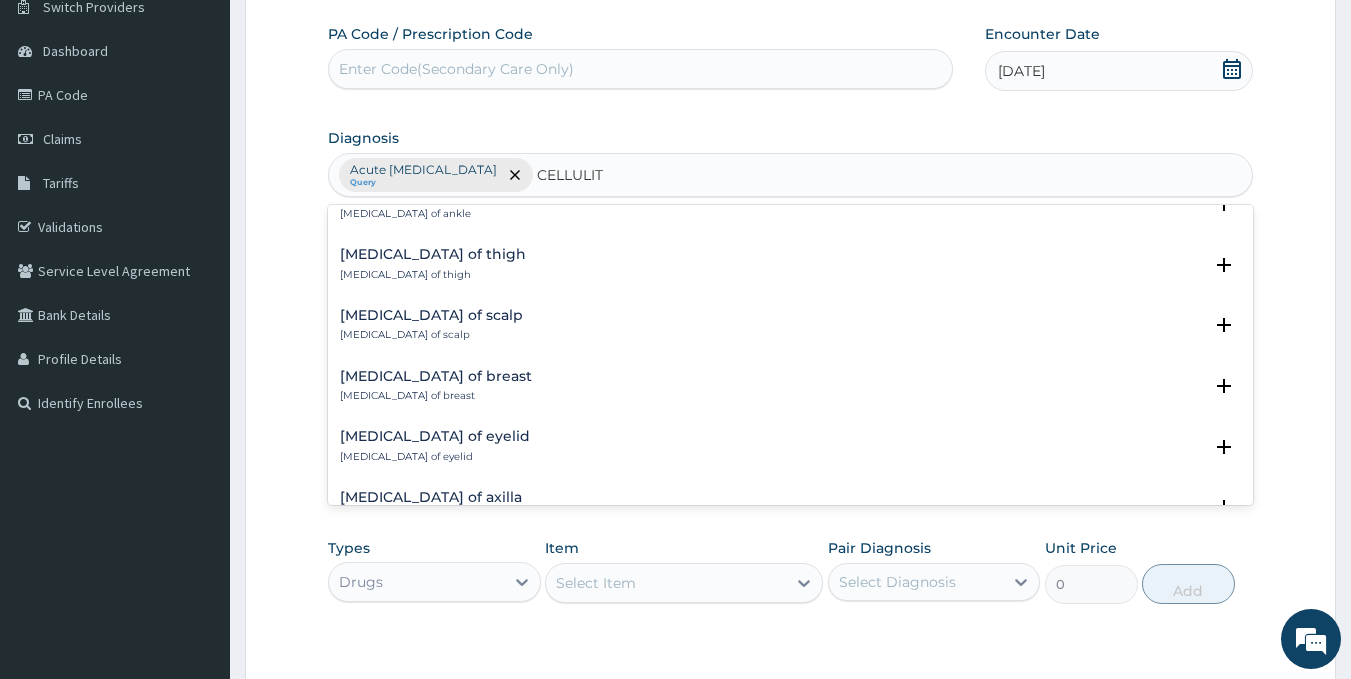 scroll, scrollTop: 1800, scrollLeft: 0, axis: vertical 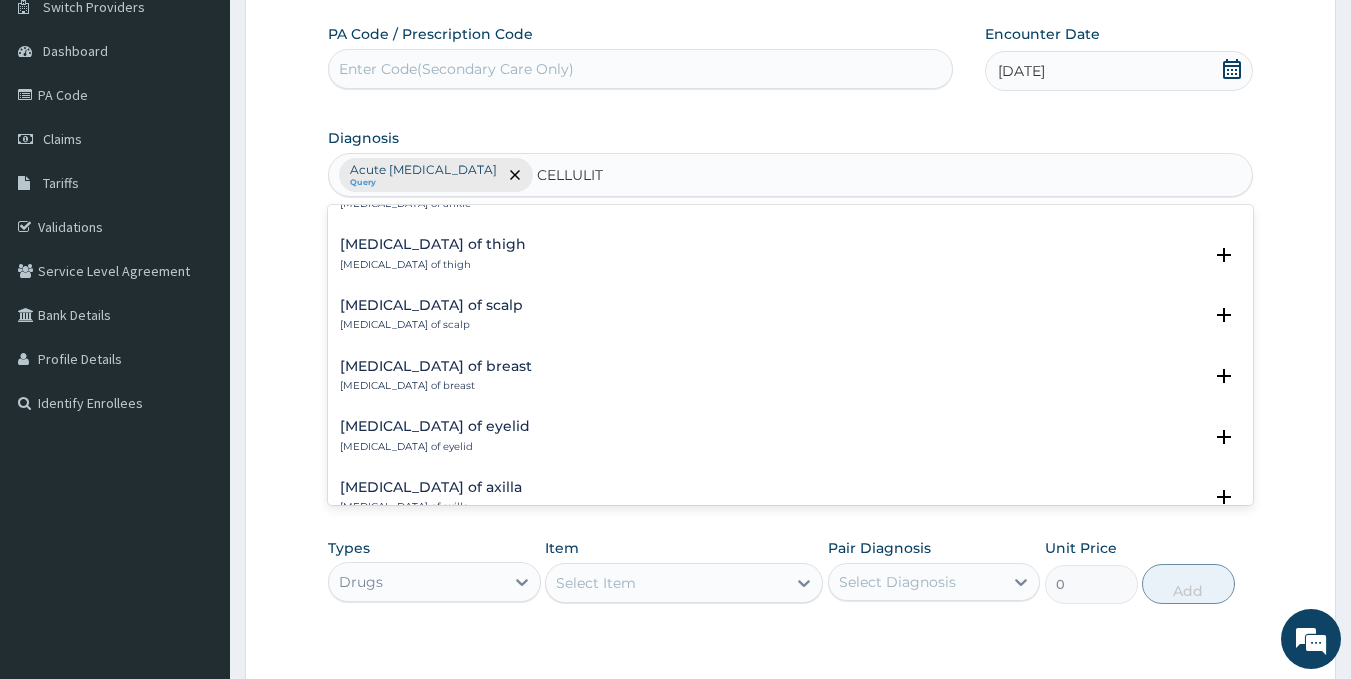 click on "Cellulitis of thigh Cellulitis of thigh" at bounding box center (433, 254) 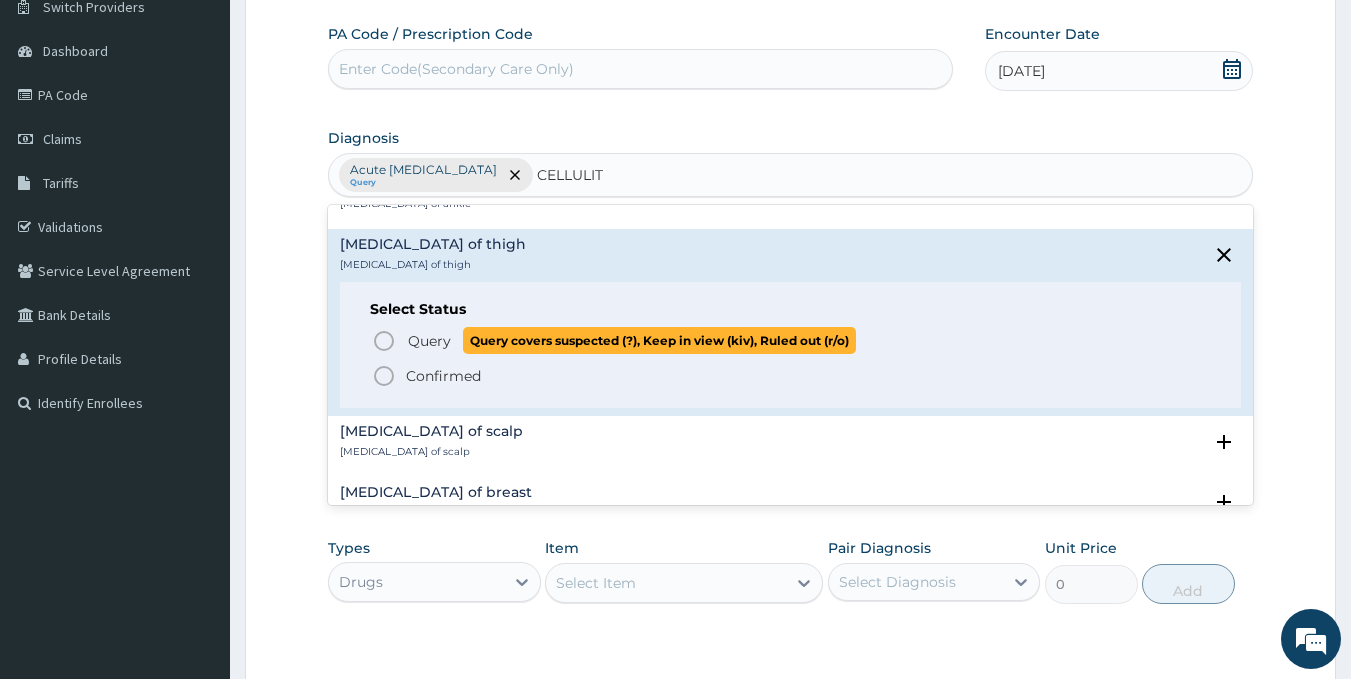 click 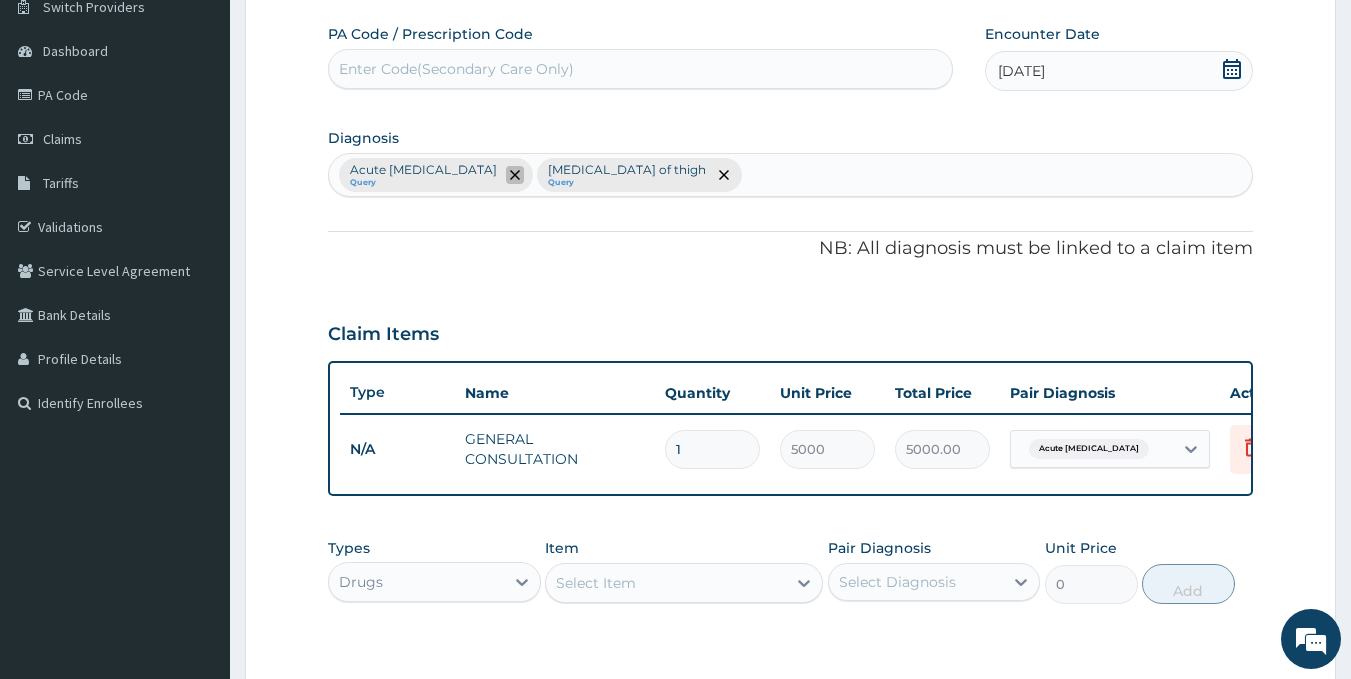 click 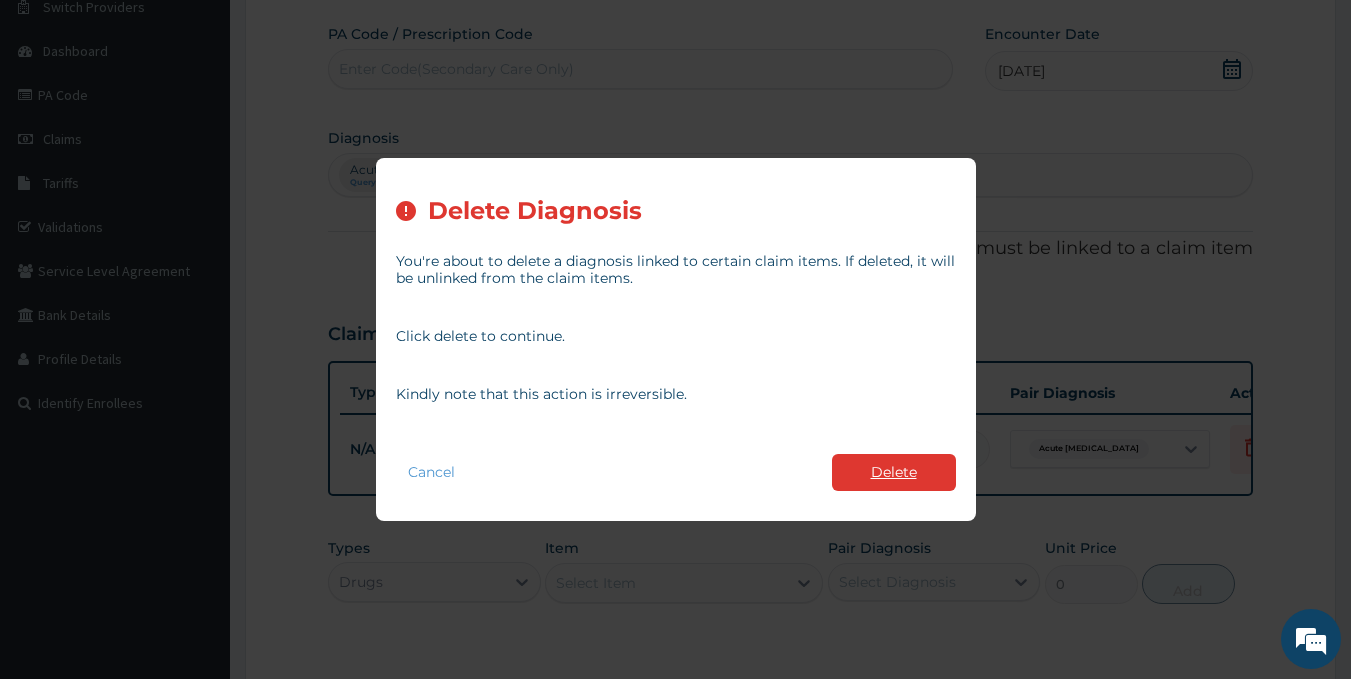 click on "Delete" at bounding box center (894, 472) 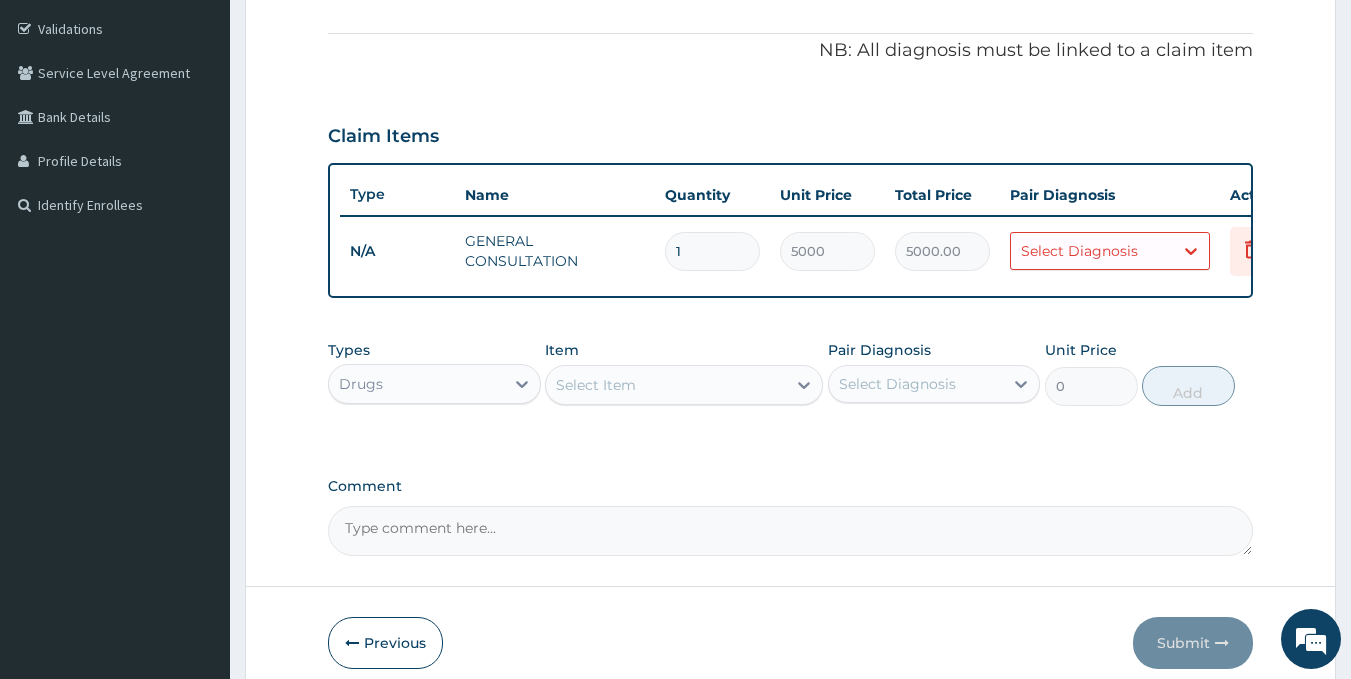 scroll, scrollTop: 367, scrollLeft: 0, axis: vertical 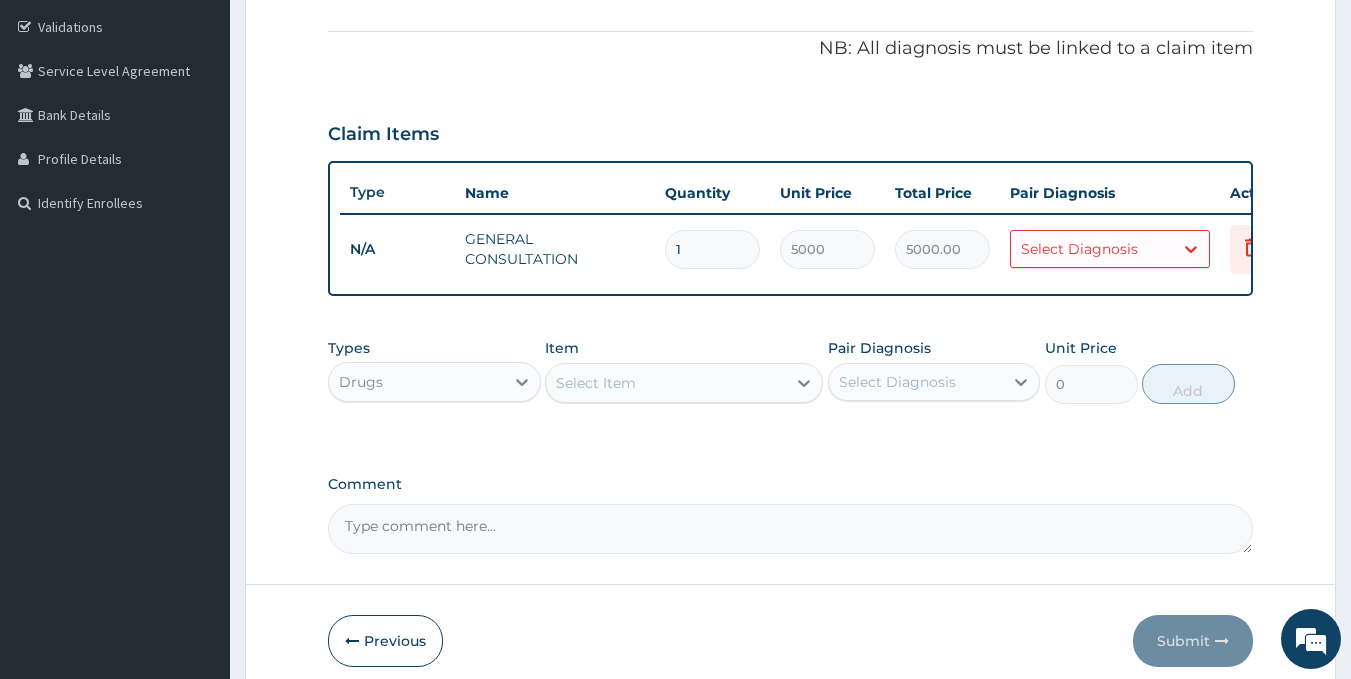 click on "Select Diagnosis" at bounding box center [1079, 249] 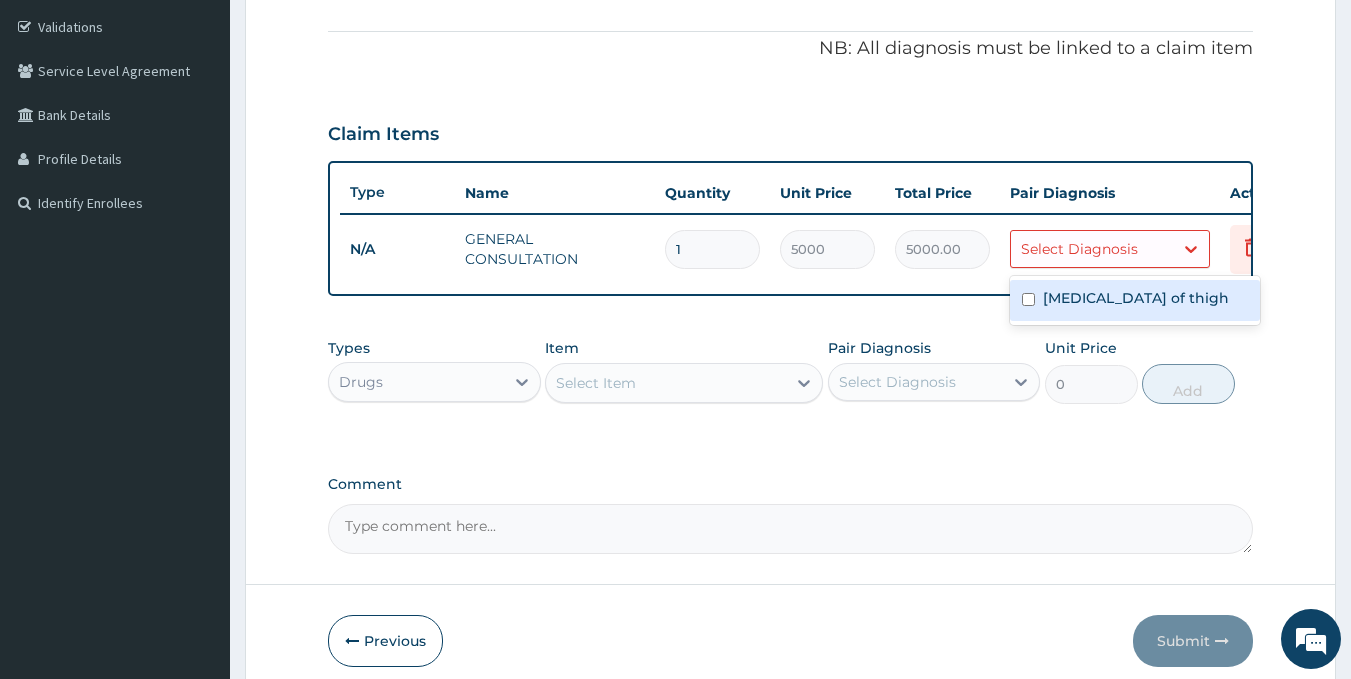 click on "Cellulitis of thigh" at bounding box center (1136, 298) 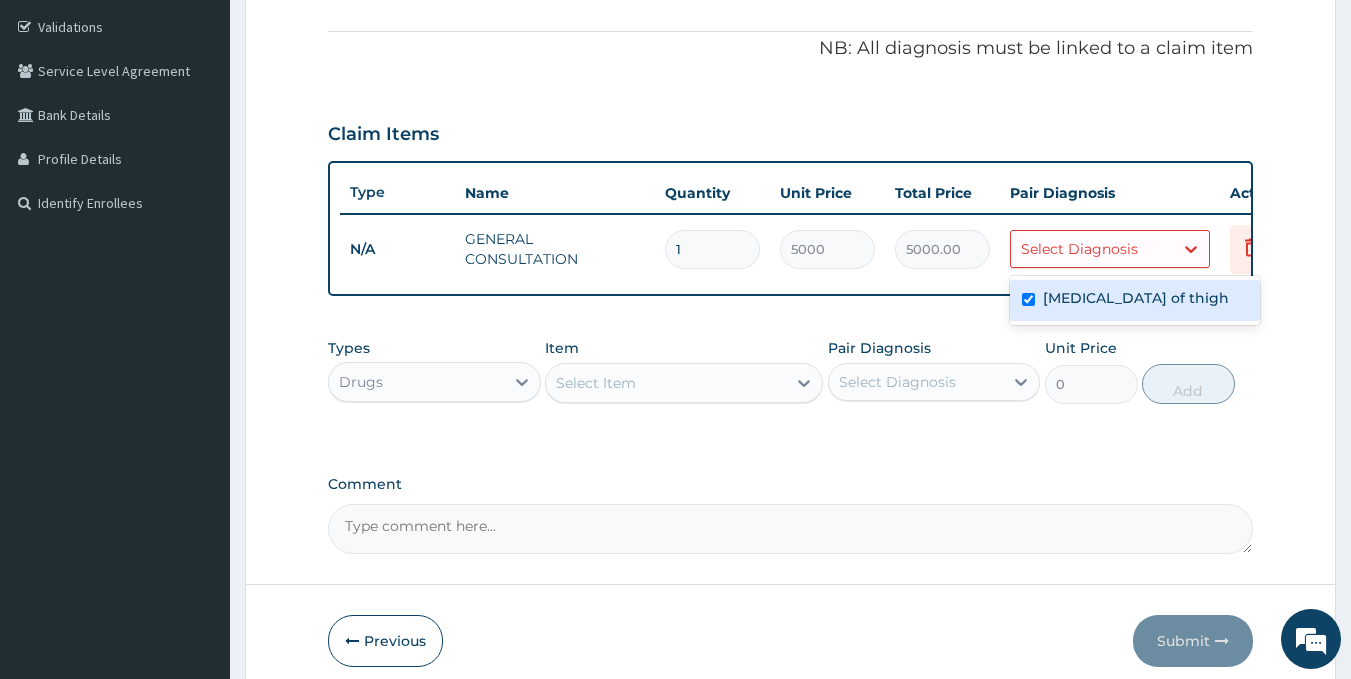 checkbox on "true" 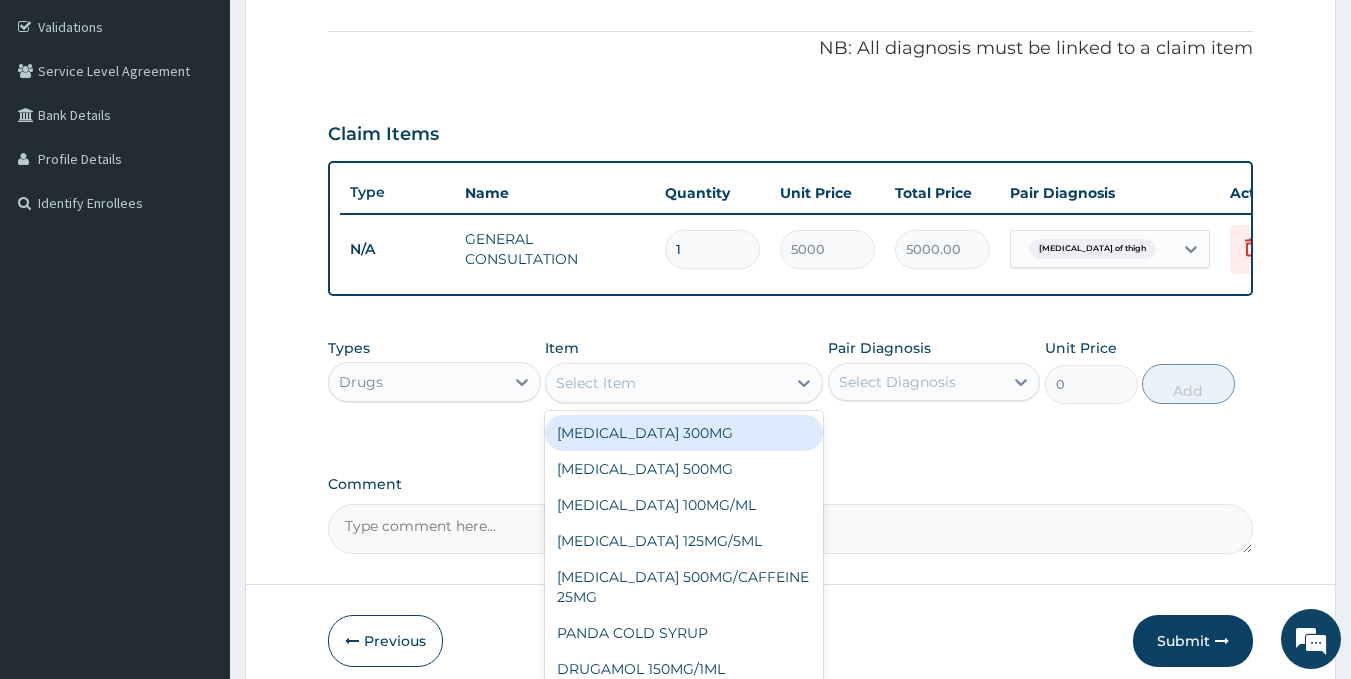 click on "Select Item" at bounding box center [666, 383] 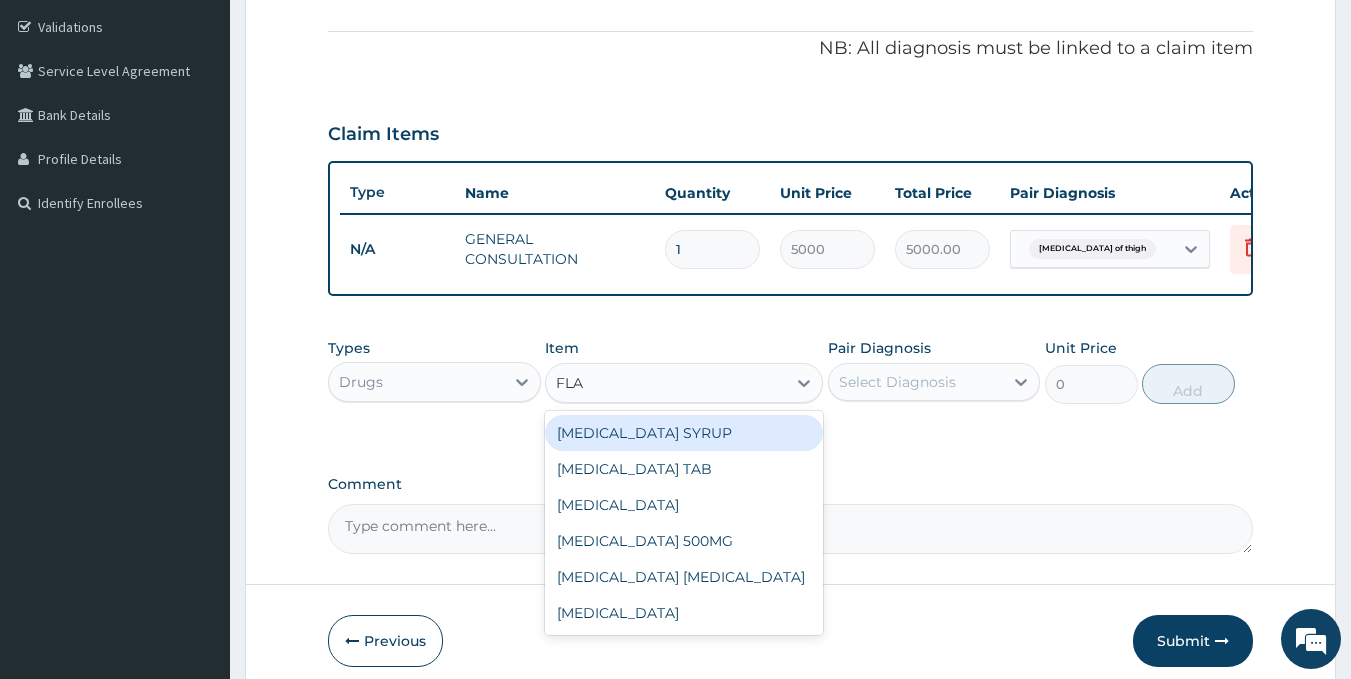 type on "FLAG" 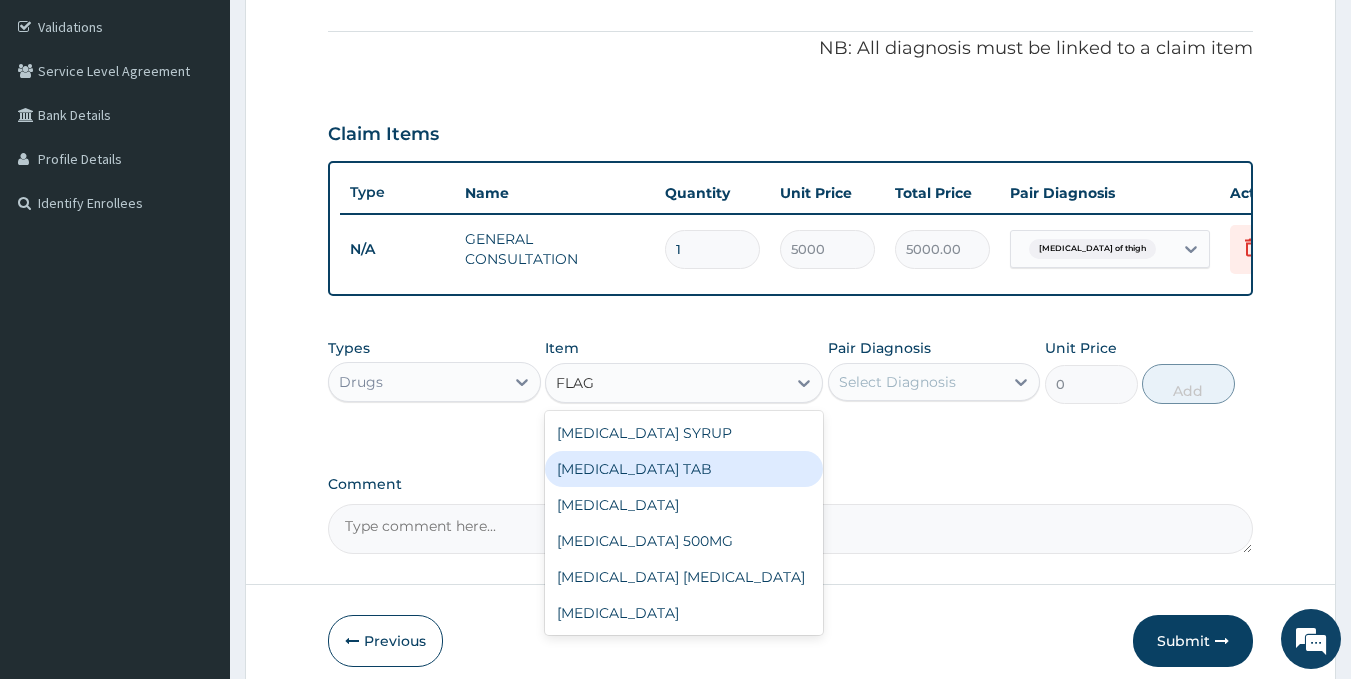 drag, startPoint x: 650, startPoint y: 484, endPoint x: 832, endPoint y: 449, distance: 185.33484 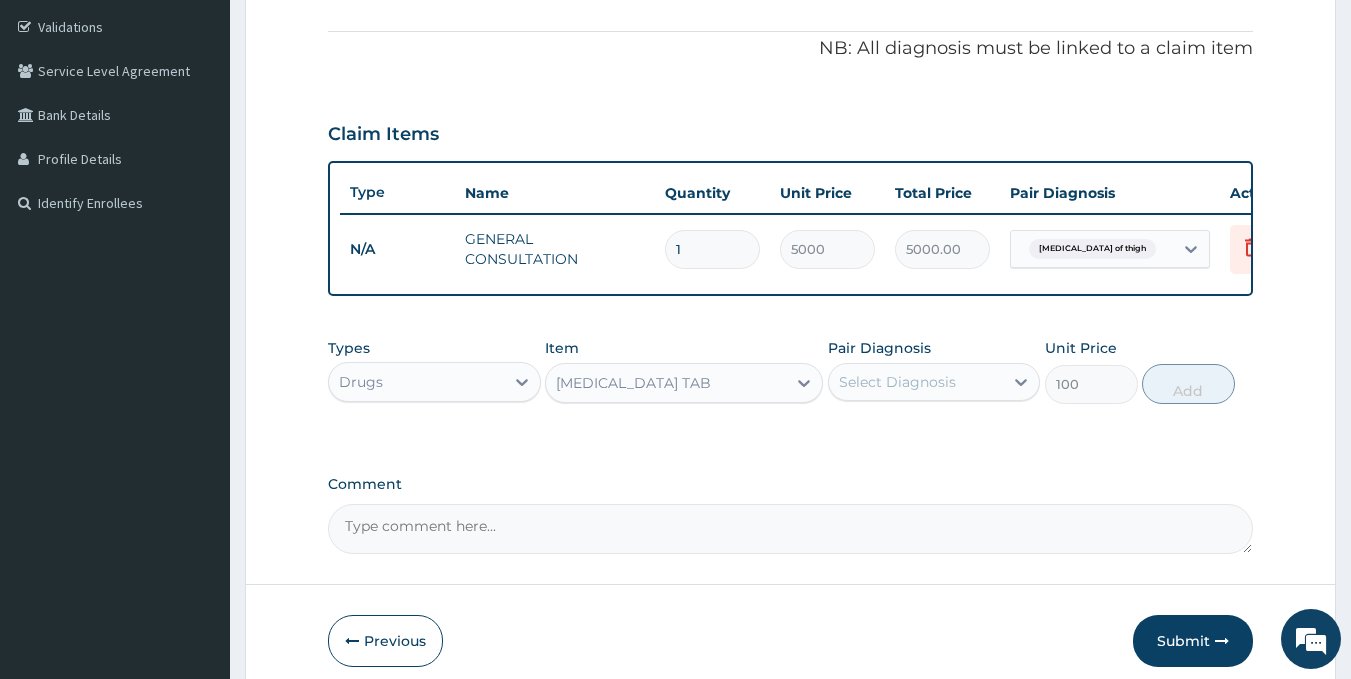 click on "Select Diagnosis" at bounding box center (897, 382) 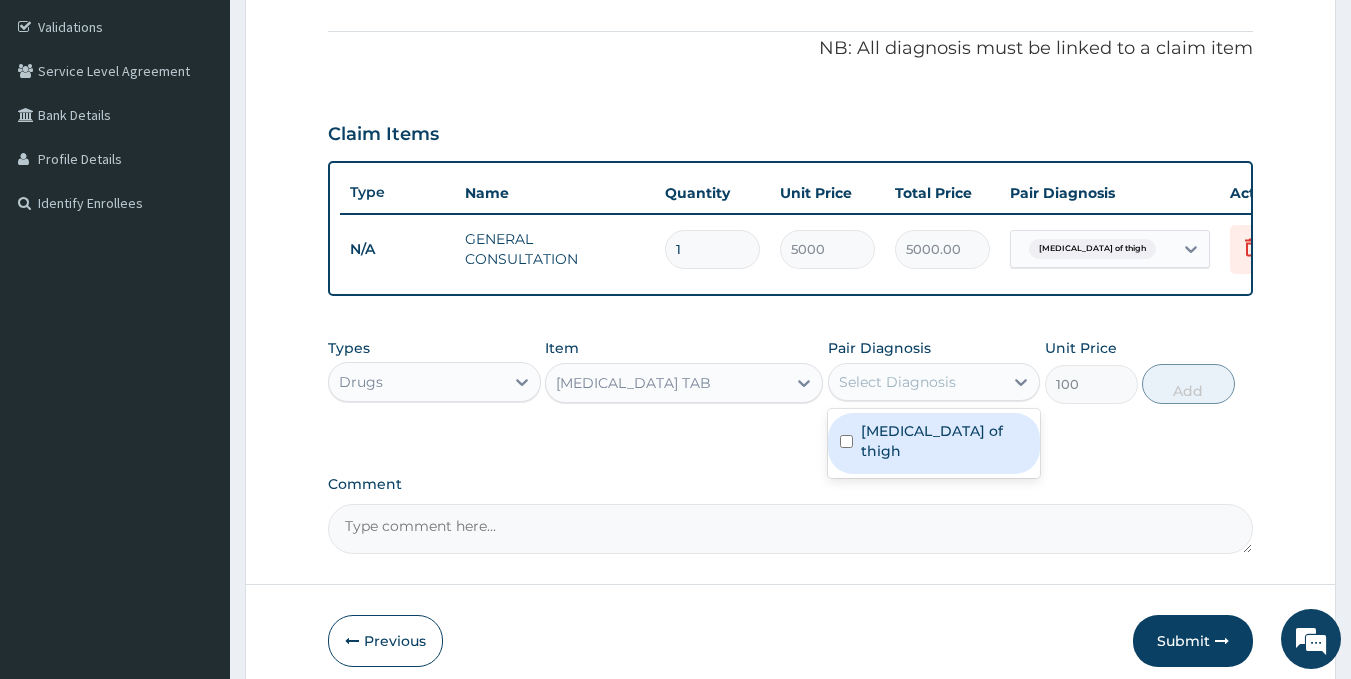 drag, startPoint x: 936, startPoint y: 454, endPoint x: 965, endPoint y: 443, distance: 31.016125 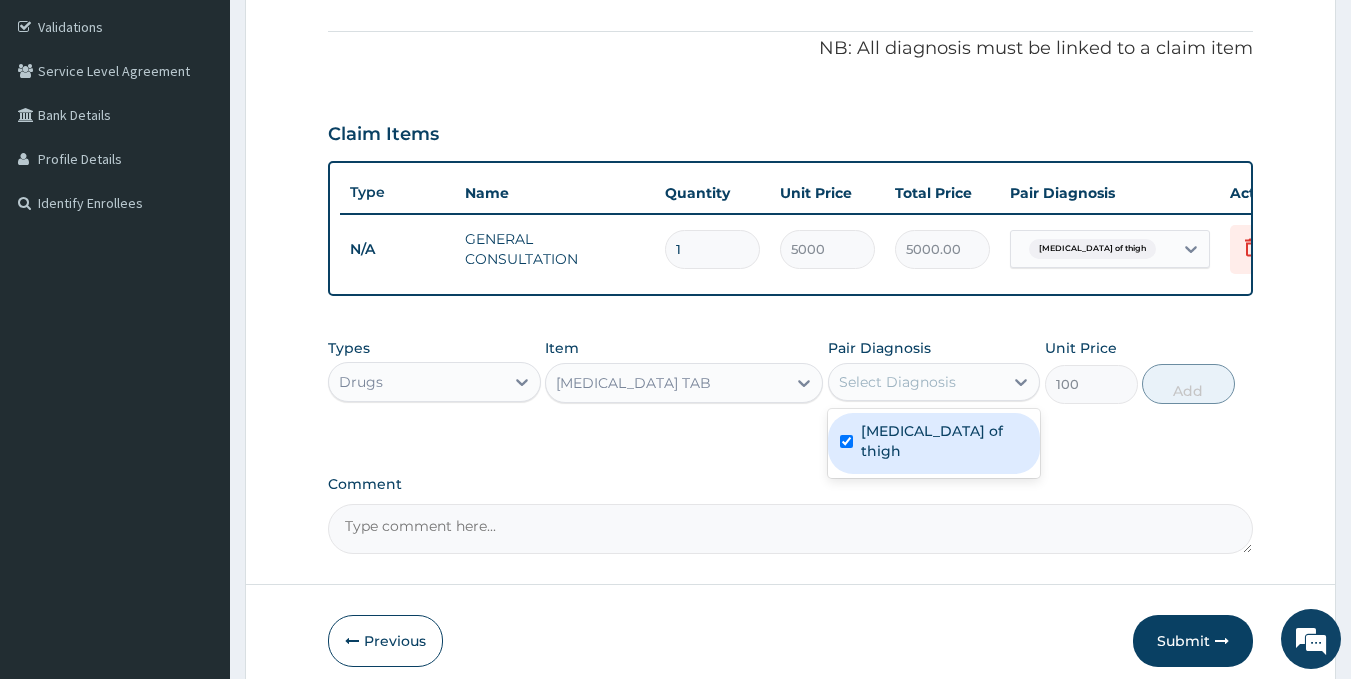 checkbox on "true" 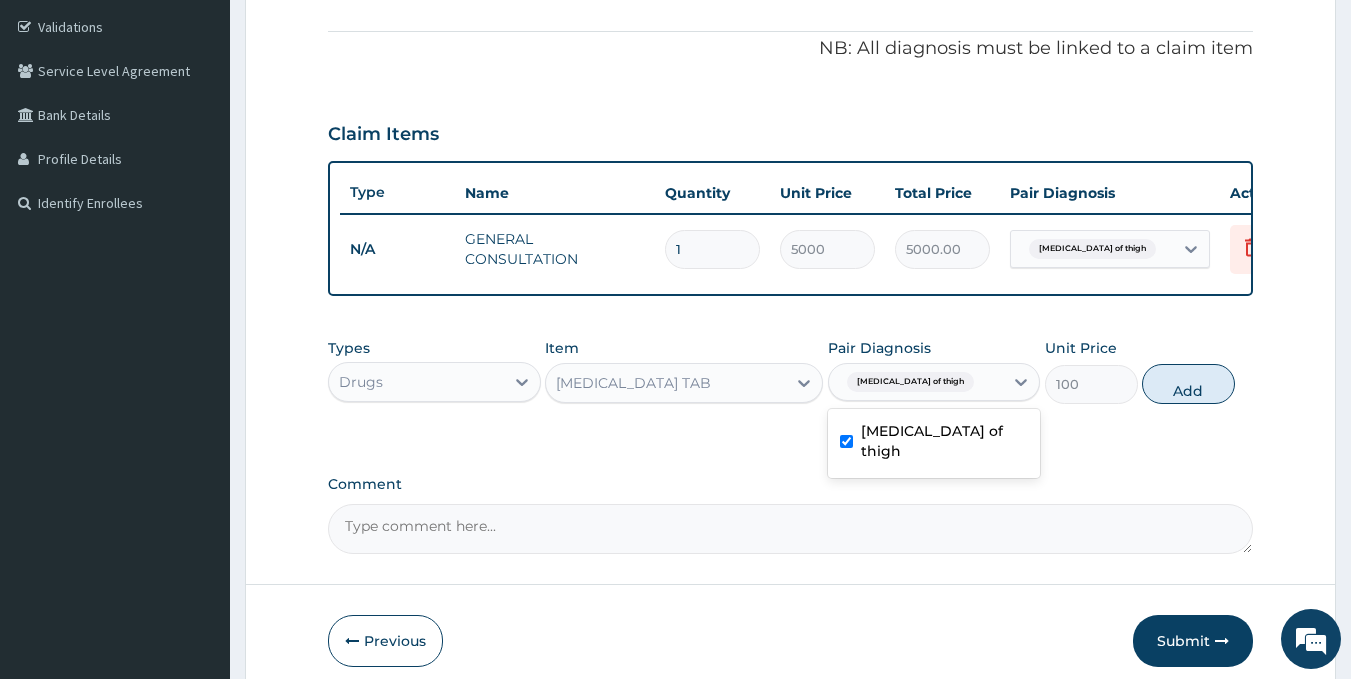 click on "Add" at bounding box center [1188, 384] 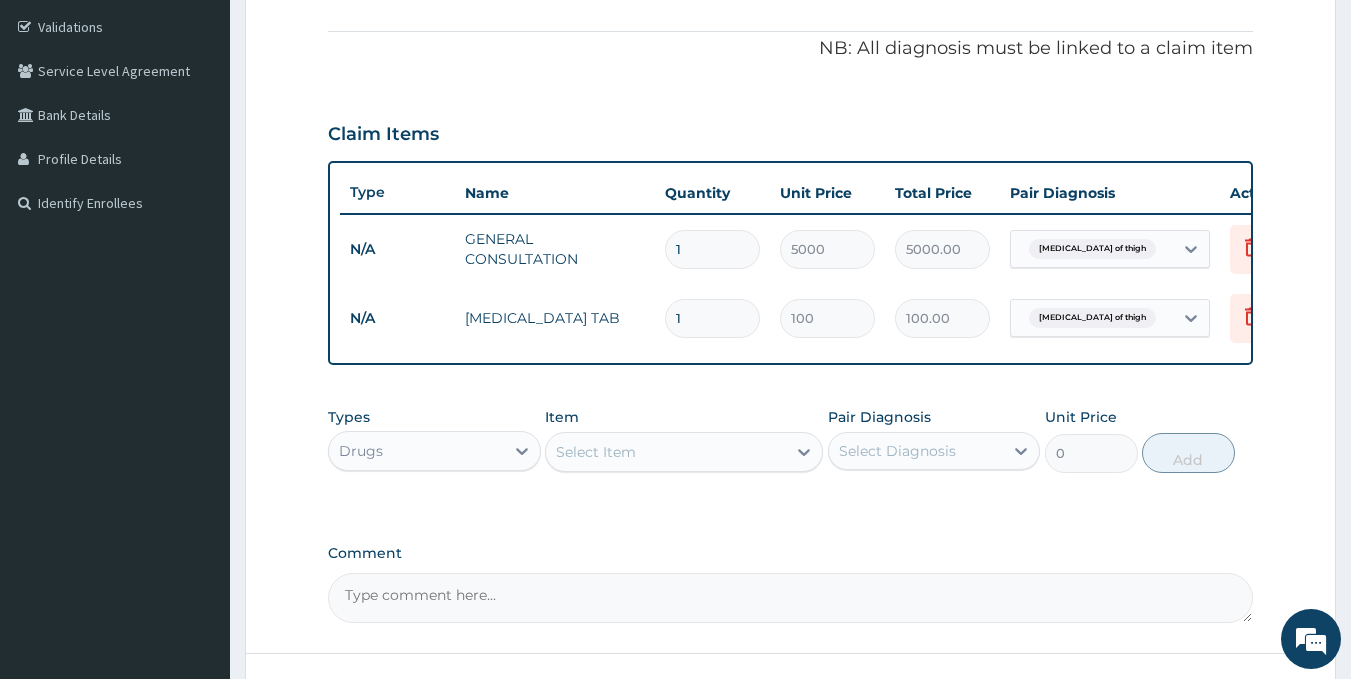 type 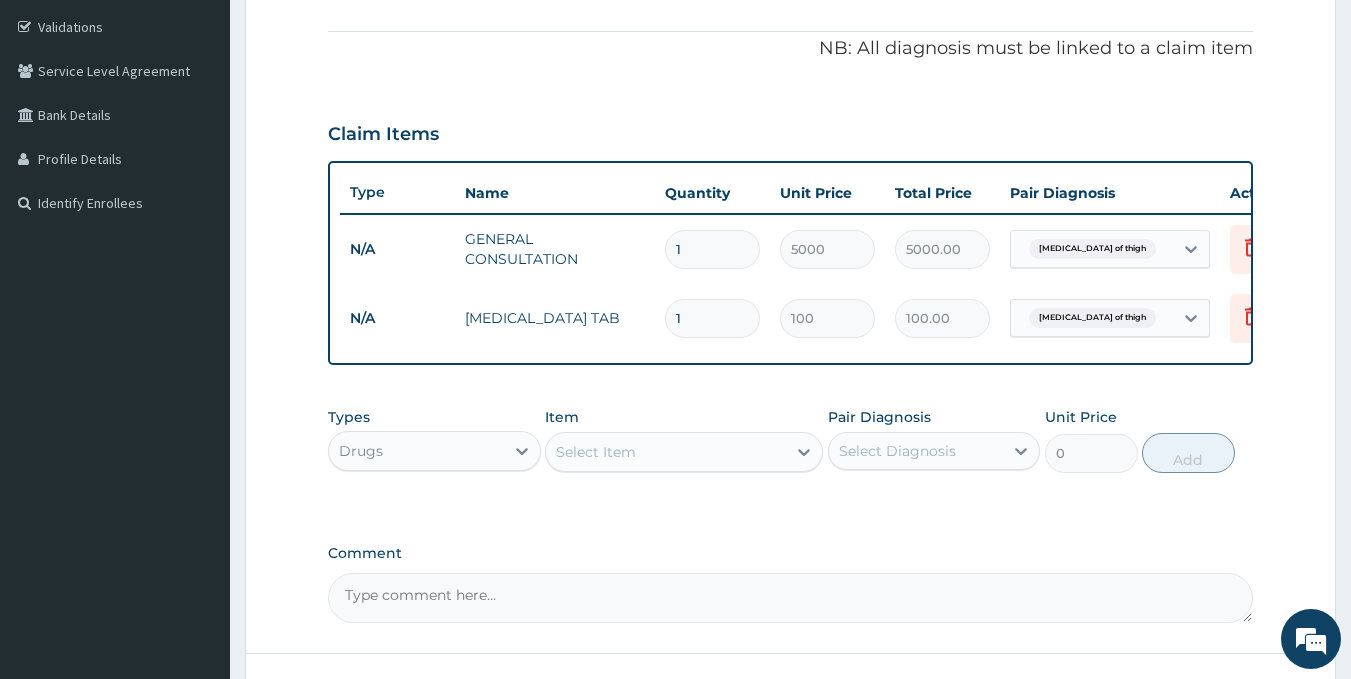 type on "0.00" 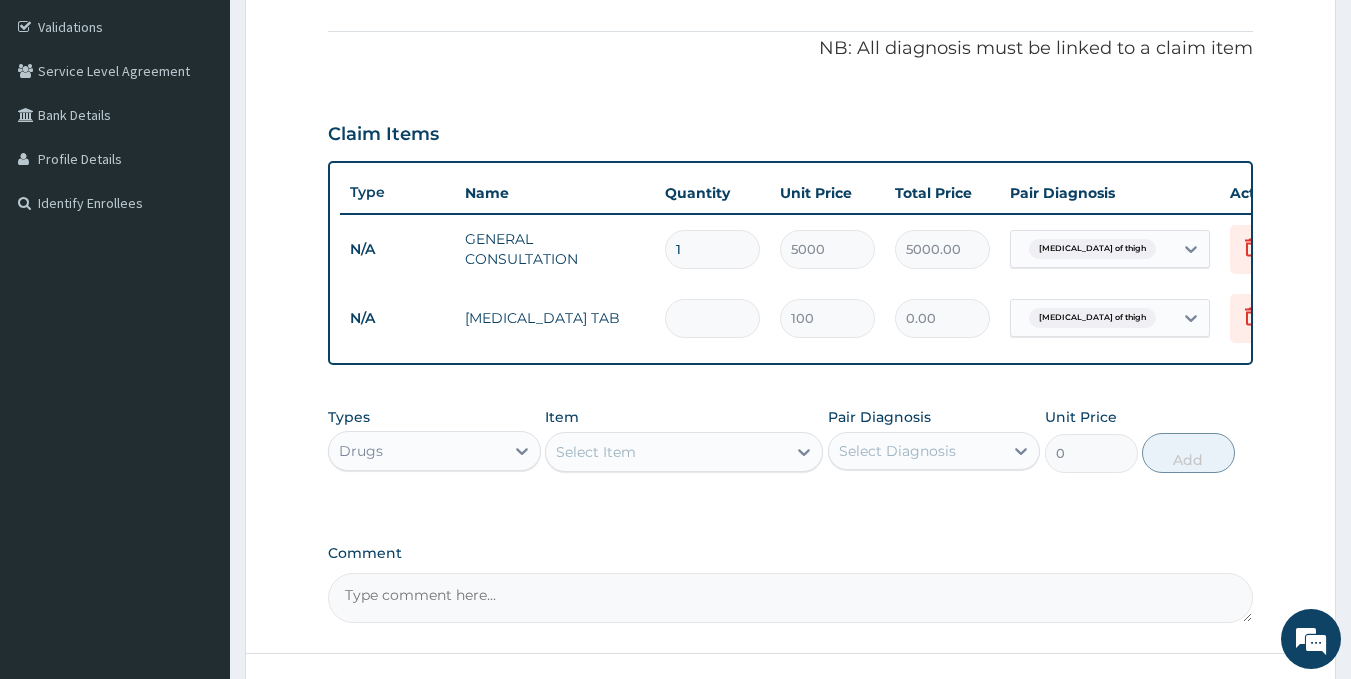 type on "4" 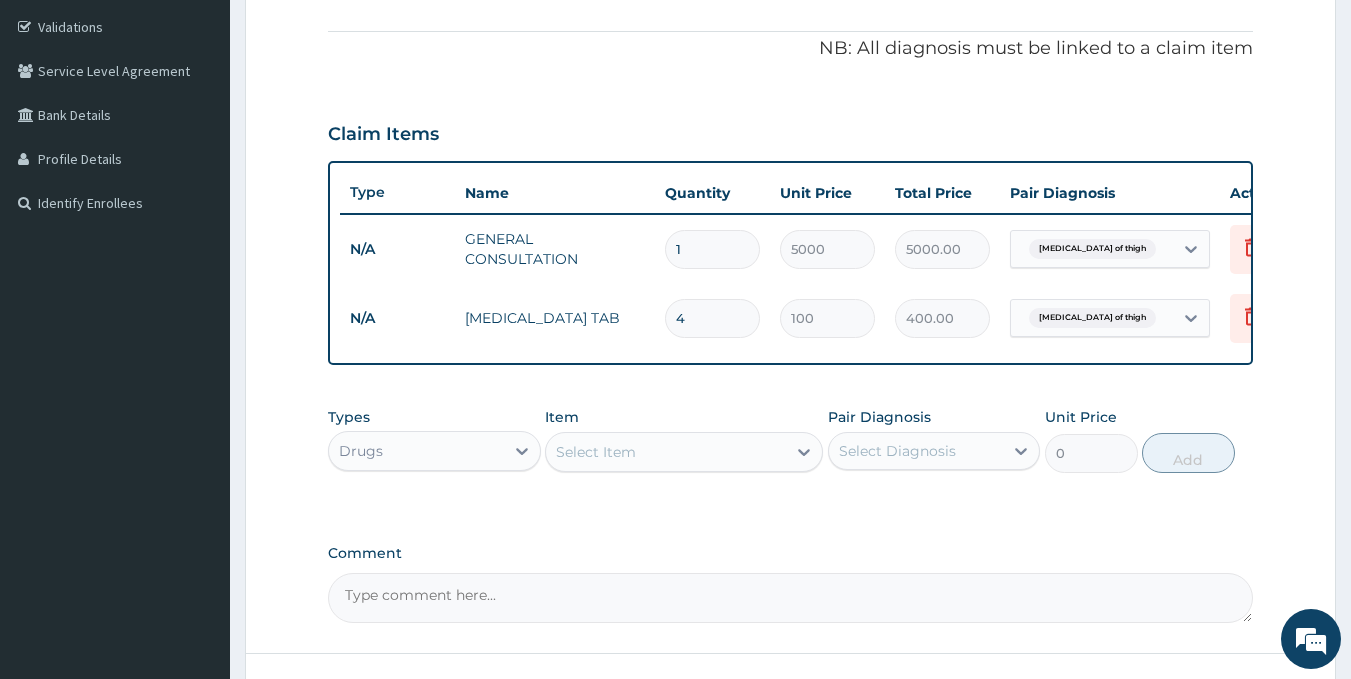 type on "42" 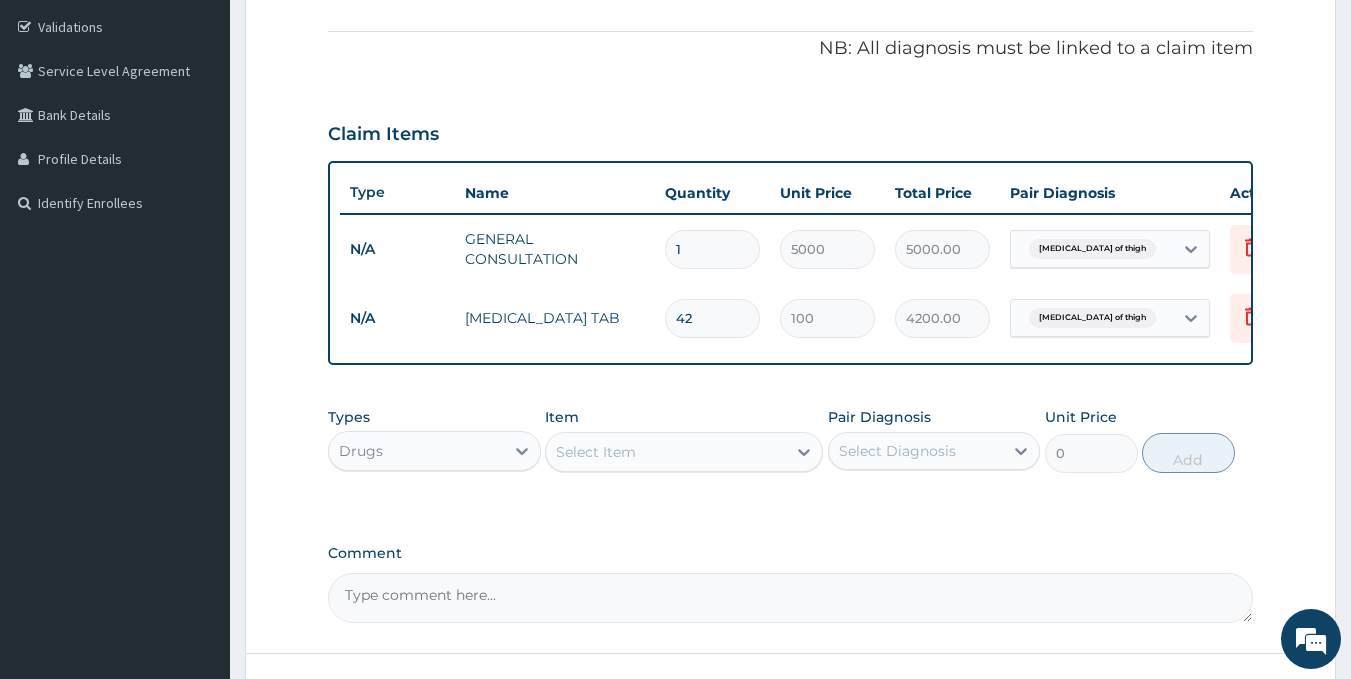 type on "42" 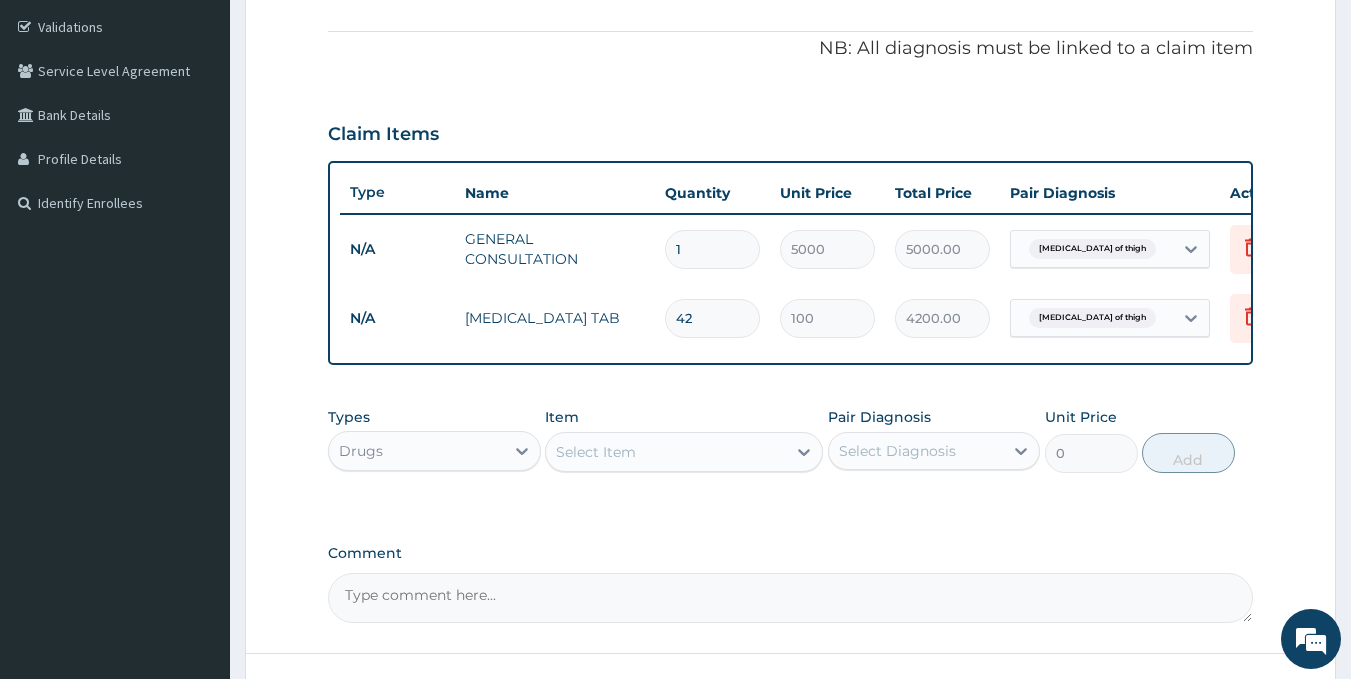 click on "Select Item" at bounding box center (666, 452) 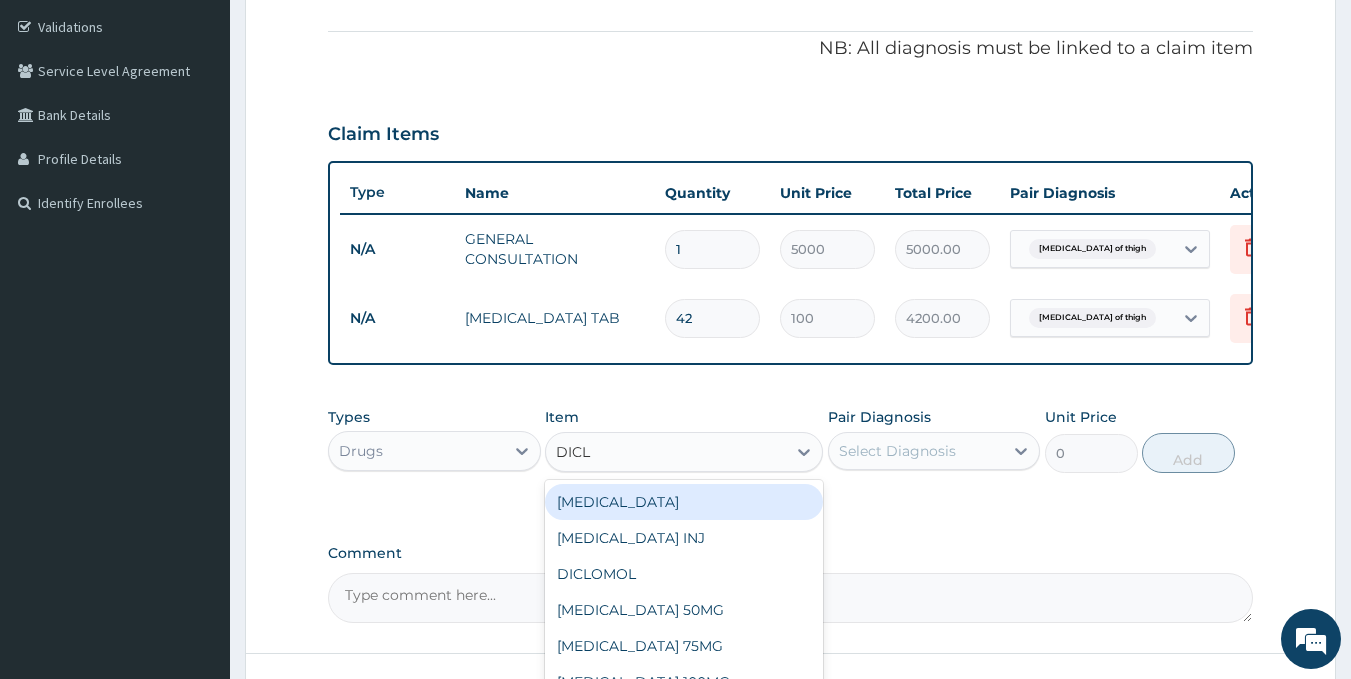 type on "DICLO" 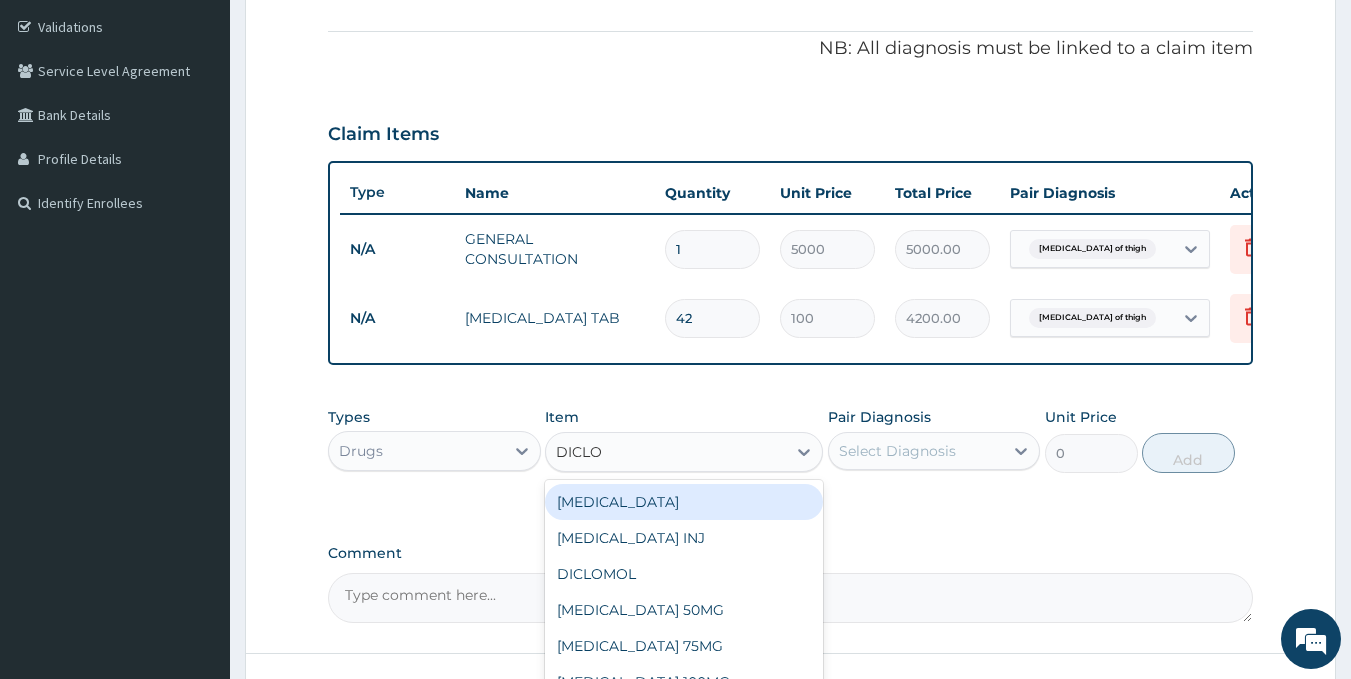 click on "DICLOFENAC" at bounding box center [684, 502] 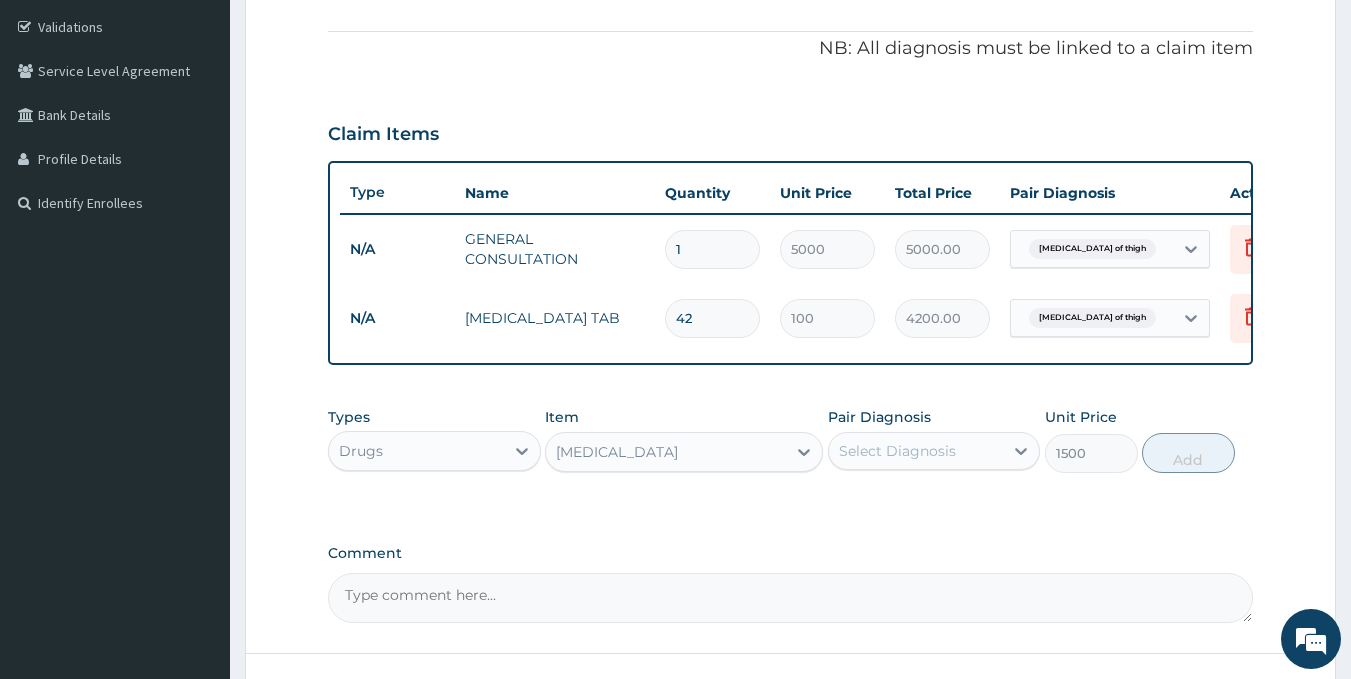 click on "DICLOFENAC" at bounding box center [617, 452] 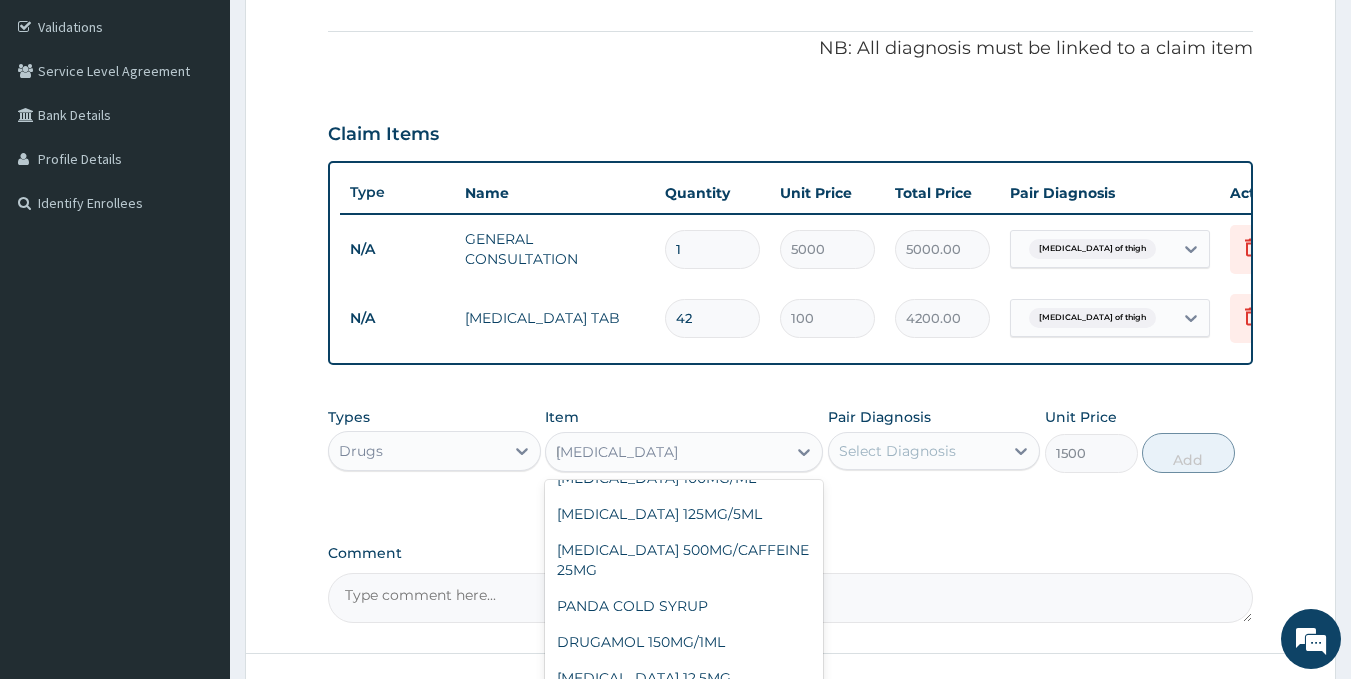 scroll, scrollTop: 0, scrollLeft: 0, axis: both 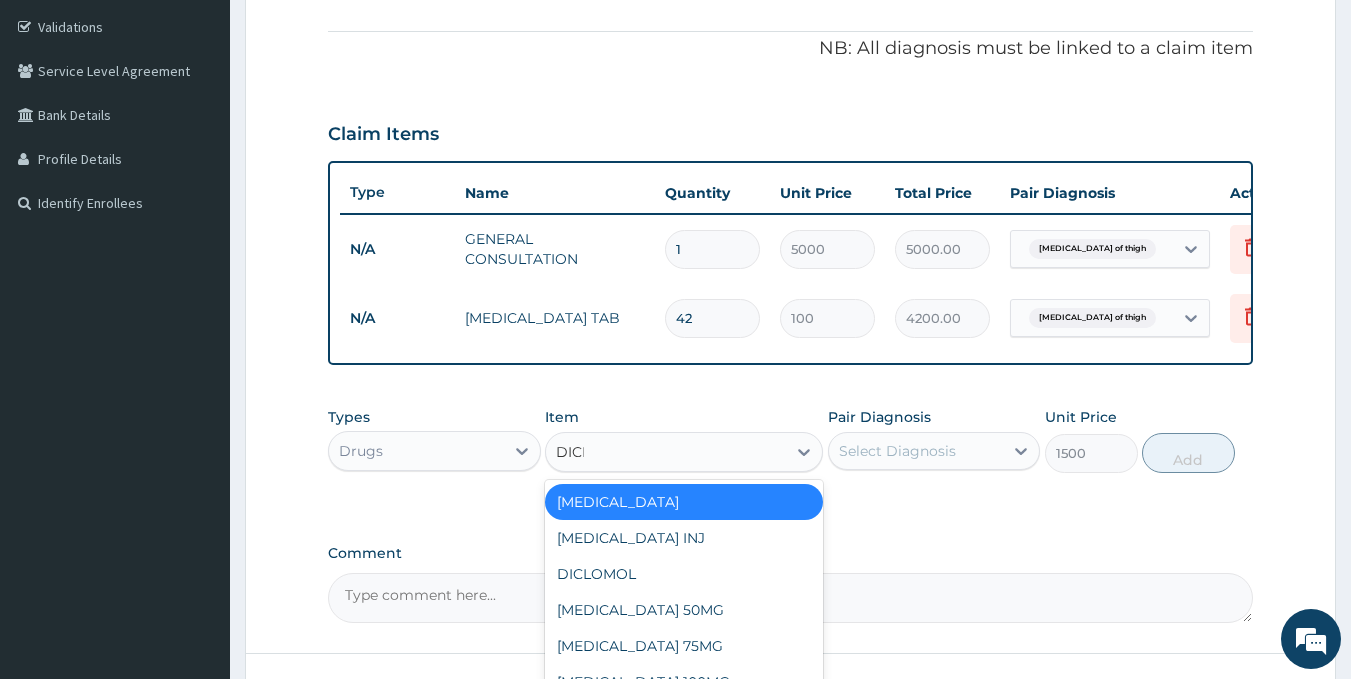type on "DICLO" 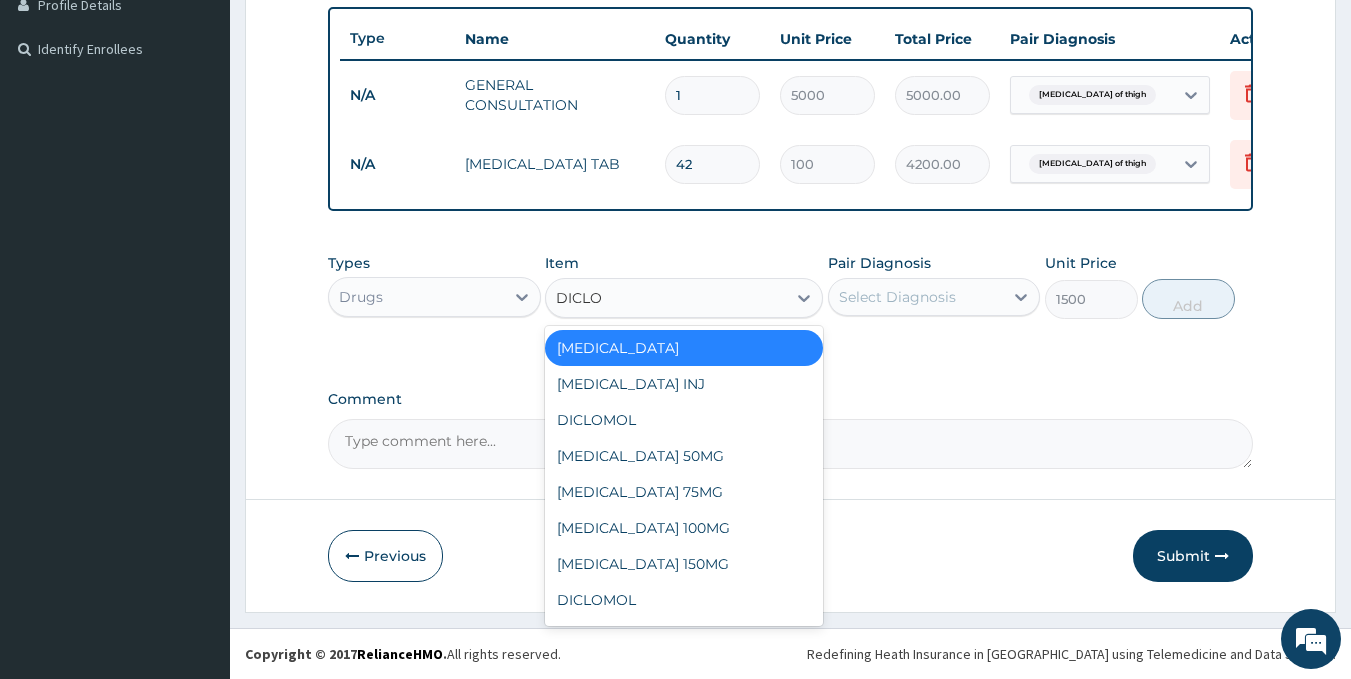 scroll, scrollTop: 536, scrollLeft: 0, axis: vertical 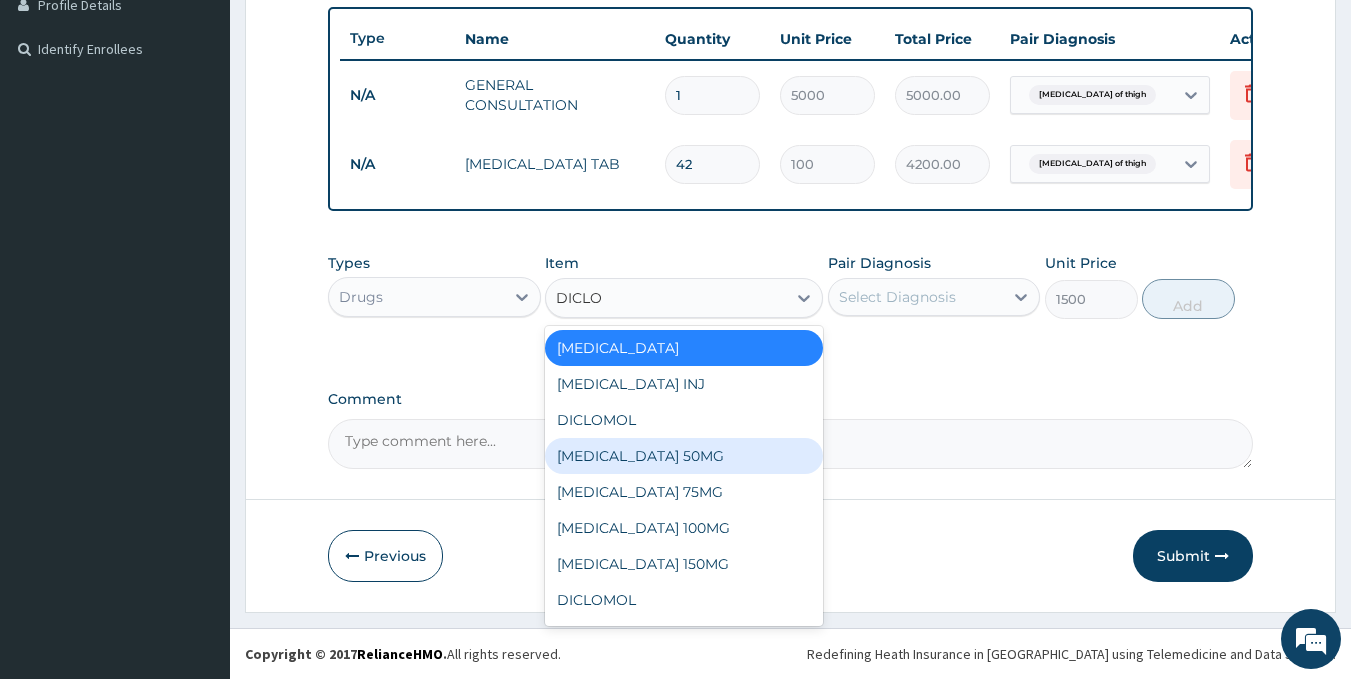 click on "DICLOFENAC 50MG" at bounding box center (684, 456) 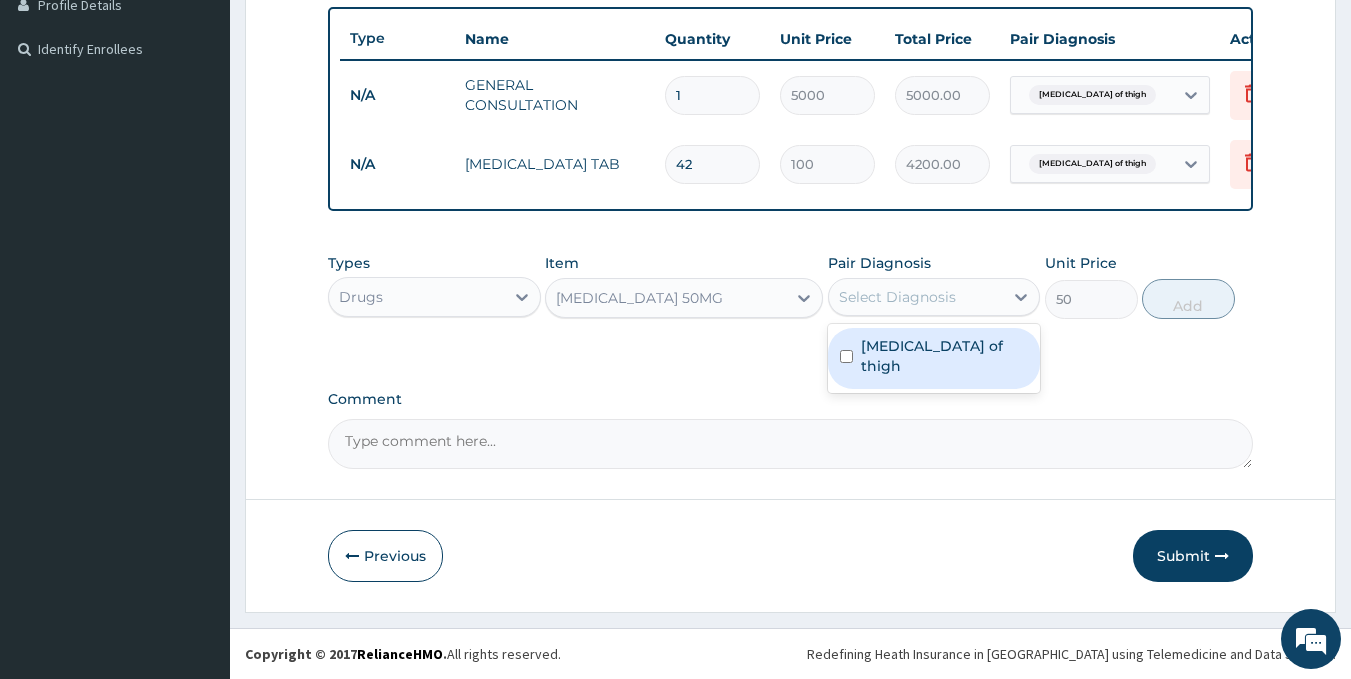 click on "Select Diagnosis" at bounding box center (897, 297) 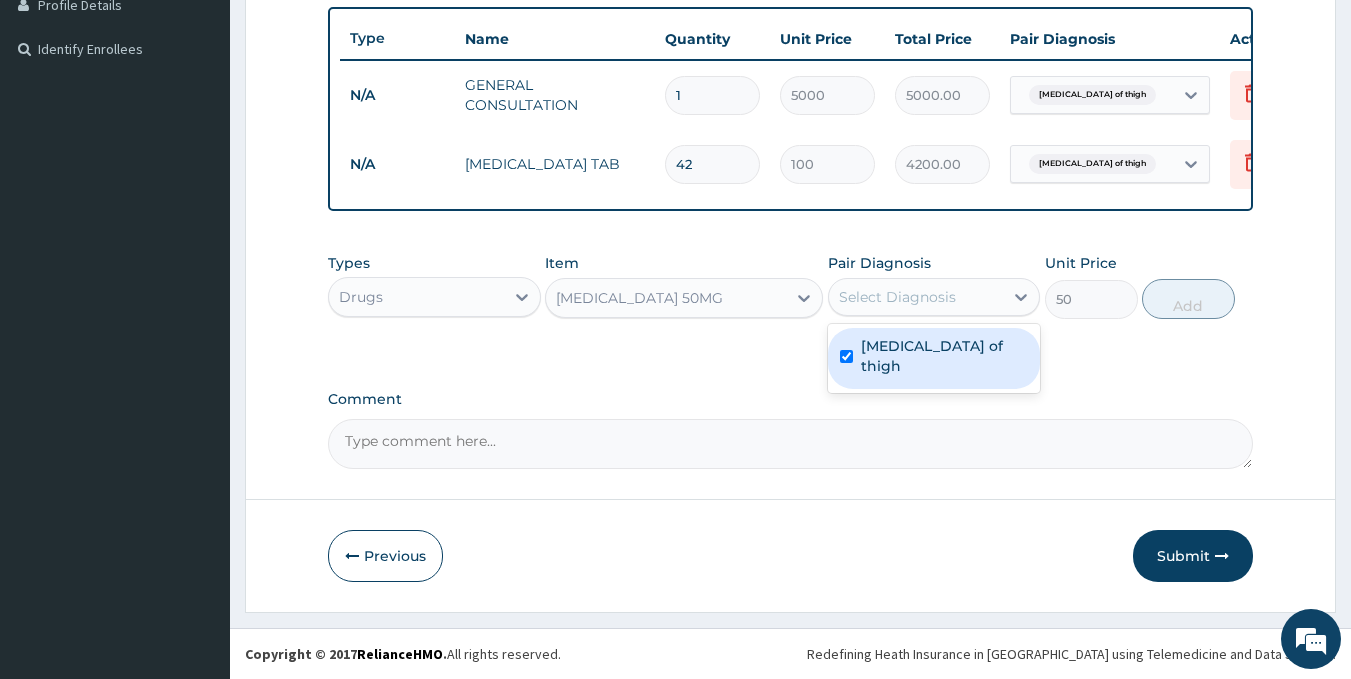 checkbox on "true" 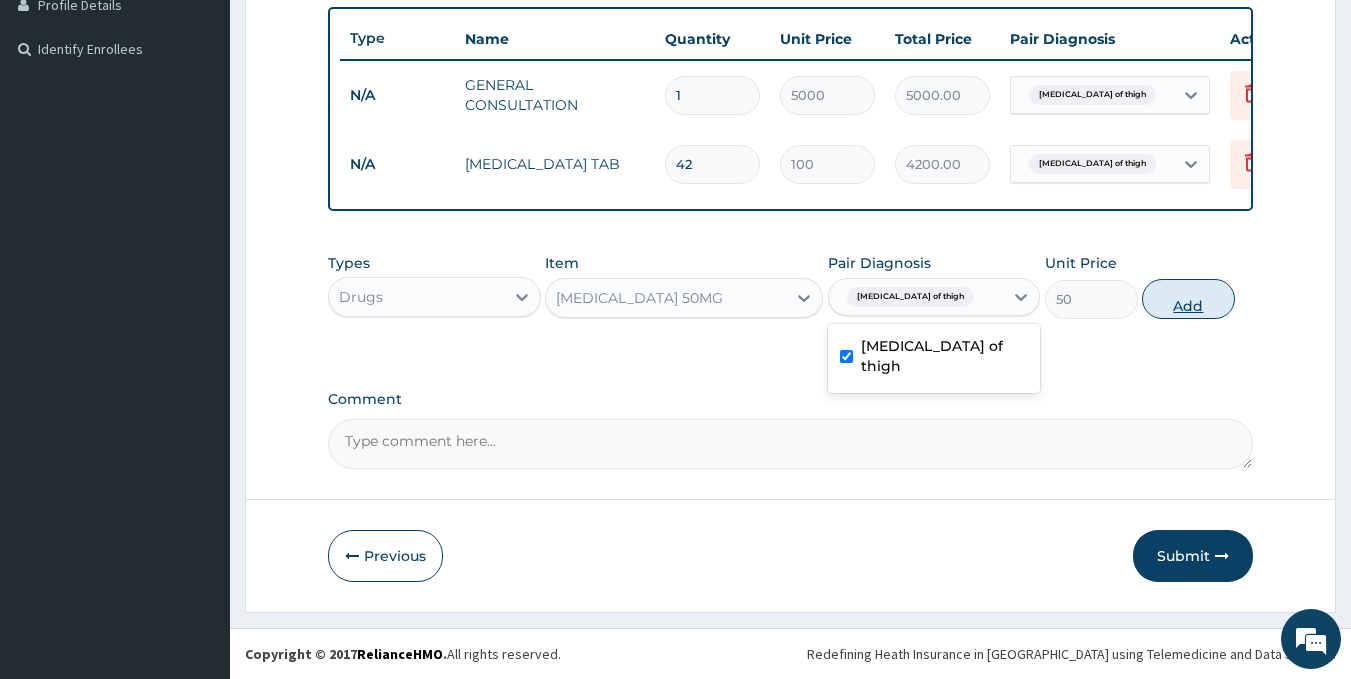 click on "Add" at bounding box center [1188, 299] 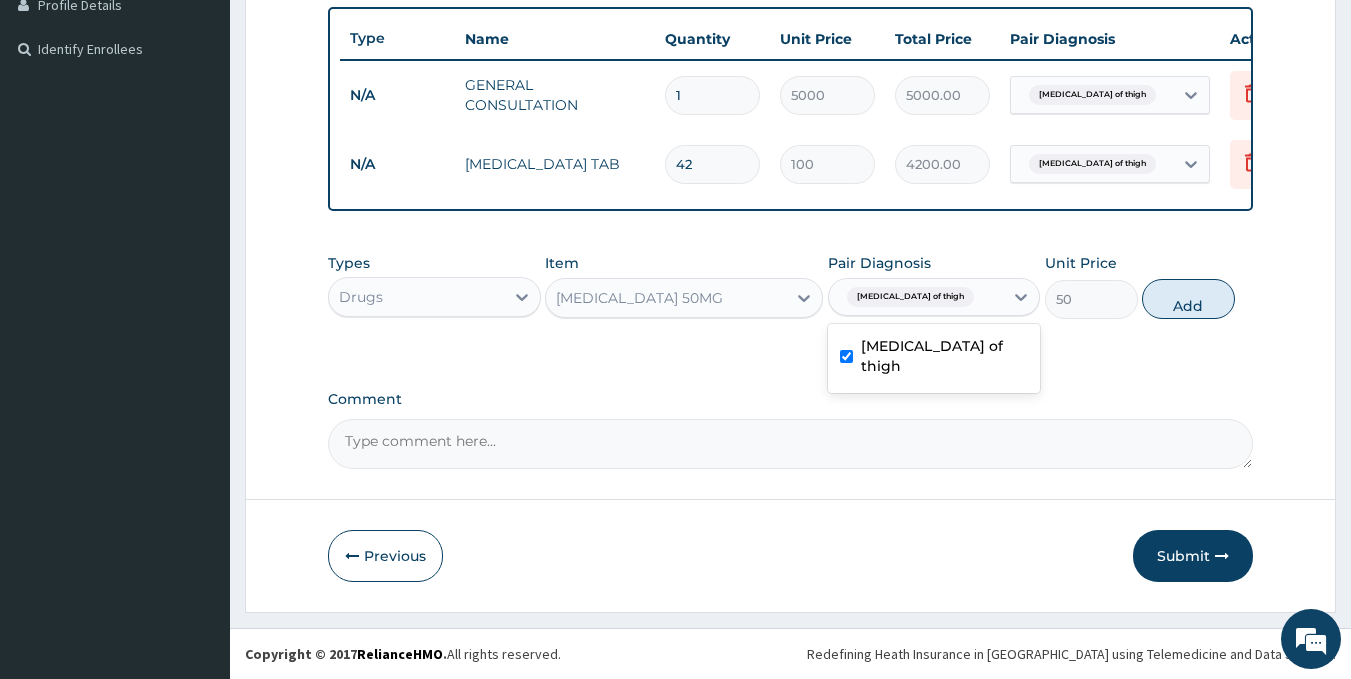 type on "0" 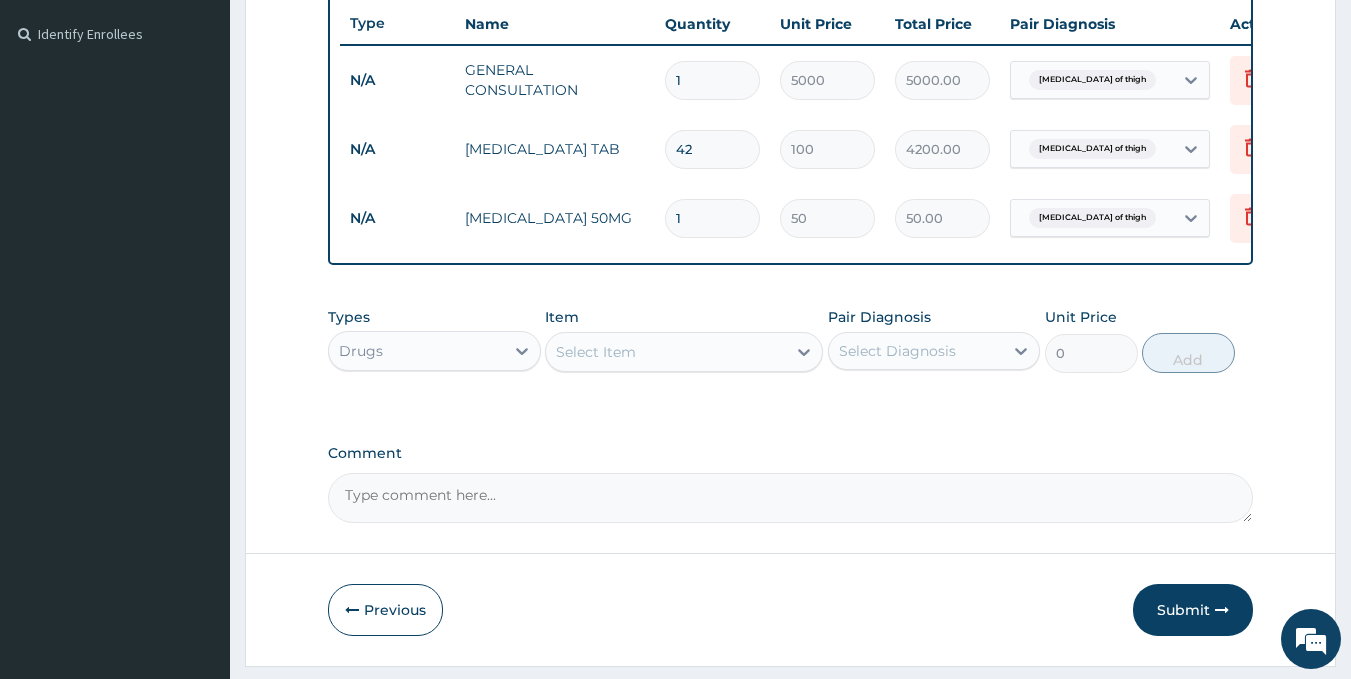 type 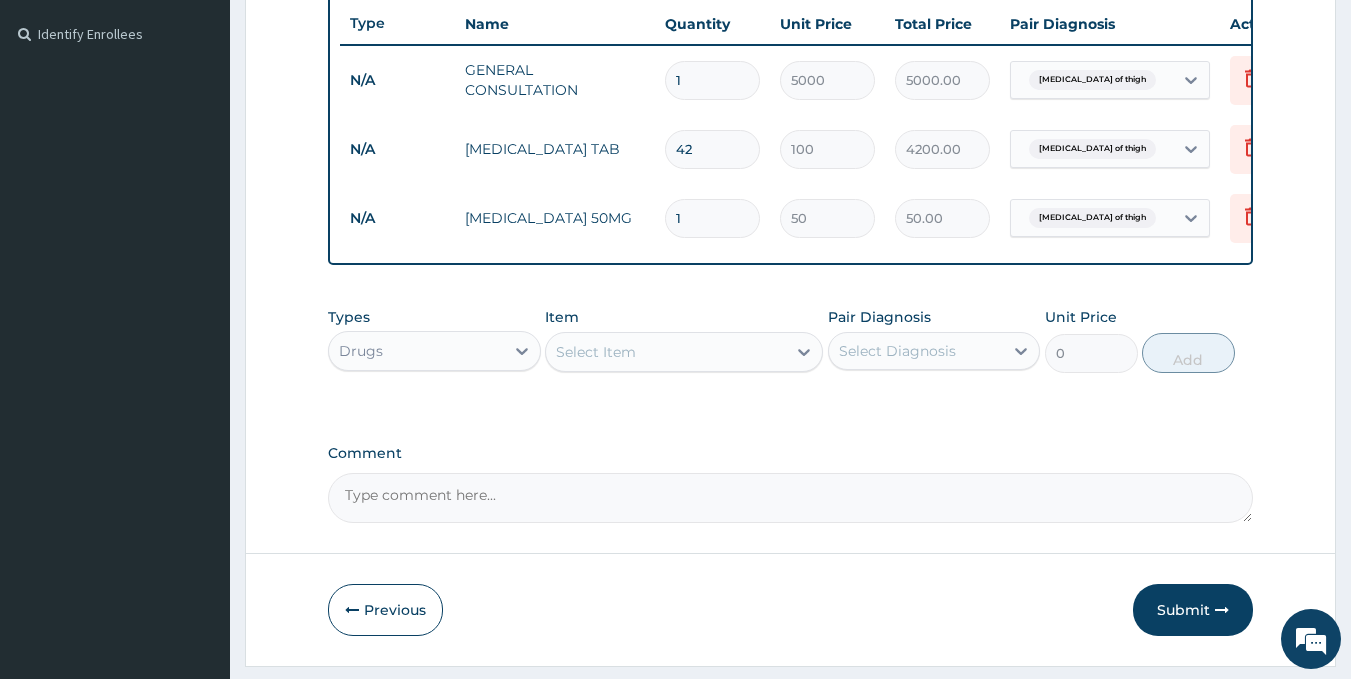 type on "0.00" 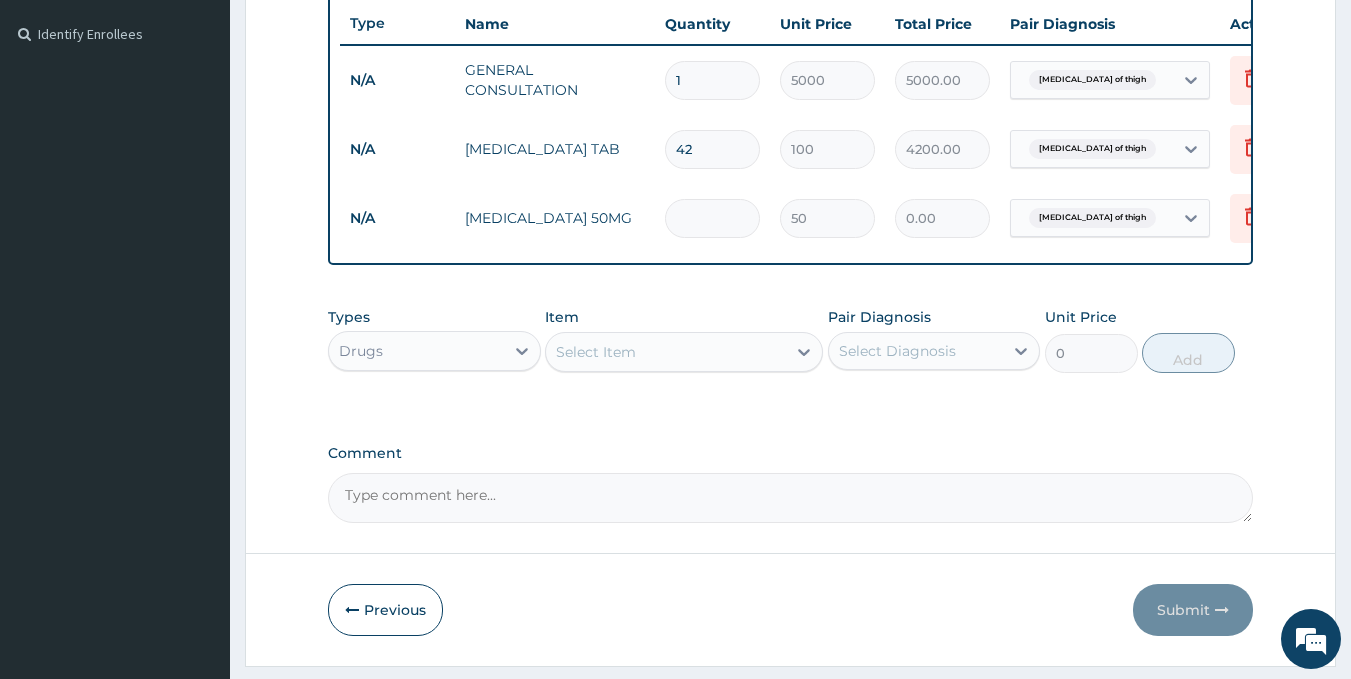 type on "0" 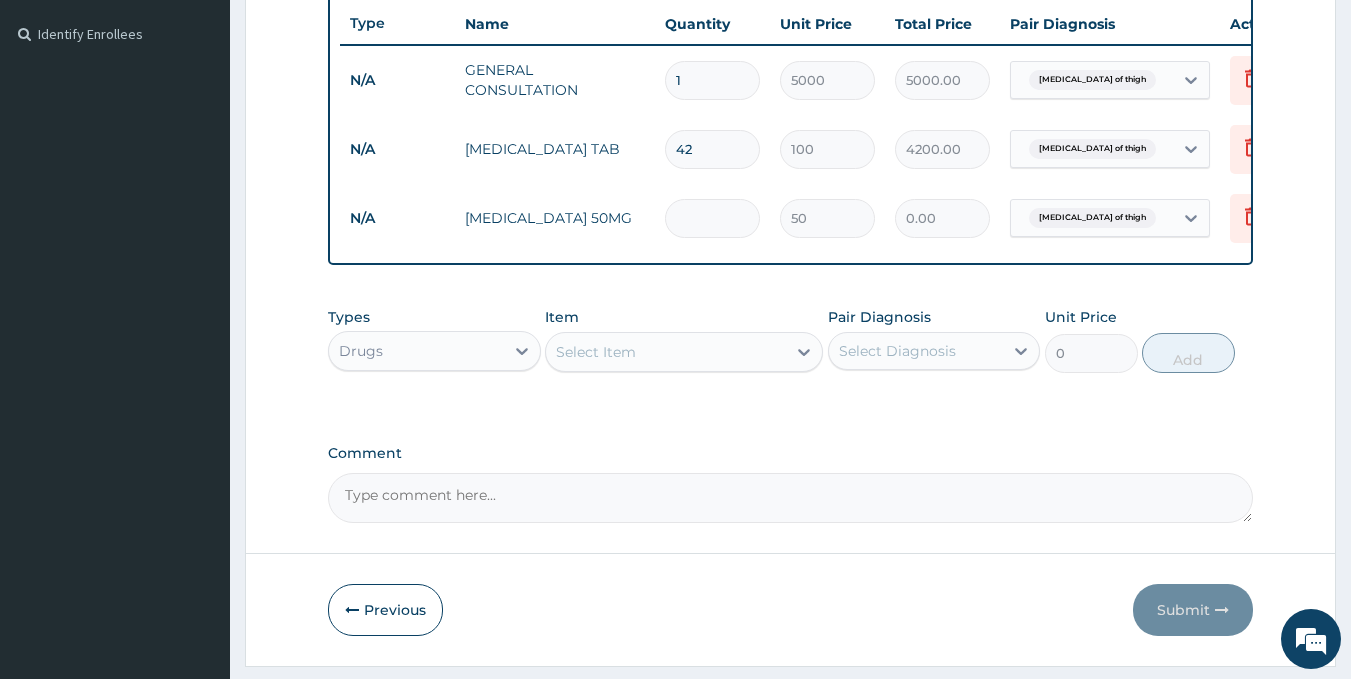 type on "1" 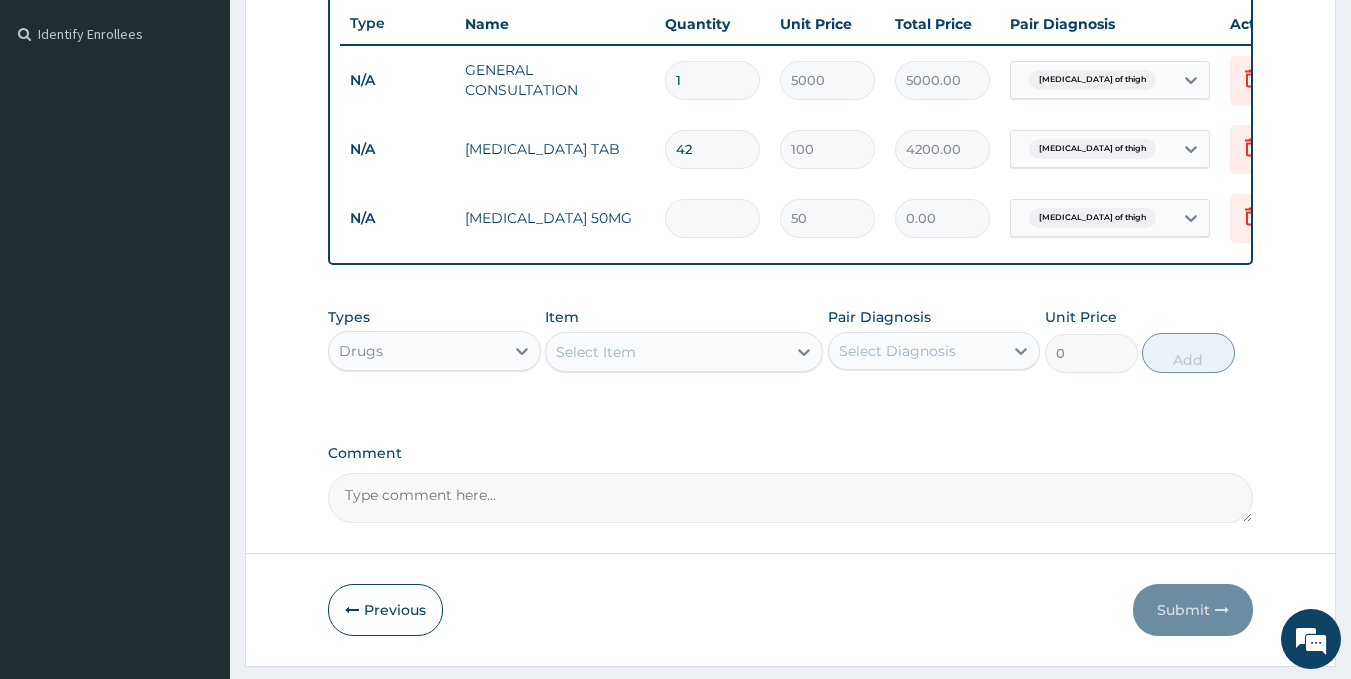 type on "50.00" 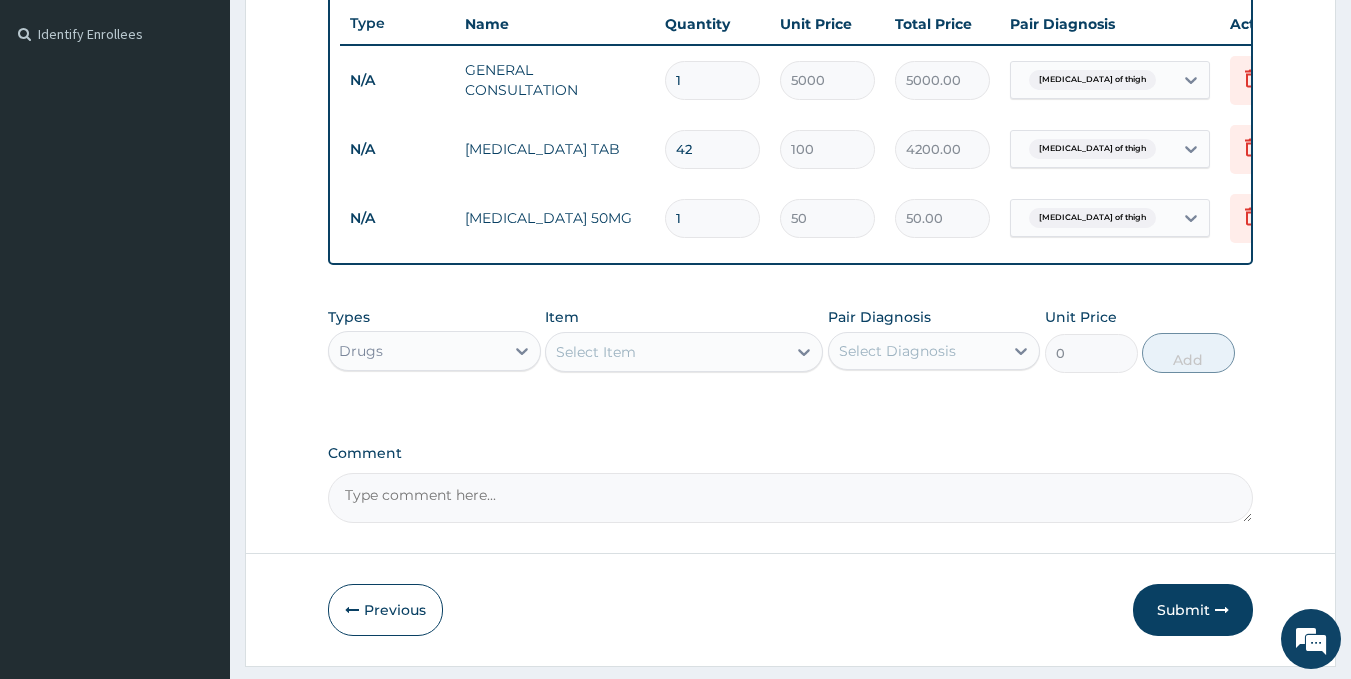 type on "10" 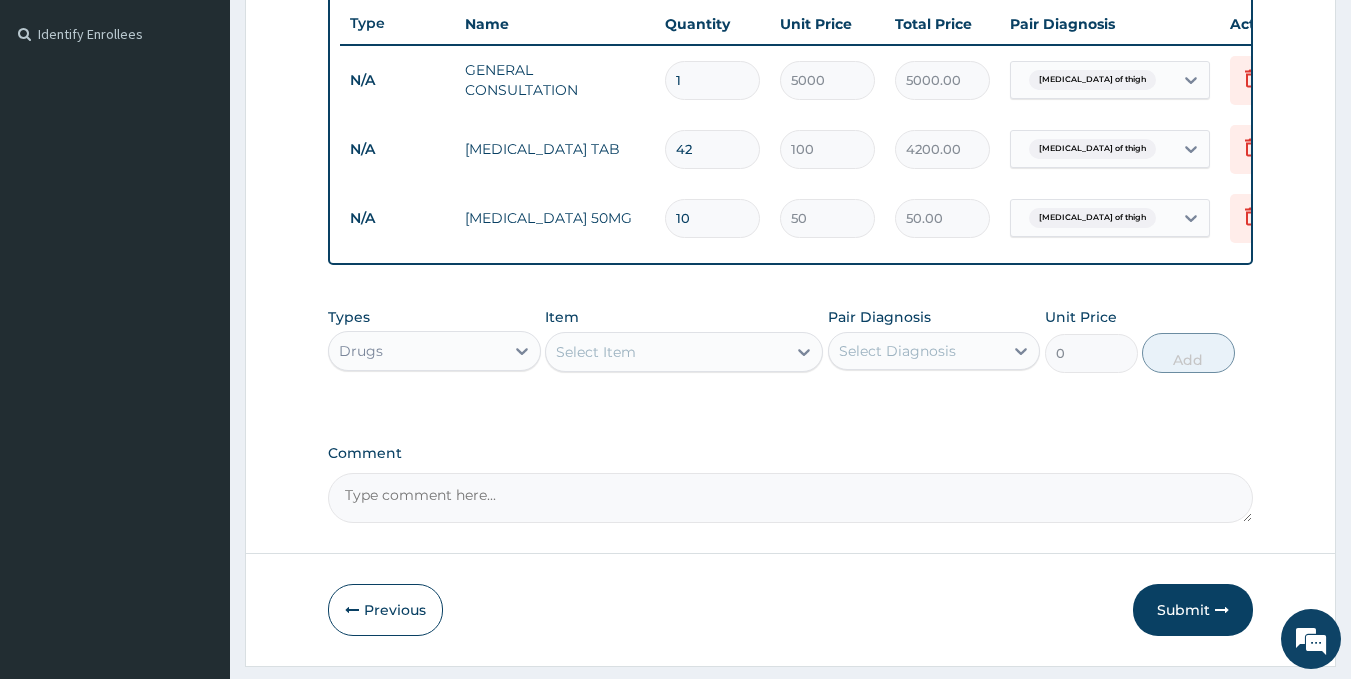 type on "500.00" 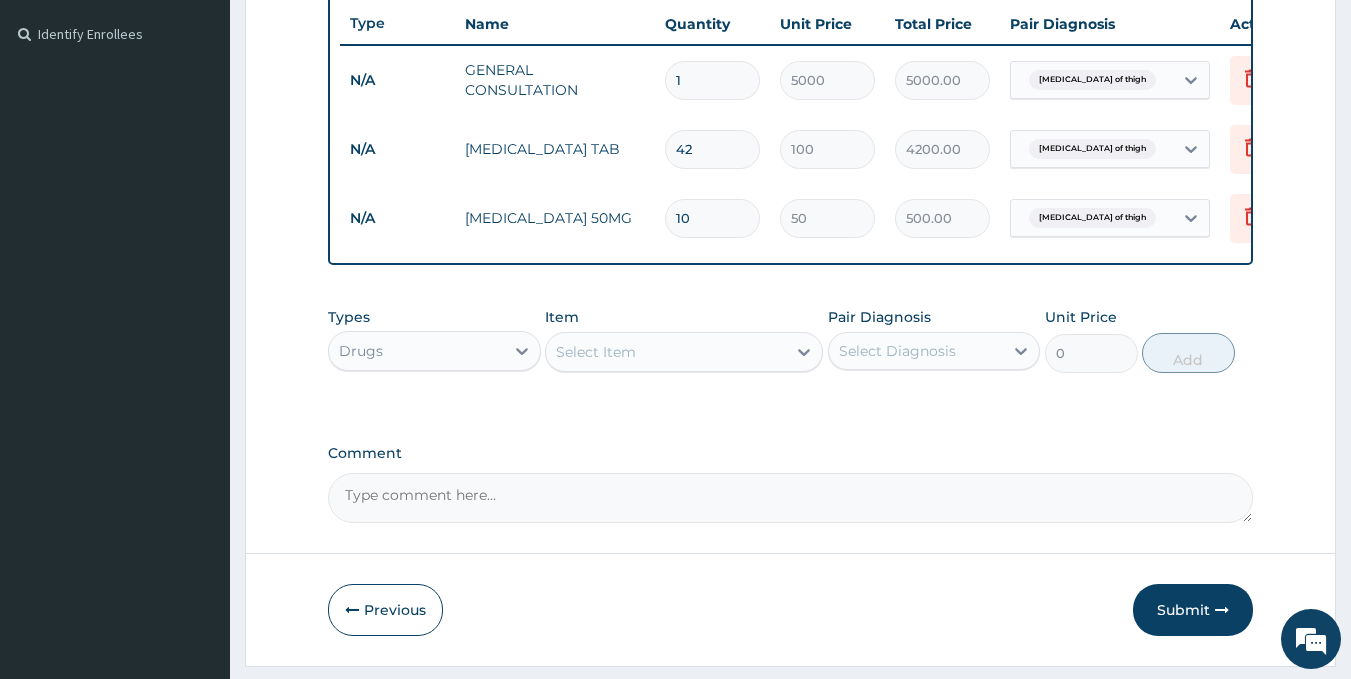 type on "10" 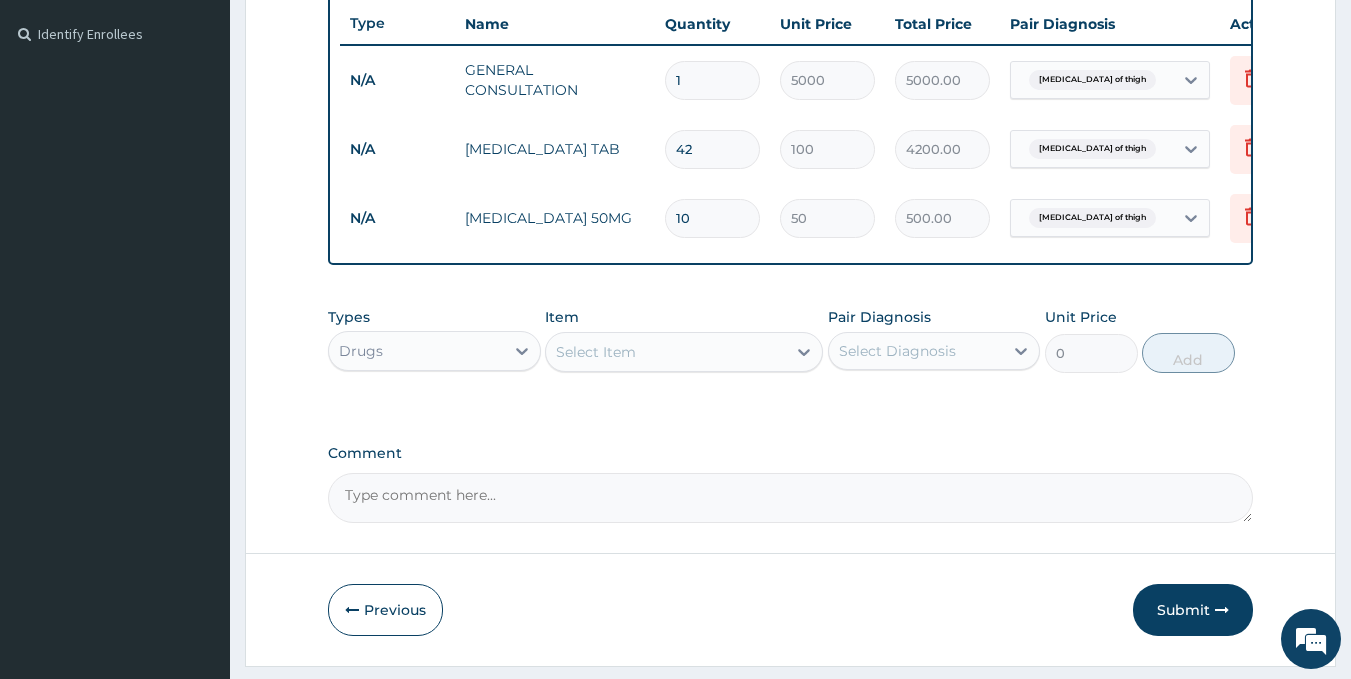 click on "Select Item" at bounding box center [666, 352] 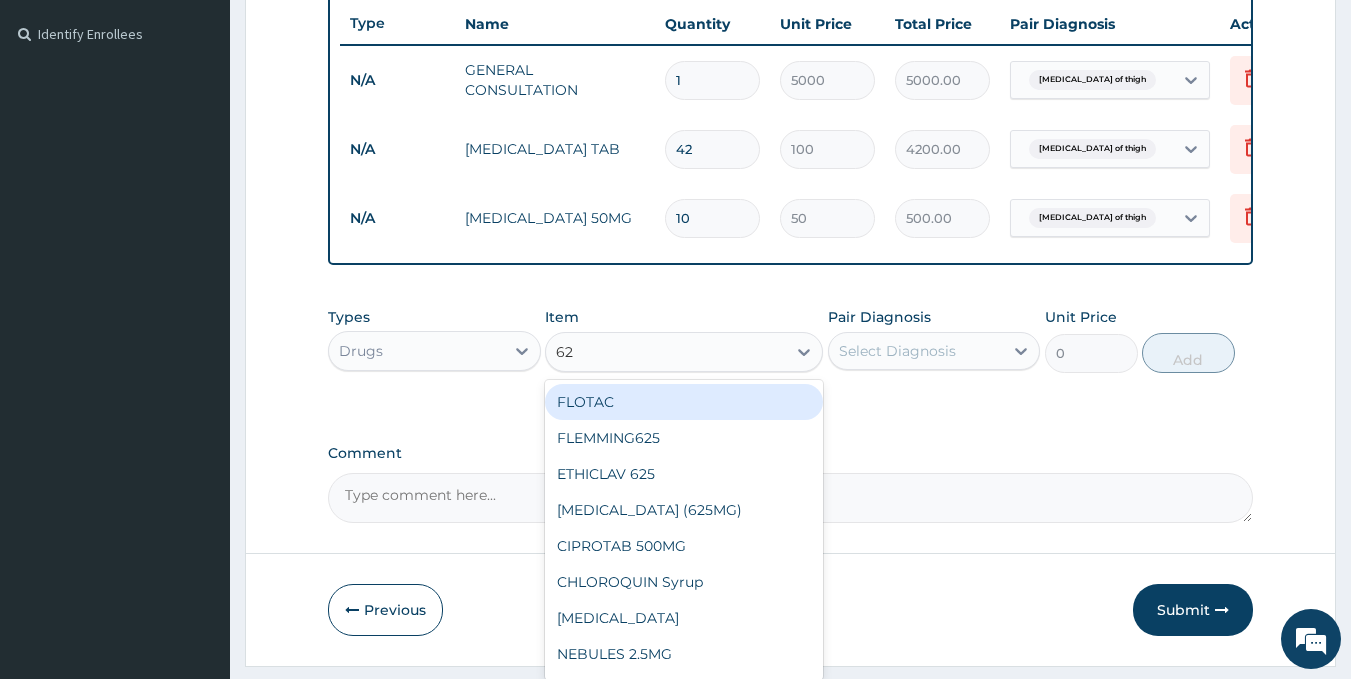type on "625" 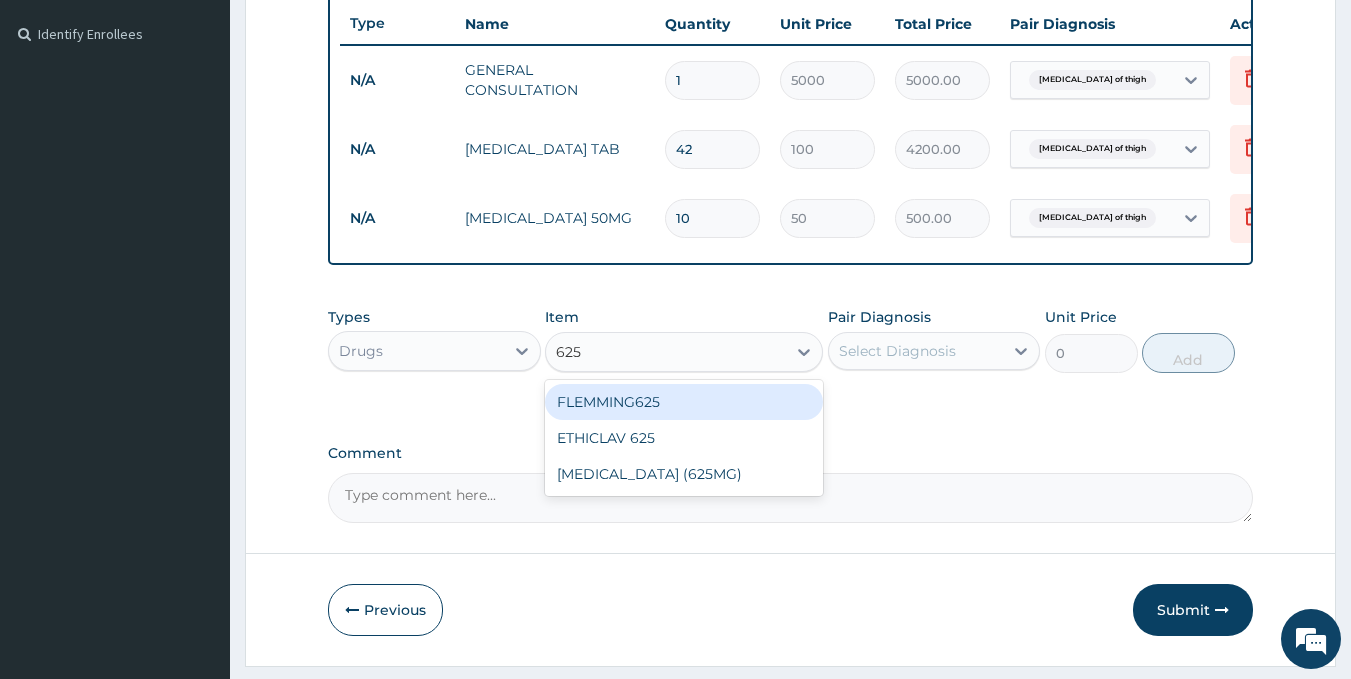 click on "FLEMMING625" at bounding box center [684, 402] 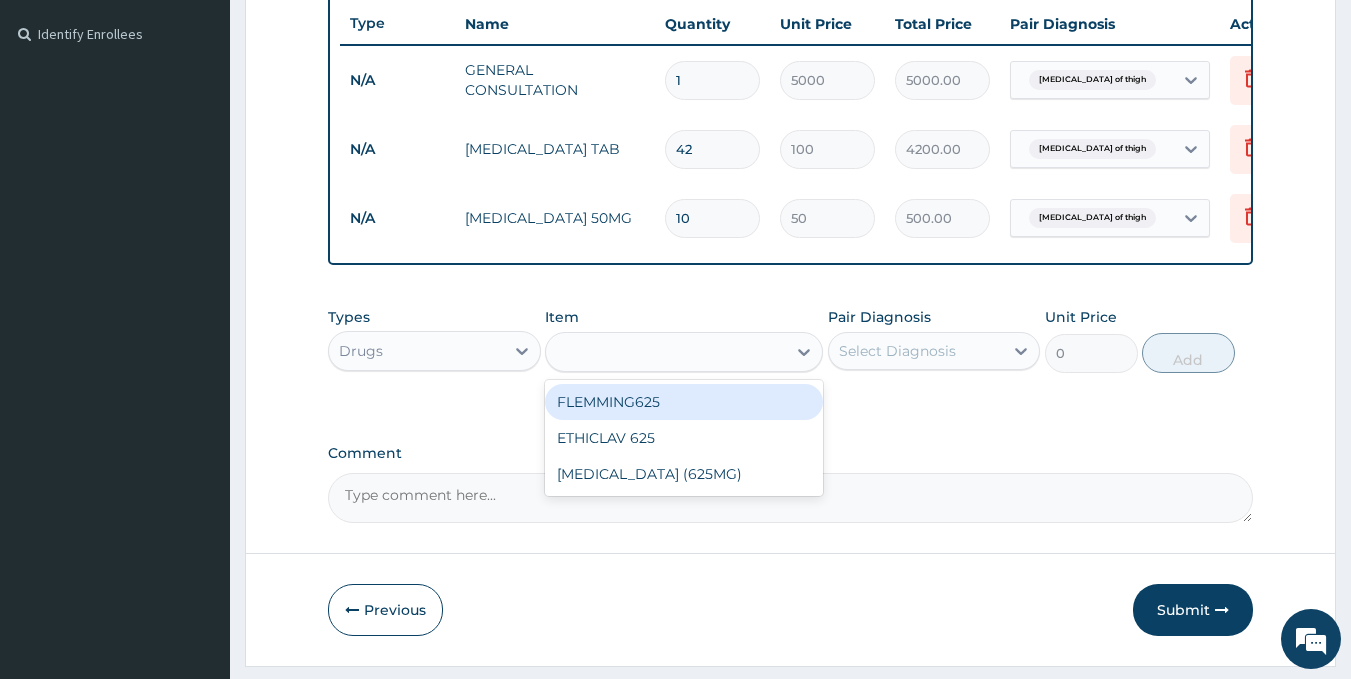type on "700" 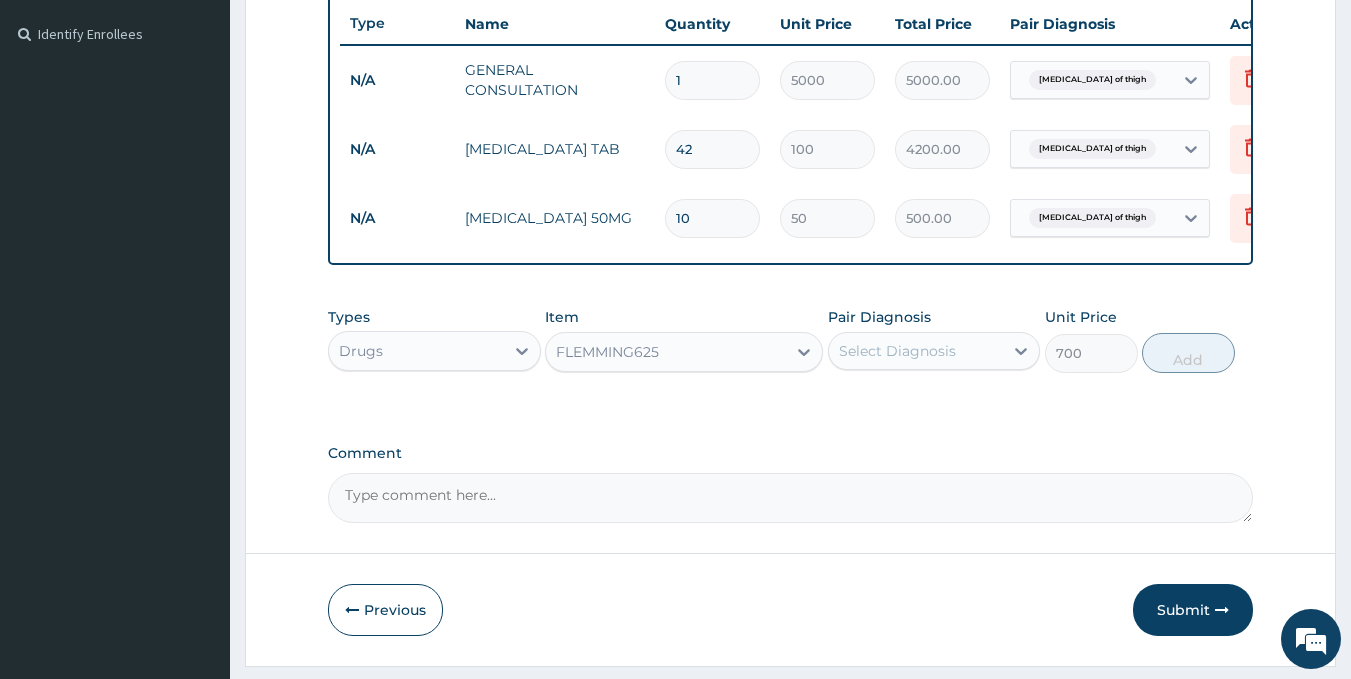 click on "Select Diagnosis" at bounding box center [897, 351] 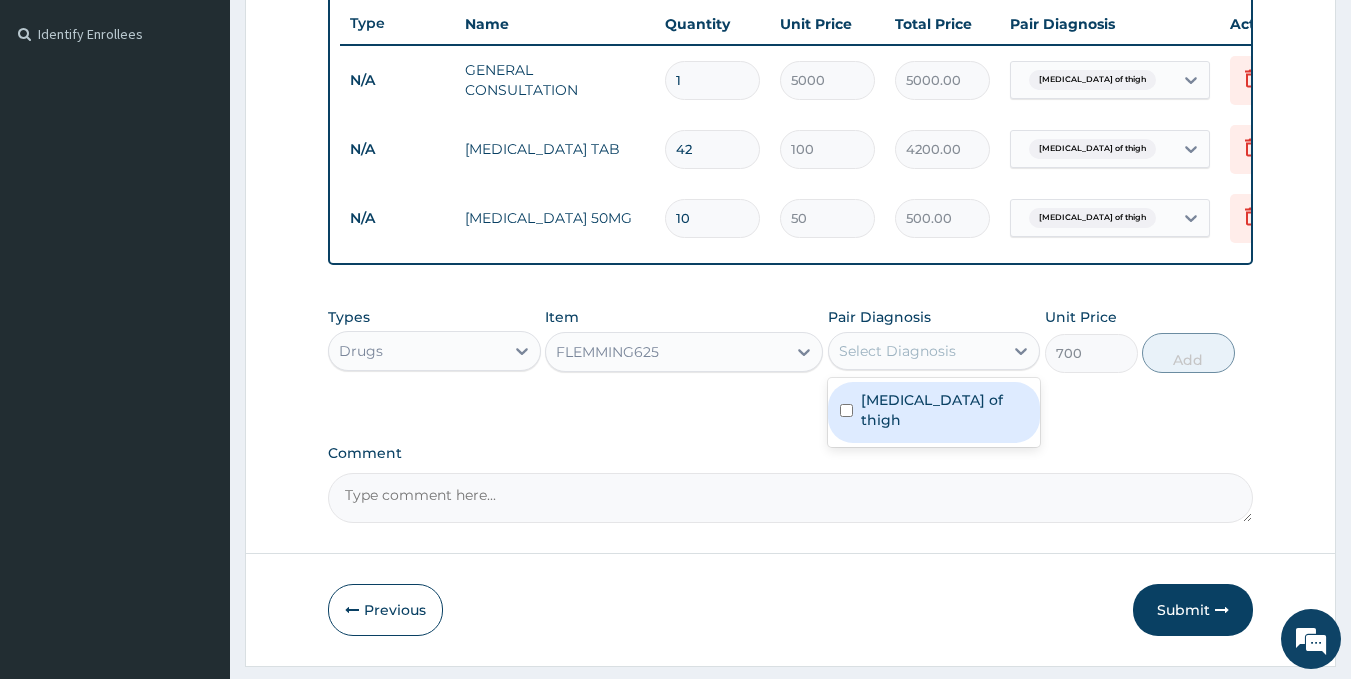 click on "Cellulitis of thigh" at bounding box center (945, 410) 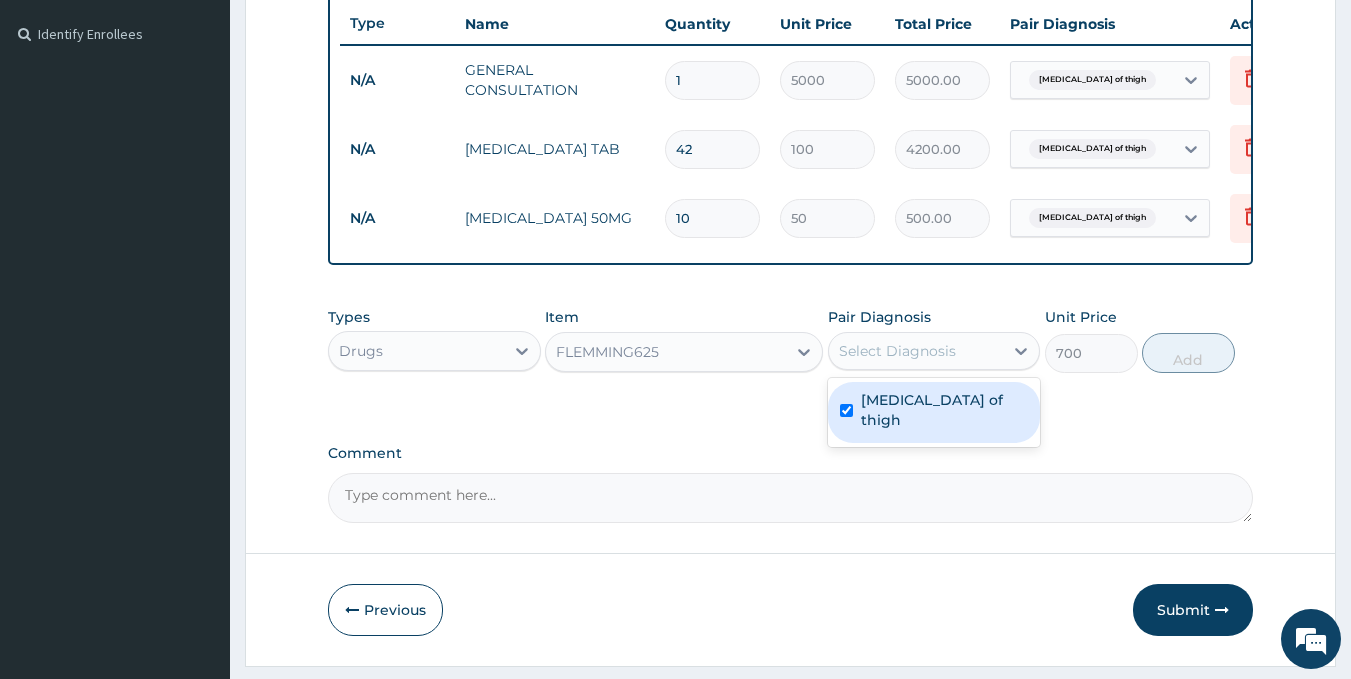 checkbox on "true" 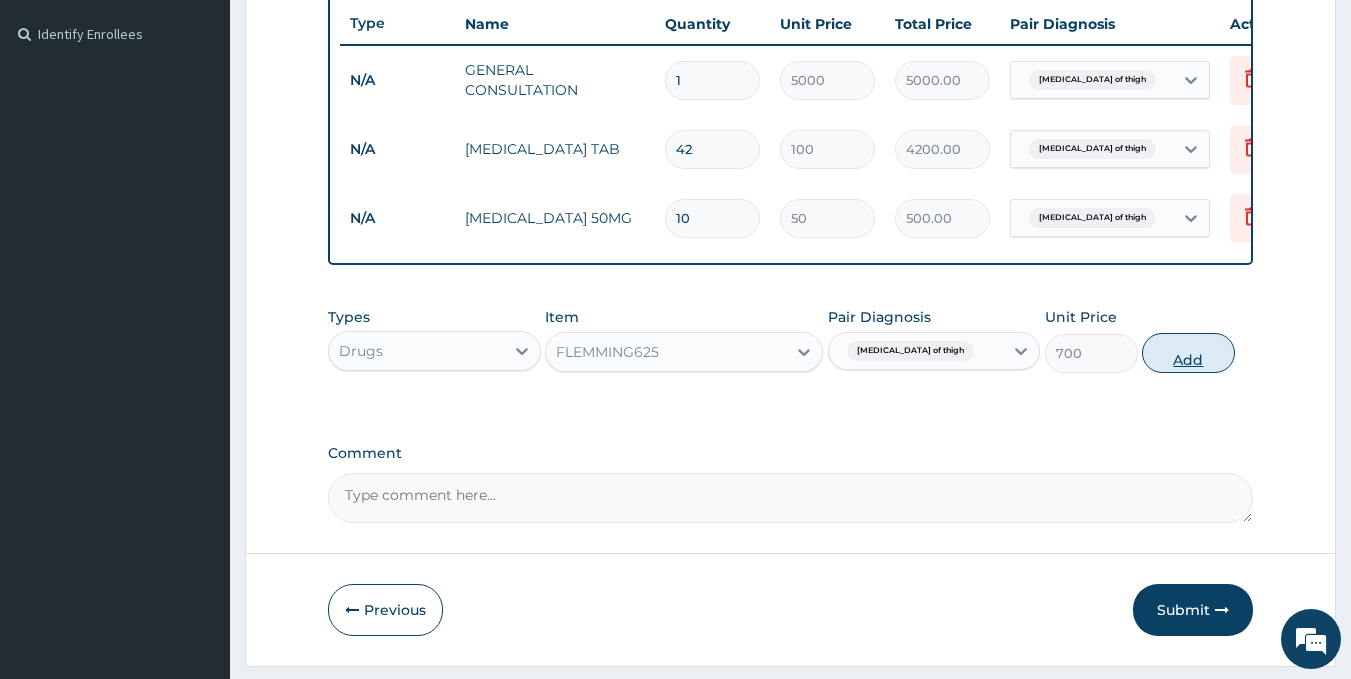 click on "Add" at bounding box center (1188, 353) 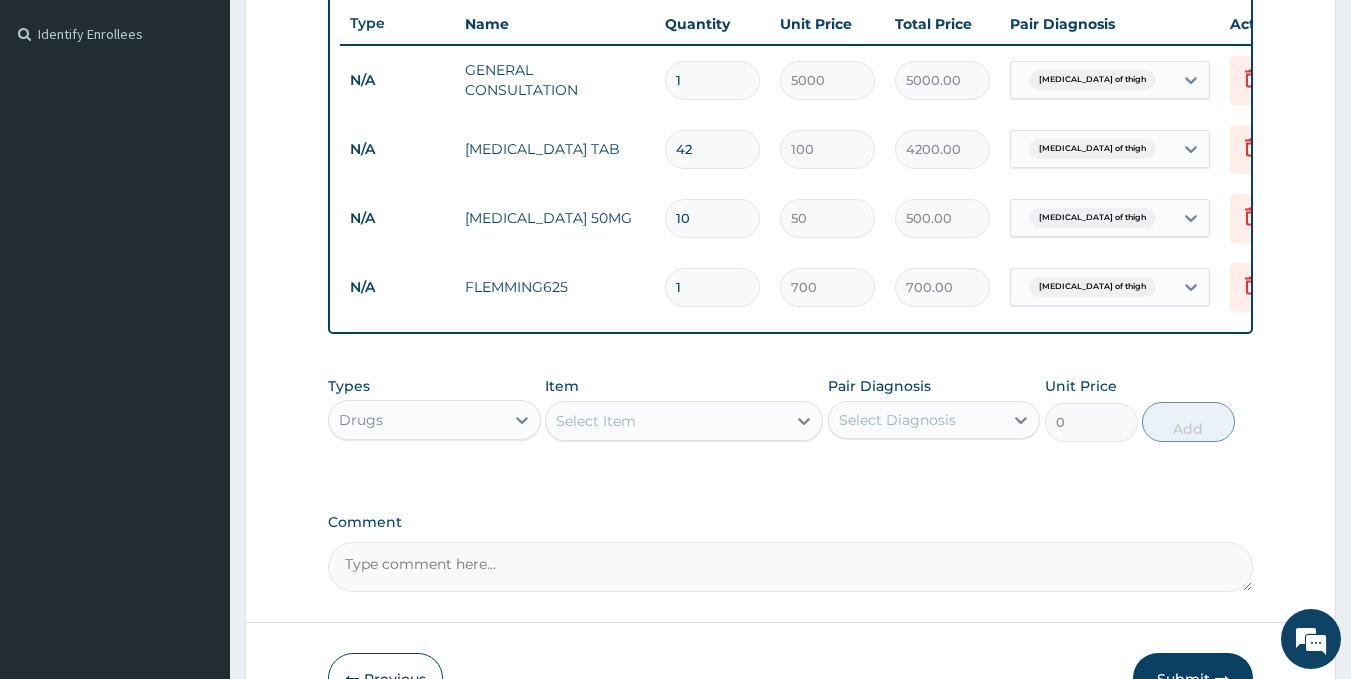type on "14" 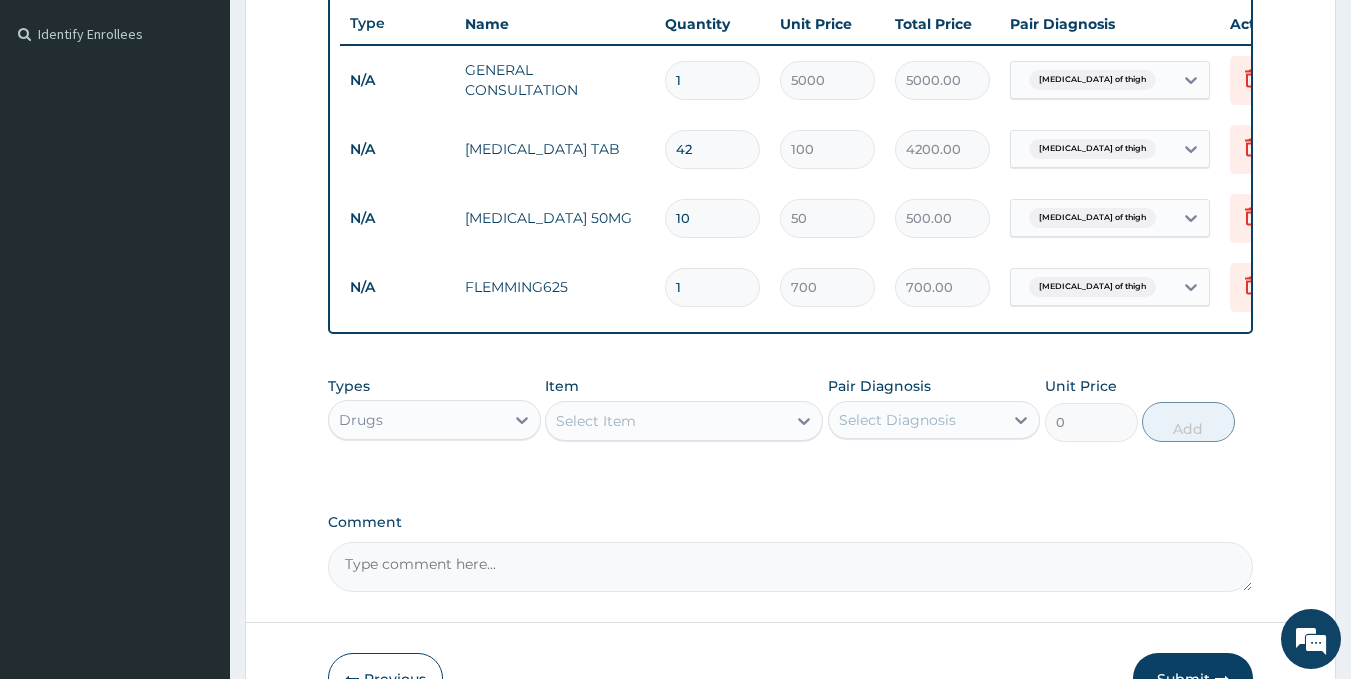 type on "9800.00" 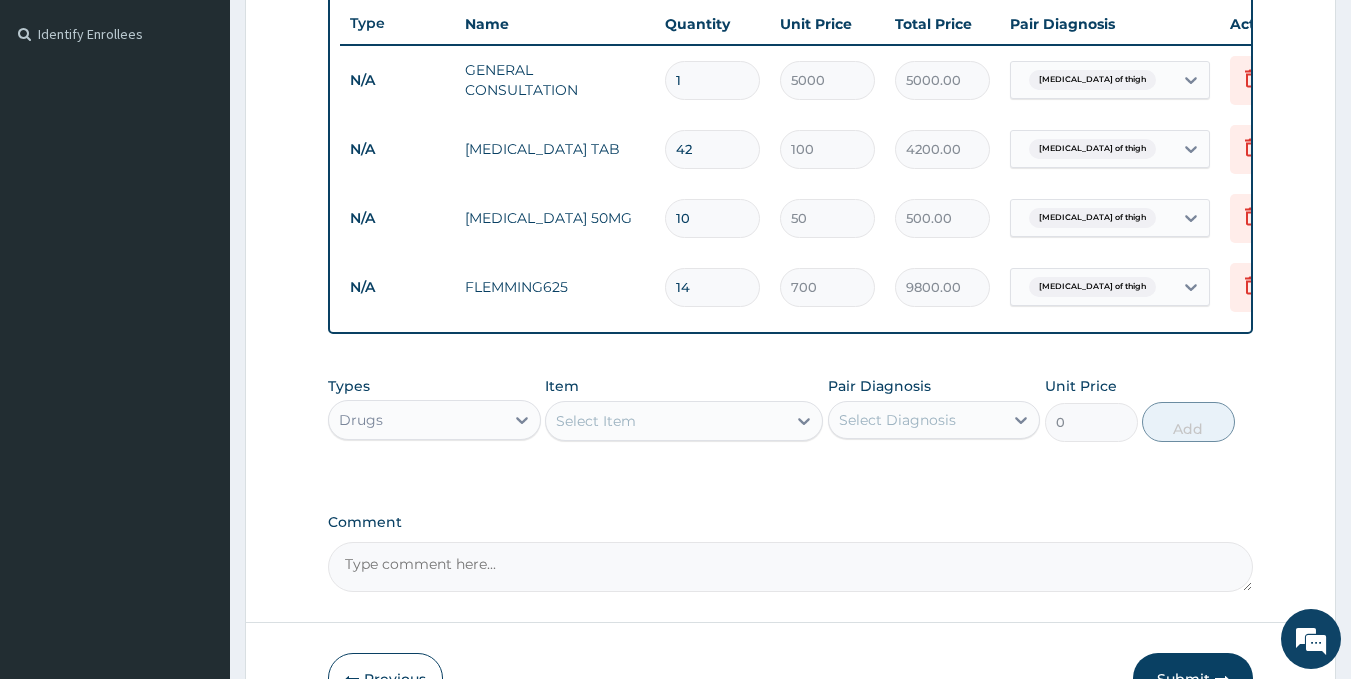 type on "14" 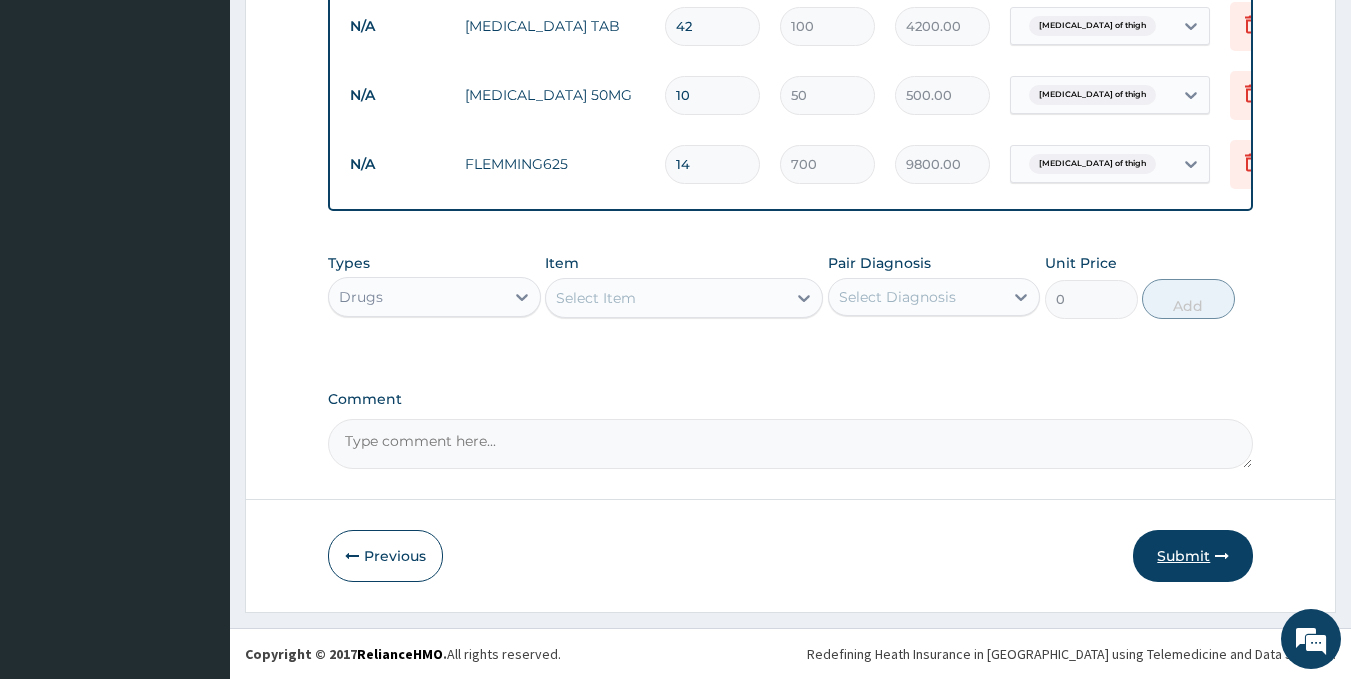 click on "Submit" at bounding box center [1193, 556] 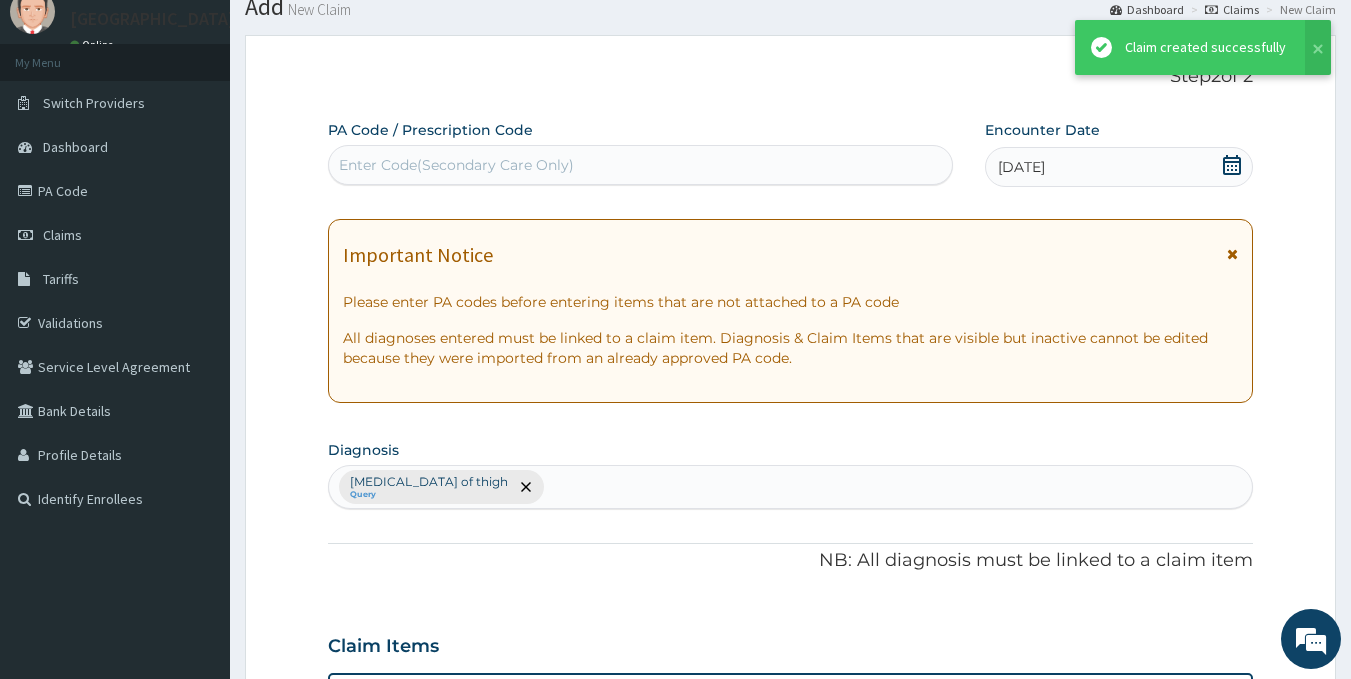 scroll, scrollTop: 674, scrollLeft: 0, axis: vertical 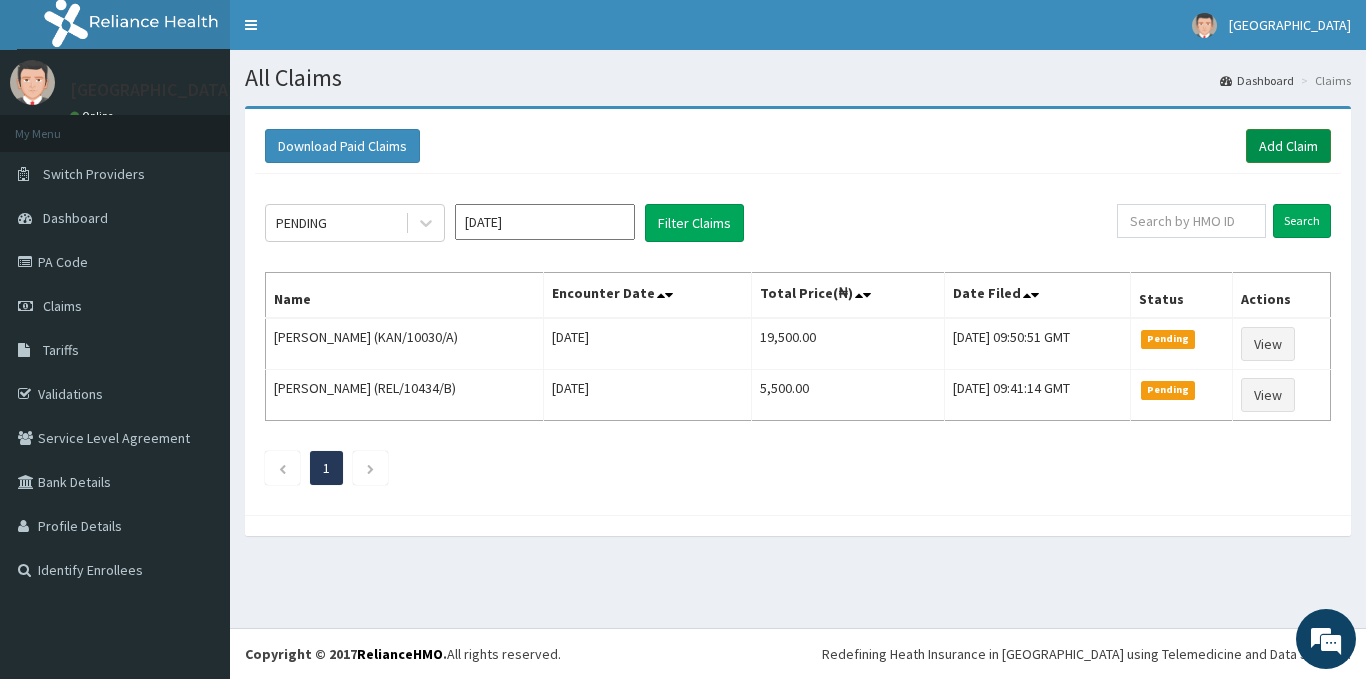click on "Add Claim" at bounding box center (1288, 146) 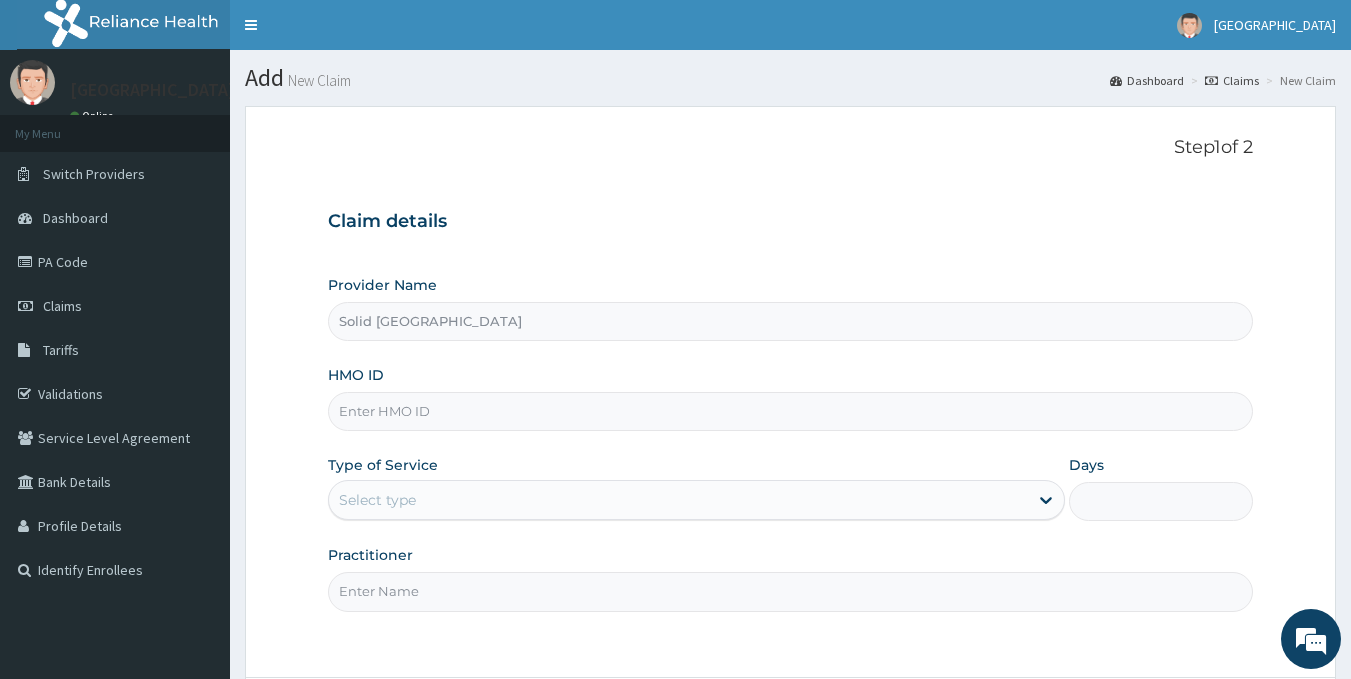 scroll, scrollTop: 0, scrollLeft: 0, axis: both 